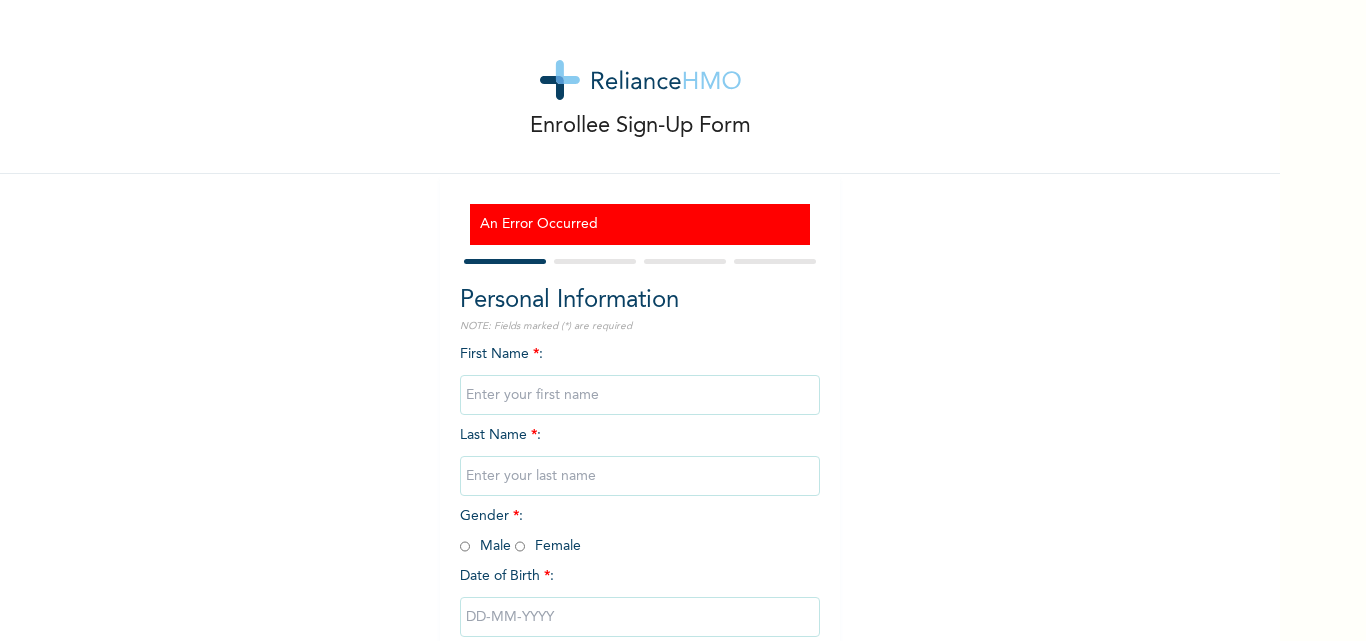 scroll, scrollTop: 0, scrollLeft: 0, axis: both 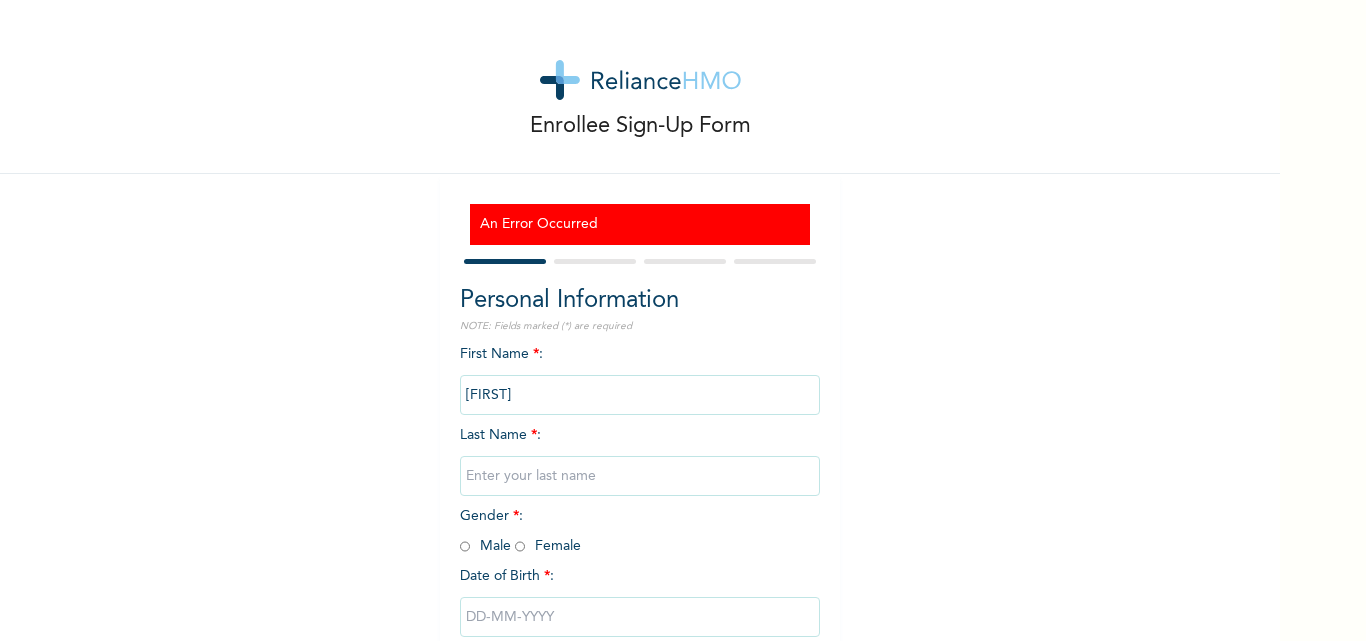 type on "[FIRST]" 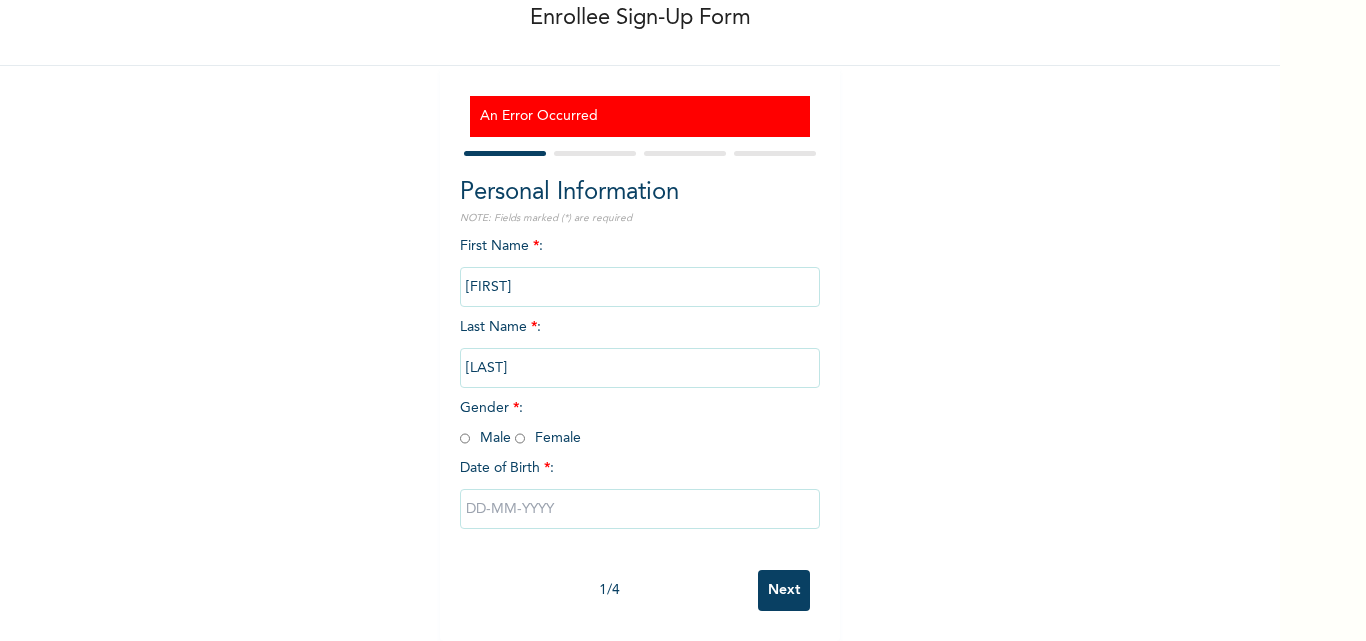 scroll, scrollTop: 123, scrollLeft: 0, axis: vertical 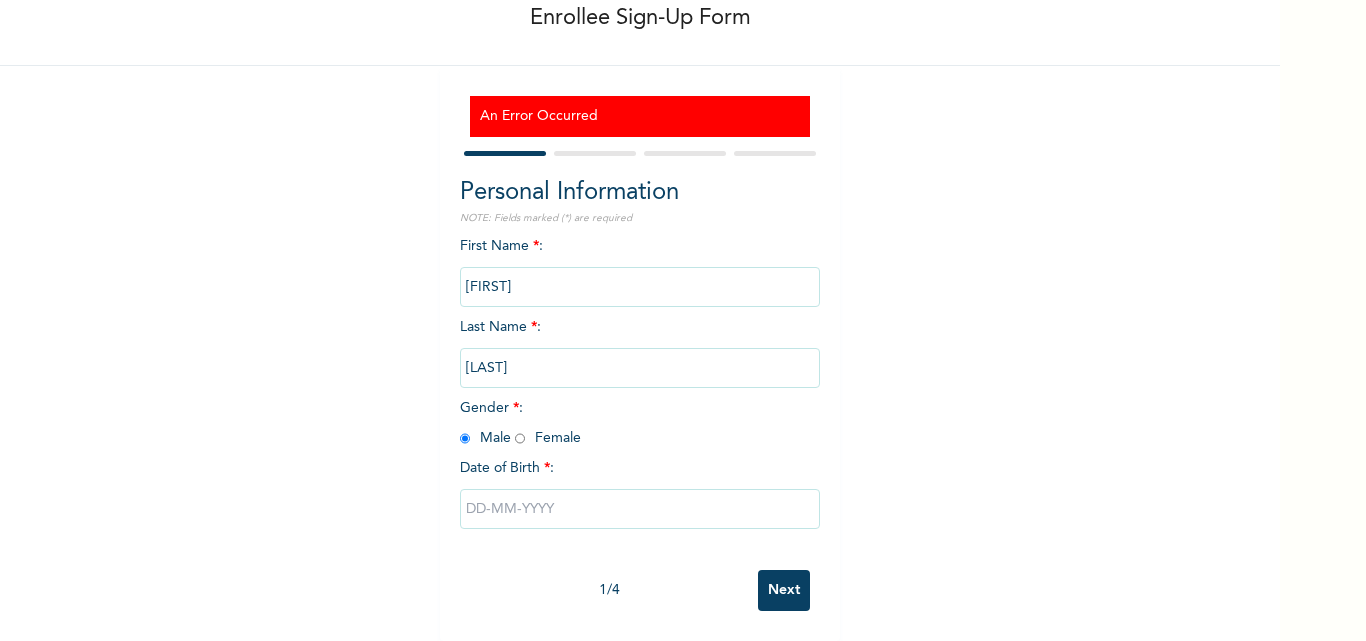 click at bounding box center [640, 509] 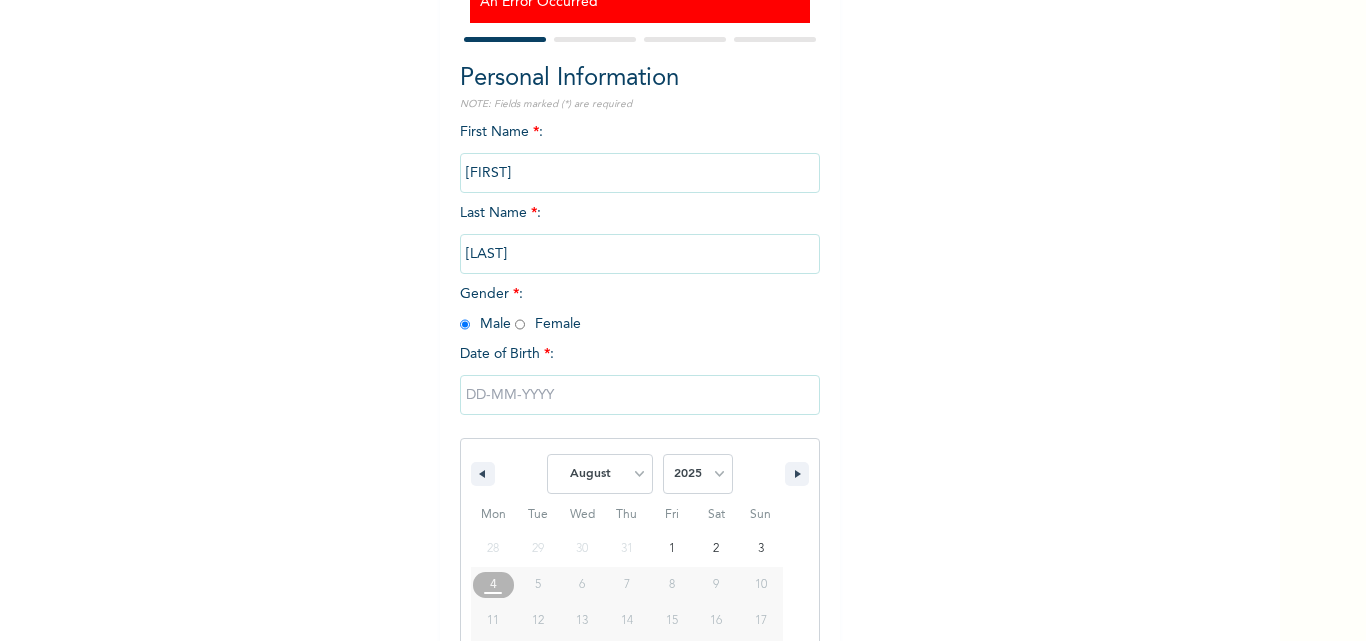 scroll, scrollTop: 329, scrollLeft: 0, axis: vertical 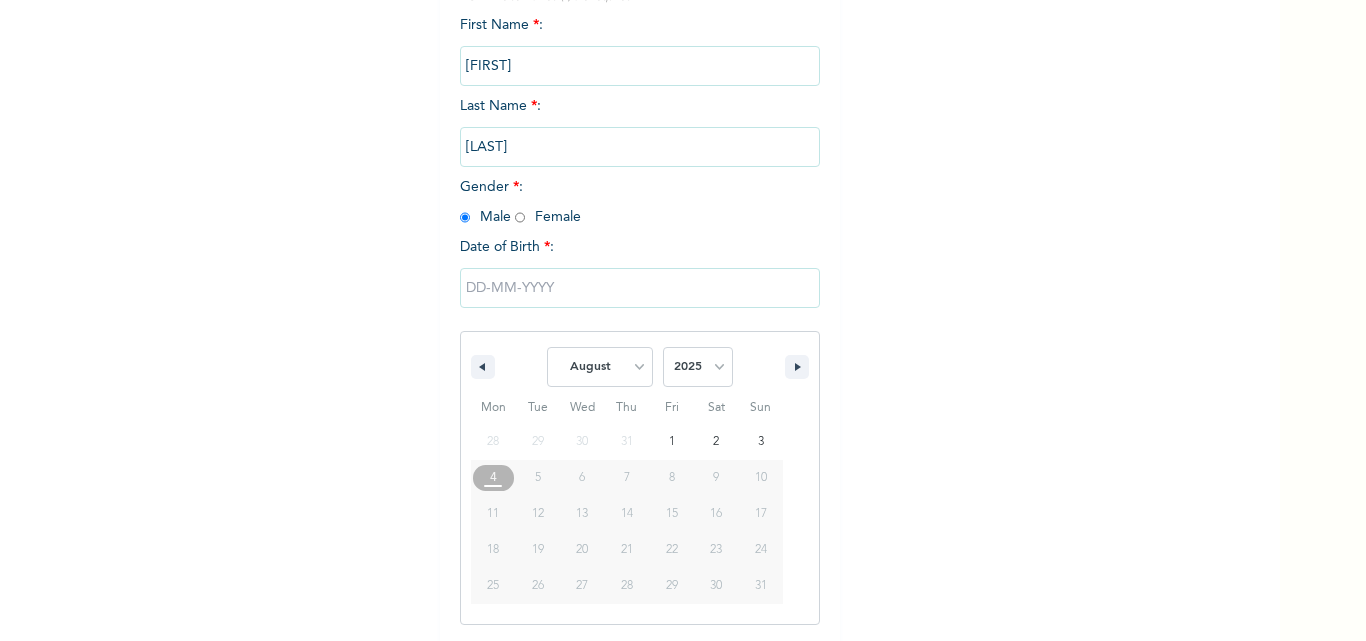 click at bounding box center (640, 288) 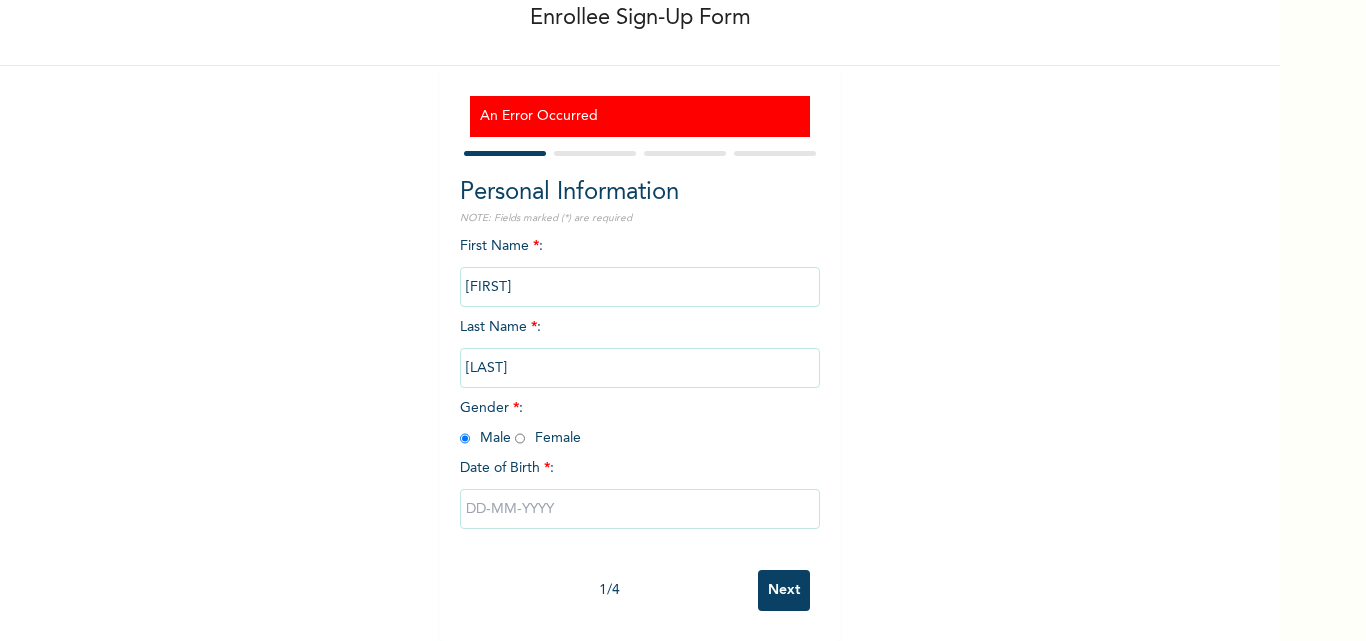 scroll, scrollTop: 123, scrollLeft: 0, axis: vertical 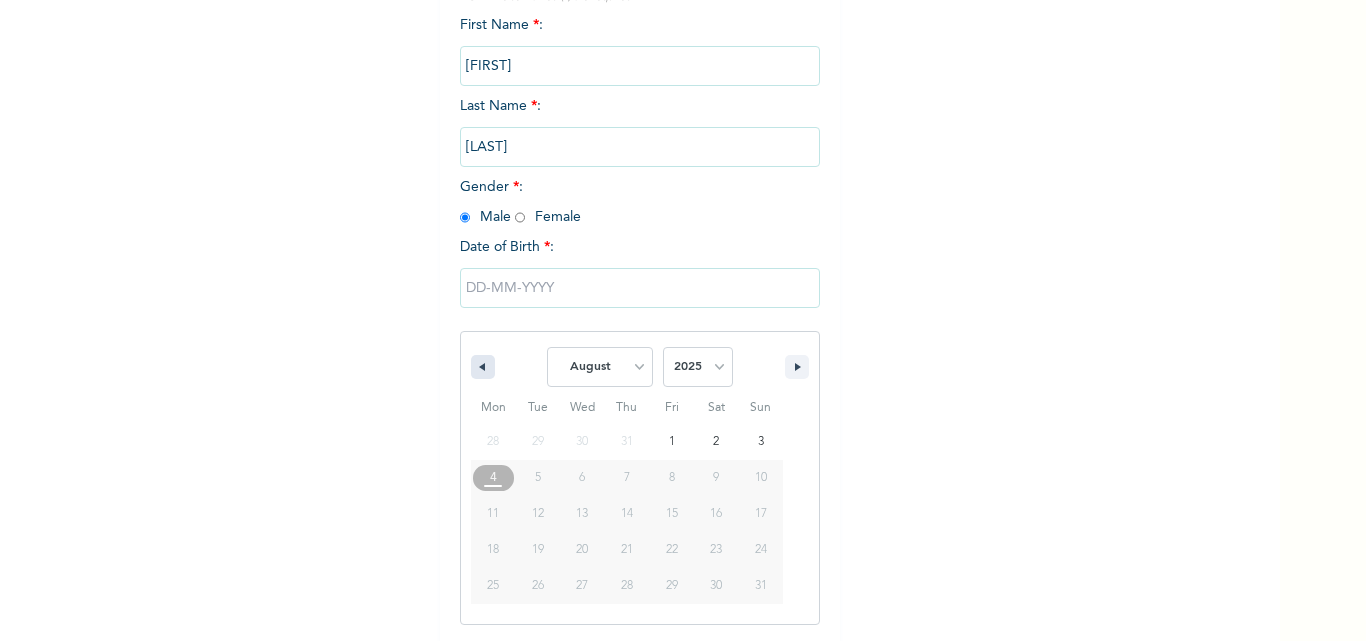 click at bounding box center (480, 367) 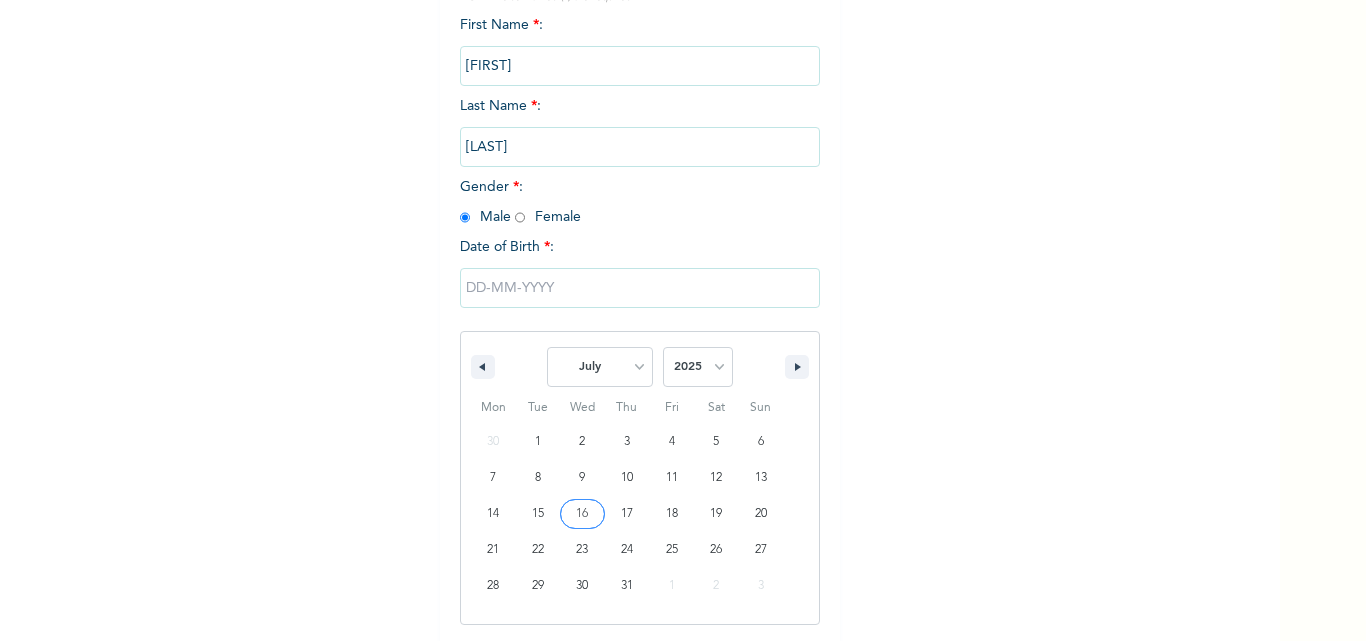 type on "[DATE]" 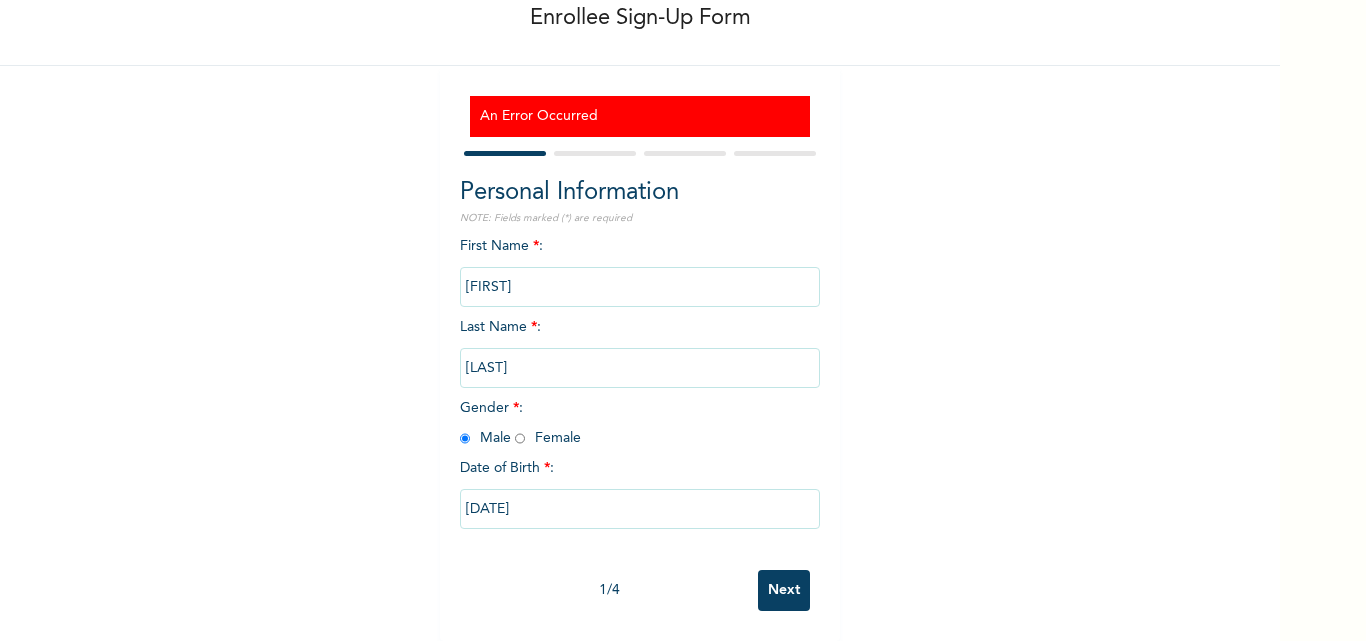 scroll, scrollTop: 123, scrollLeft: 0, axis: vertical 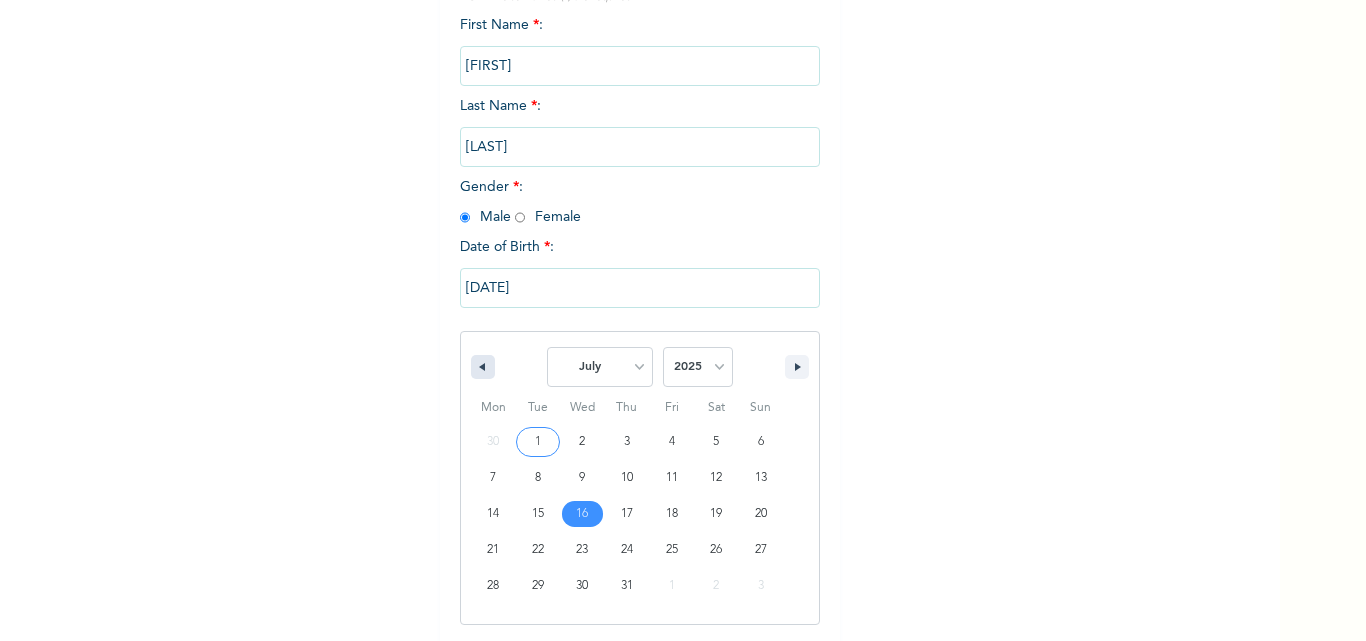 click at bounding box center (483, 367) 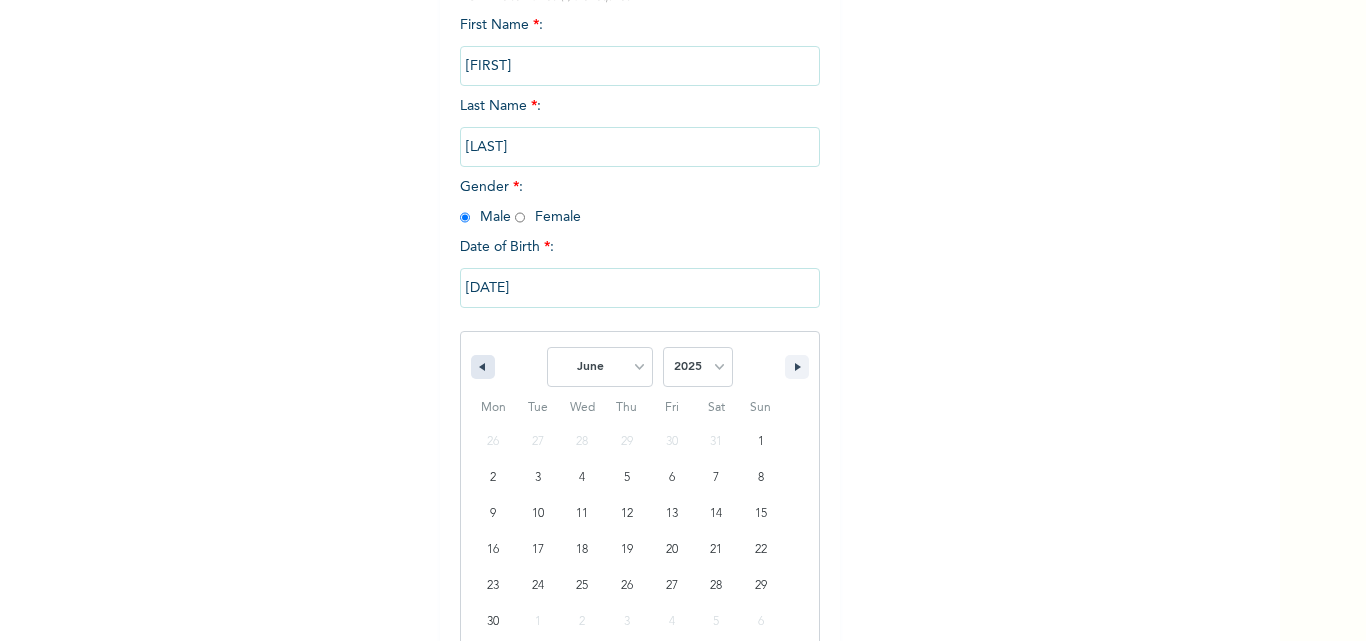 click at bounding box center (483, 367) 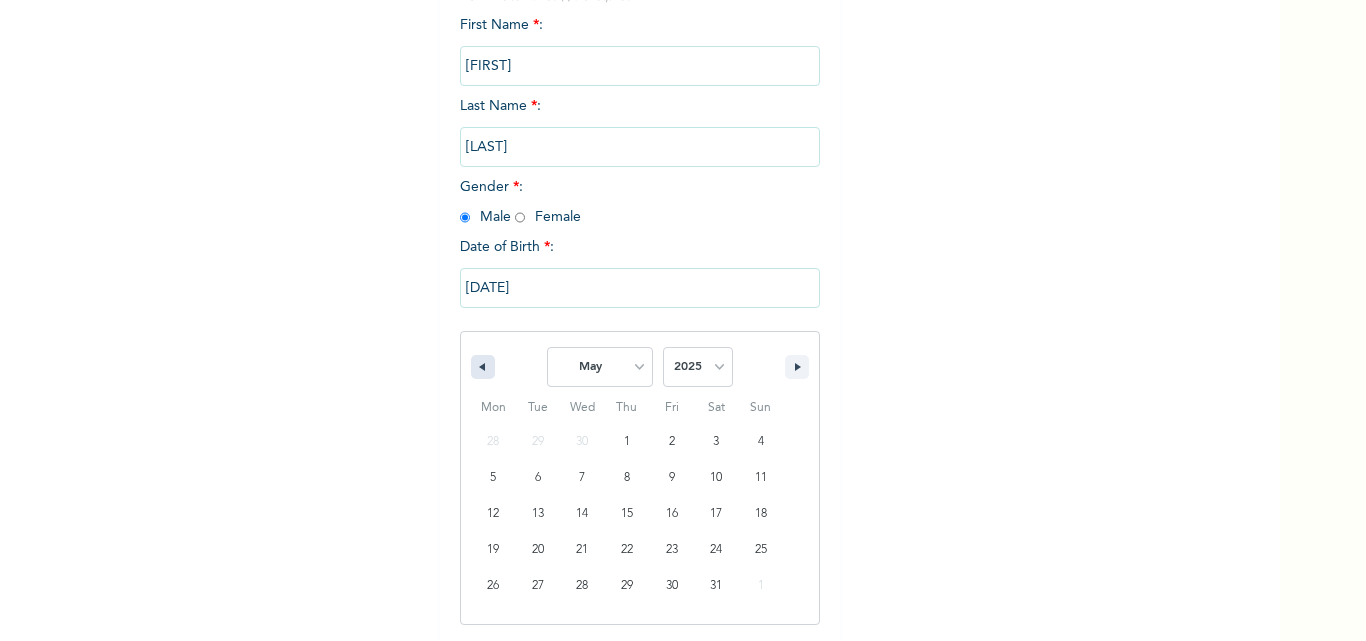 click at bounding box center [483, 367] 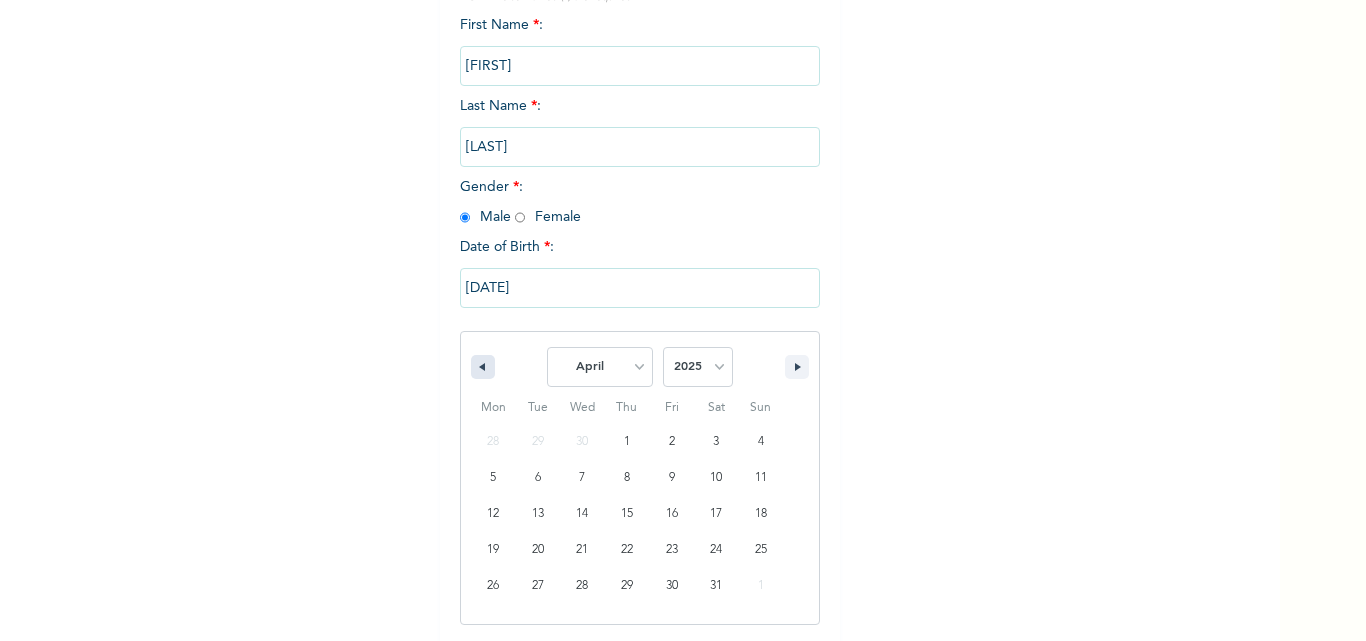 click at bounding box center [483, 367] 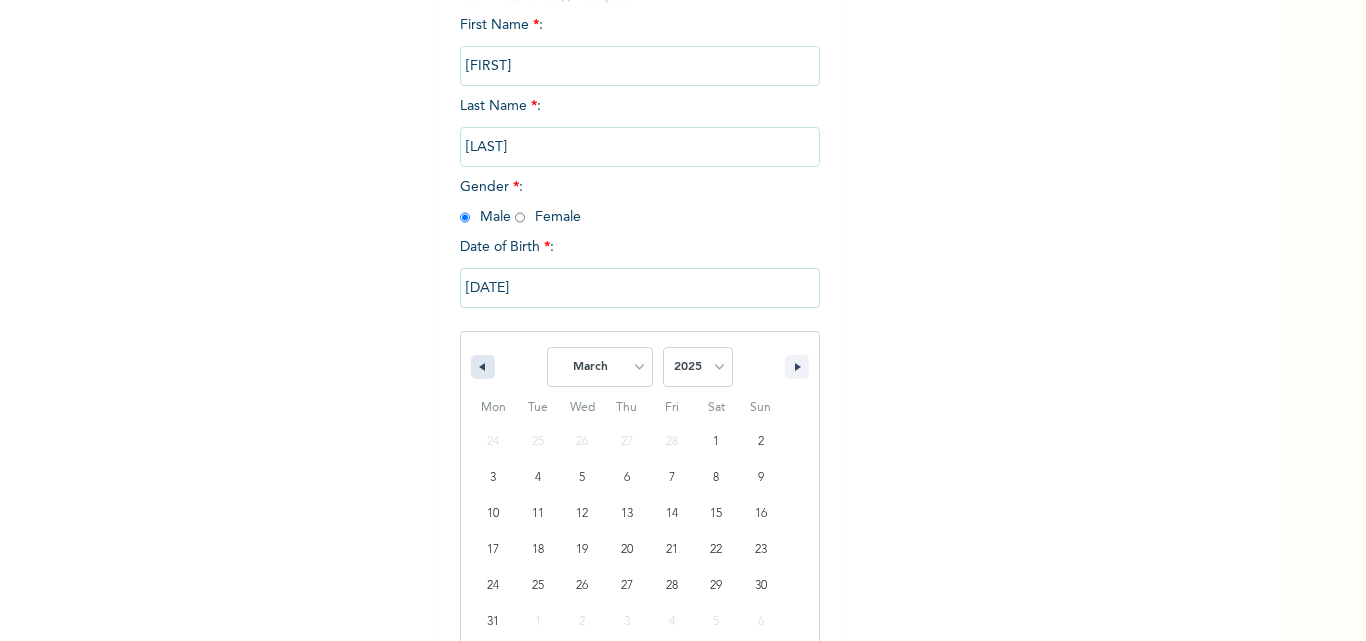 click at bounding box center (483, 367) 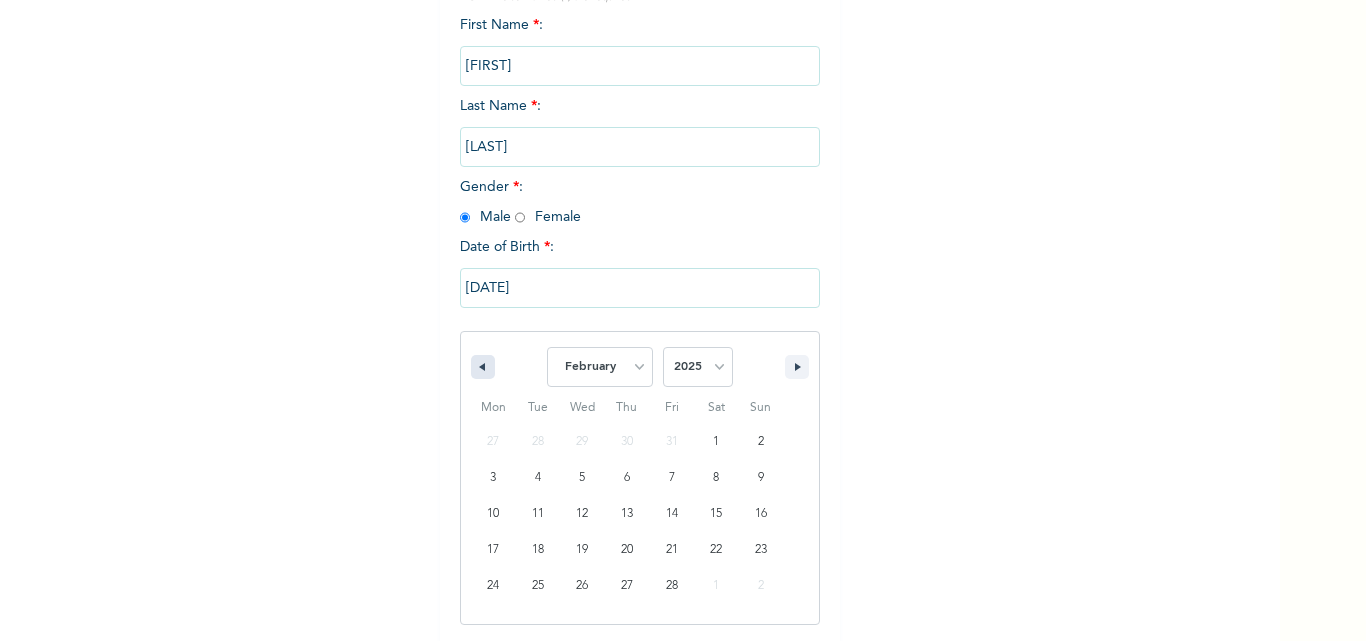 click at bounding box center (483, 367) 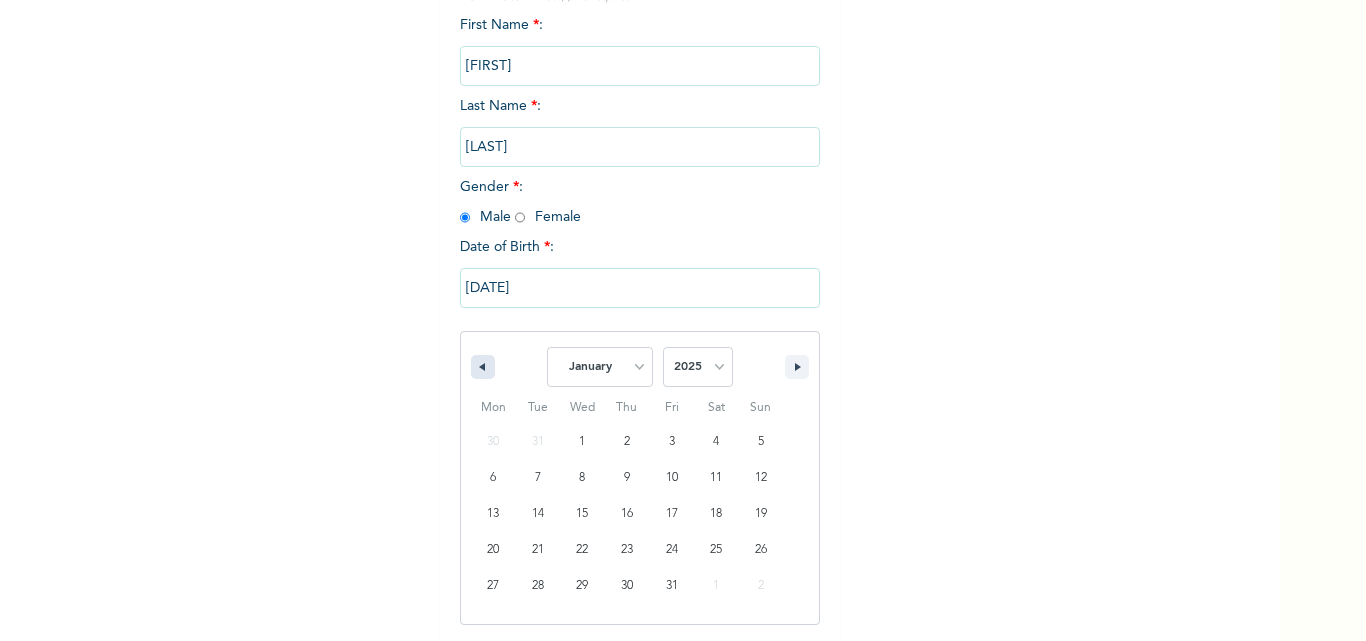click at bounding box center [483, 367] 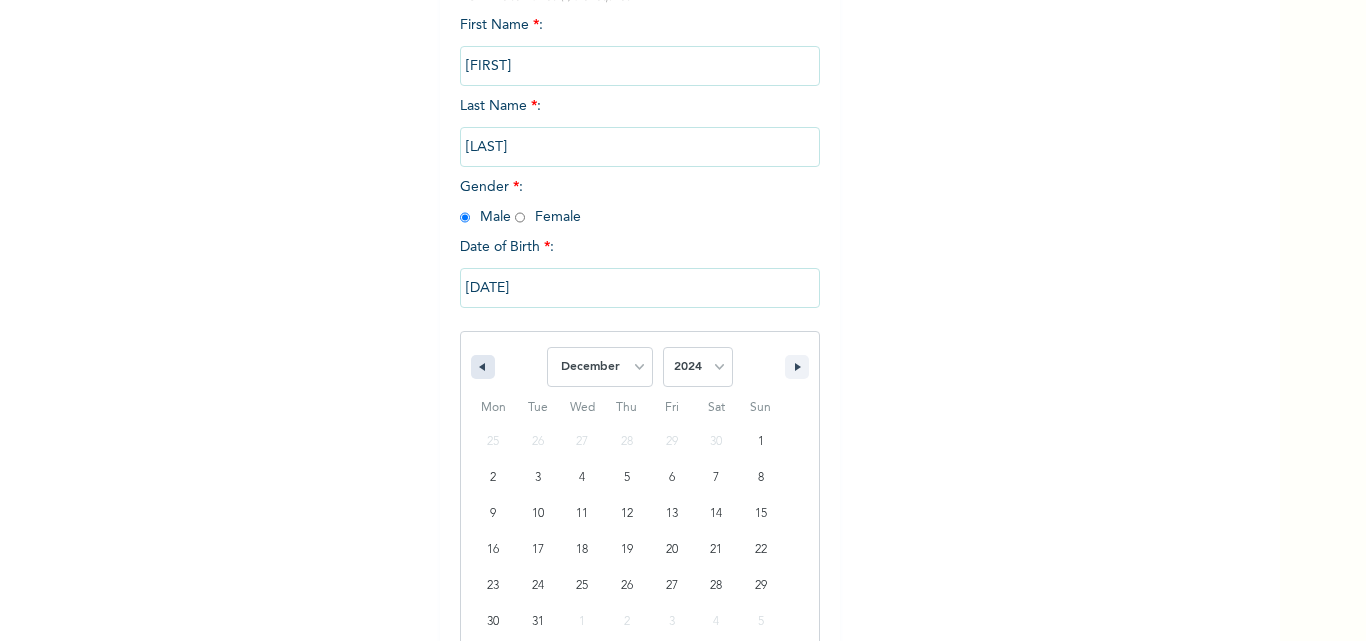 click at bounding box center [483, 367] 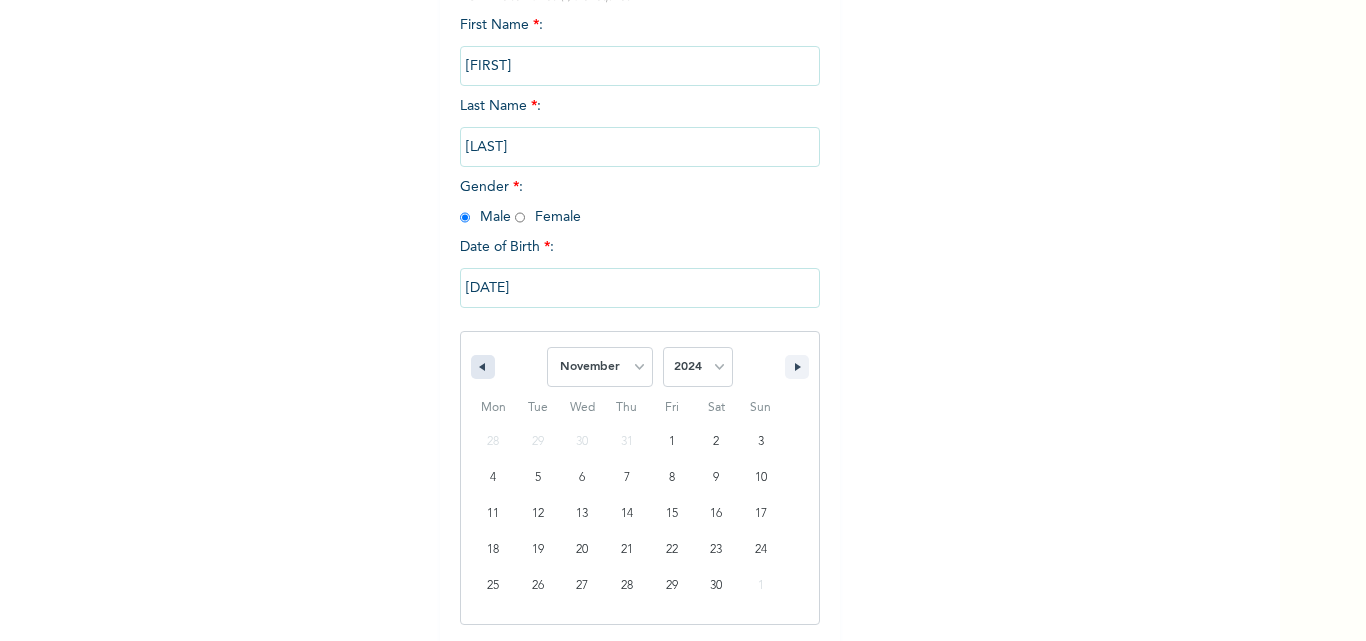 click at bounding box center (483, 367) 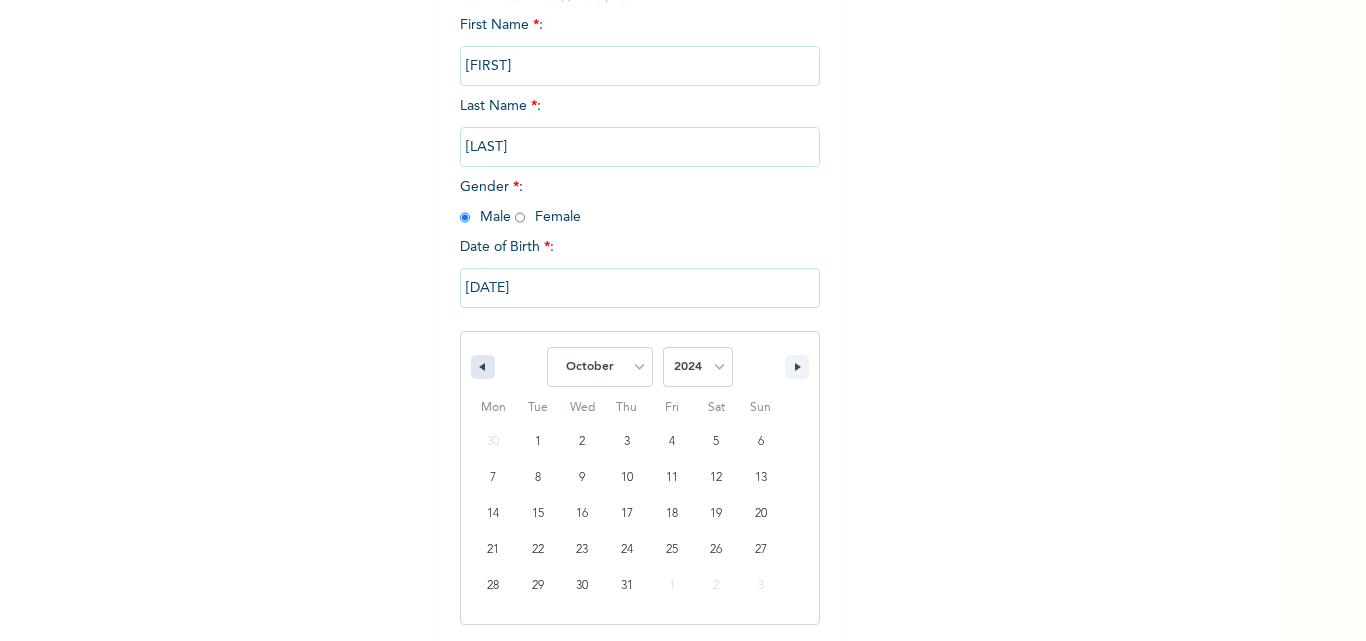 click at bounding box center [483, 367] 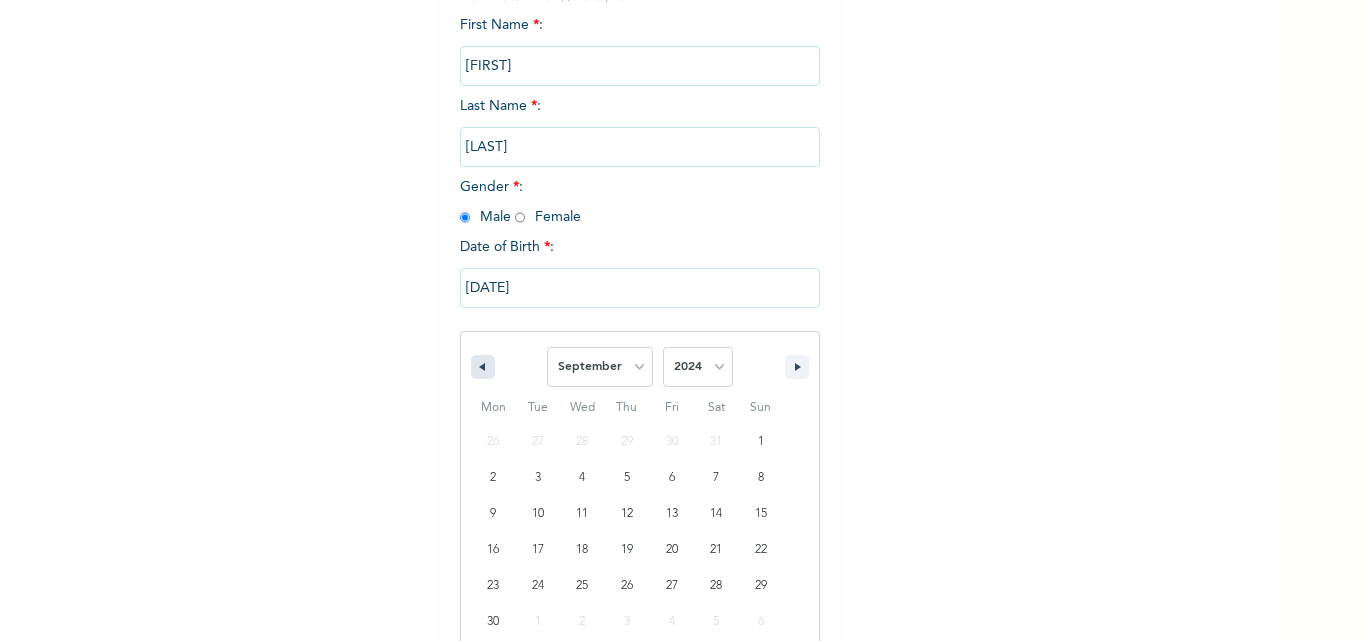 click at bounding box center (483, 367) 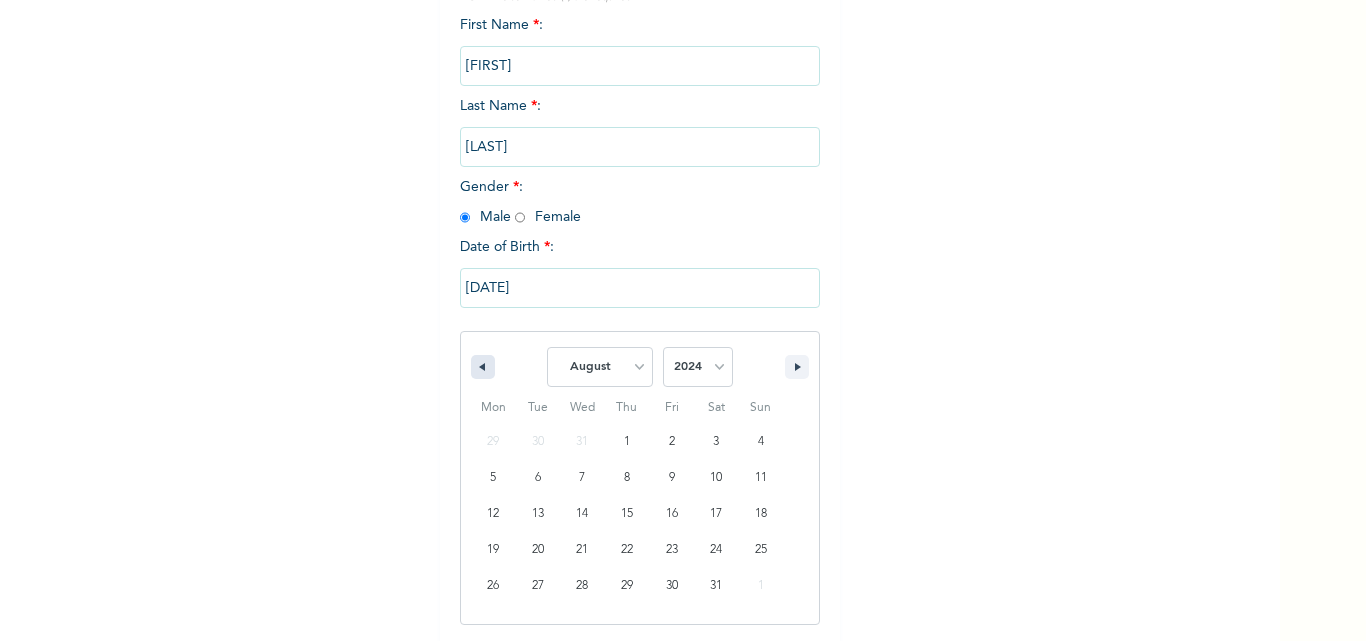 click at bounding box center [483, 367] 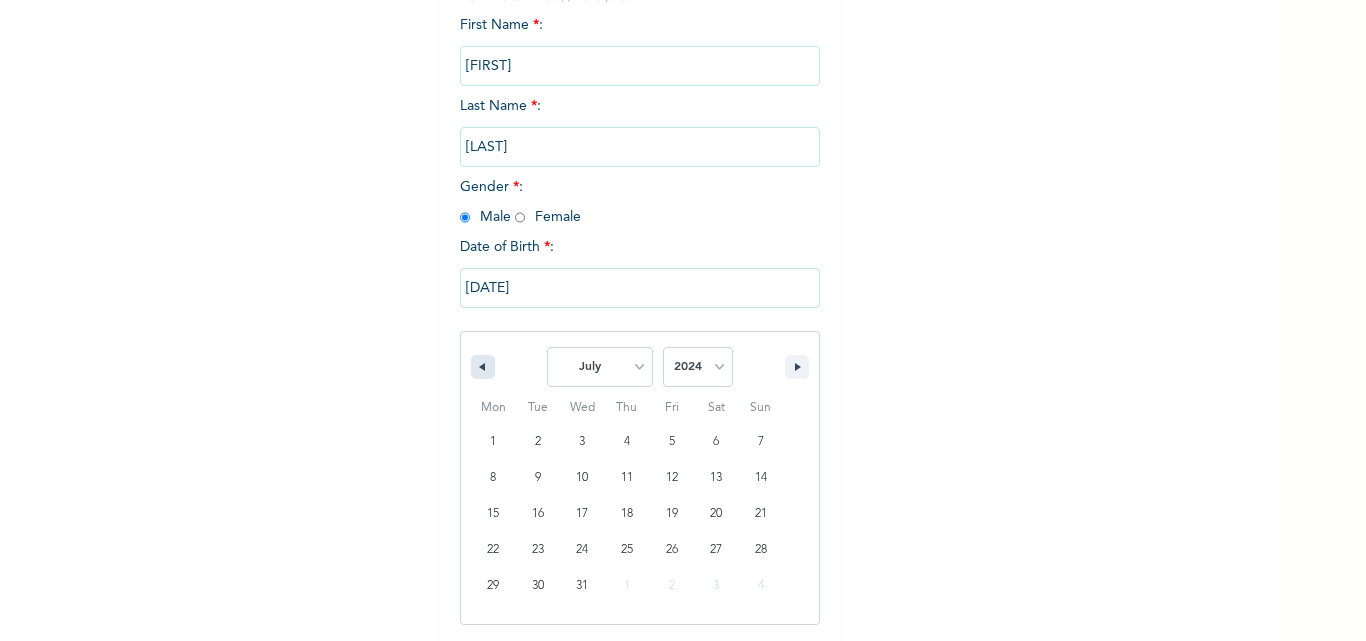 click at bounding box center [483, 367] 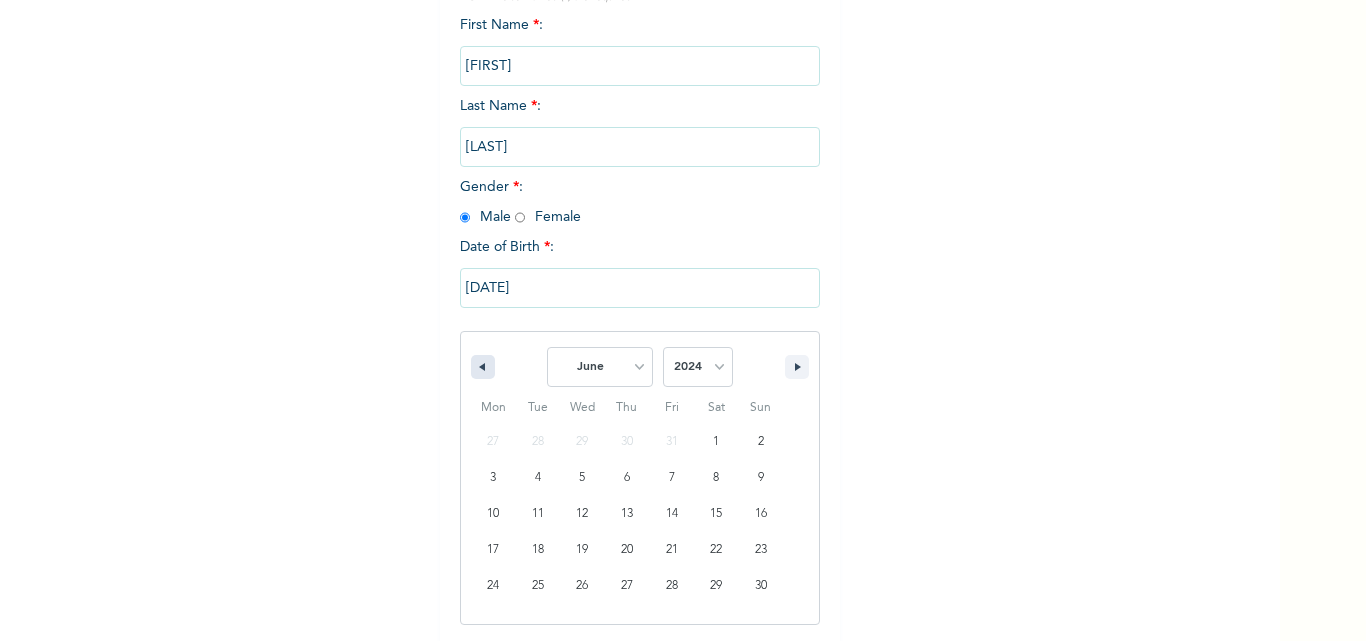 click at bounding box center (483, 367) 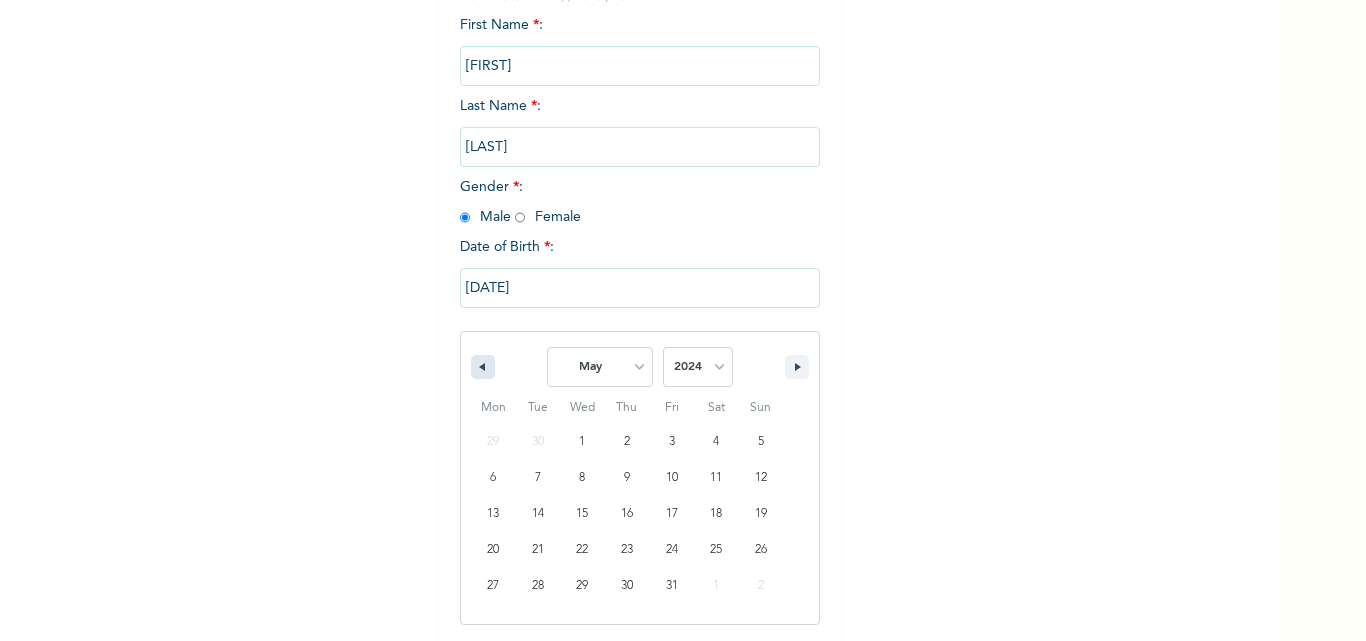 click at bounding box center (483, 367) 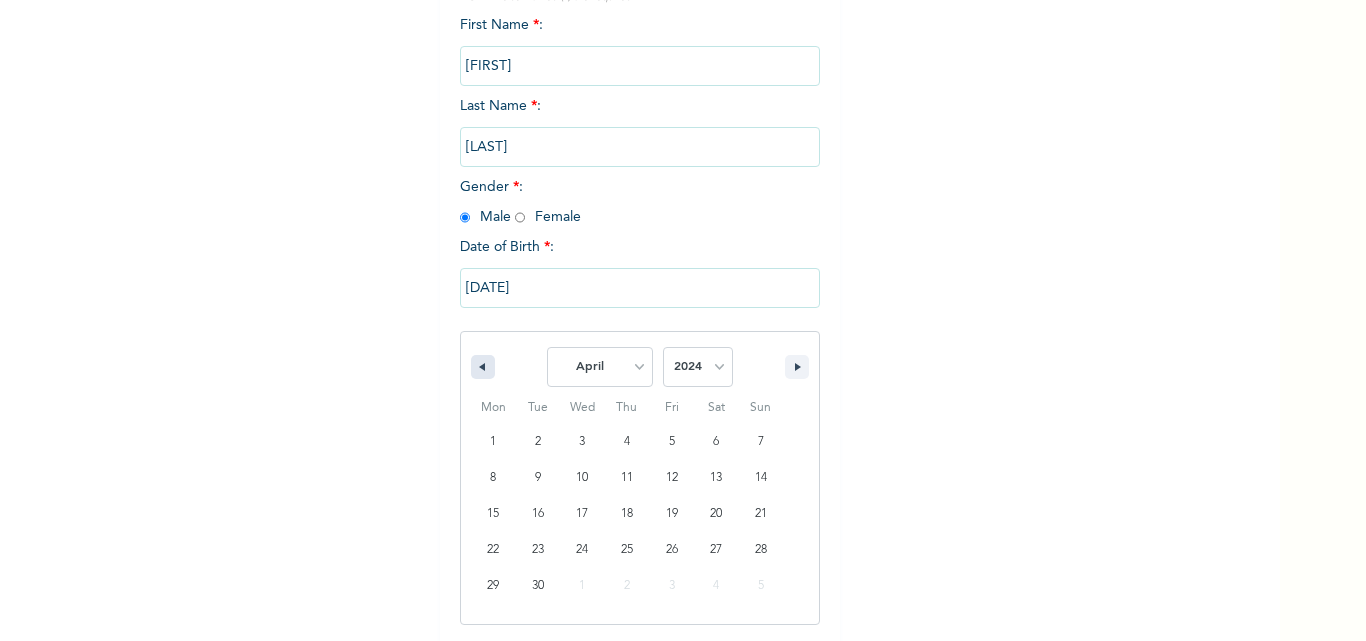click at bounding box center (483, 367) 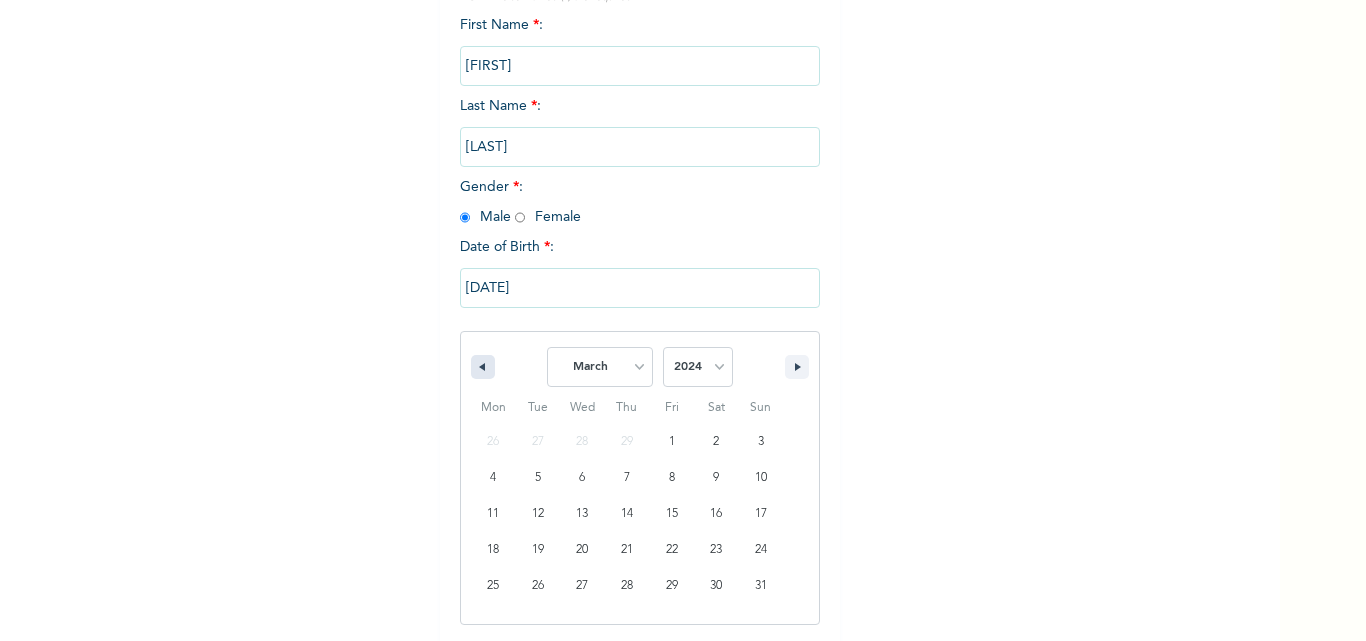 click at bounding box center [483, 367] 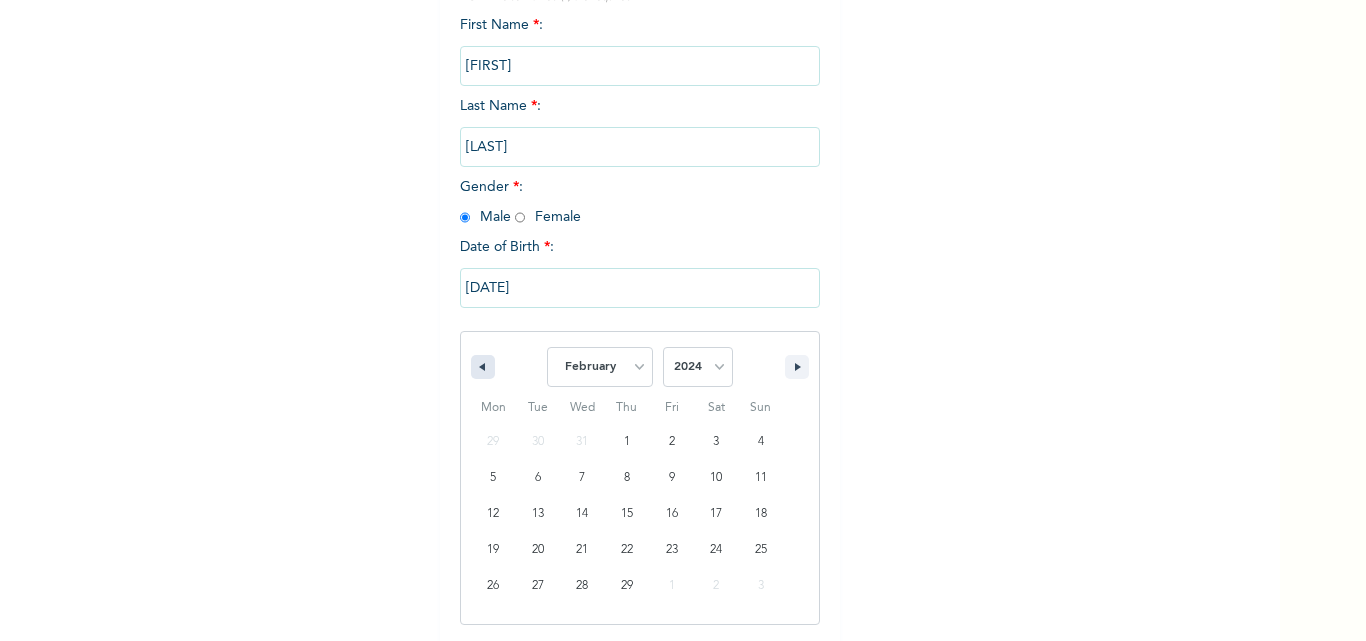click at bounding box center [483, 367] 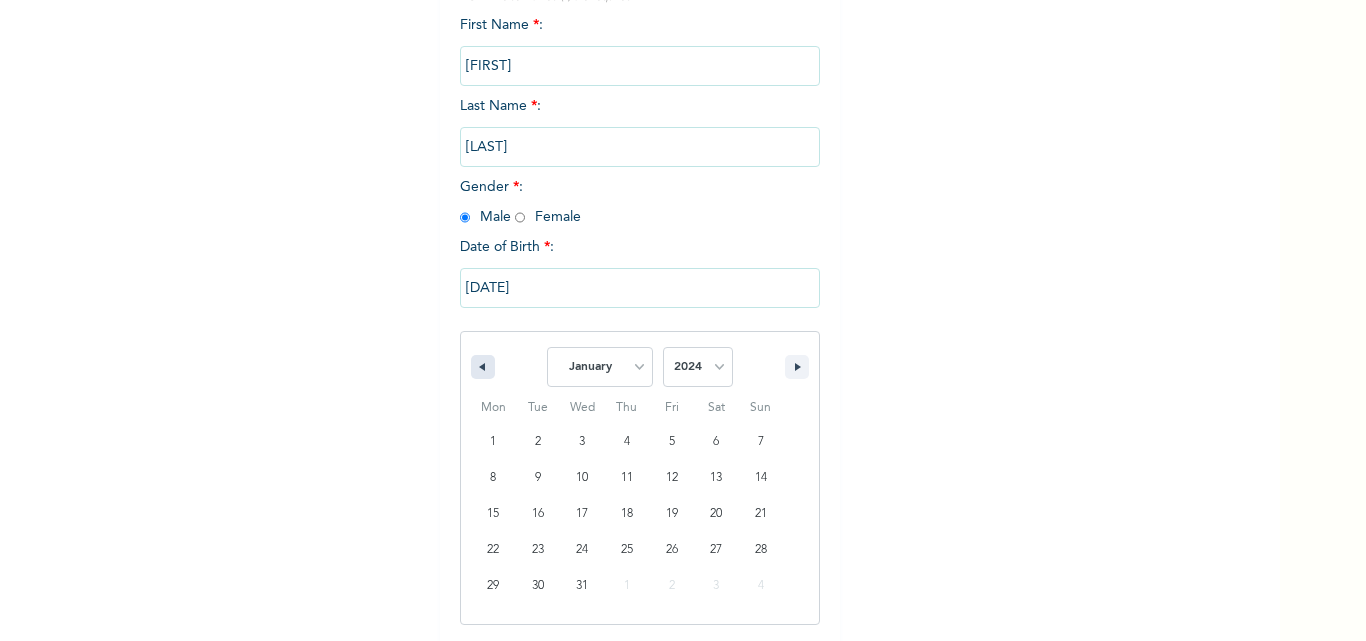 click at bounding box center (483, 367) 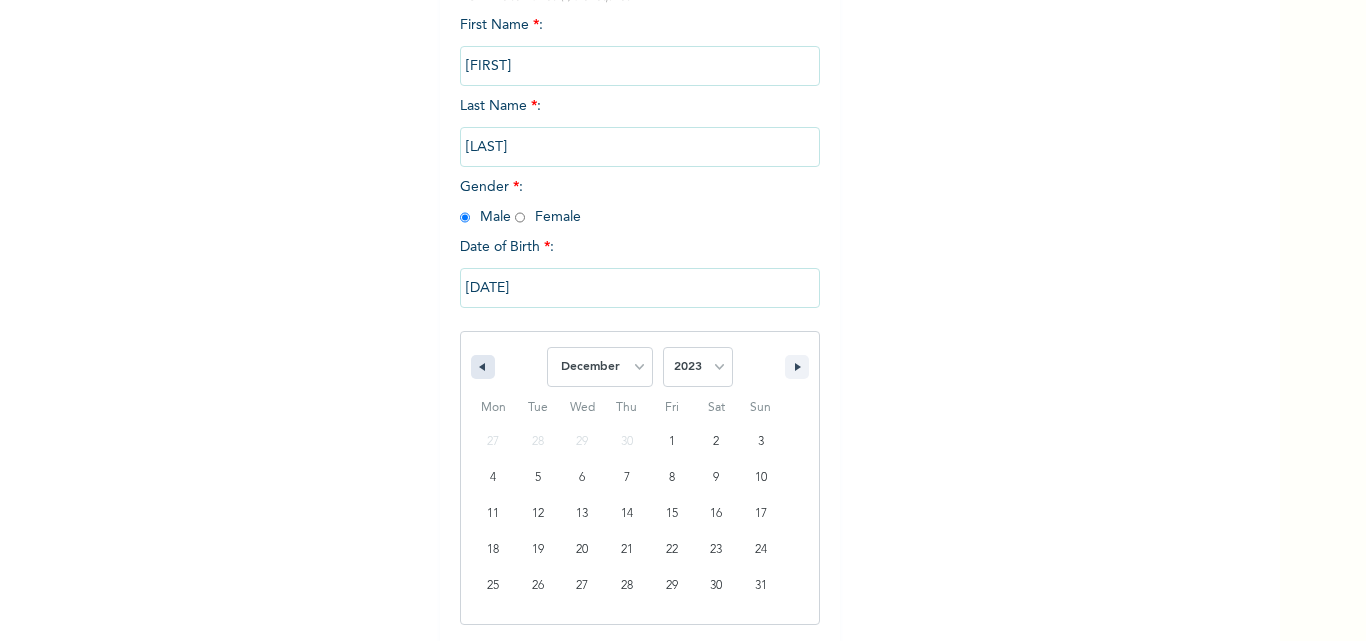 click at bounding box center (483, 367) 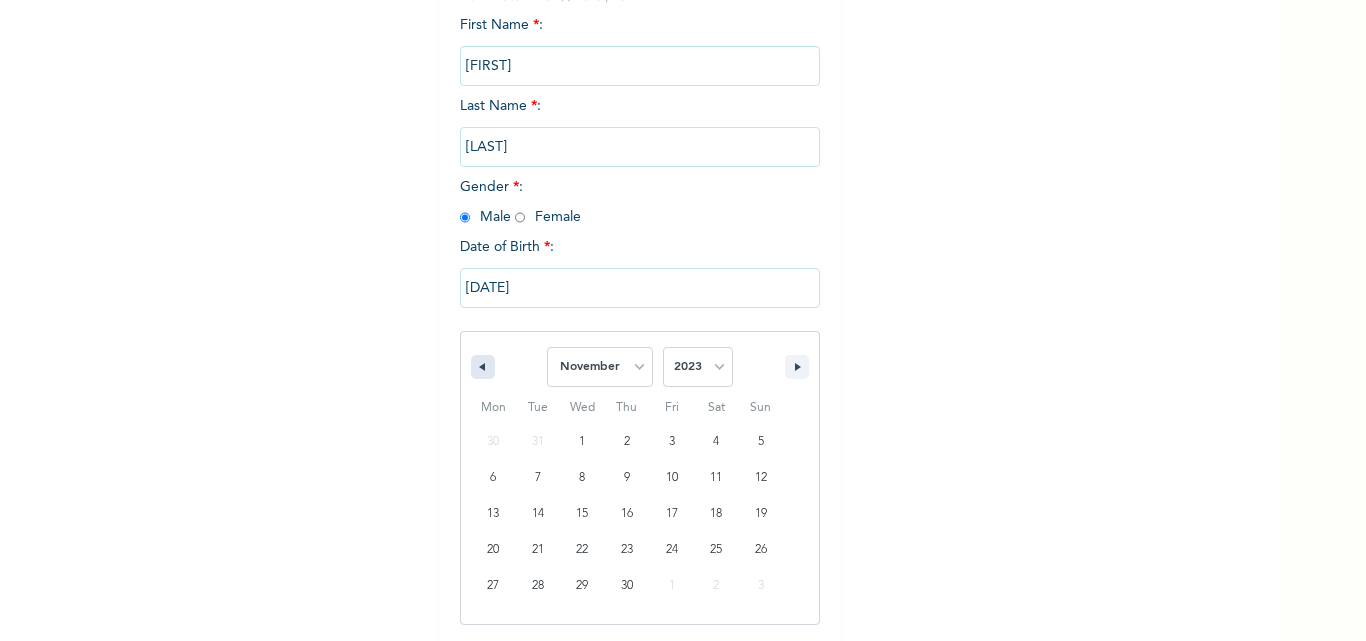 click at bounding box center (483, 367) 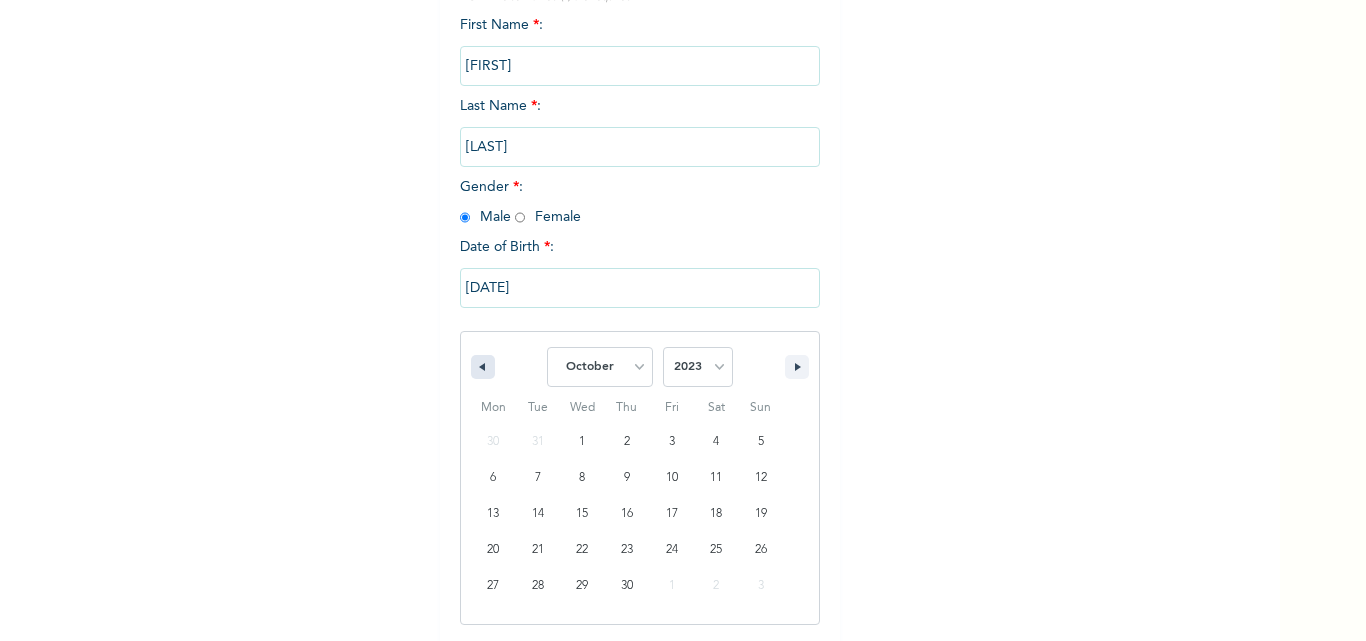 click at bounding box center (483, 367) 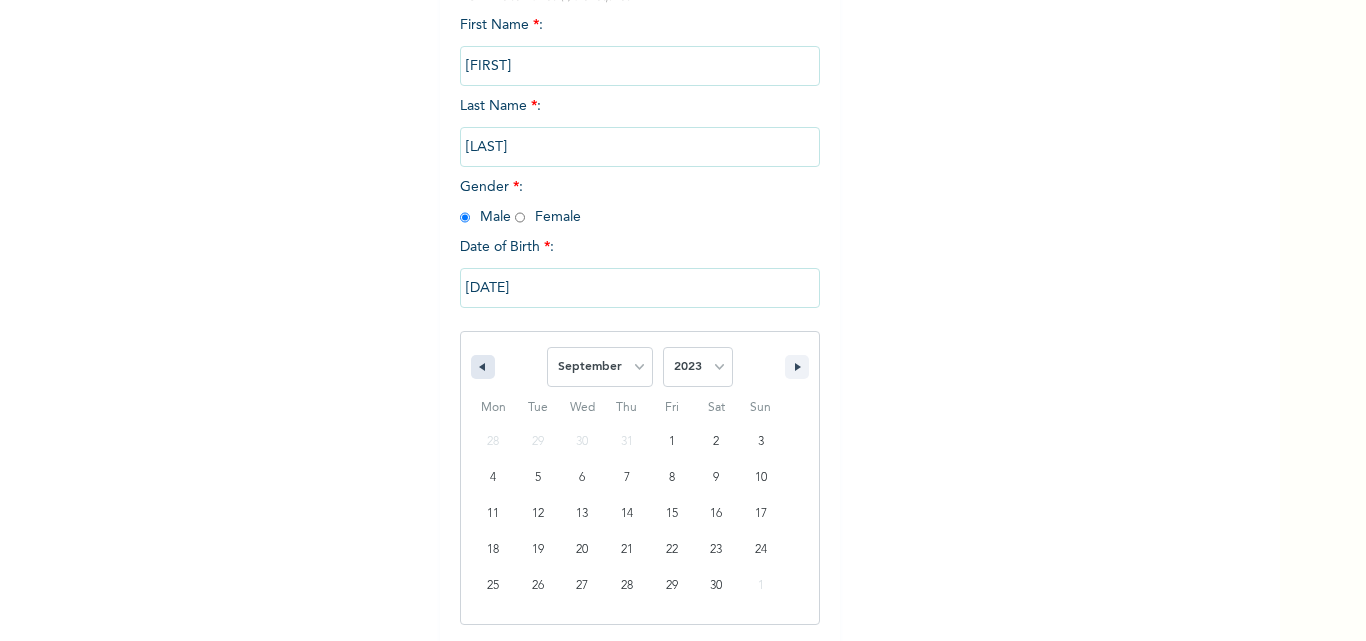 click at bounding box center (483, 367) 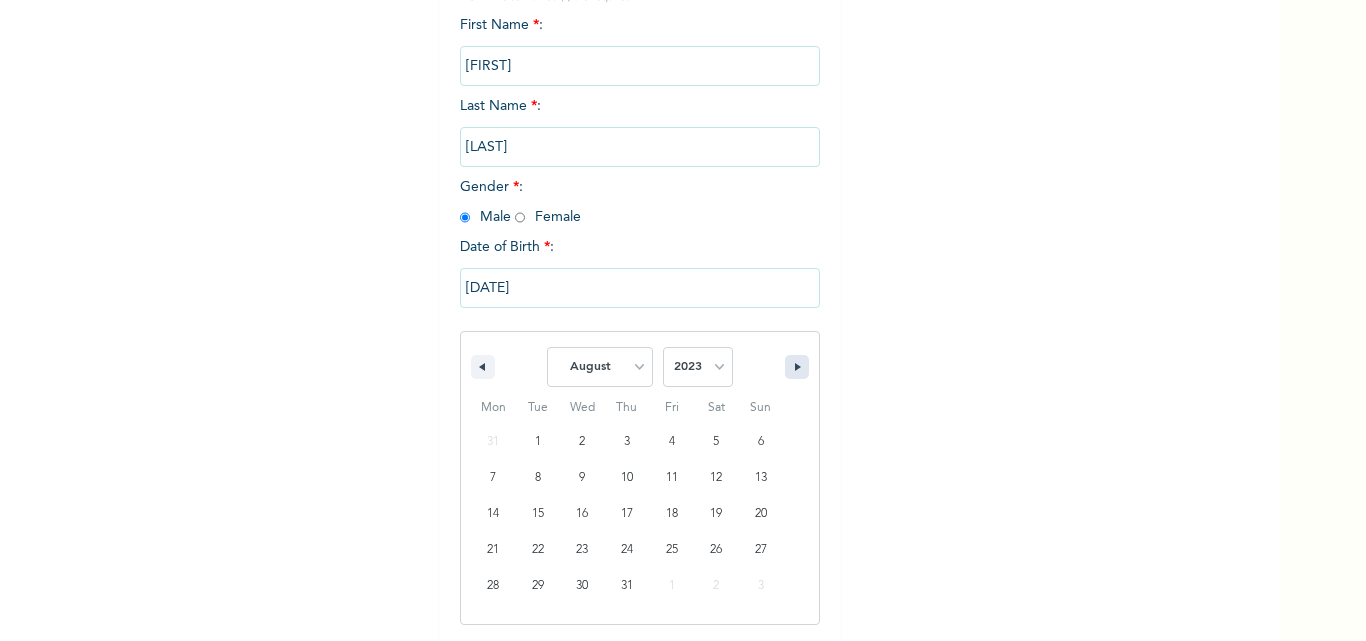 click at bounding box center [800, 367] 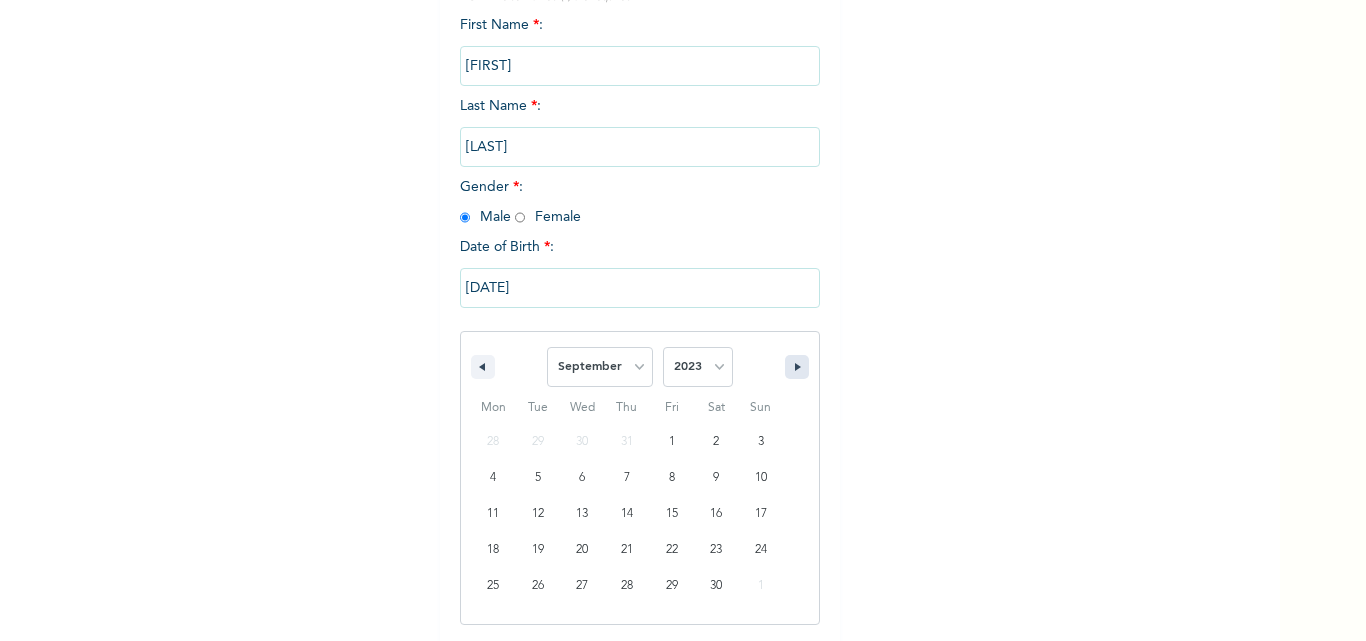 click at bounding box center (800, 367) 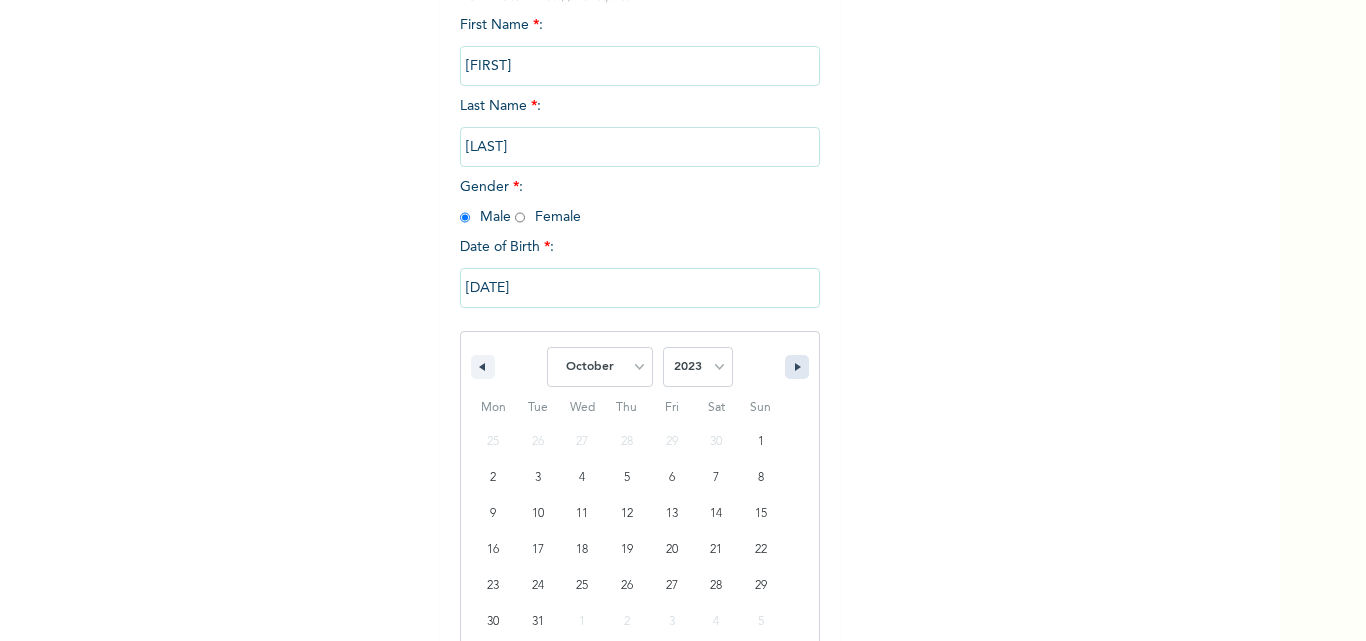 click at bounding box center [800, 367] 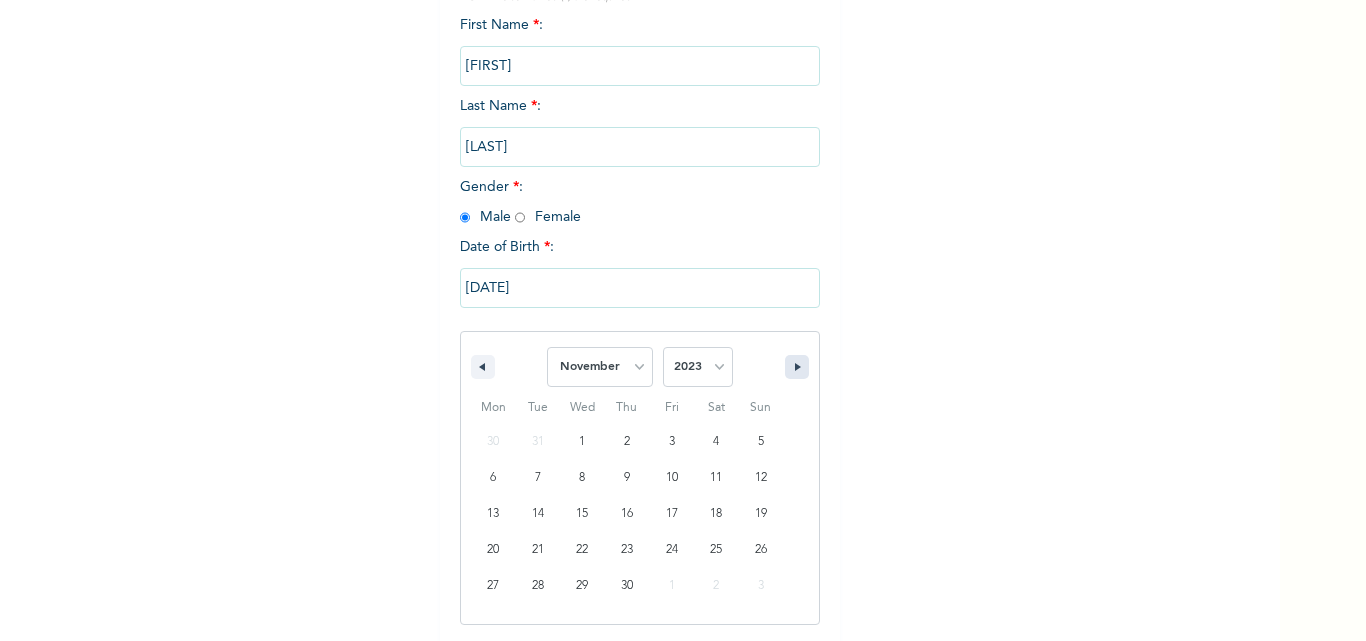 click at bounding box center (800, 367) 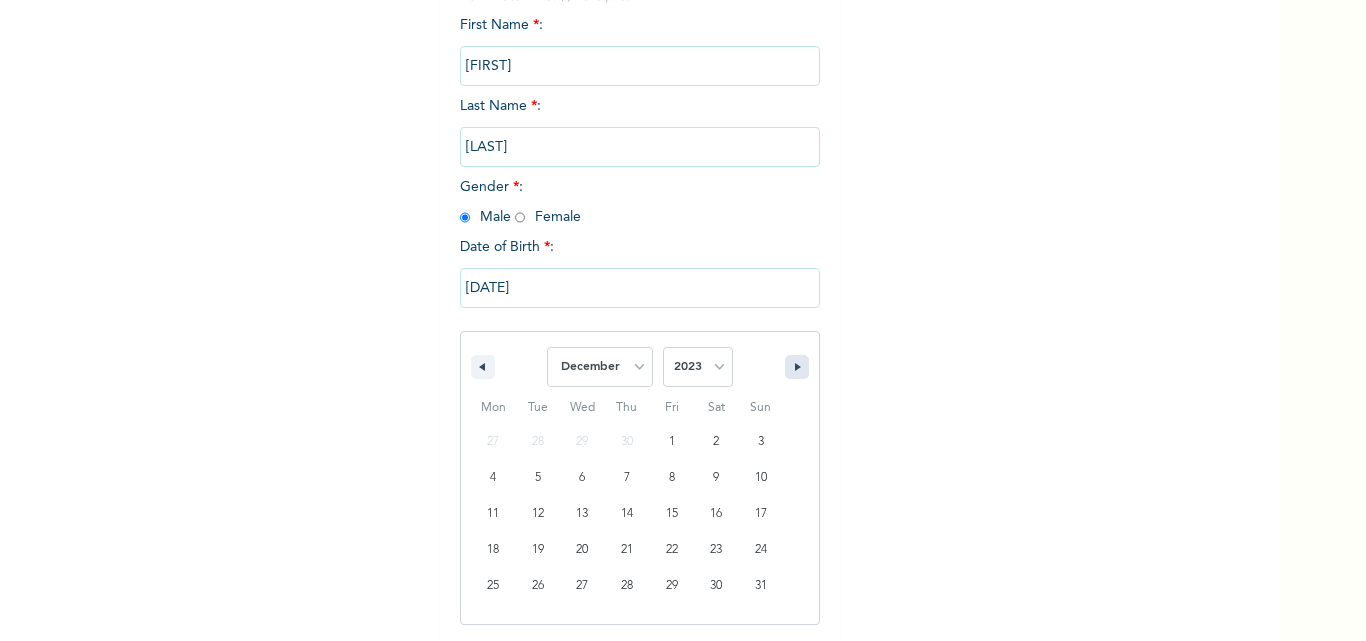 click at bounding box center (800, 367) 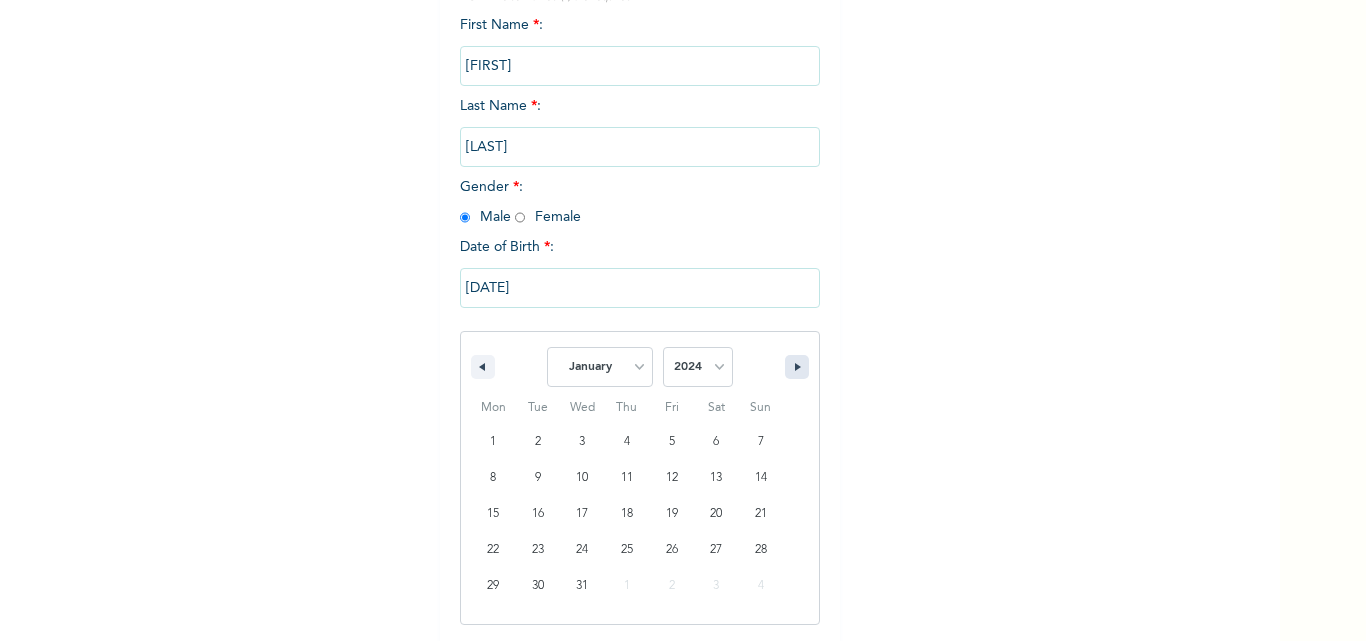 click at bounding box center [800, 367] 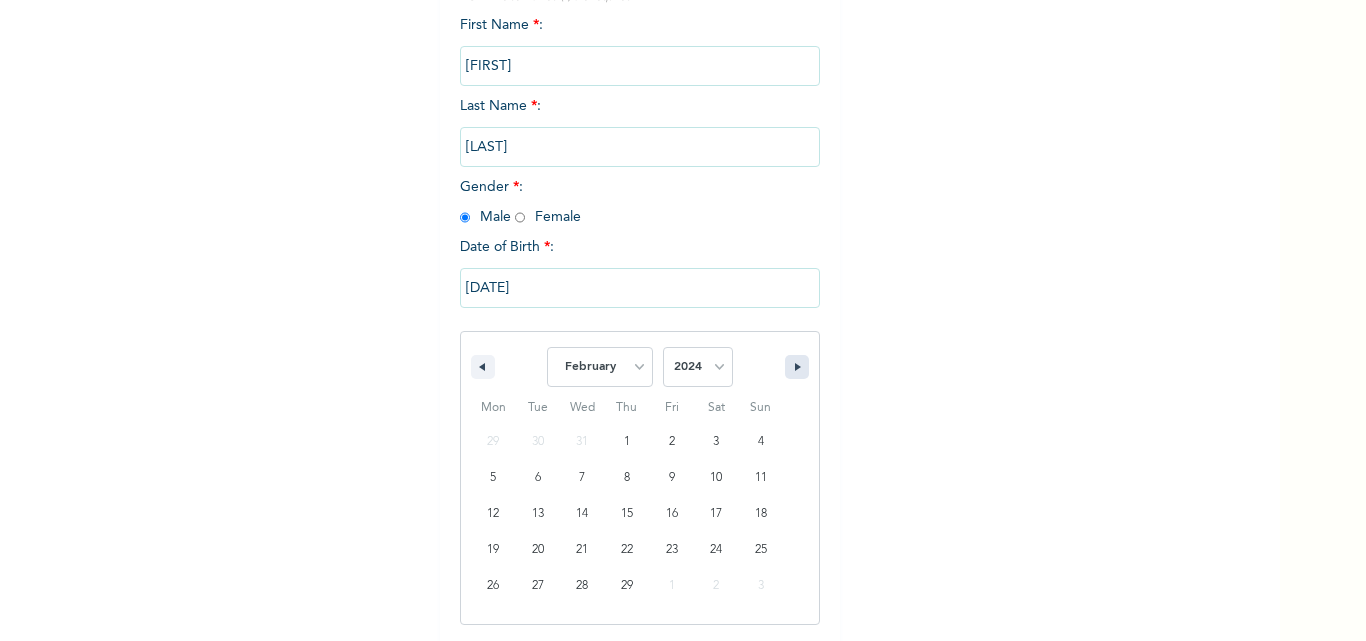 click at bounding box center [800, 367] 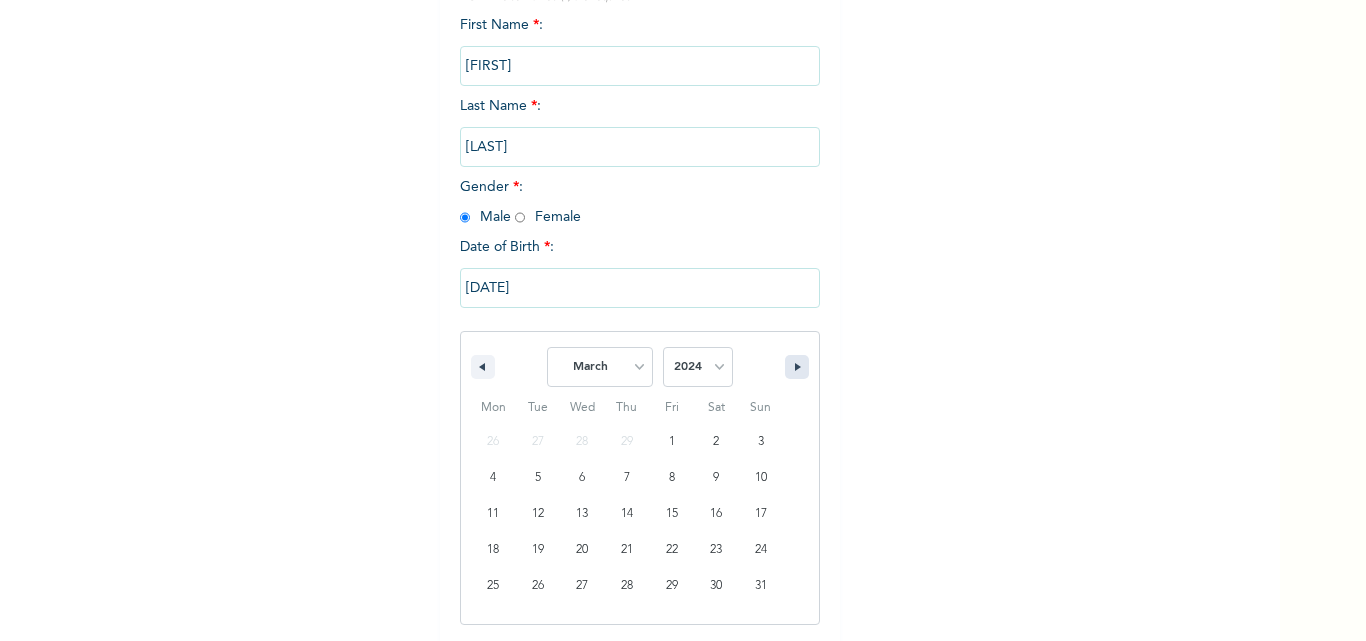 click at bounding box center (800, 367) 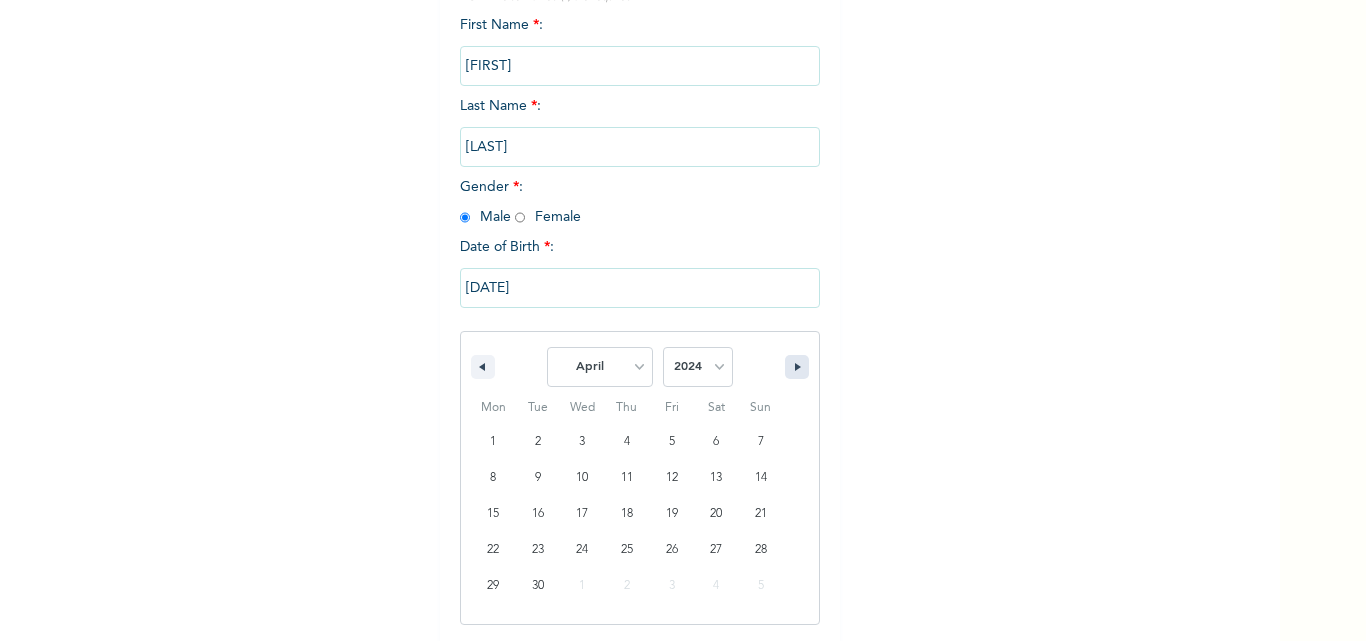 click at bounding box center (800, 367) 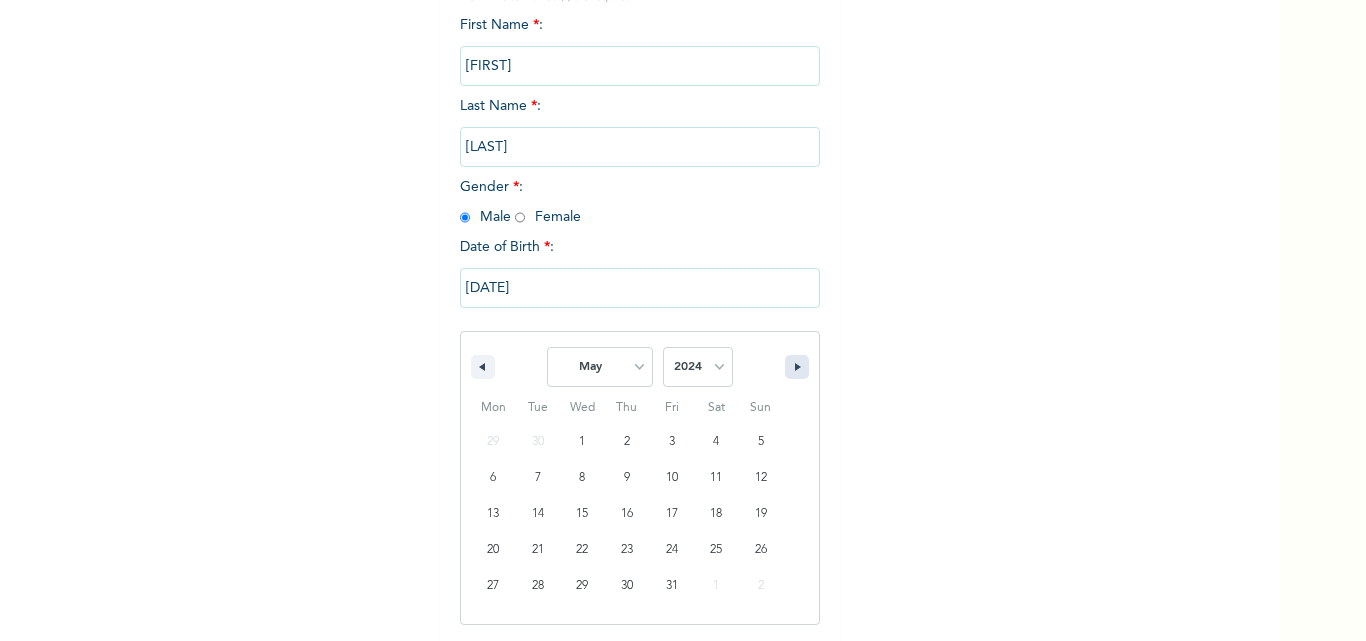 click at bounding box center (800, 367) 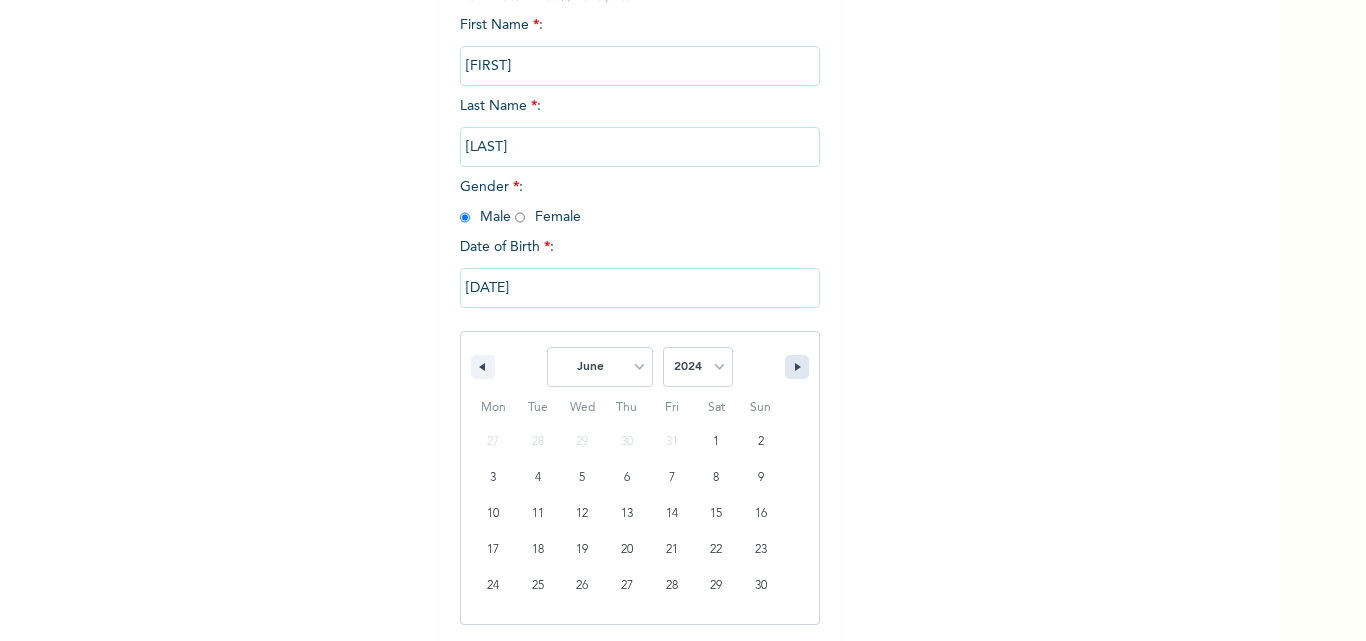 click at bounding box center [800, 367] 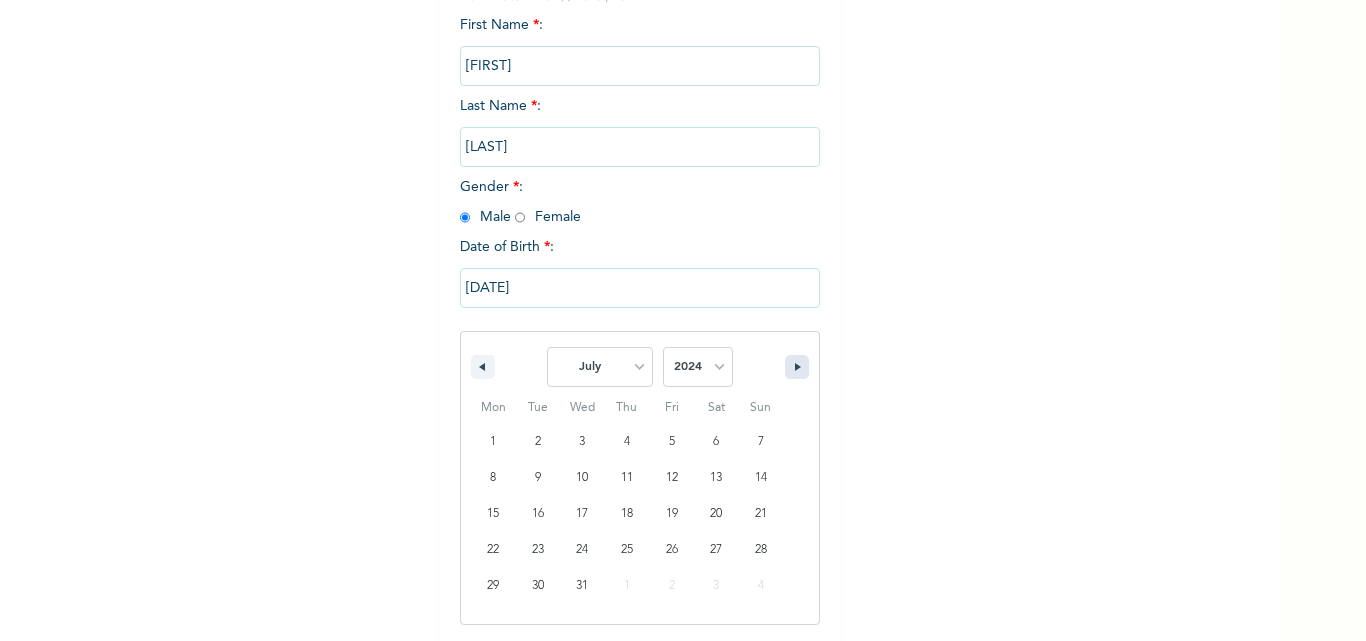 click at bounding box center (800, 367) 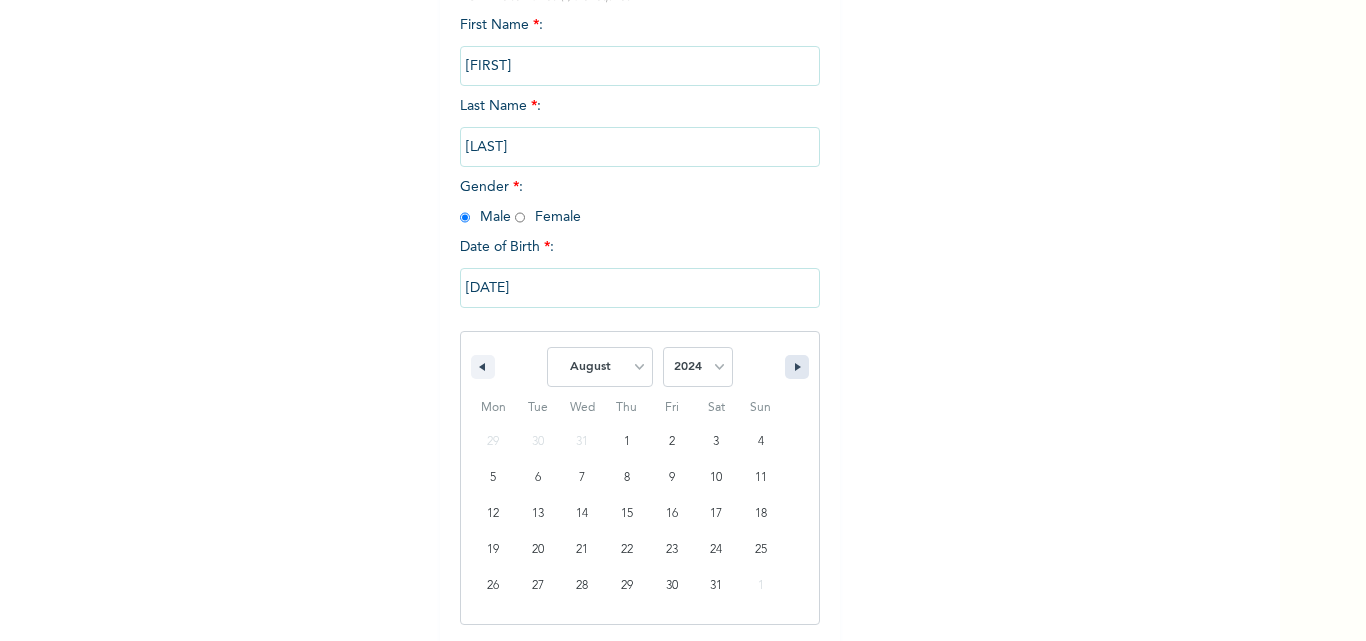 click at bounding box center (800, 367) 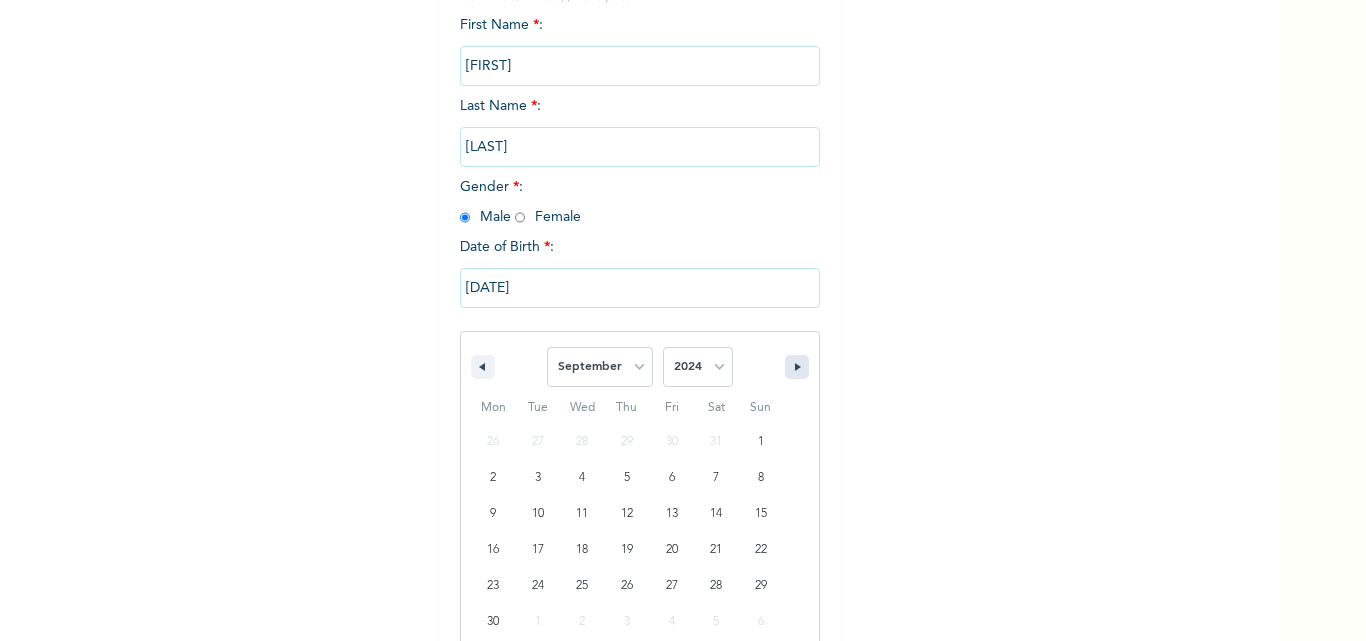 click at bounding box center [800, 367] 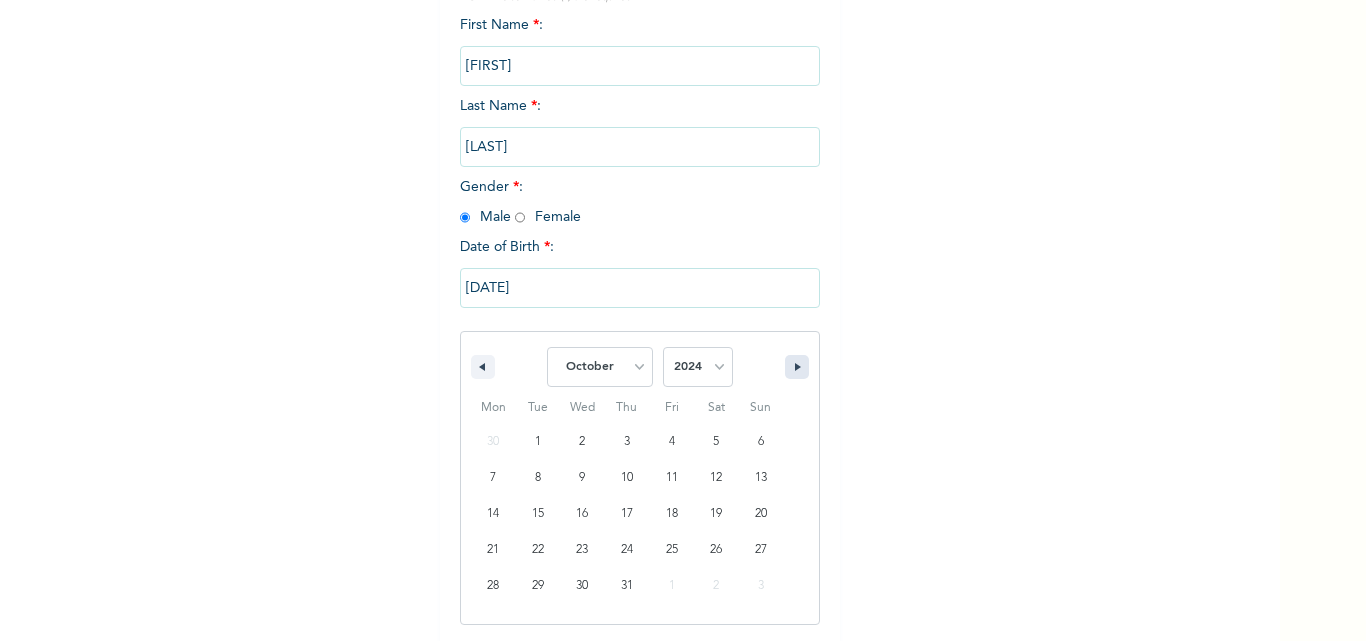 click at bounding box center [800, 367] 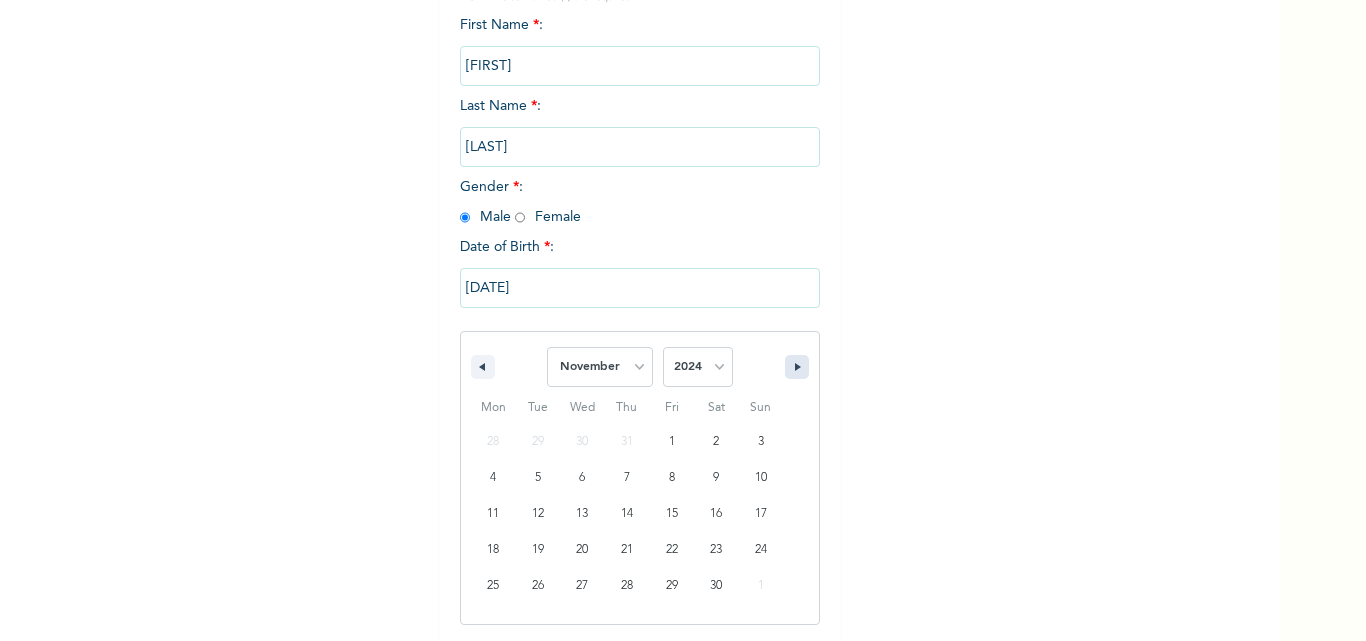 click at bounding box center [800, 367] 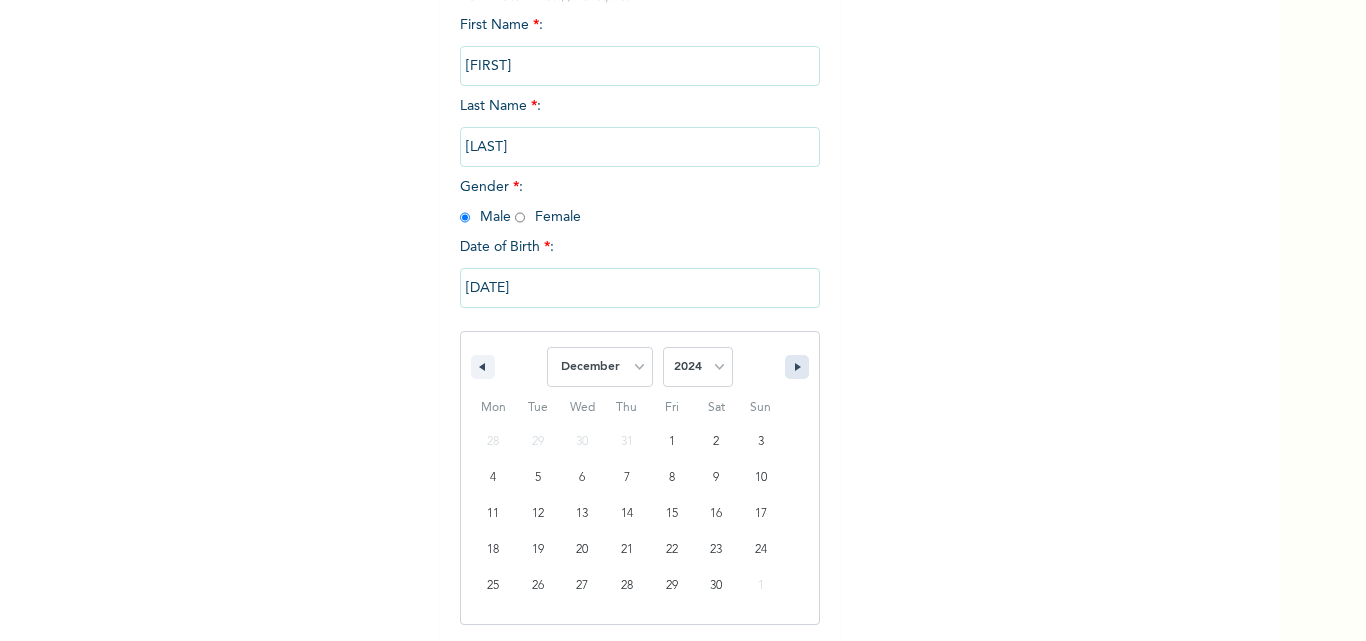 click at bounding box center [800, 367] 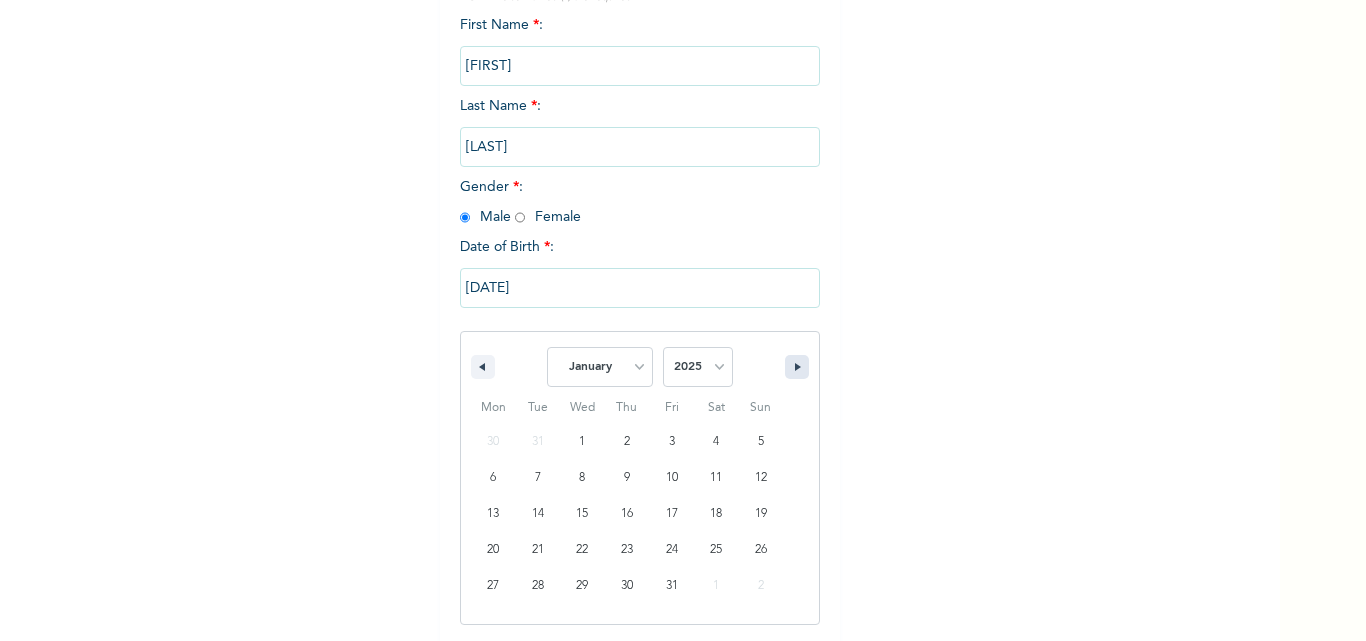 click at bounding box center (800, 367) 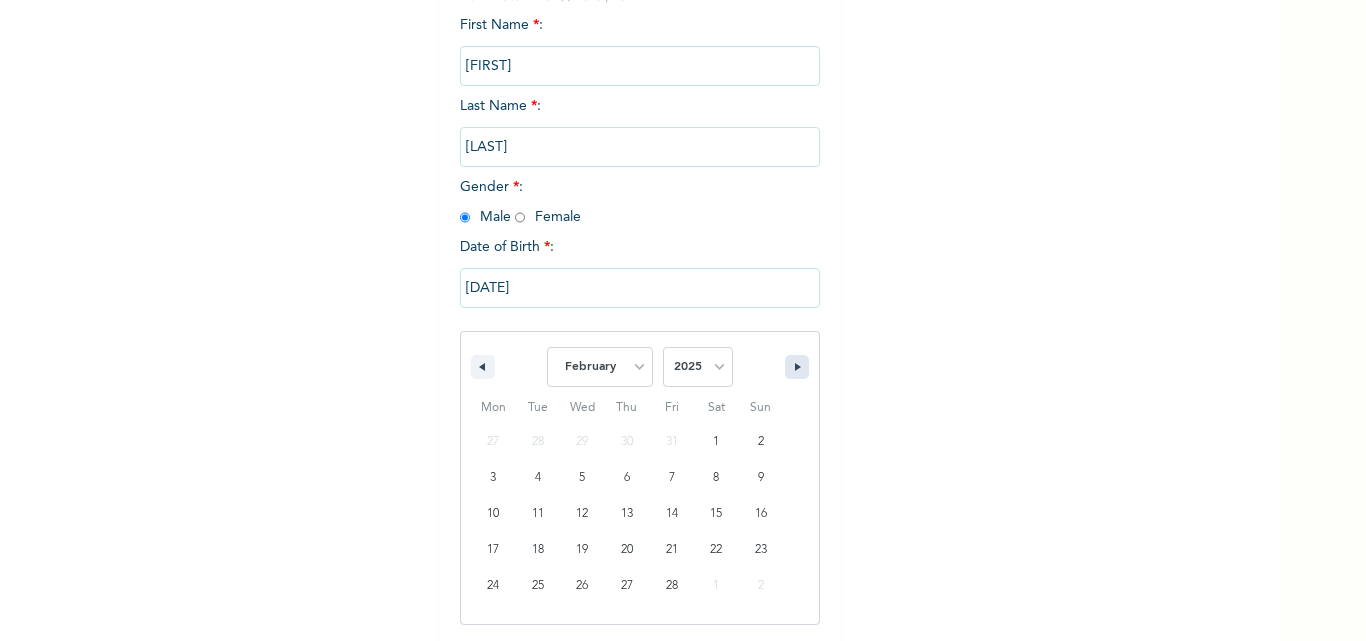 click at bounding box center [800, 367] 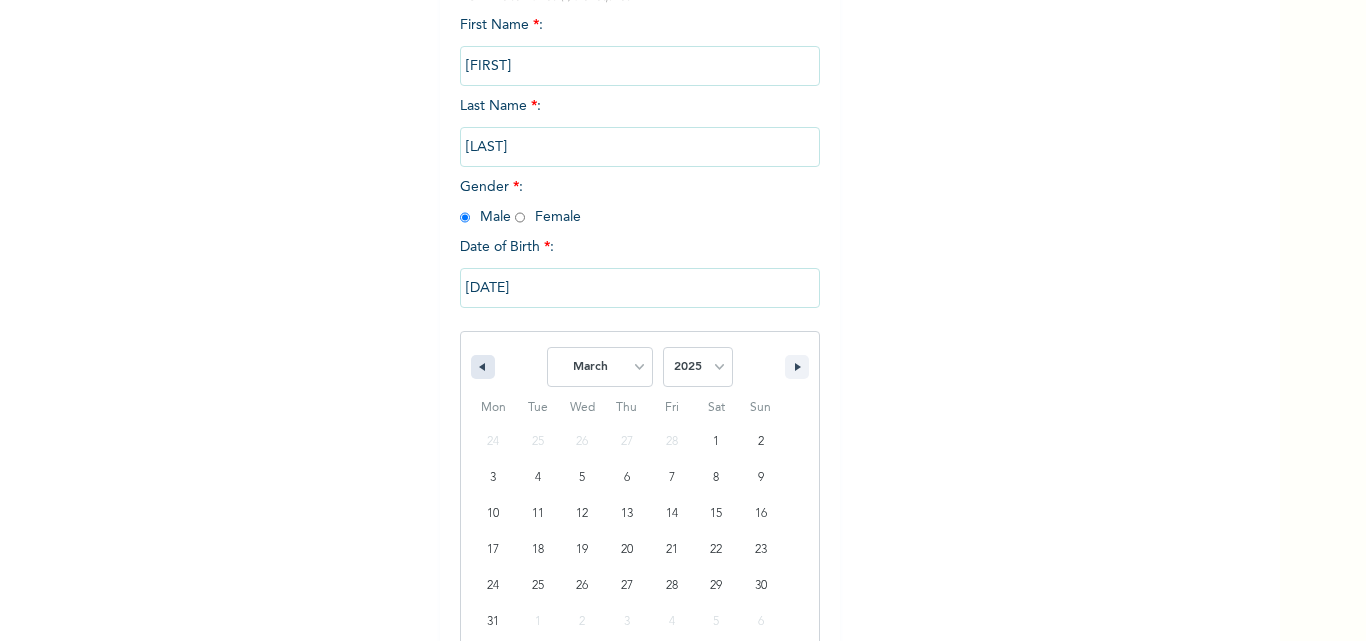click at bounding box center (483, 367) 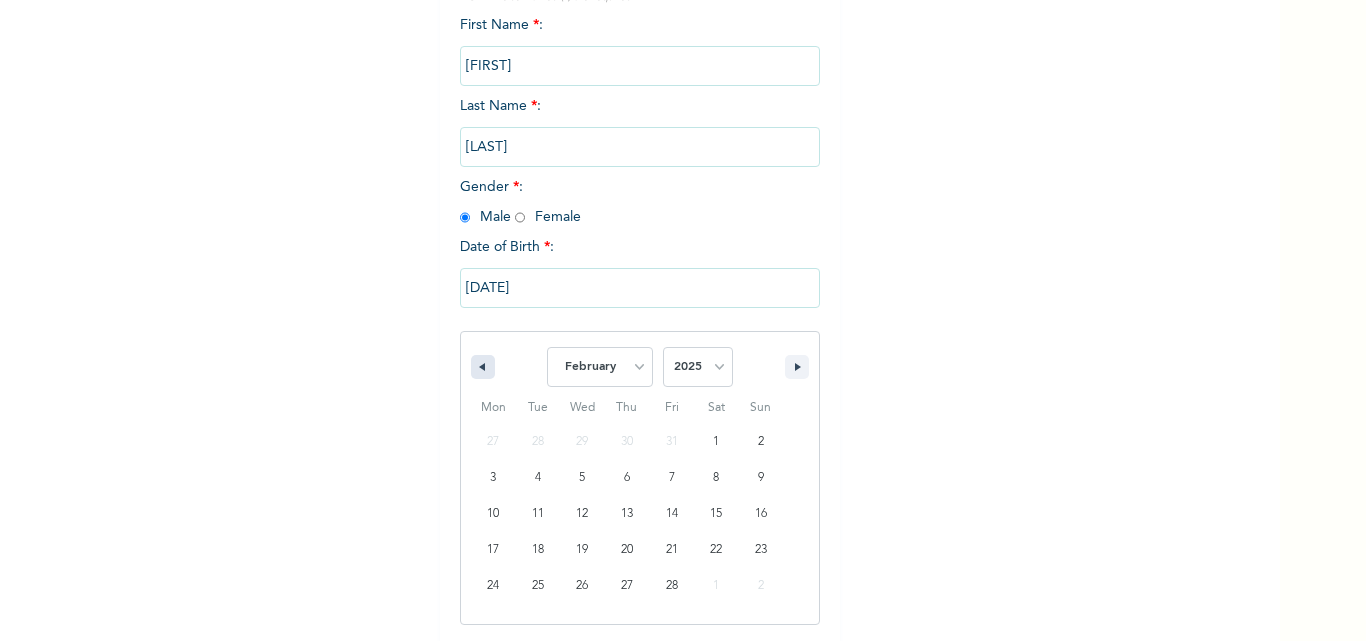 click at bounding box center [483, 367] 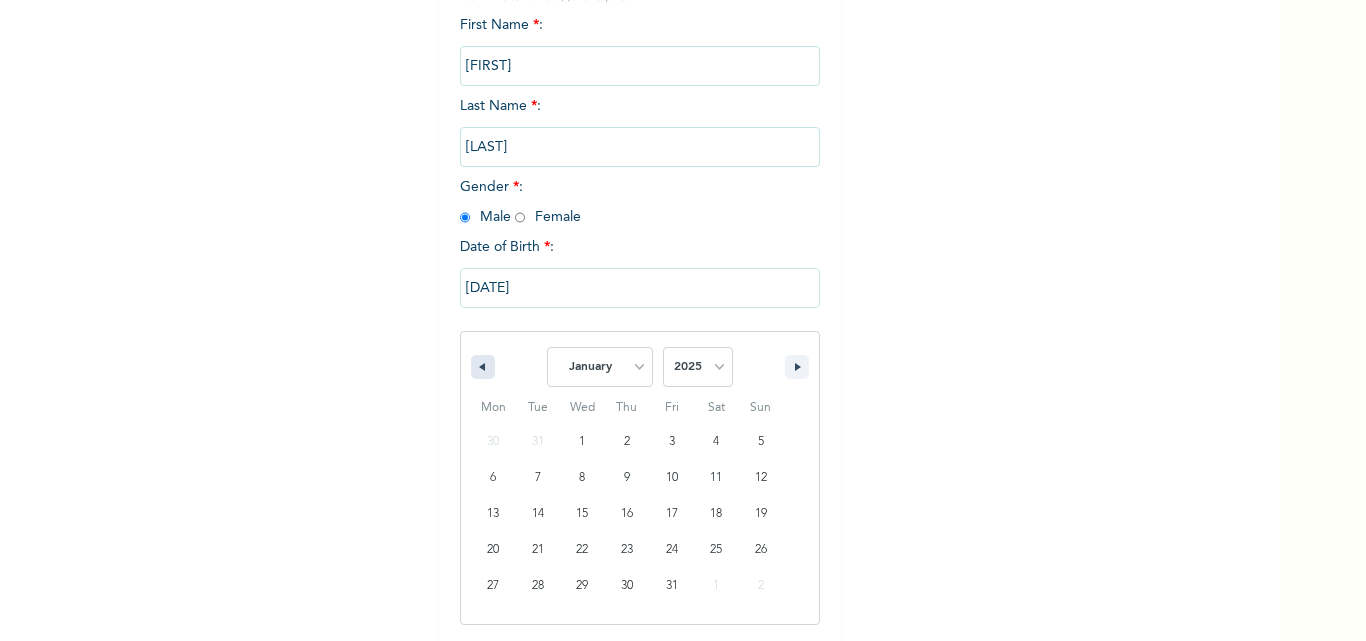 click at bounding box center [483, 367] 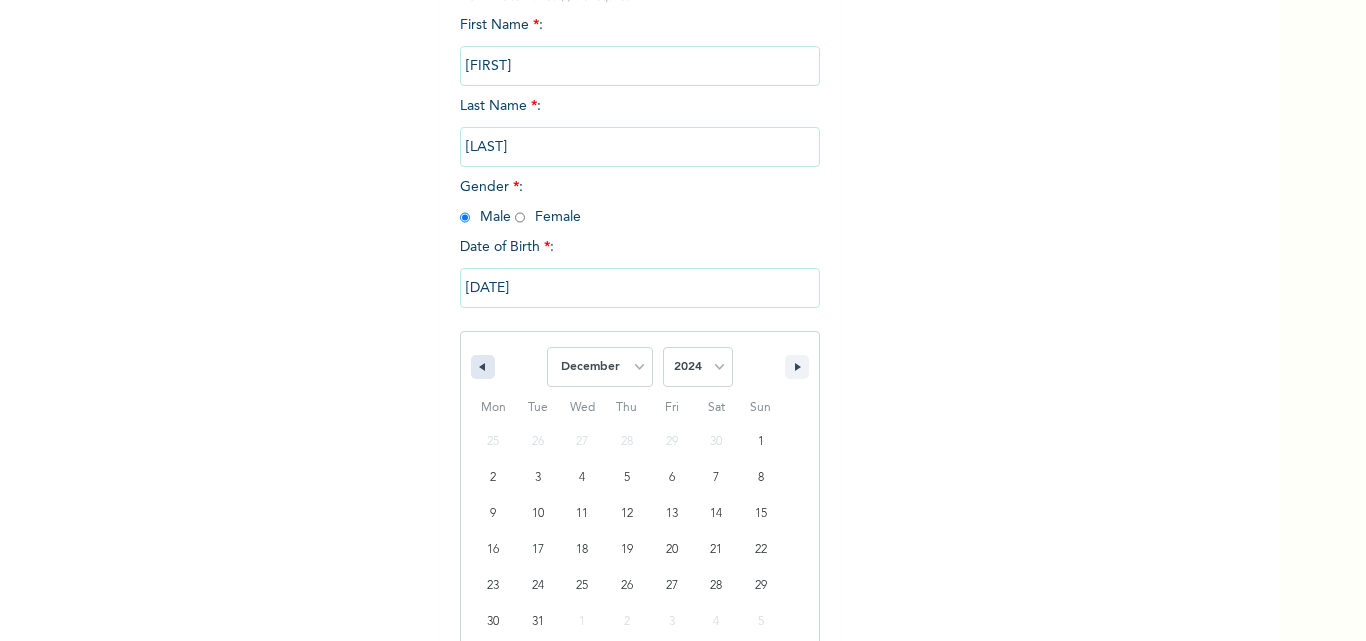 click at bounding box center (483, 367) 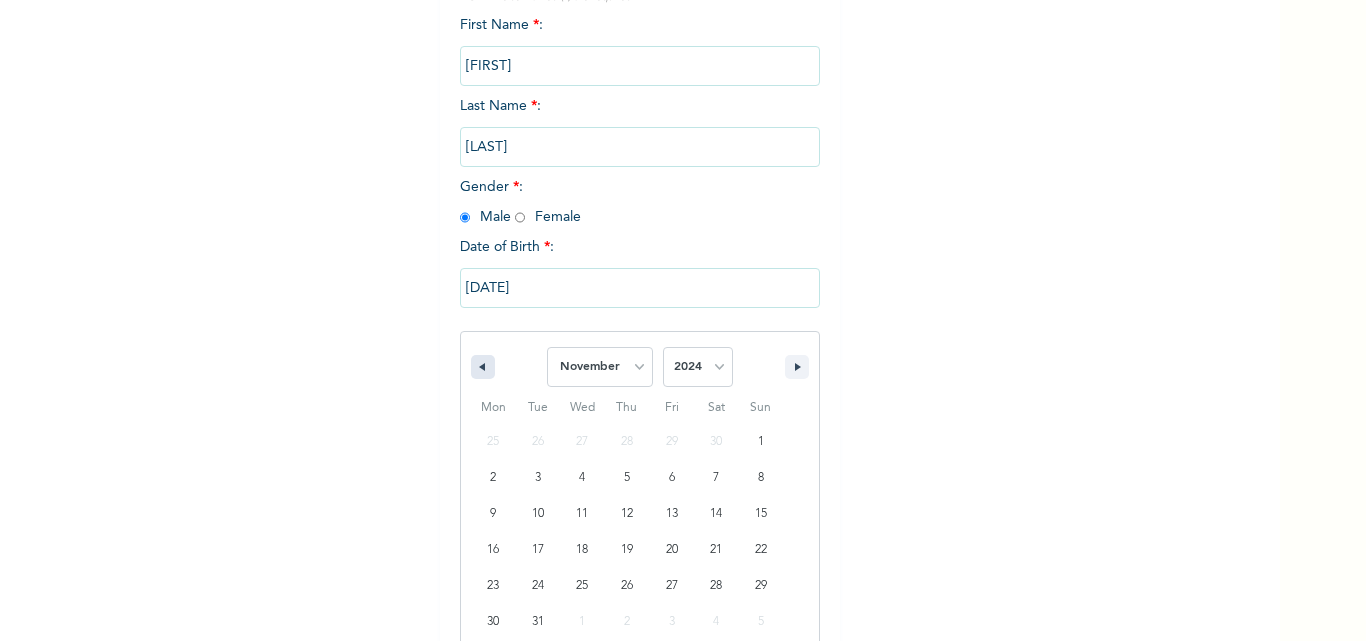 click at bounding box center [483, 367] 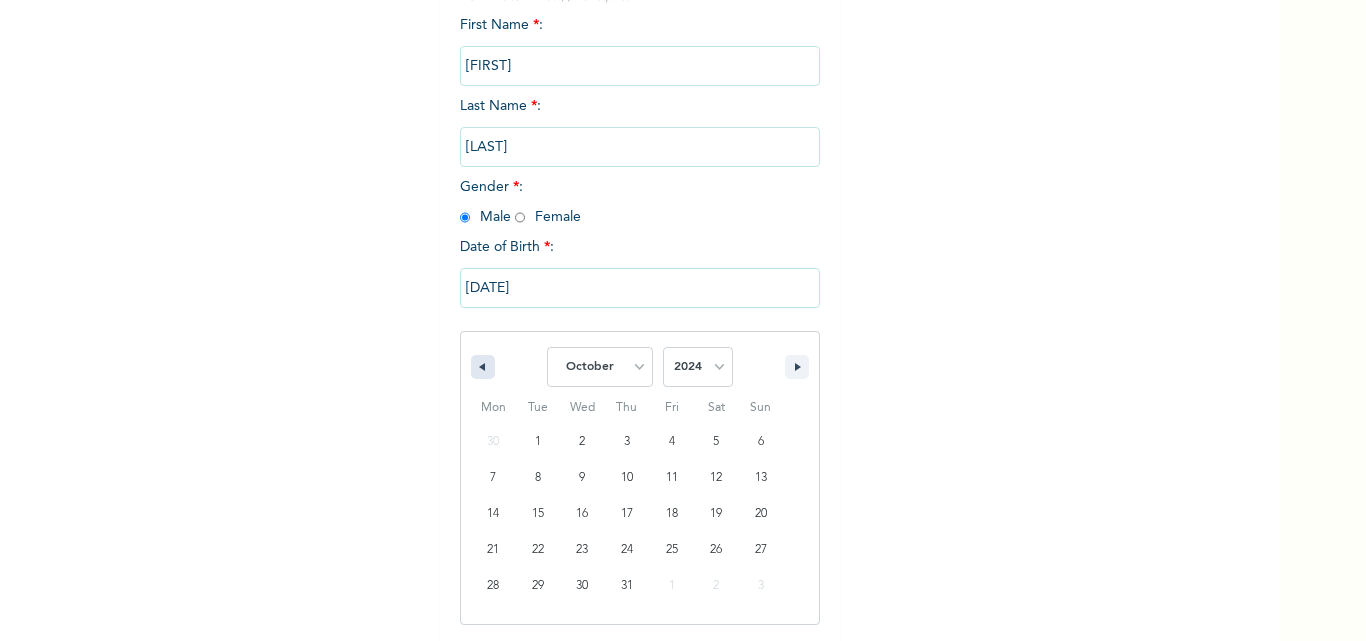 click at bounding box center [483, 367] 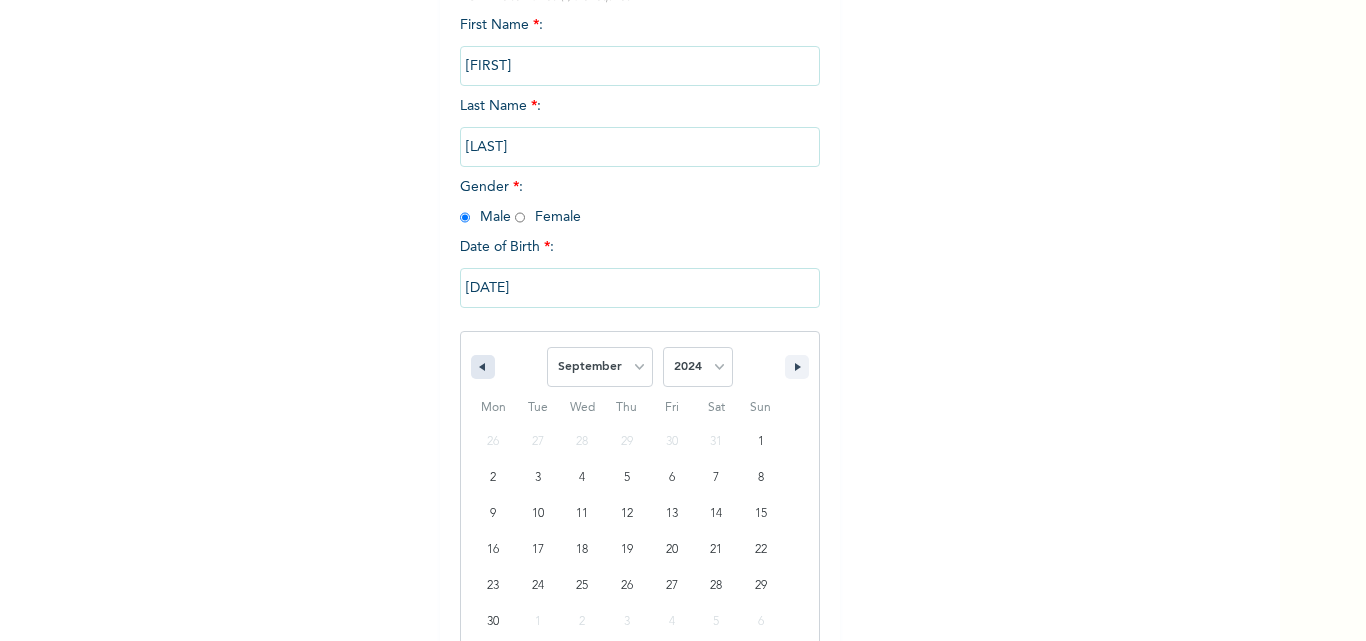 click at bounding box center (483, 367) 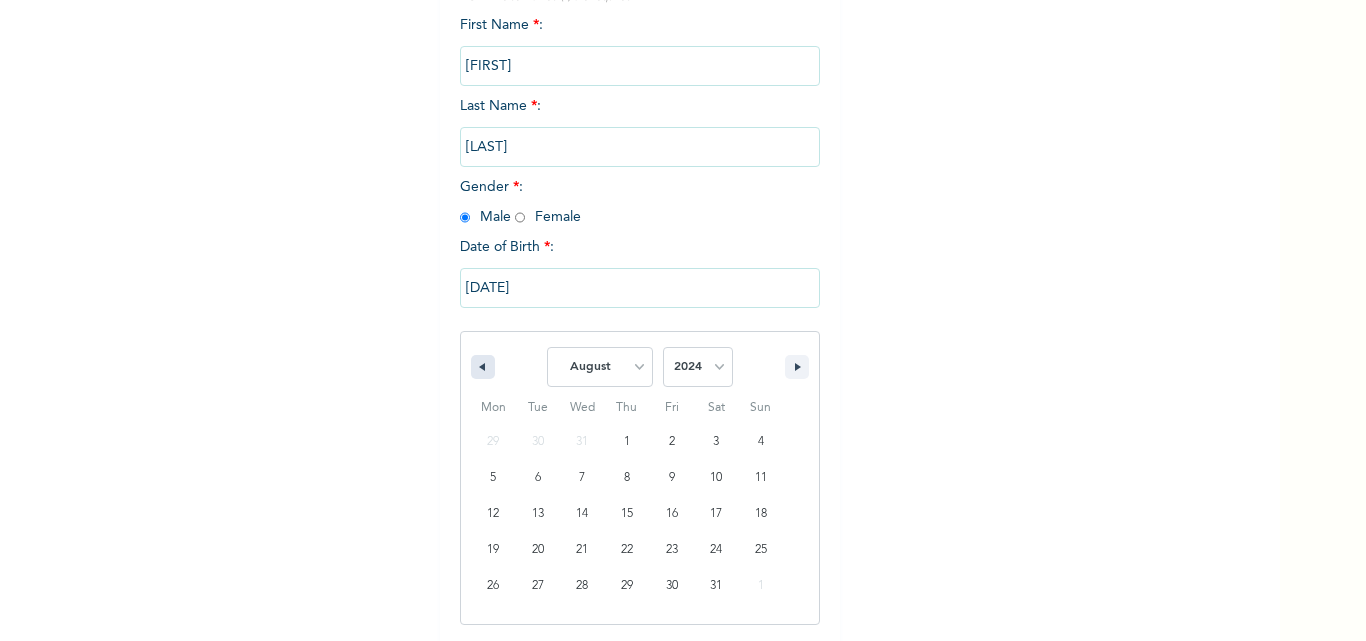 click at bounding box center [483, 367] 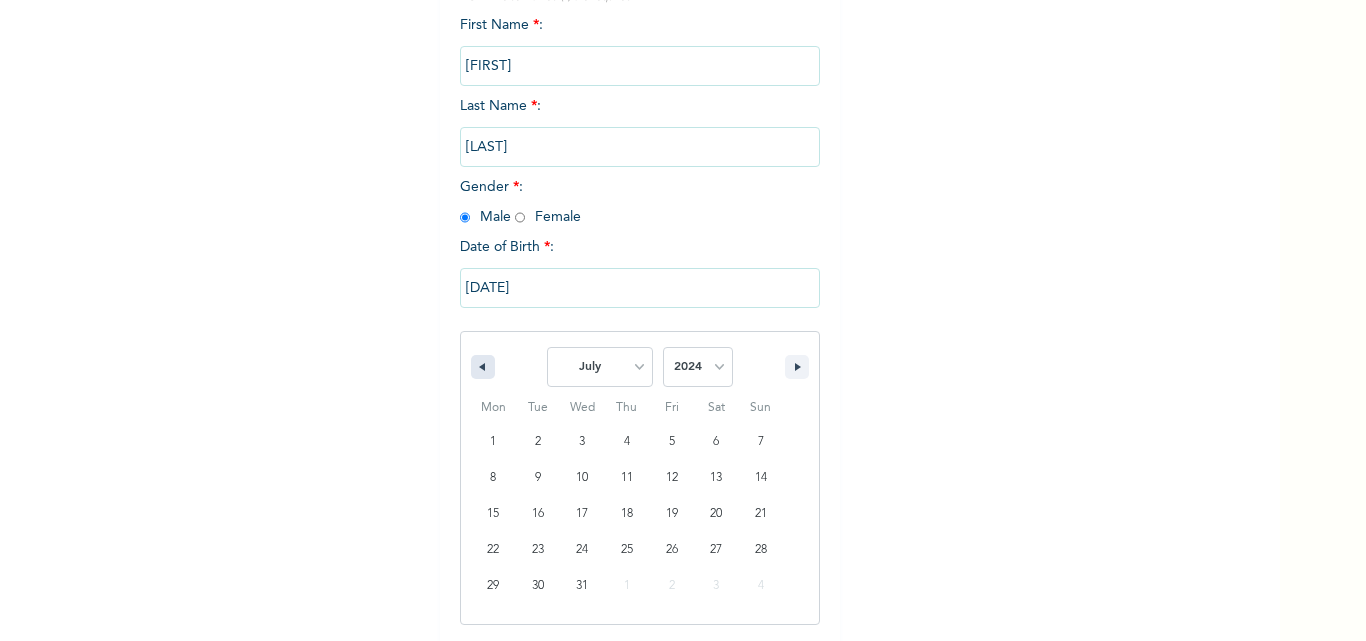 click at bounding box center (480, 367) 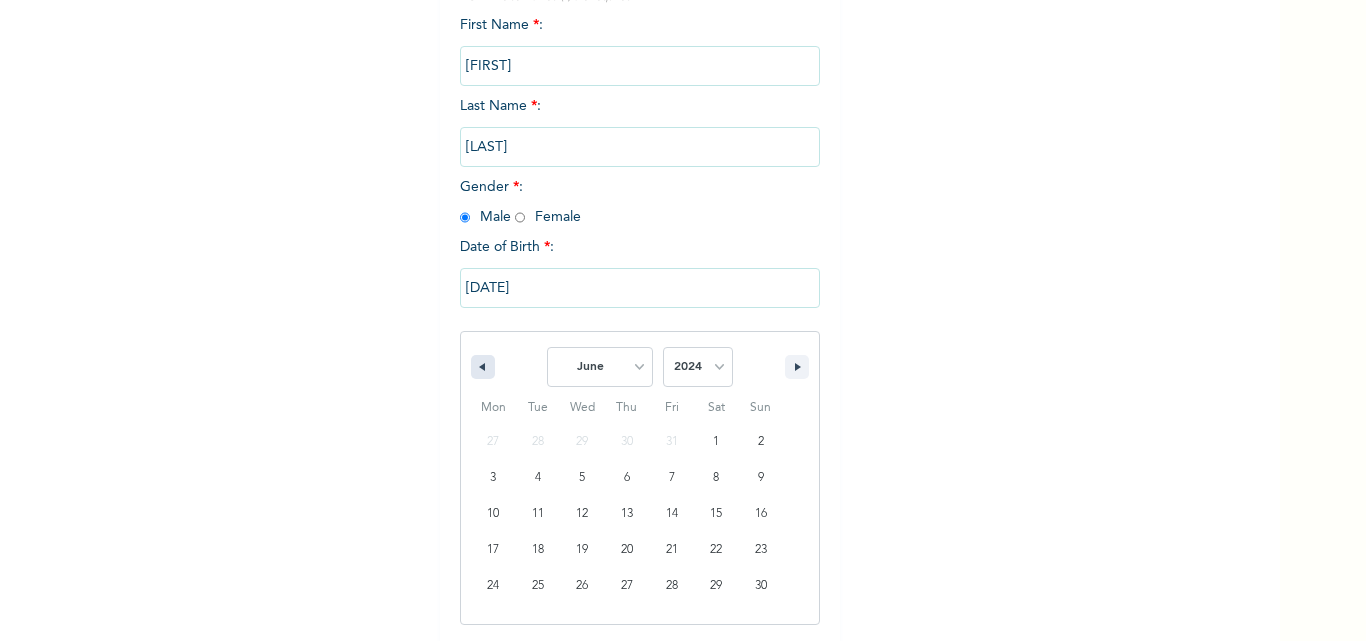 click at bounding box center [480, 367] 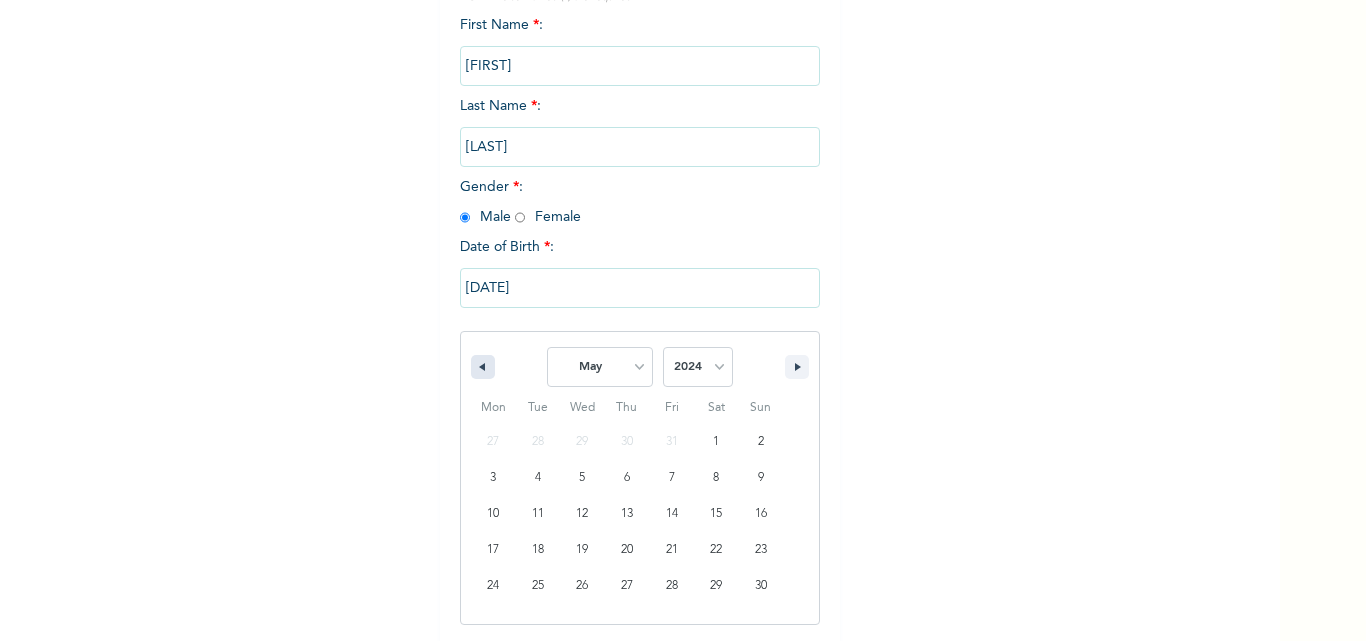 click at bounding box center [480, 367] 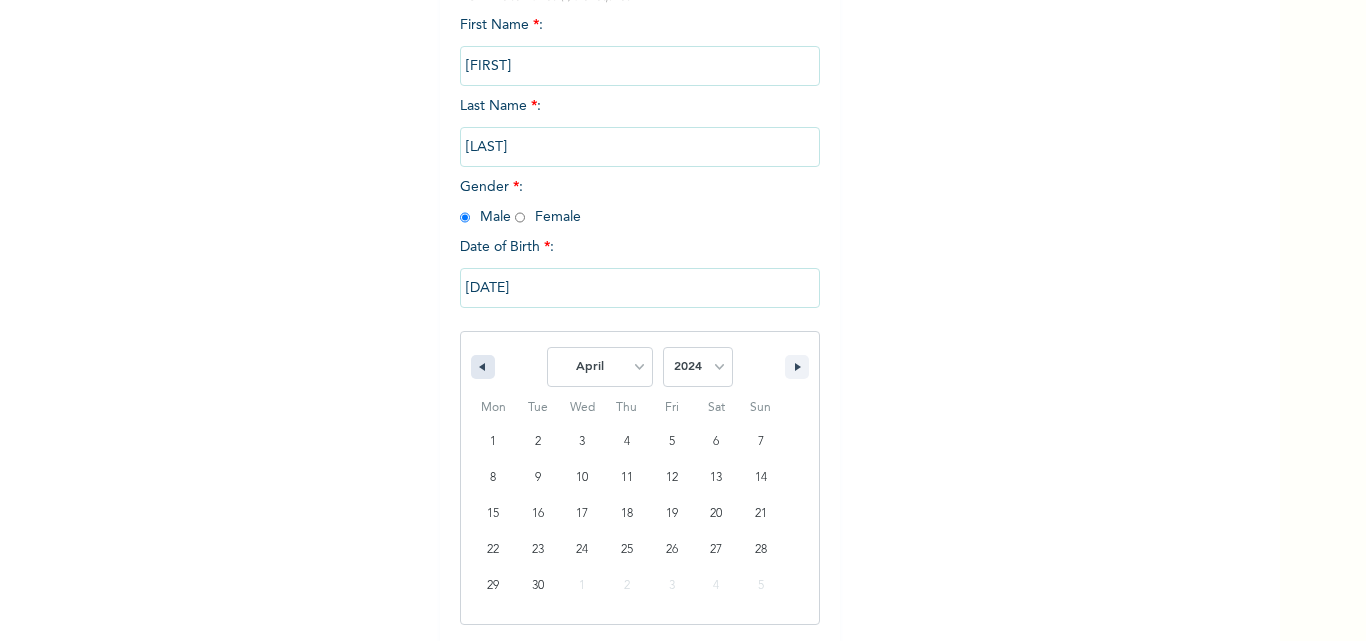 click at bounding box center [480, 367] 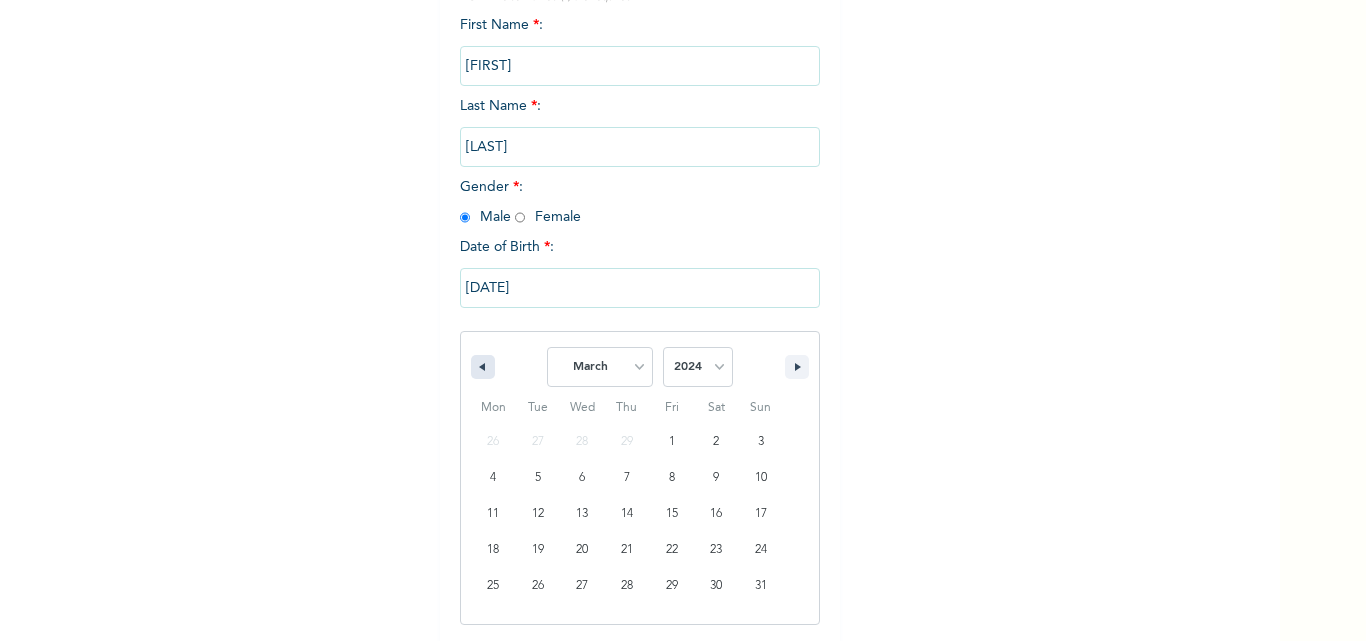 click at bounding box center [480, 367] 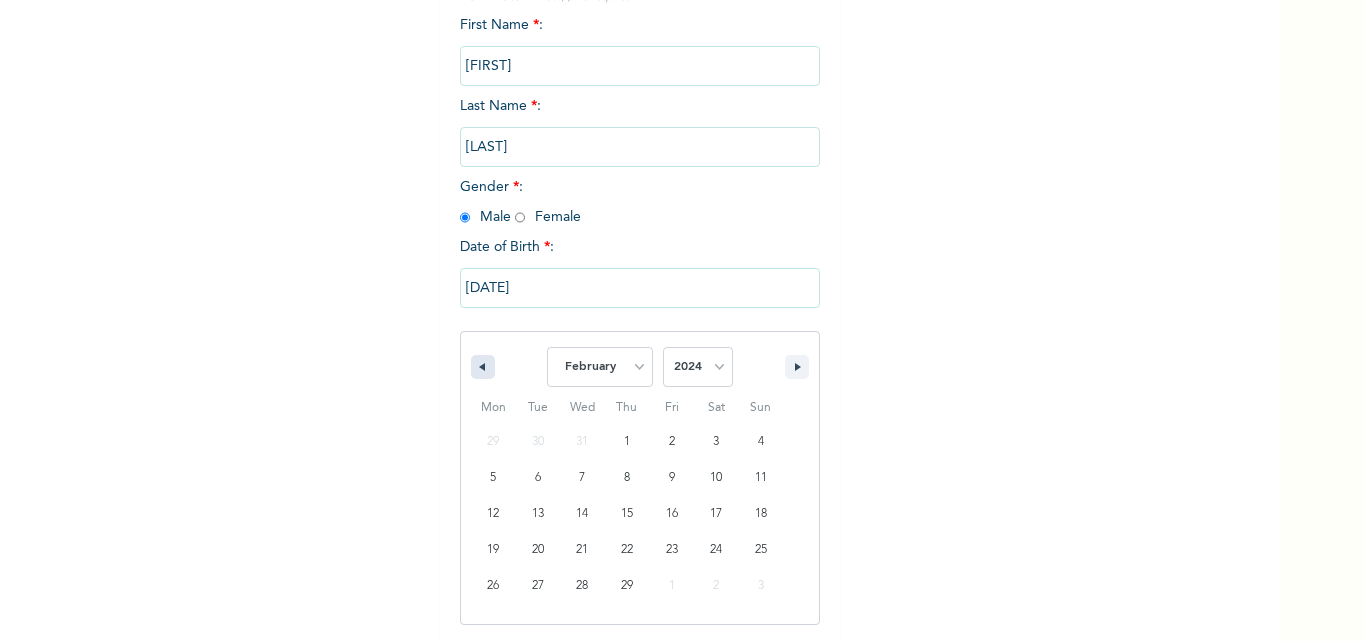 click at bounding box center [480, 367] 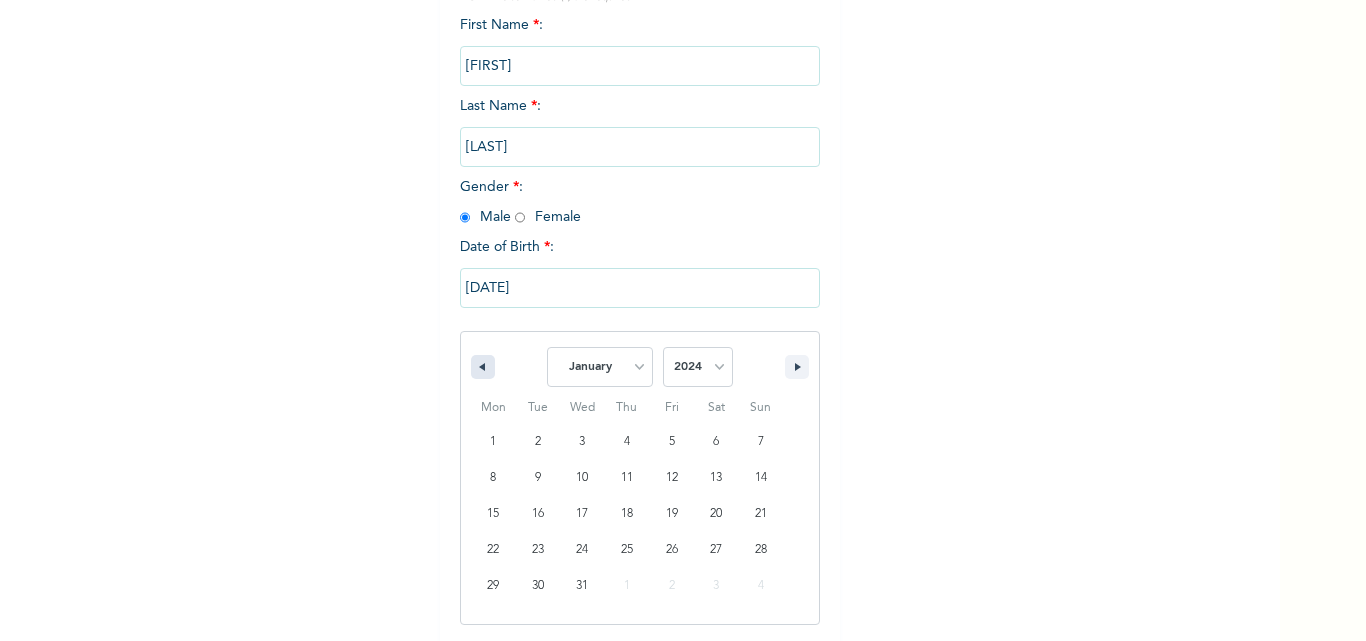 click at bounding box center [480, 367] 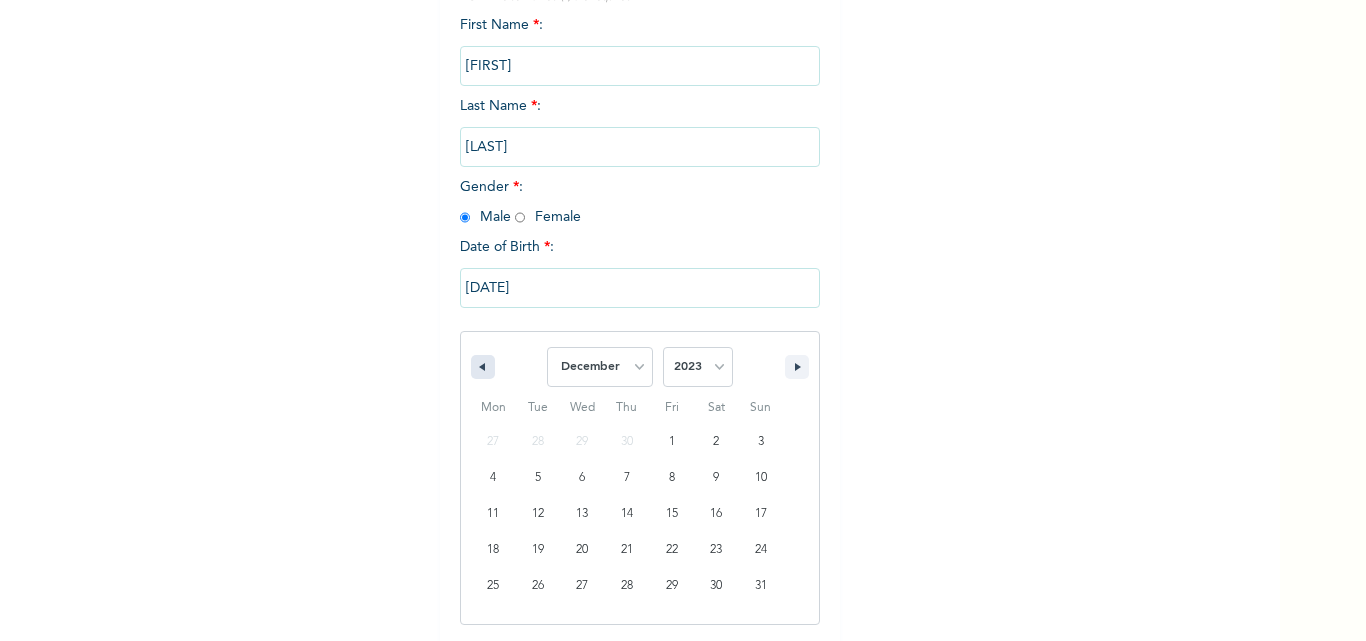 click at bounding box center [483, 367] 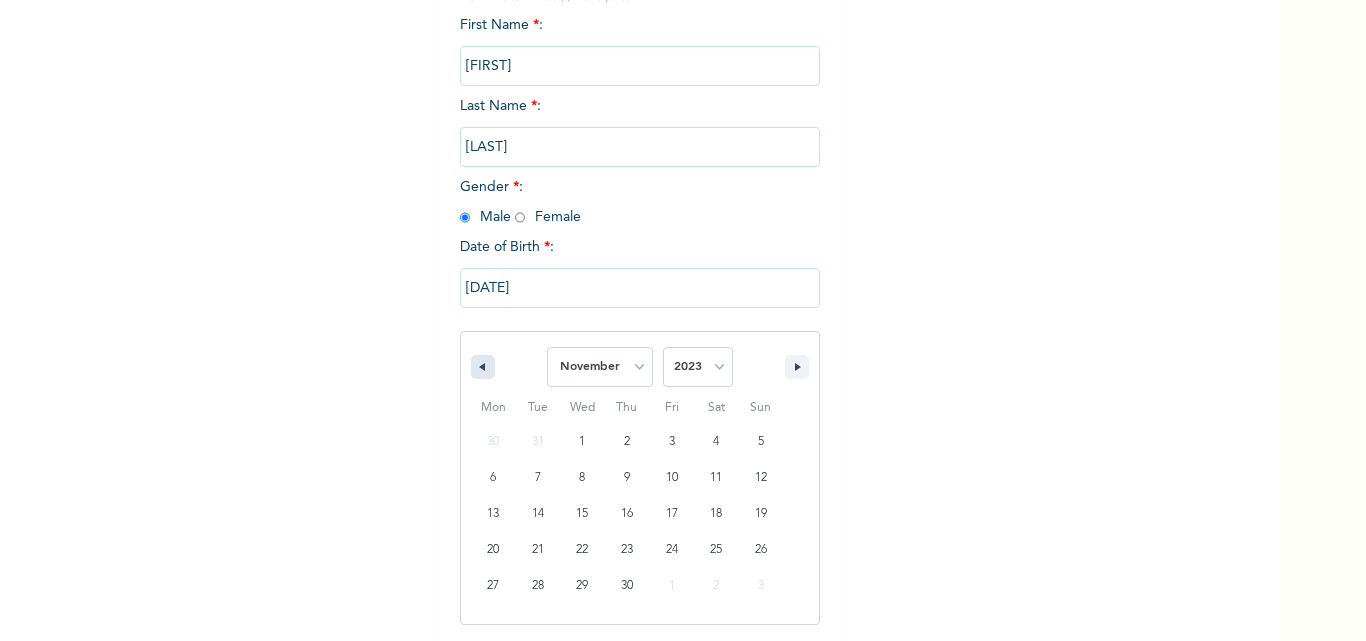 click at bounding box center [483, 367] 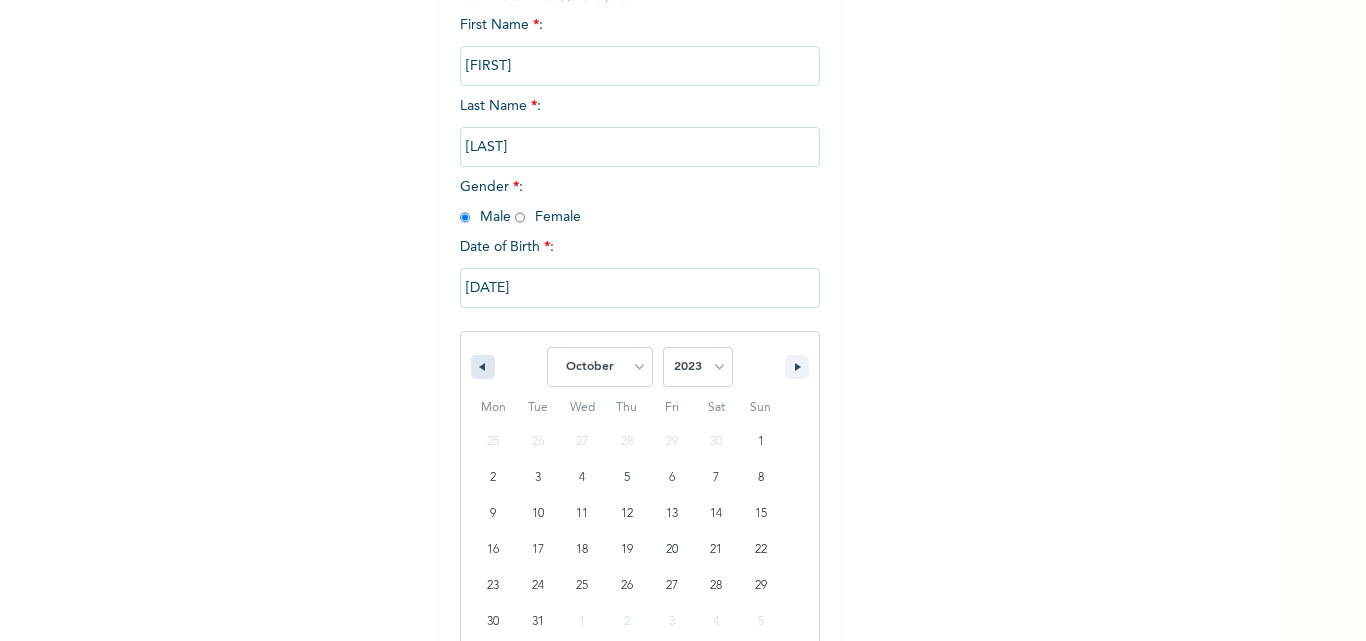 click at bounding box center [483, 367] 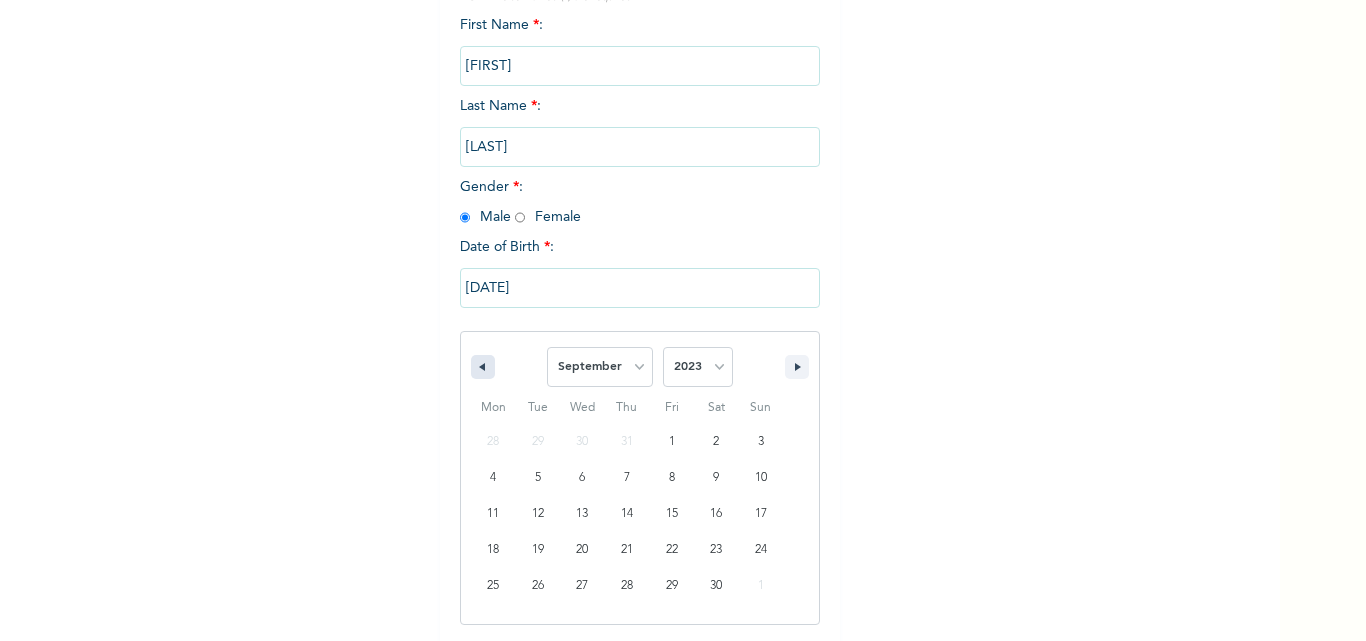 click at bounding box center (483, 367) 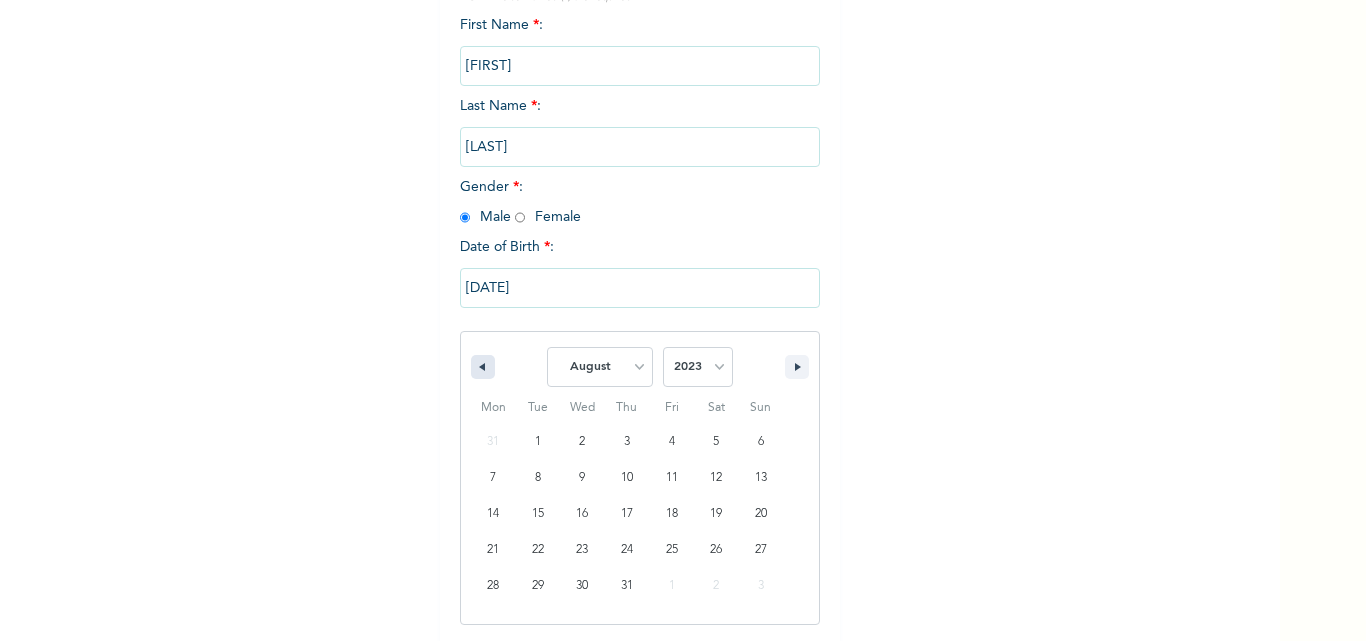 click at bounding box center (483, 367) 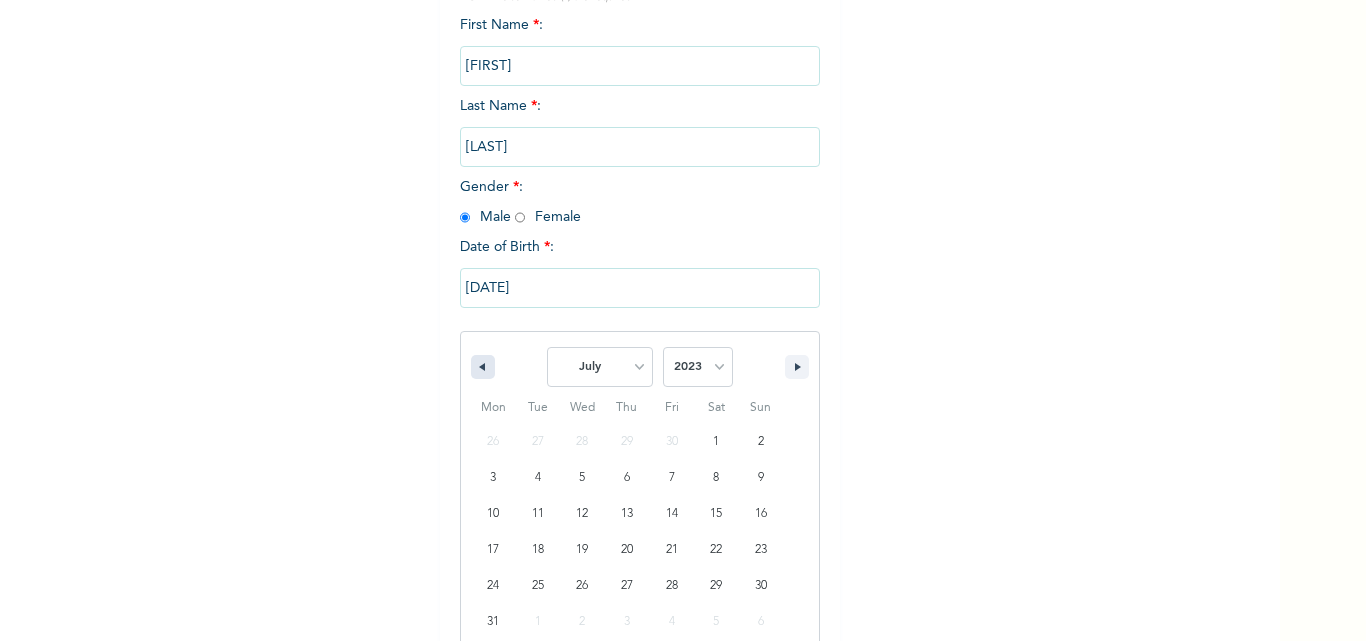 click at bounding box center (483, 367) 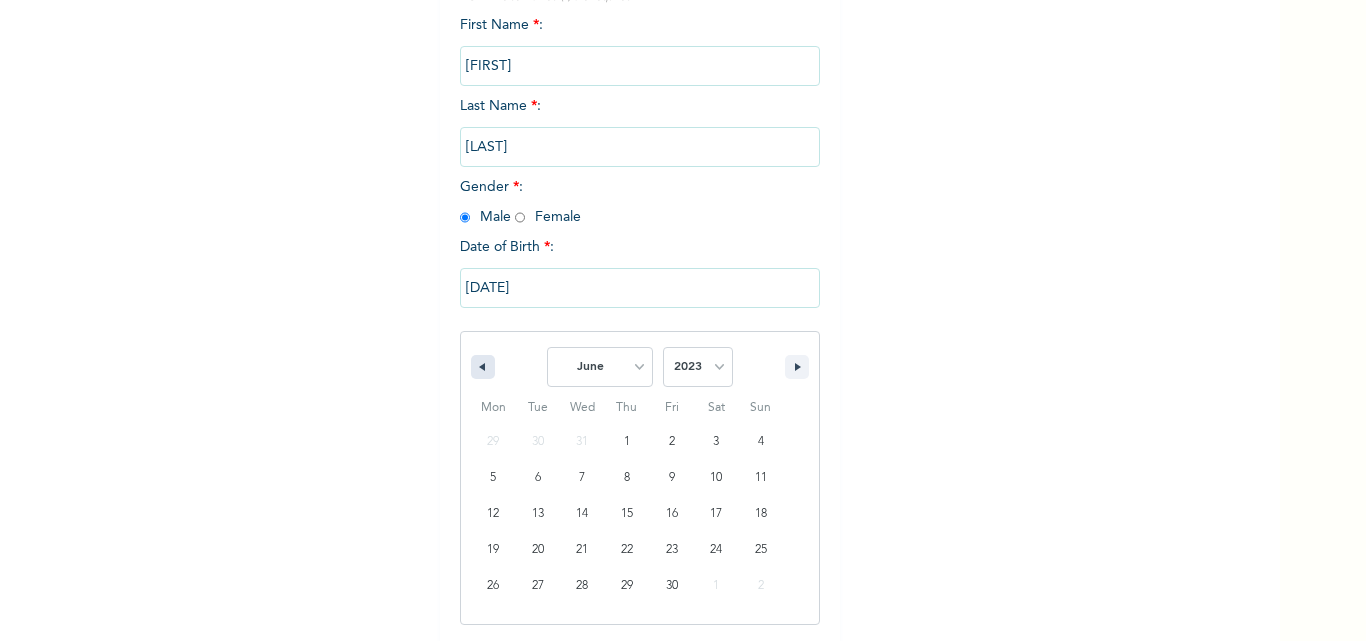 click at bounding box center (483, 367) 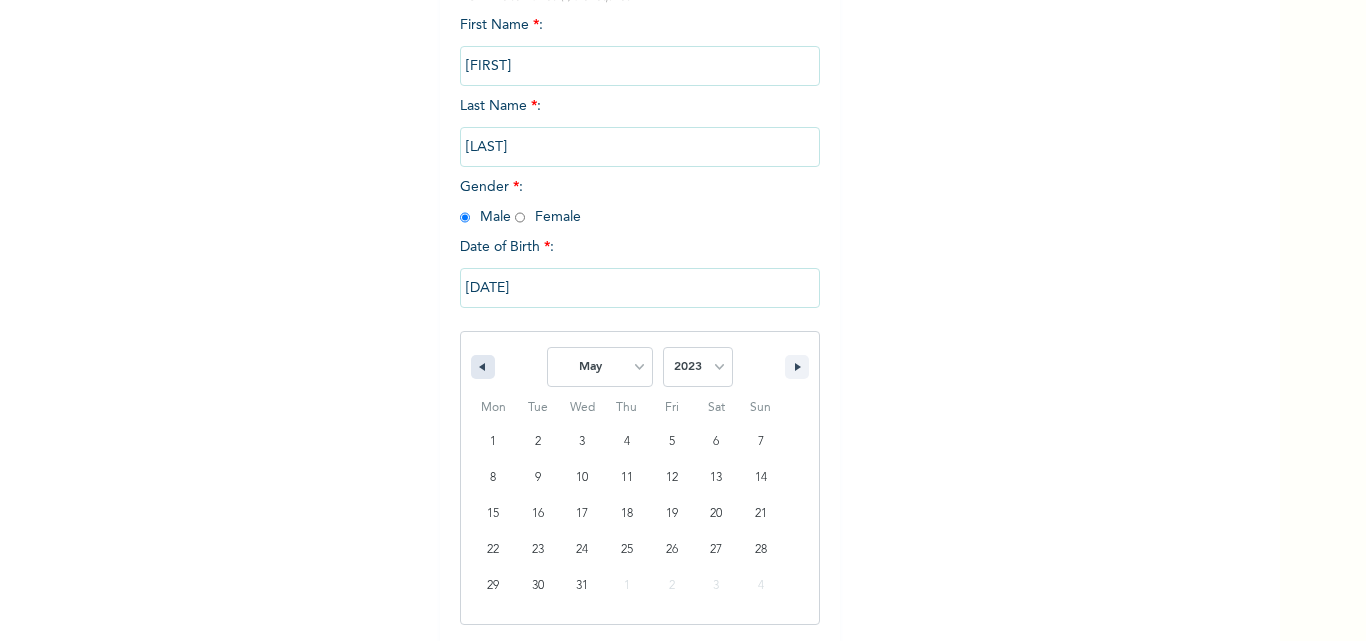 click at bounding box center (483, 367) 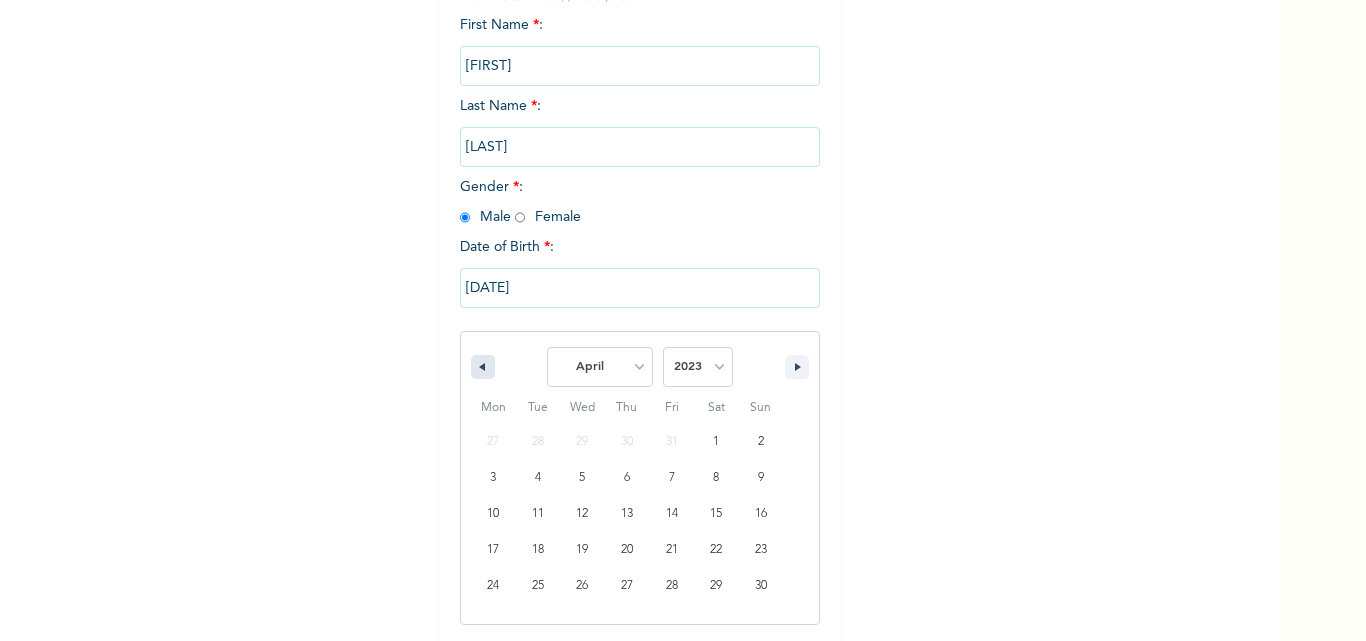 click at bounding box center [483, 367] 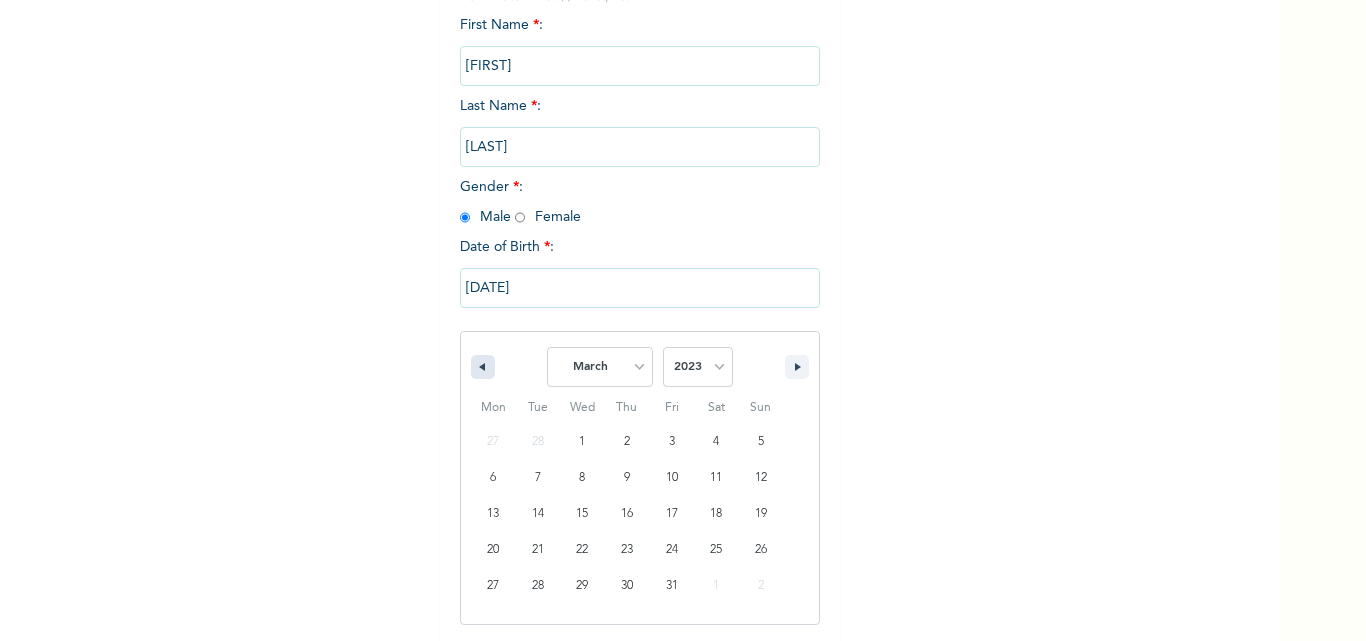 click at bounding box center (483, 367) 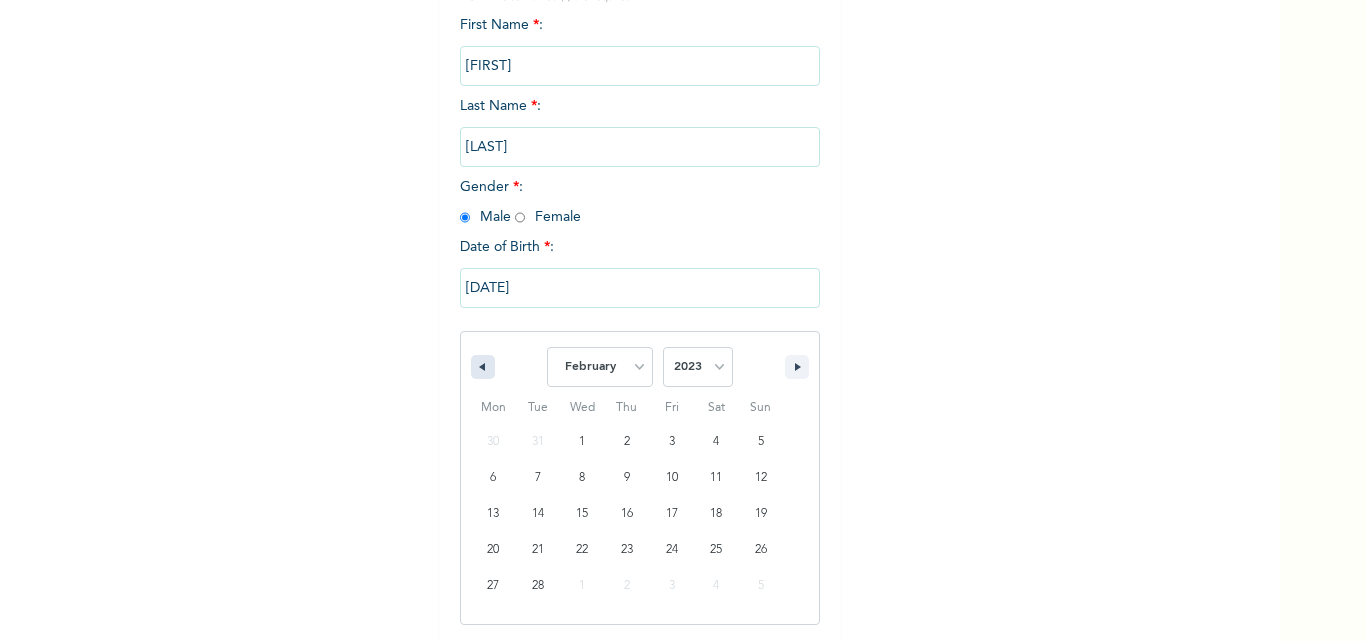 click at bounding box center [483, 367] 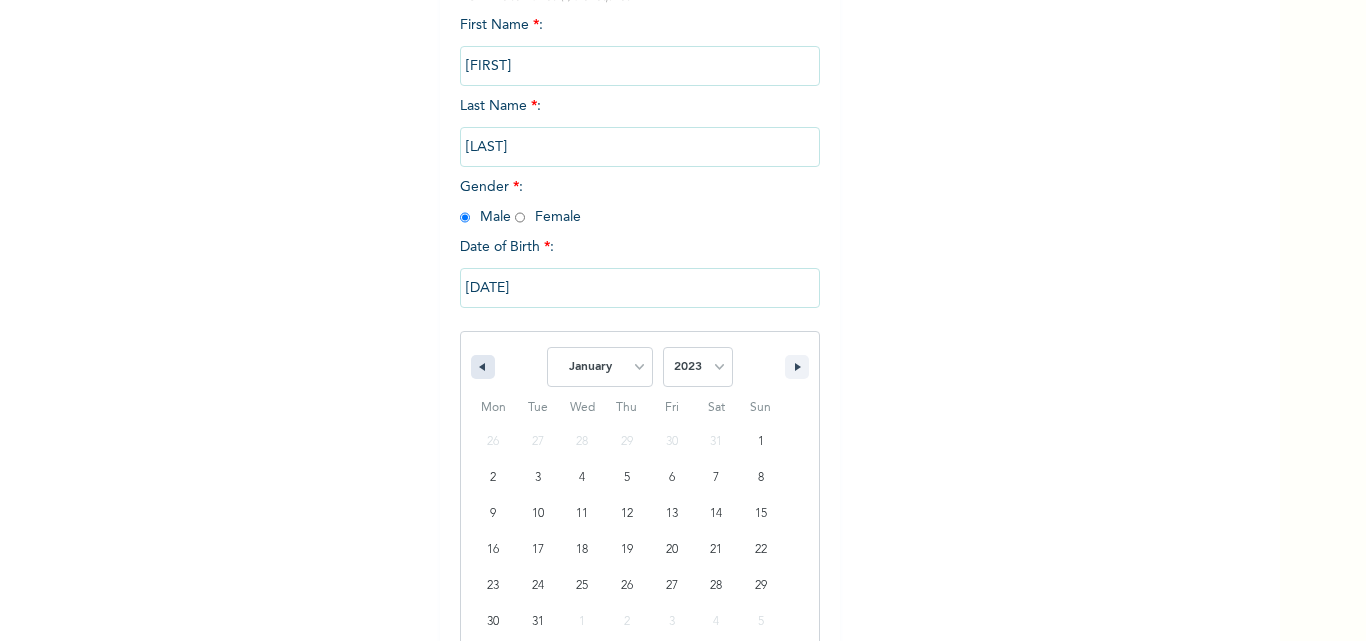 click at bounding box center (483, 367) 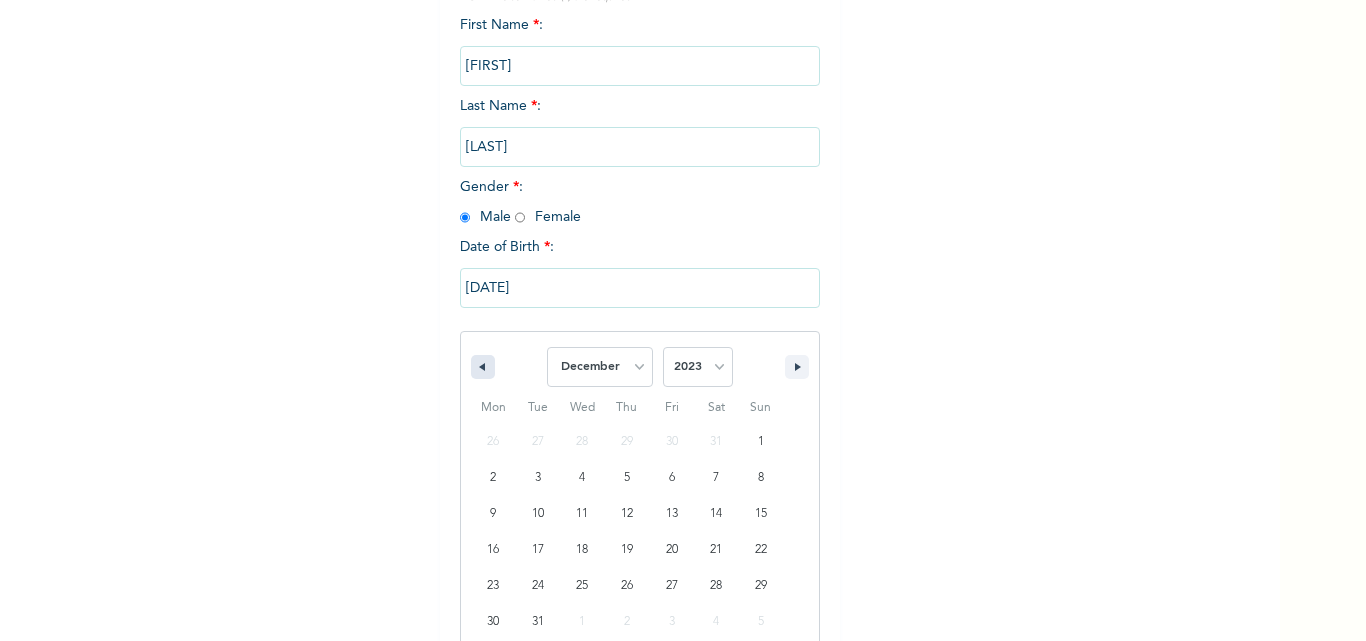 select on "2022" 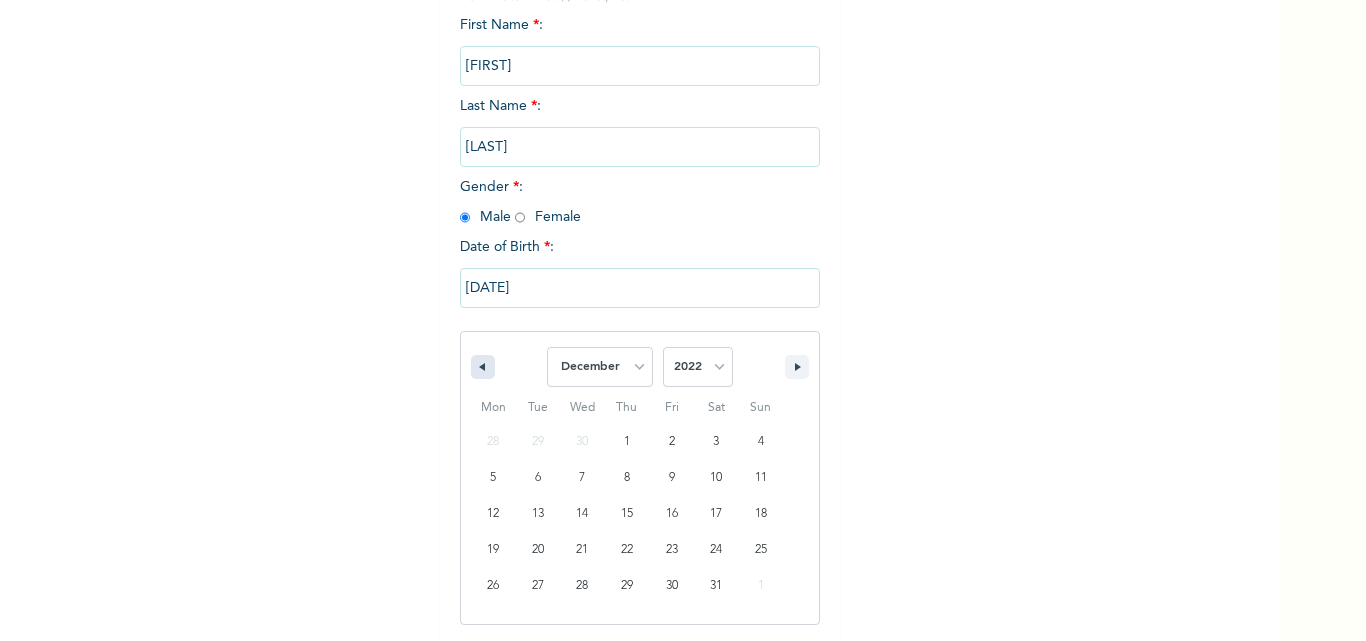 click at bounding box center (483, 367) 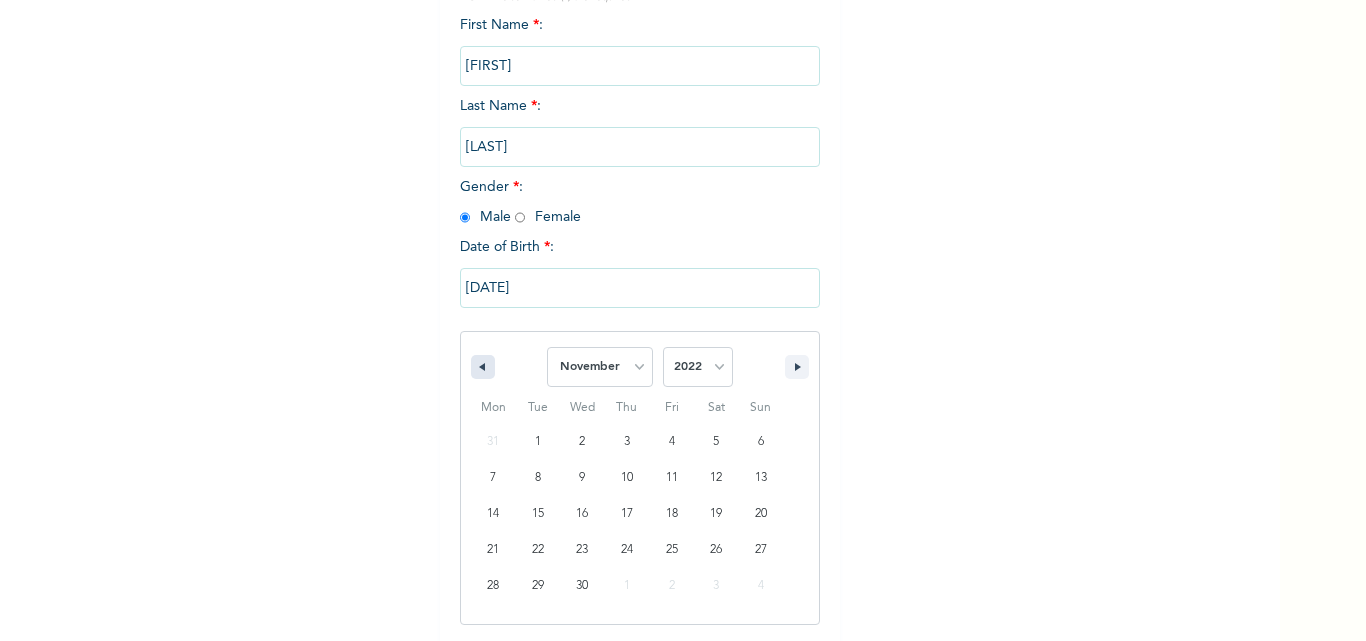 click at bounding box center [483, 367] 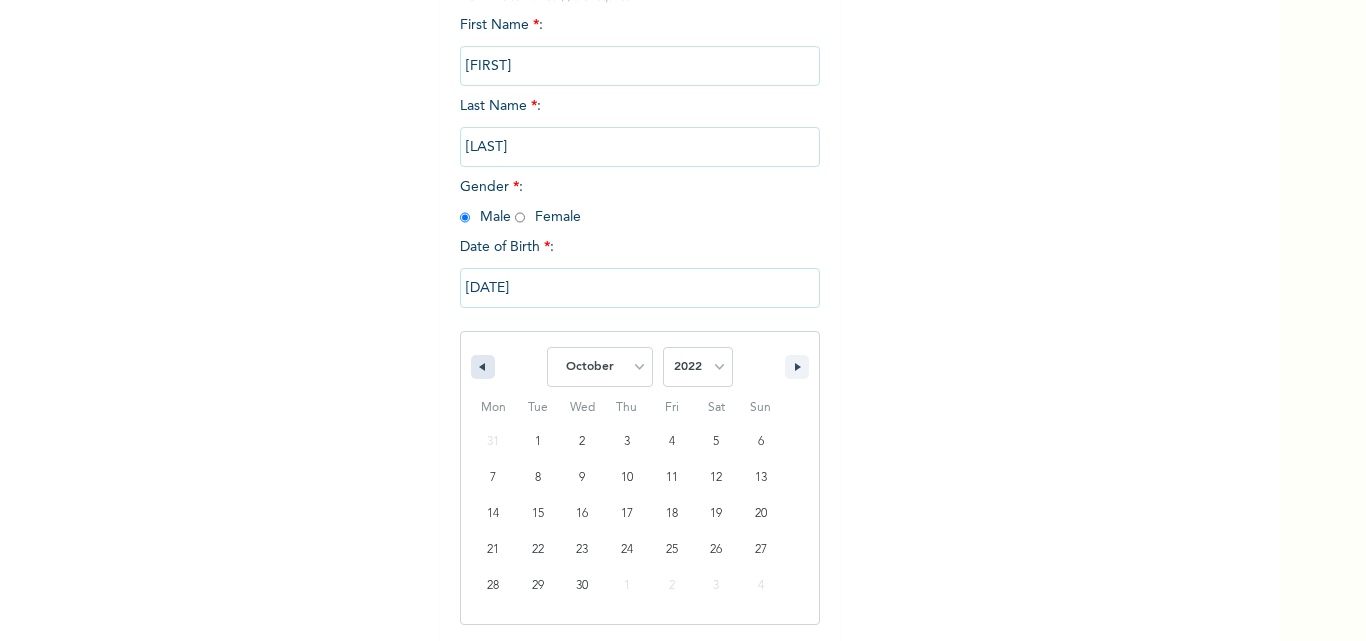 click at bounding box center [483, 367] 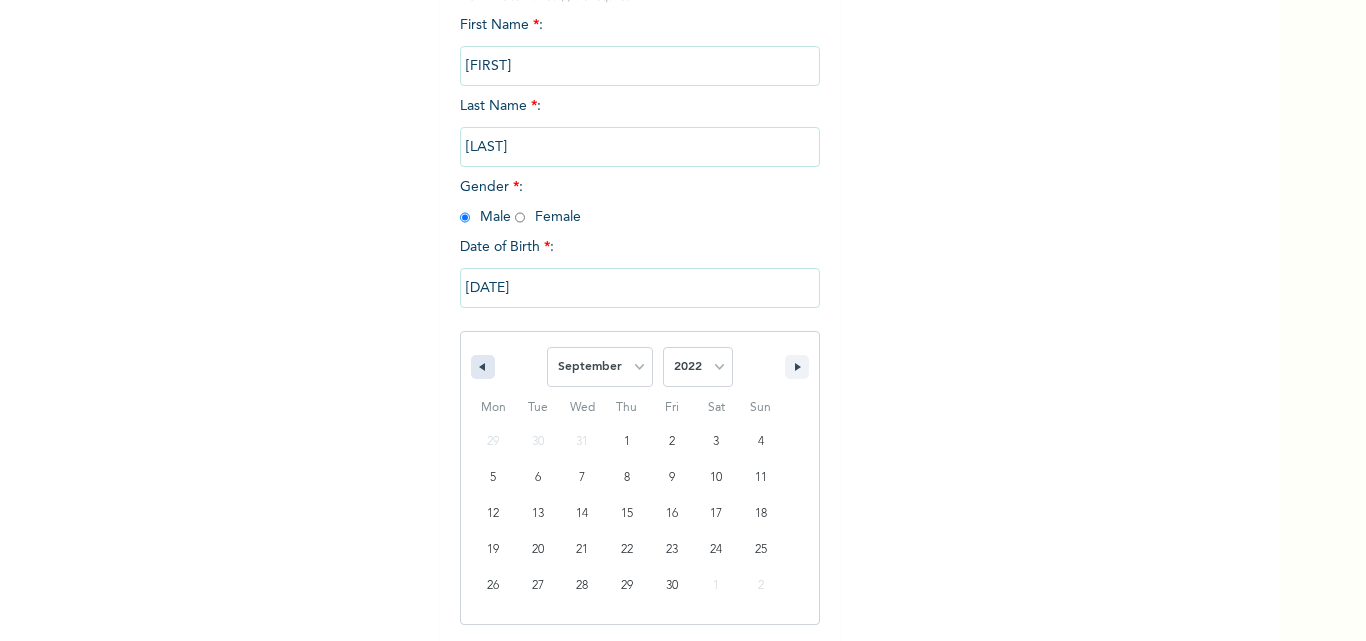click at bounding box center [483, 367] 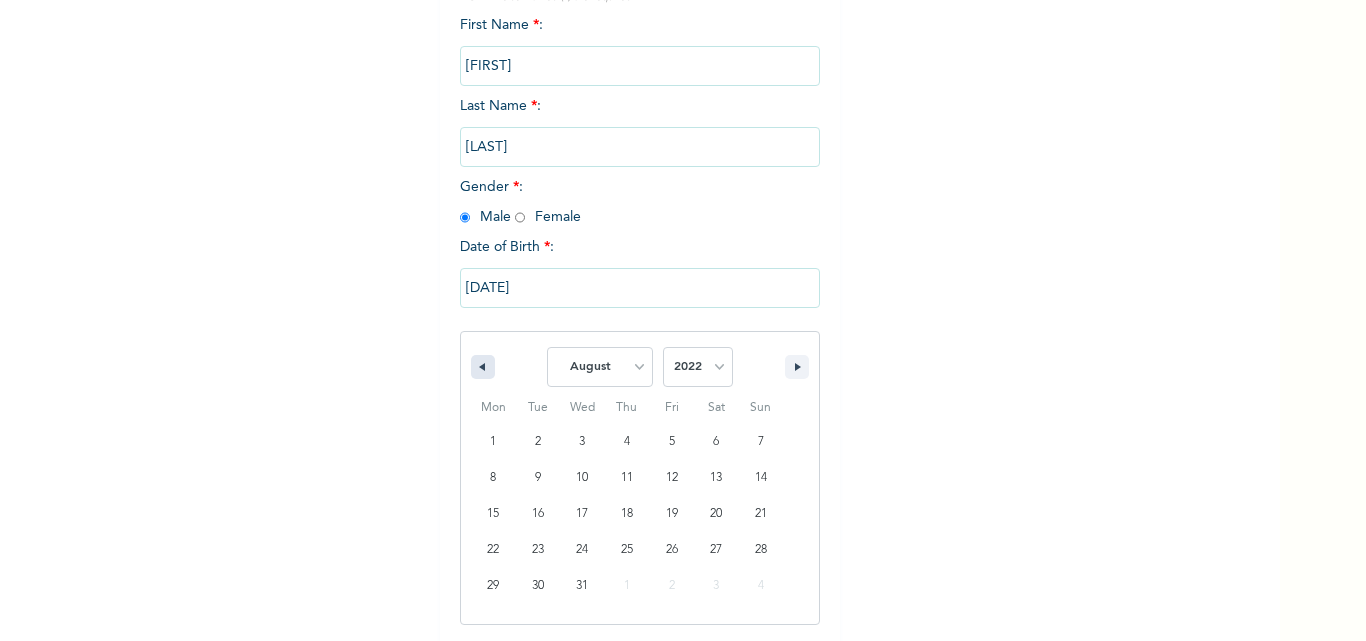 click at bounding box center [483, 367] 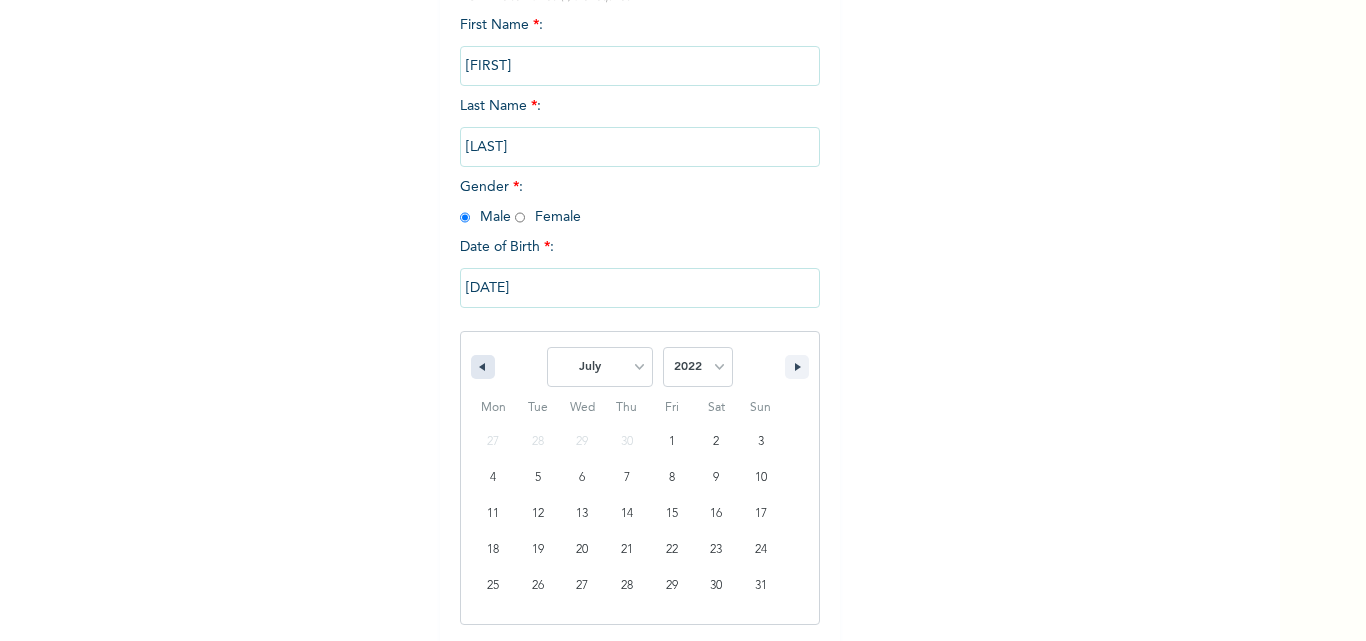click at bounding box center [483, 367] 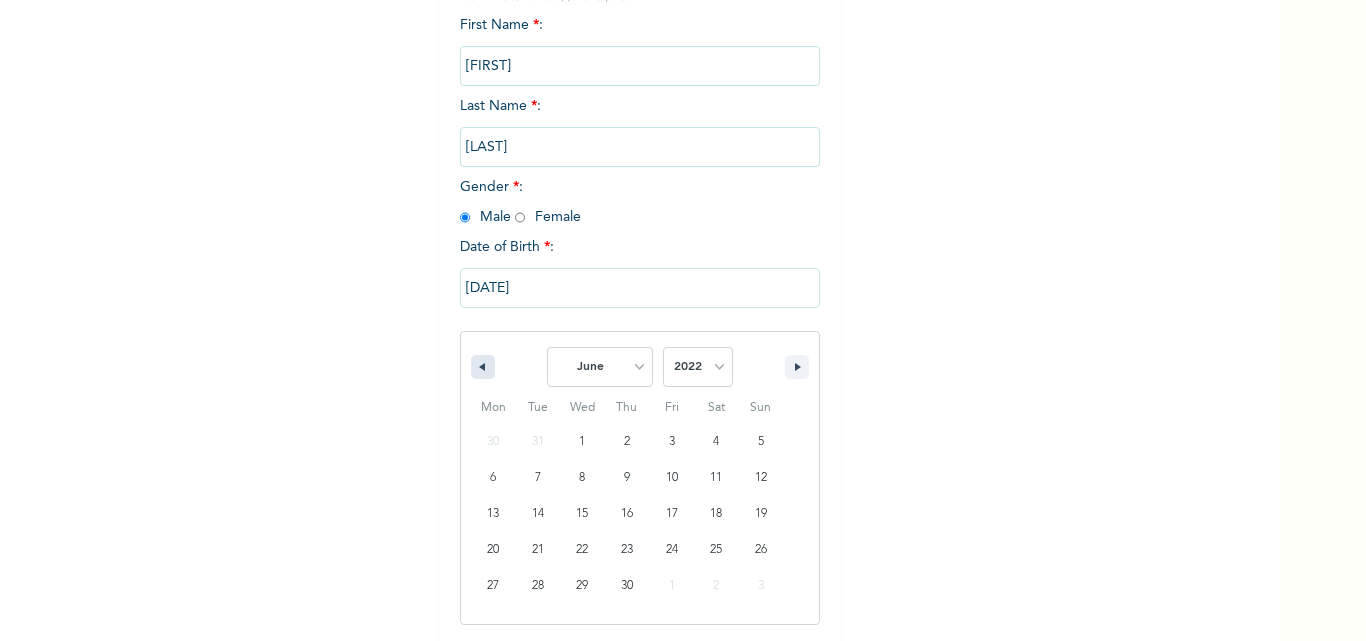 click at bounding box center [483, 367] 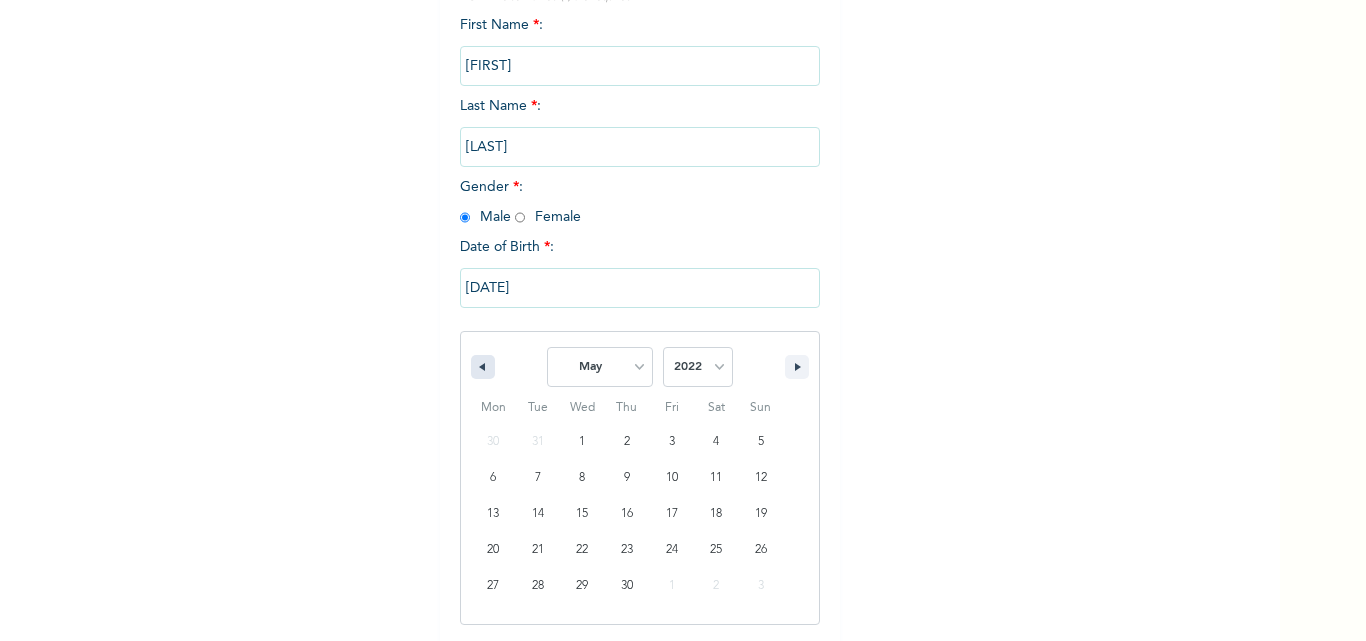 click at bounding box center (483, 367) 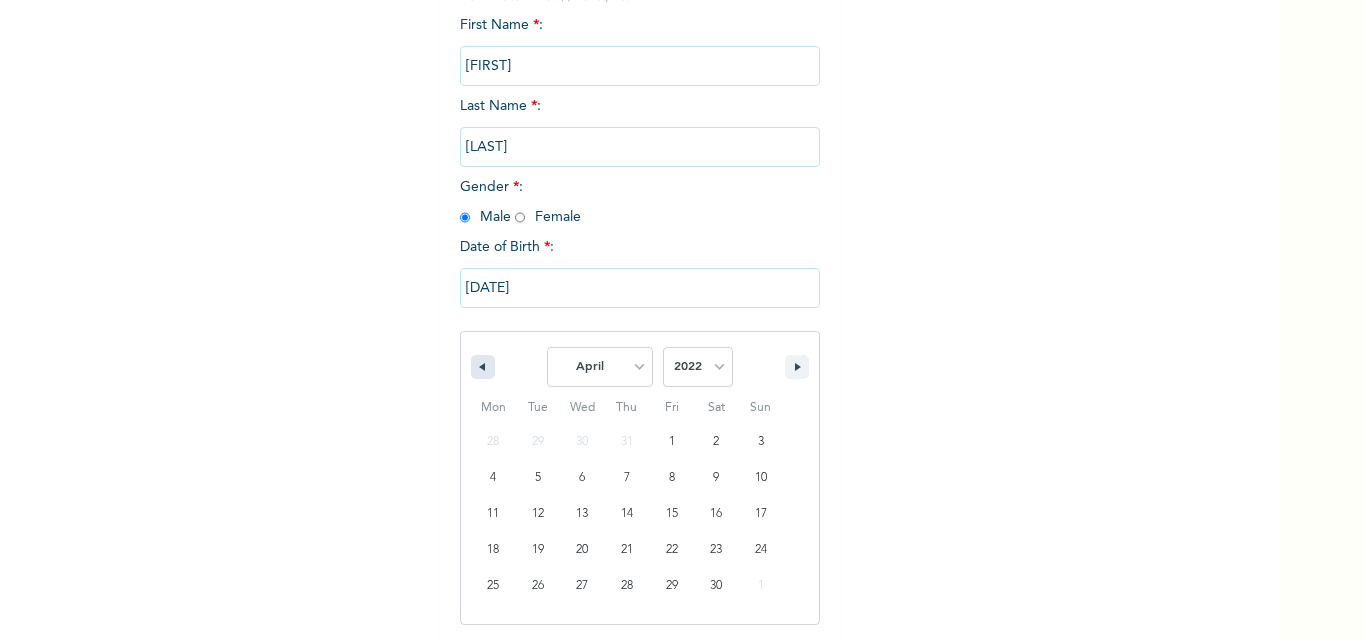 click at bounding box center (483, 367) 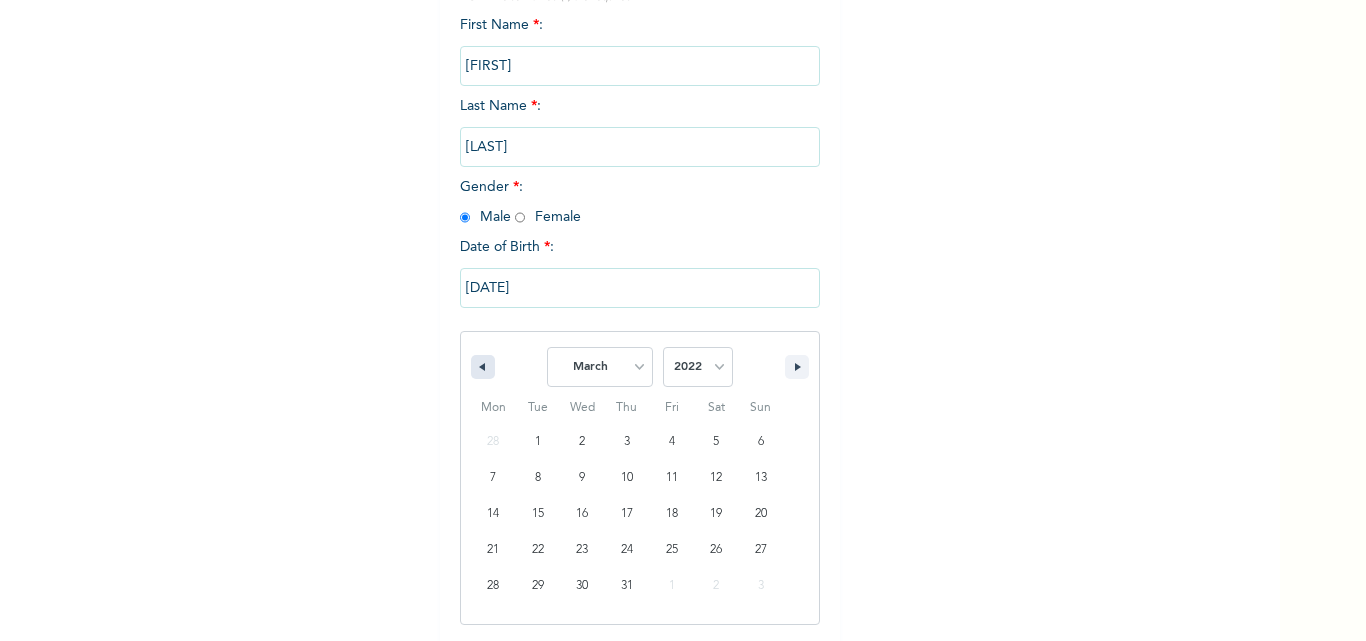 click at bounding box center (483, 367) 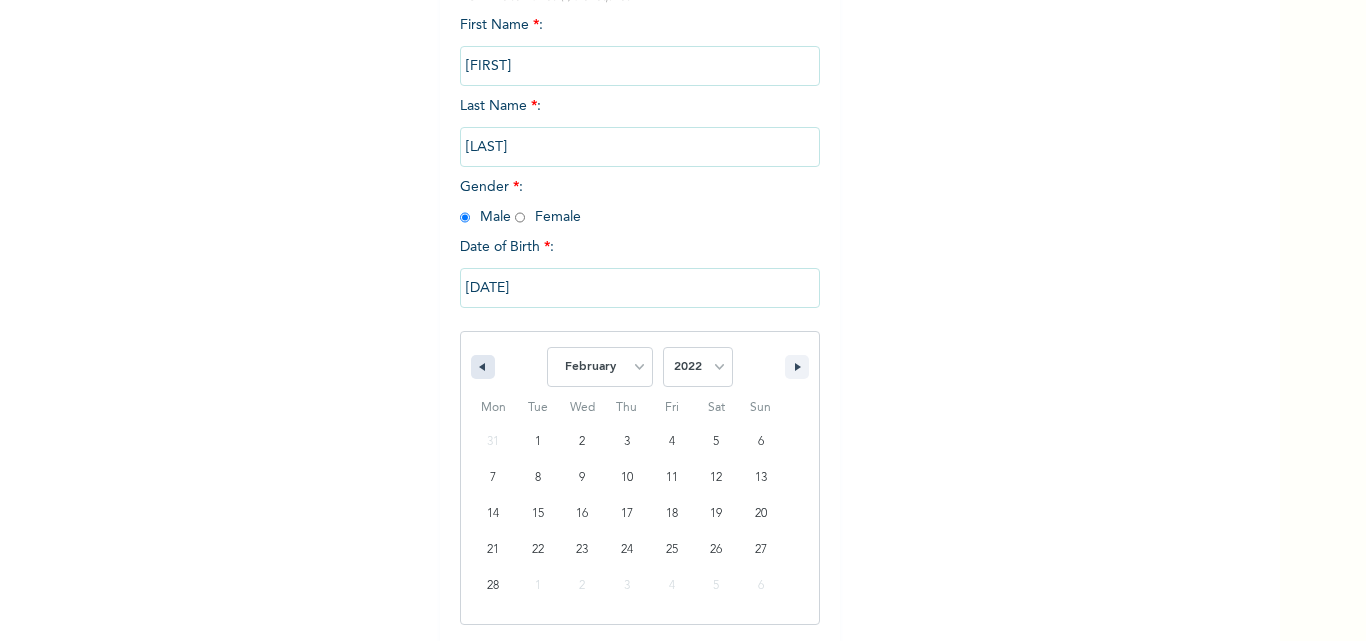 click at bounding box center [483, 367] 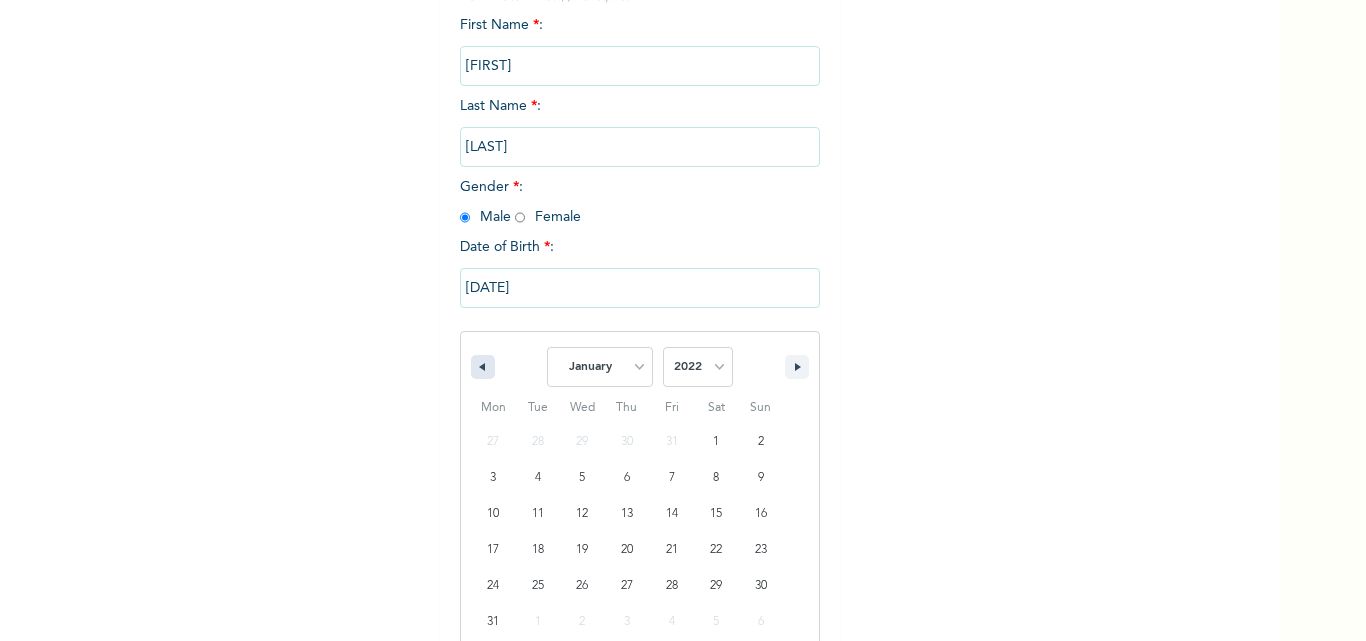 click at bounding box center [483, 367] 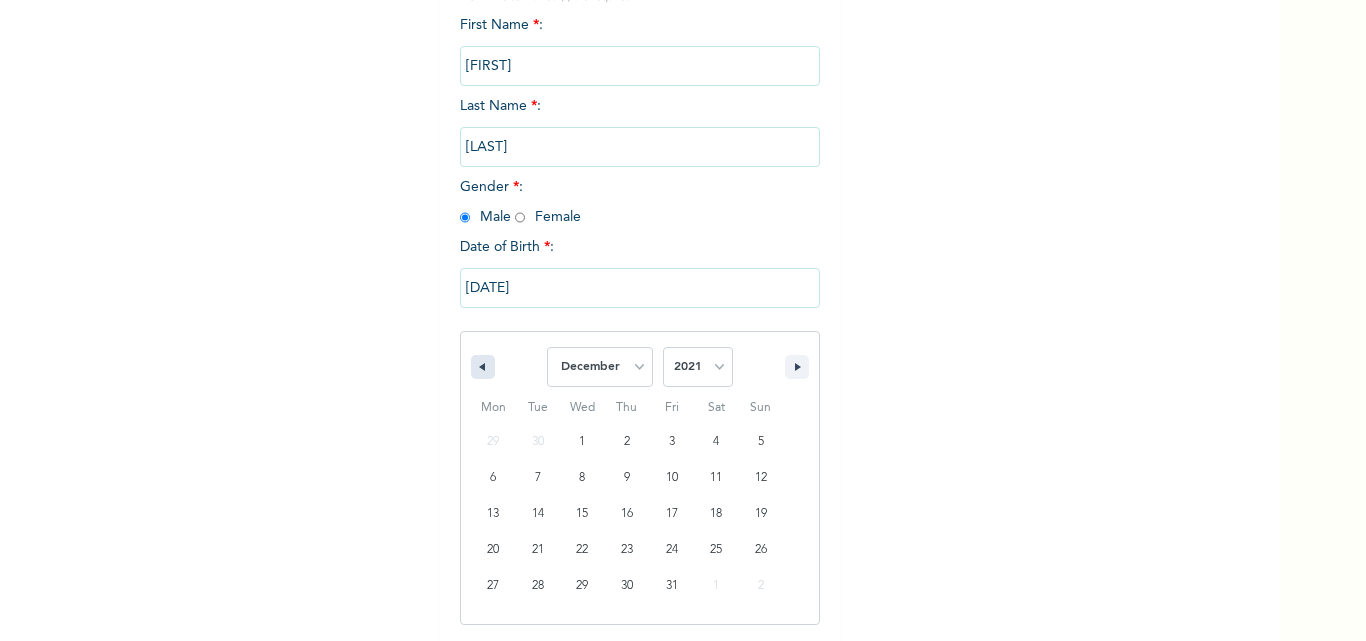 click at bounding box center (483, 367) 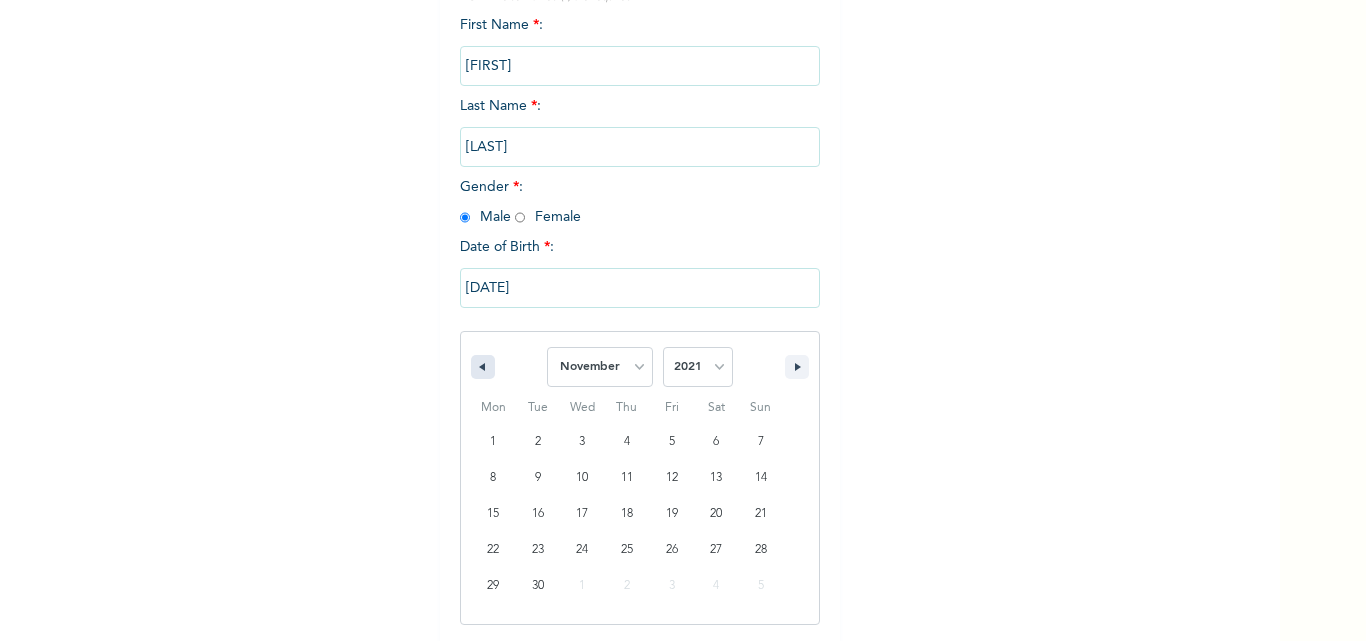 click at bounding box center (483, 367) 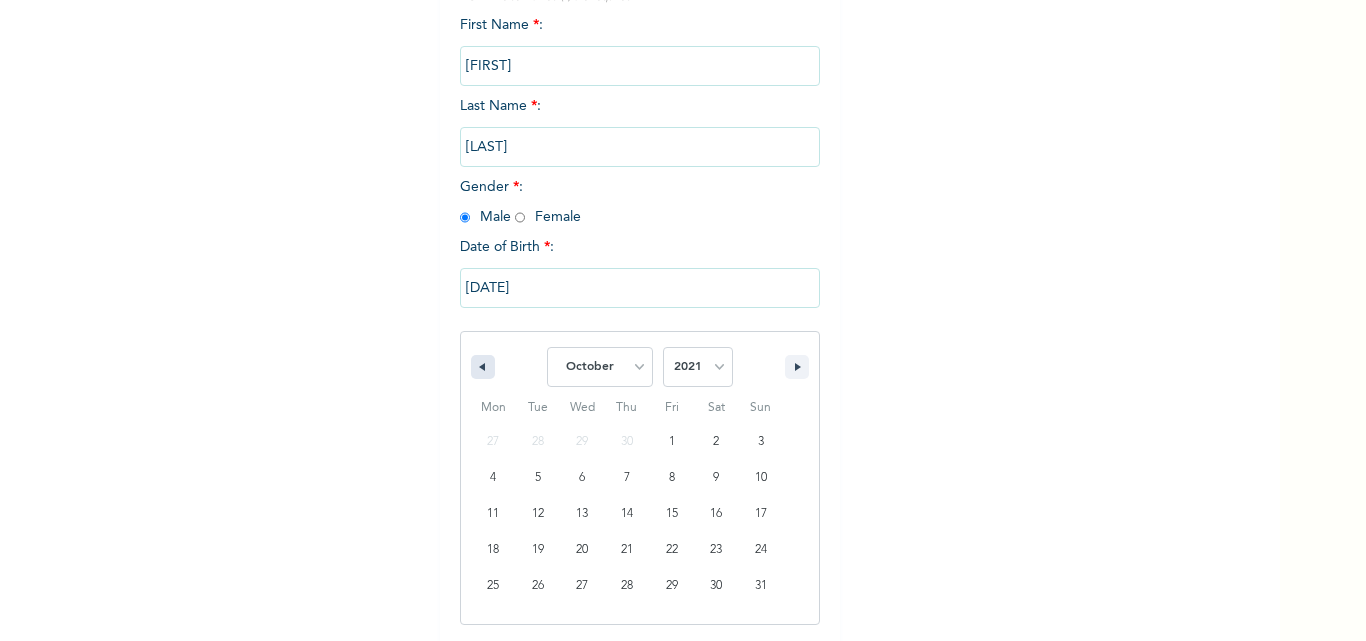click at bounding box center [483, 367] 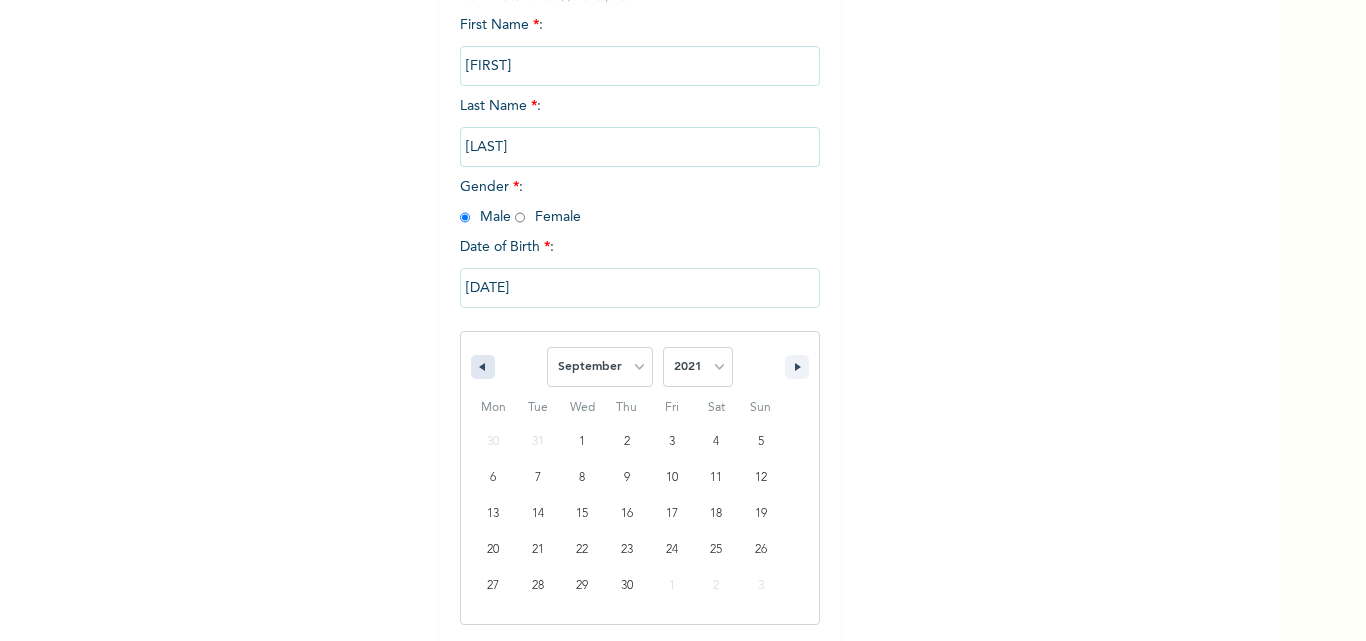 click at bounding box center (483, 367) 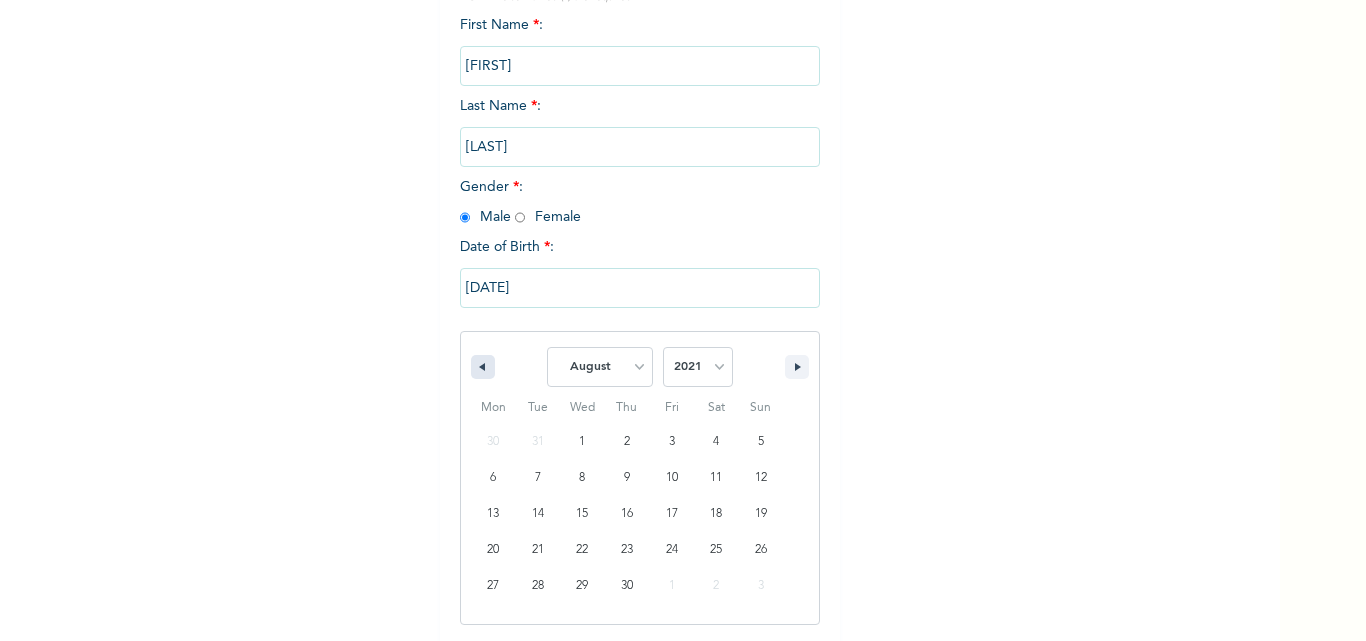 click at bounding box center [483, 367] 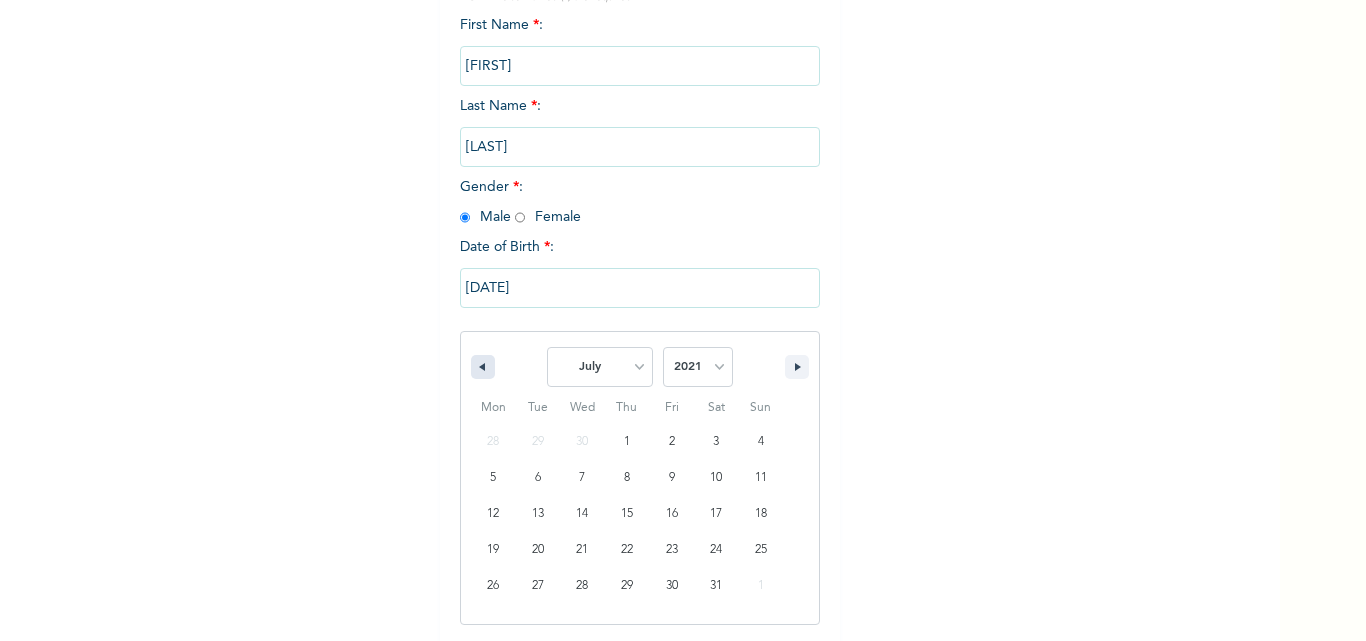 click at bounding box center (483, 367) 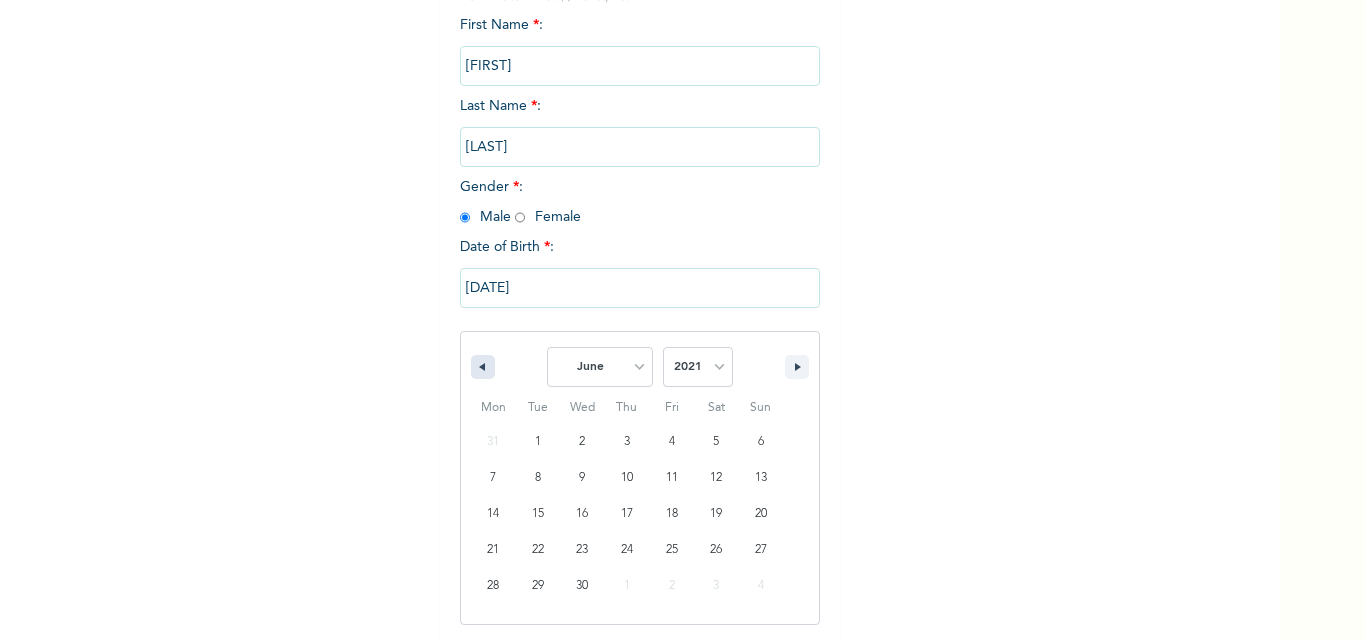 click at bounding box center (483, 367) 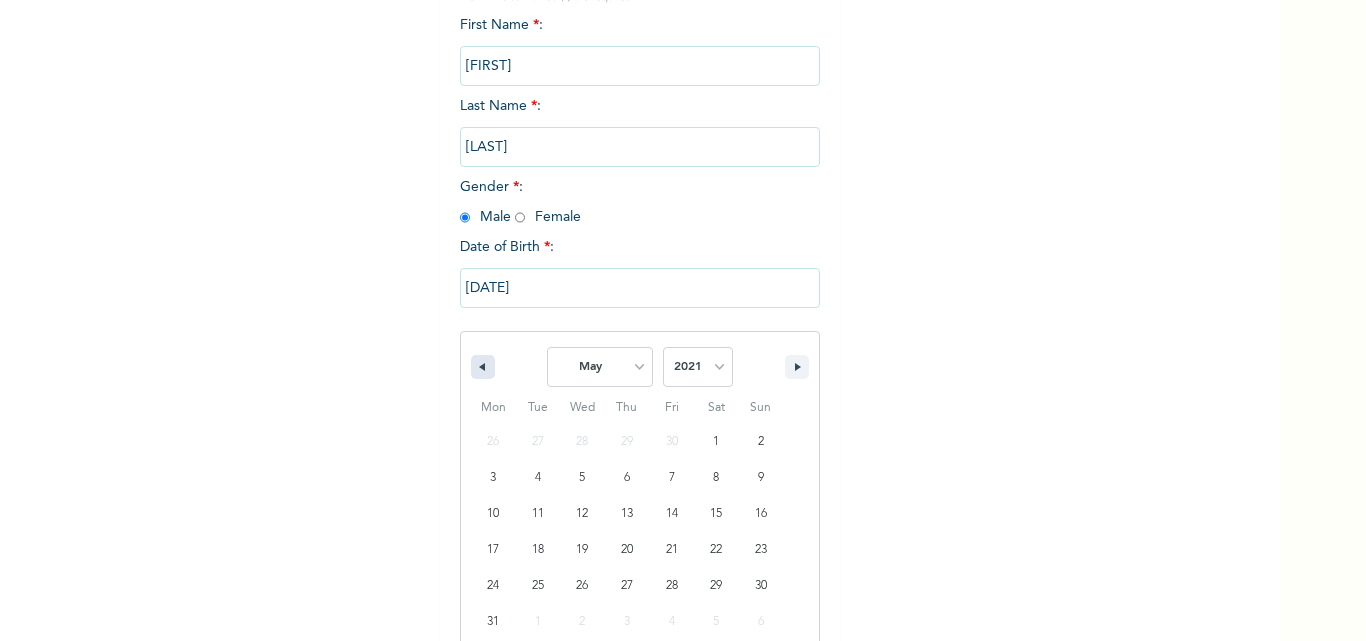 click at bounding box center (483, 367) 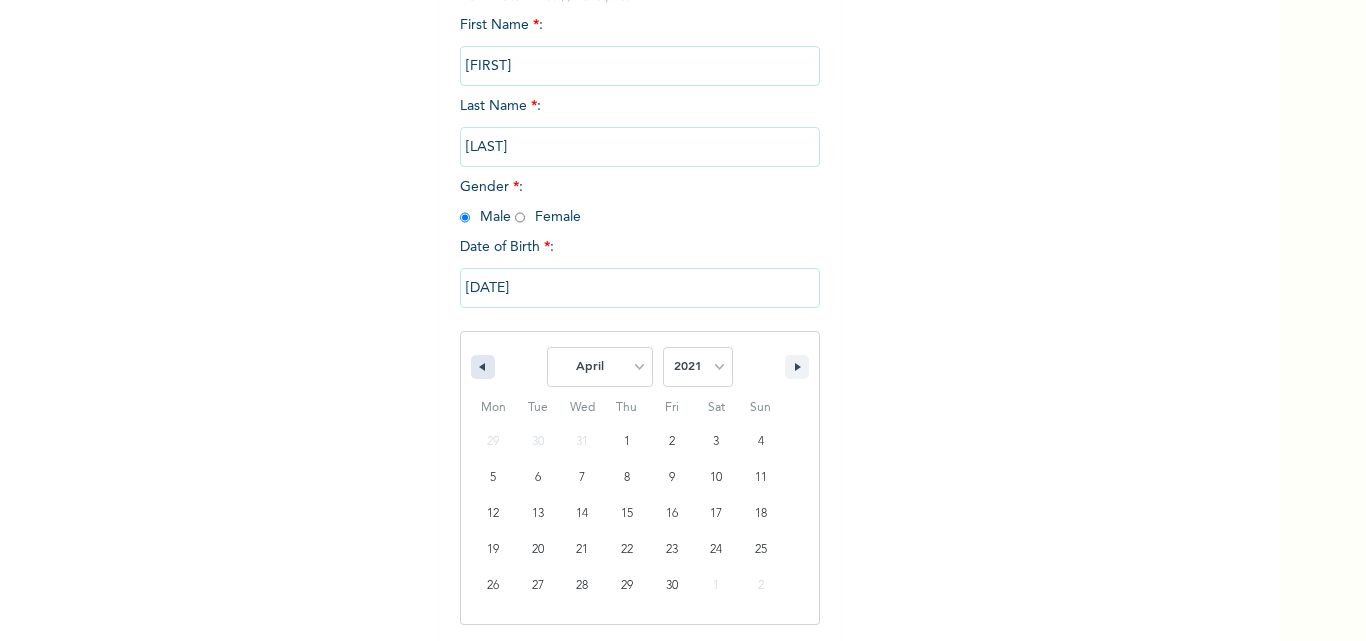 click at bounding box center (483, 367) 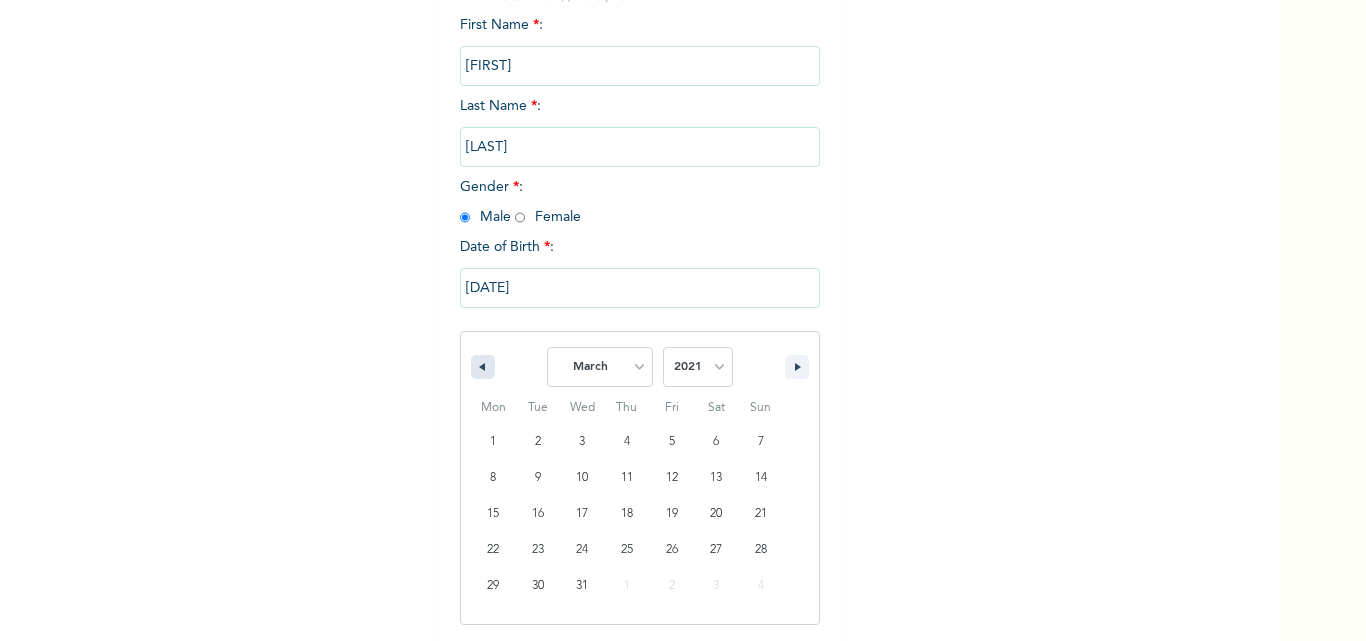 click at bounding box center [483, 367] 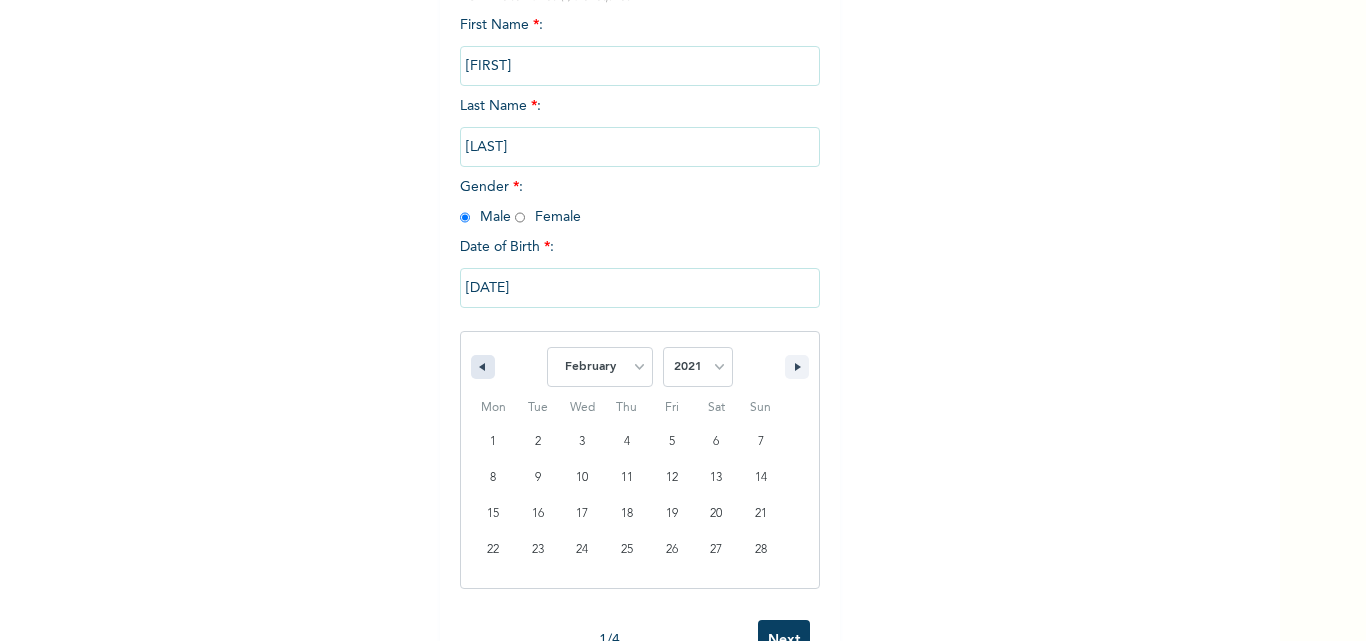 click at bounding box center (483, 367) 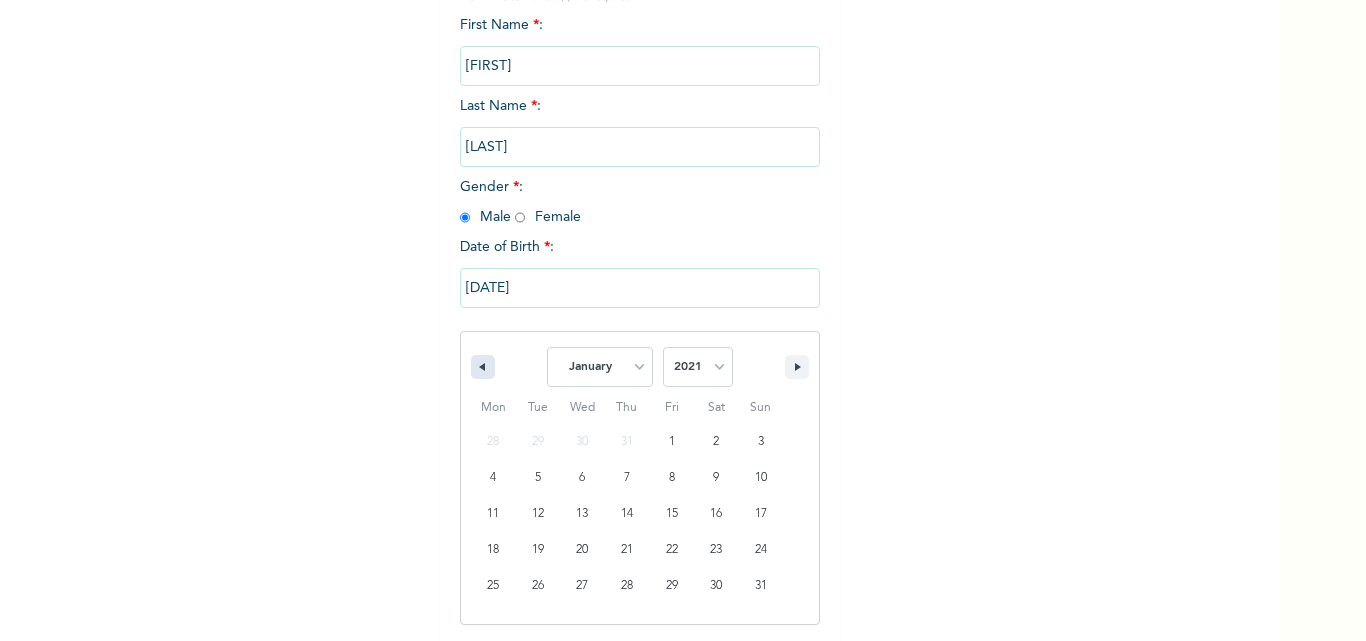 click at bounding box center (483, 367) 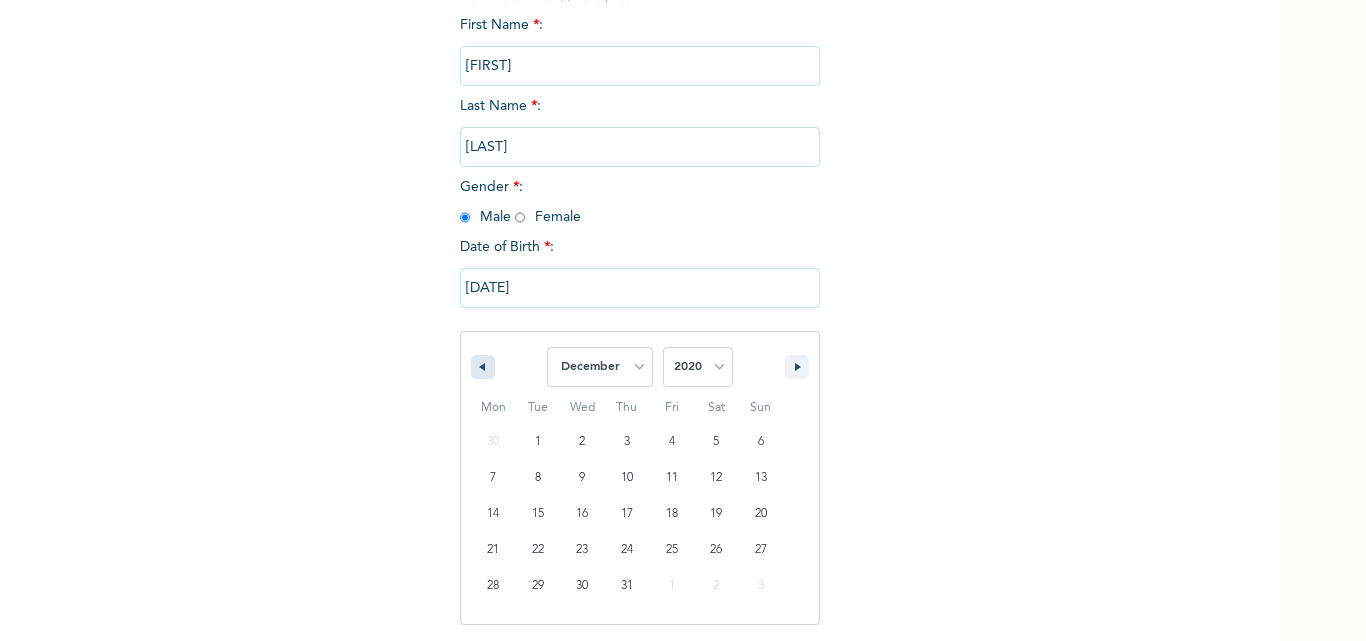 click at bounding box center [483, 367] 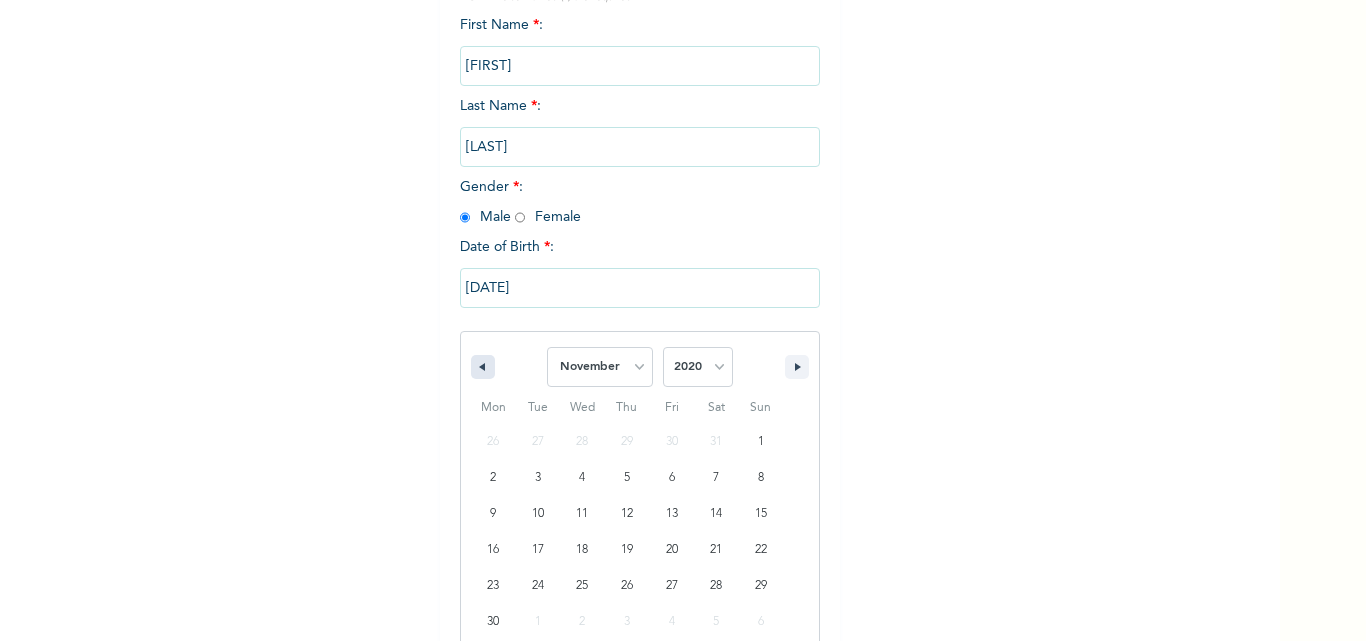 click at bounding box center [483, 367] 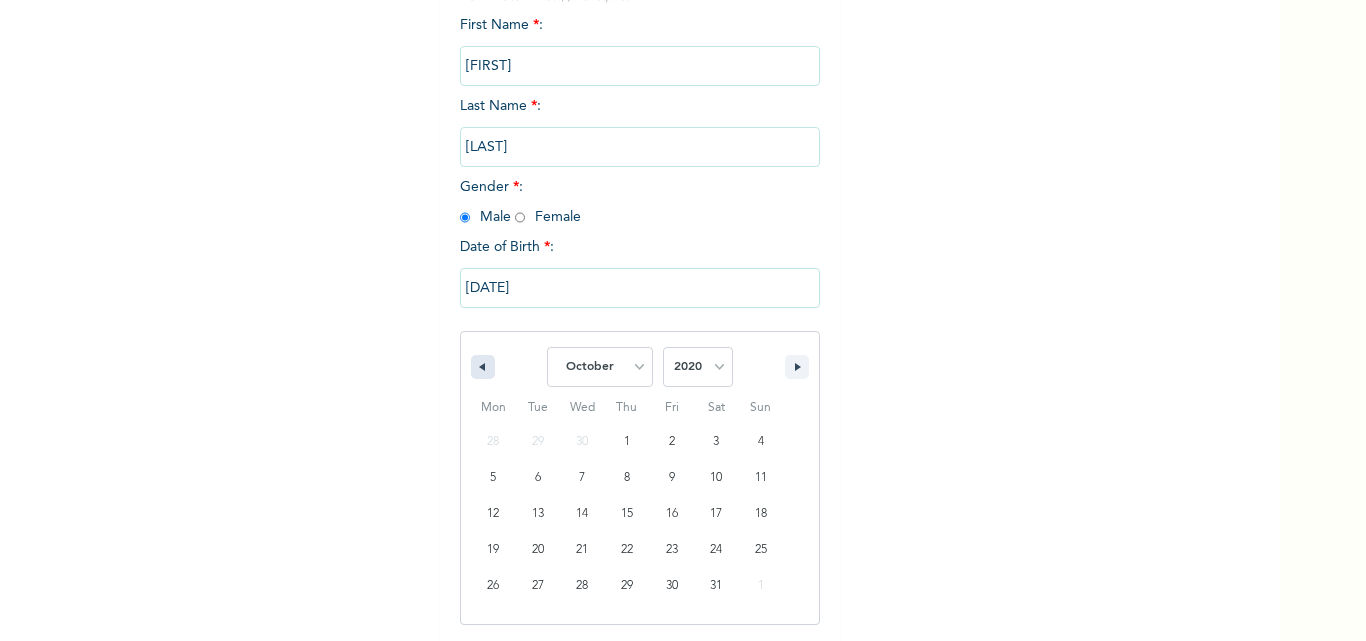 click at bounding box center [483, 367] 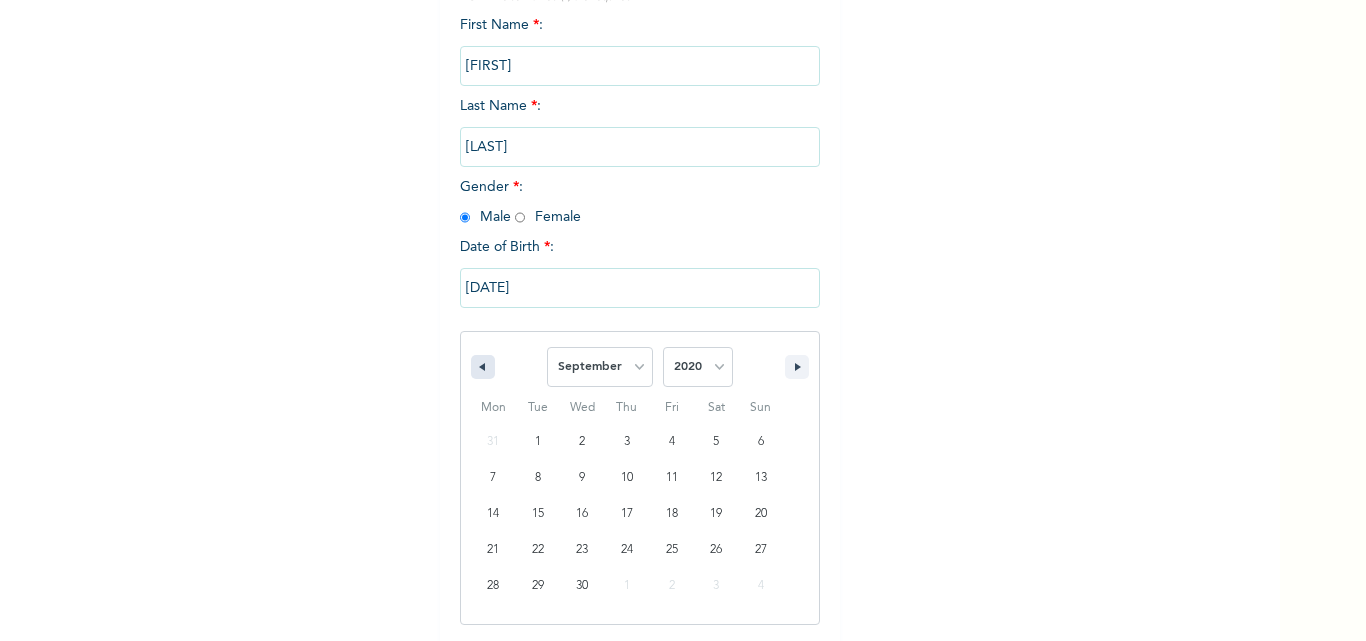 click at bounding box center [483, 367] 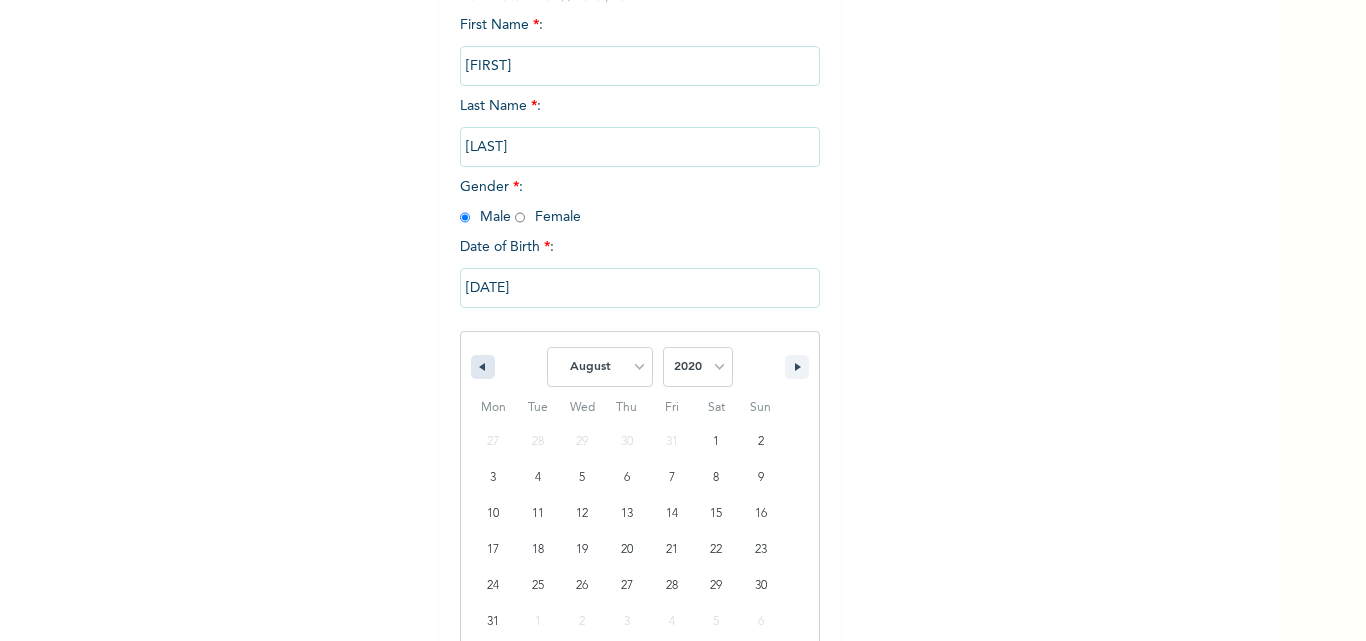click at bounding box center (483, 367) 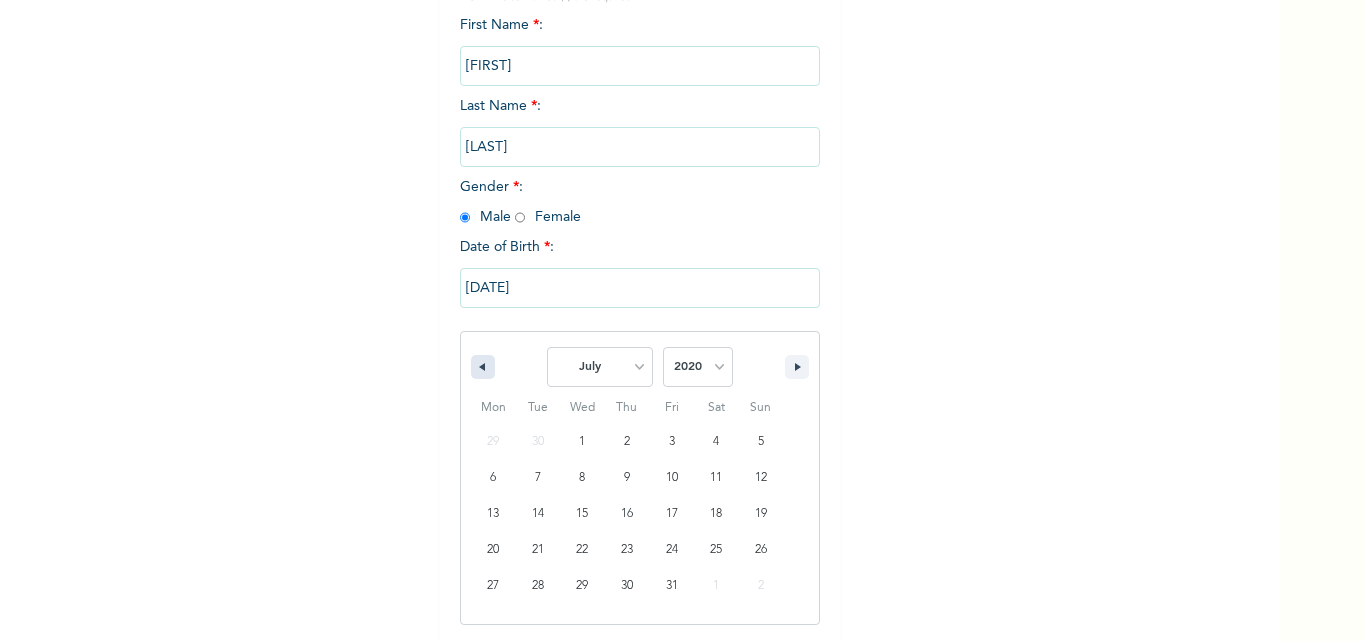click at bounding box center (483, 367) 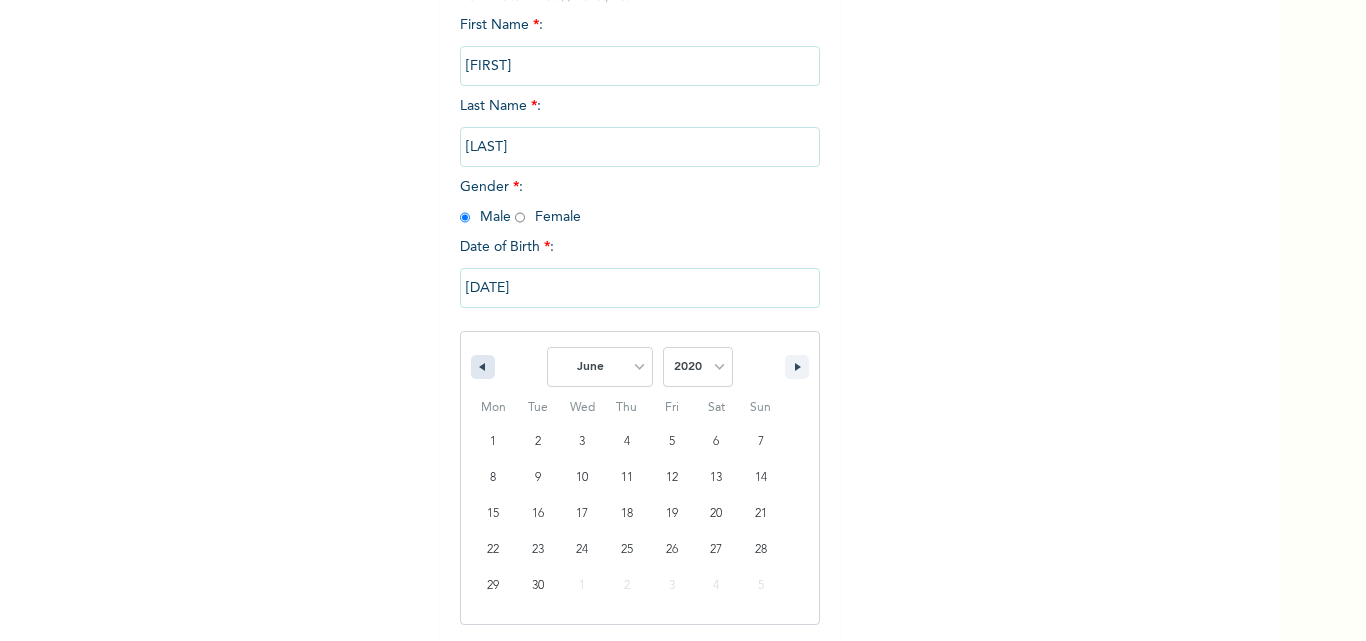 click at bounding box center [483, 367] 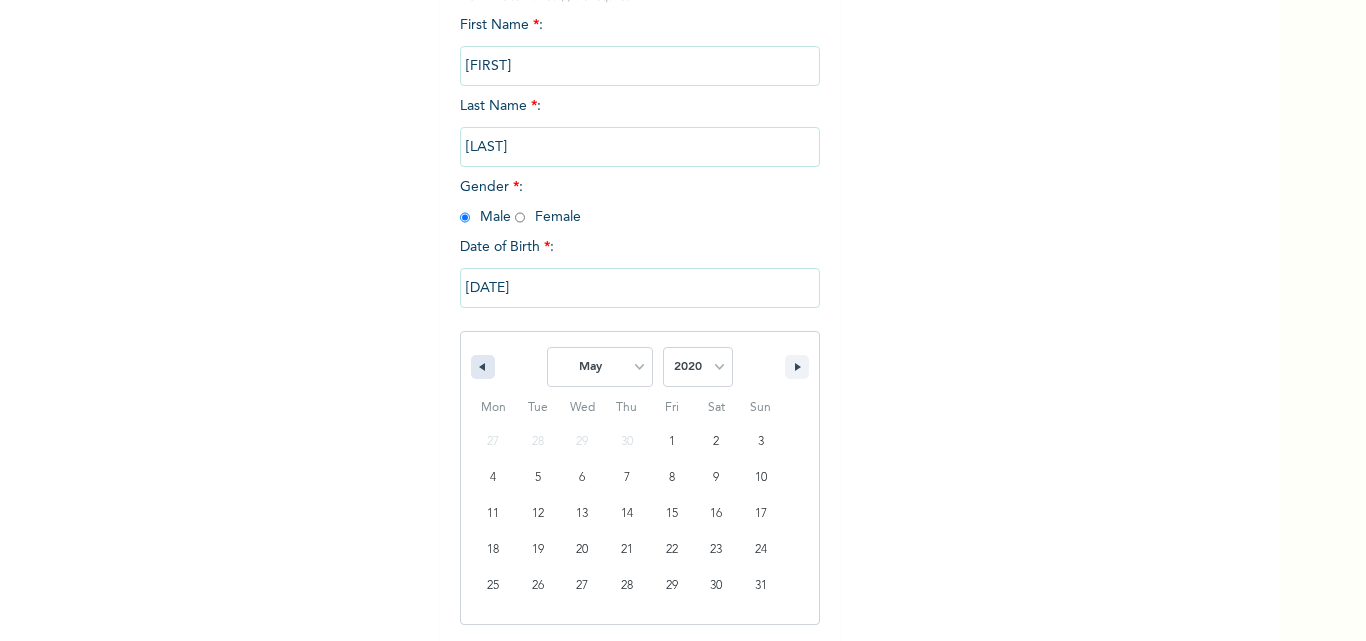 click at bounding box center [483, 367] 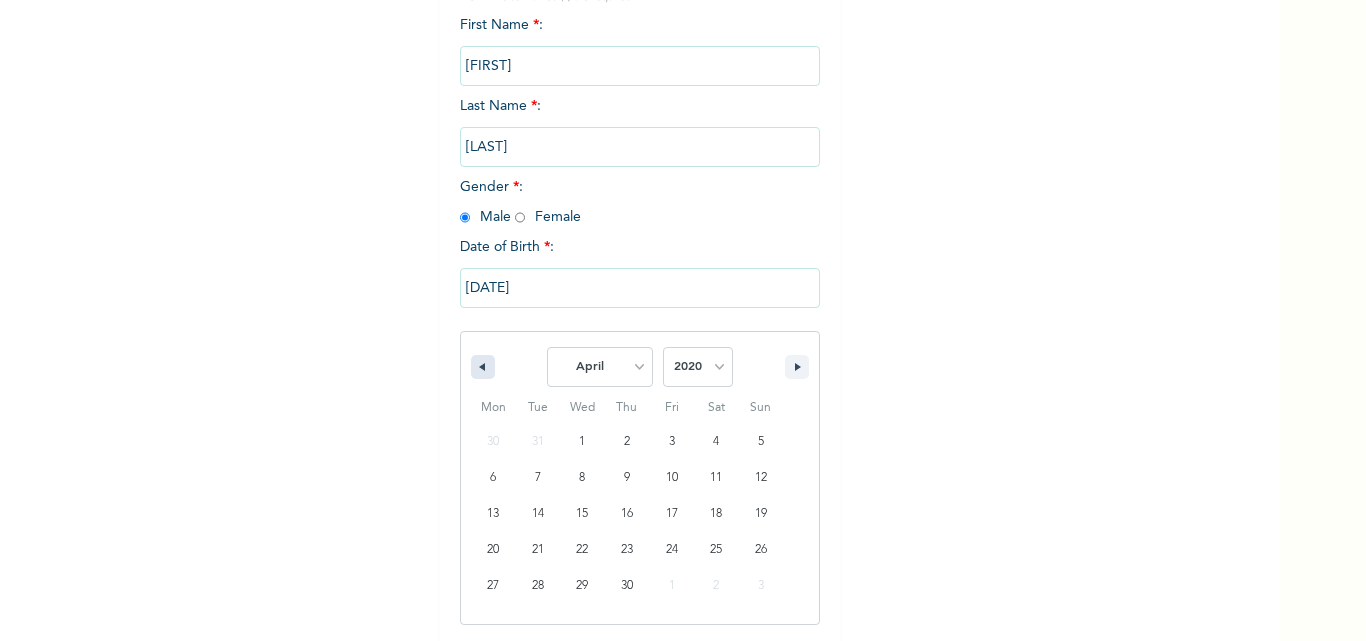 click at bounding box center (483, 367) 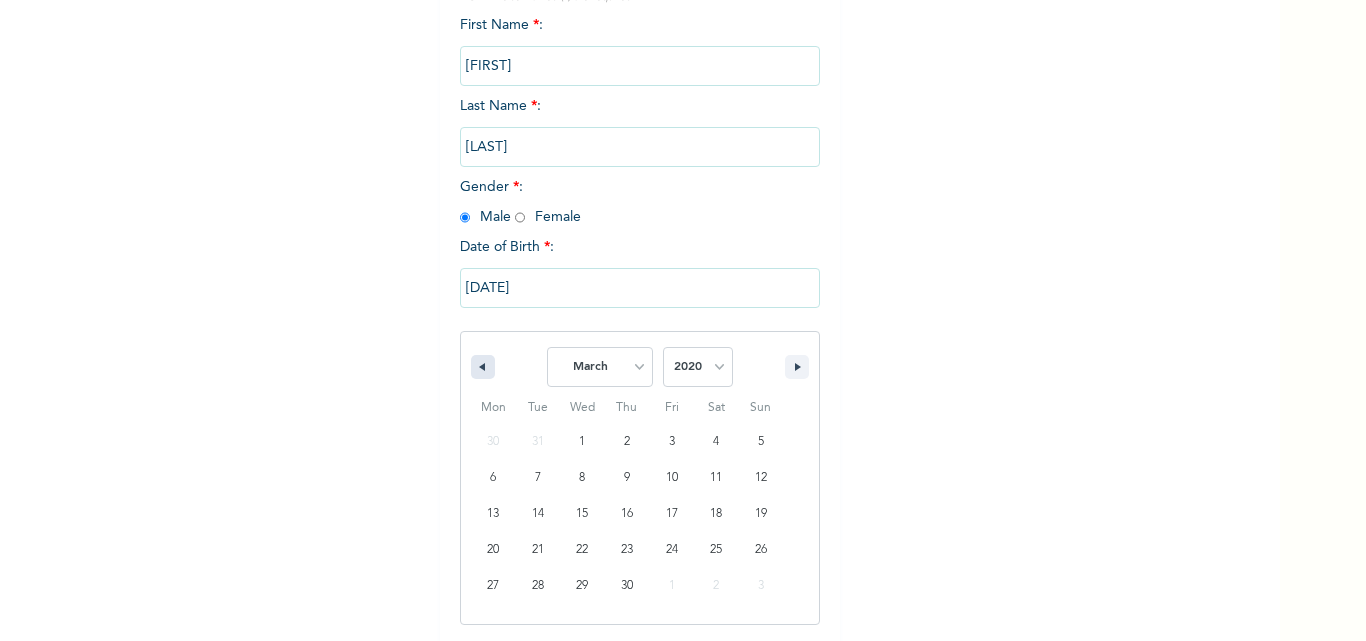 click at bounding box center [483, 367] 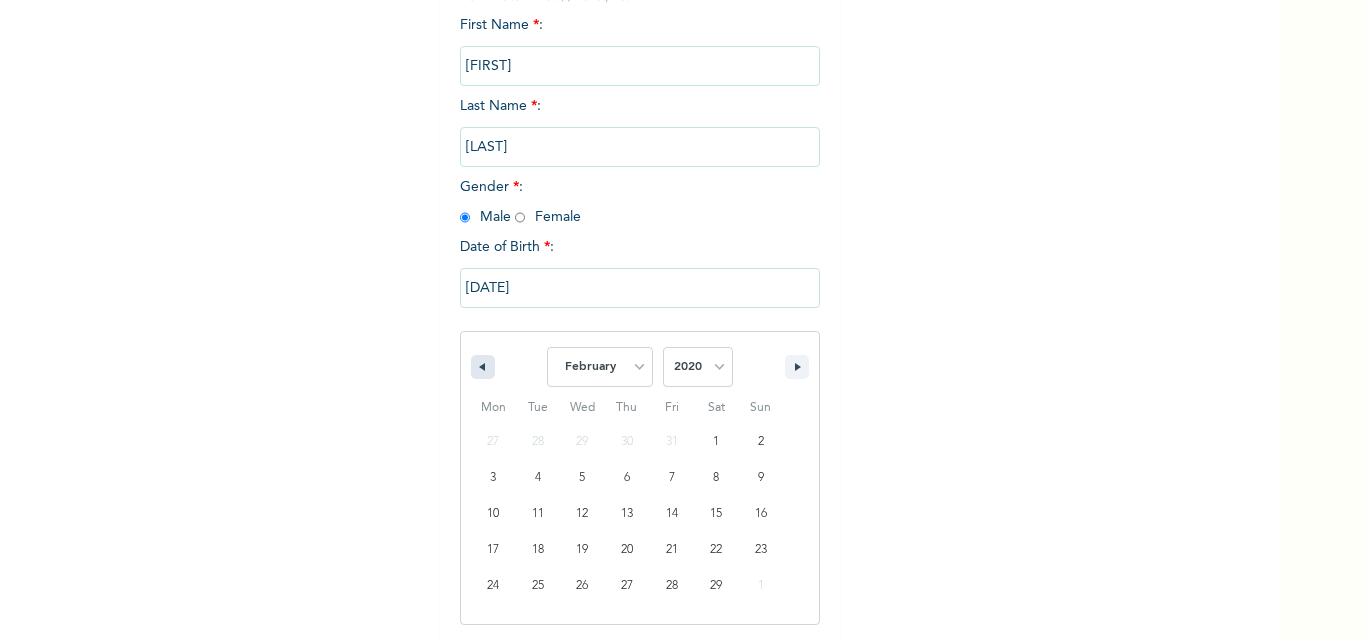 click at bounding box center (483, 367) 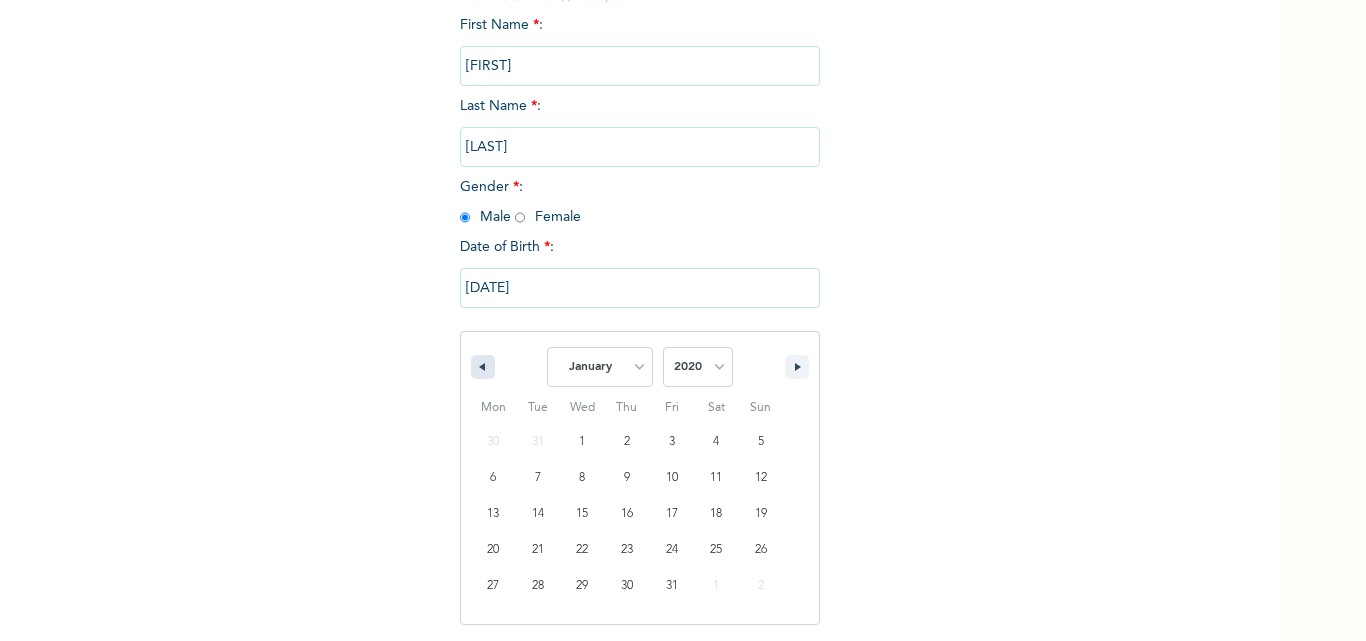 click at bounding box center [483, 367] 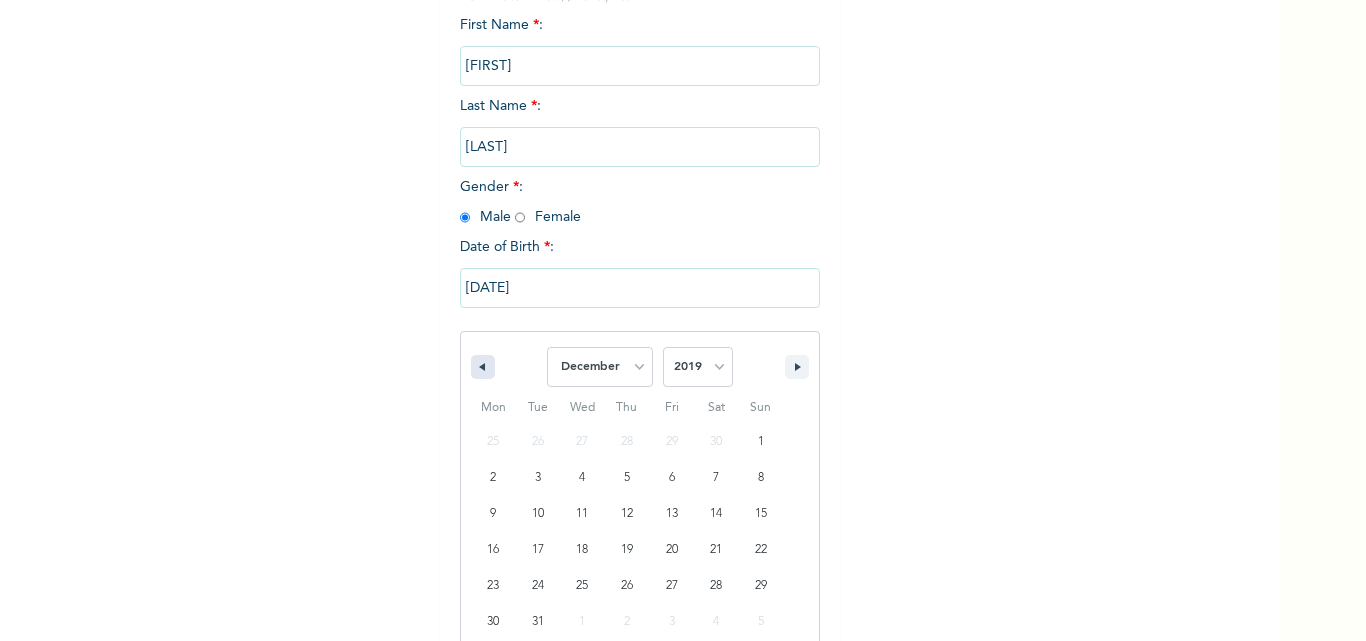 click at bounding box center (483, 367) 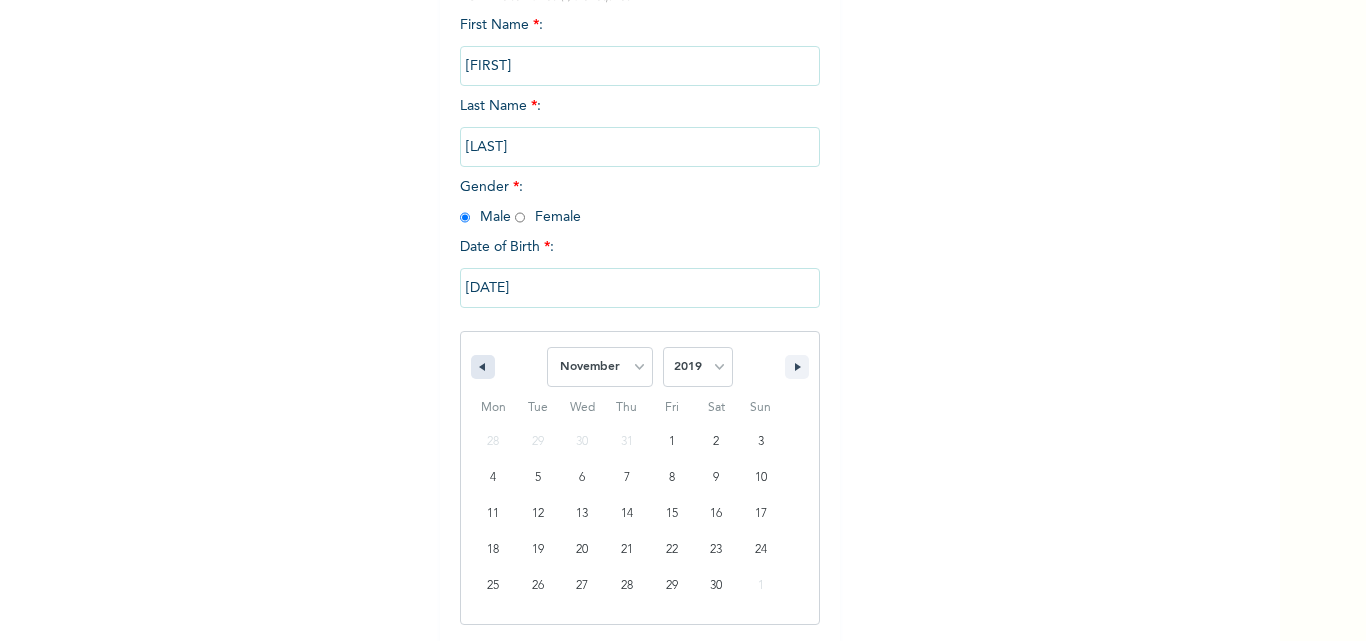click at bounding box center [483, 367] 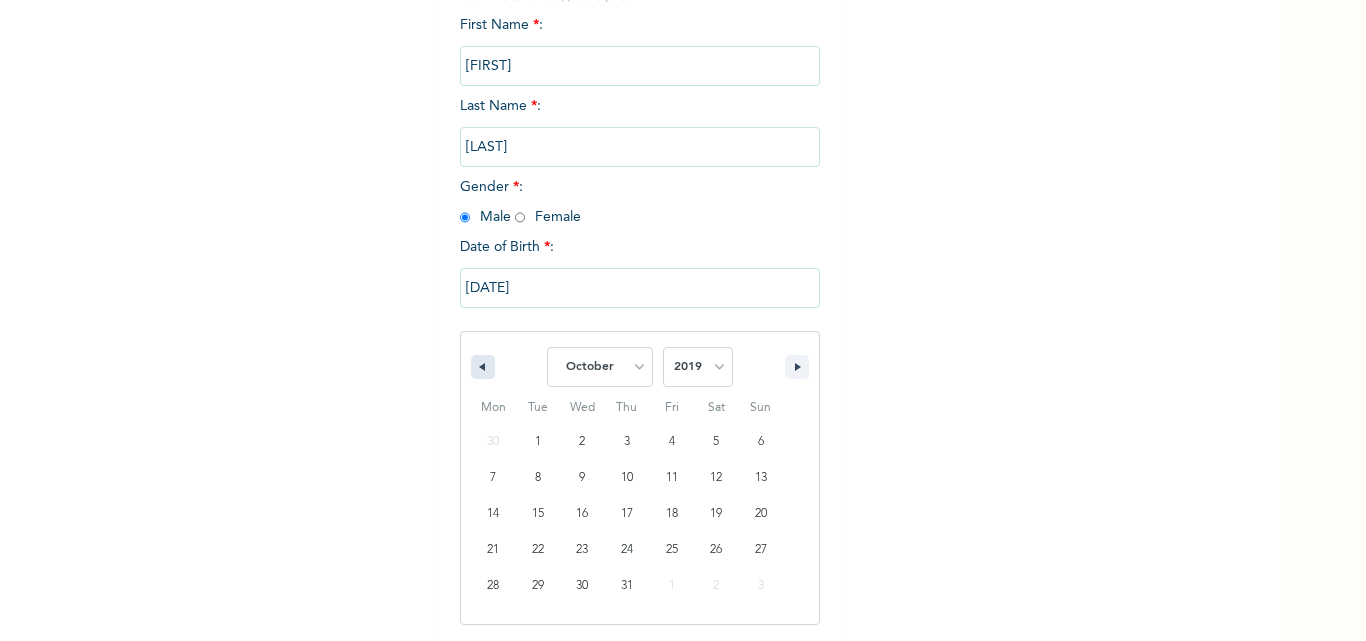 click at bounding box center (483, 367) 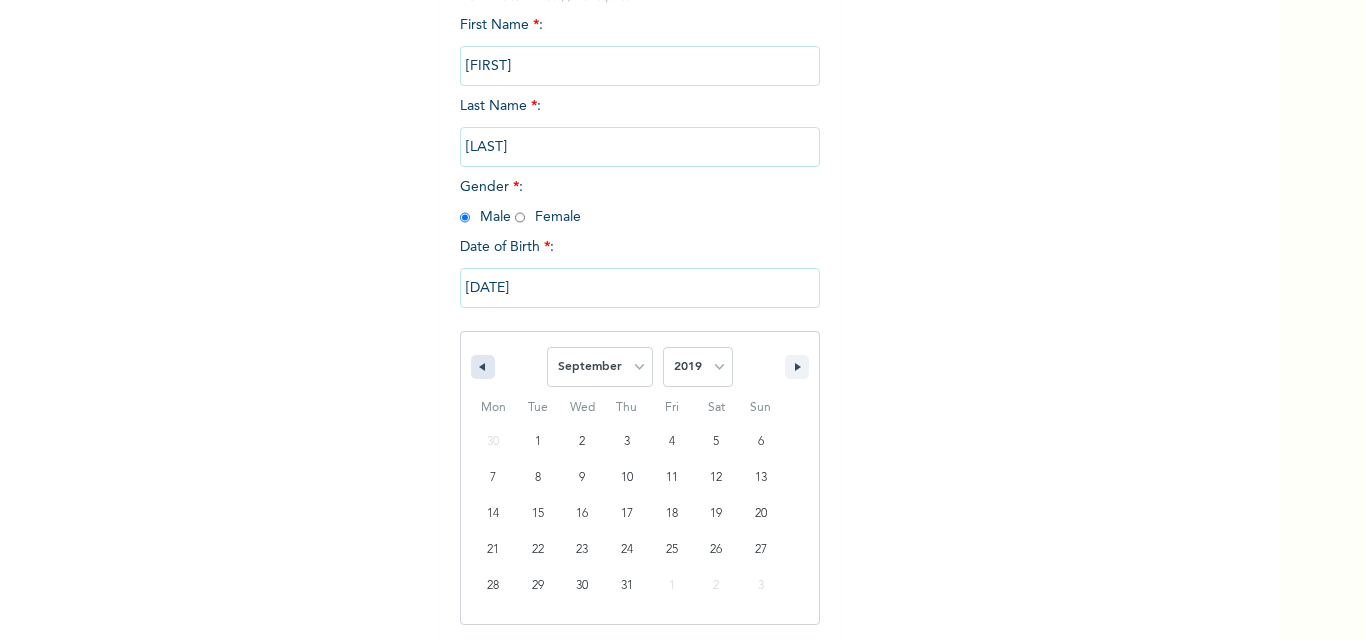 click at bounding box center (483, 367) 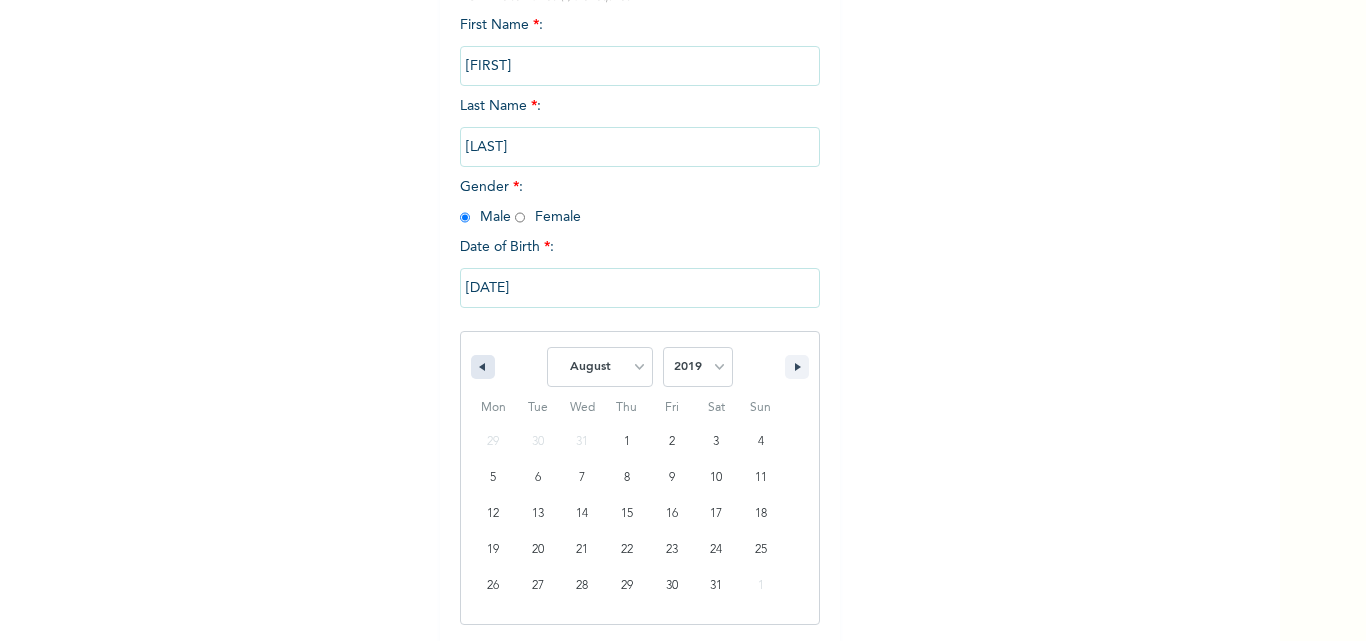 click at bounding box center (483, 367) 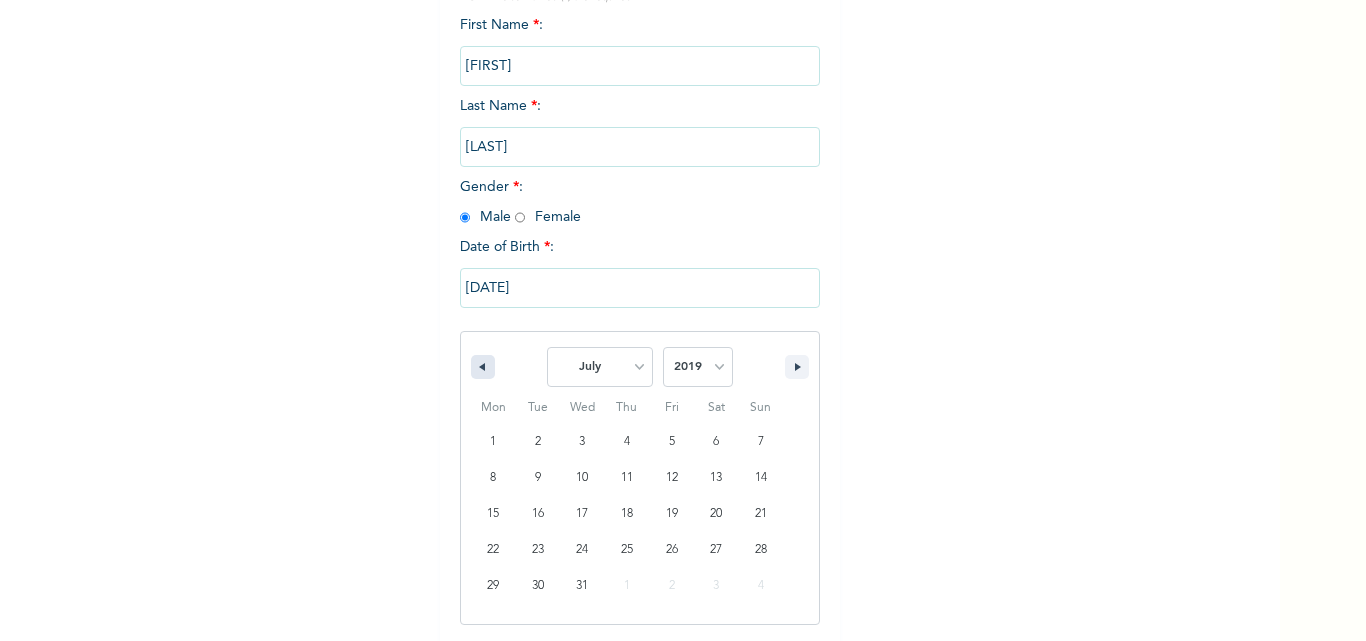 click at bounding box center (483, 367) 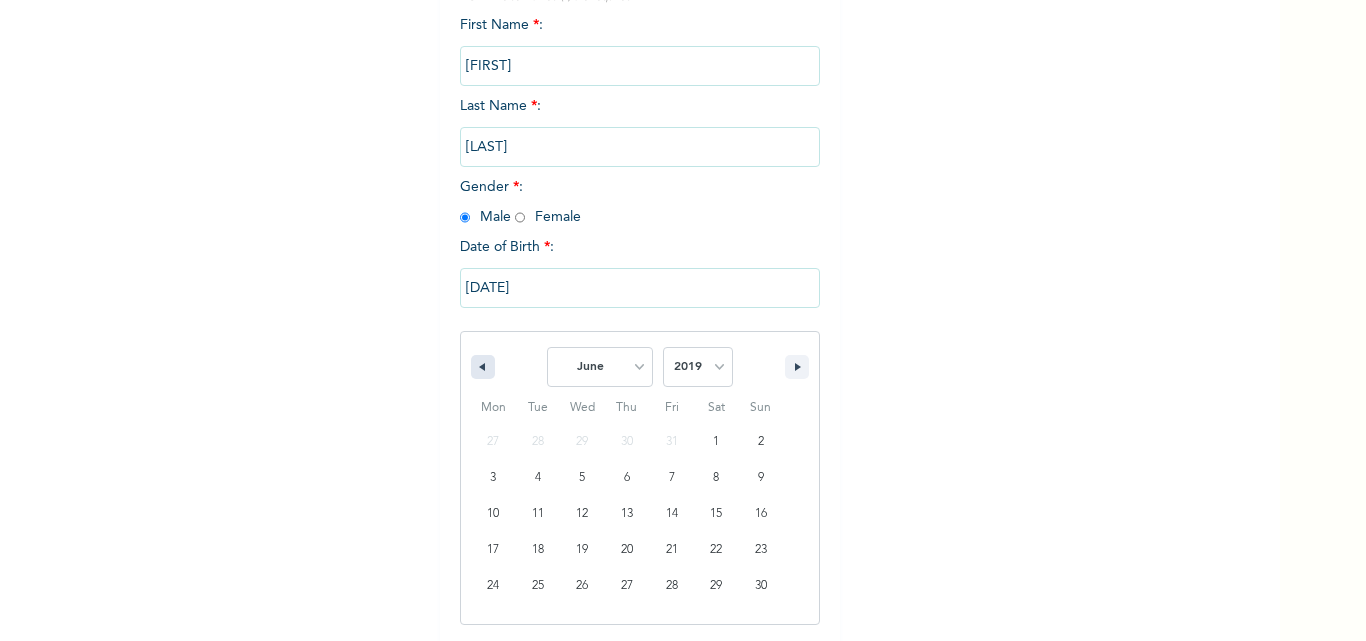 click at bounding box center (483, 367) 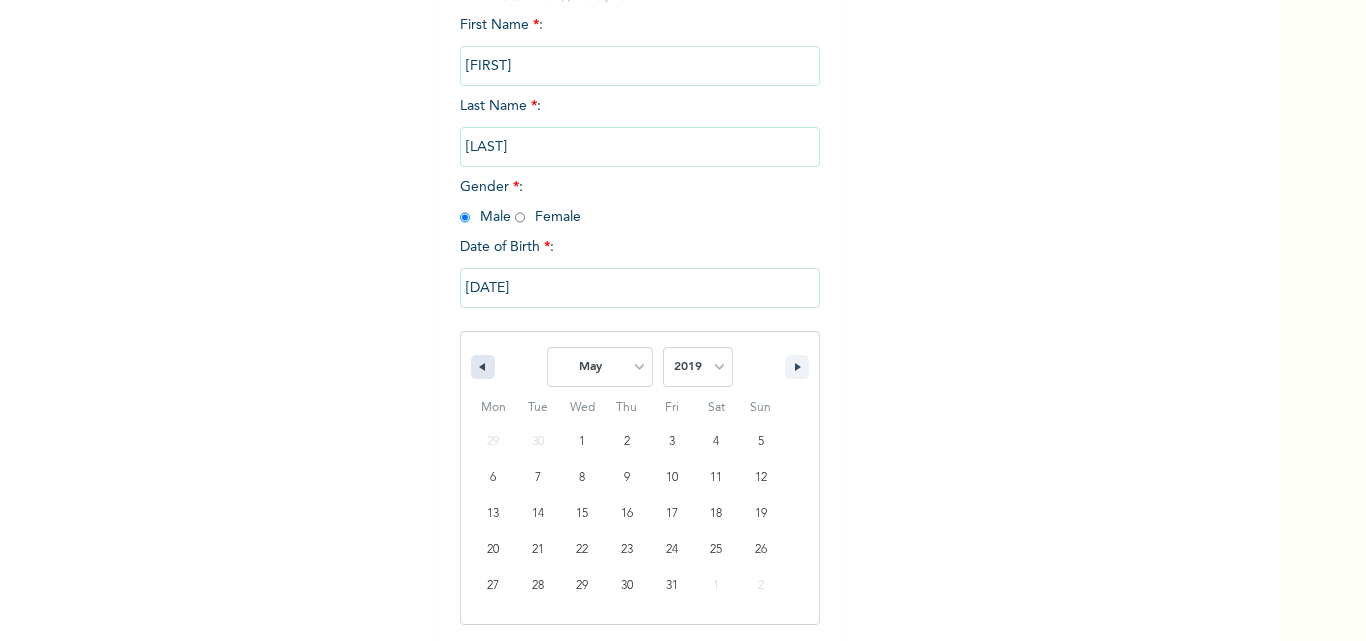 click at bounding box center (483, 367) 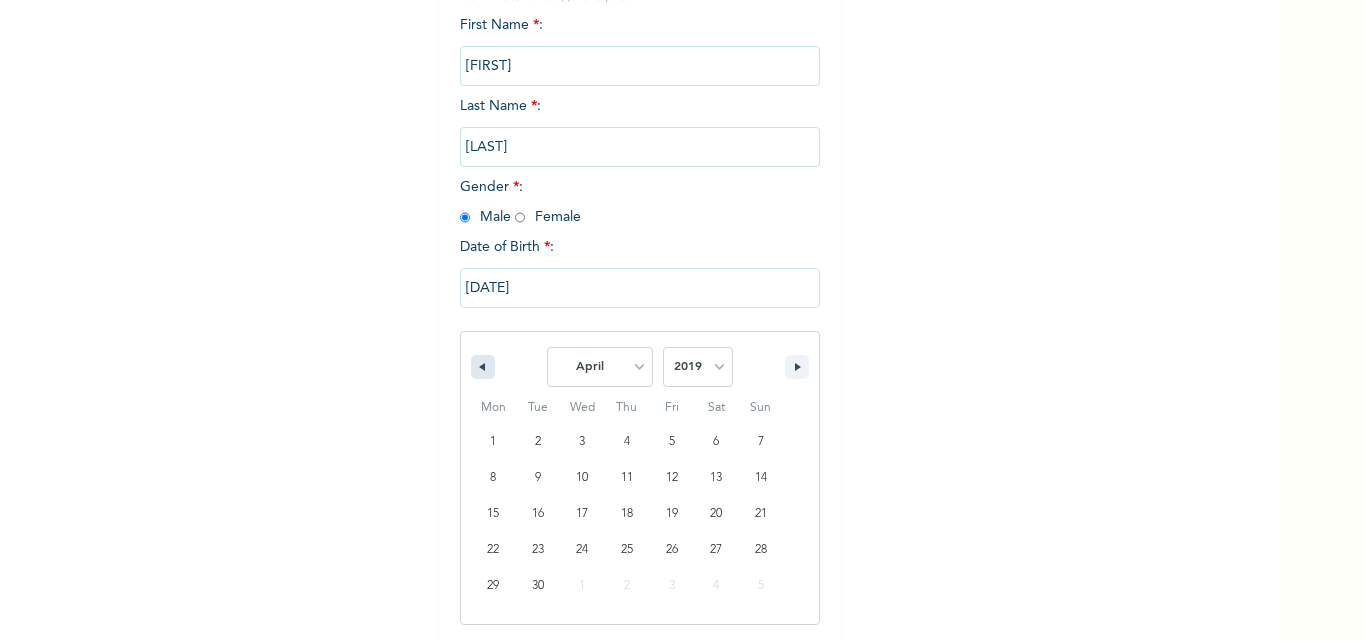 click at bounding box center [483, 367] 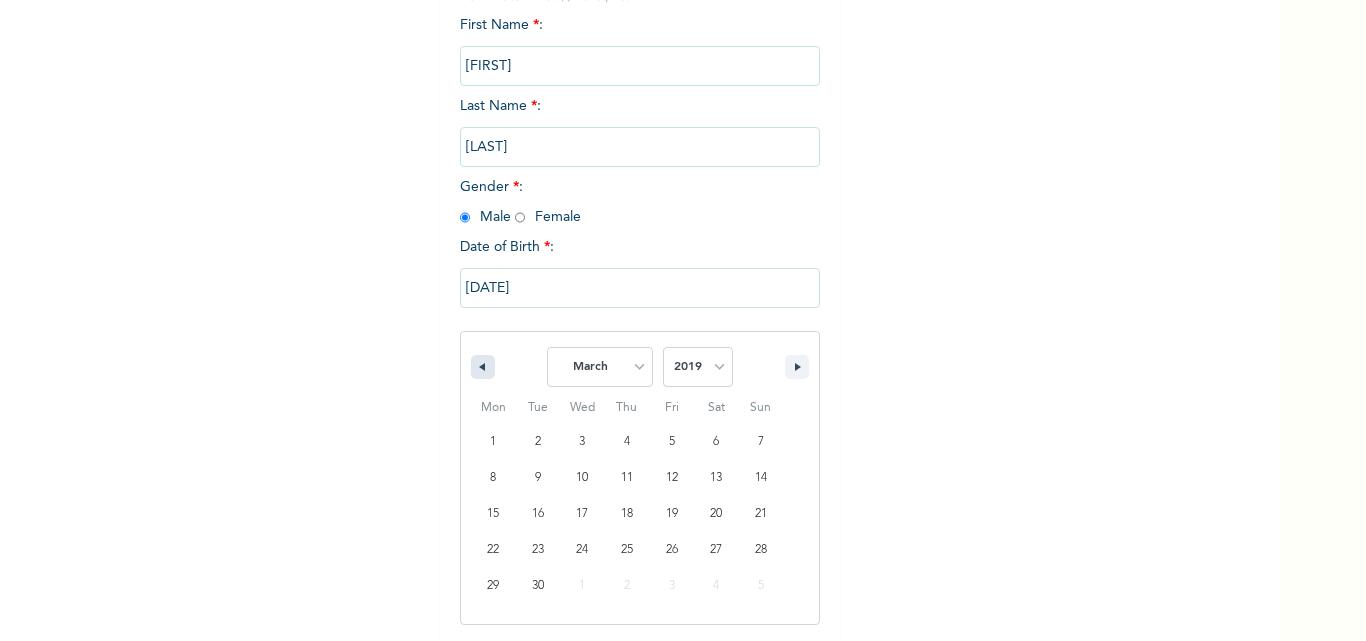 click at bounding box center [483, 367] 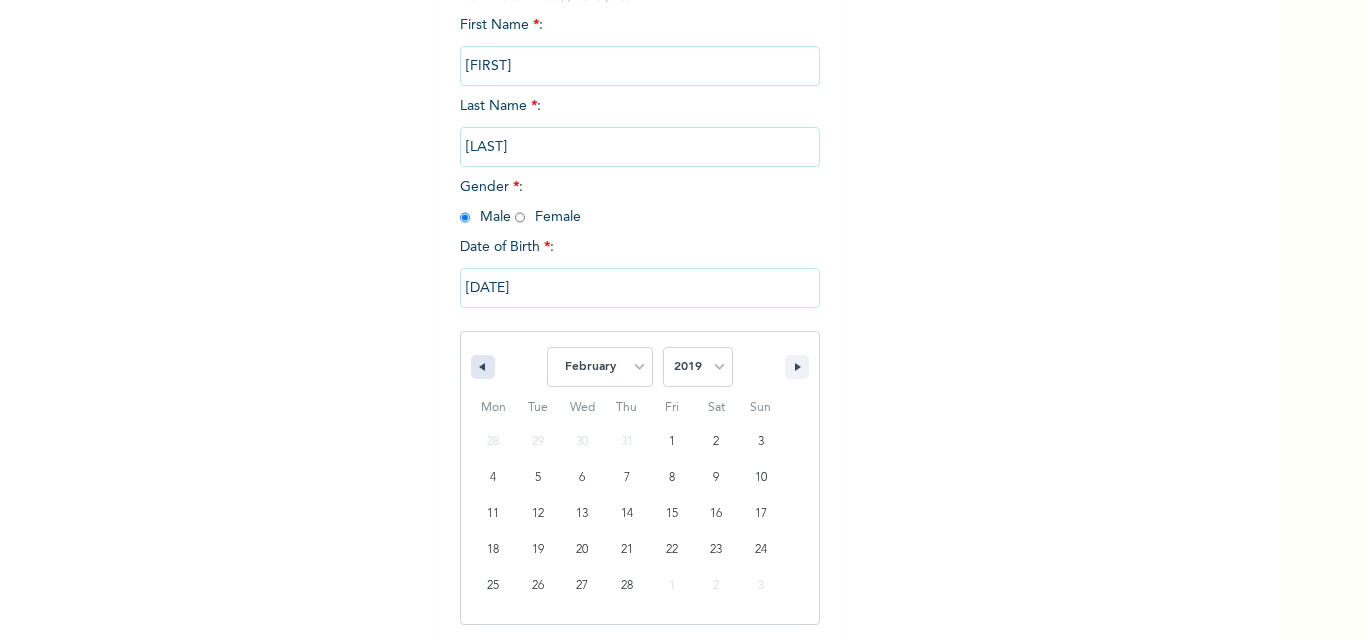 click at bounding box center (483, 367) 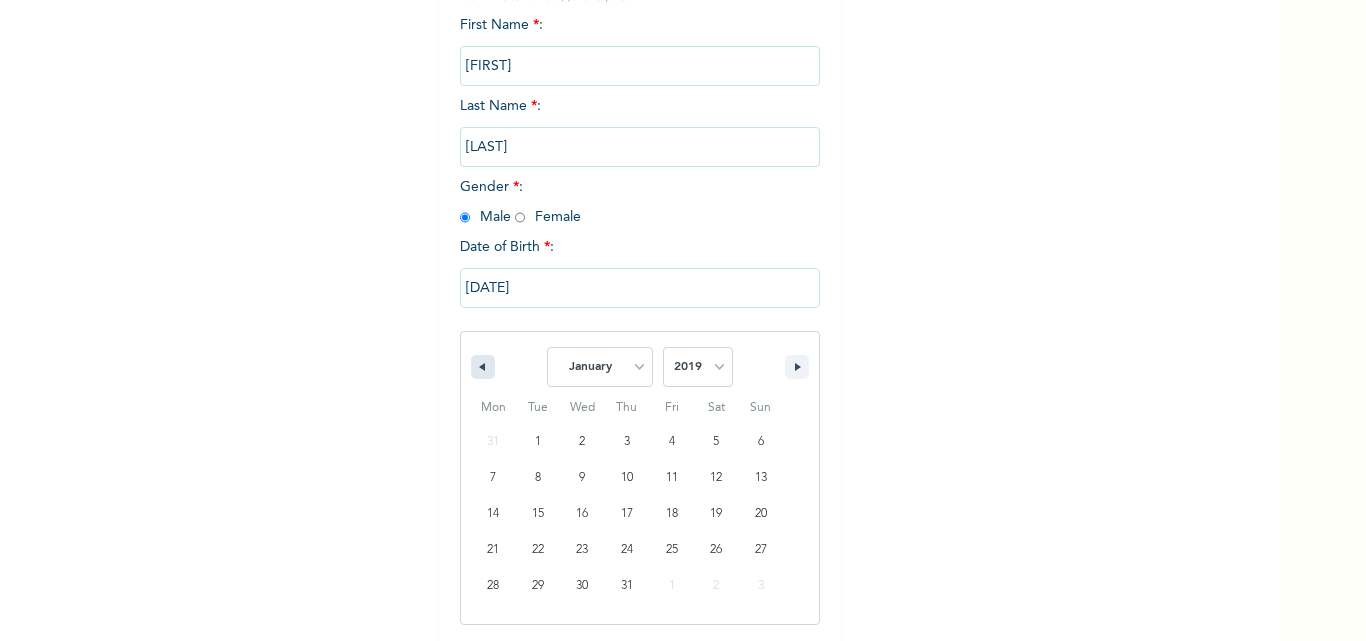 click at bounding box center (483, 367) 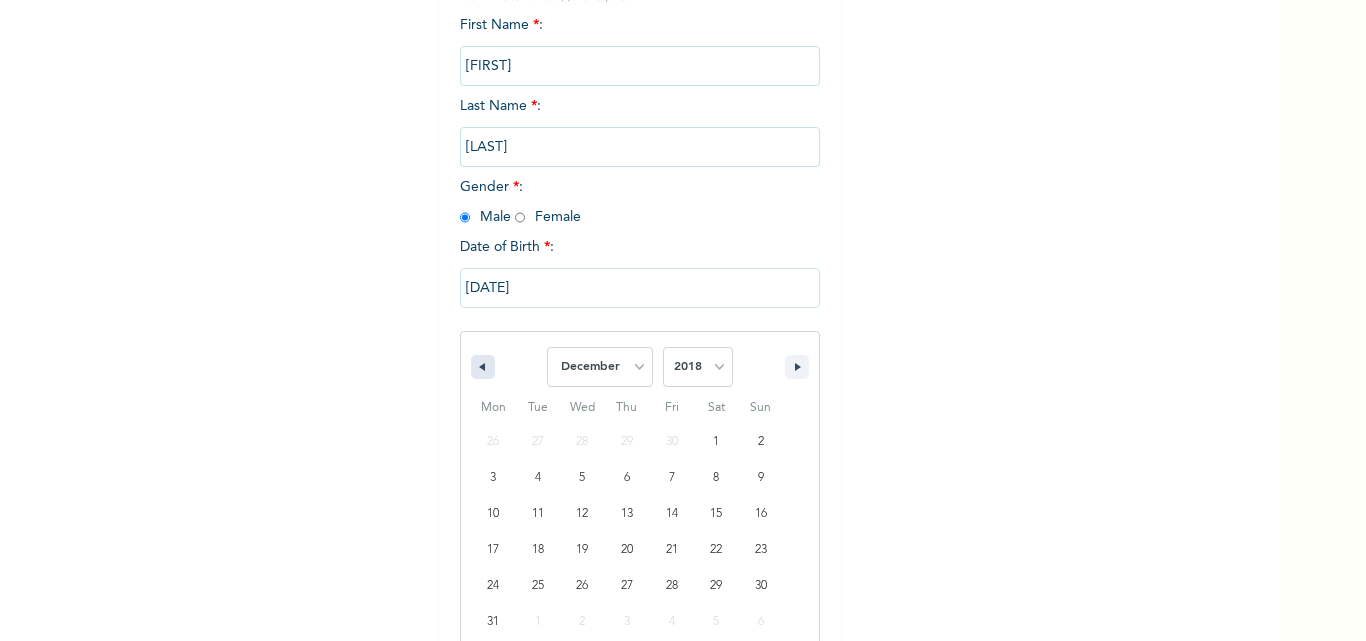 click at bounding box center (483, 367) 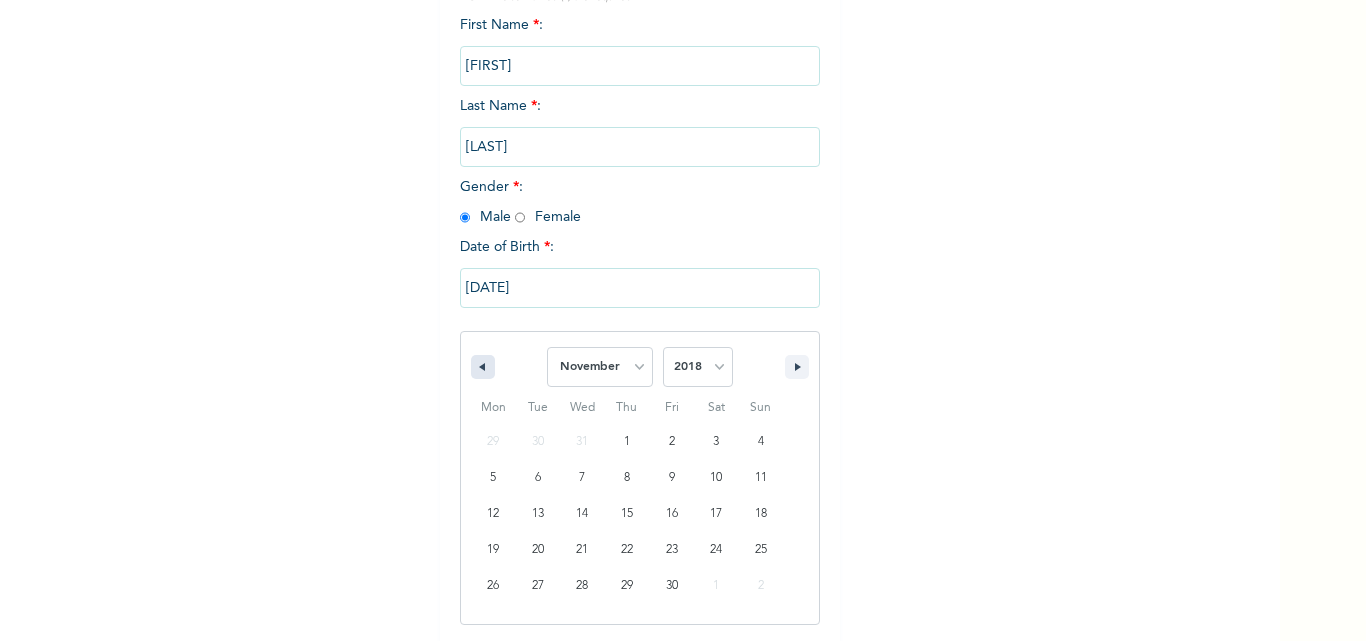 click at bounding box center [483, 367] 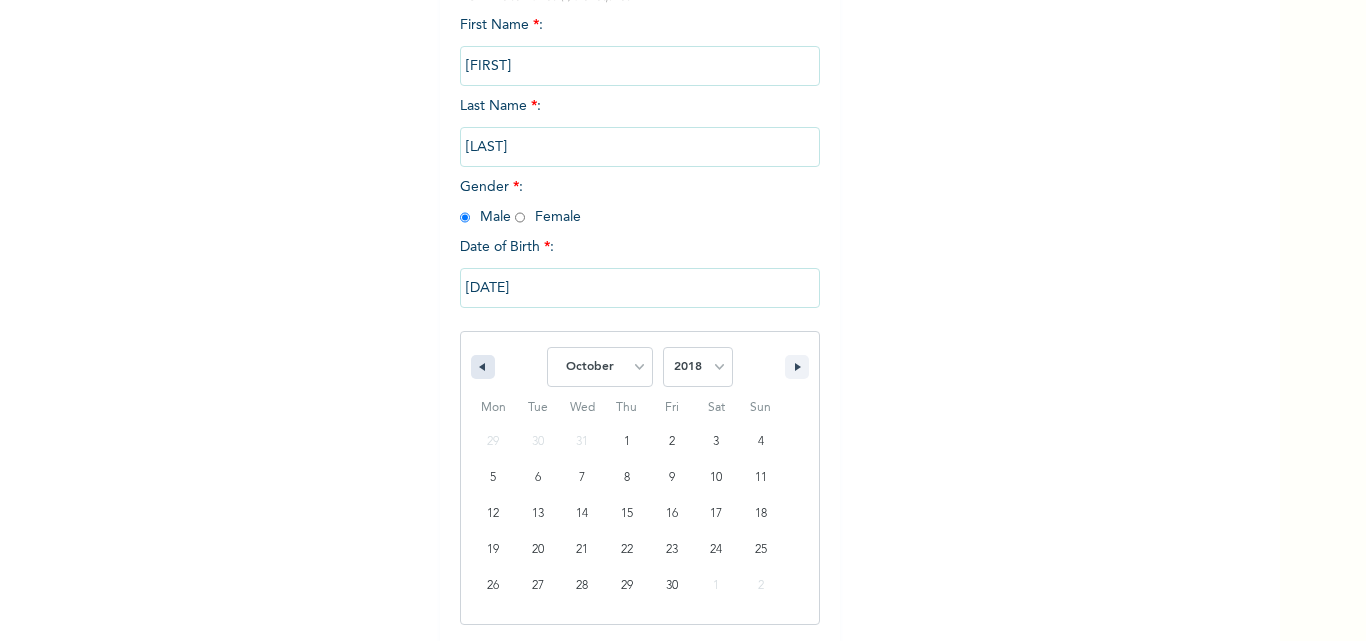 click at bounding box center (483, 367) 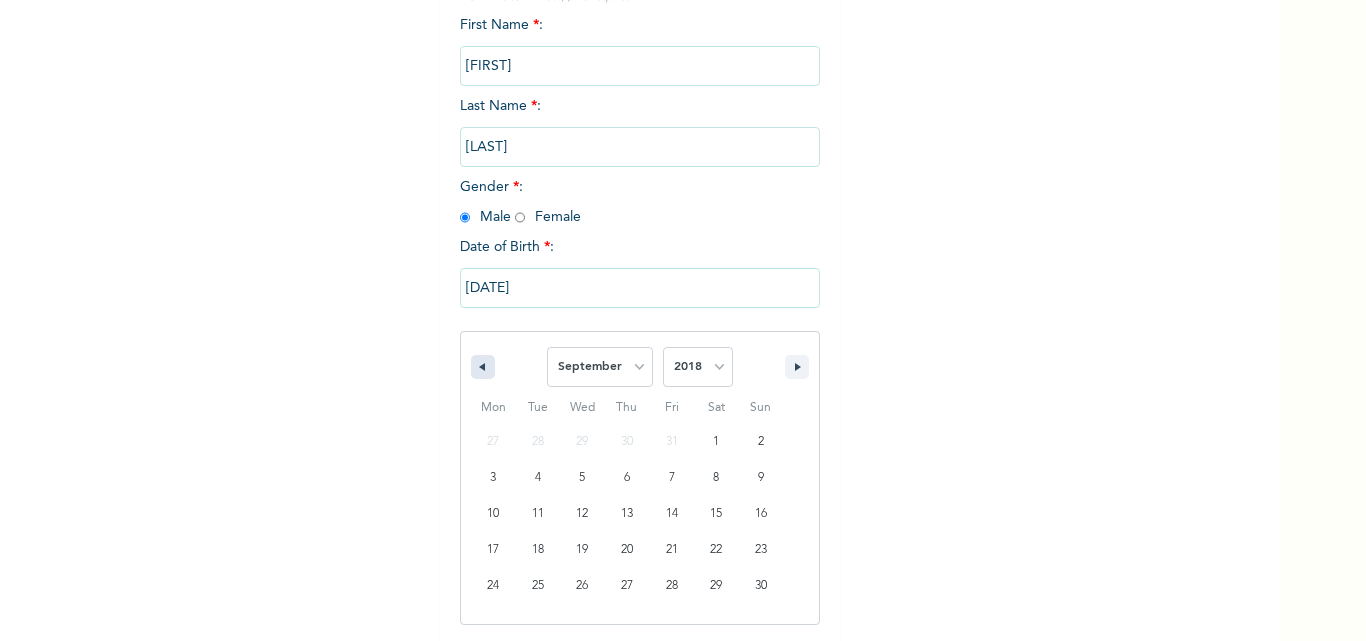 click at bounding box center (483, 367) 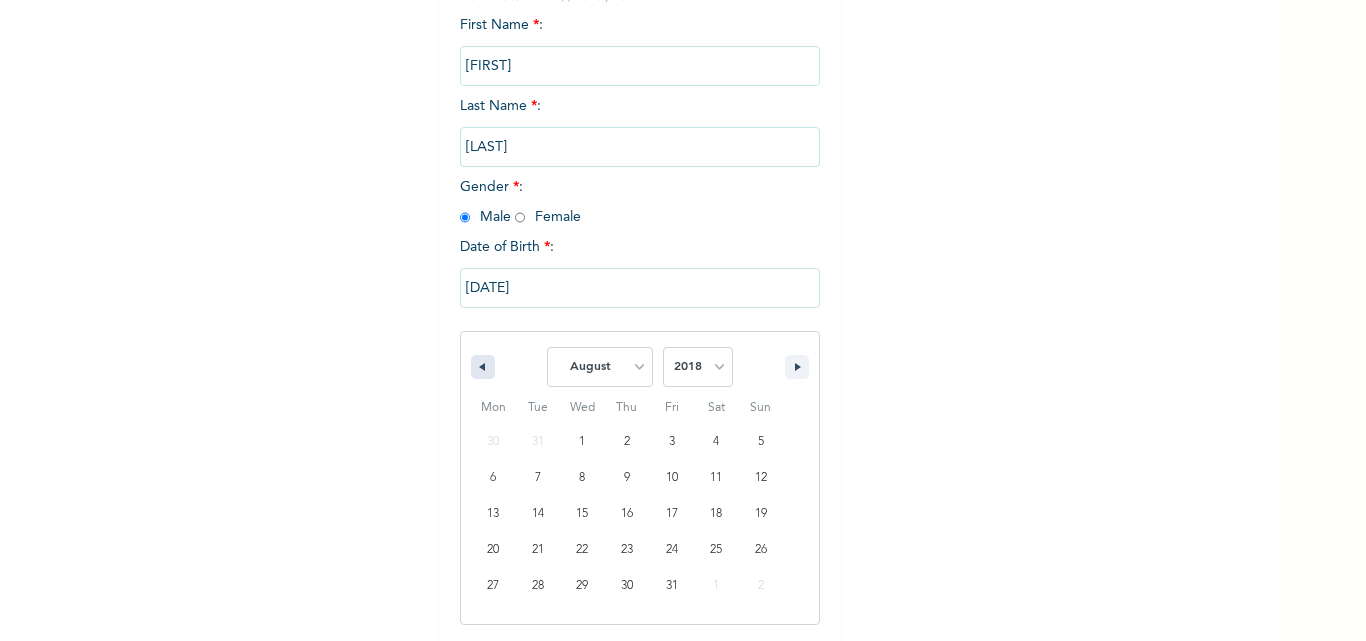 click at bounding box center [483, 367] 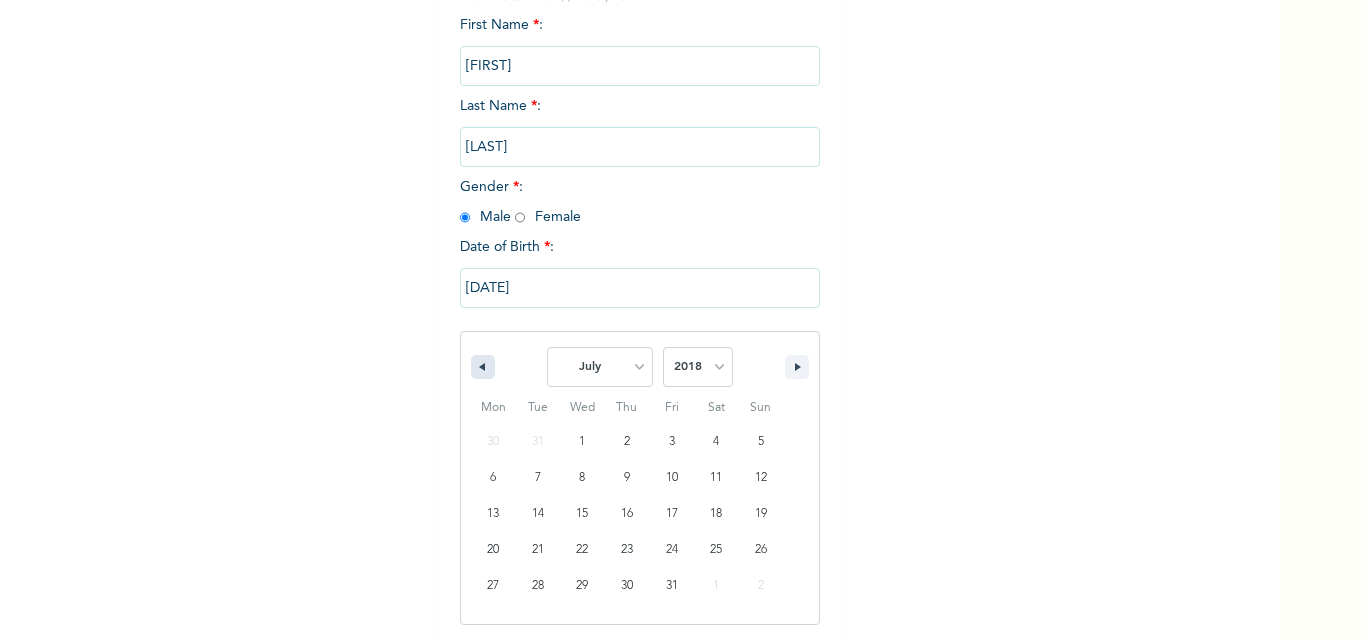 click at bounding box center [483, 367] 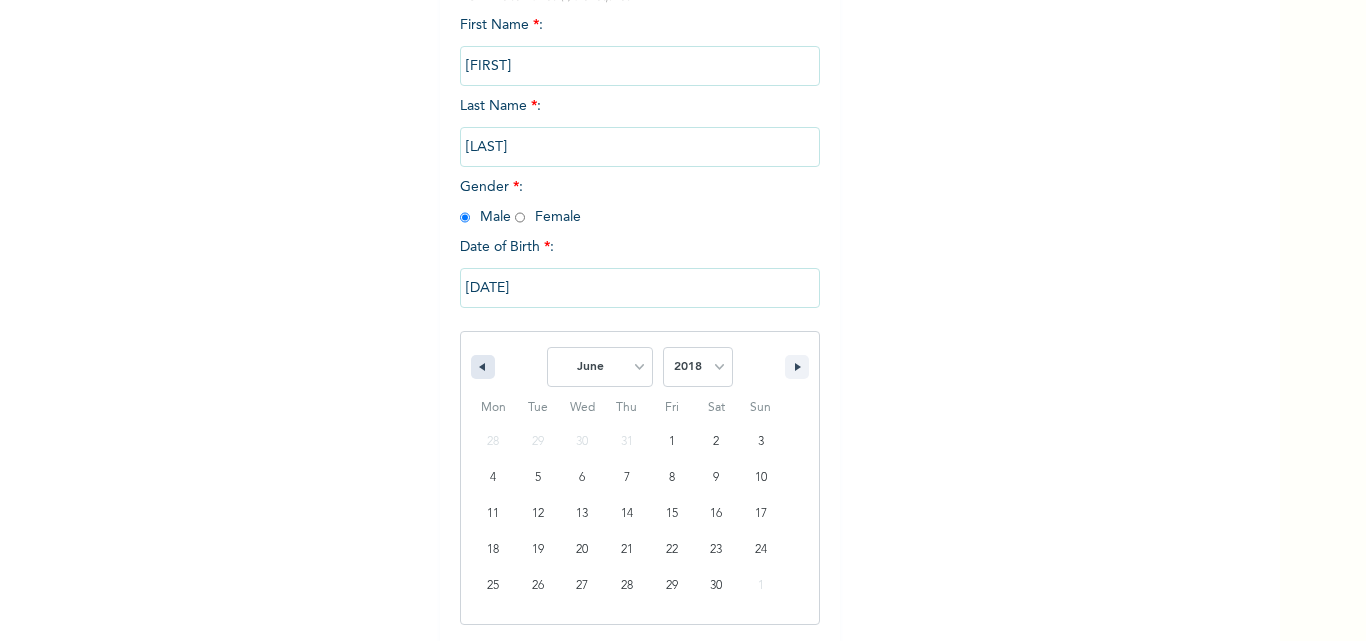 click at bounding box center [483, 367] 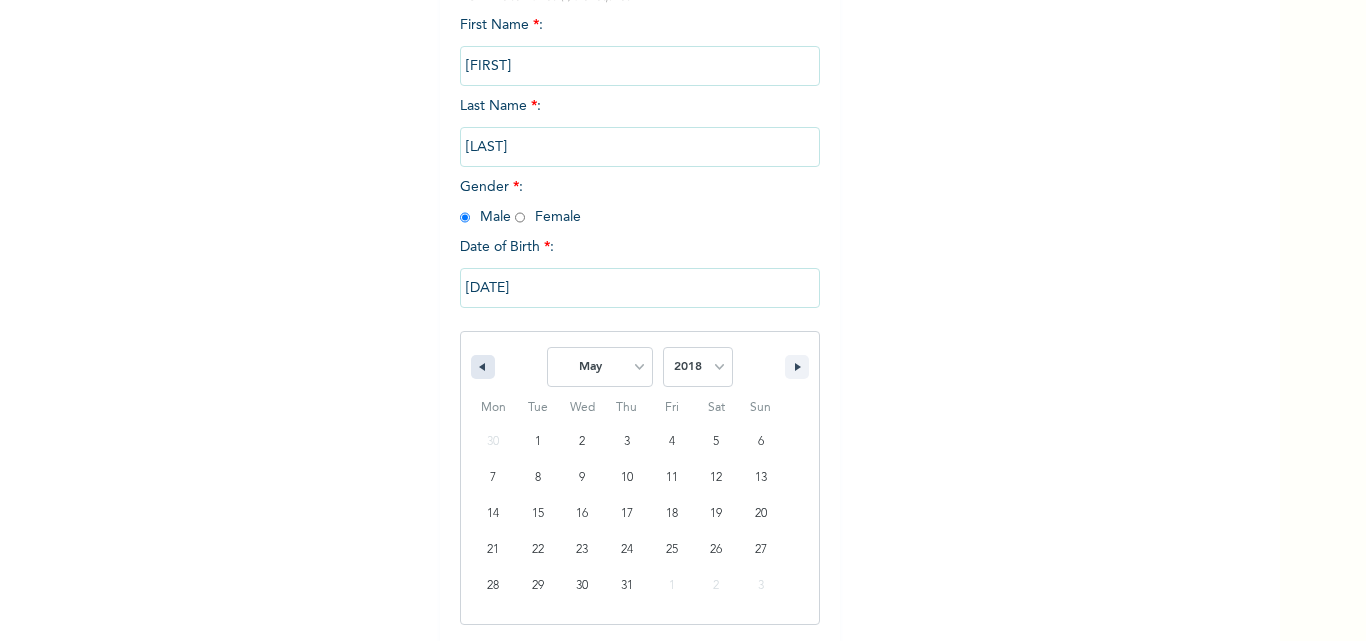click at bounding box center [483, 367] 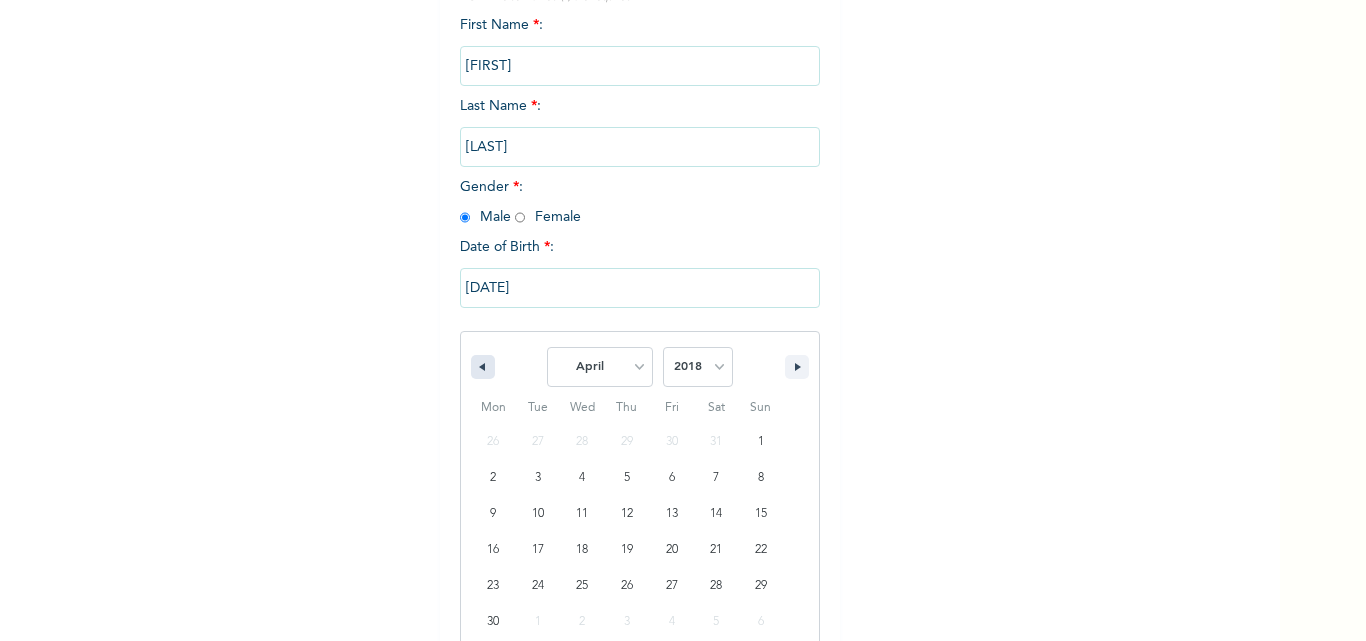 click at bounding box center (483, 367) 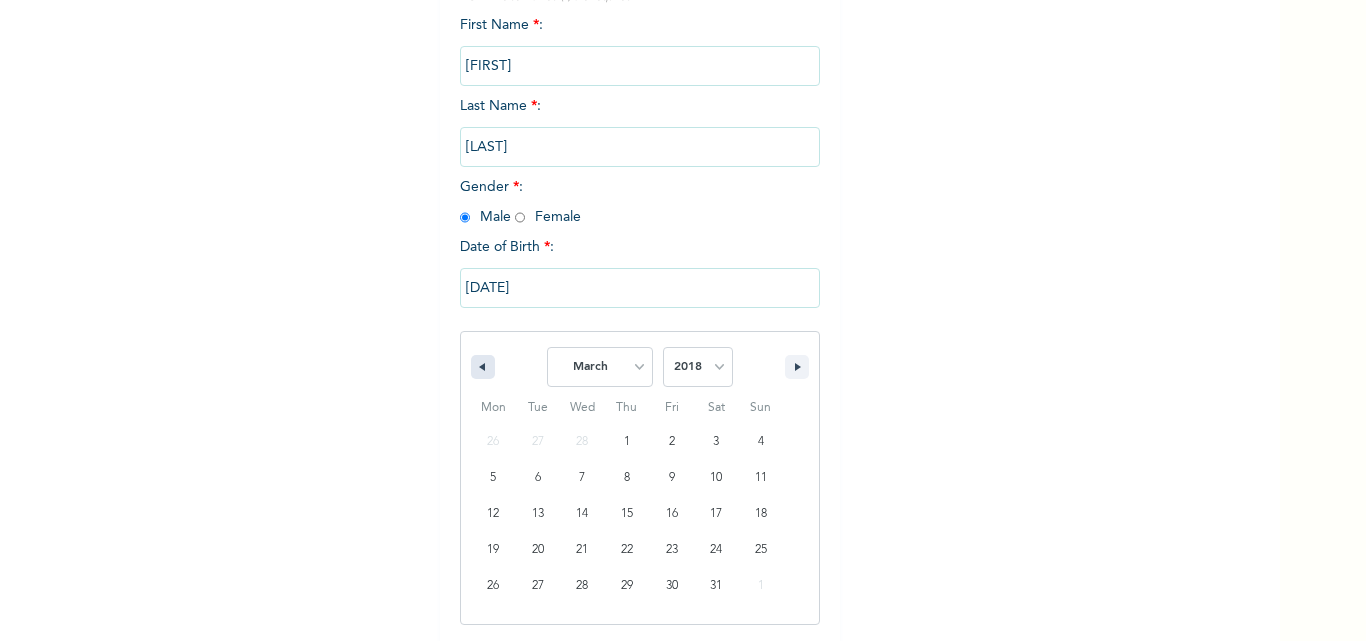 click at bounding box center [483, 367] 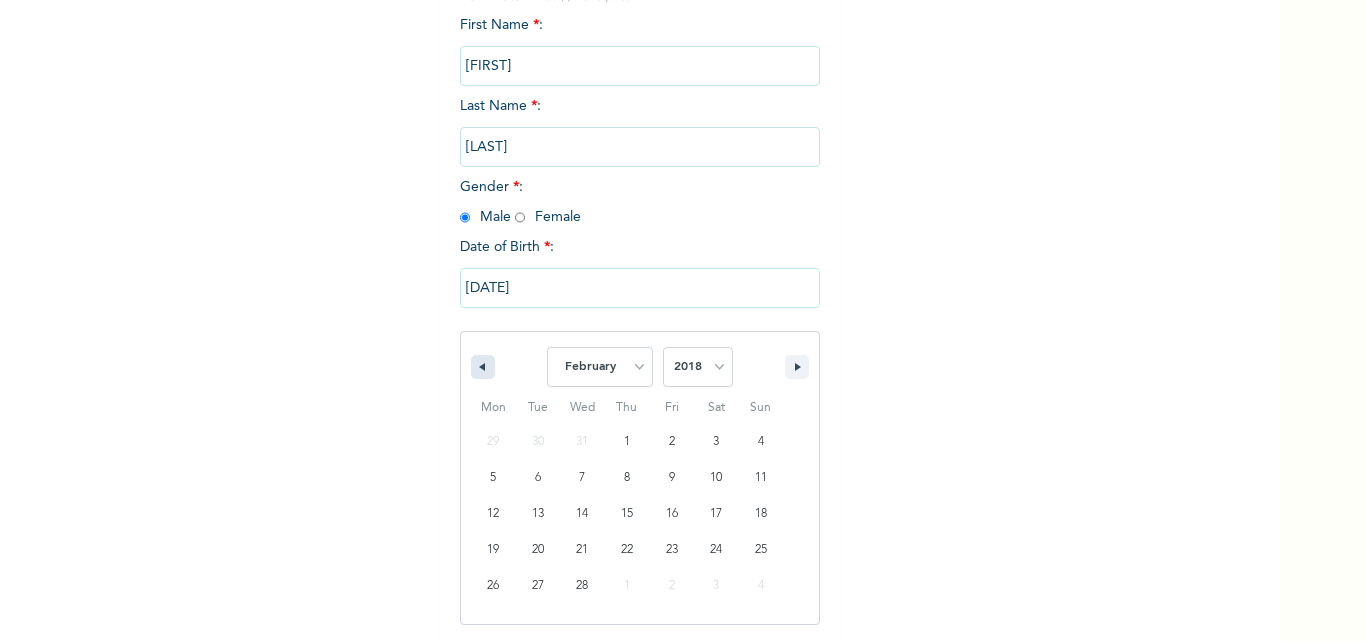 click at bounding box center (483, 367) 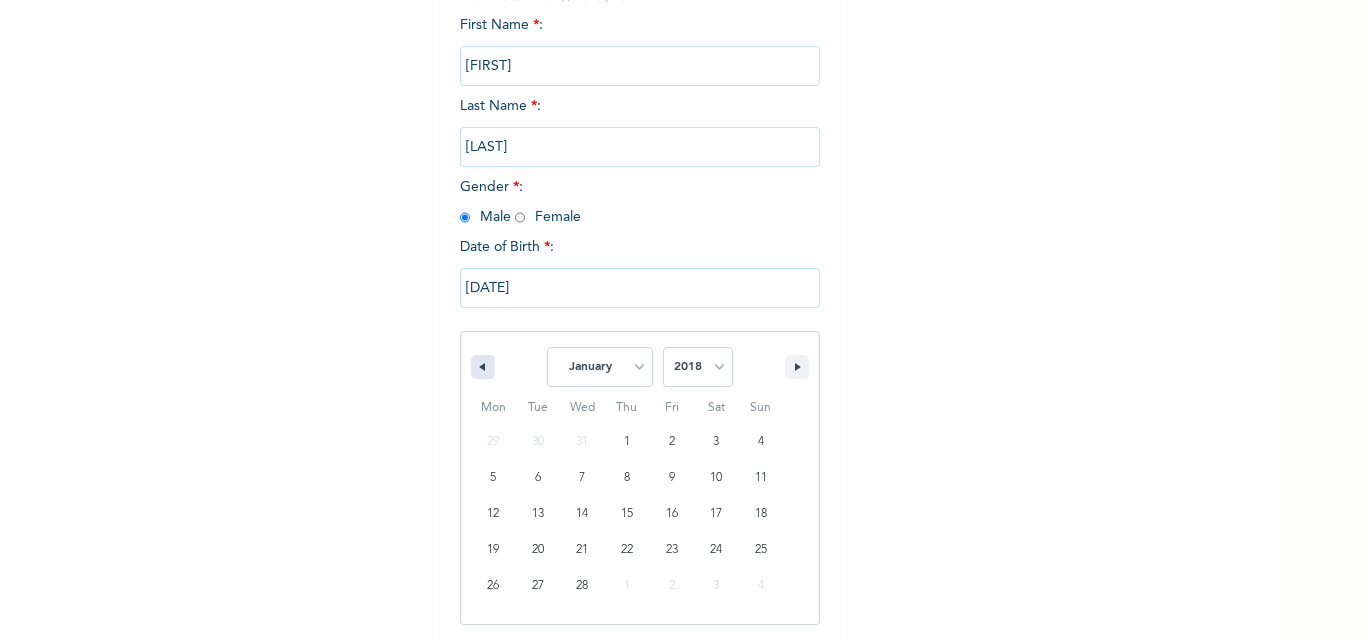 click at bounding box center [483, 367] 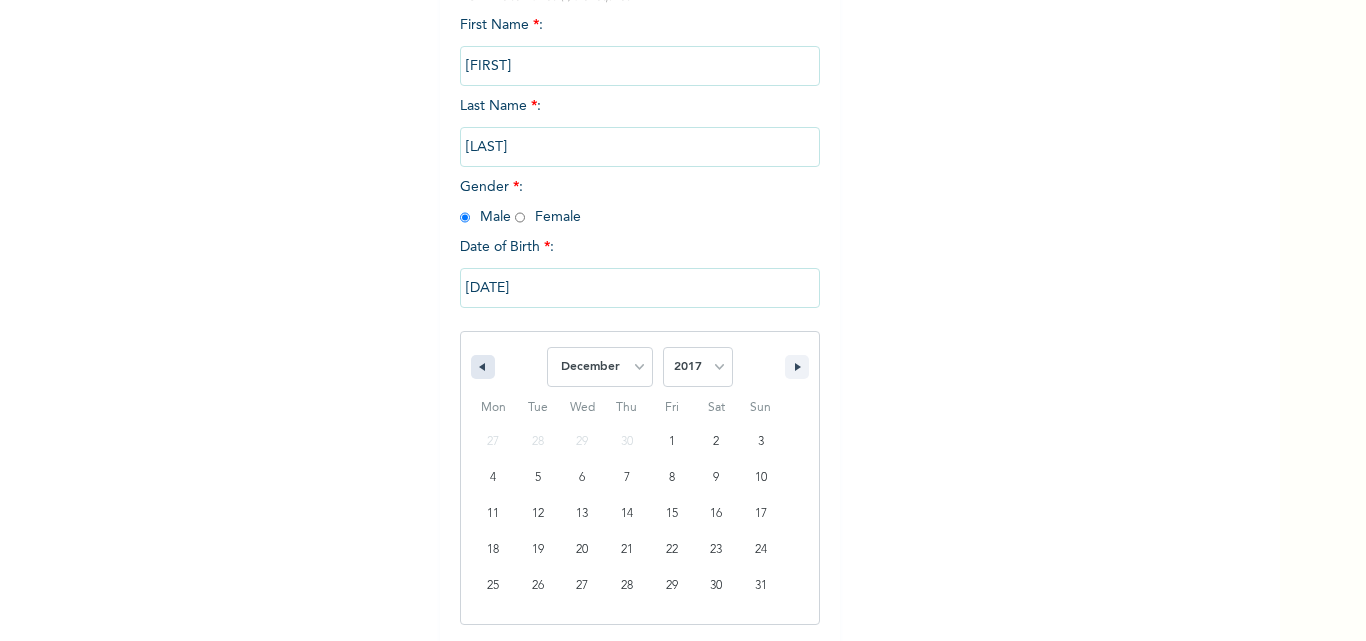 click at bounding box center (483, 367) 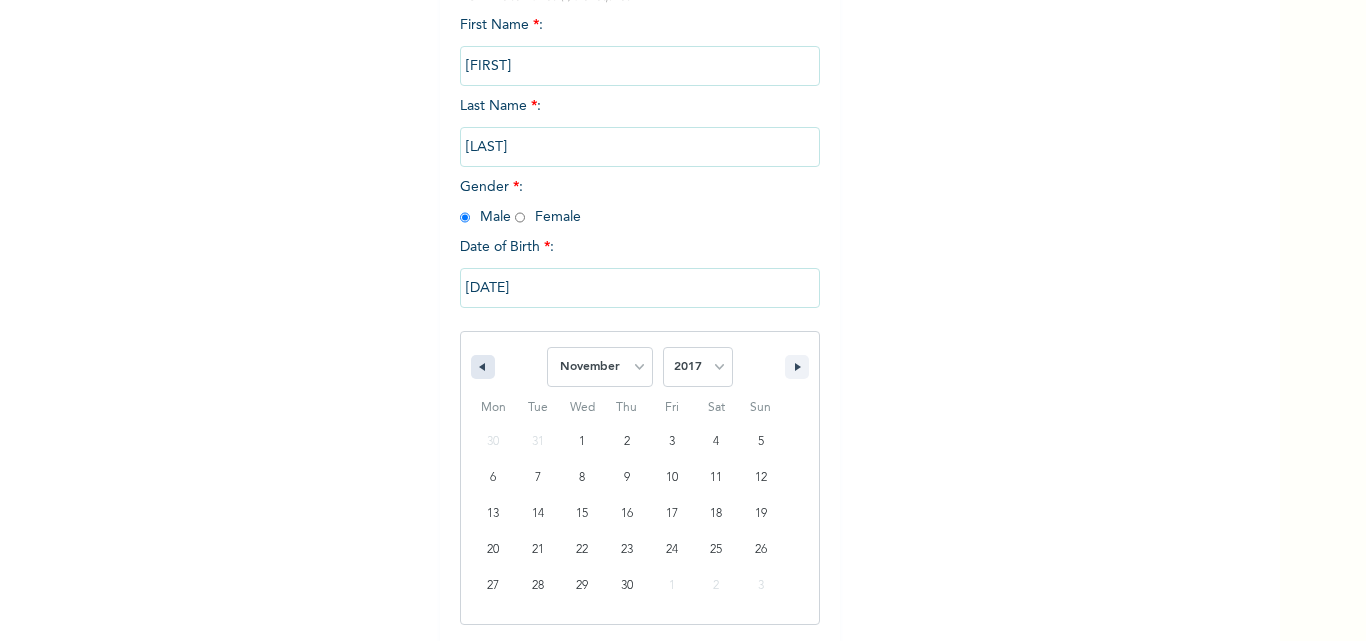 click at bounding box center [483, 367] 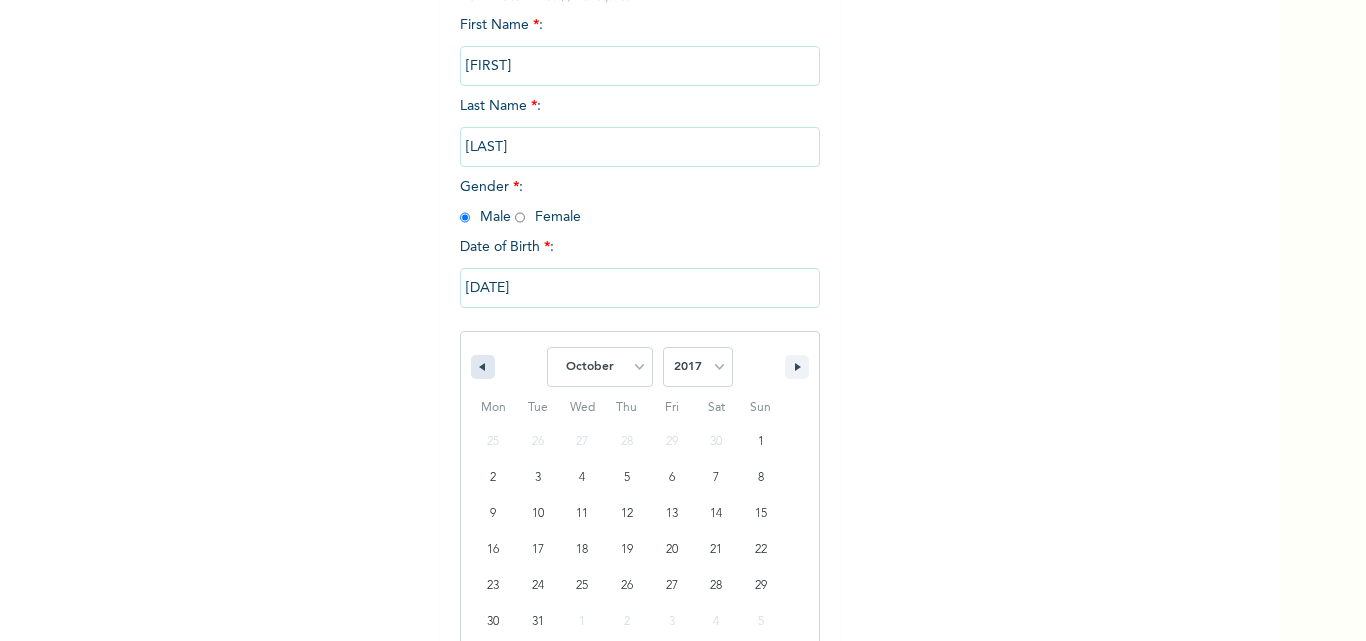 click at bounding box center (483, 367) 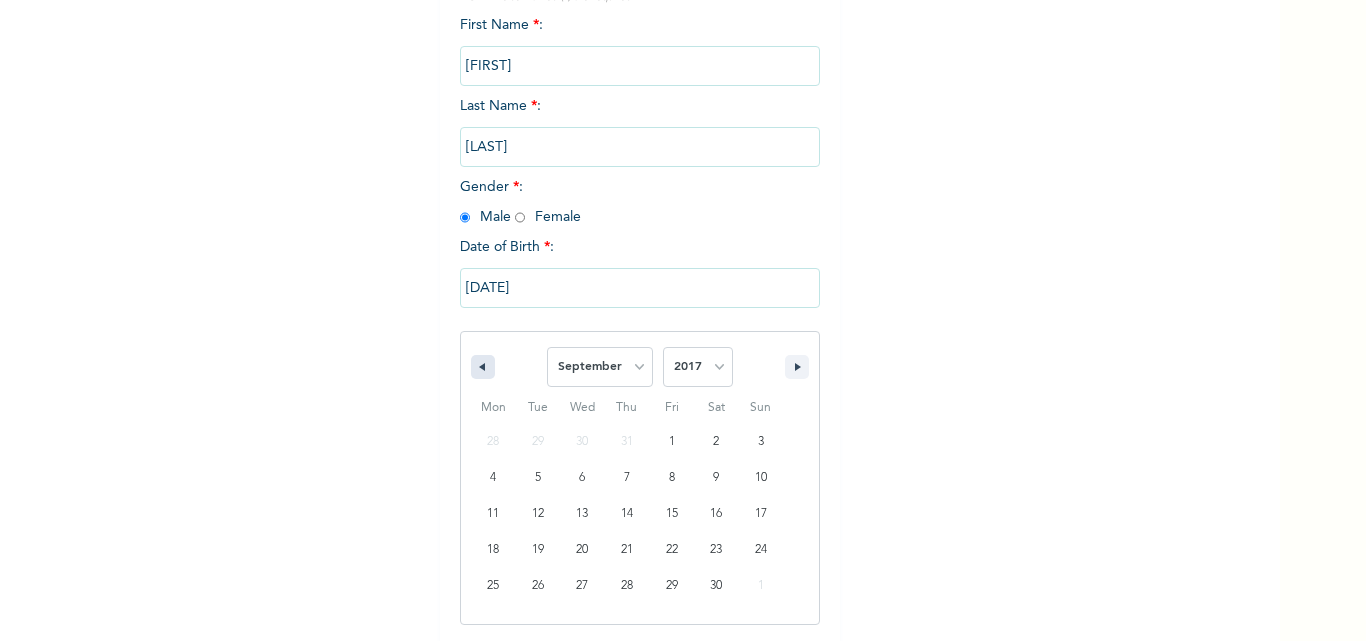 click at bounding box center [483, 367] 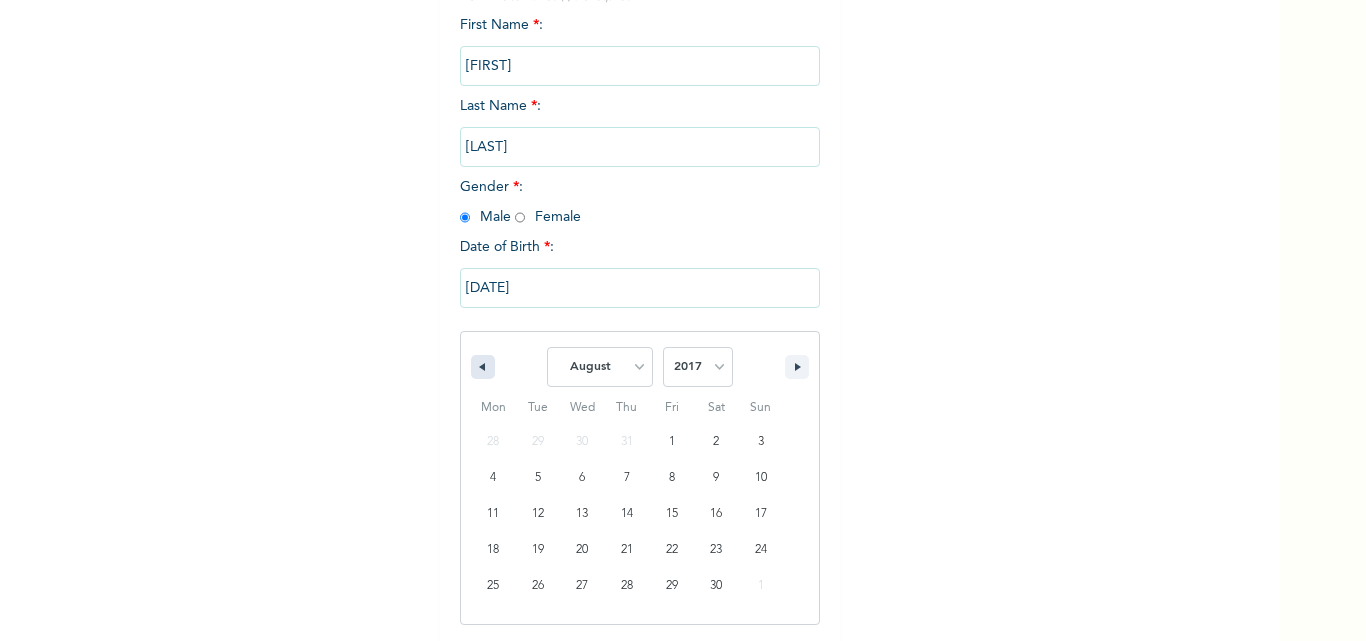 click at bounding box center (483, 367) 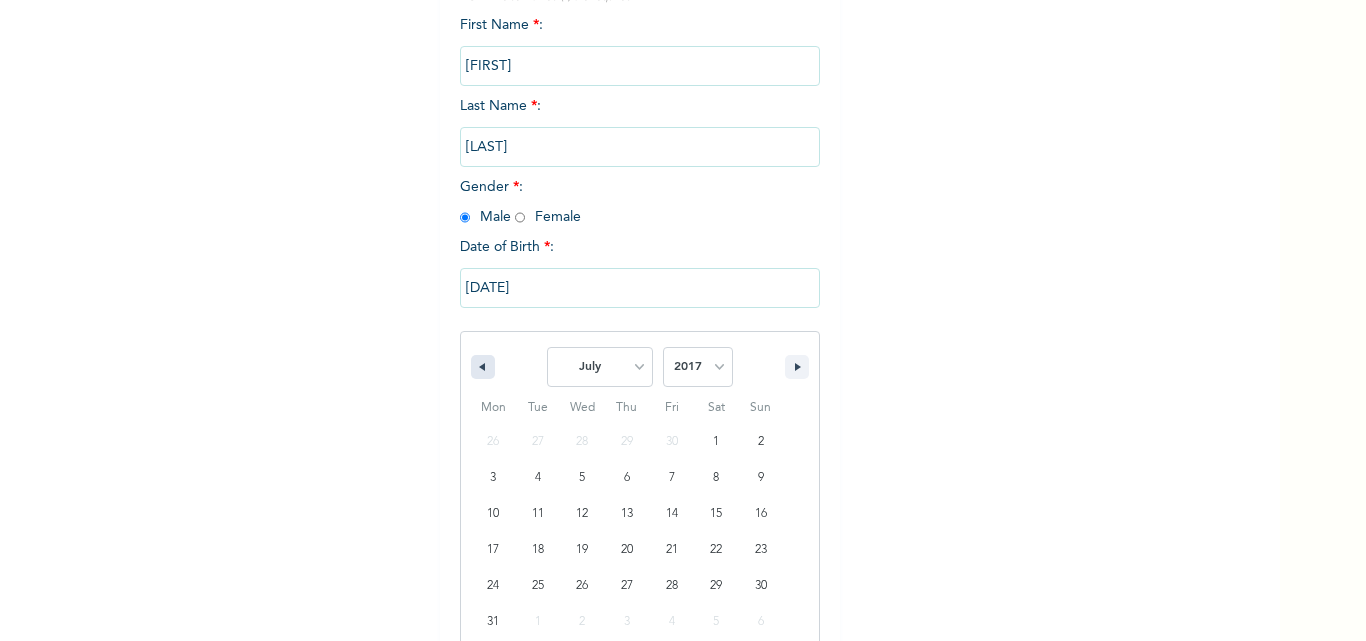 click at bounding box center (483, 367) 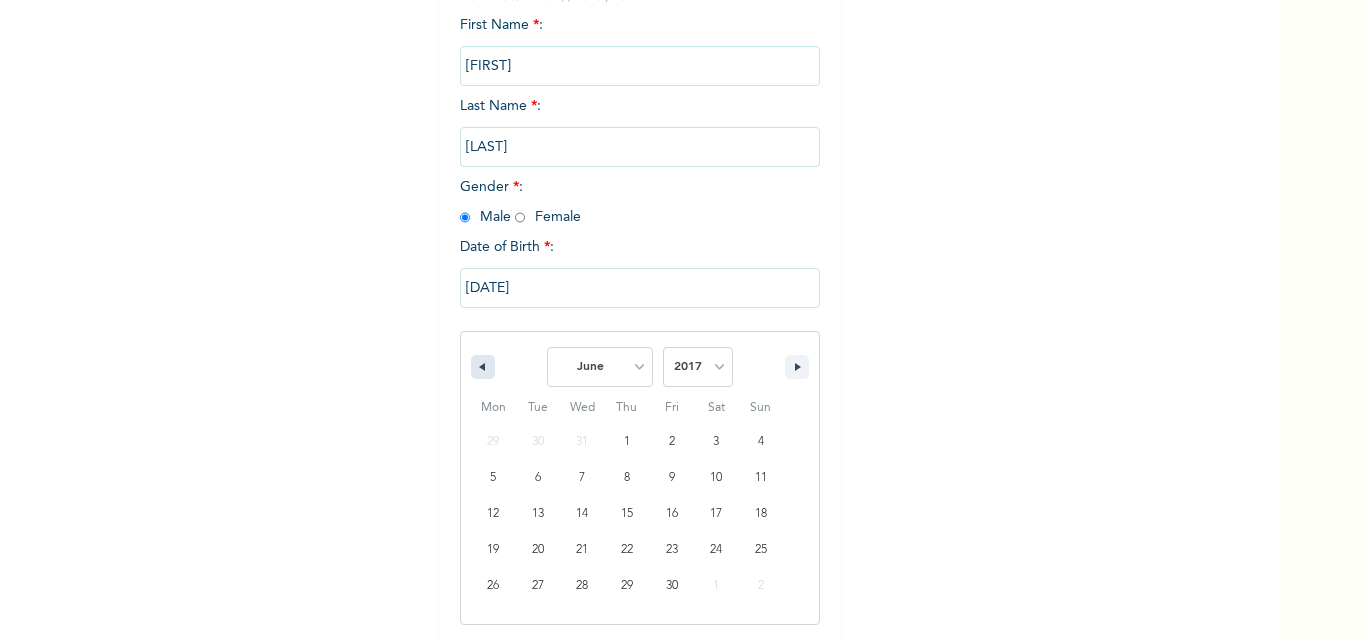click at bounding box center (483, 367) 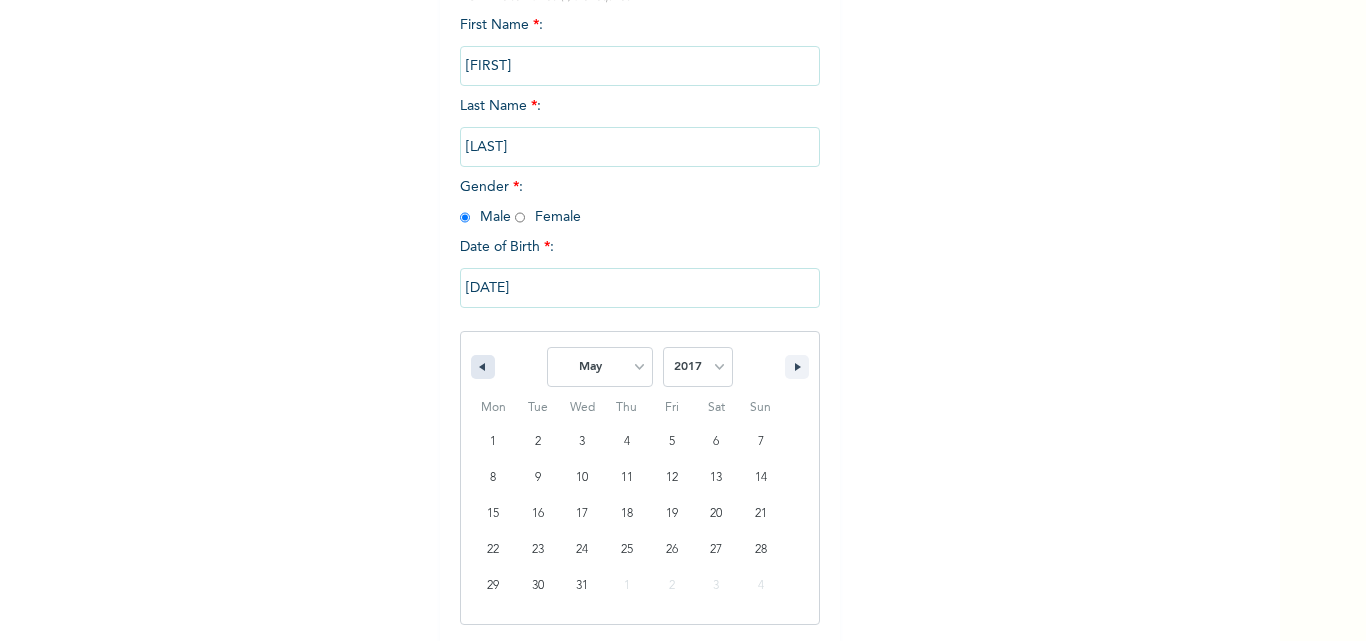 click at bounding box center [483, 367] 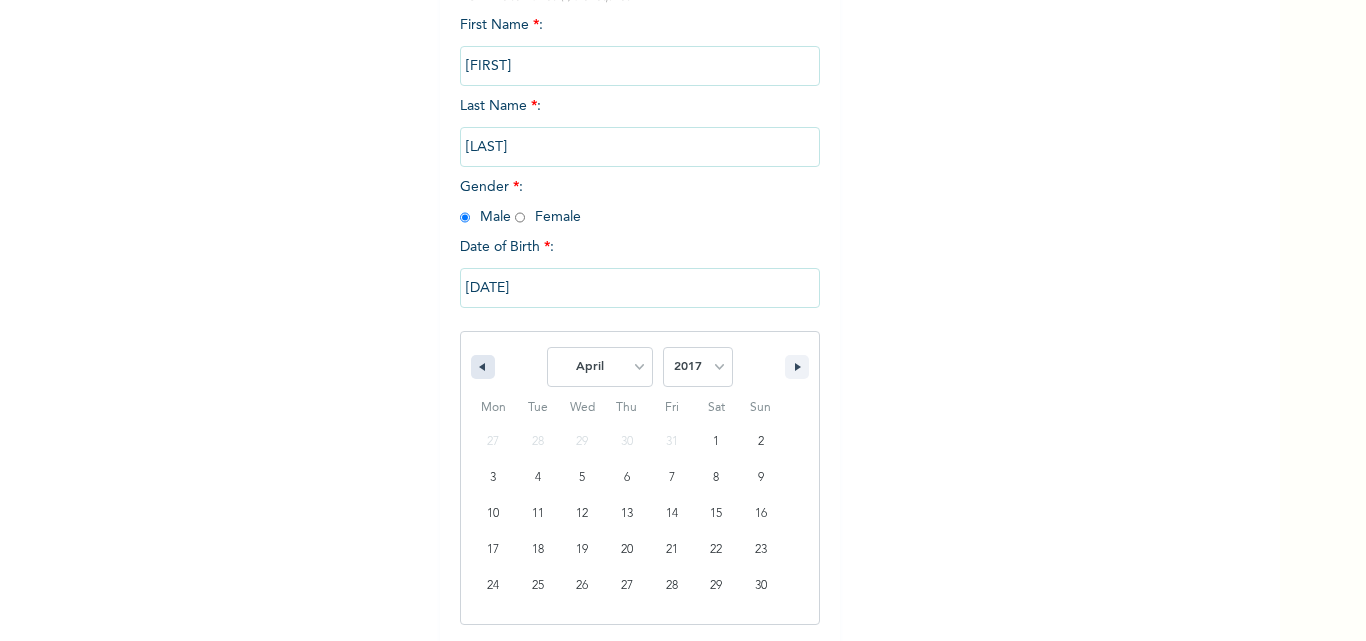 click at bounding box center [483, 367] 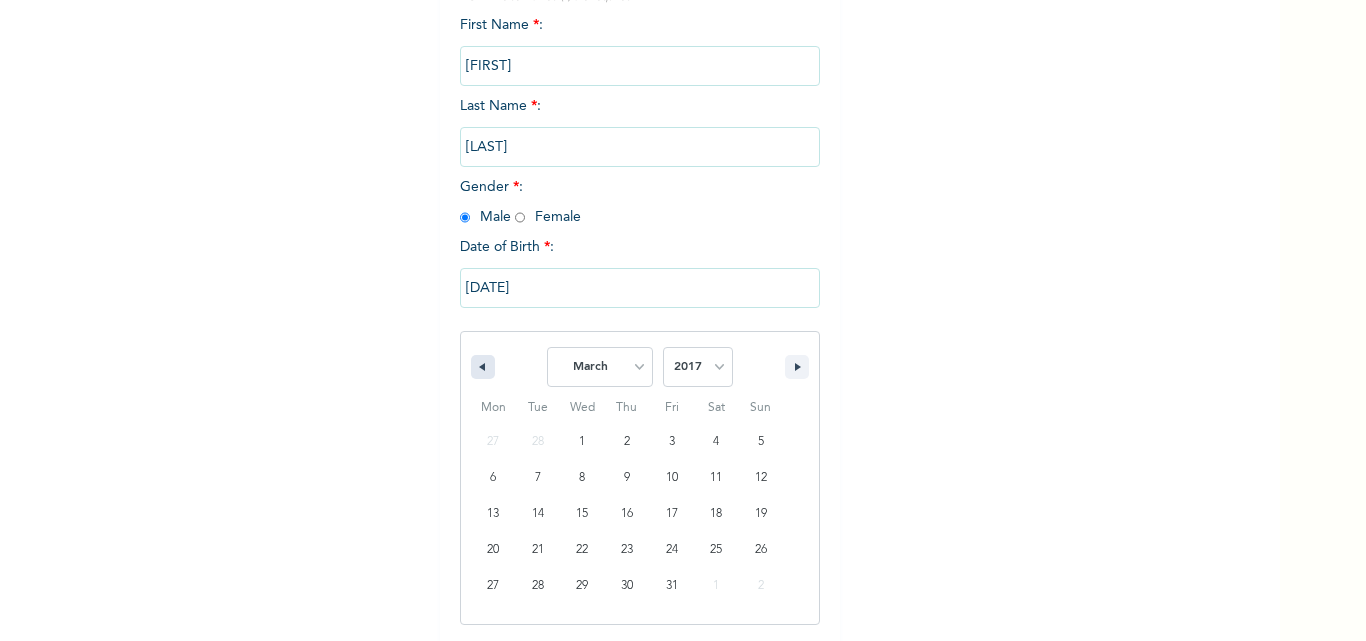 click at bounding box center (483, 367) 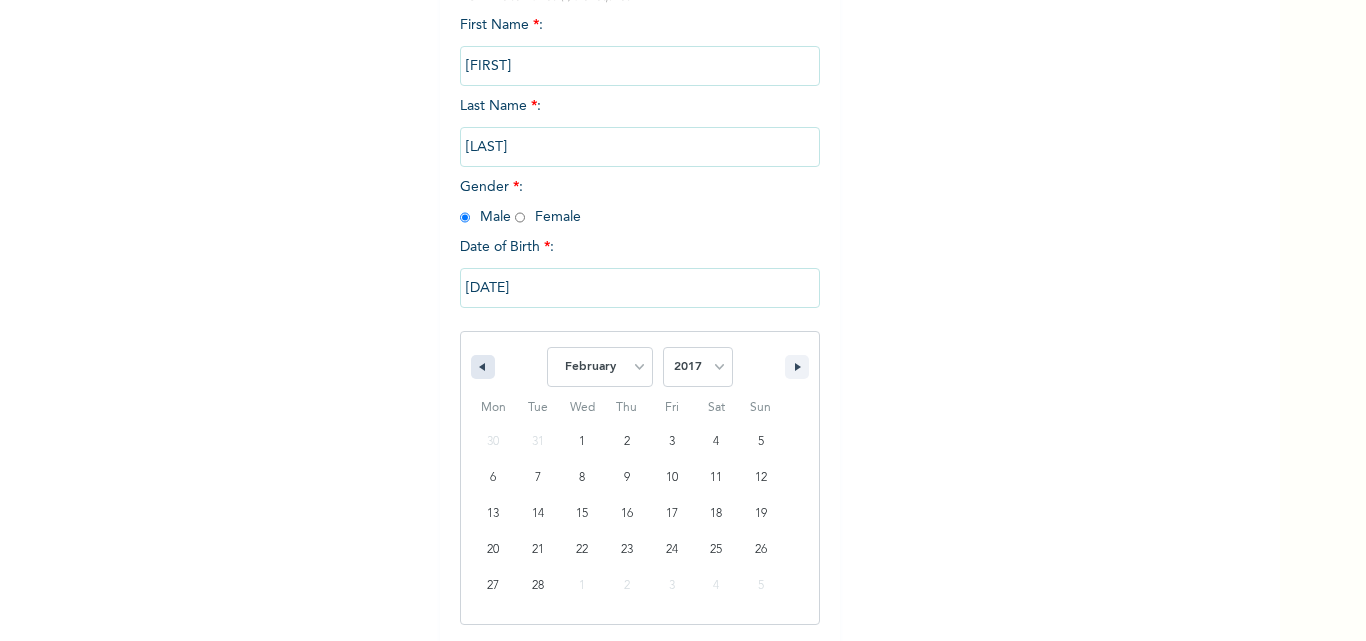 click at bounding box center [483, 367] 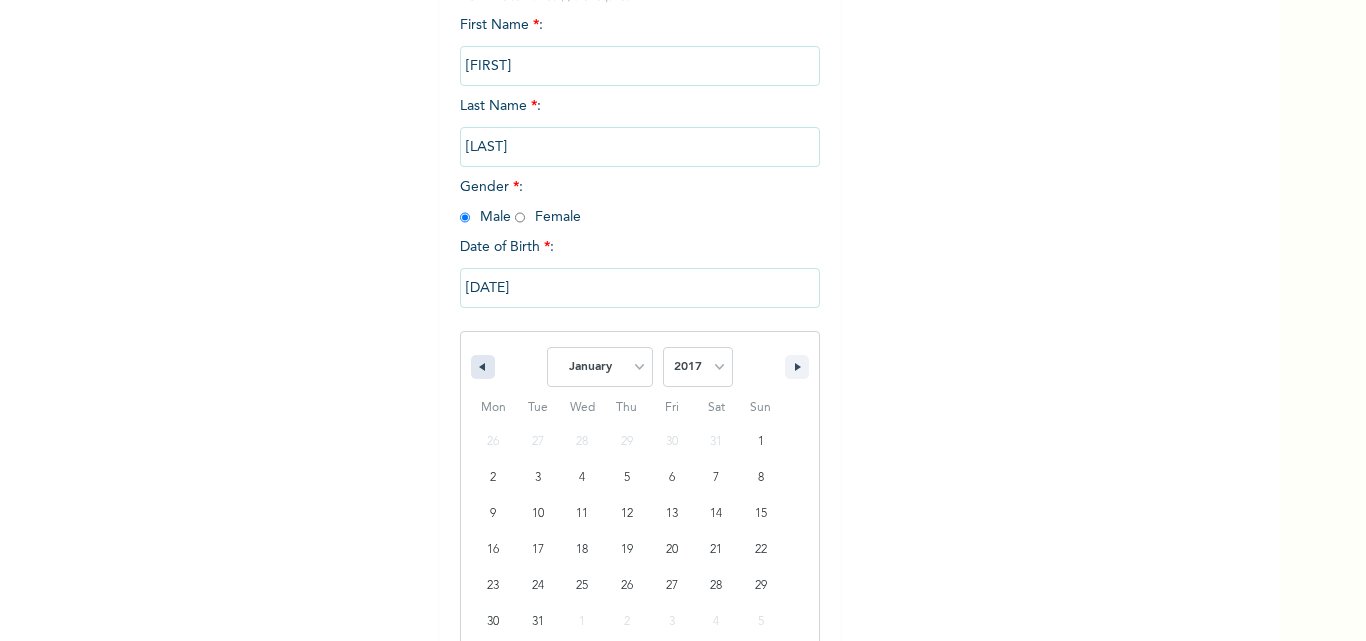 click at bounding box center (483, 367) 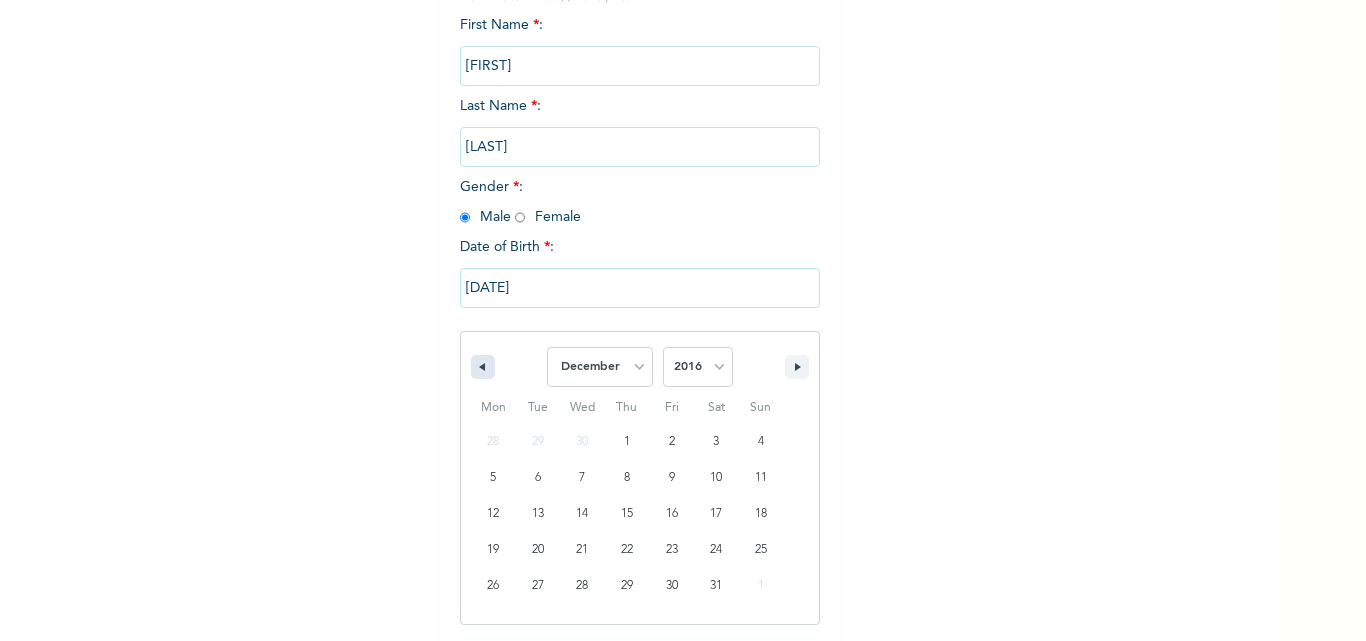 click at bounding box center (483, 367) 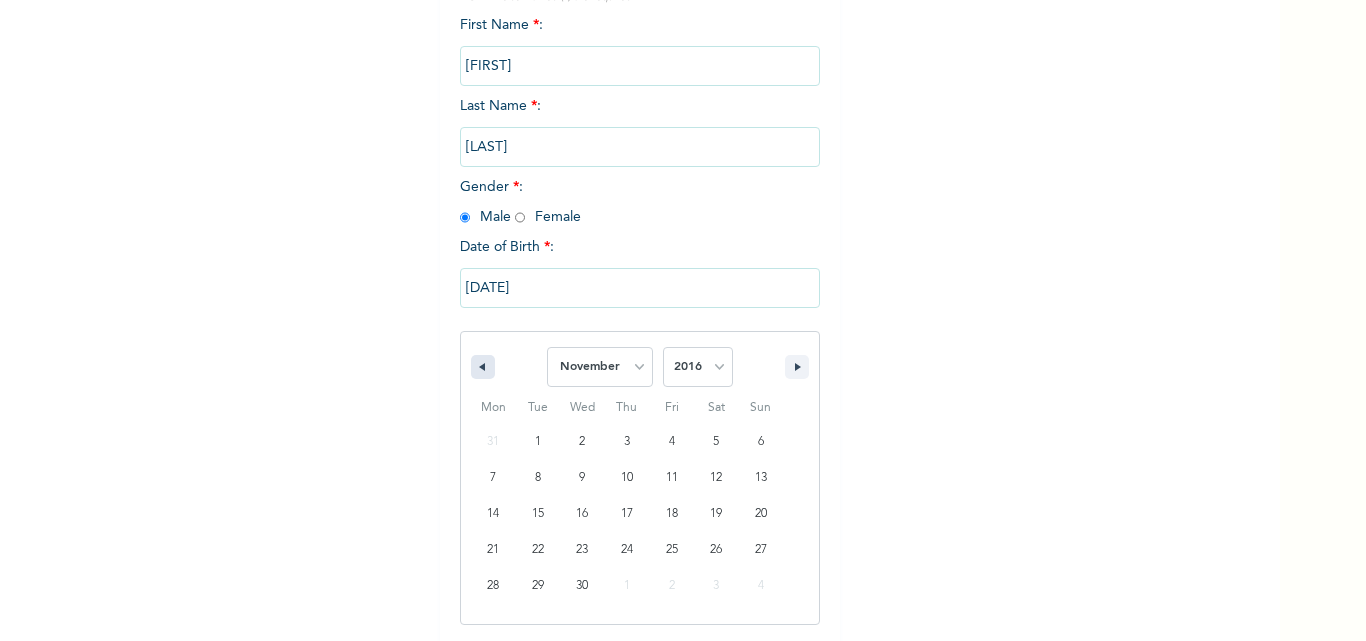 click at bounding box center (483, 367) 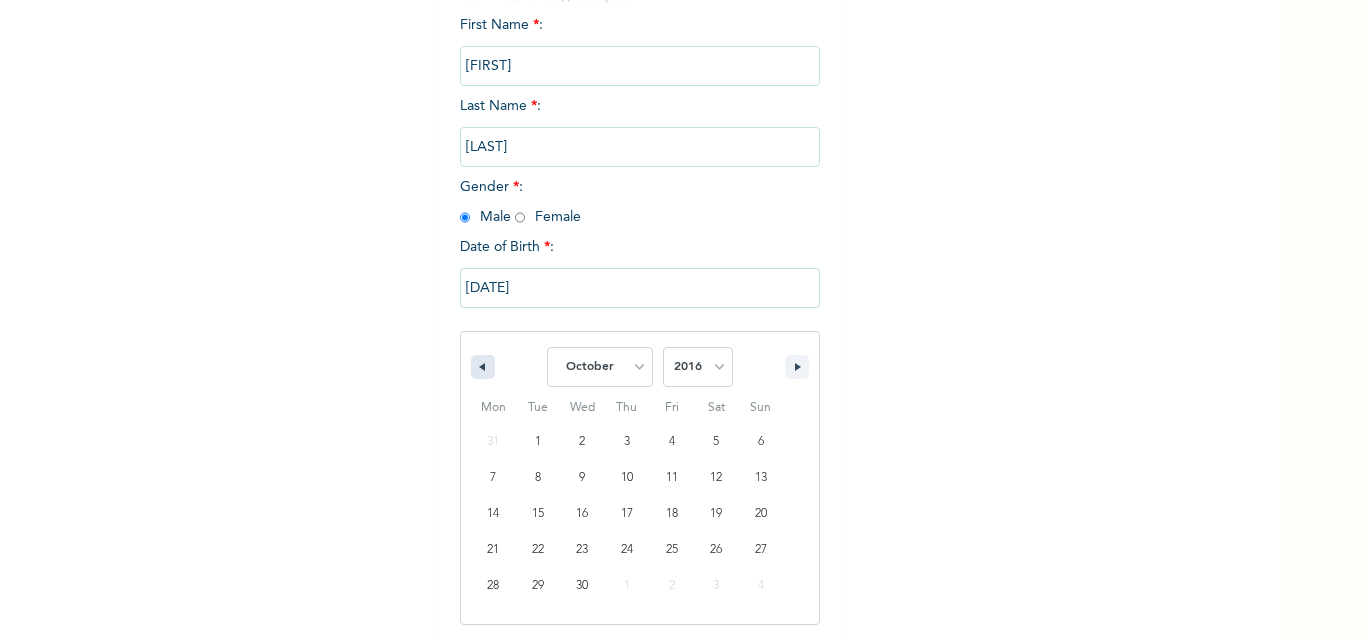 click at bounding box center [483, 367] 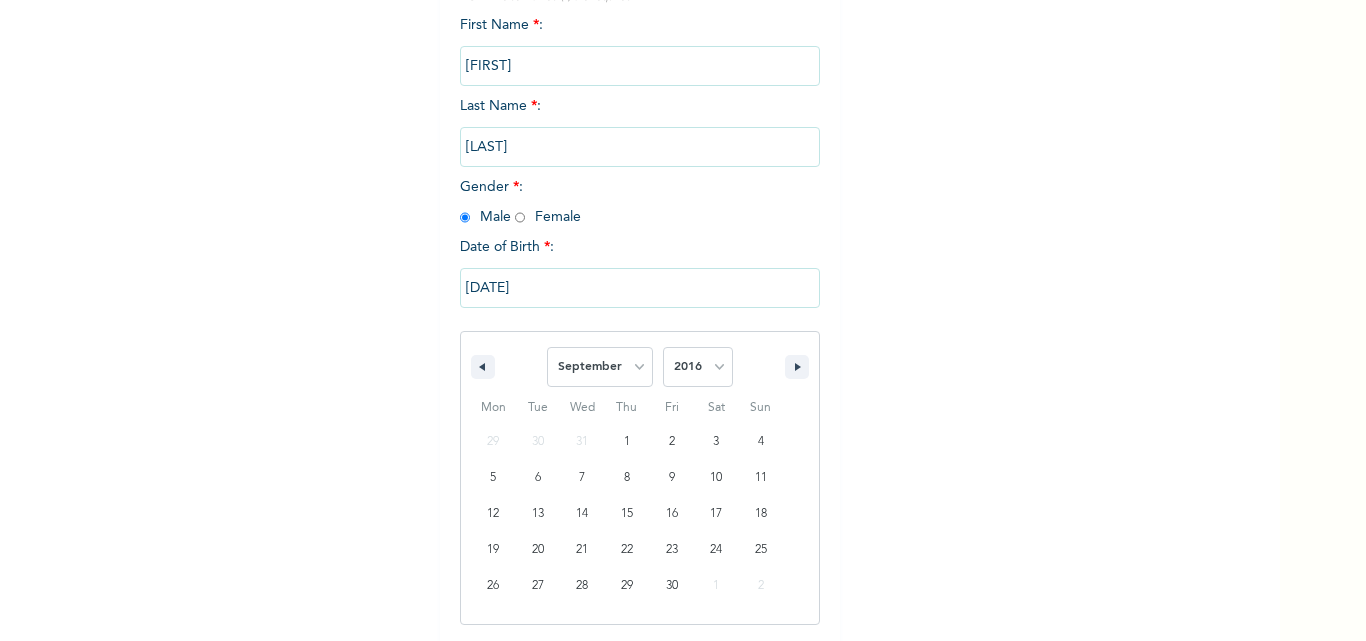 click on "January February March April May June July August September October November December 2025 2024 2023 2022 2021 2020 2019 2018 2017 2016 2015 2014 2013 2012 2011 2010 2009 2008 2007 2006 2005 2004 2003 2002 2001 2000 1999 1998 1997 1996 1995 1994 1993 1992 1991 1990 1989 1988 1987 1986 1985 1984 1983 1982 1981 1980 1979 1978 1977 1976 1975 1974 1973 1972 1971 1970 1969 1968 1967 1966 1965 1964 1963 1962 1961 1960 1959 1958 1957 1956 1955 1954 1953 1952 1951 1950 1949 1948 1947 1946 1945 1944 1943 1942 1941 1940 1939 1938 1937 1936 1935 1934 1933 1932 1931 1930 1929 1928 1927 1926 1925 1924 1923 1922 1921 1920 1919 1918 1917 1916 1915 1914 1913 1912 1911 1910 1909 1908 1907 1906 1905" at bounding box center [640, 362] 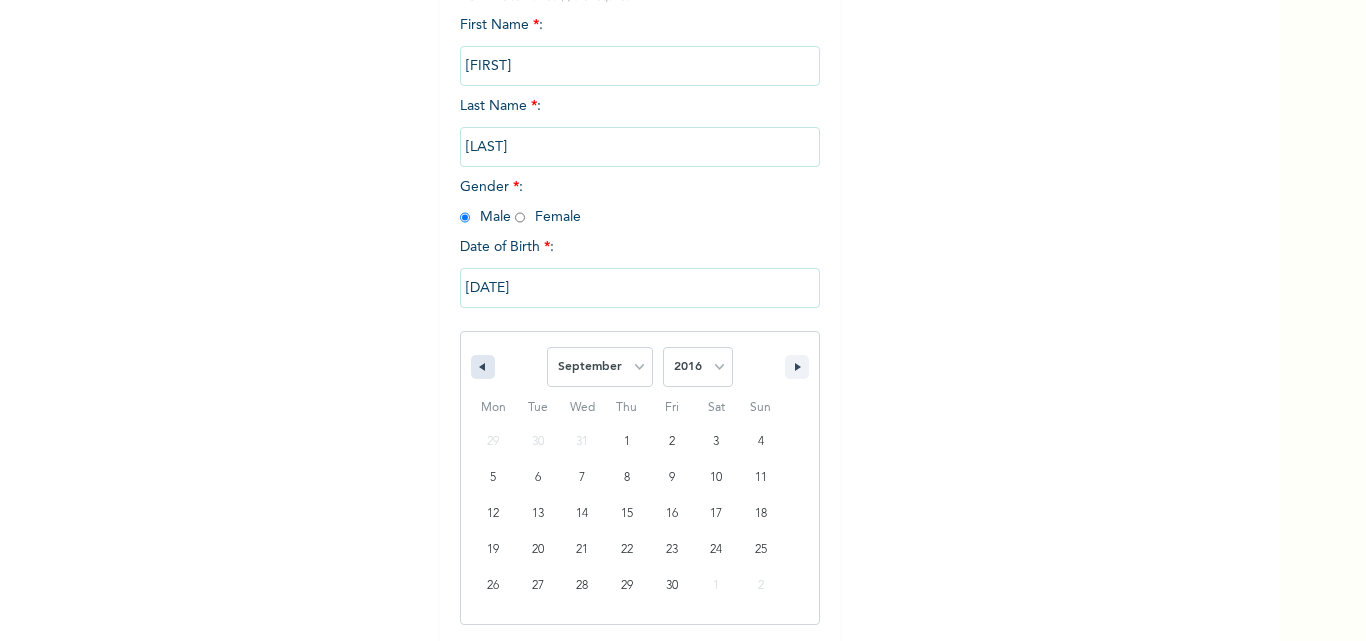 click on "January February March April May June July August September October November December 2025 2024 2023 2022 2021 2020 2019 2018 2017 2016 2015 2014 2013 2012 2011 2010 2009 2008 2007 2006 2005 2004 2003 2002 2001 2000 1999 1998 1997 1996 1995 1994 1993 1992 1991 1990 1989 1988 1987 1986 1985 1984 1983 1982 1981 1980 1979 1978 1977 1976 1975 1974 1973 1972 1971 1970 1969 1968 1967 1966 1965 1964 1963 1962 1961 1960 1959 1958 1957 1956 1955 1954 1953 1952 1951 1950 1949 1948 1947 1946 1945 1944 1943 1942 1941 1940 1939 1938 1937 1936 1935 1934 1933 1932 1931 1930 1929 1928 1927 1926 1925 1924 1923 1922 1921 1920 1919 1918 1917 1916 1915 1914 1913 1912 1911 1910 1909 1908 1907 1906 1905" at bounding box center (640, 362) 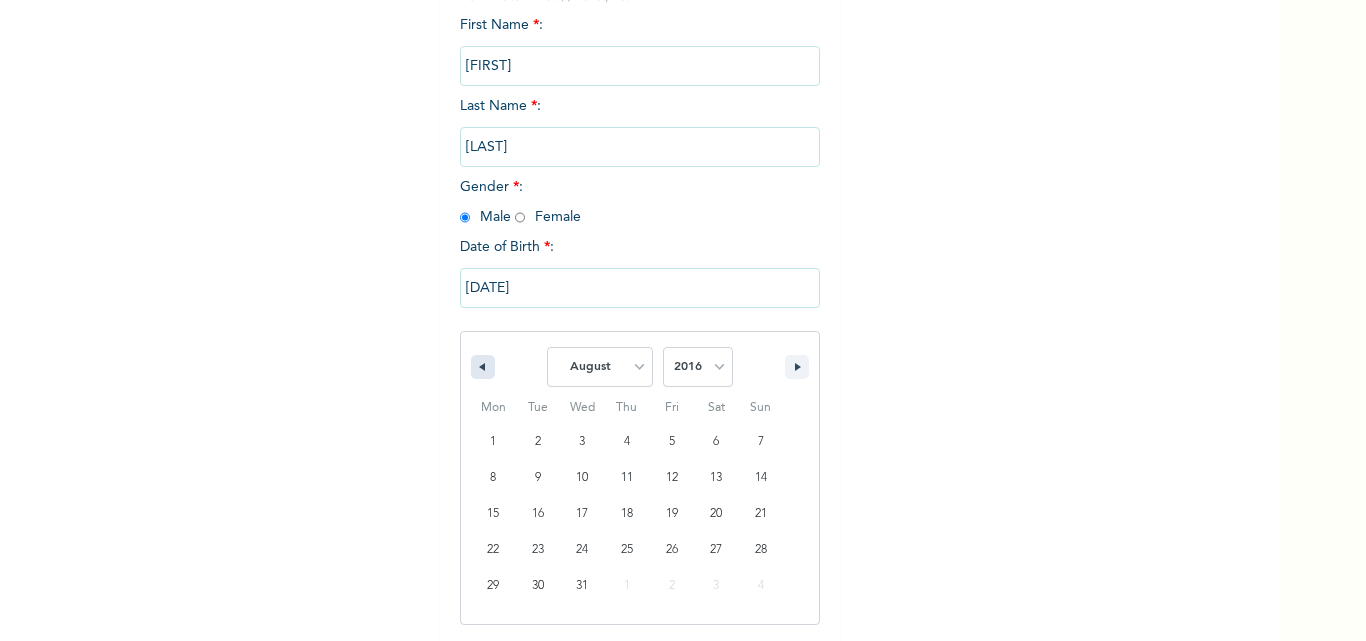 click at bounding box center (480, 367) 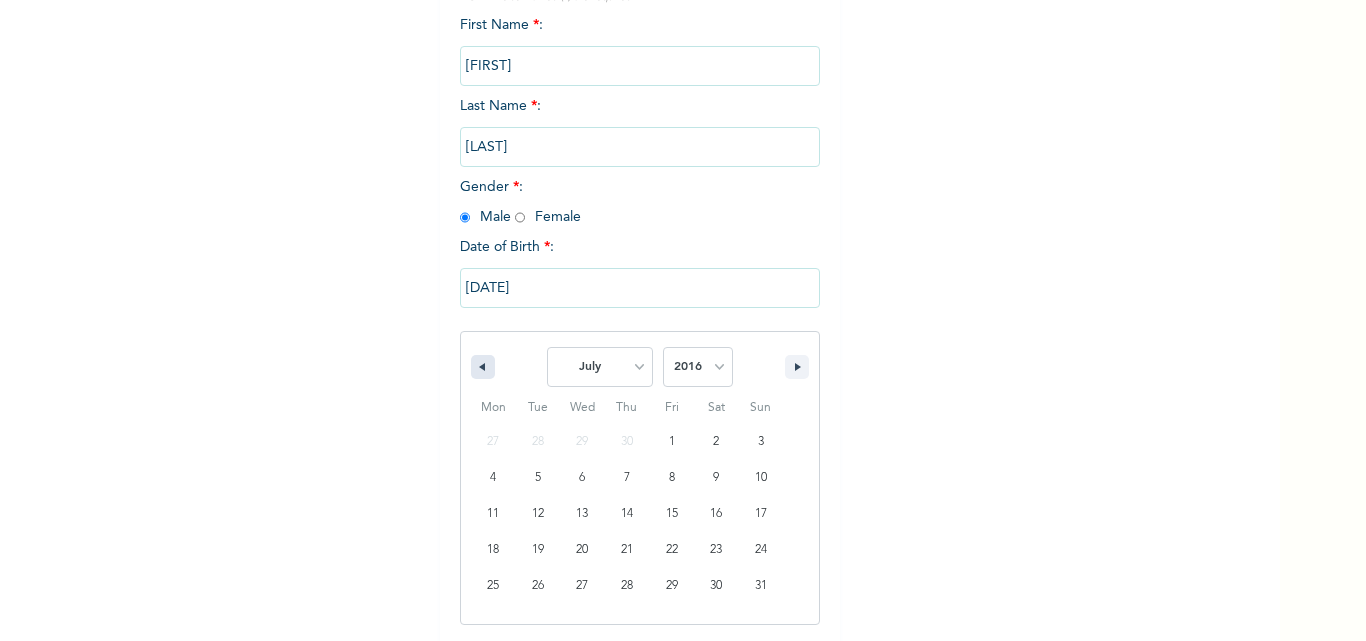 click at bounding box center [480, 367] 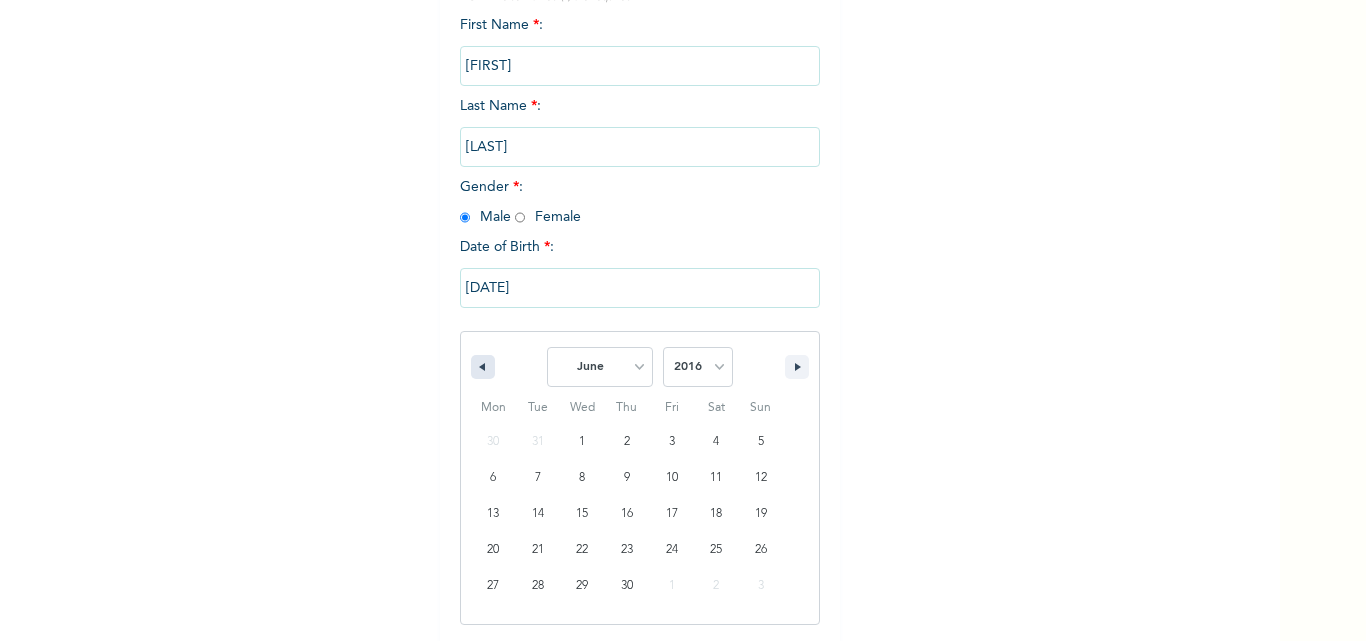 click at bounding box center (480, 367) 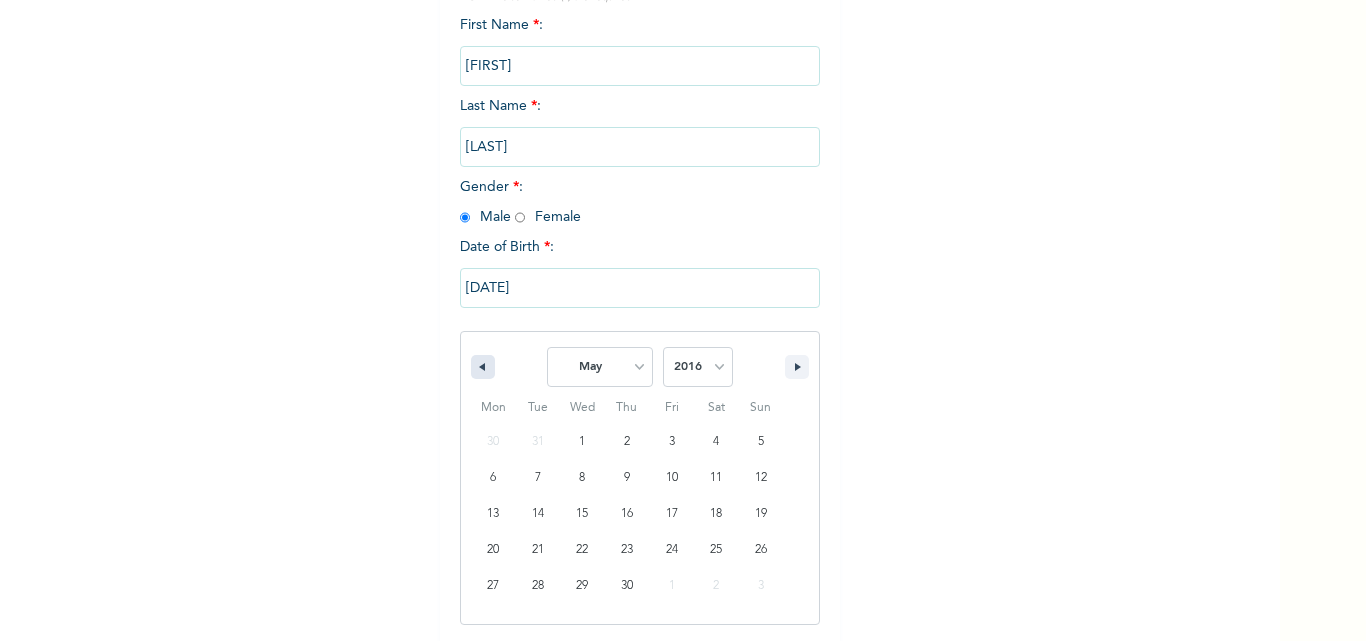 click at bounding box center [480, 367] 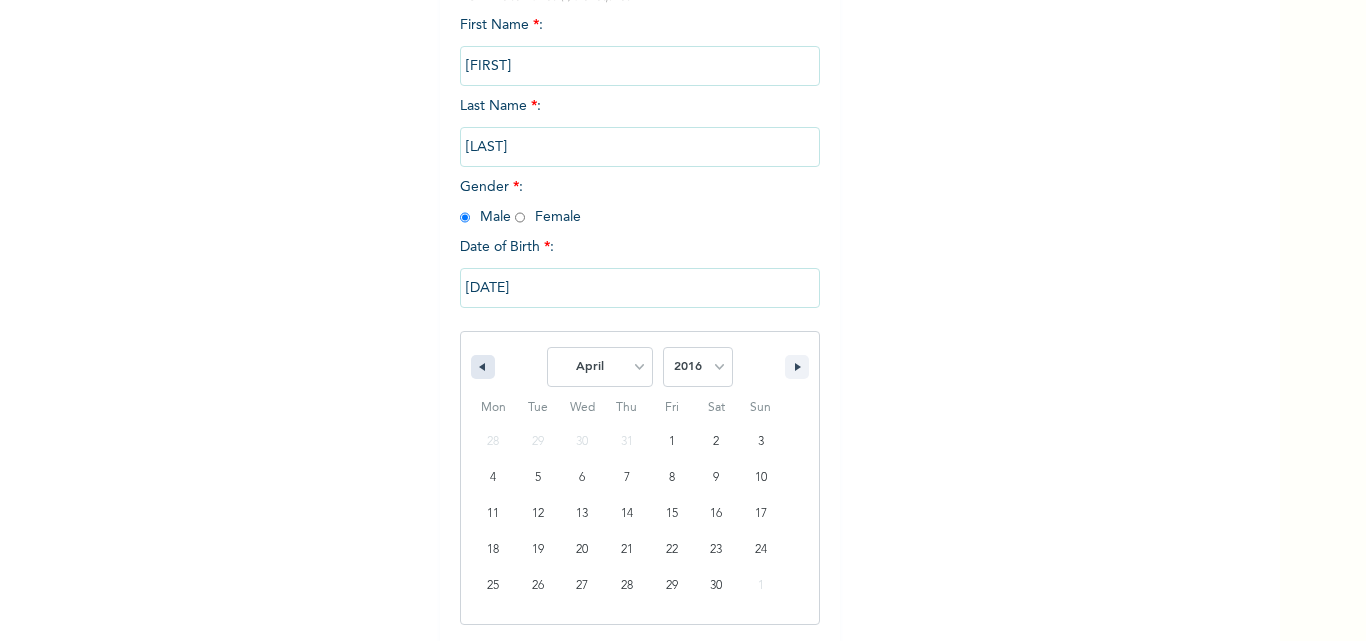 click at bounding box center [480, 367] 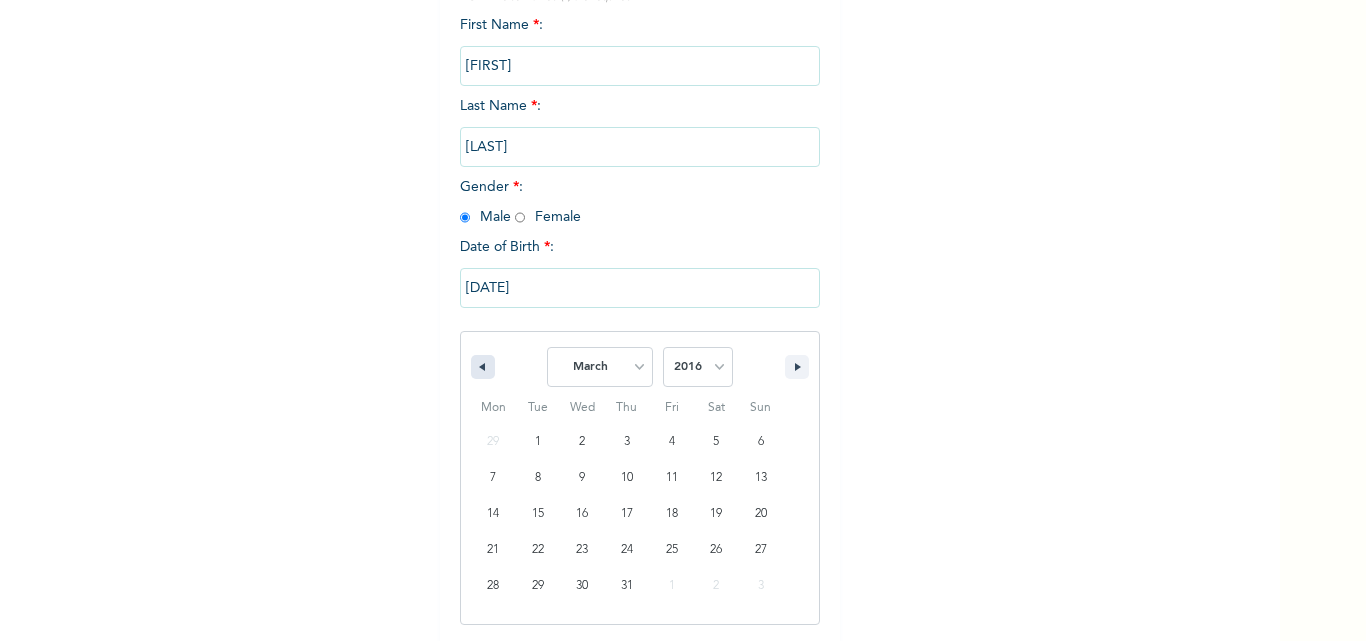 click at bounding box center (480, 367) 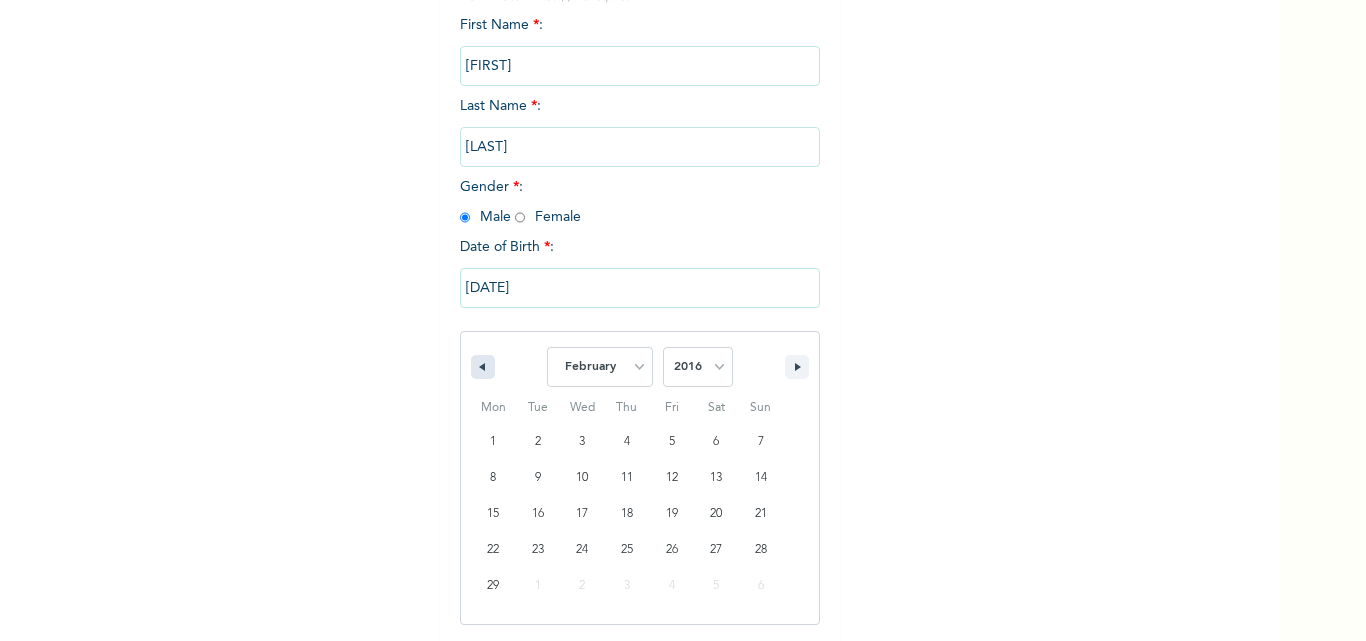 click at bounding box center (480, 367) 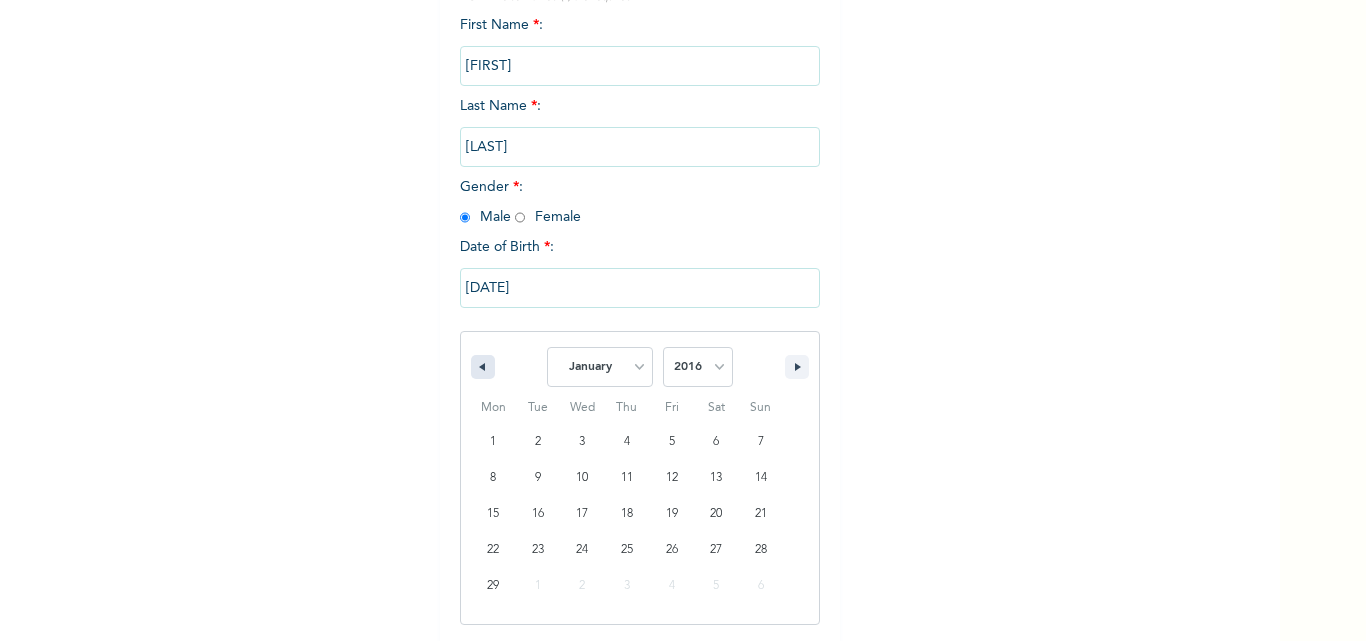 click at bounding box center [480, 367] 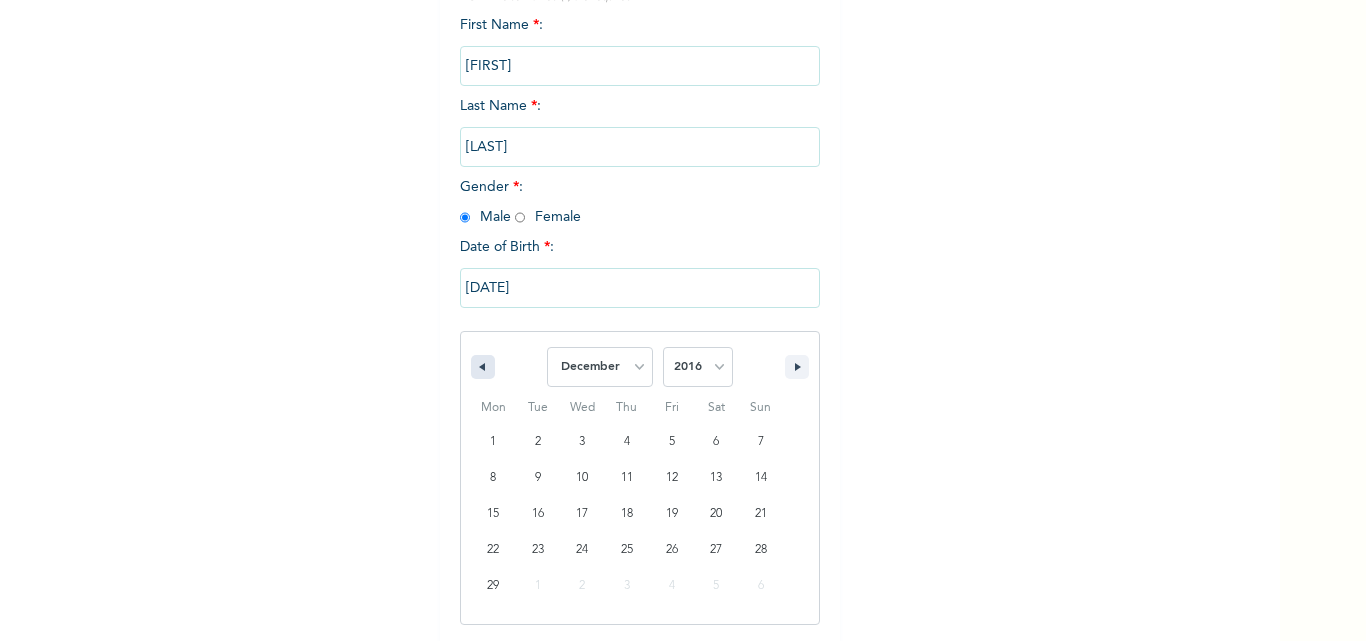 select on "2015" 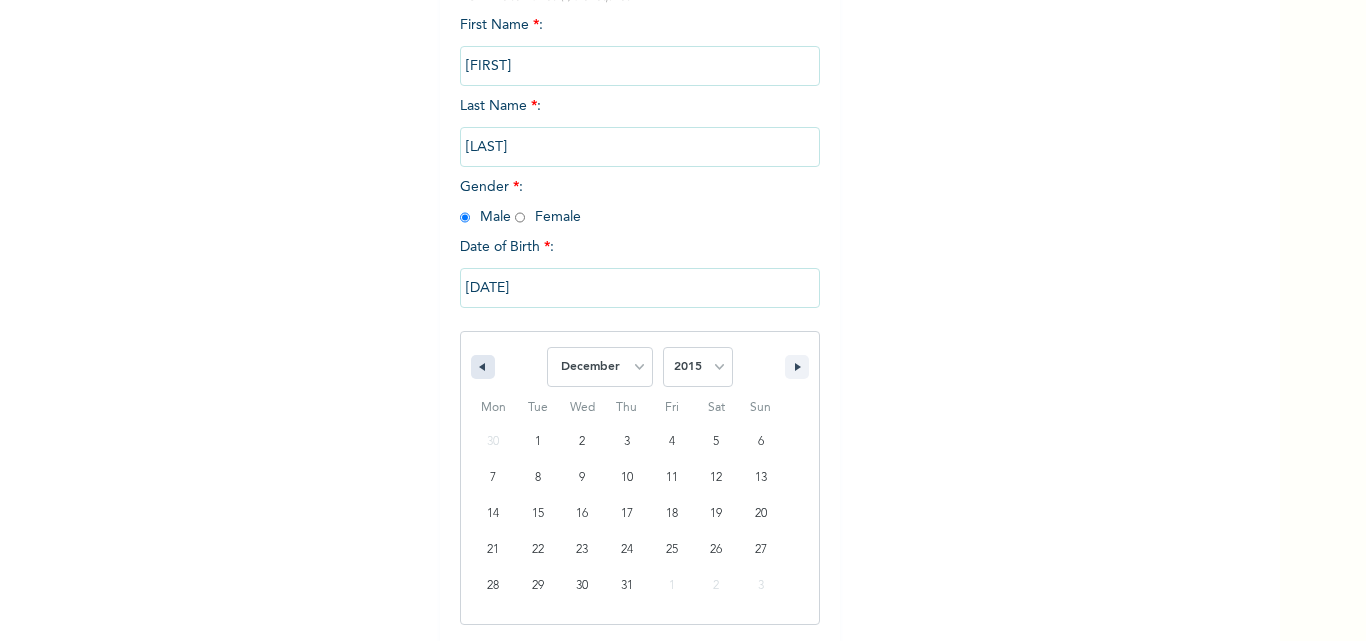 click at bounding box center (480, 367) 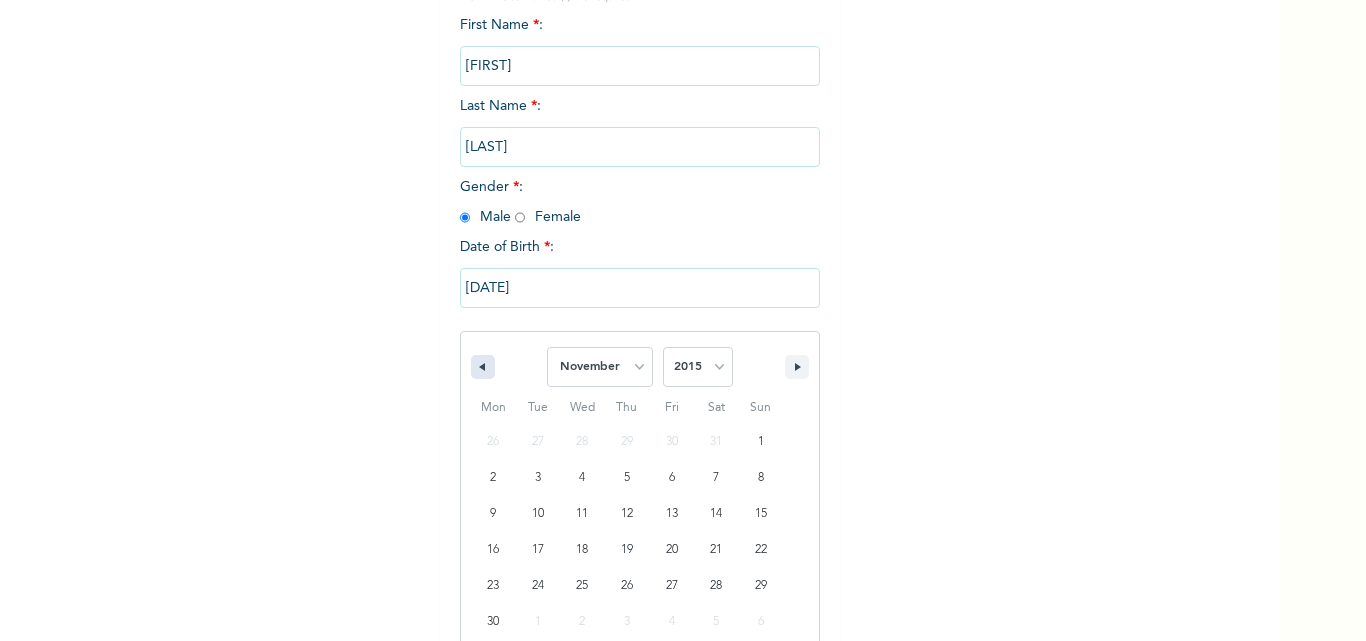 click at bounding box center [480, 367] 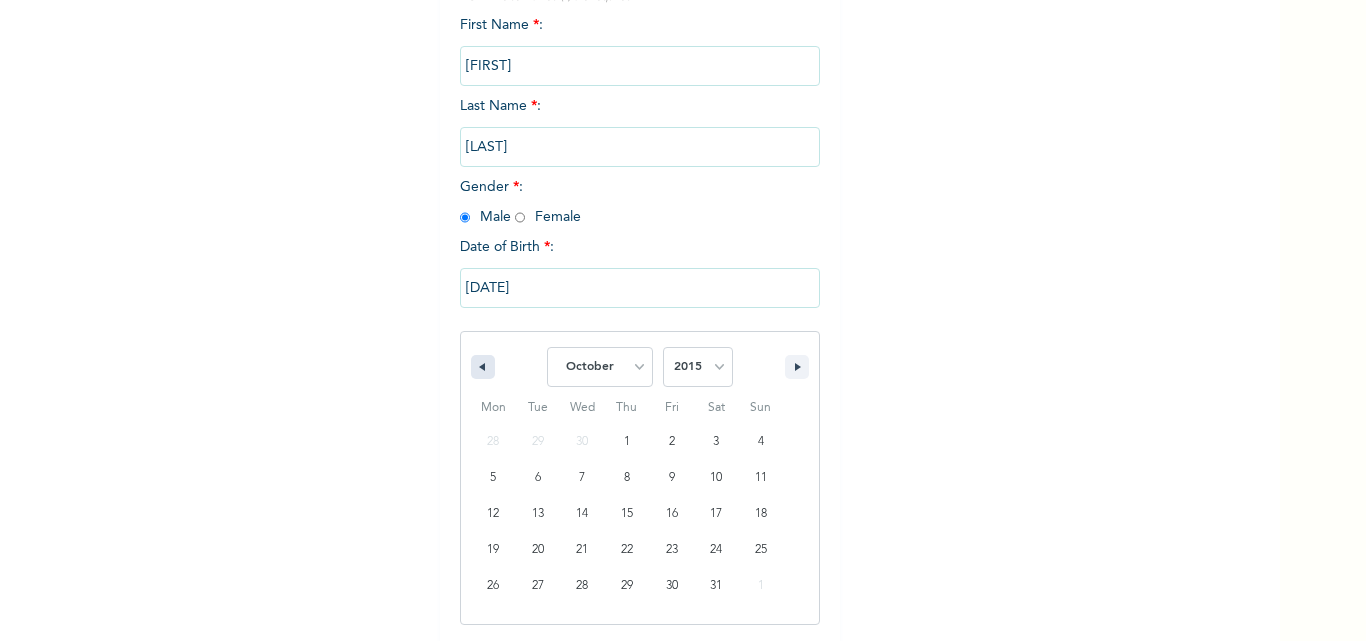click at bounding box center [480, 367] 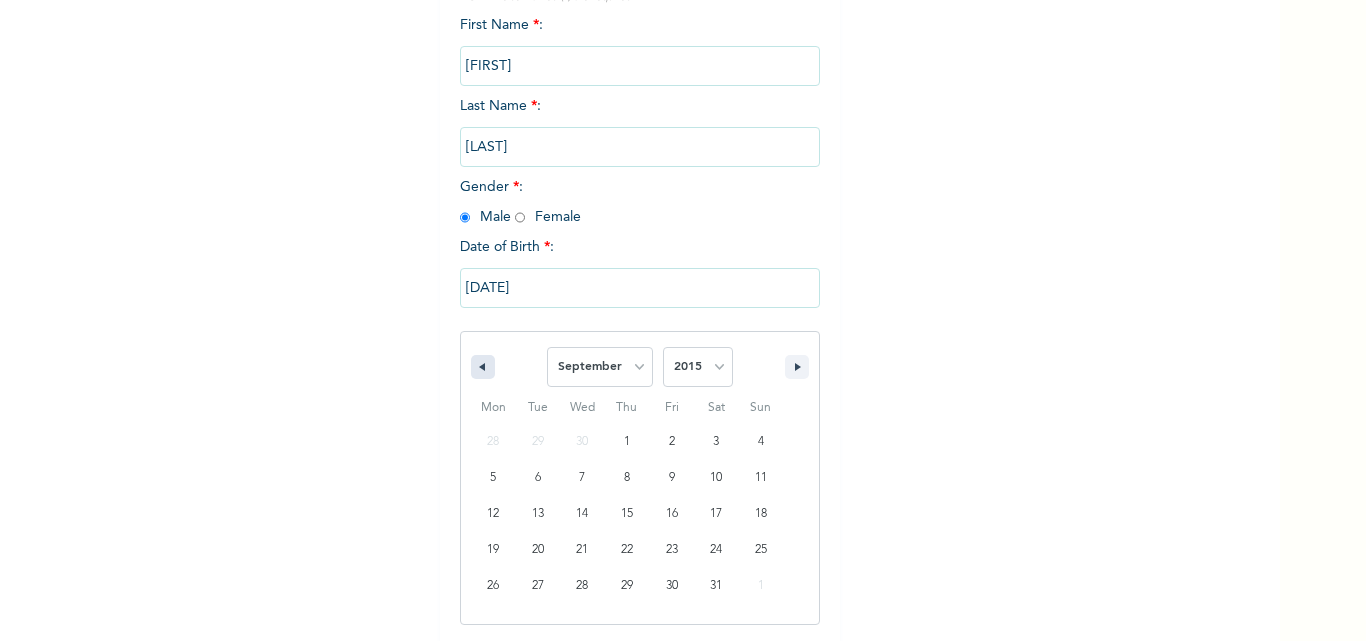 click at bounding box center (480, 367) 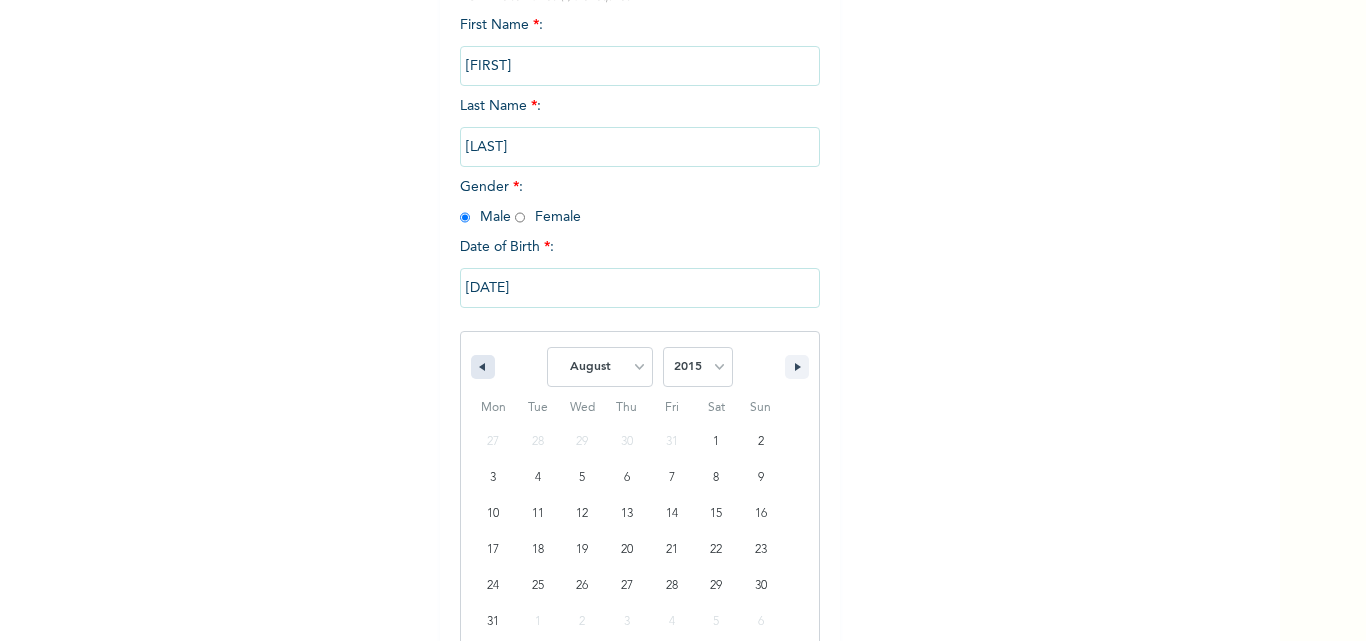 click at bounding box center [480, 367] 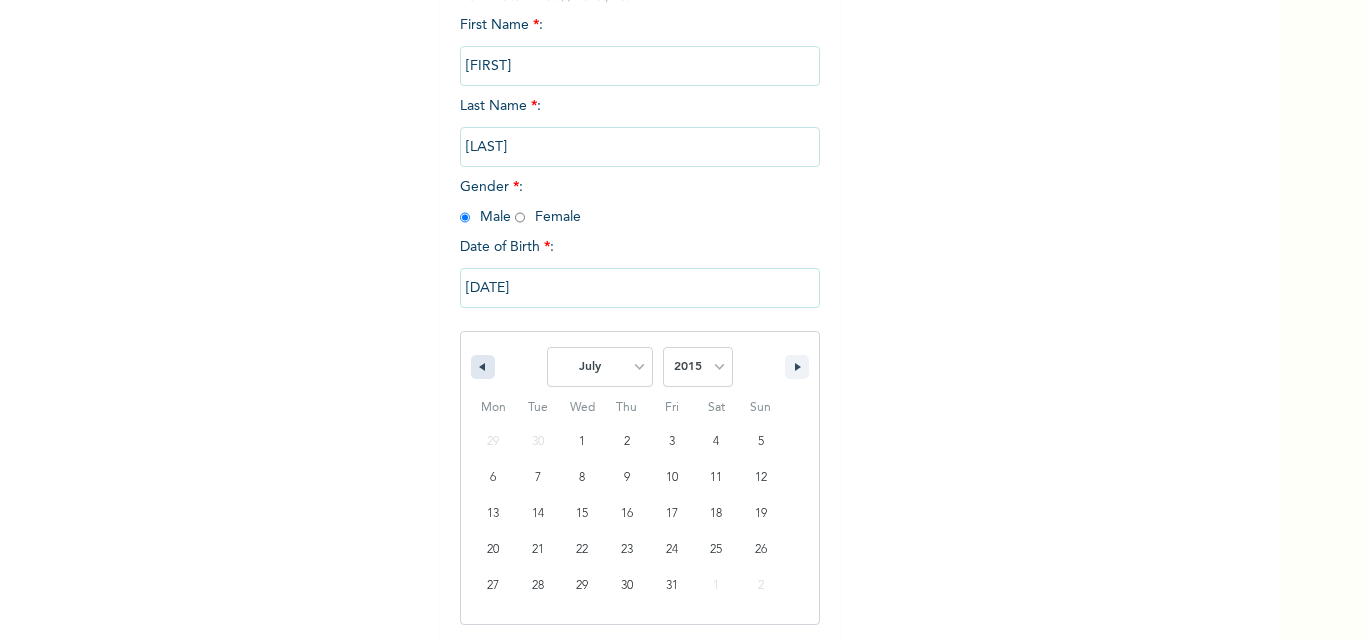 click at bounding box center (480, 367) 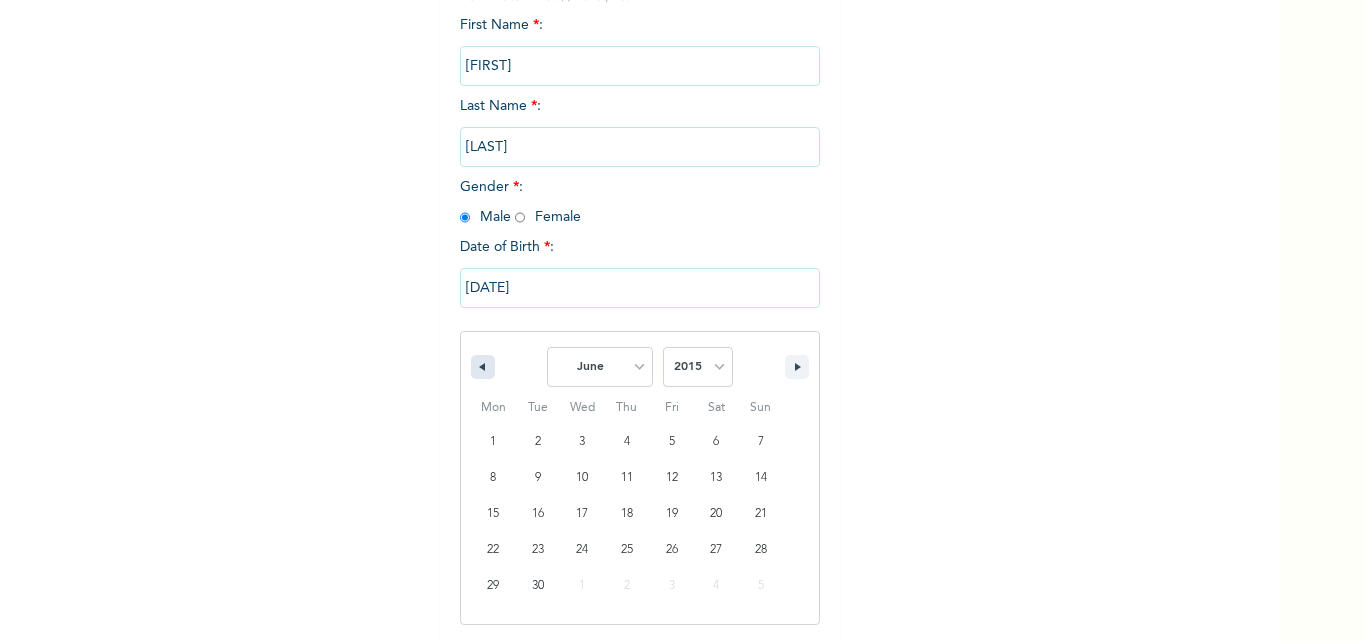 click at bounding box center [480, 367] 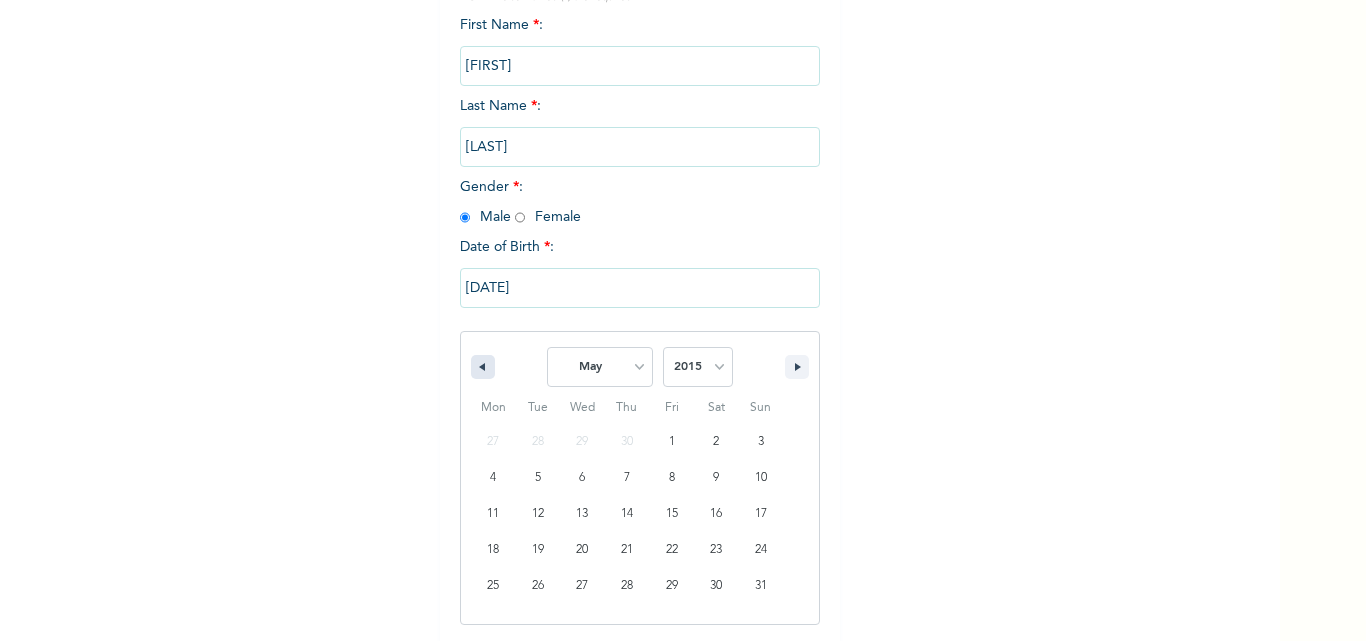 click at bounding box center (480, 367) 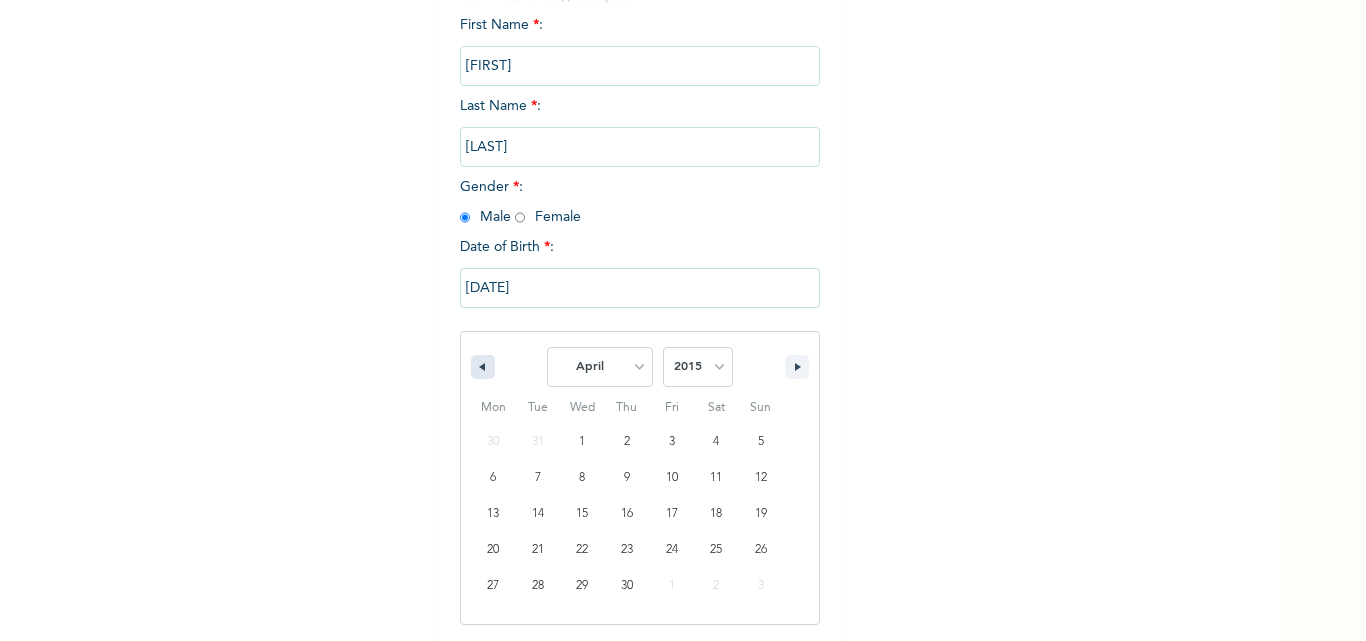 click at bounding box center (483, 367) 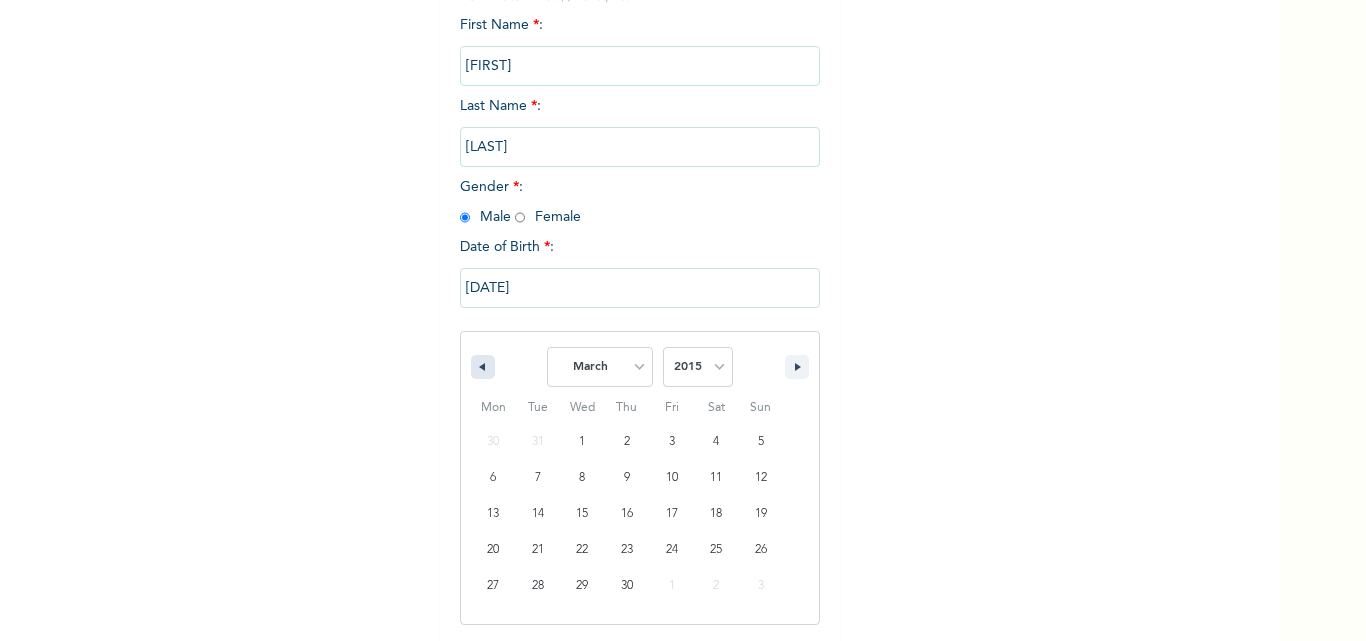click at bounding box center [483, 367] 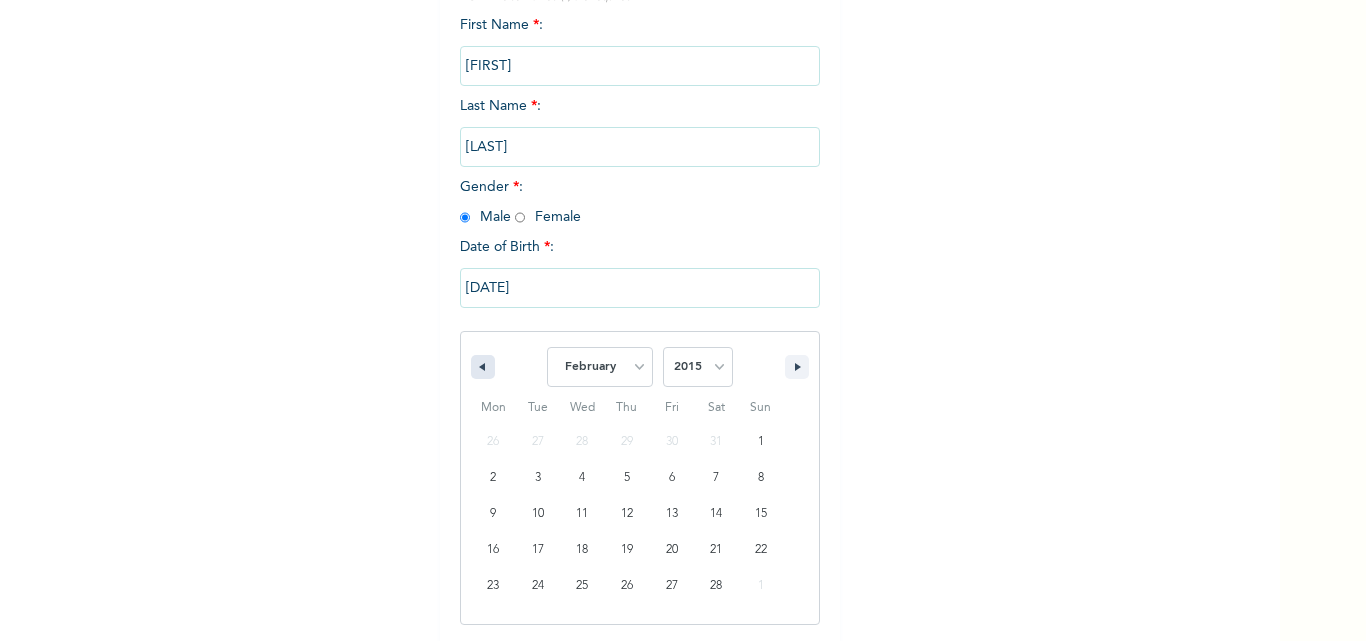 click at bounding box center [483, 367] 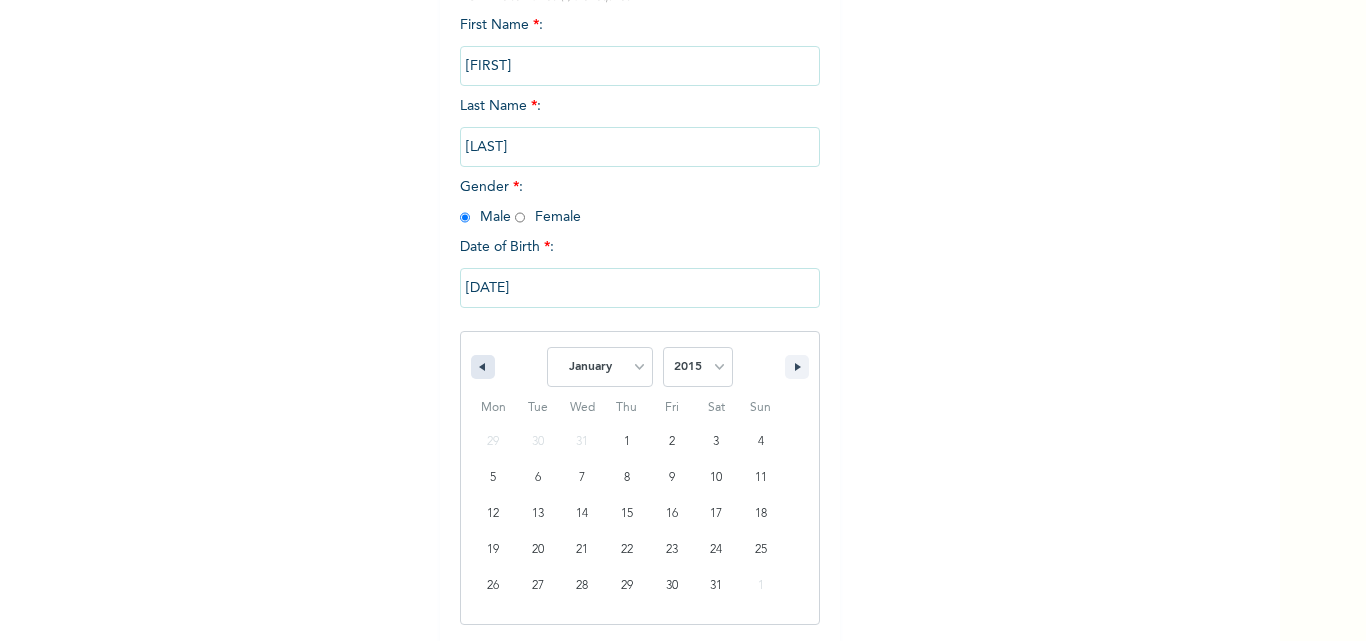 click at bounding box center [483, 367] 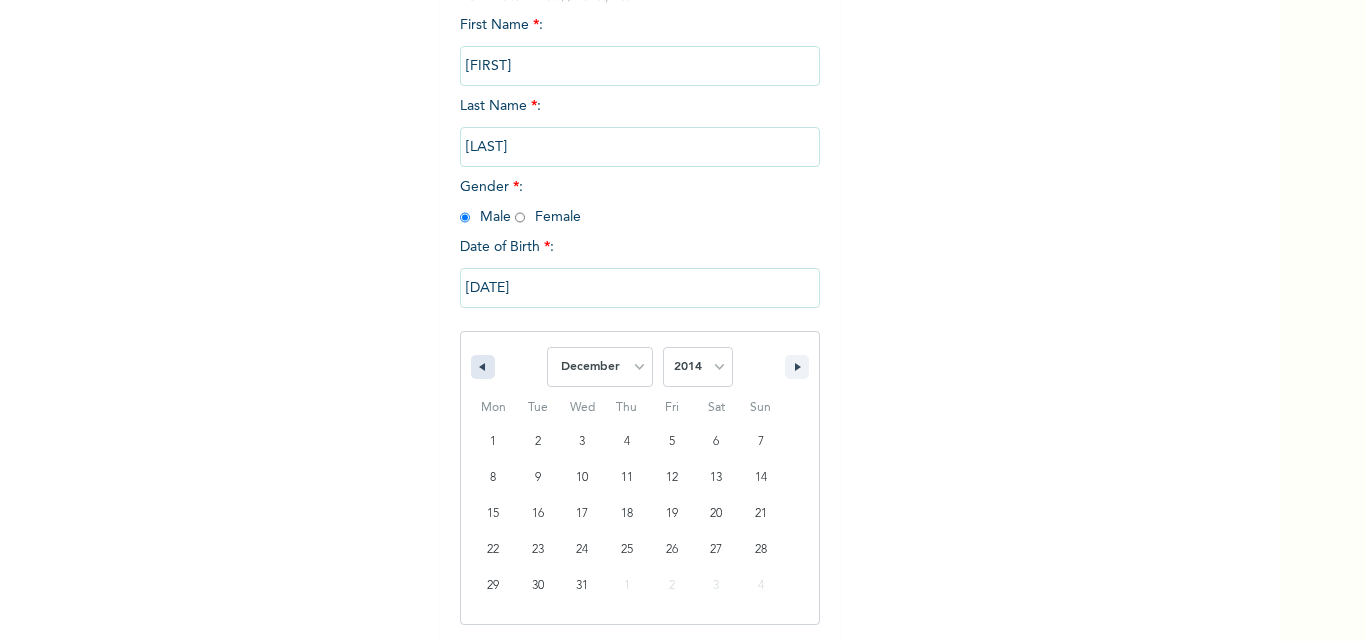 click at bounding box center [483, 367] 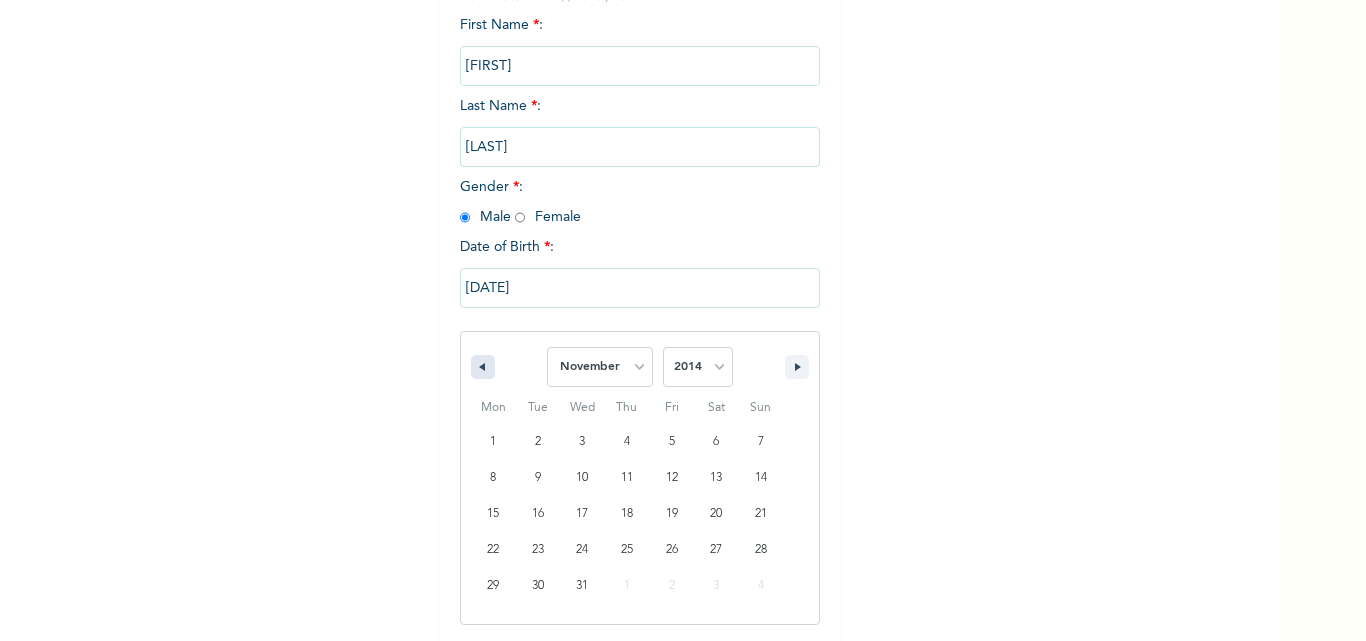 click at bounding box center [480, 367] 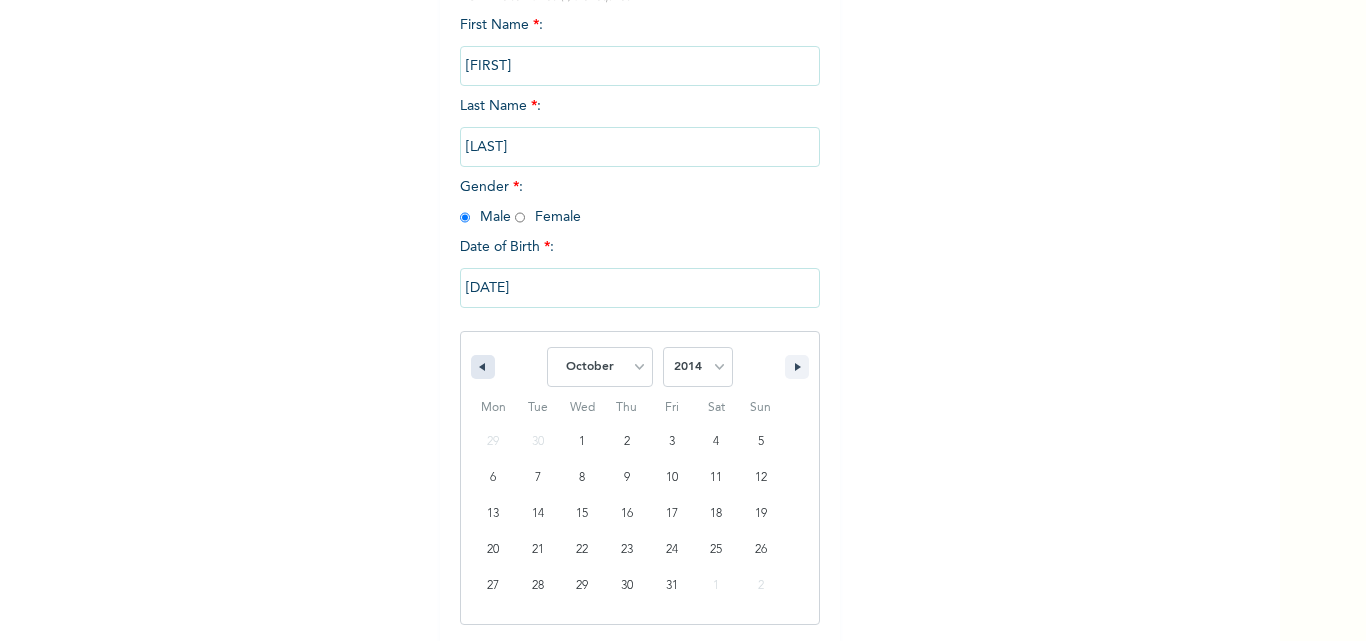 click at bounding box center [480, 367] 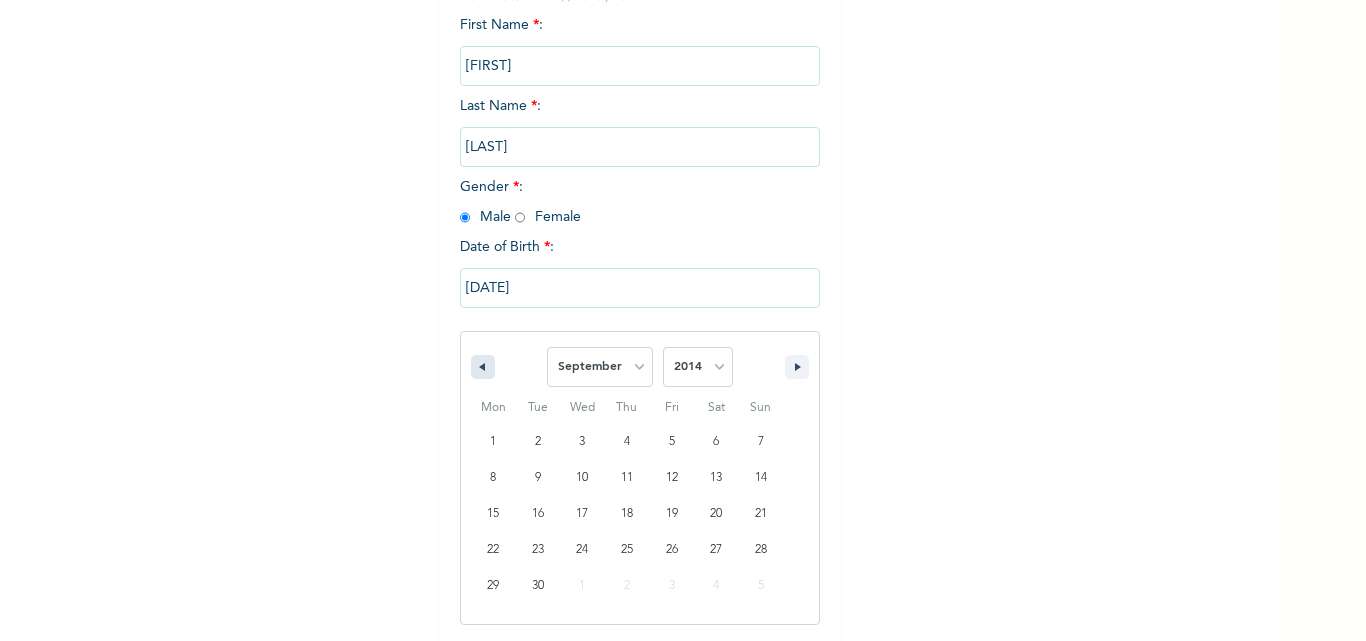 click at bounding box center (480, 367) 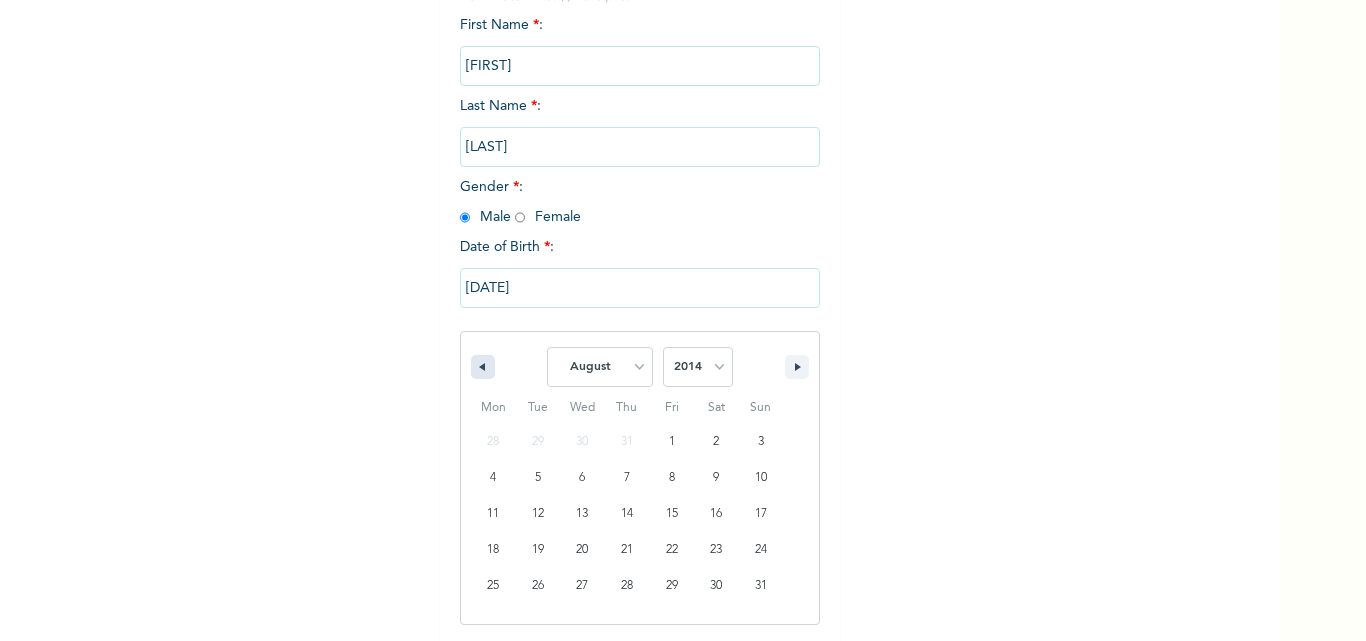 click at bounding box center (480, 367) 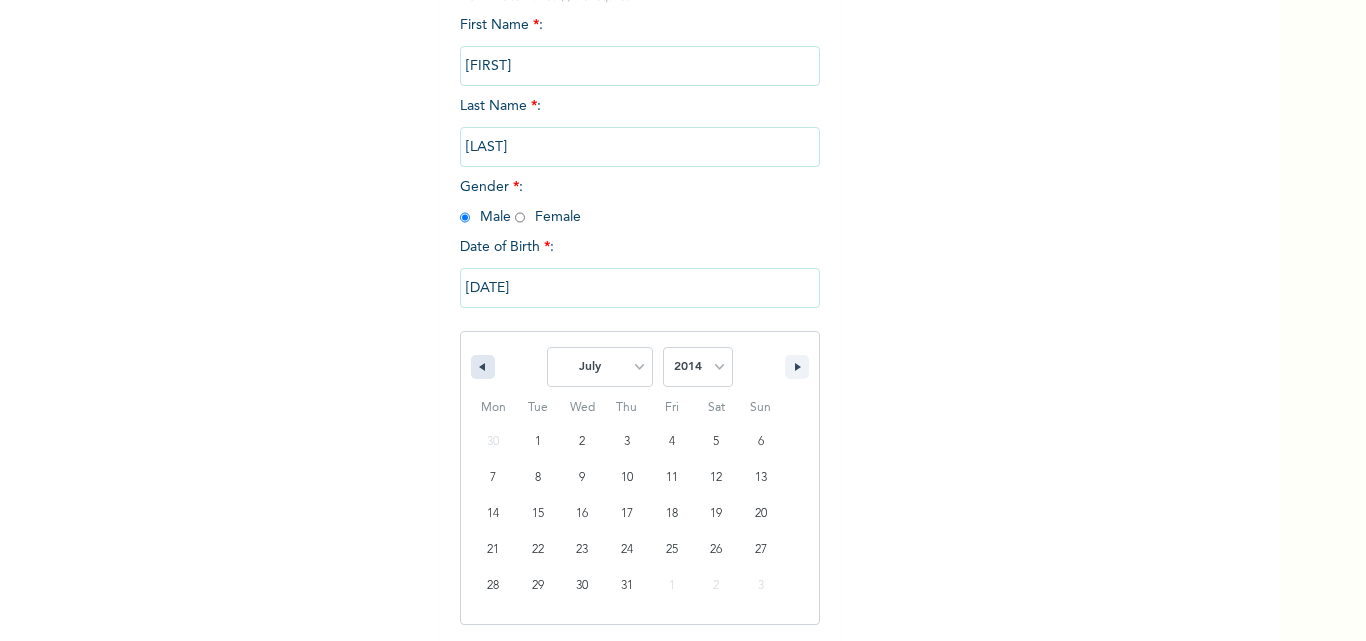 click at bounding box center [480, 367] 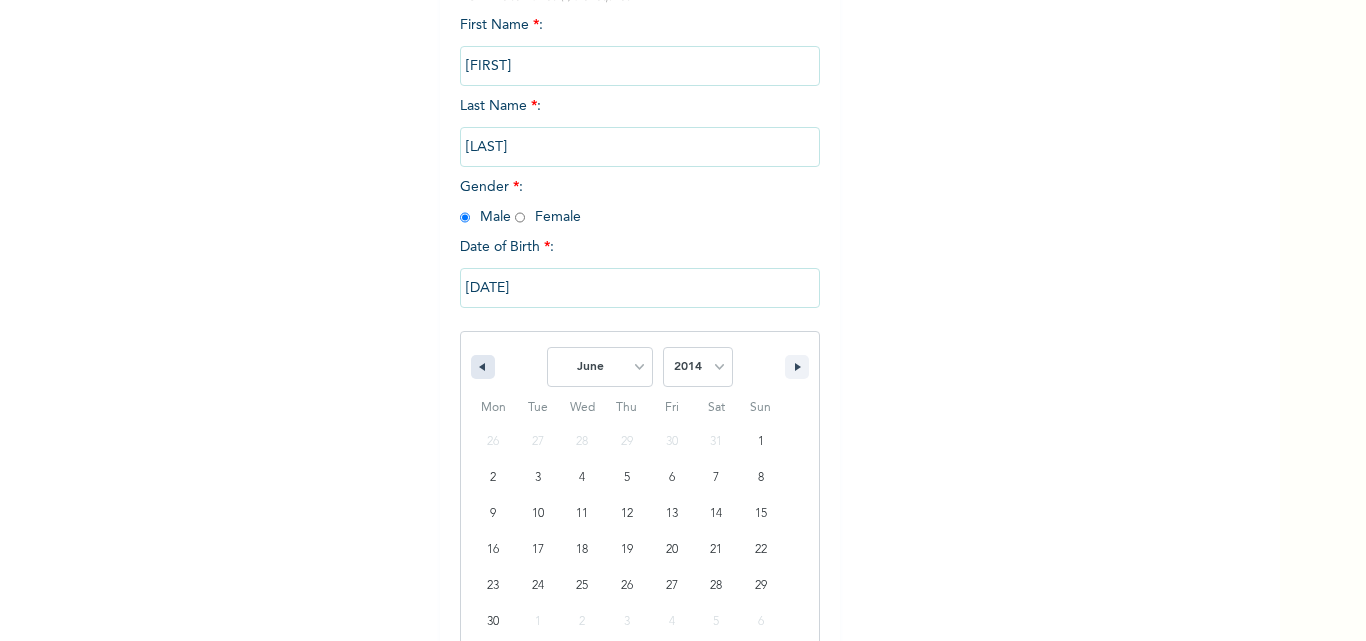 click at bounding box center [480, 367] 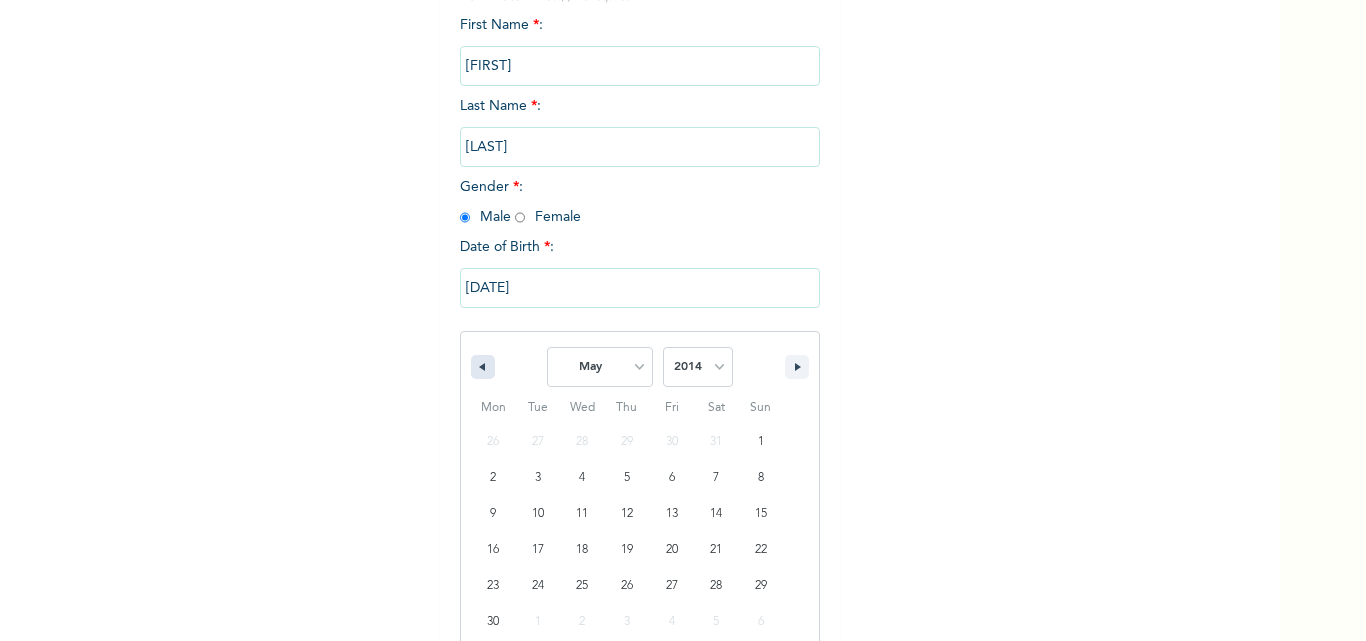 click at bounding box center [480, 367] 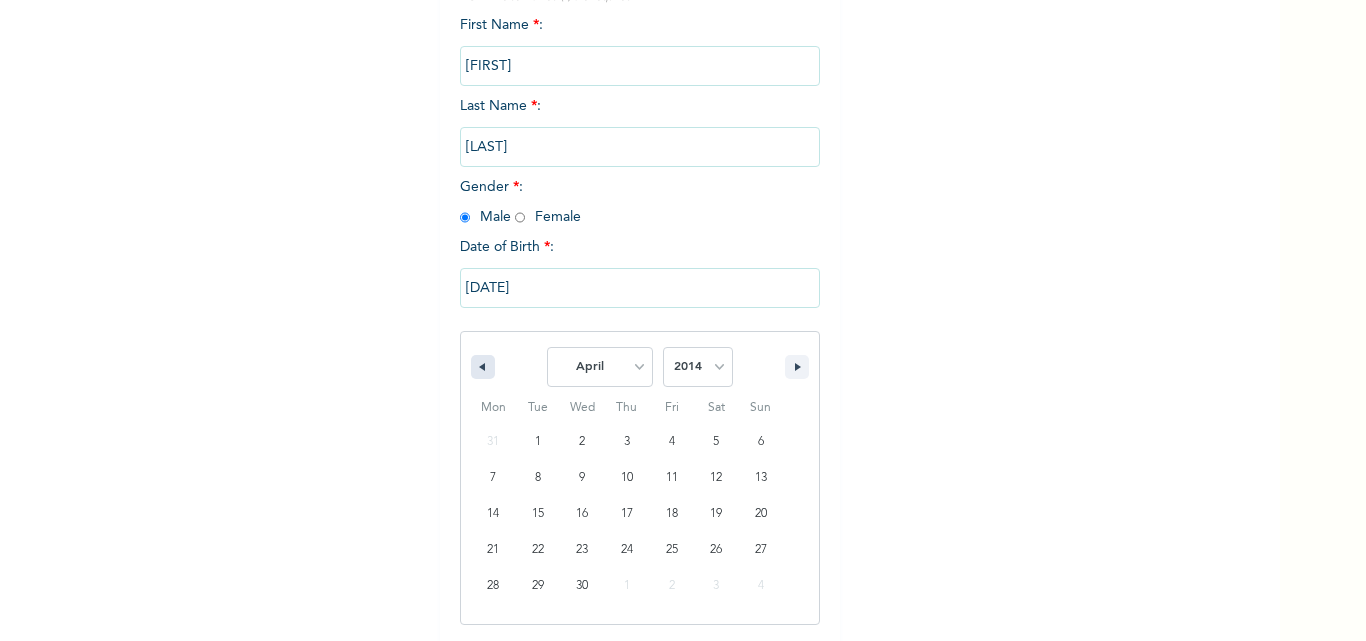 click at bounding box center (483, 367) 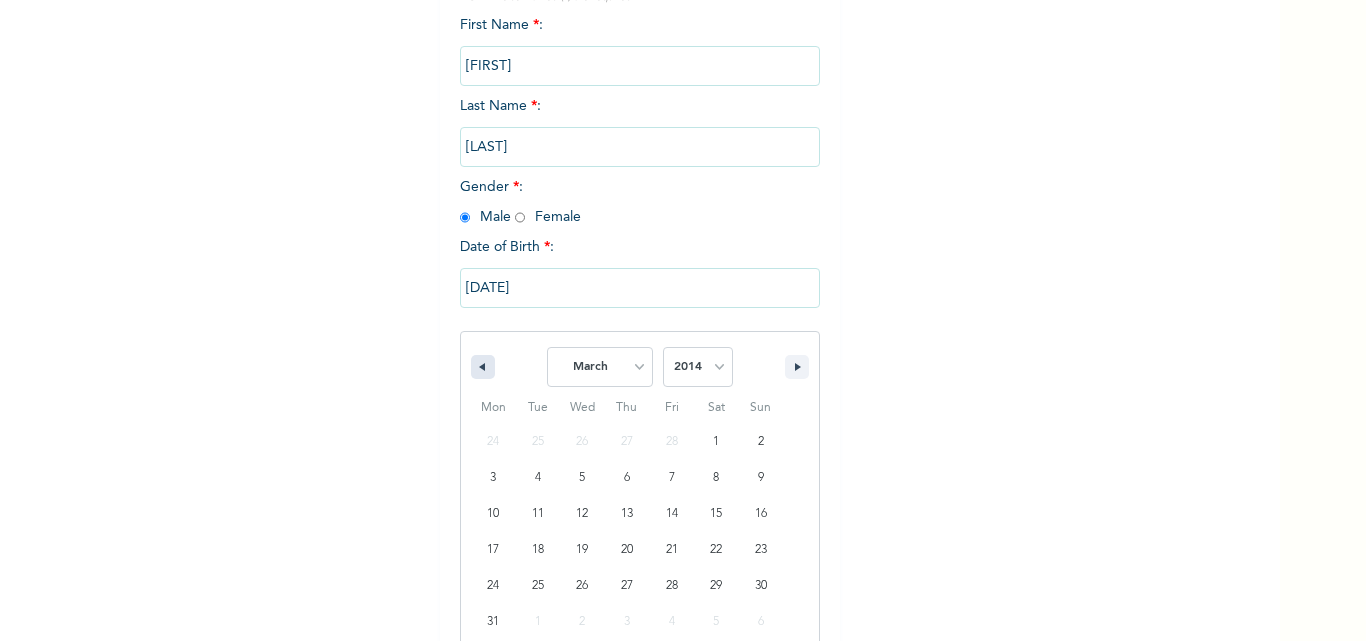 click at bounding box center (483, 367) 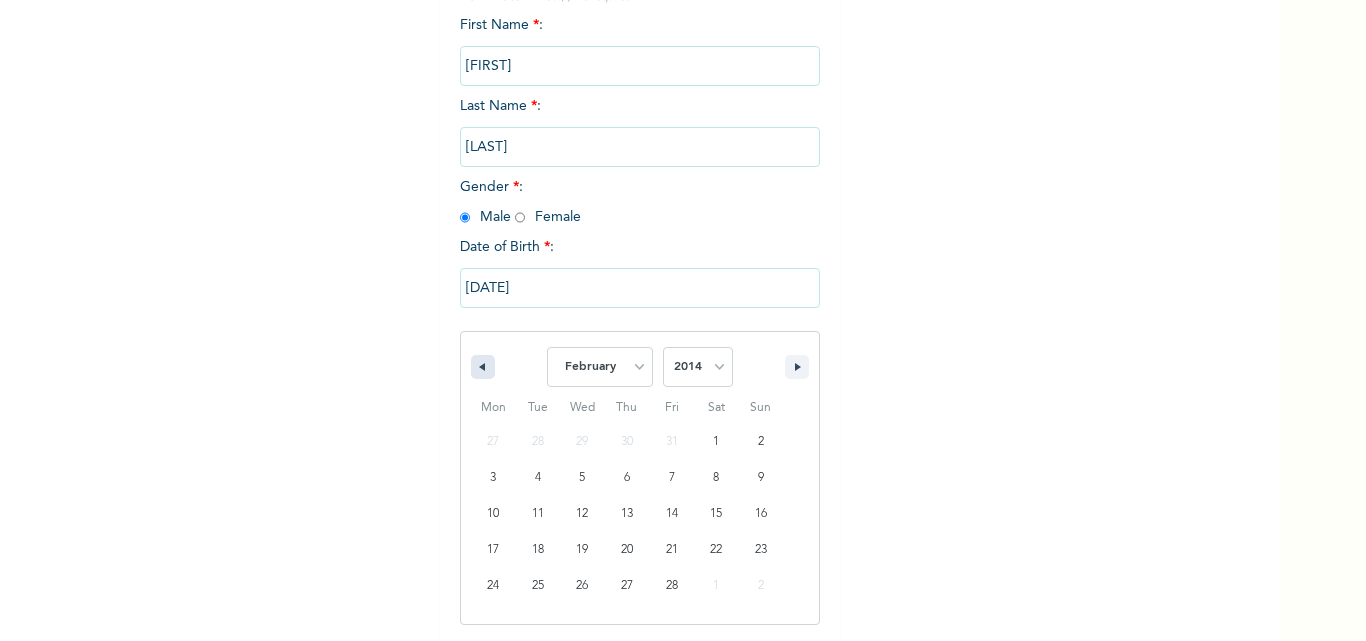 click at bounding box center [483, 367] 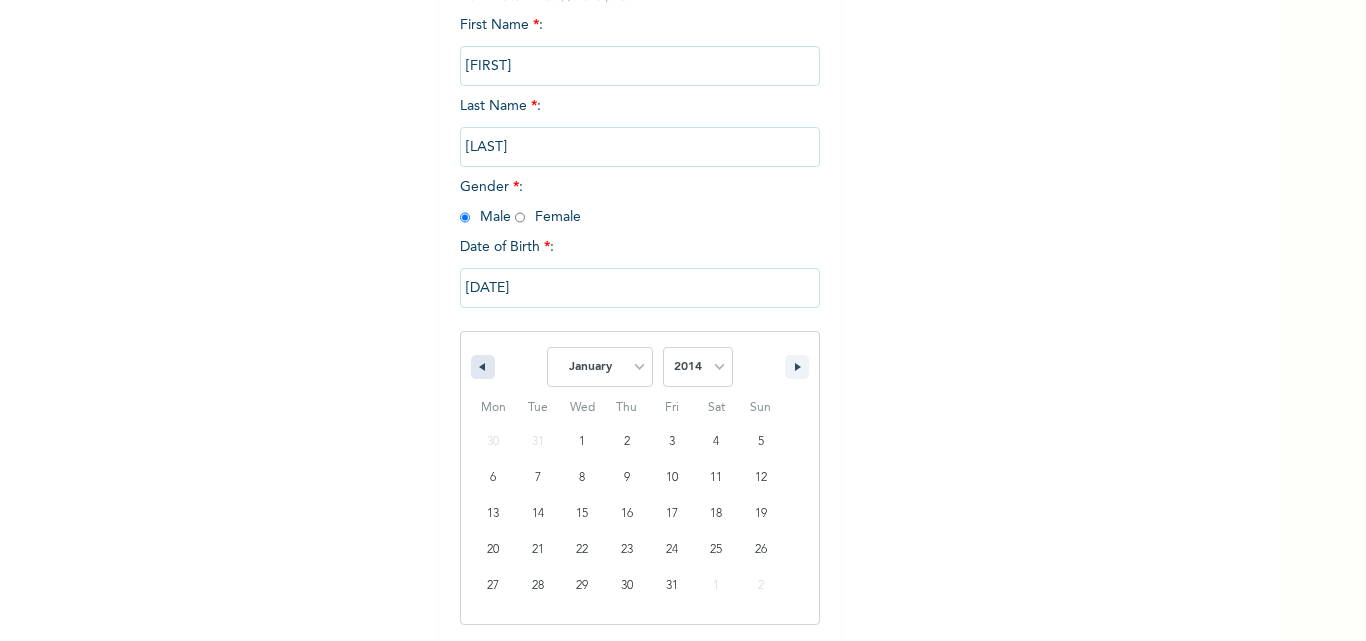 click at bounding box center [483, 367] 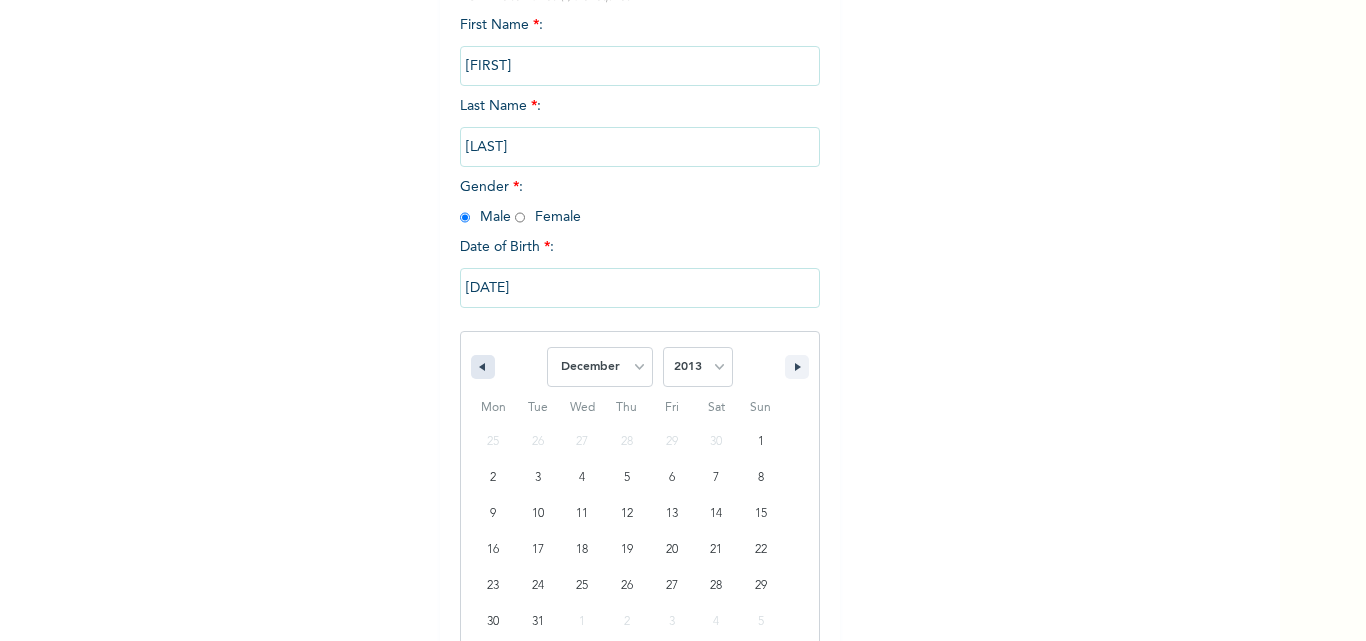 click at bounding box center (483, 367) 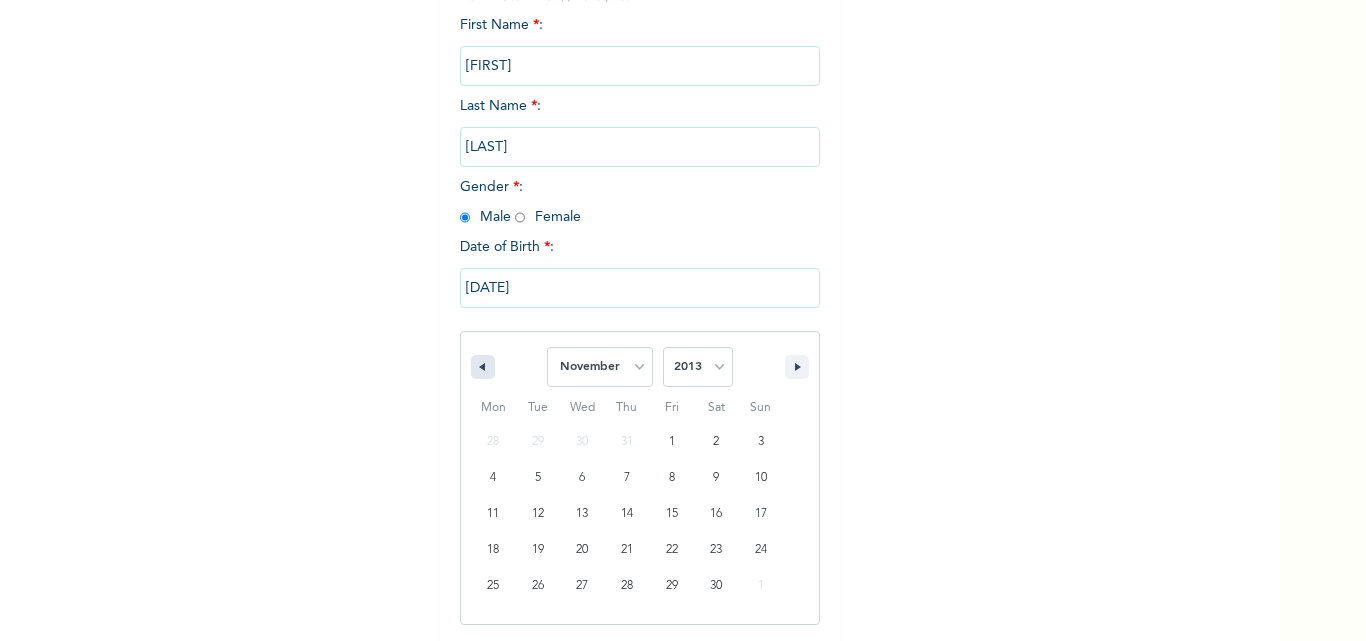 click at bounding box center [483, 367] 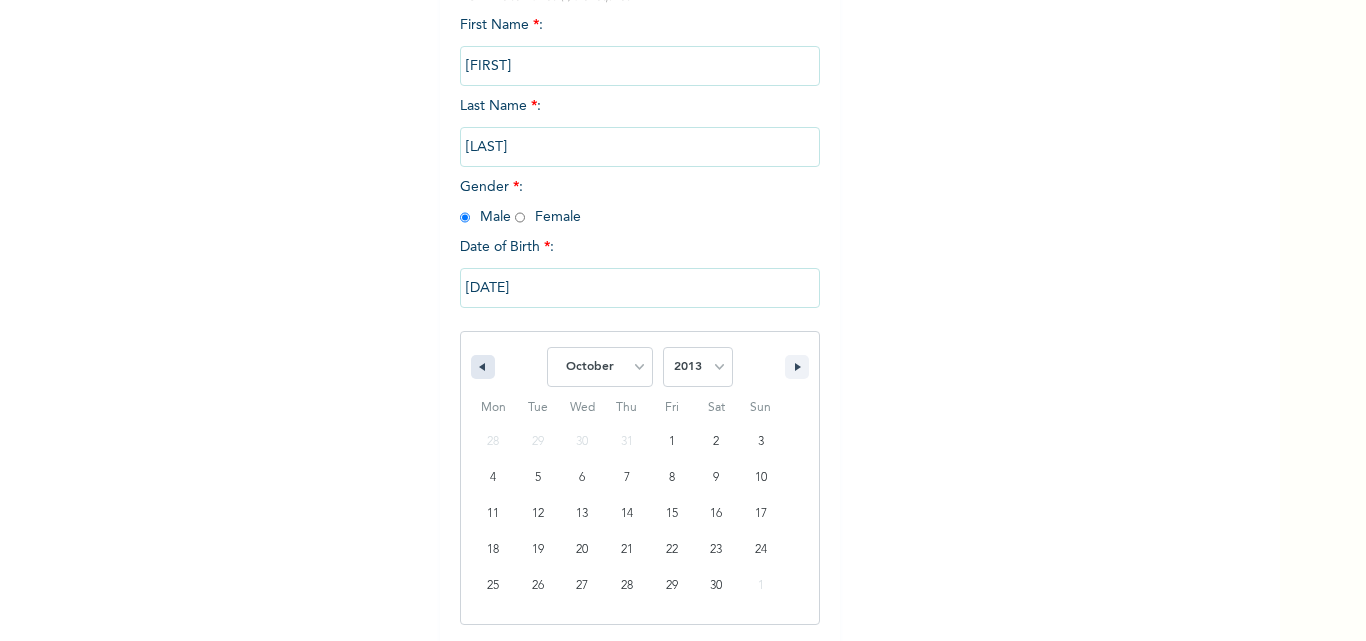 click at bounding box center (483, 367) 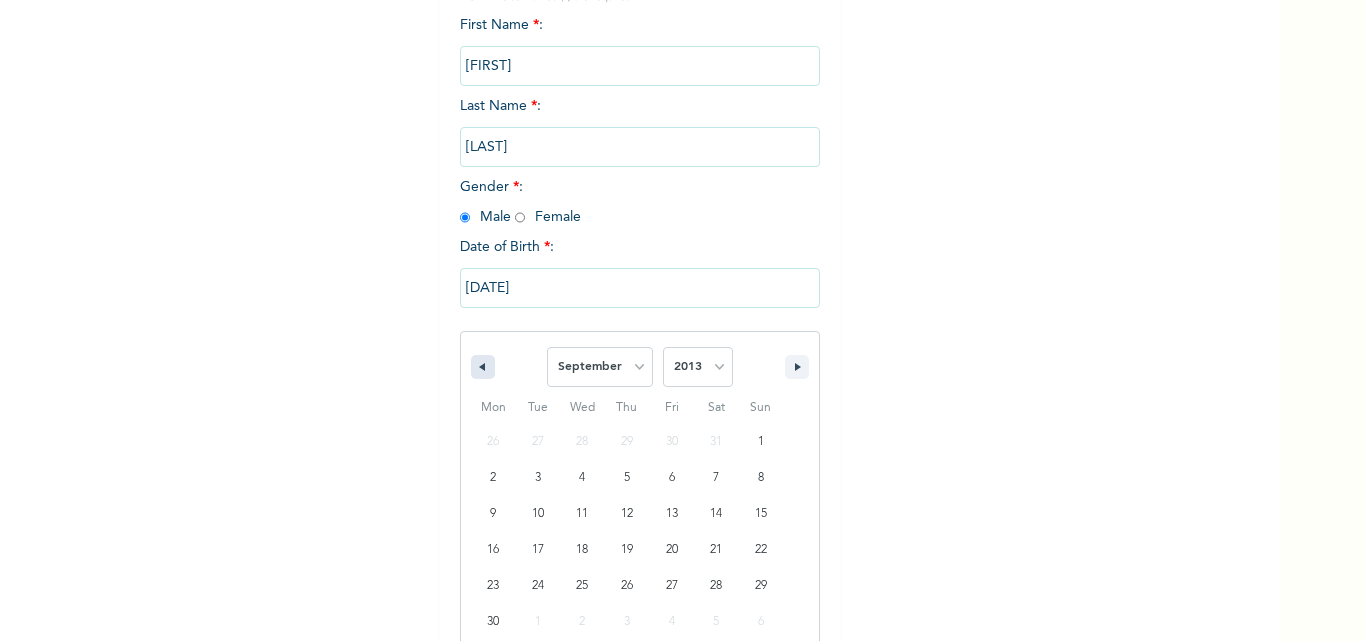 click at bounding box center (483, 367) 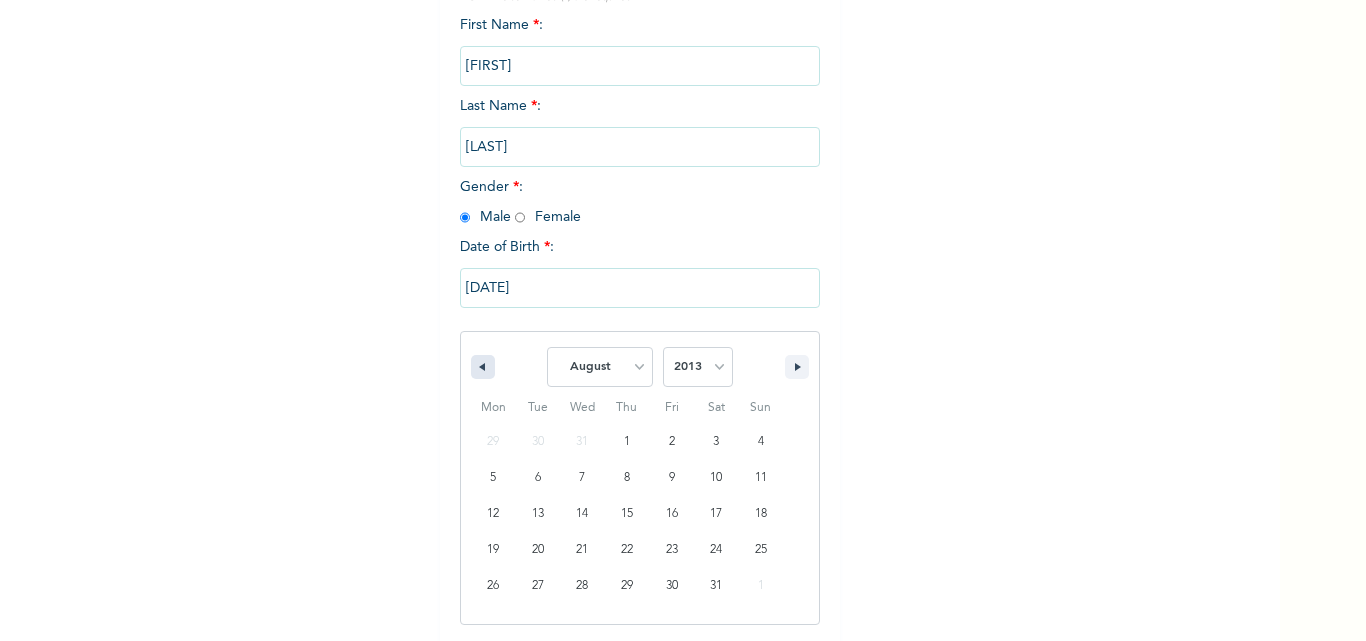 click at bounding box center [483, 367] 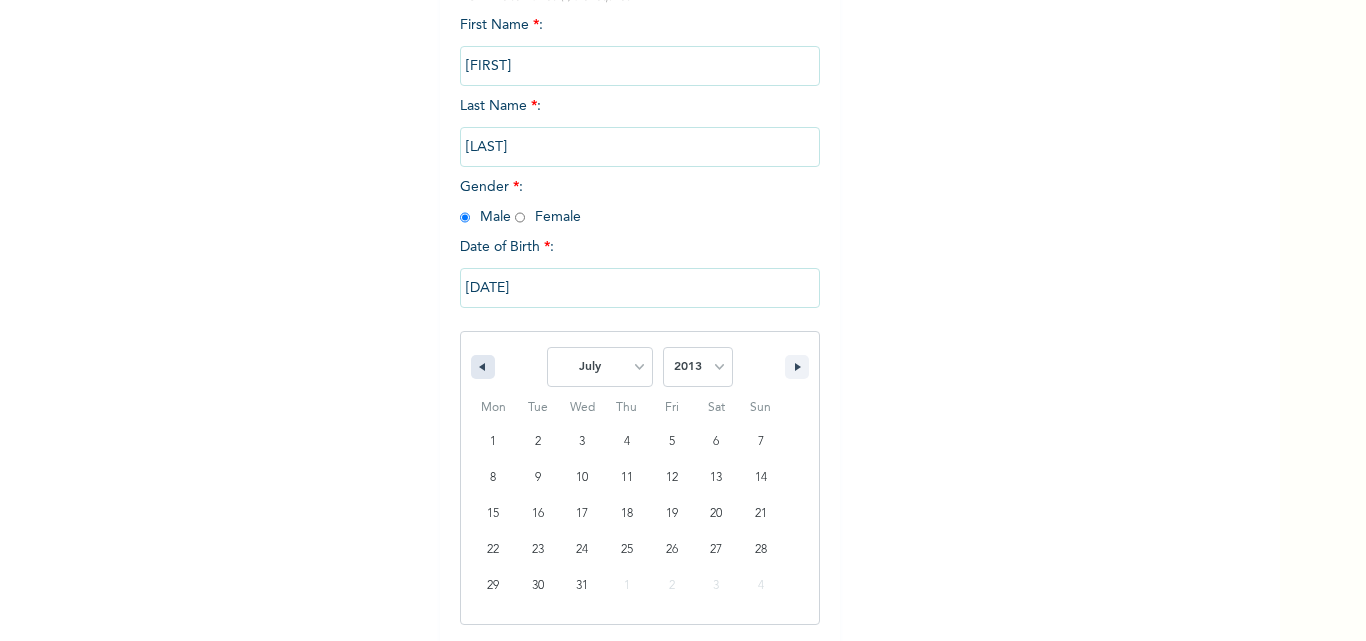 click at bounding box center (483, 367) 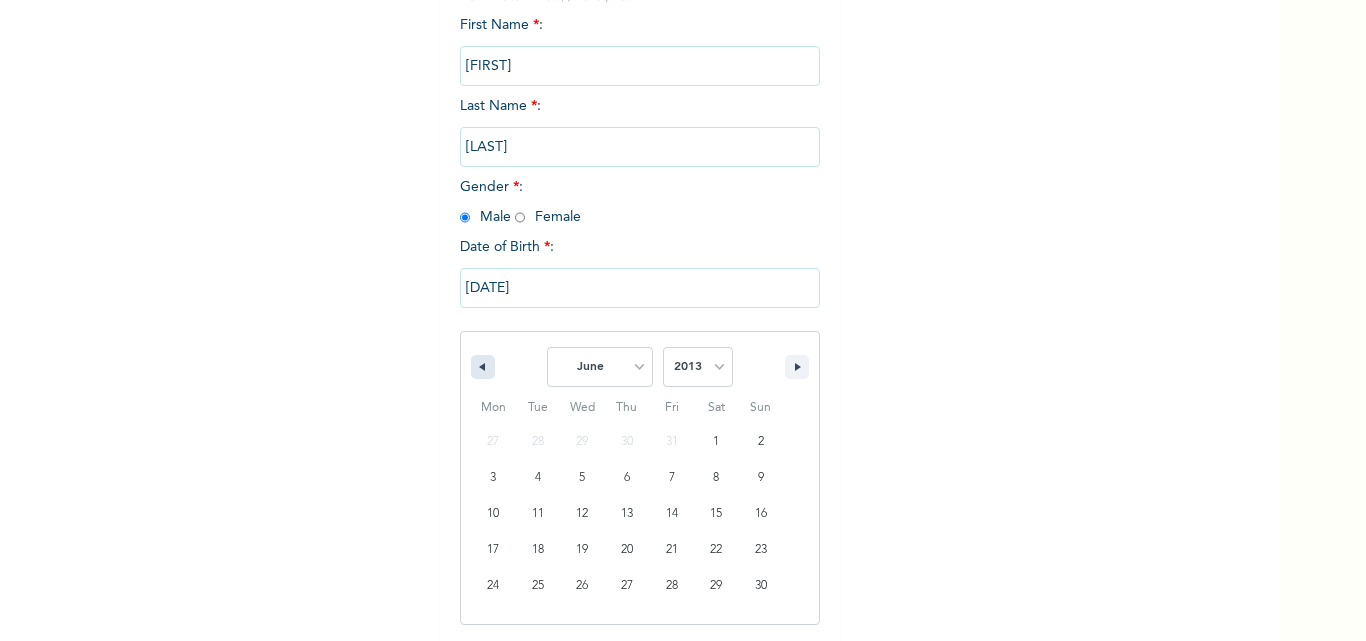 click at bounding box center [480, 367] 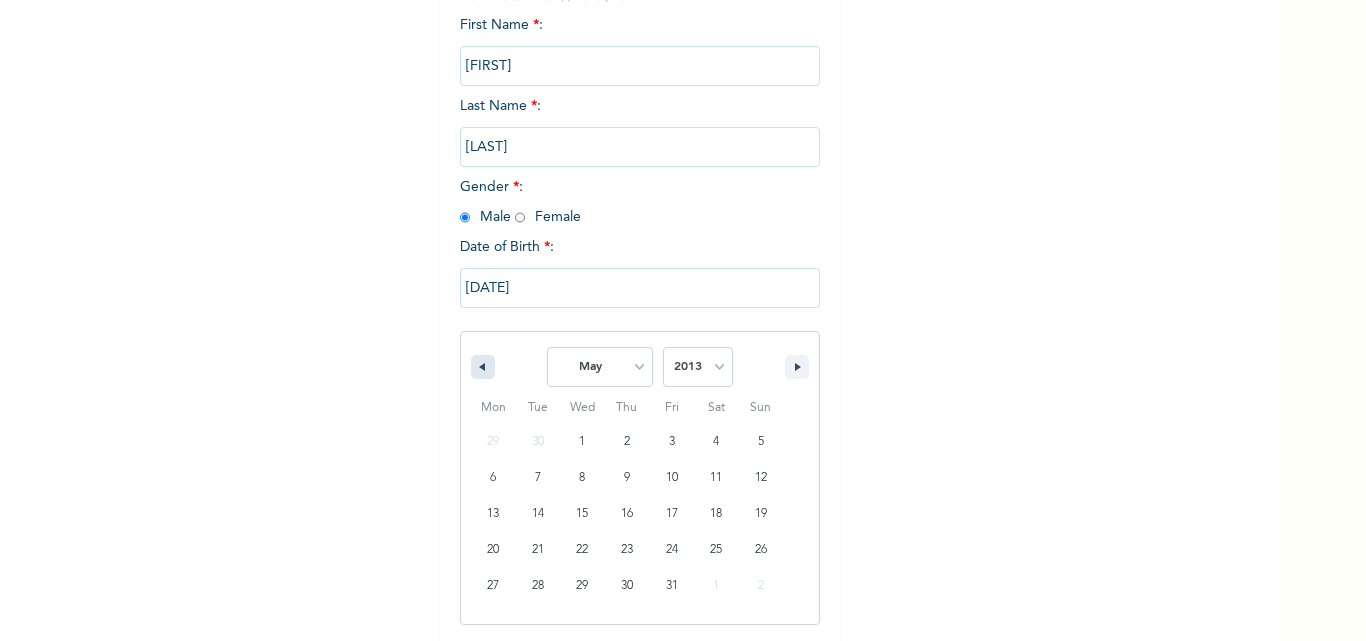 click at bounding box center (480, 367) 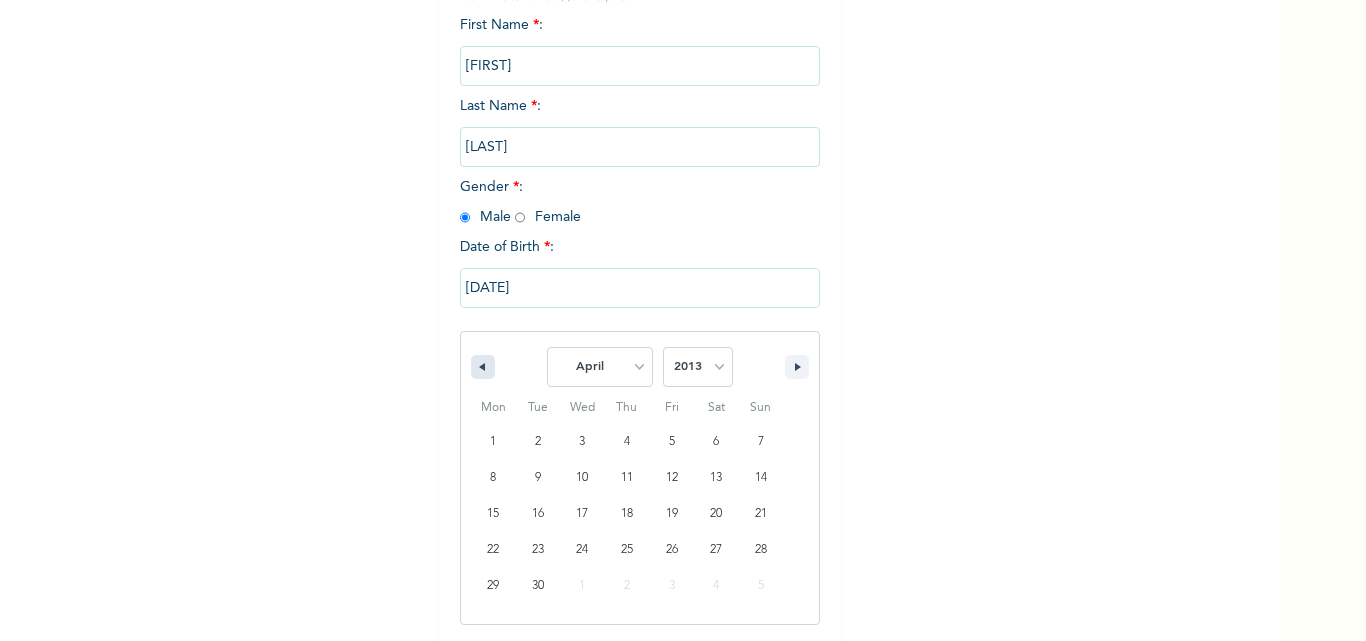 click at bounding box center (480, 367) 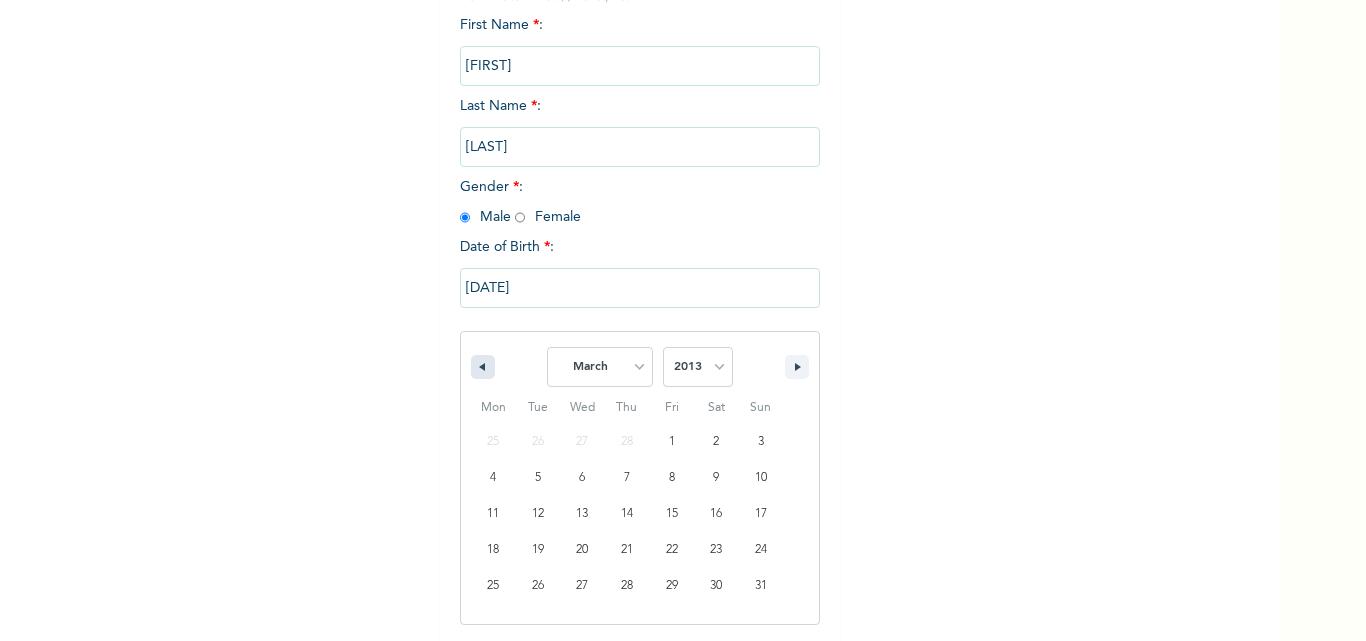 click at bounding box center (480, 367) 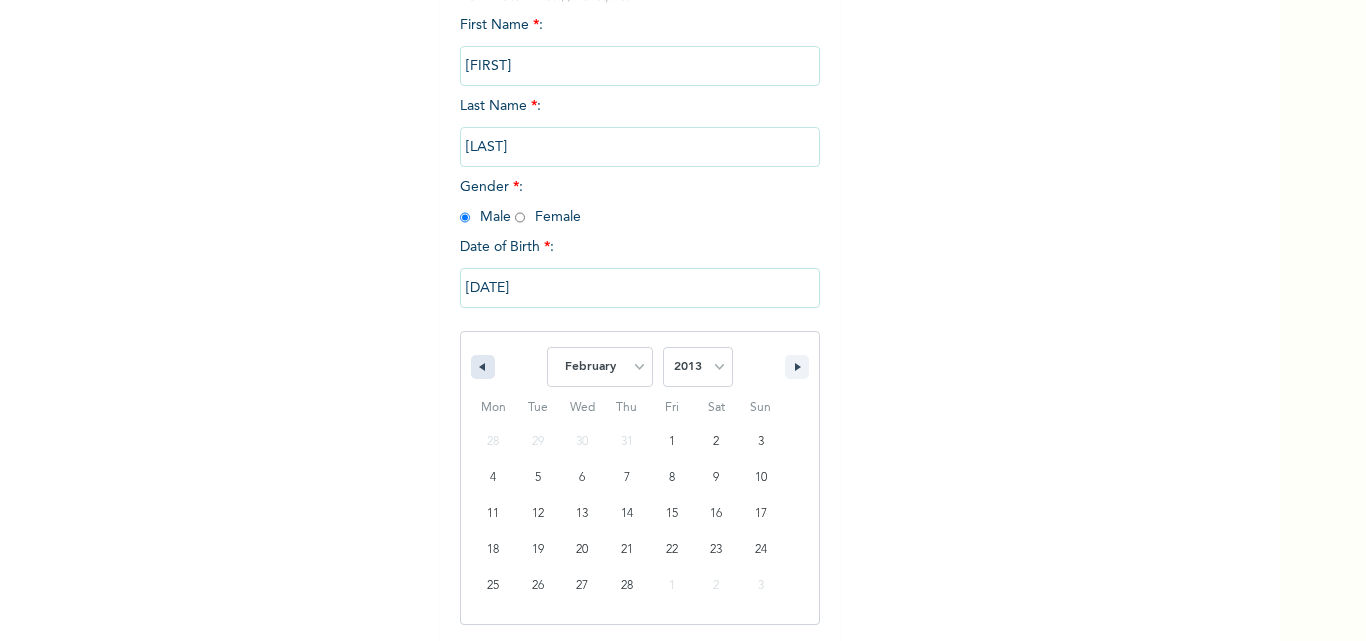 click at bounding box center [483, 367] 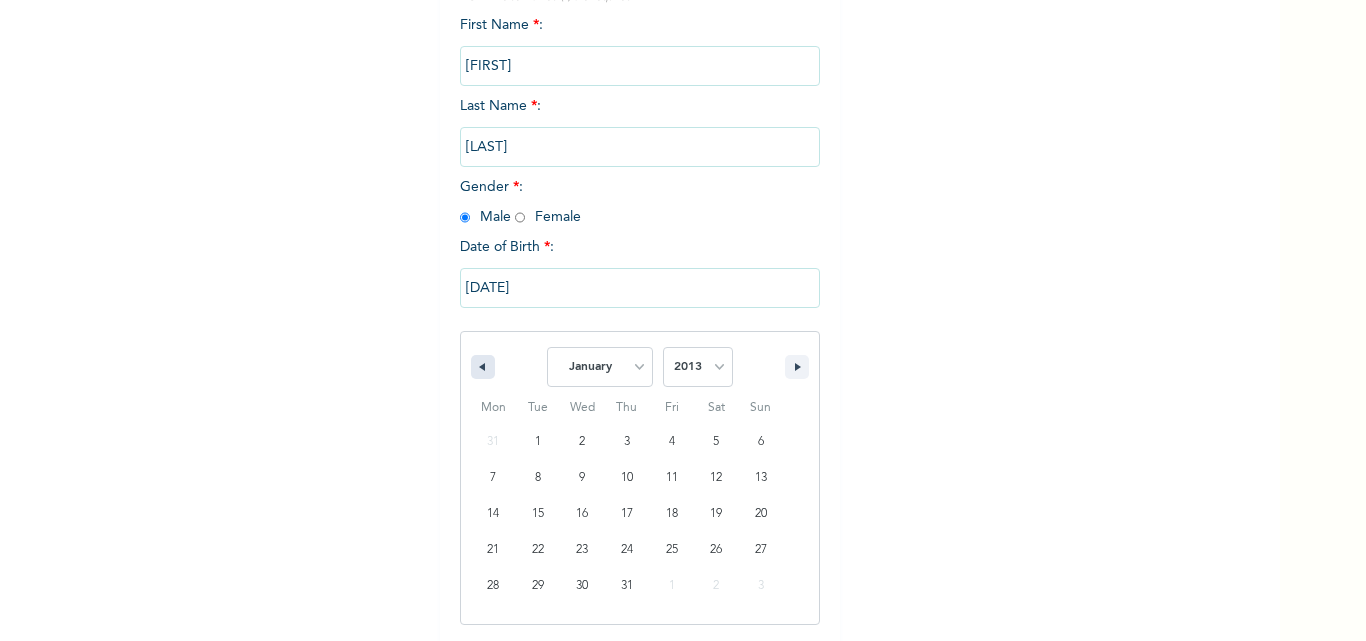 click at bounding box center (483, 367) 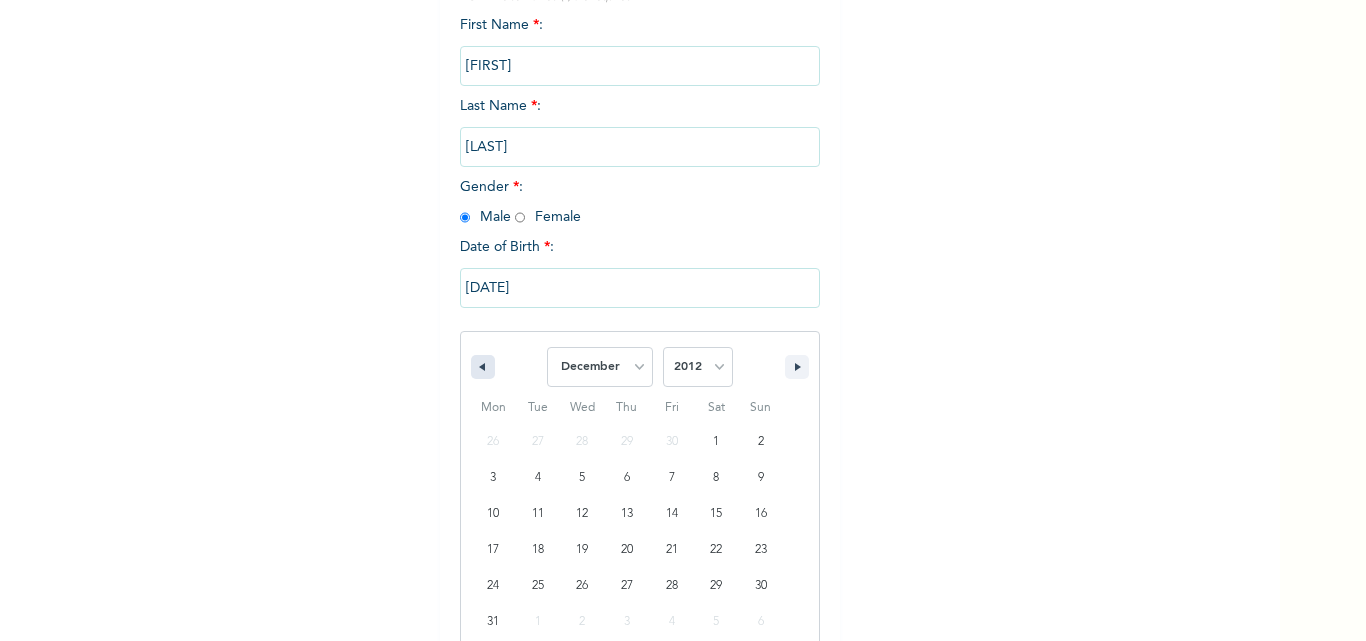 click at bounding box center [483, 367] 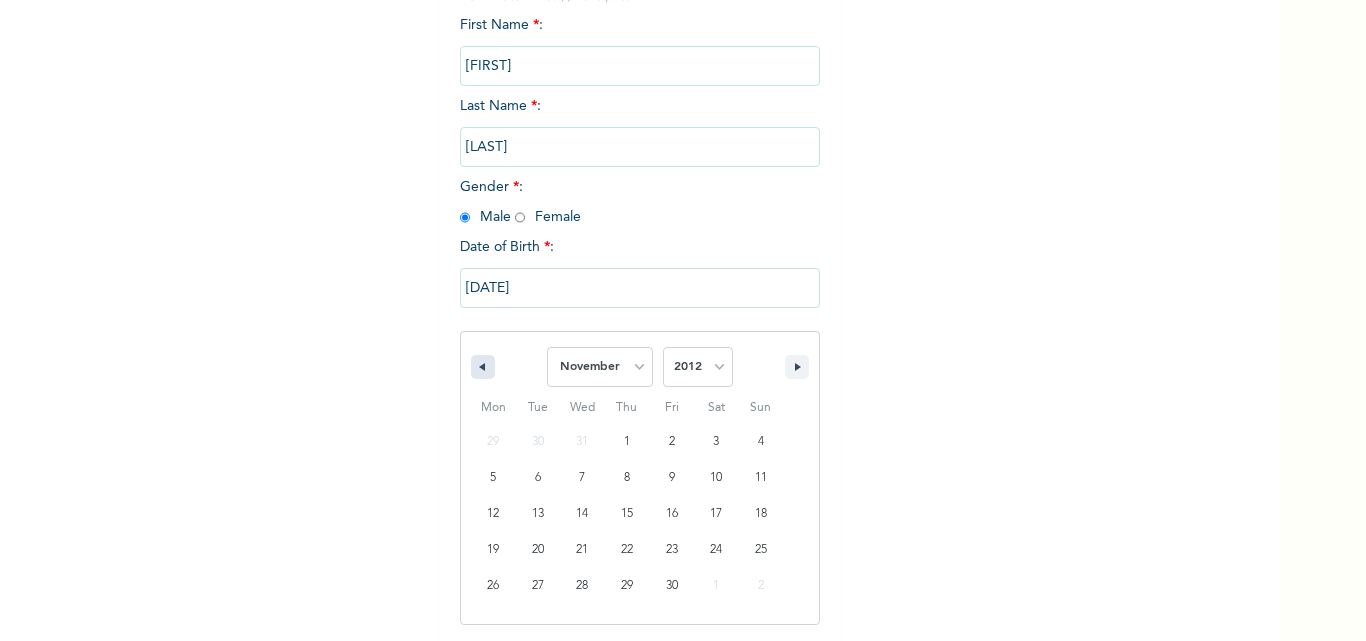 click at bounding box center [483, 367] 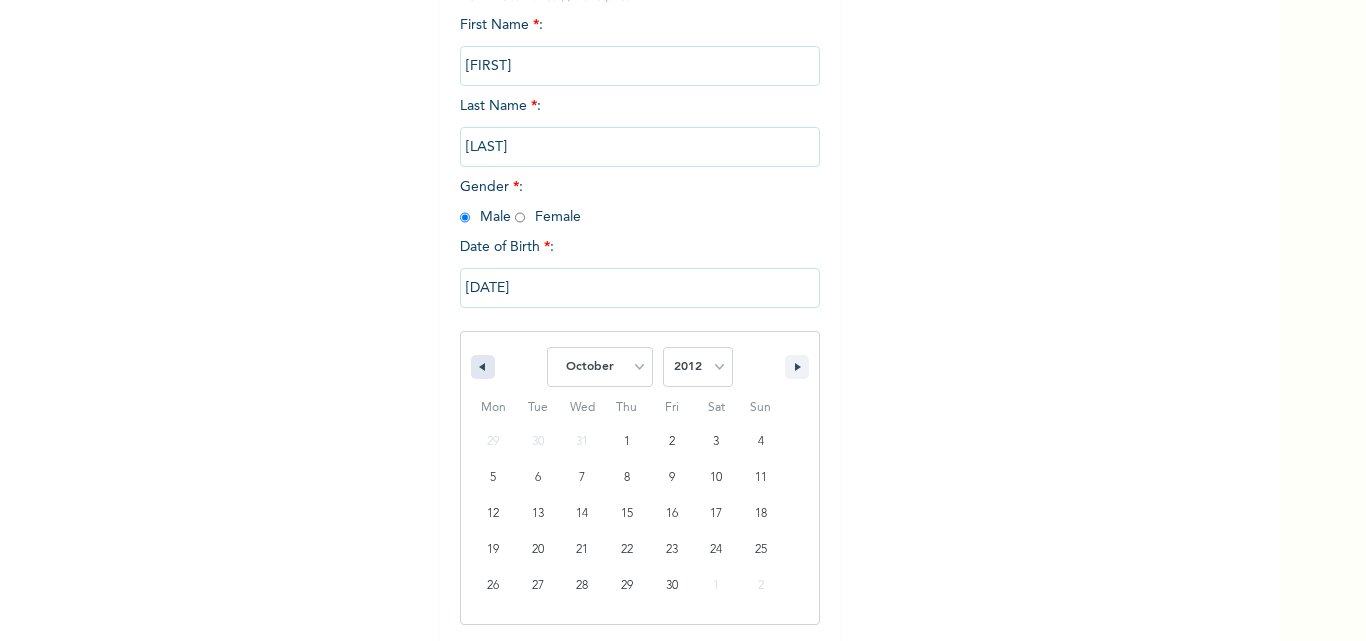 click at bounding box center (483, 367) 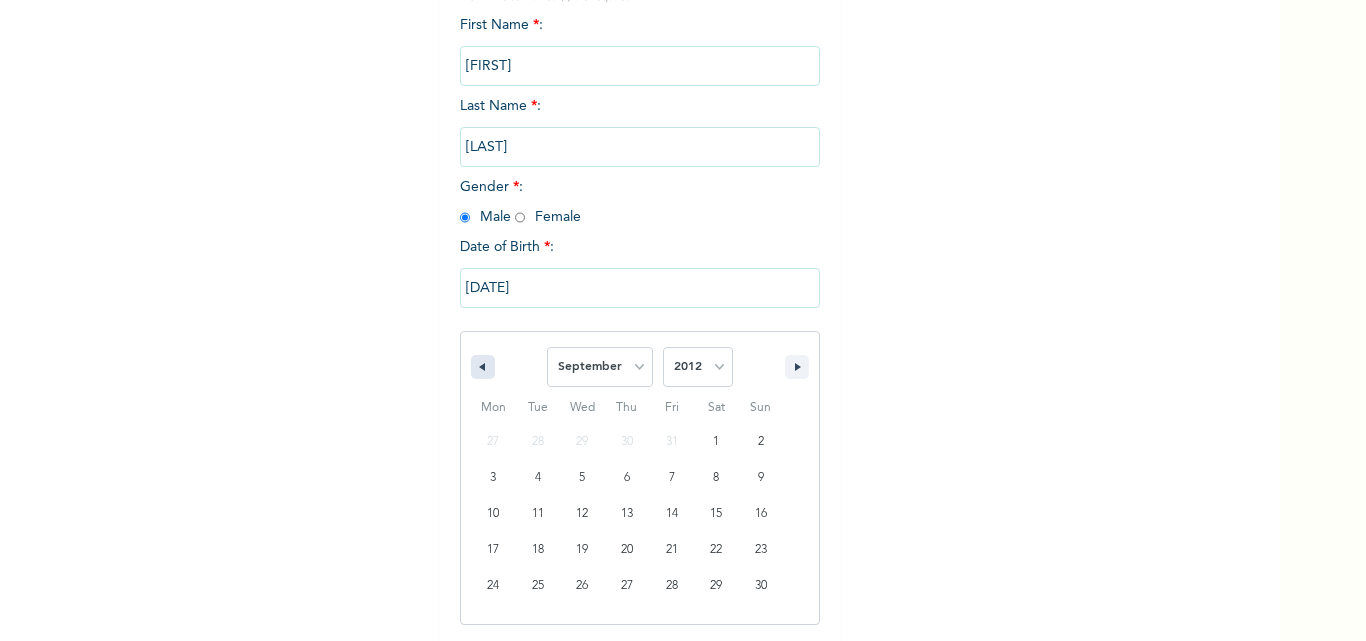 click at bounding box center (483, 367) 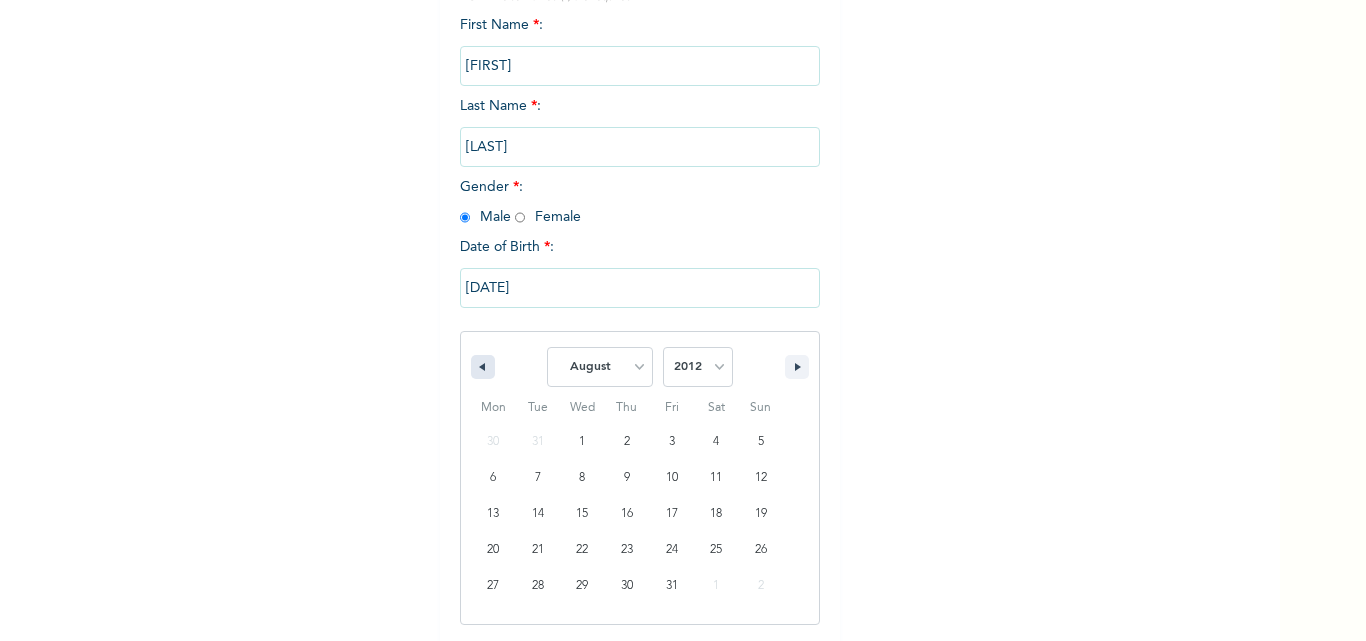 click at bounding box center [483, 367] 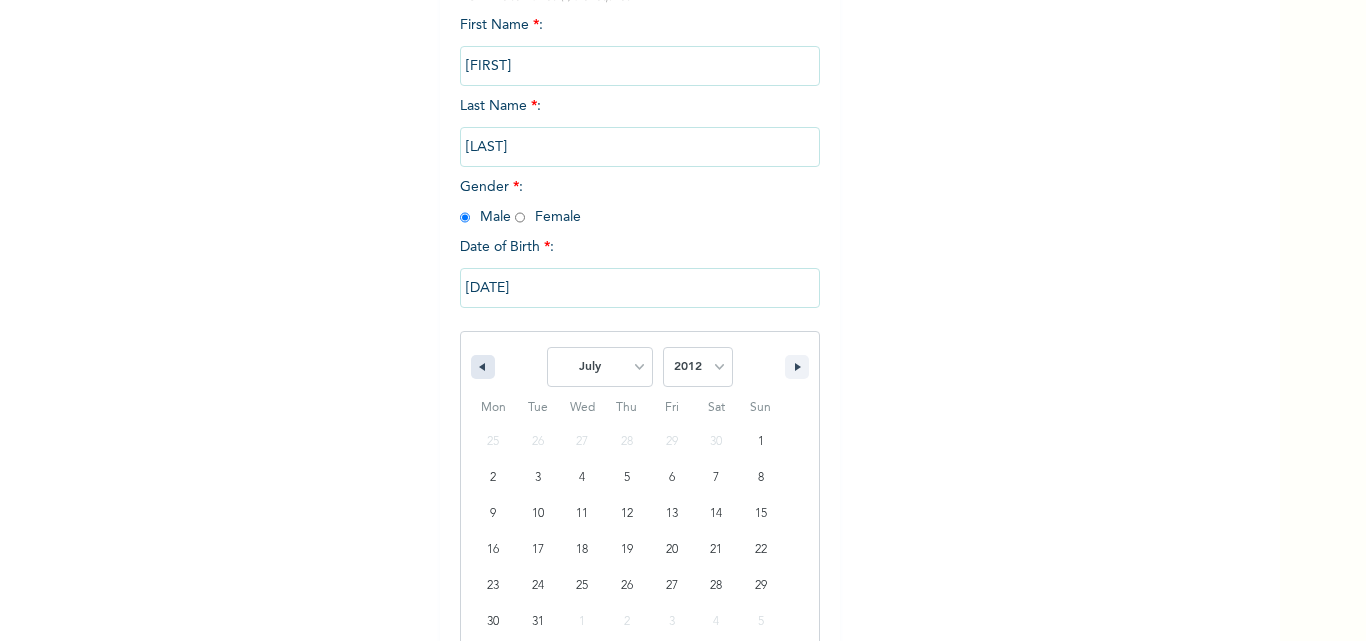 click at bounding box center (483, 367) 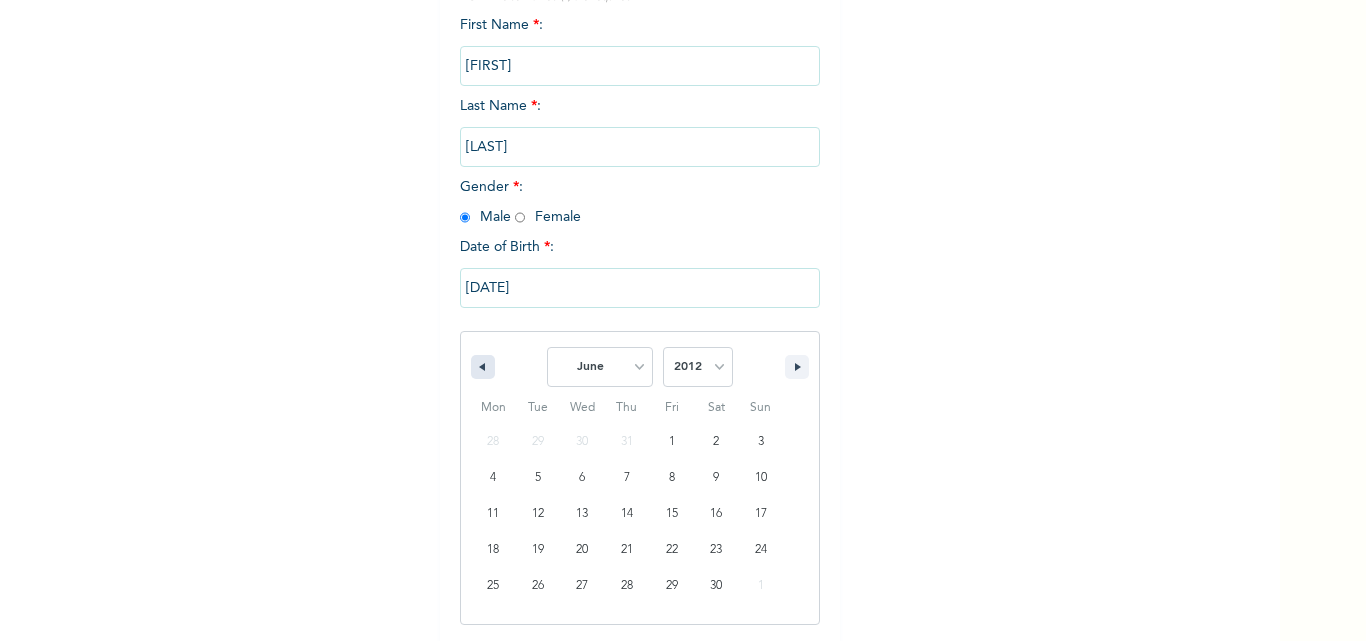 click at bounding box center (483, 367) 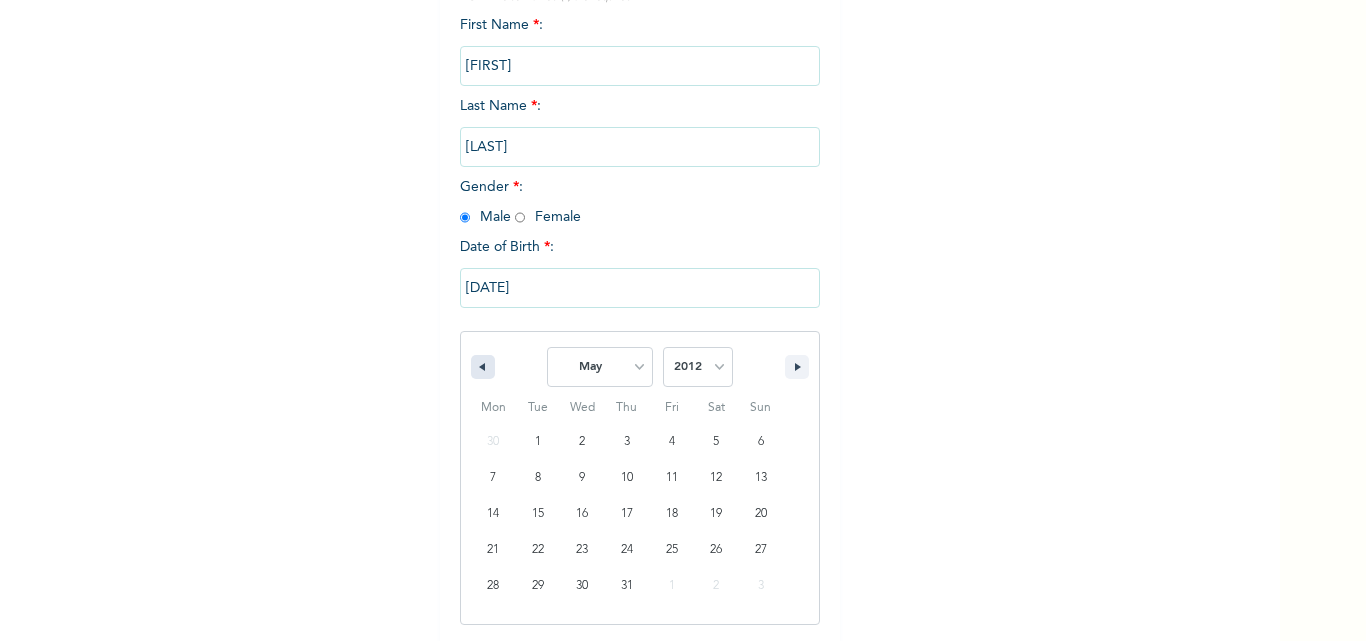 click at bounding box center [483, 367] 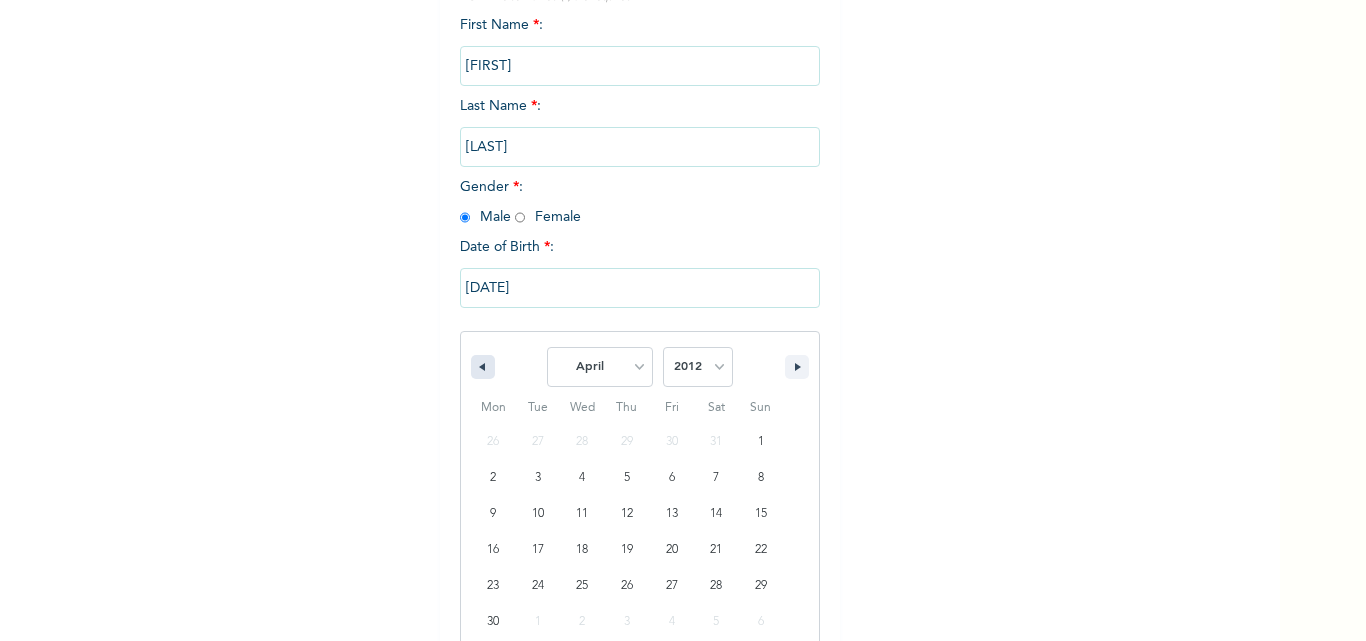 click at bounding box center (483, 367) 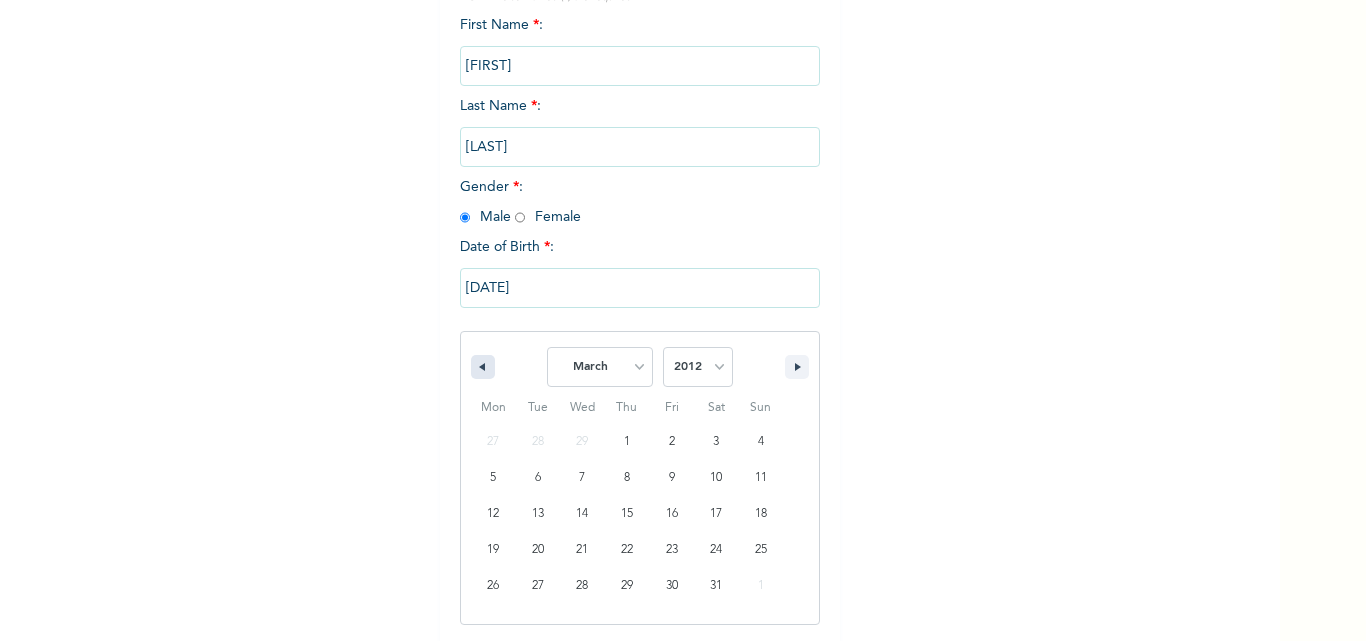 click at bounding box center (483, 367) 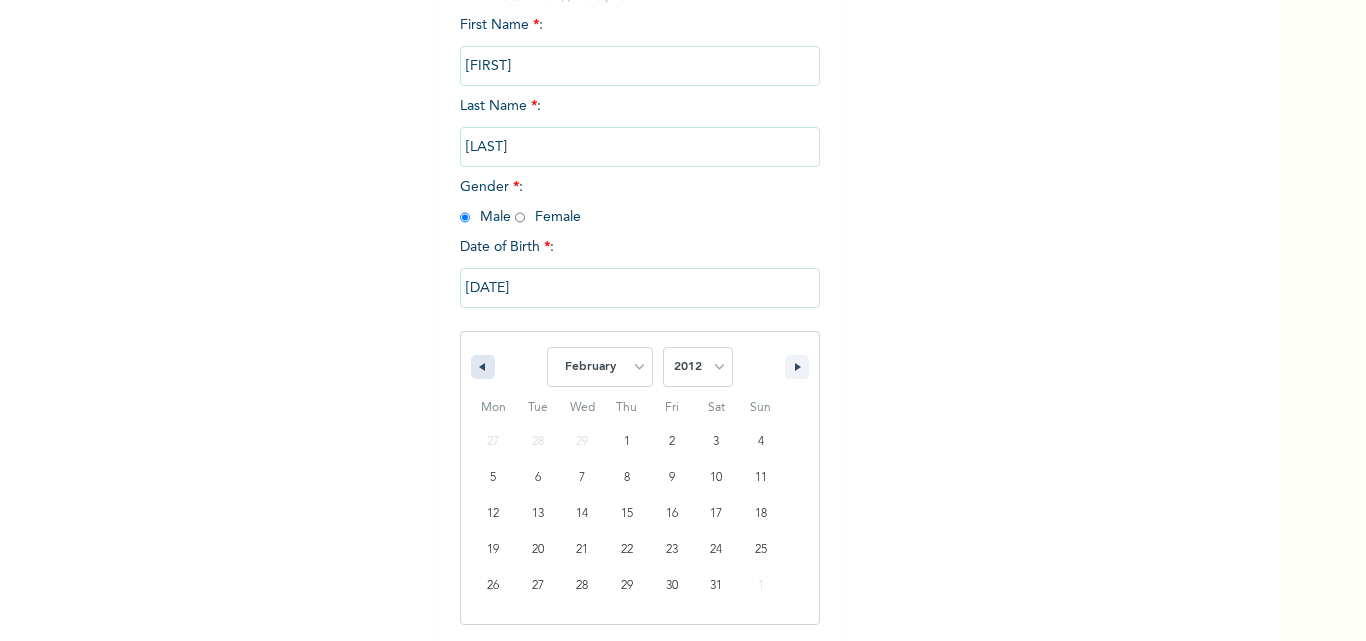 click at bounding box center (483, 367) 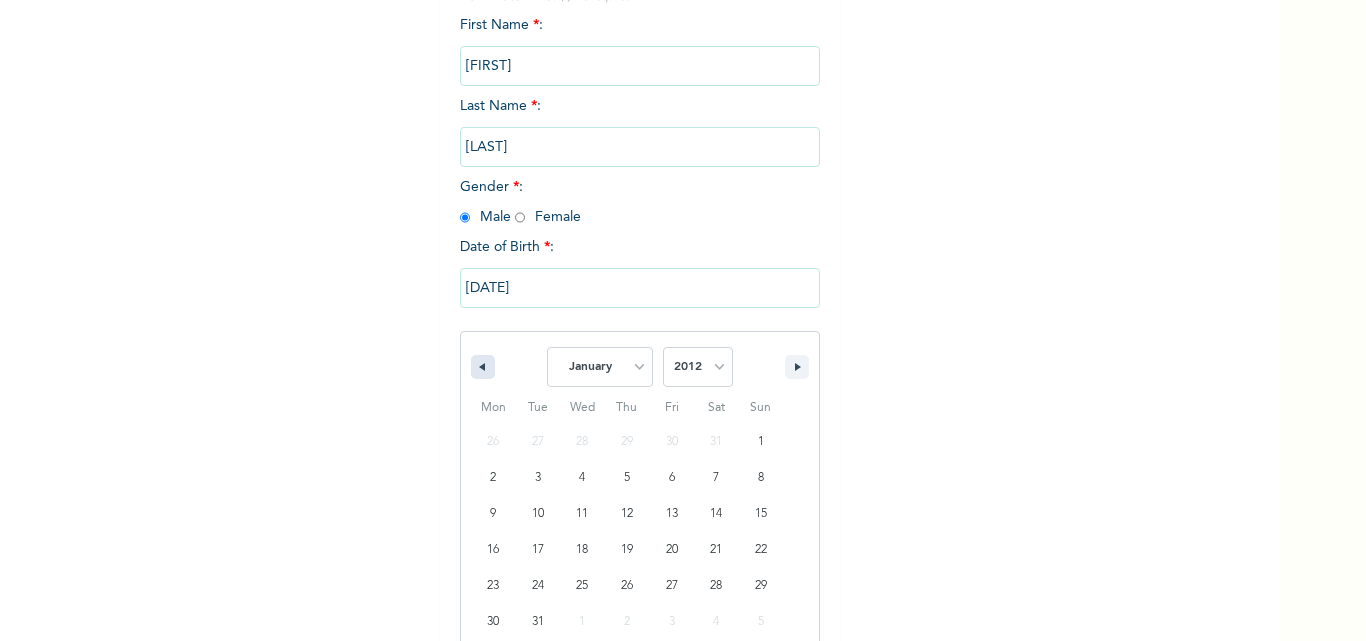 click at bounding box center [483, 367] 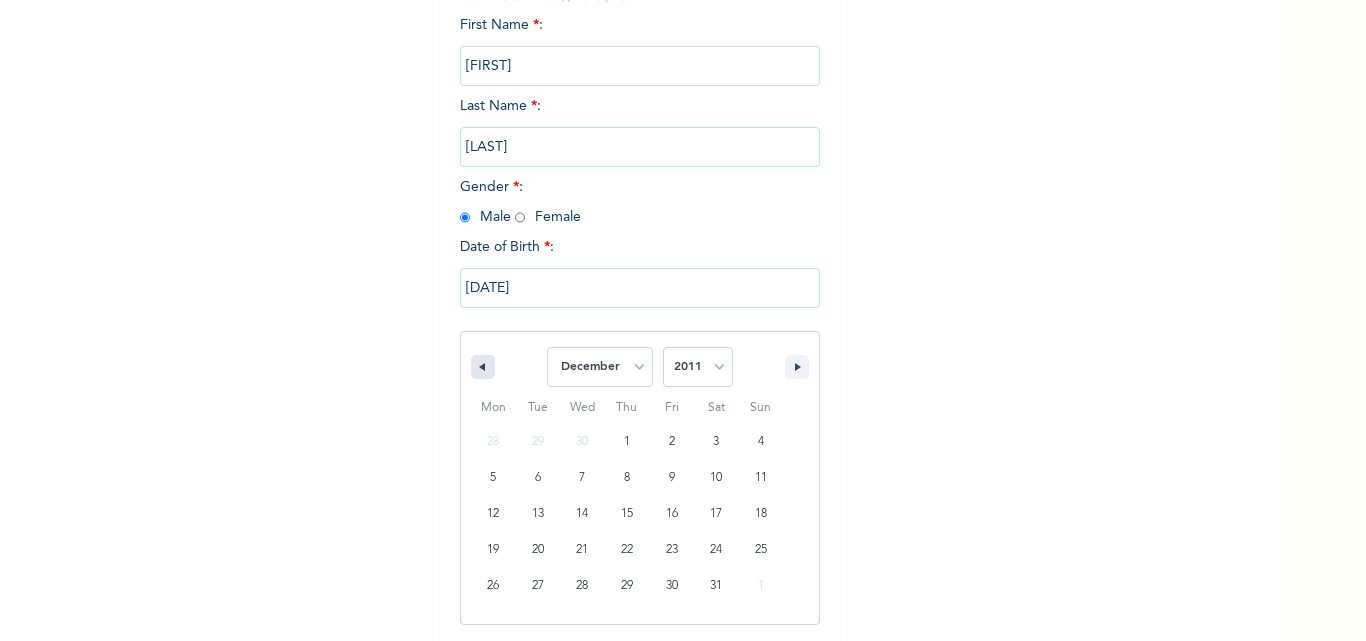 click at bounding box center (483, 367) 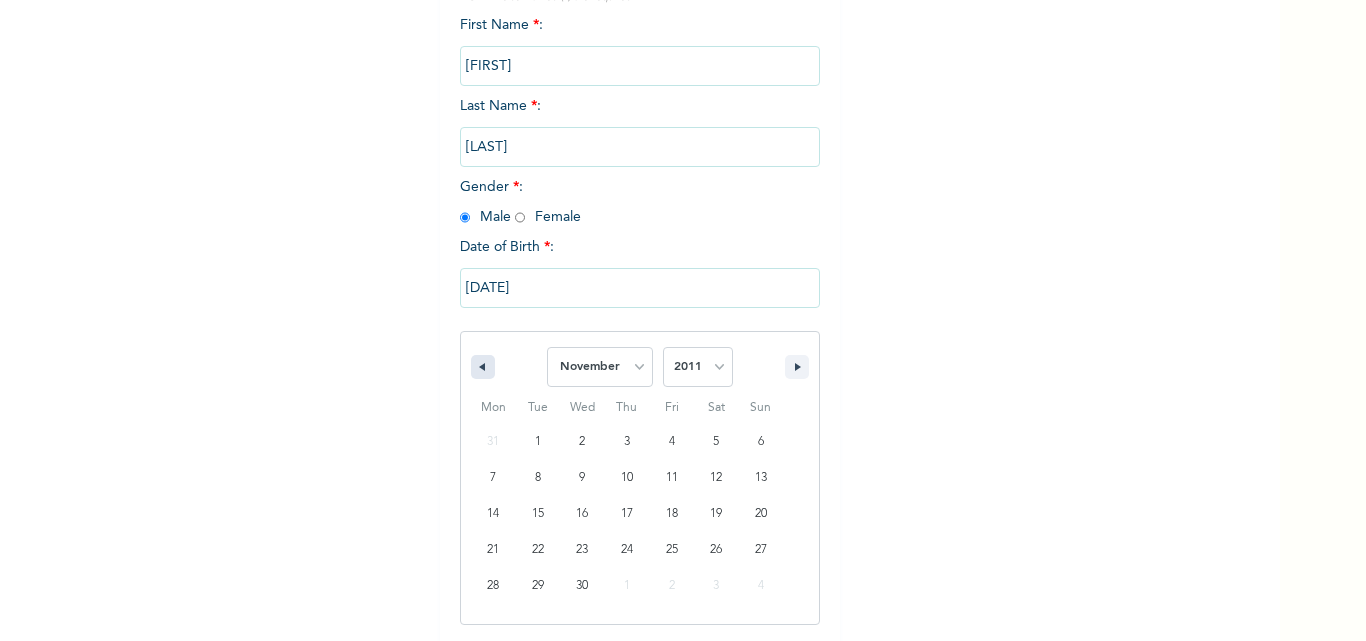 click at bounding box center (483, 367) 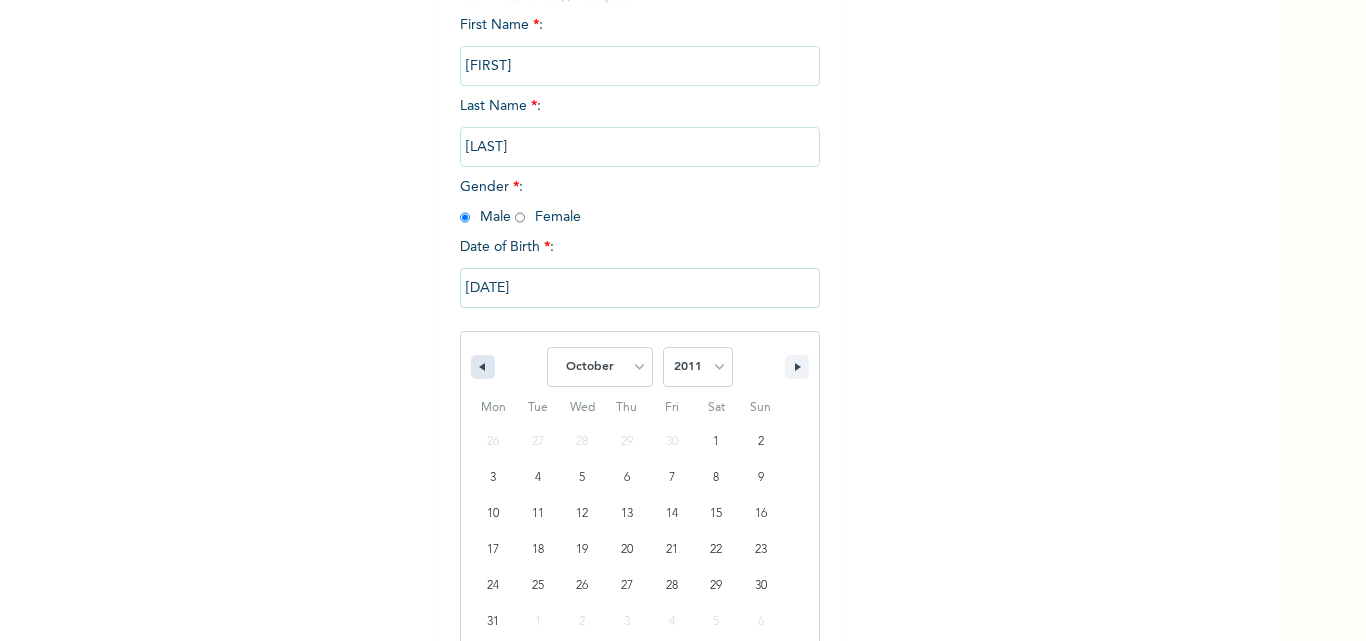 click at bounding box center [483, 367] 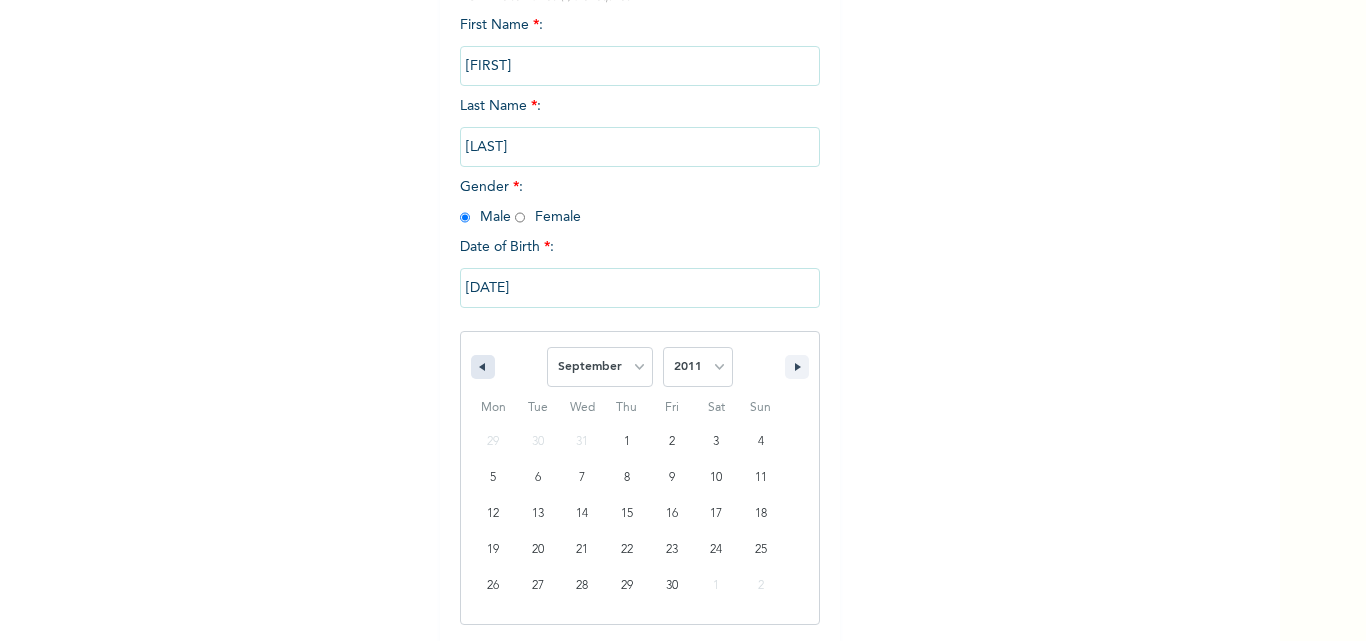 click at bounding box center (483, 367) 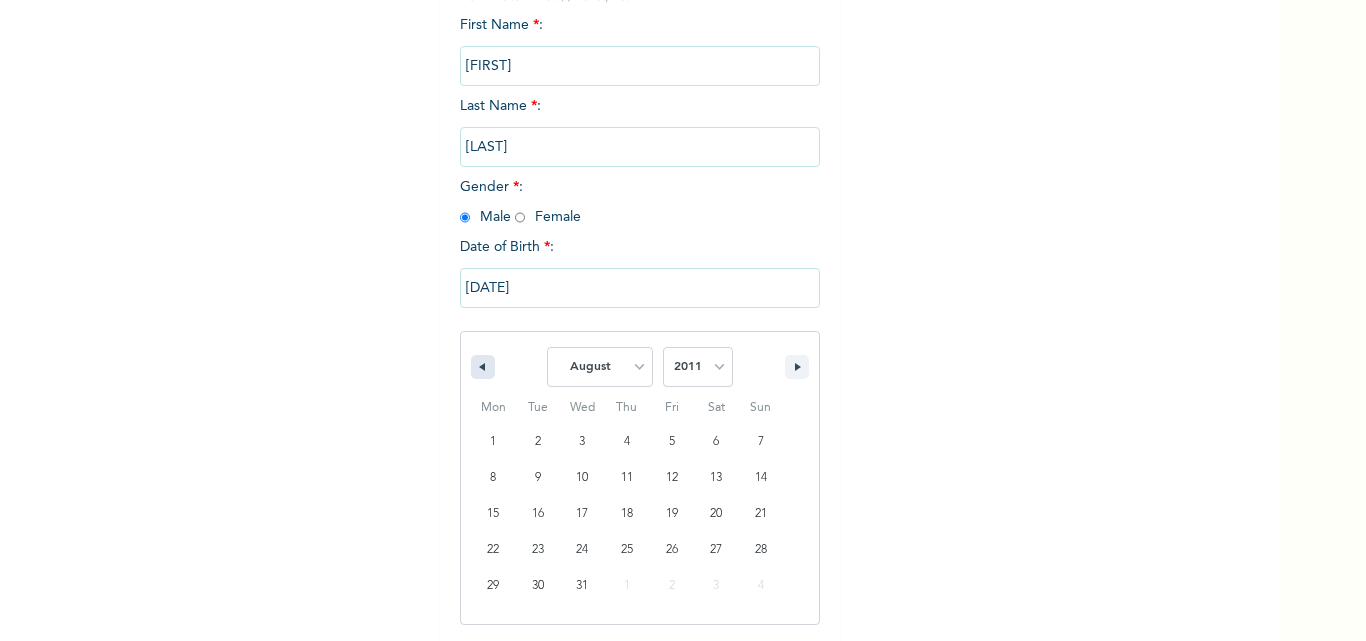 click at bounding box center [483, 367] 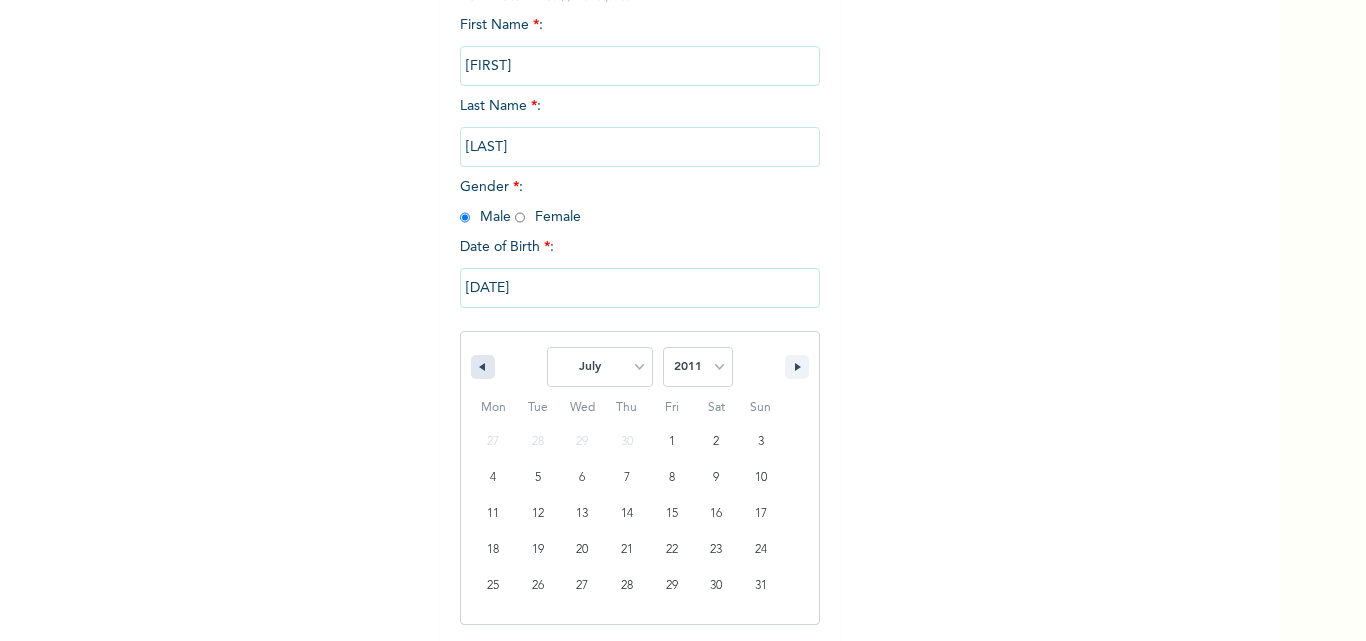 click at bounding box center [483, 367] 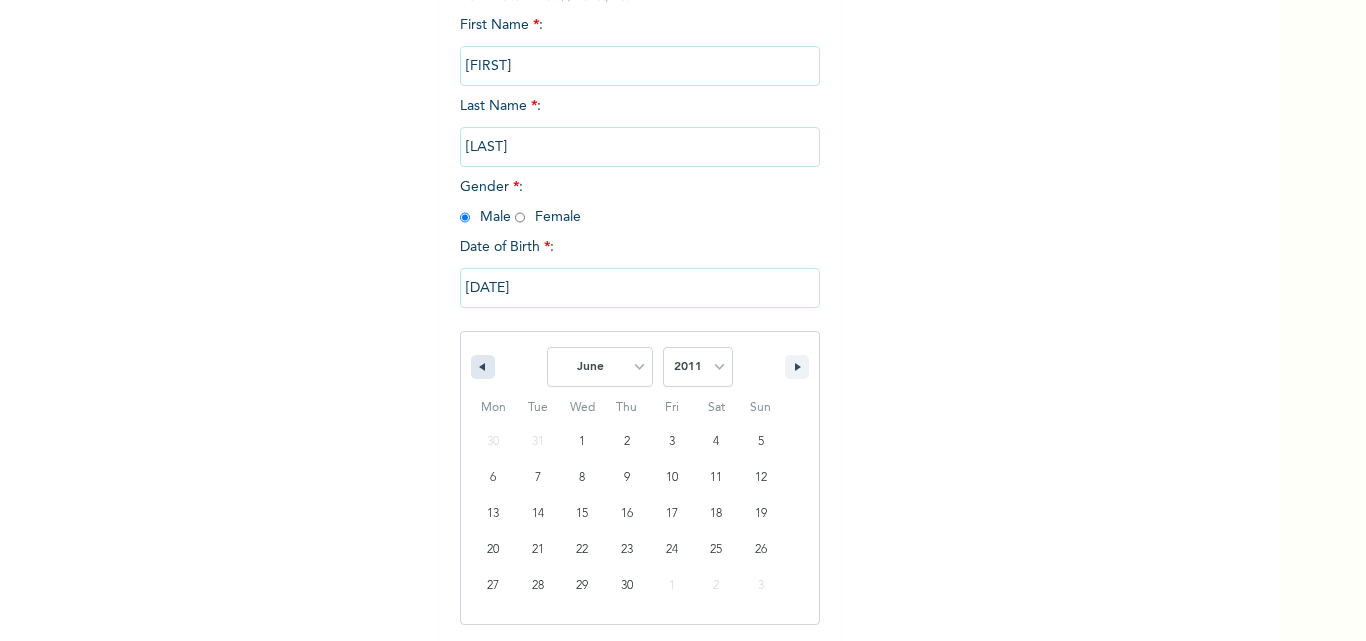 click at bounding box center [483, 367] 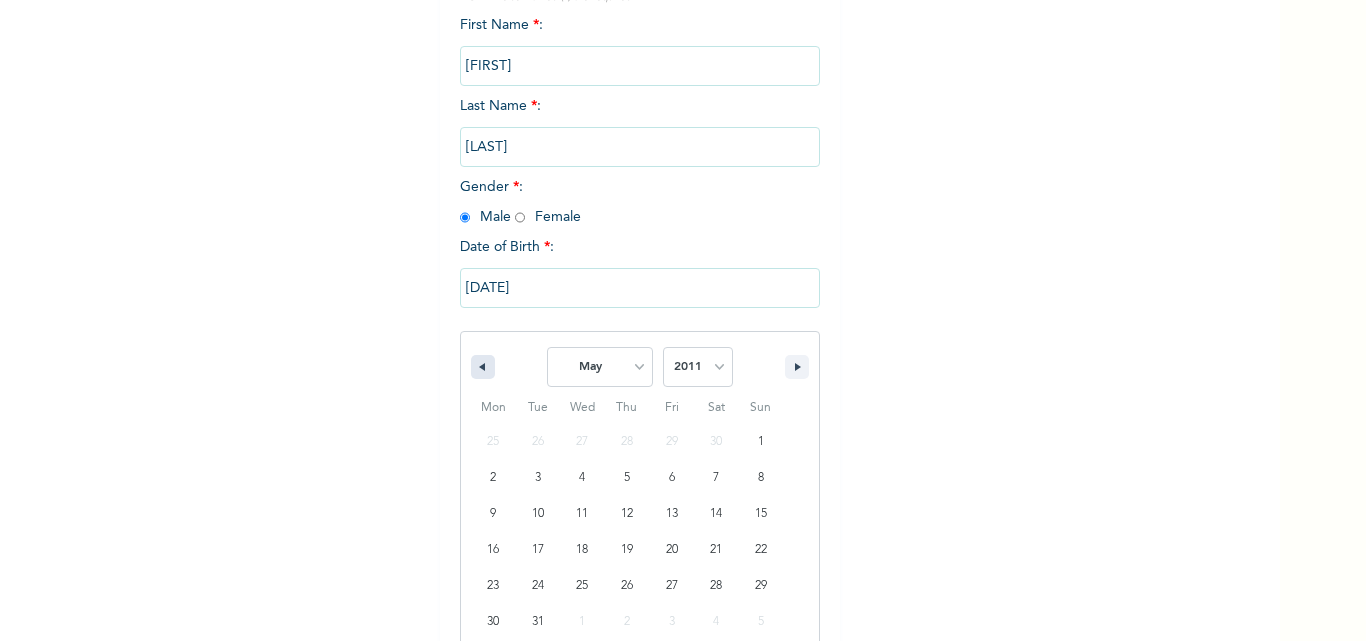 click at bounding box center (483, 367) 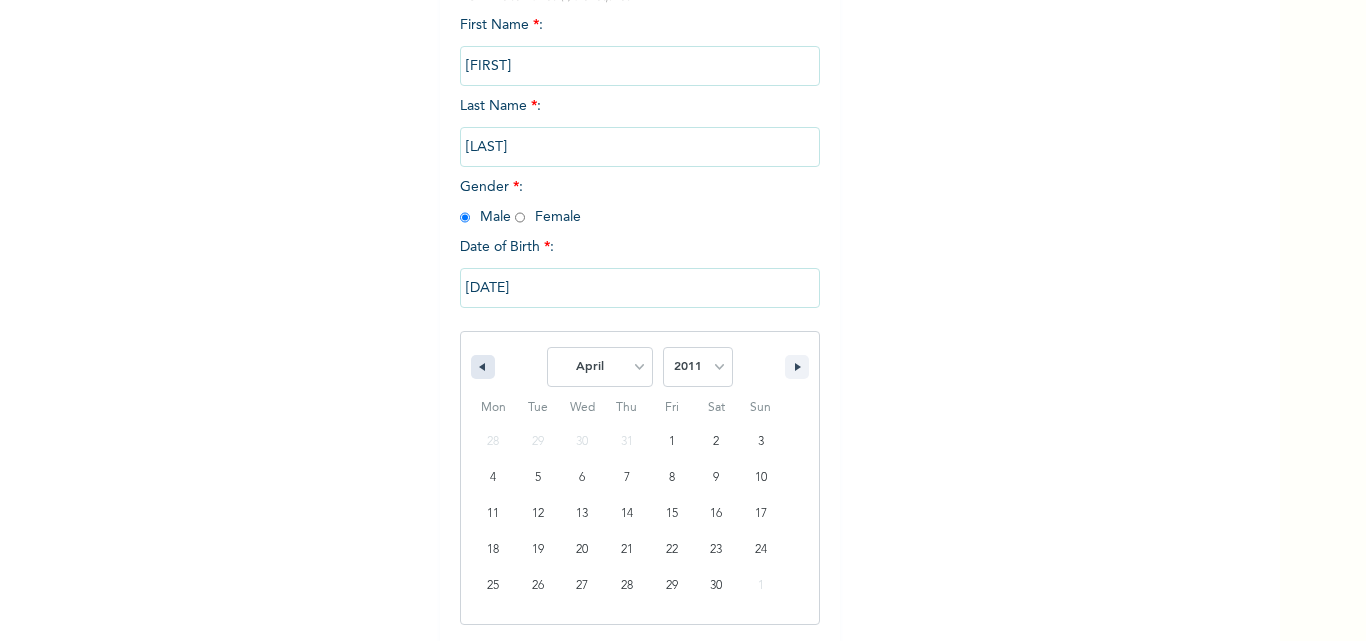 click at bounding box center (483, 367) 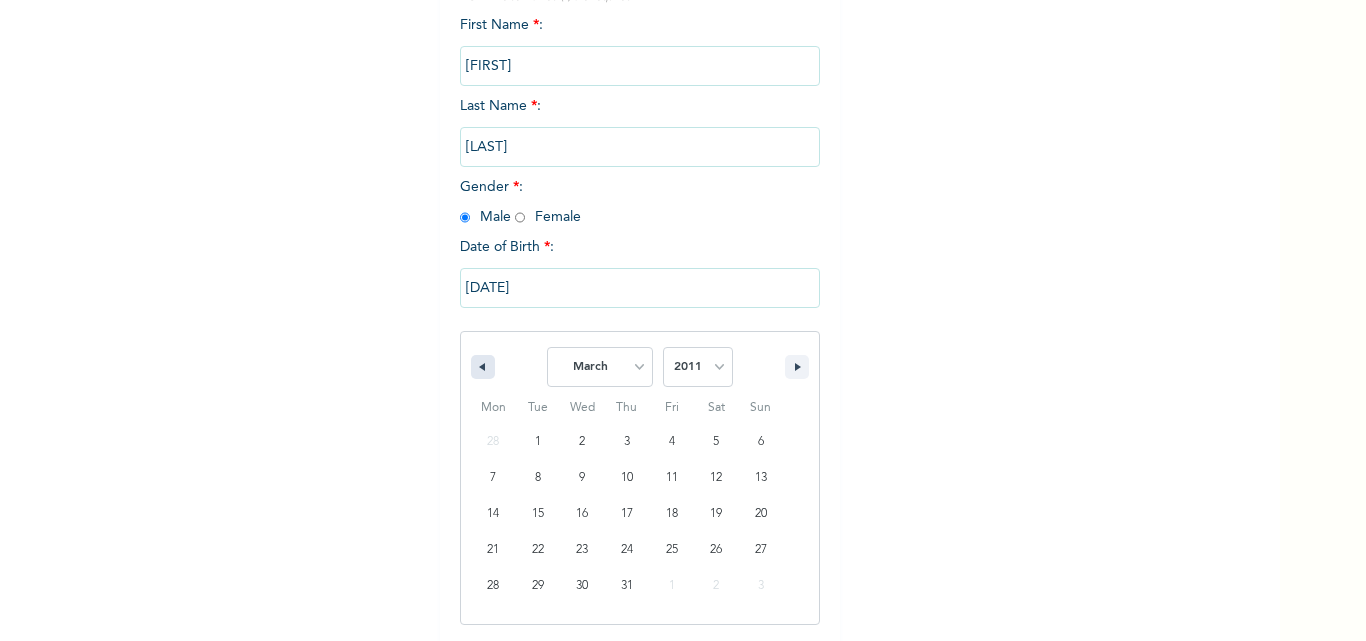 click at bounding box center (483, 367) 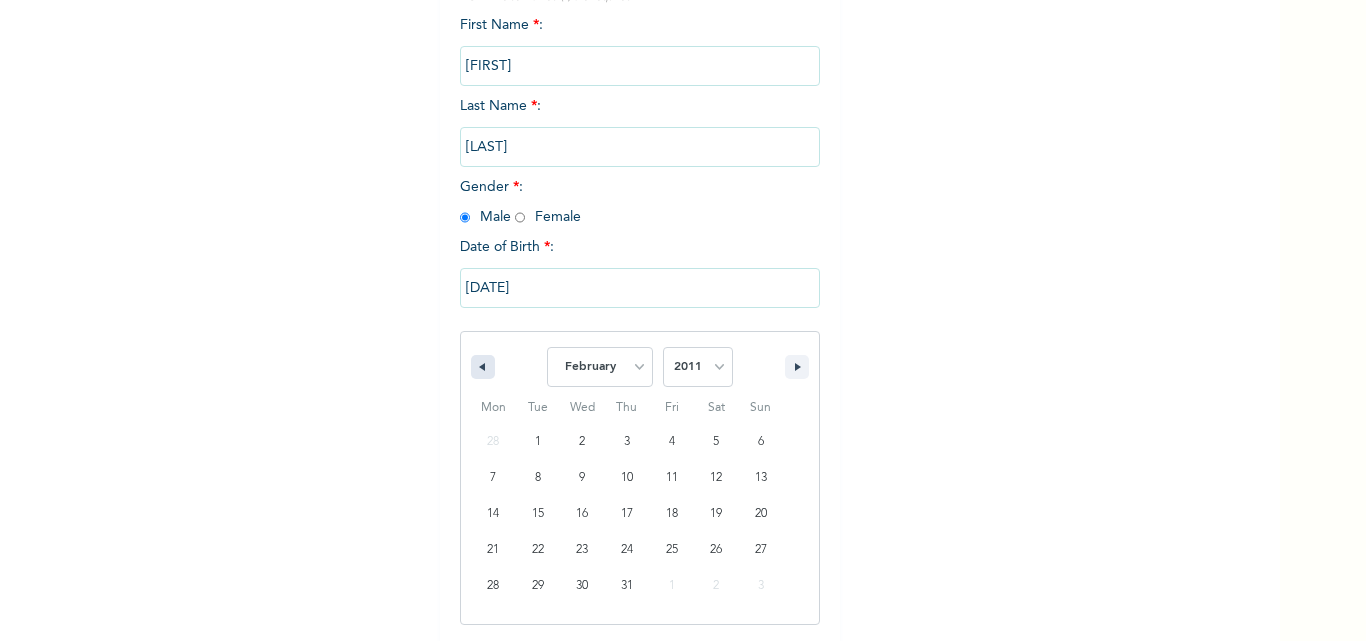 click at bounding box center [483, 367] 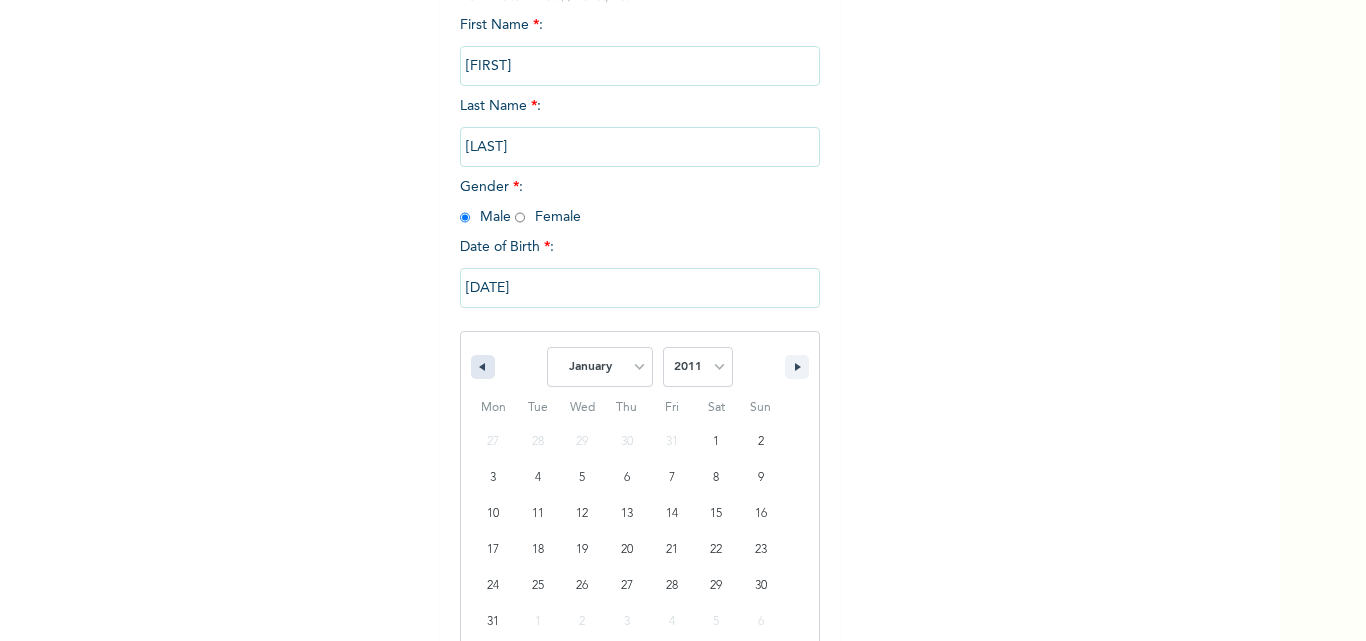click at bounding box center [483, 367] 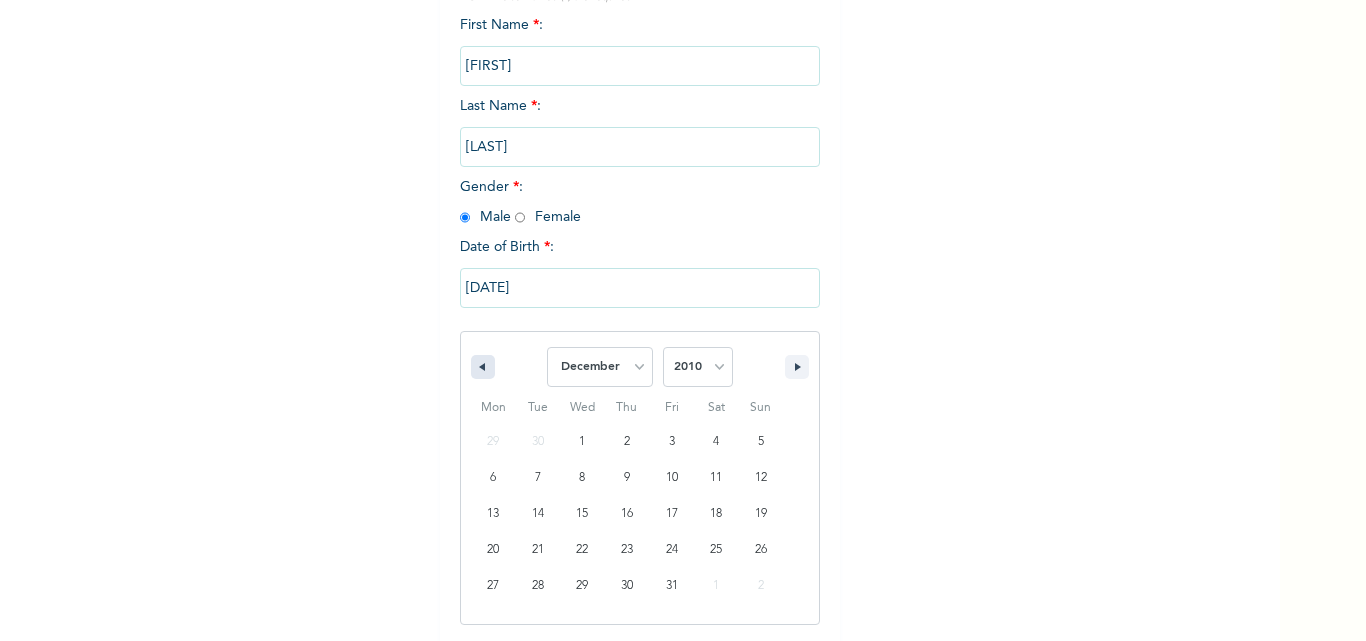 click at bounding box center [483, 367] 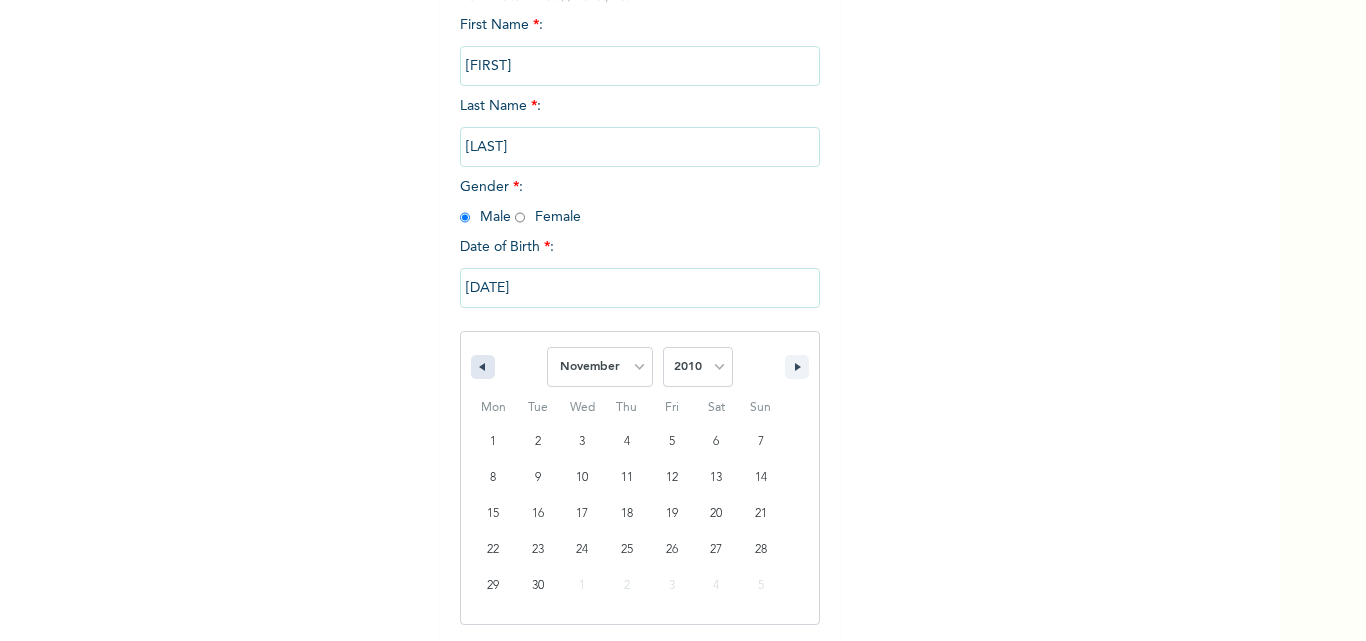 click at bounding box center [483, 367] 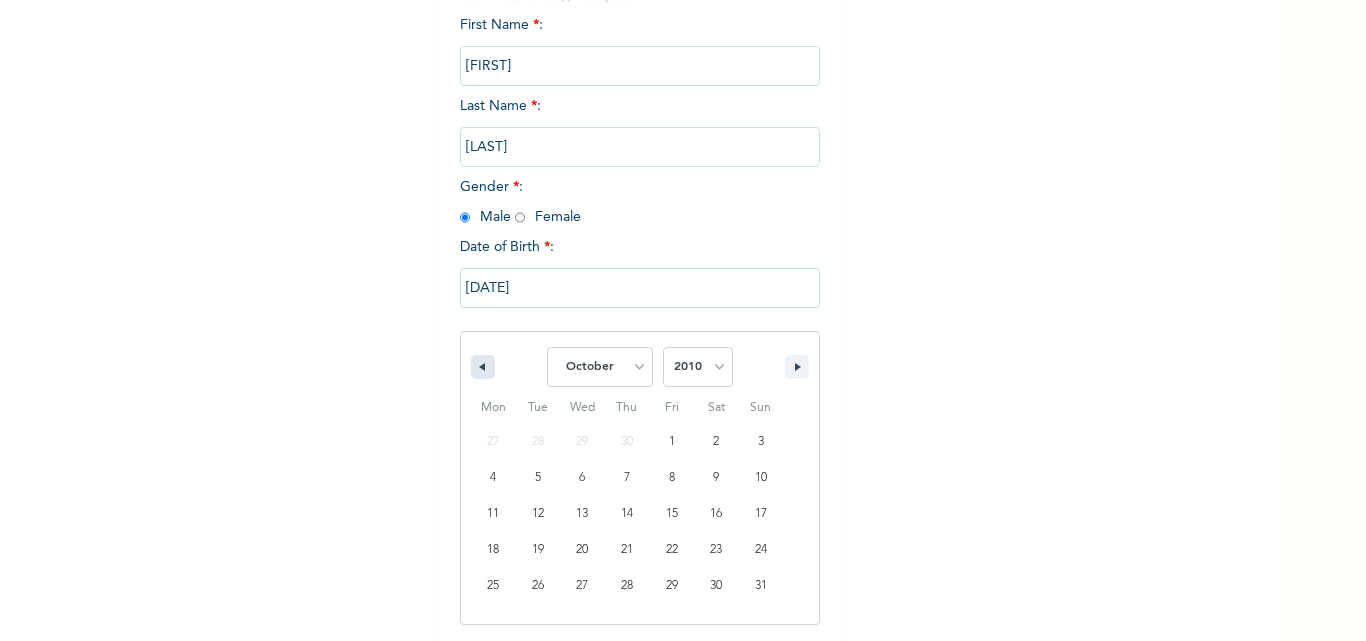 click at bounding box center (483, 367) 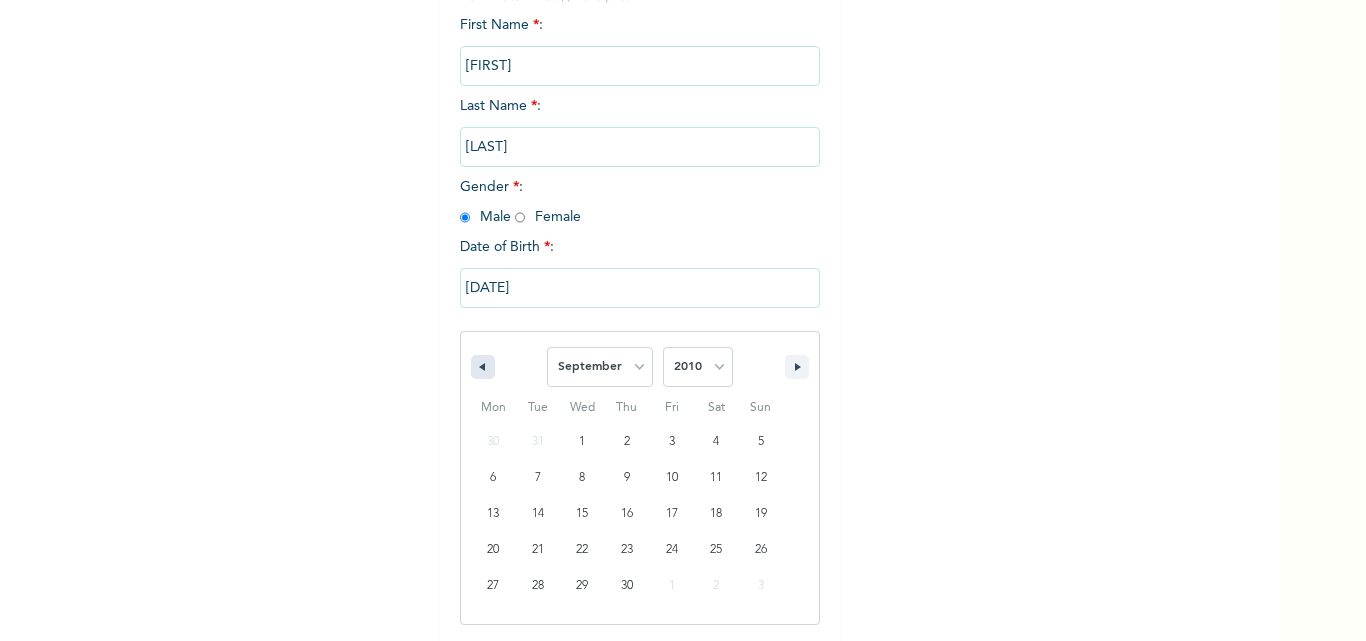 click at bounding box center (483, 367) 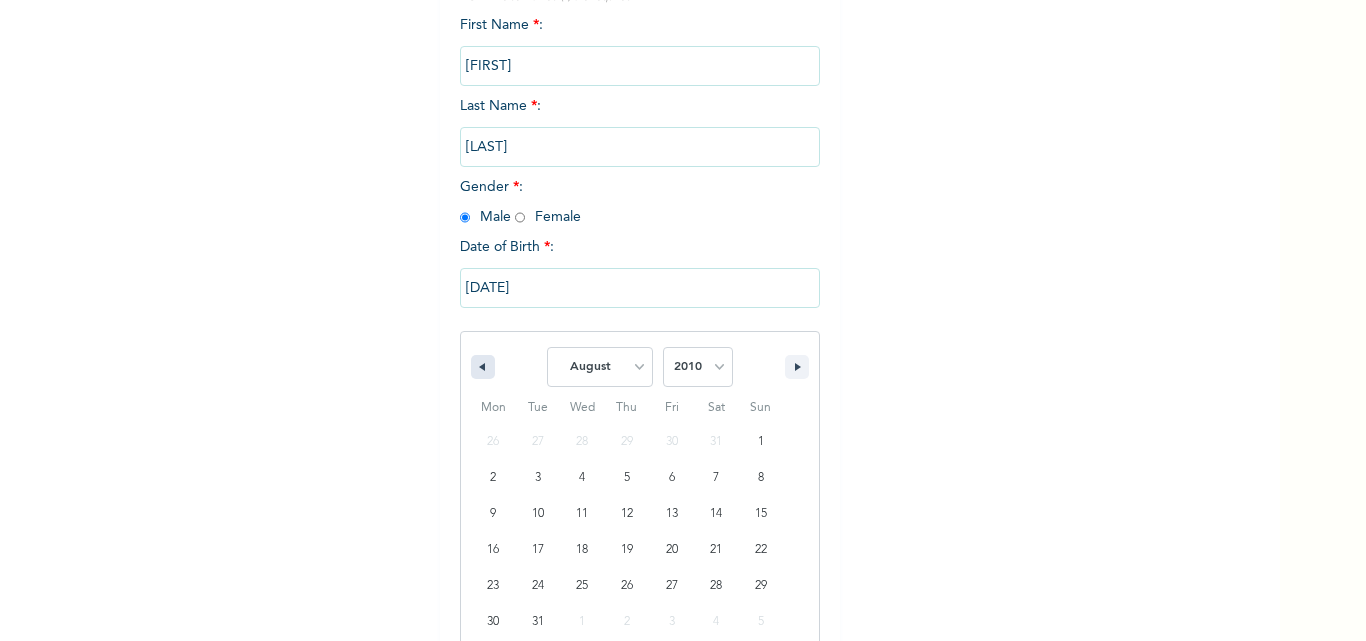 click at bounding box center (483, 367) 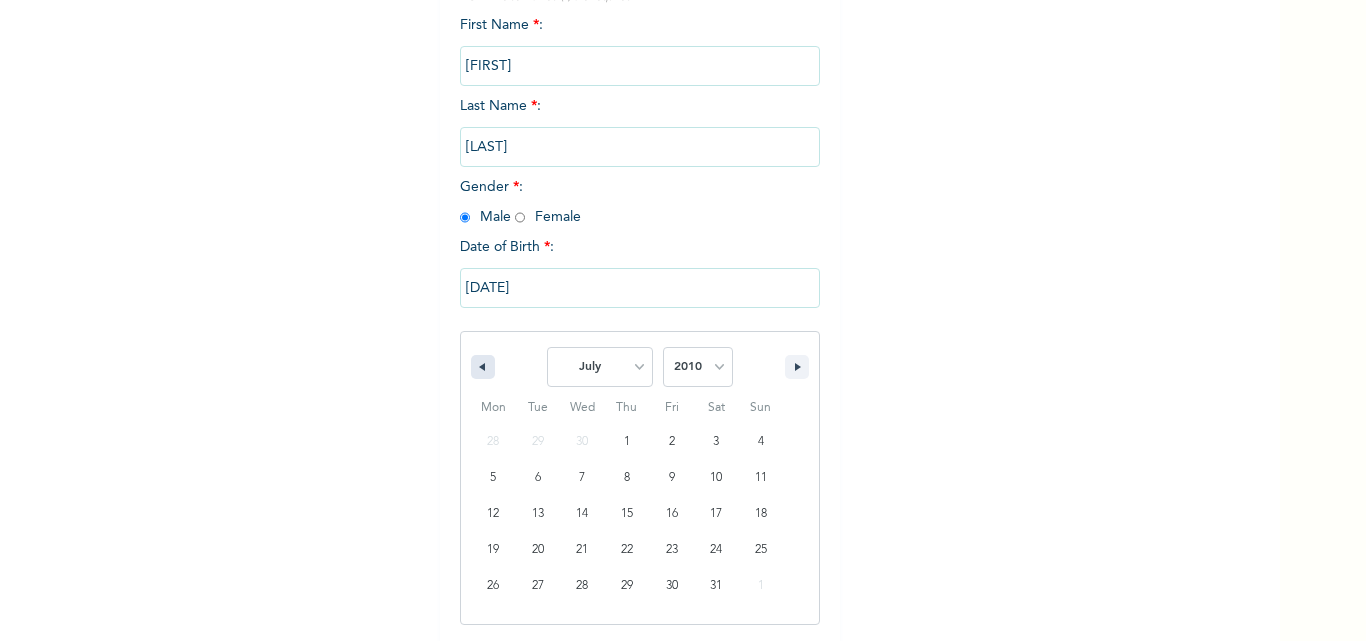 click at bounding box center [483, 367] 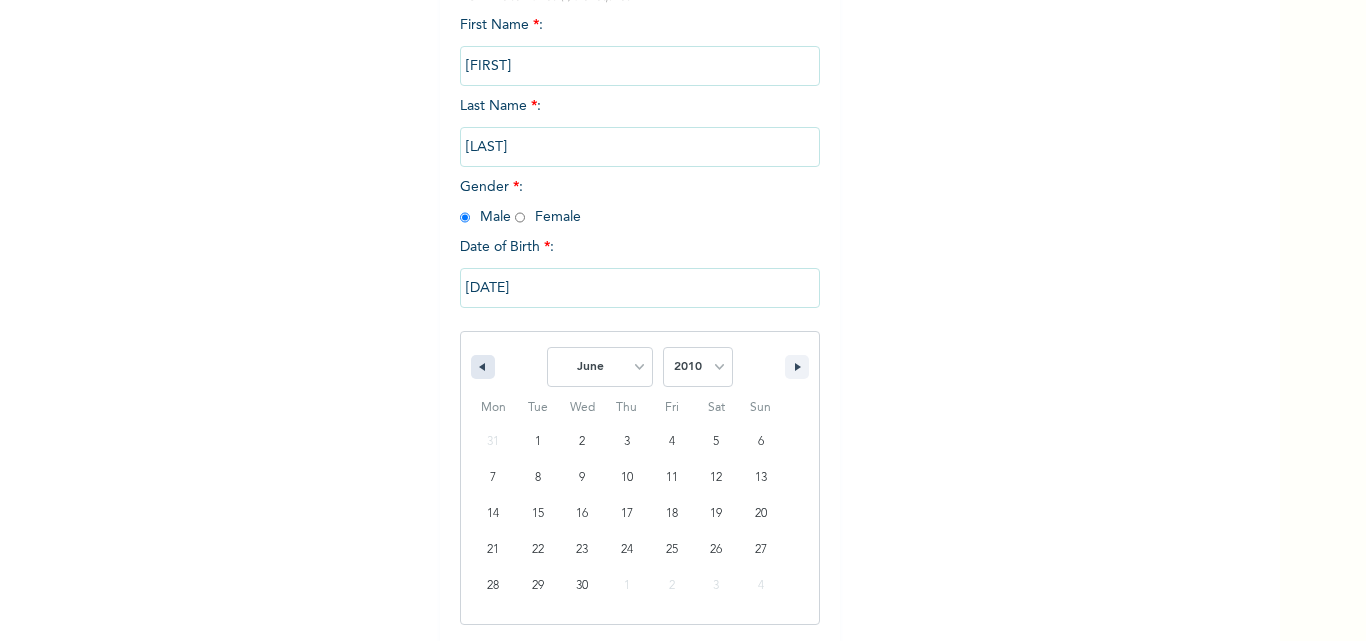 click at bounding box center (483, 367) 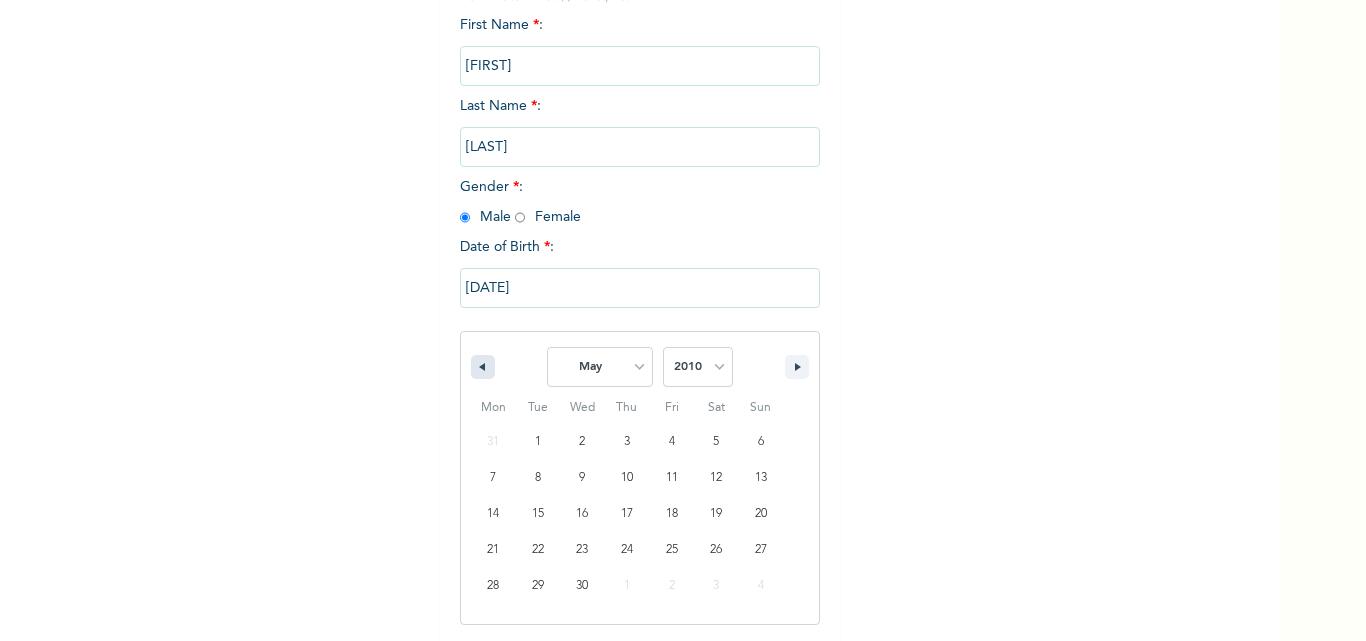 click at bounding box center (483, 367) 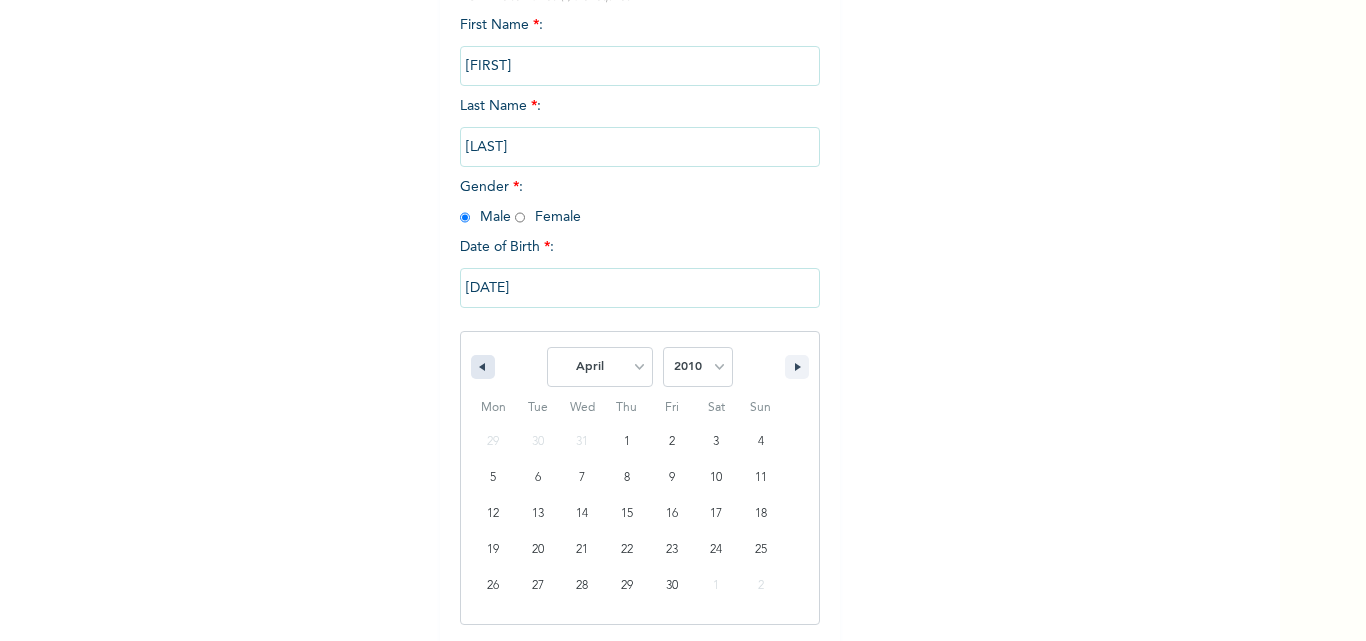 click at bounding box center [483, 367] 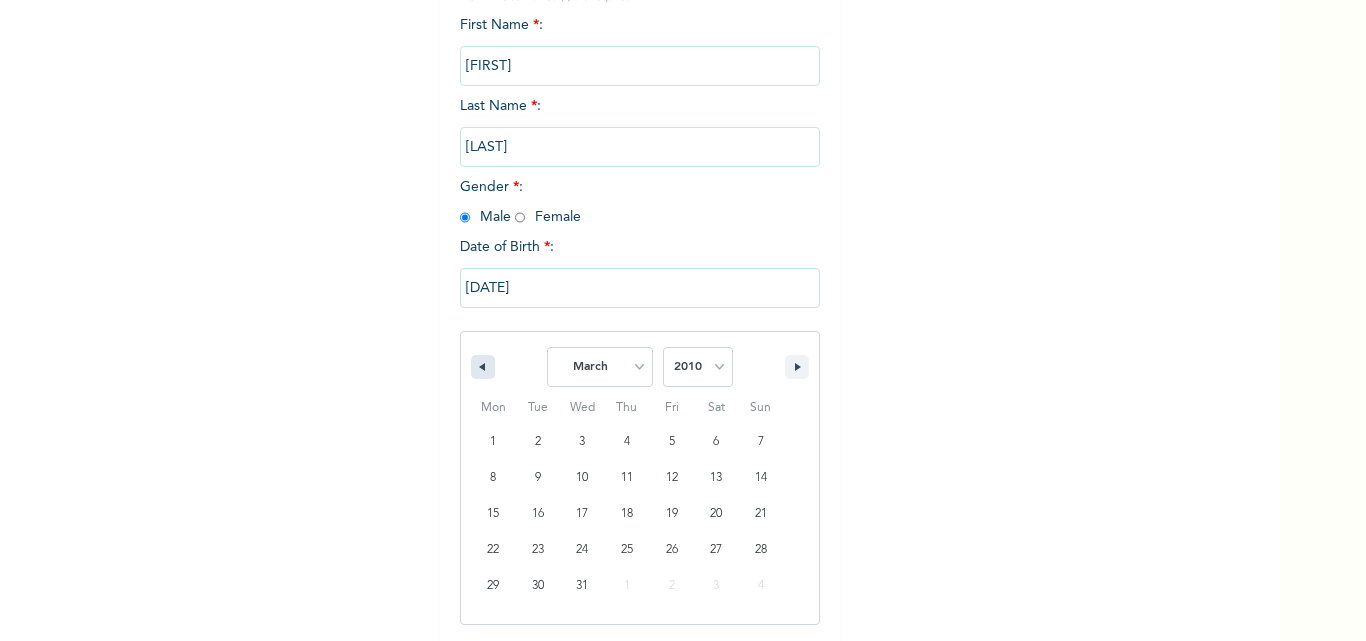 click at bounding box center (483, 367) 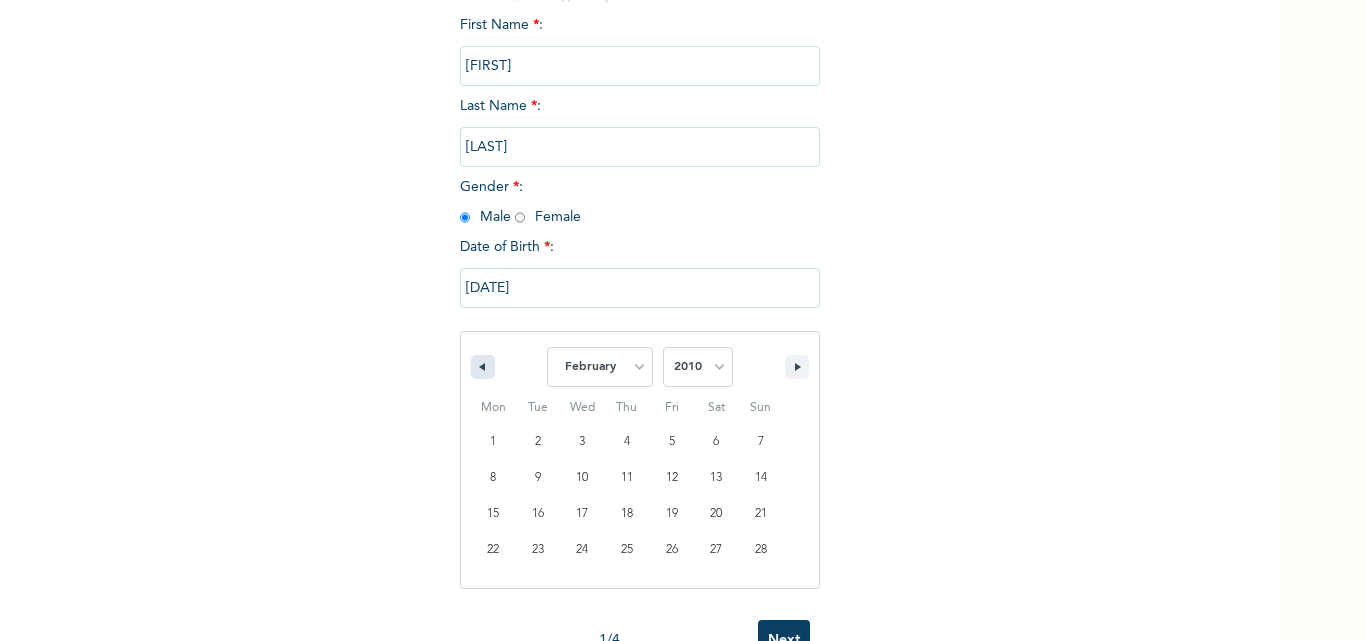 click at bounding box center (483, 367) 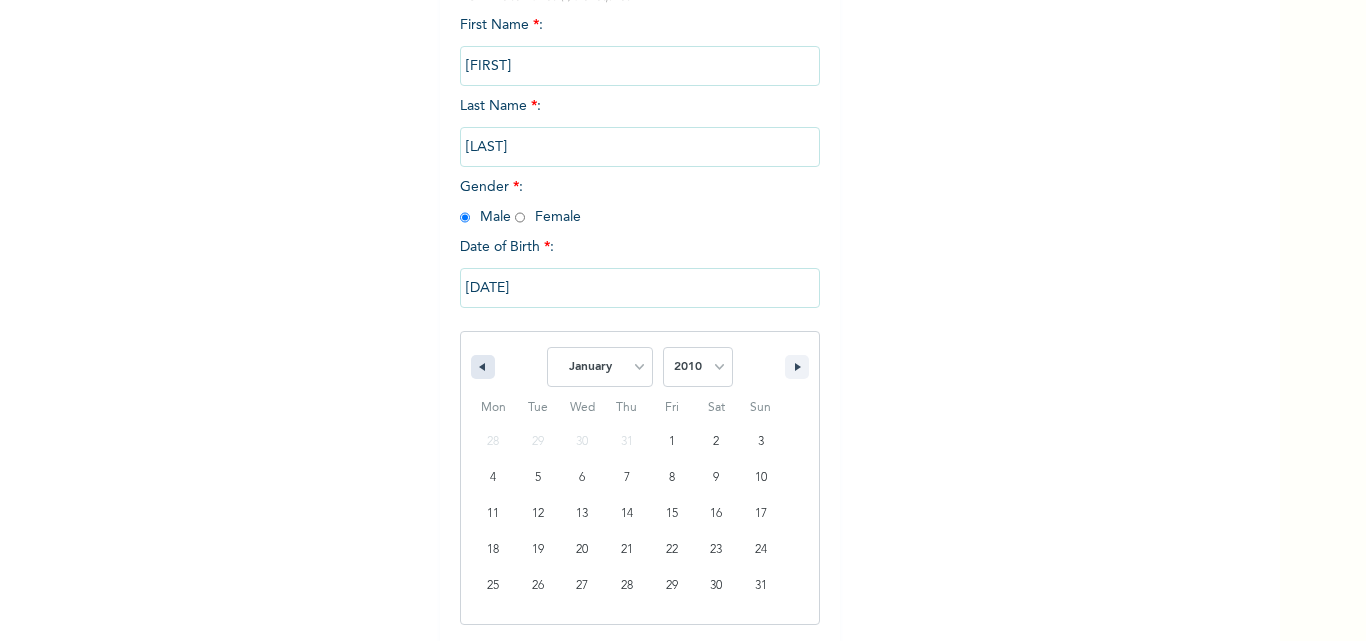 click at bounding box center (483, 367) 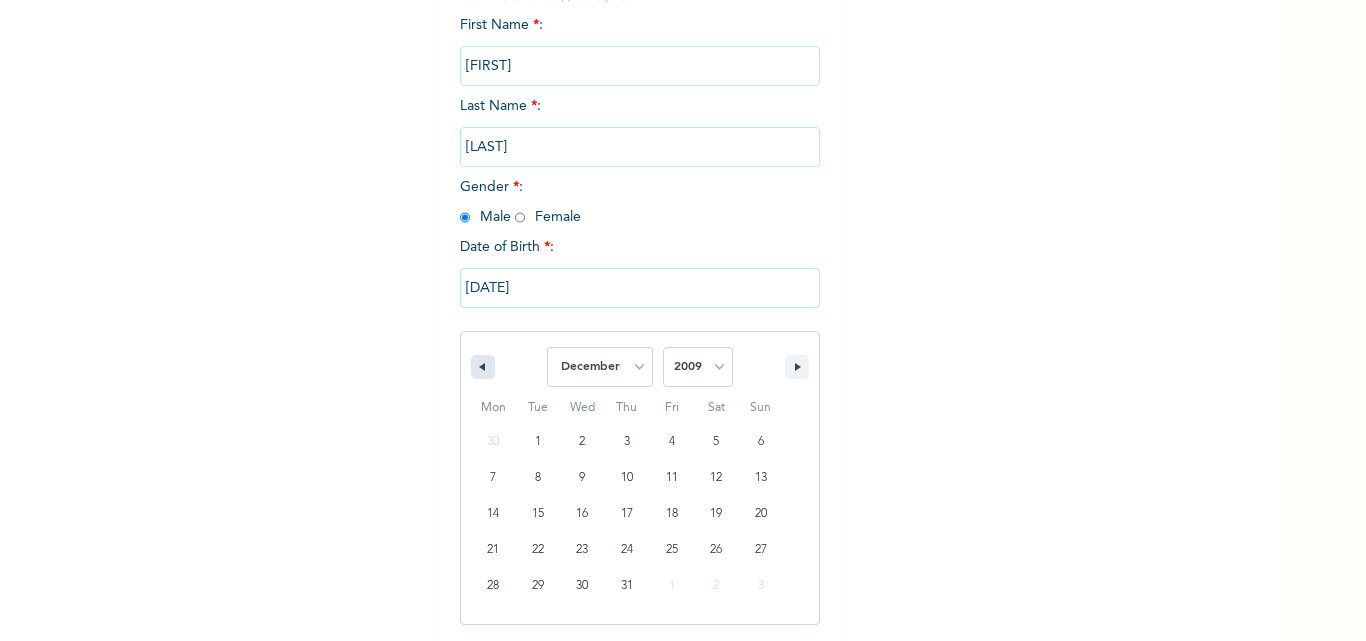 click at bounding box center (483, 367) 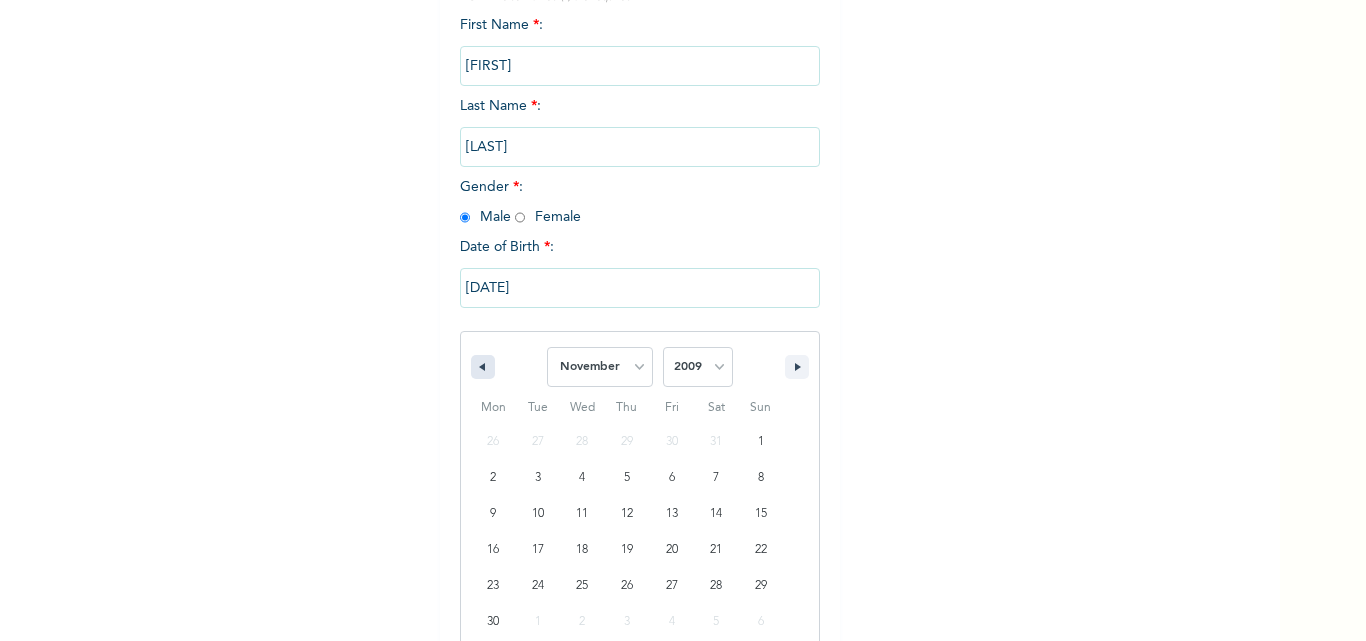 click at bounding box center (483, 367) 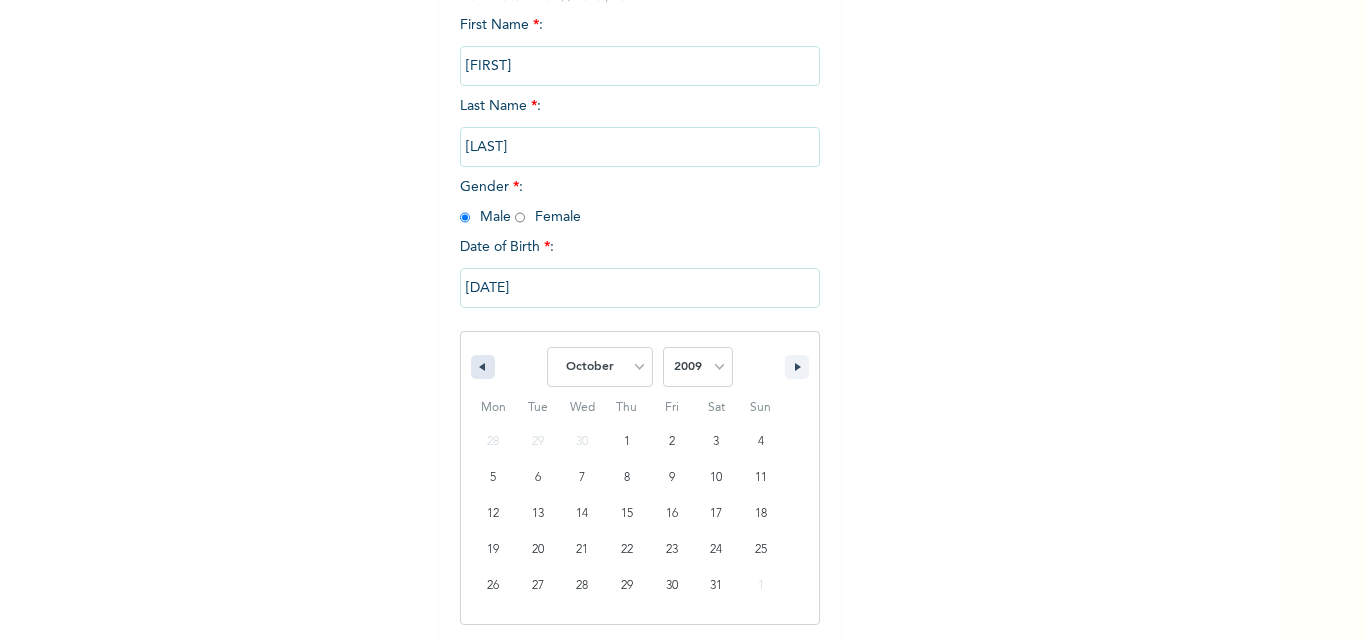click at bounding box center [483, 367] 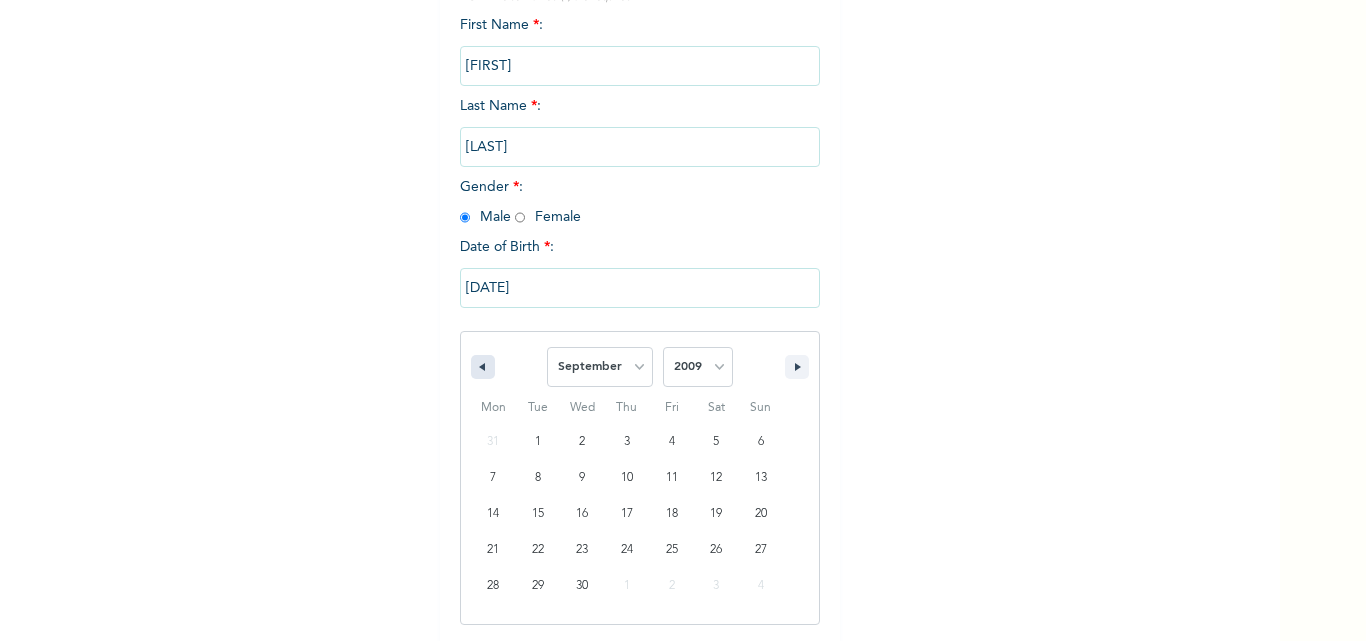 click at bounding box center (483, 367) 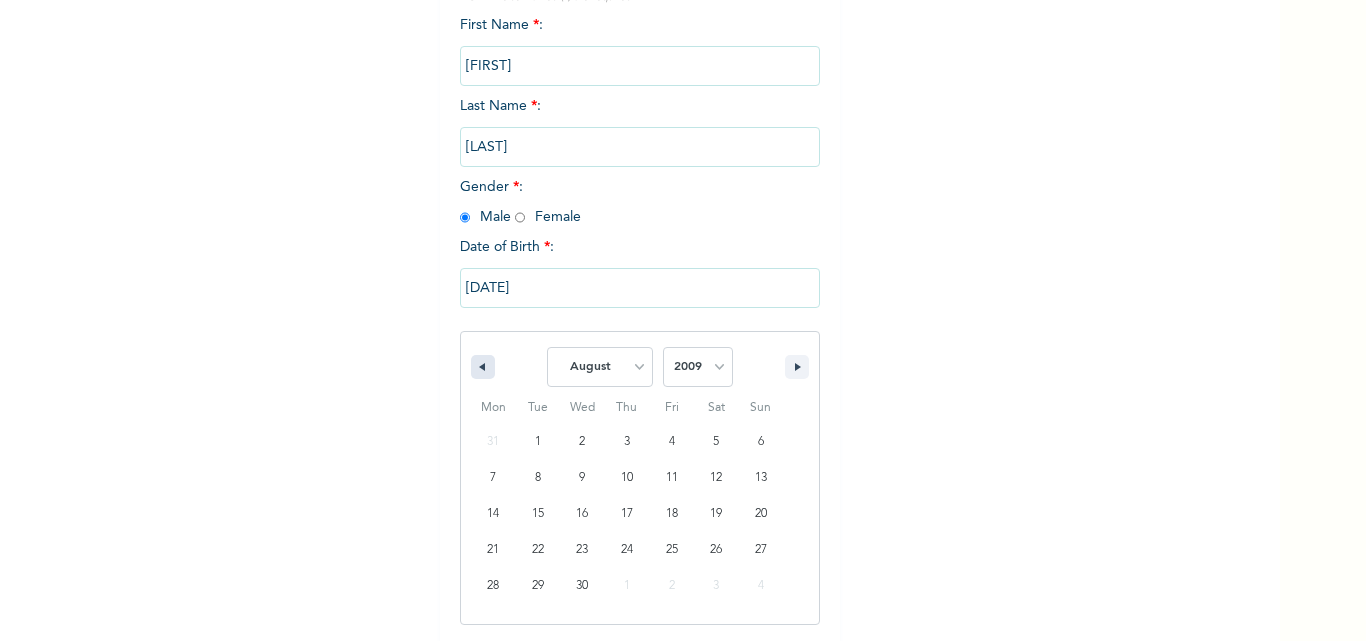 click at bounding box center (483, 367) 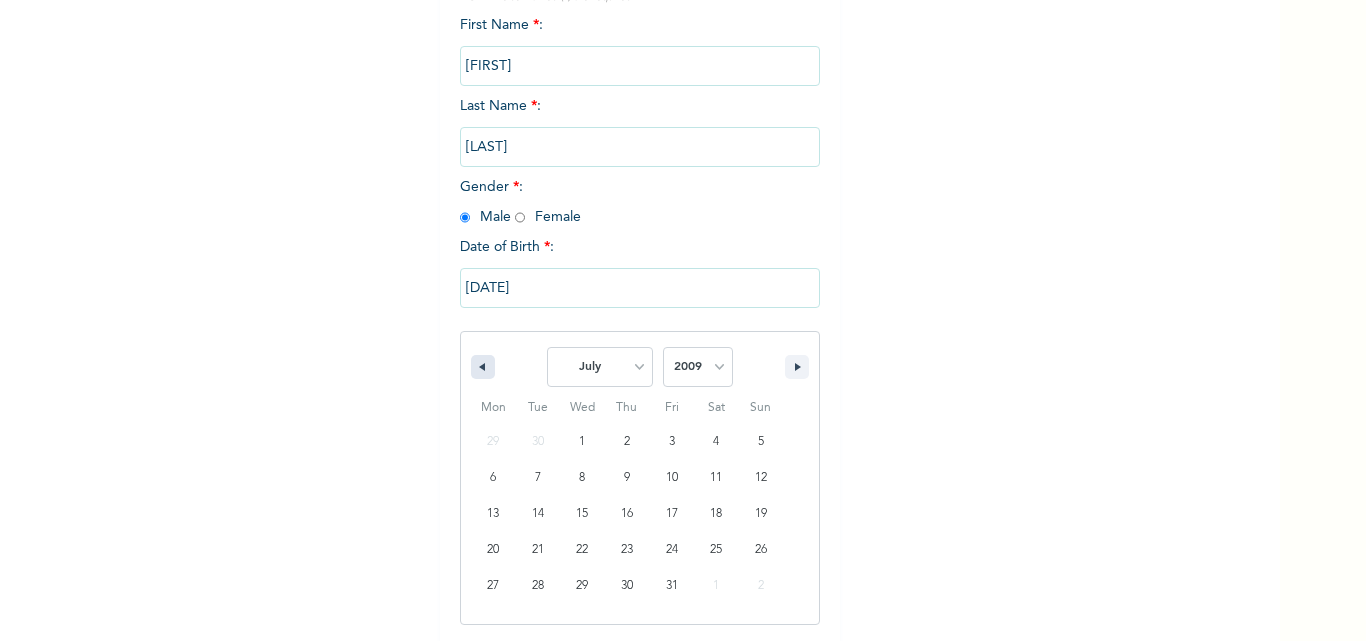 click at bounding box center [483, 367] 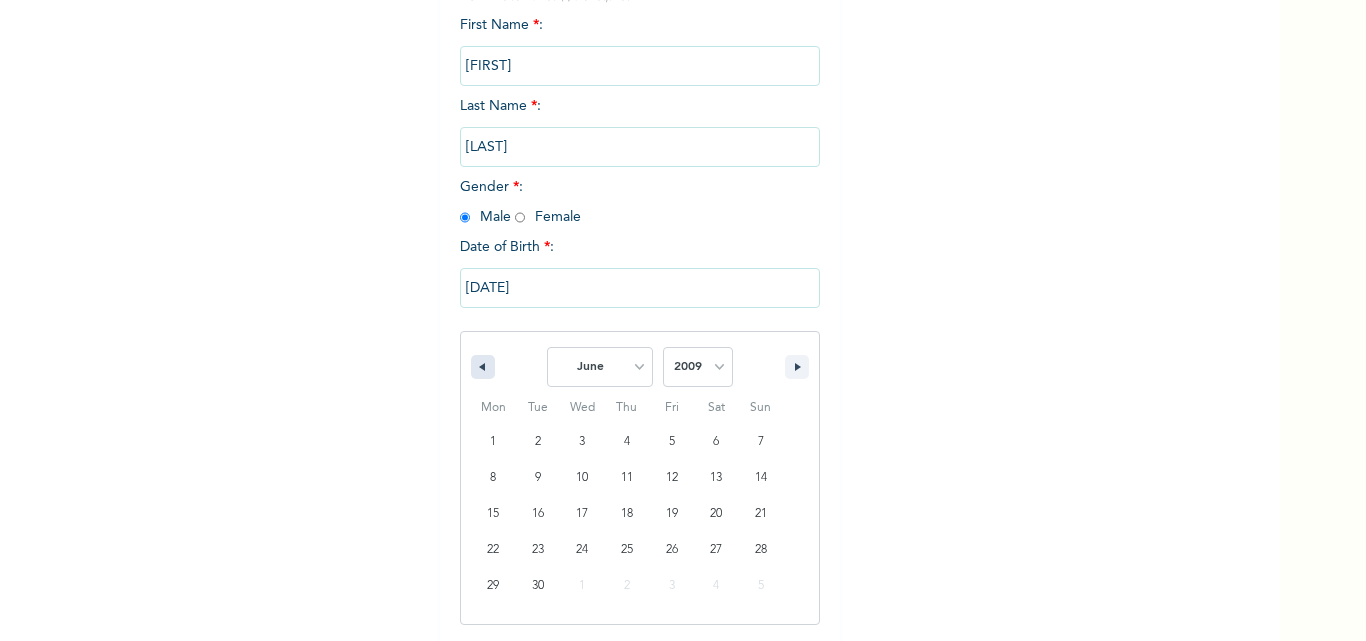 click at bounding box center (483, 367) 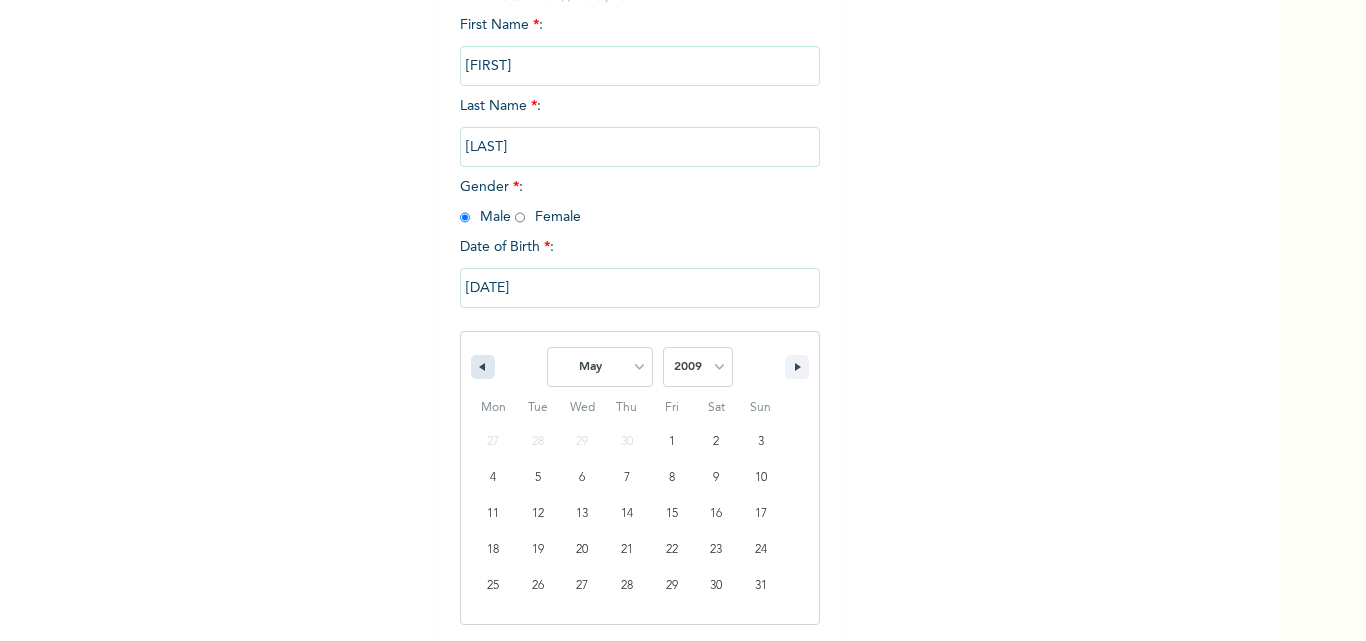 click at bounding box center (483, 367) 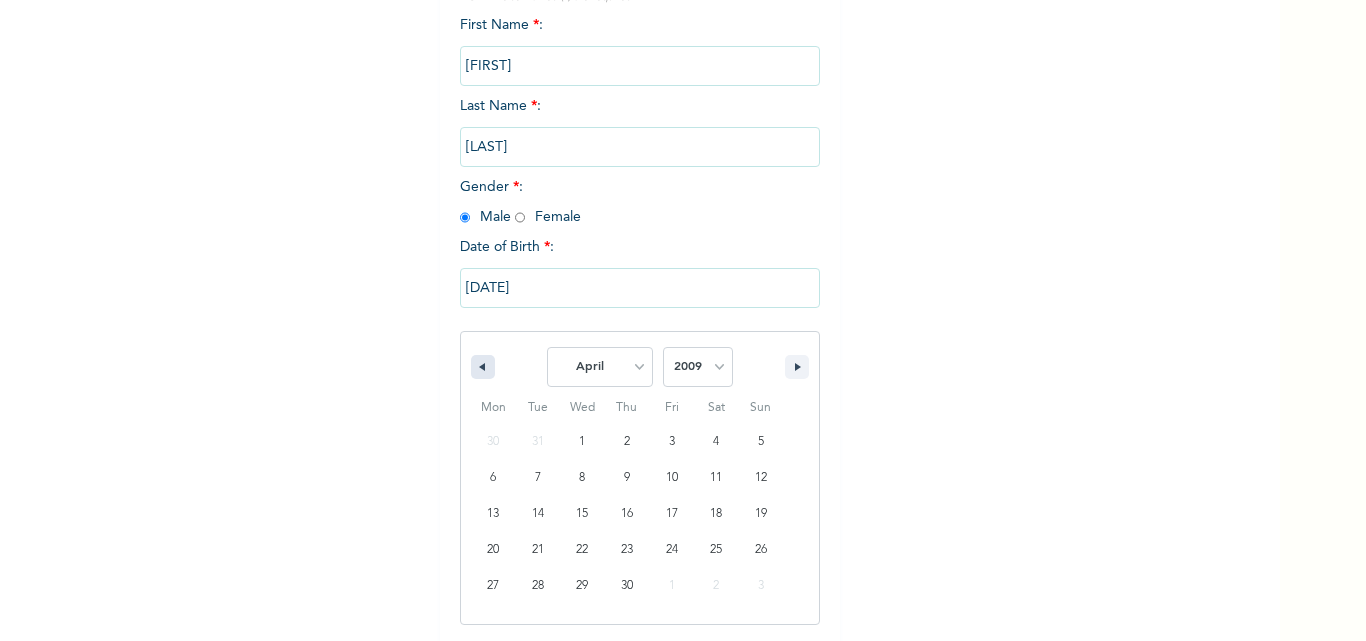 click at bounding box center (483, 367) 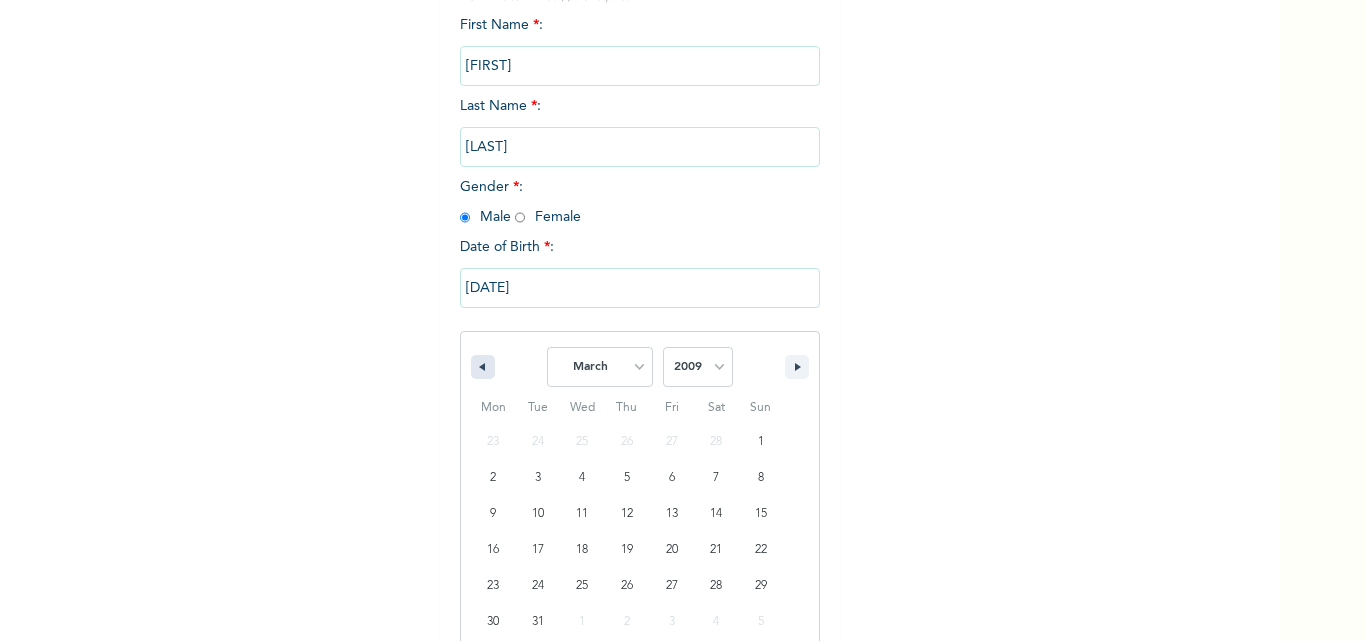 click at bounding box center (483, 367) 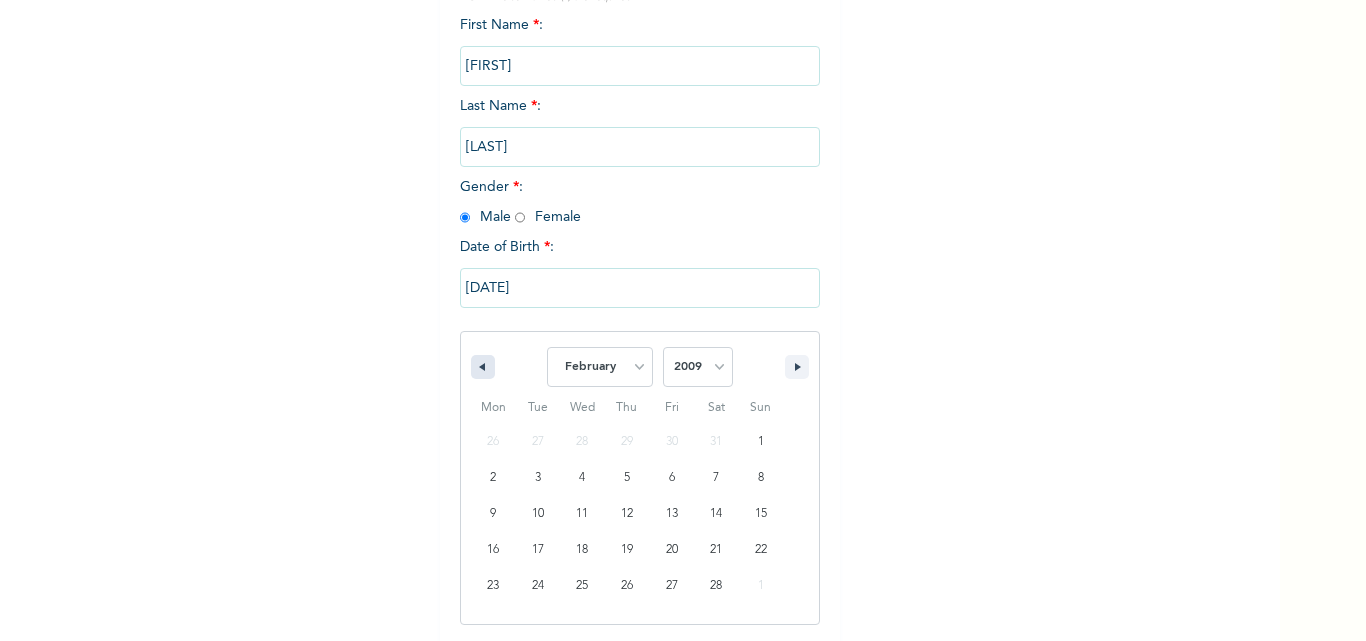 click at bounding box center [483, 367] 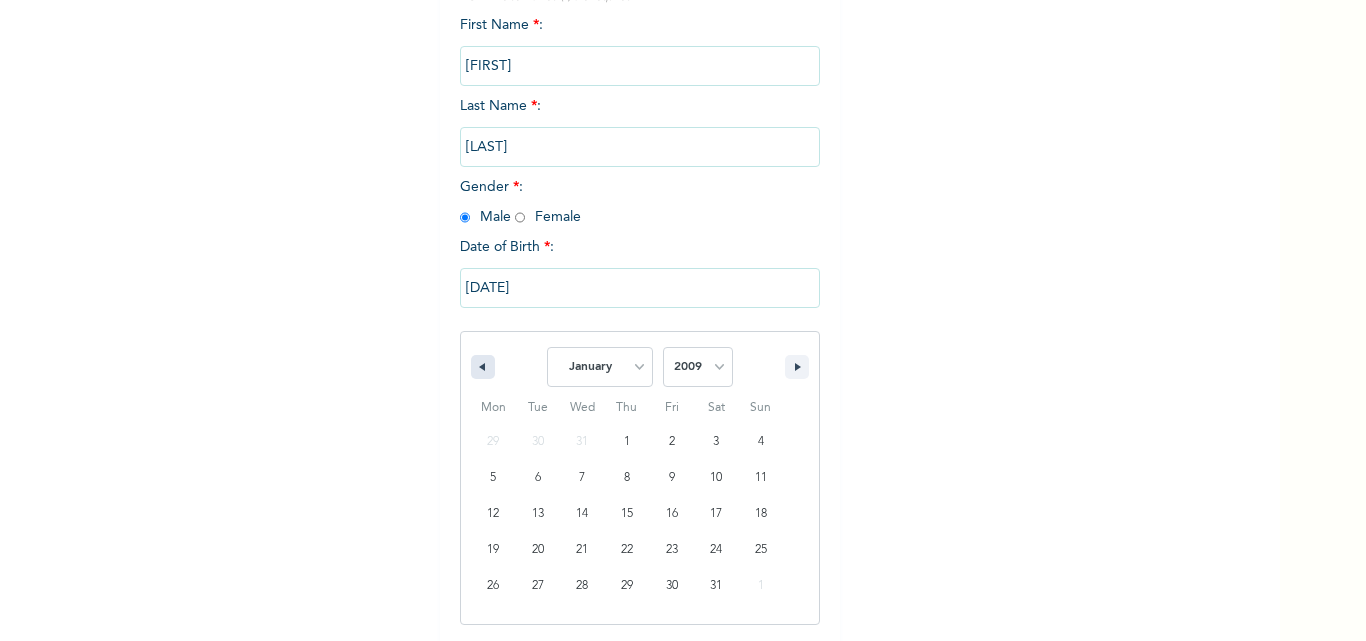 click at bounding box center (483, 367) 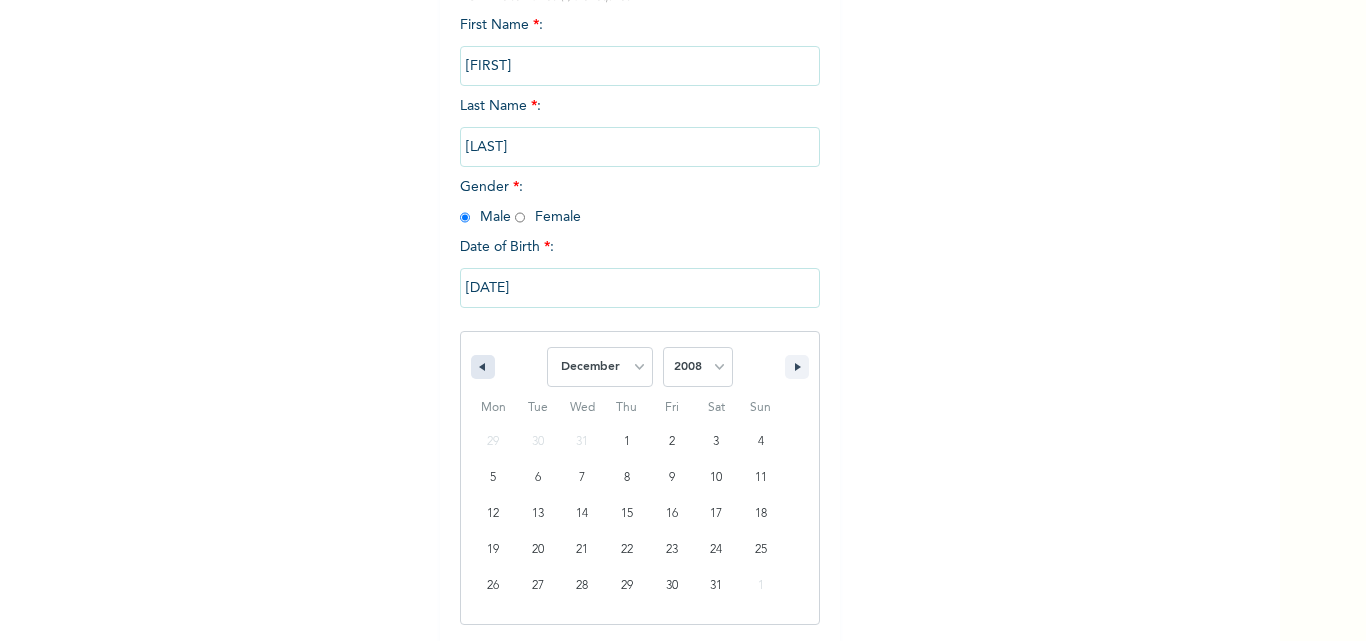 click at bounding box center (483, 367) 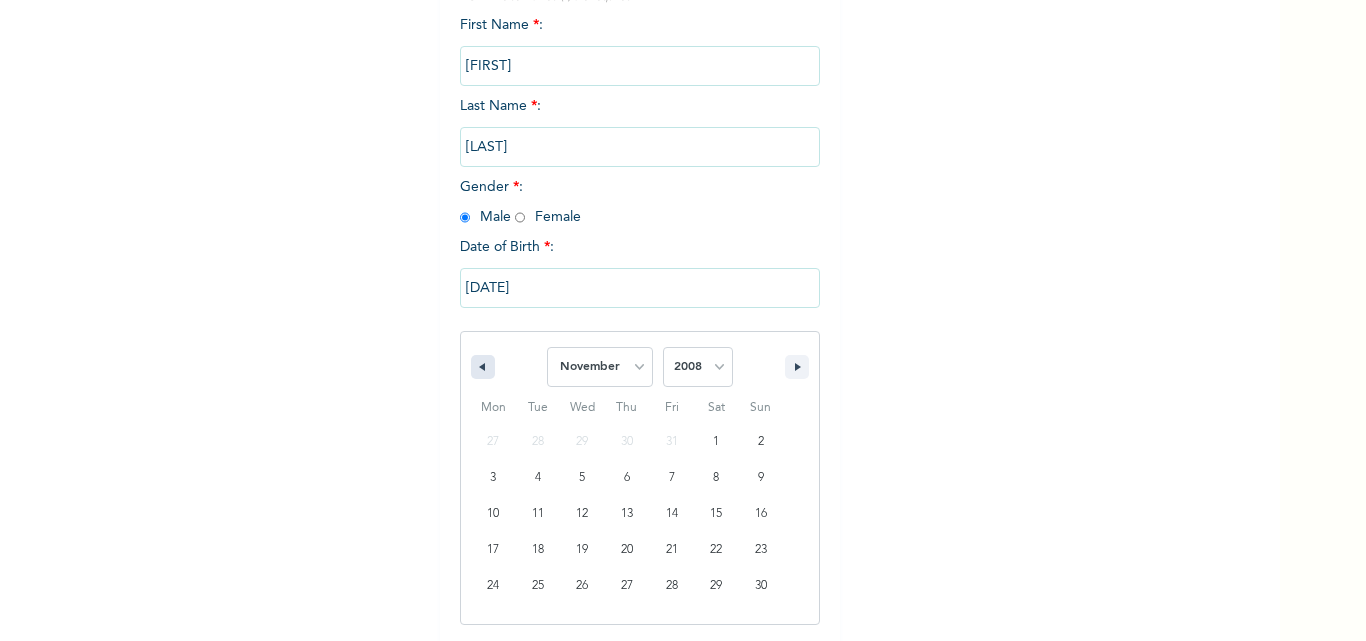 click at bounding box center [483, 367] 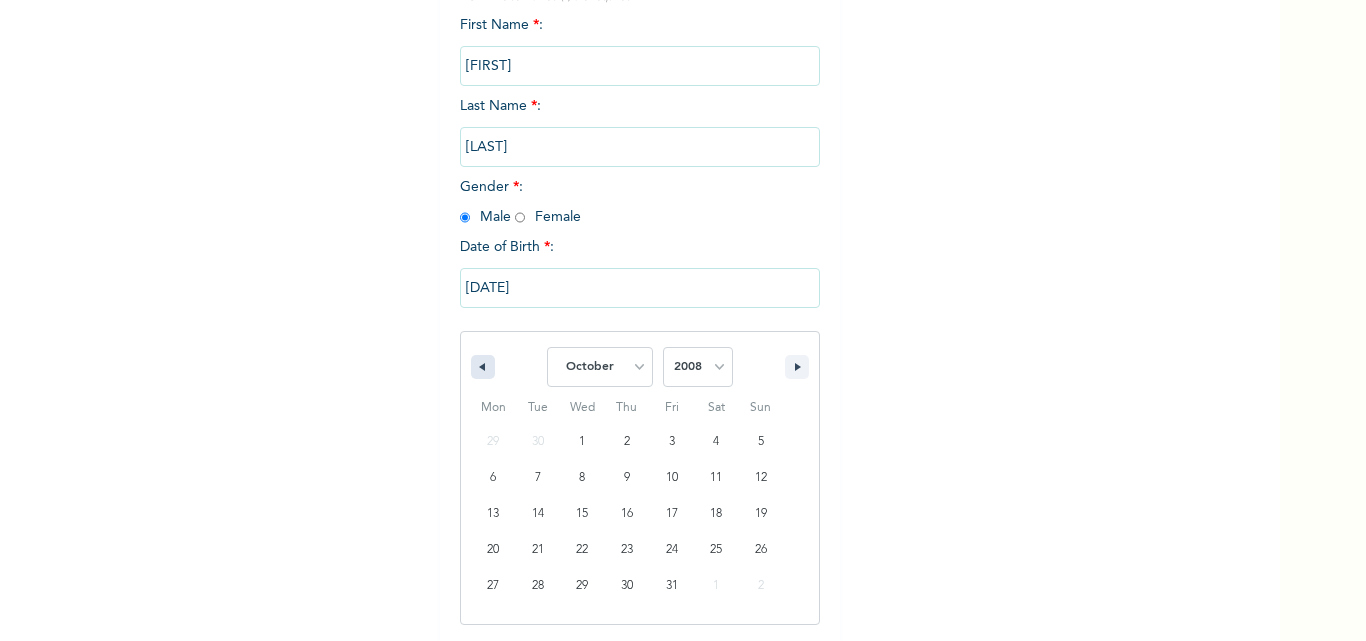 click at bounding box center [483, 367] 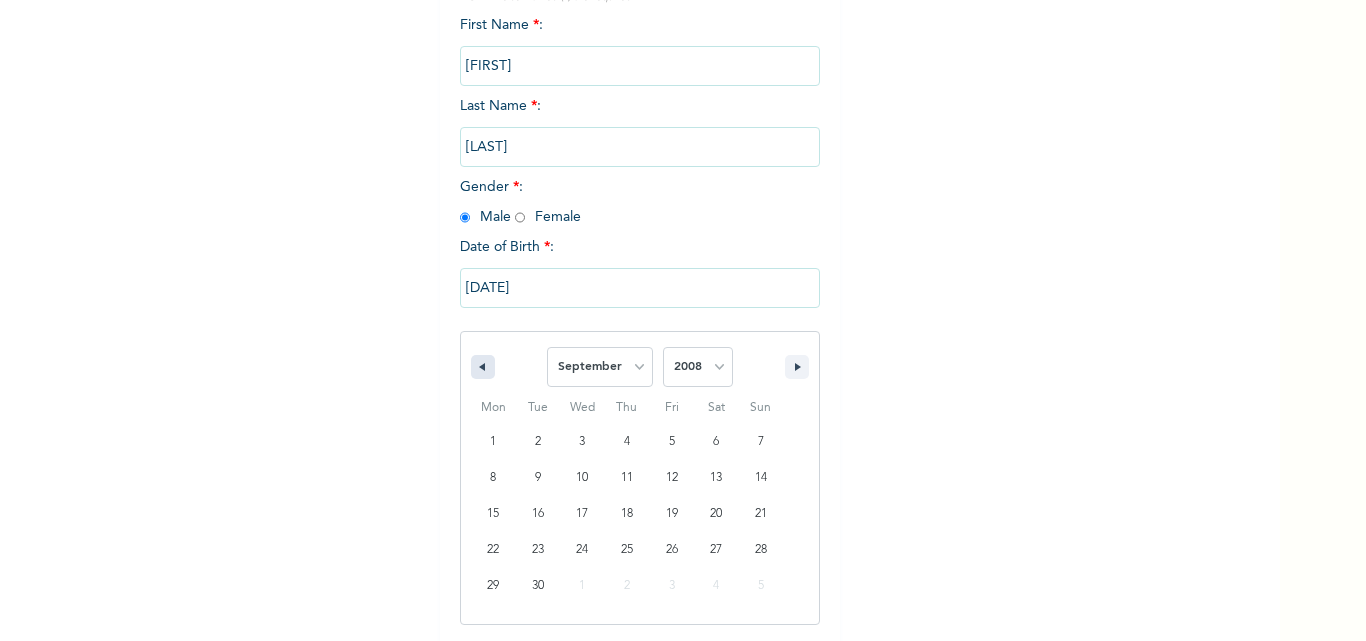 click at bounding box center (483, 367) 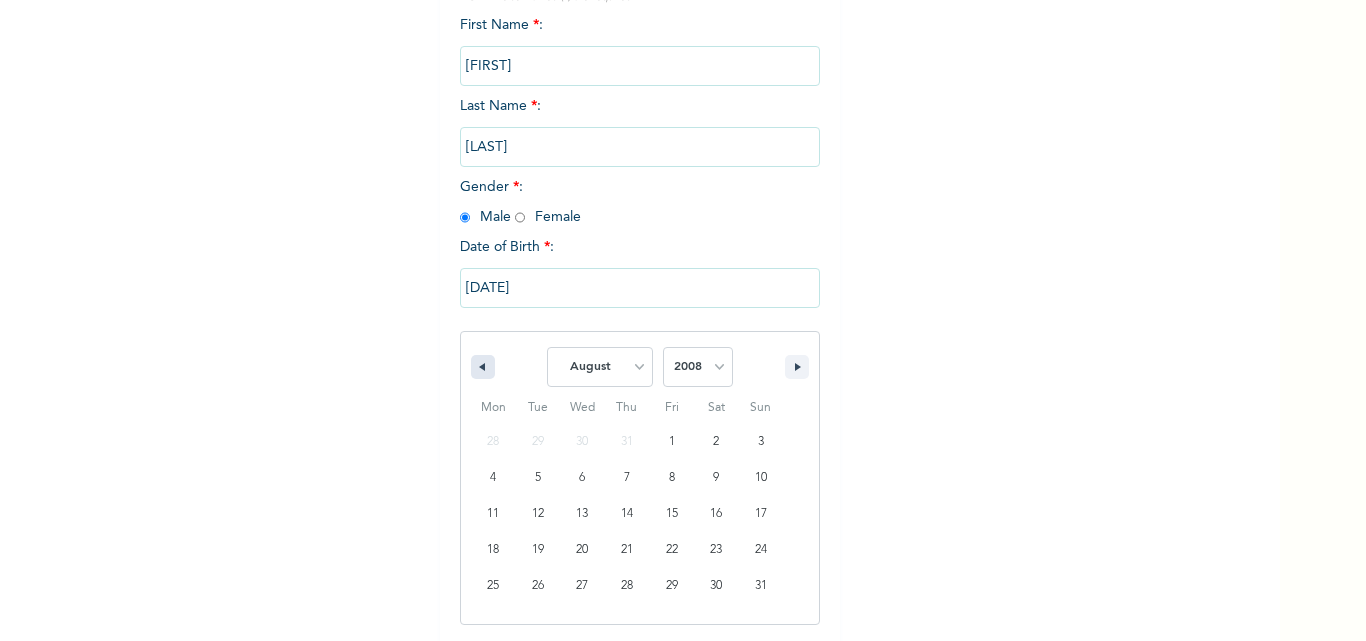 click at bounding box center (483, 367) 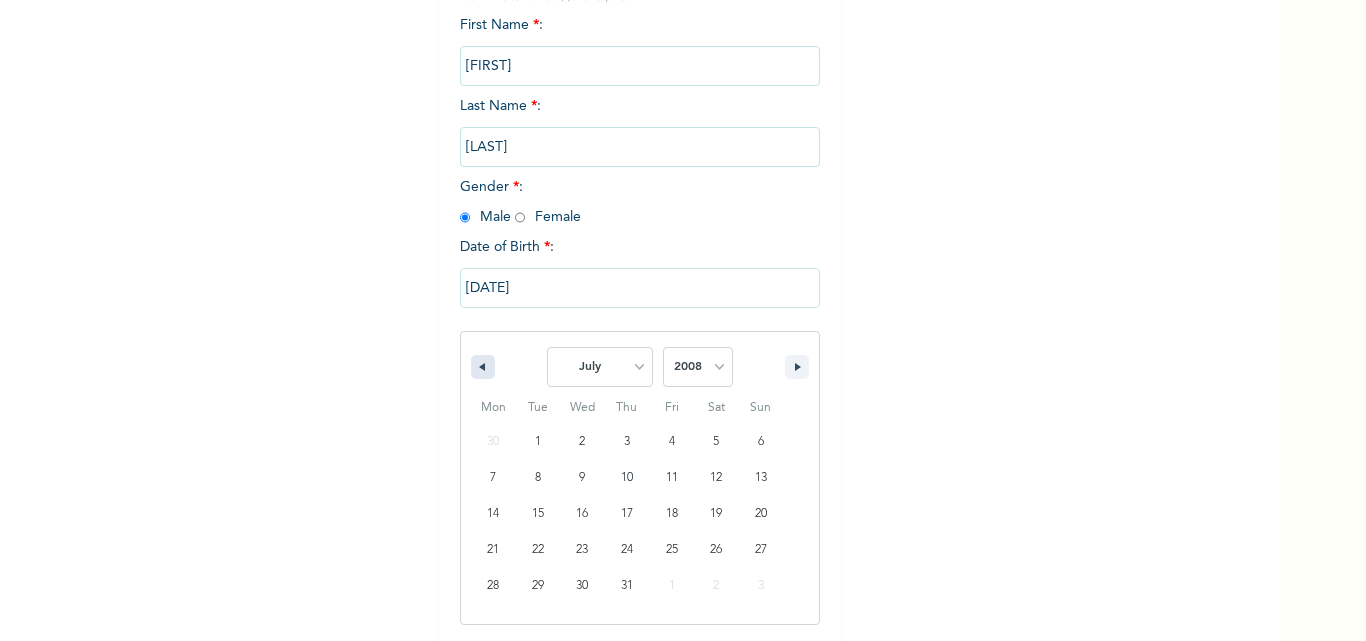 click at bounding box center (483, 367) 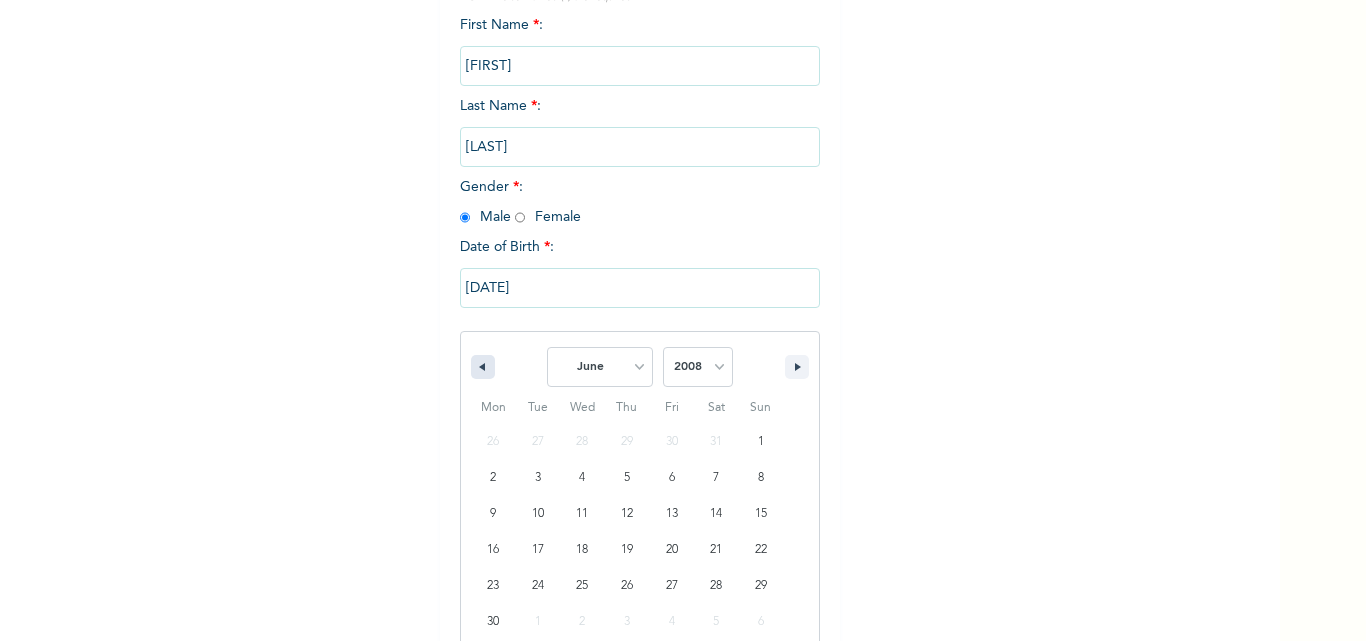 click at bounding box center [483, 367] 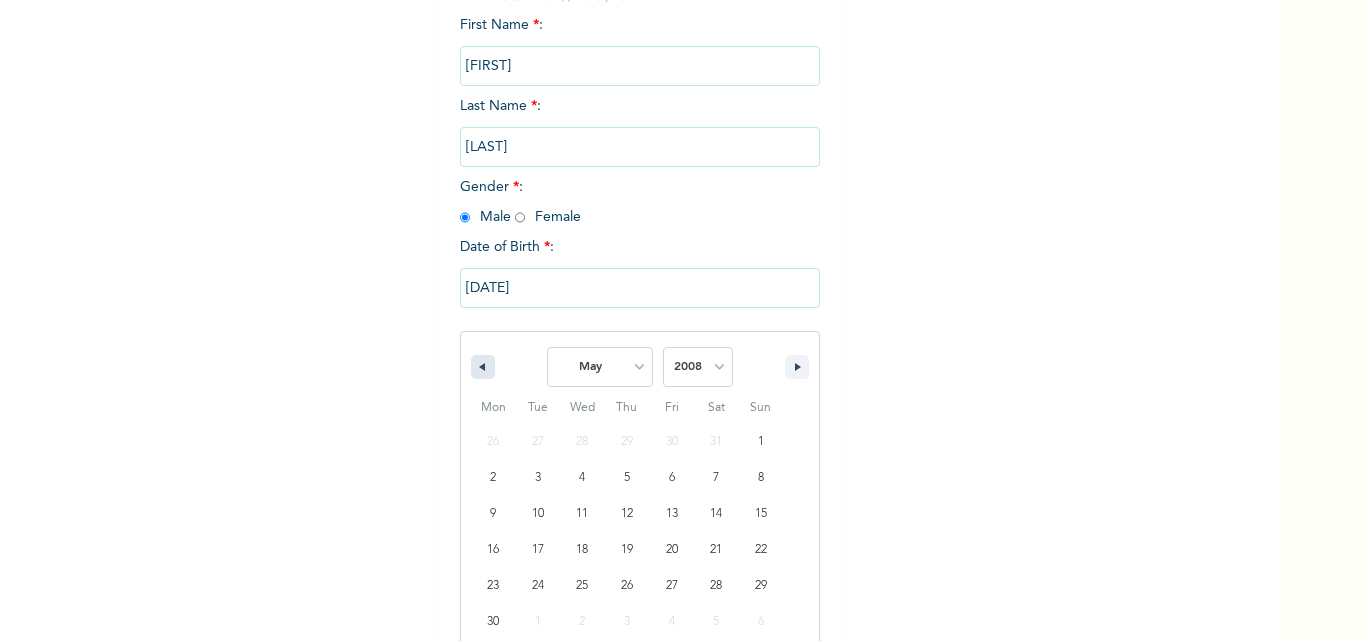 click at bounding box center [483, 367] 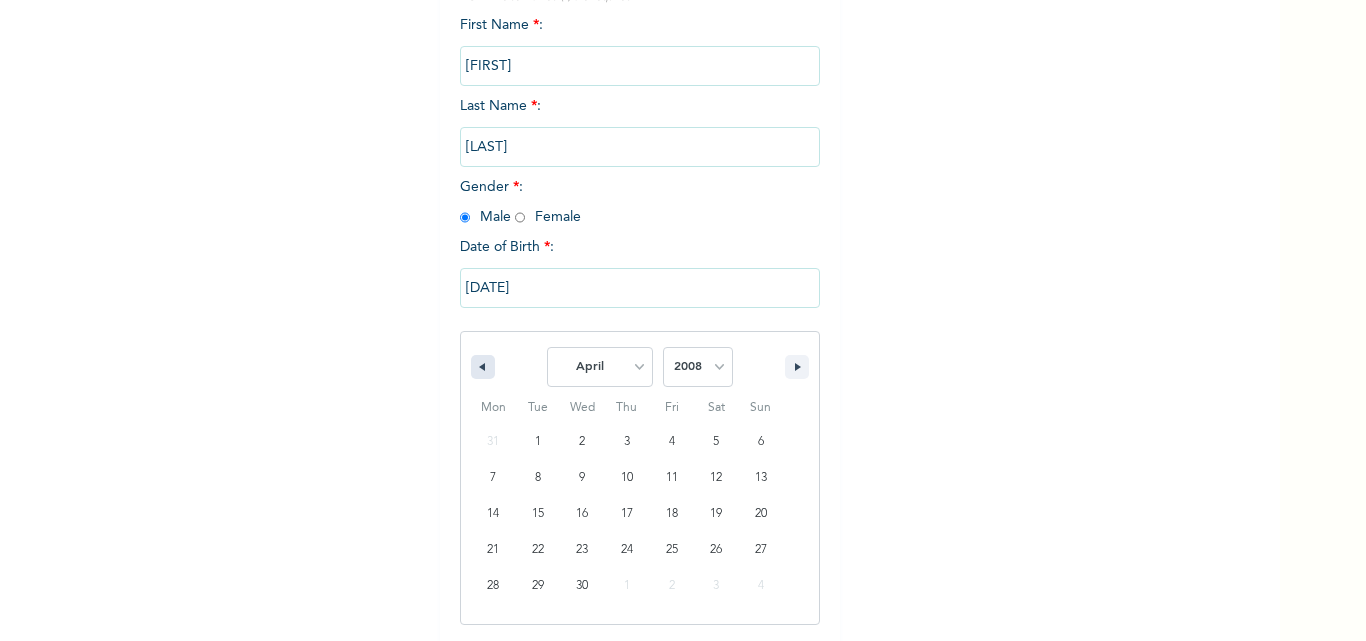 click at bounding box center [483, 367] 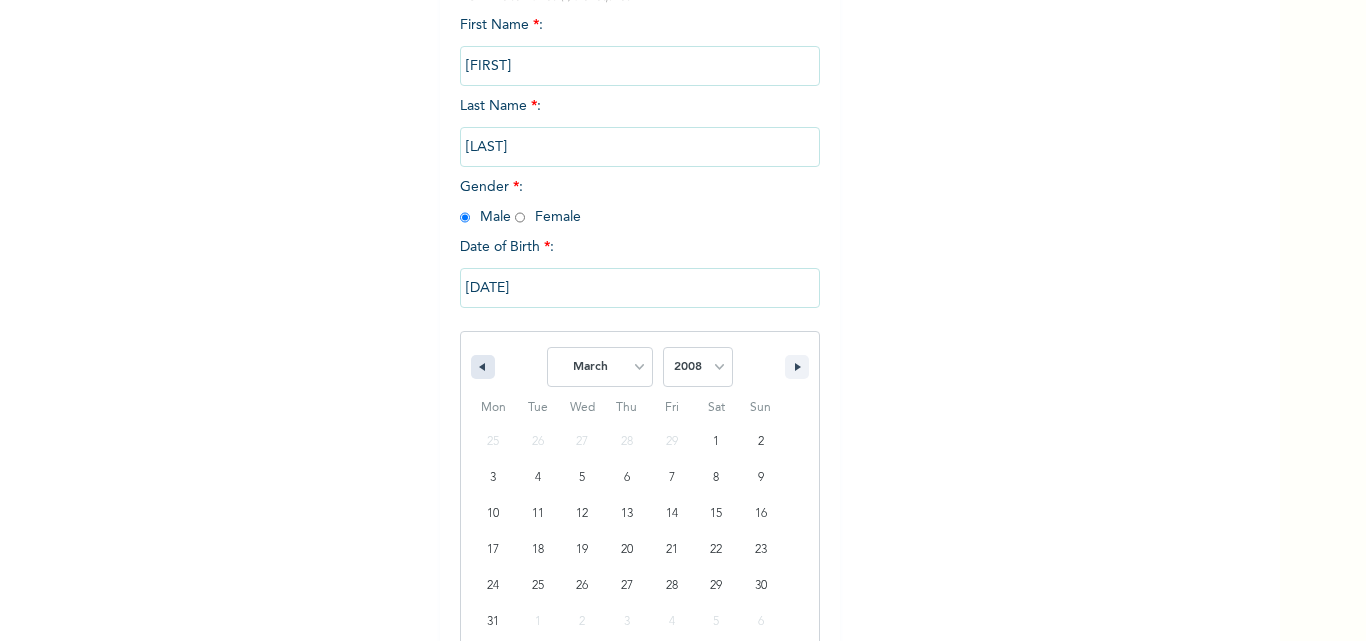 click at bounding box center [483, 367] 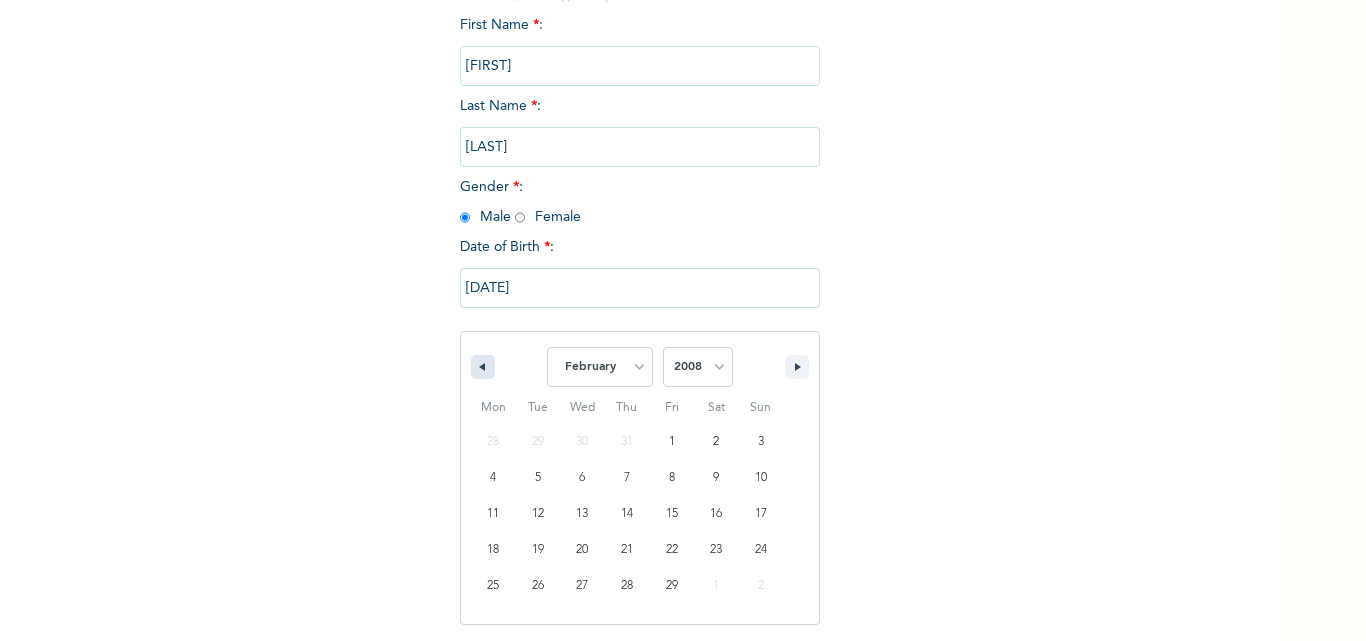 click at bounding box center [483, 367] 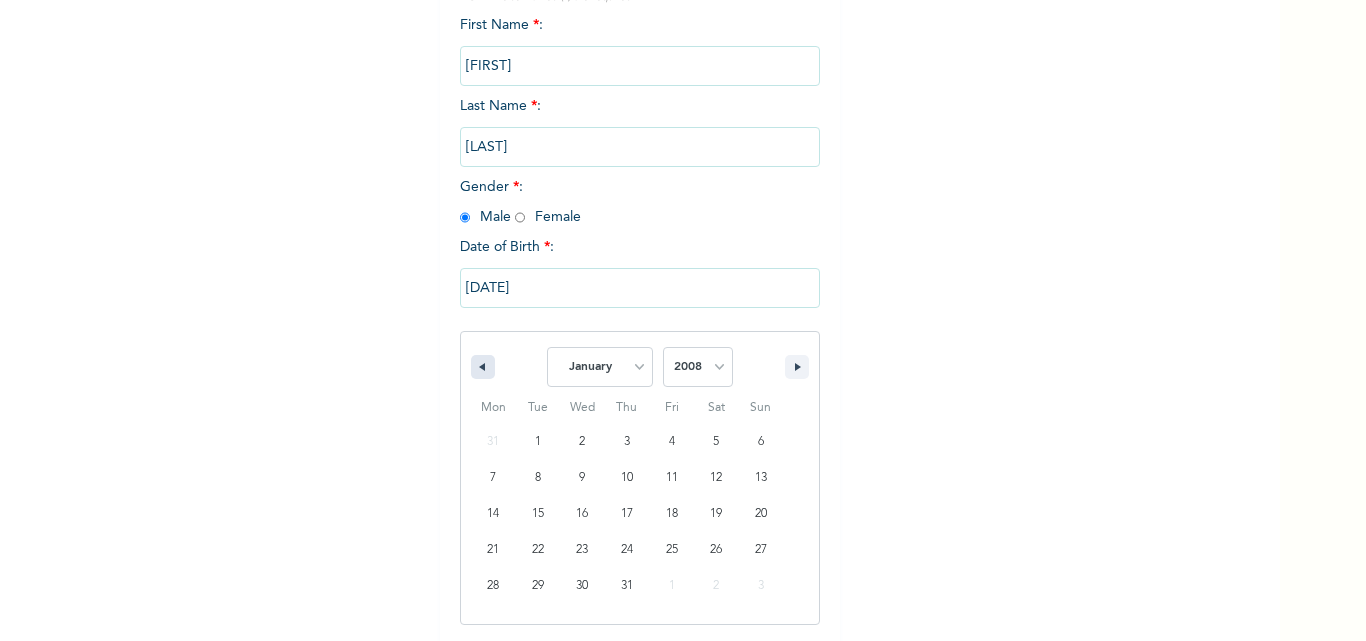 click at bounding box center (483, 367) 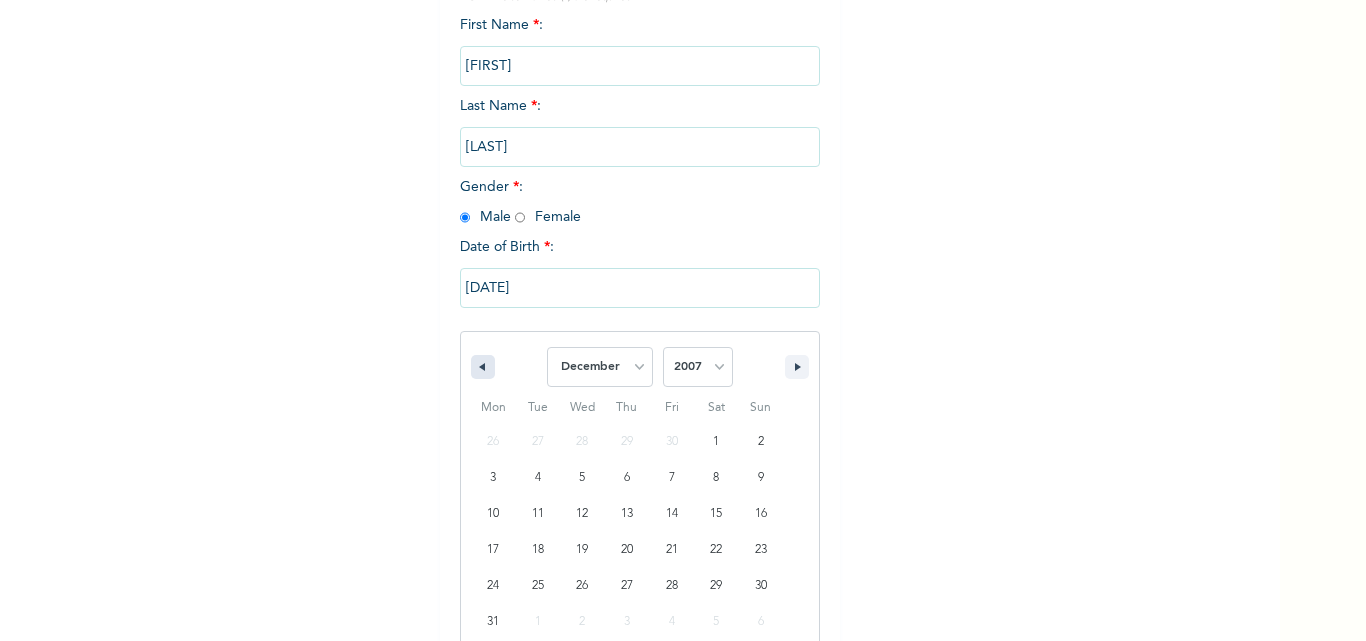 click at bounding box center [483, 367] 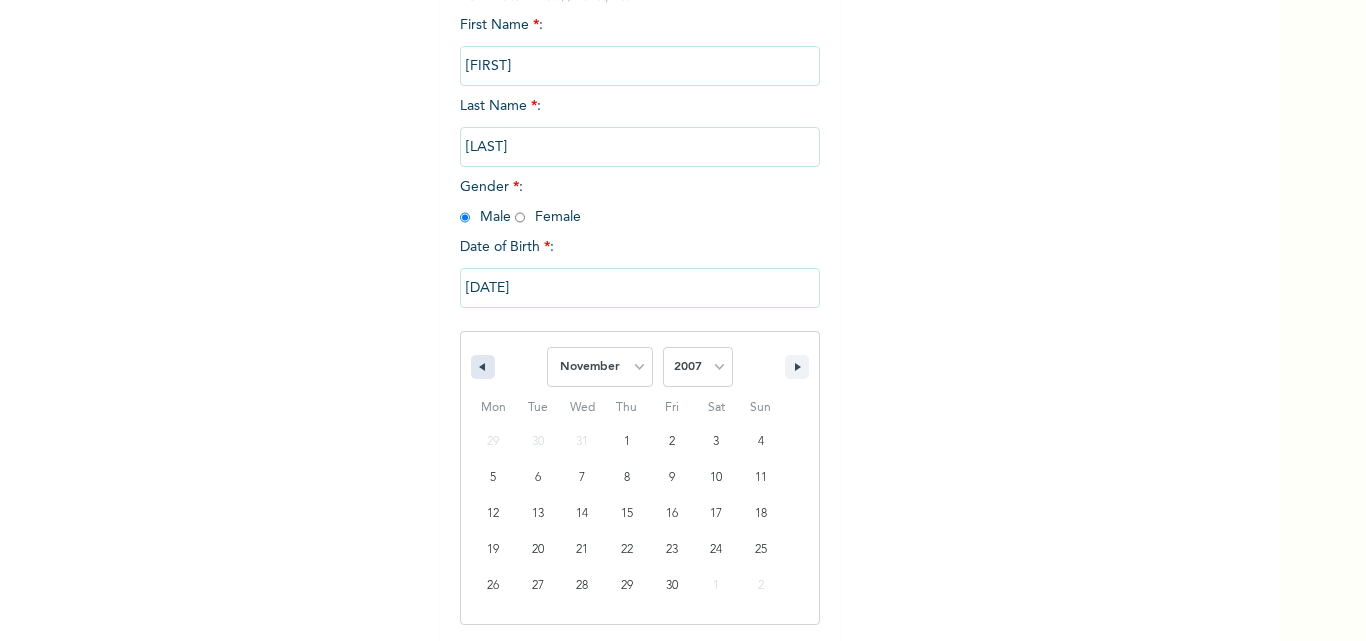 click at bounding box center (483, 367) 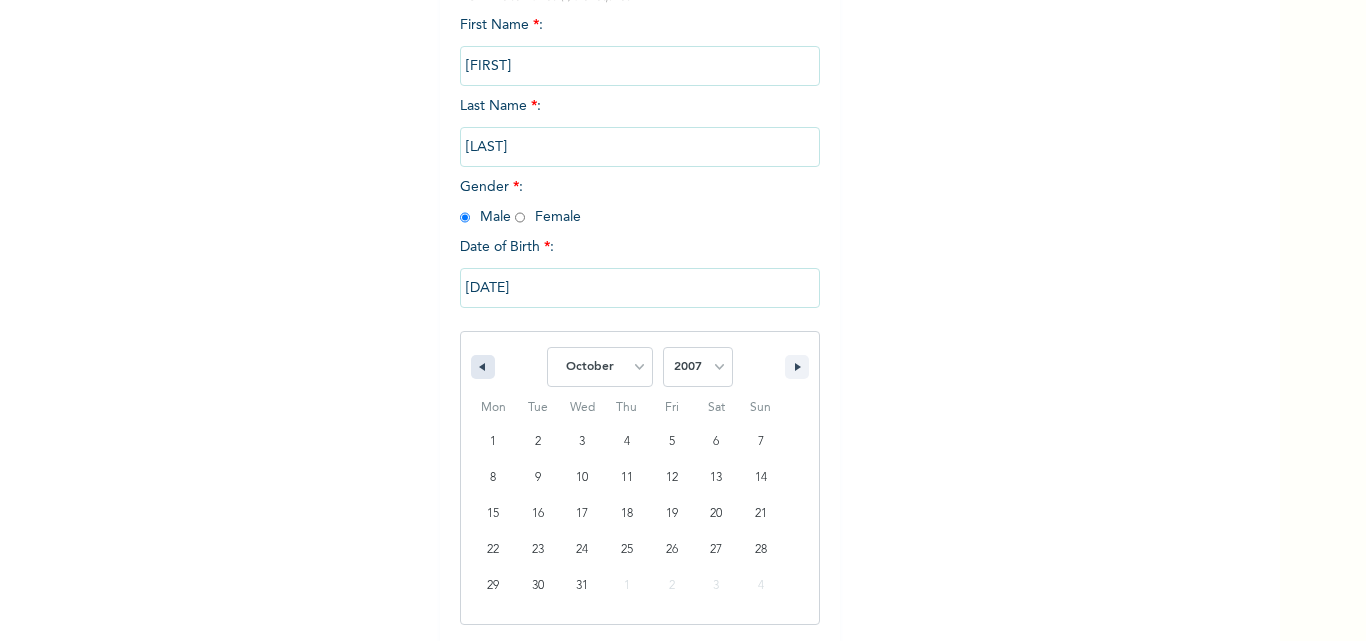 click at bounding box center [483, 367] 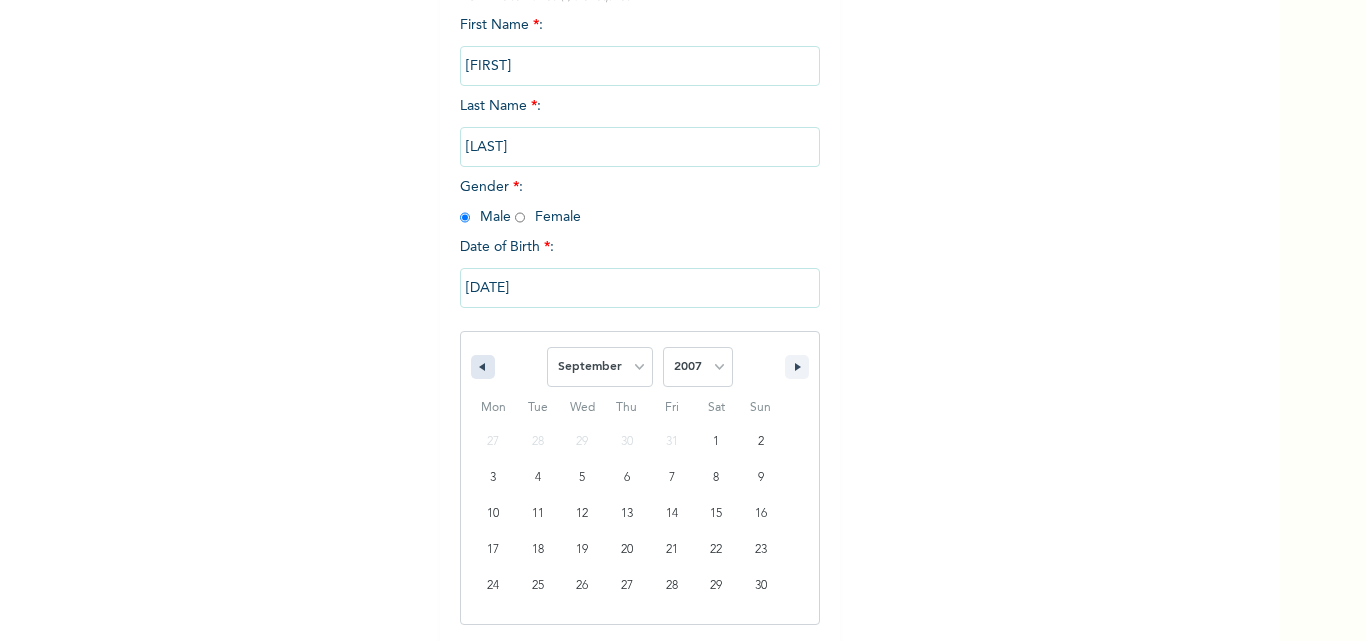 click at bounding box center [483, 367] 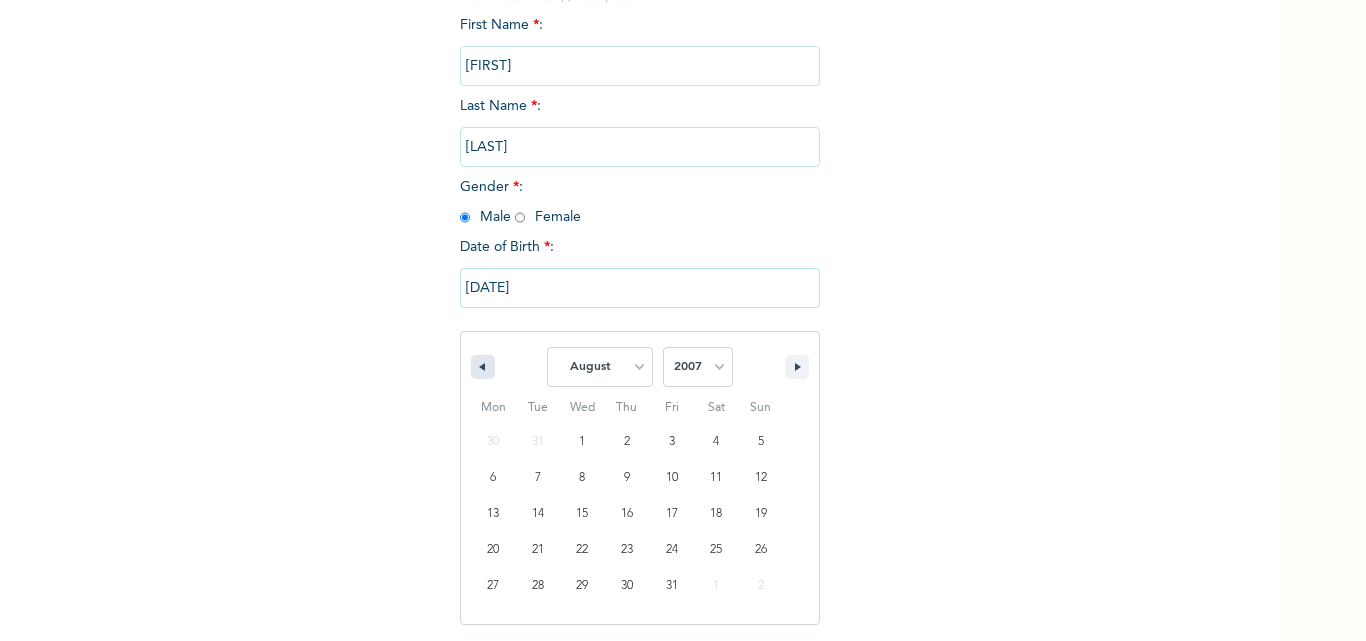 click at bounding box center (483, 367) 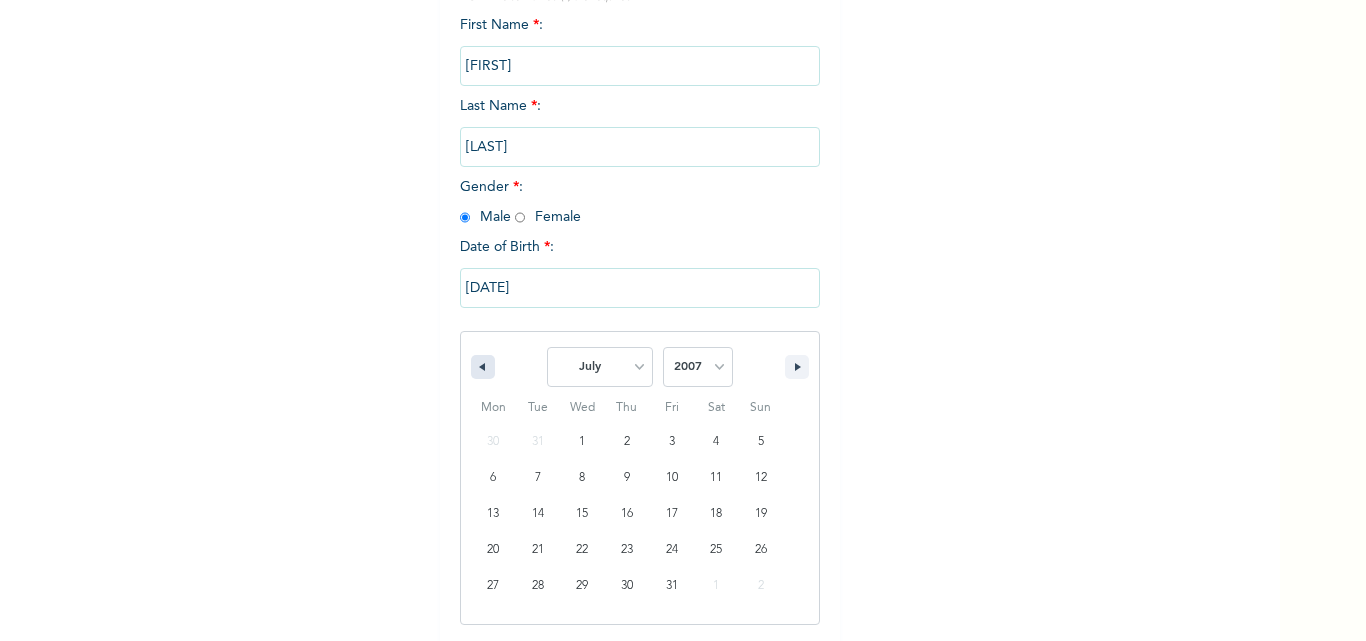 click at bounding box center (483, 367) 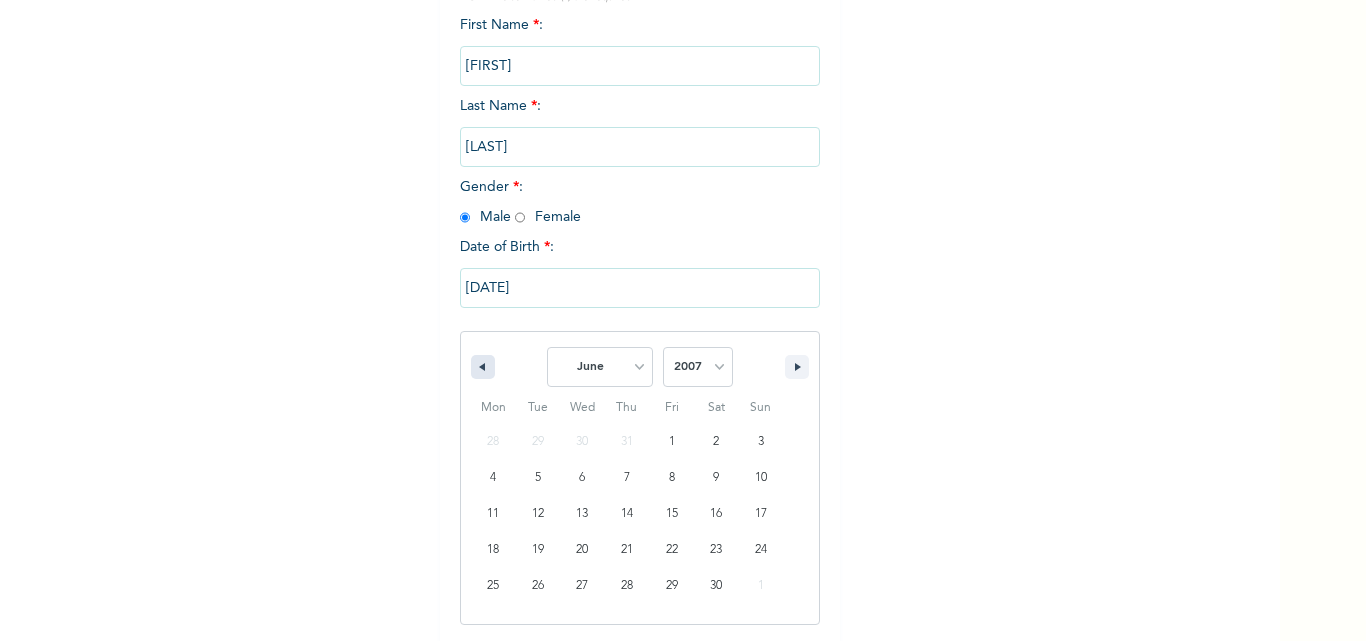 click at bounding box center [483, 367] 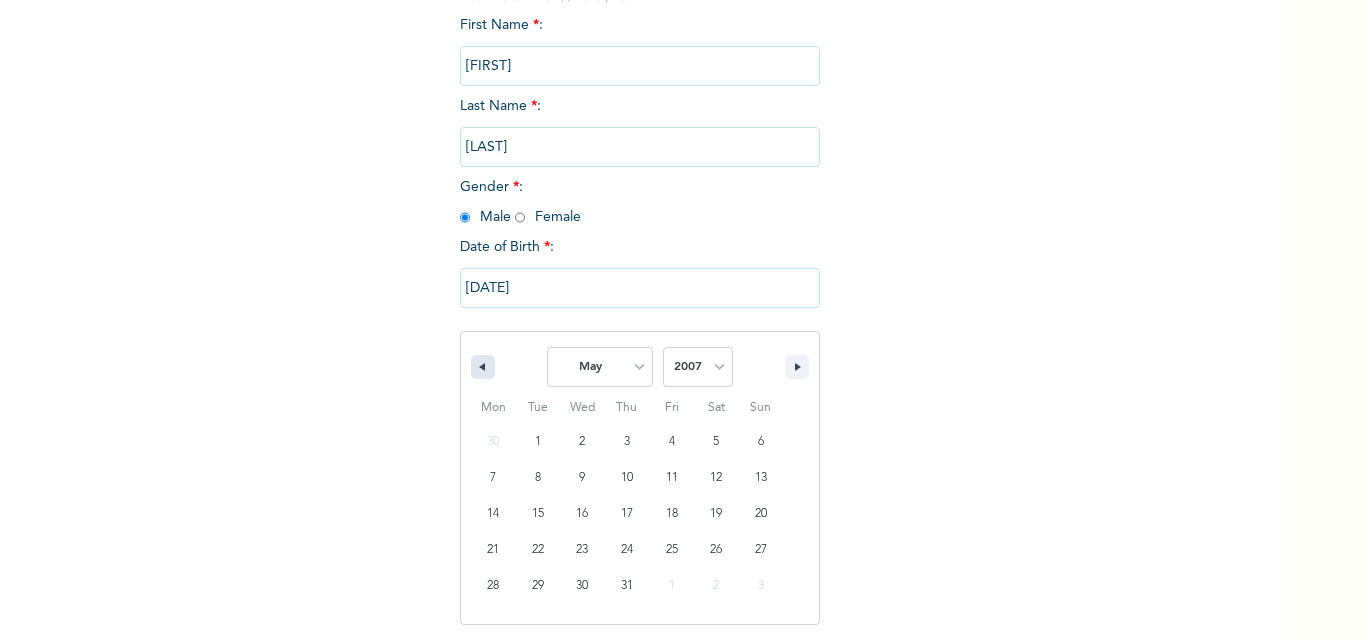 click at bounding box center [483, 367] 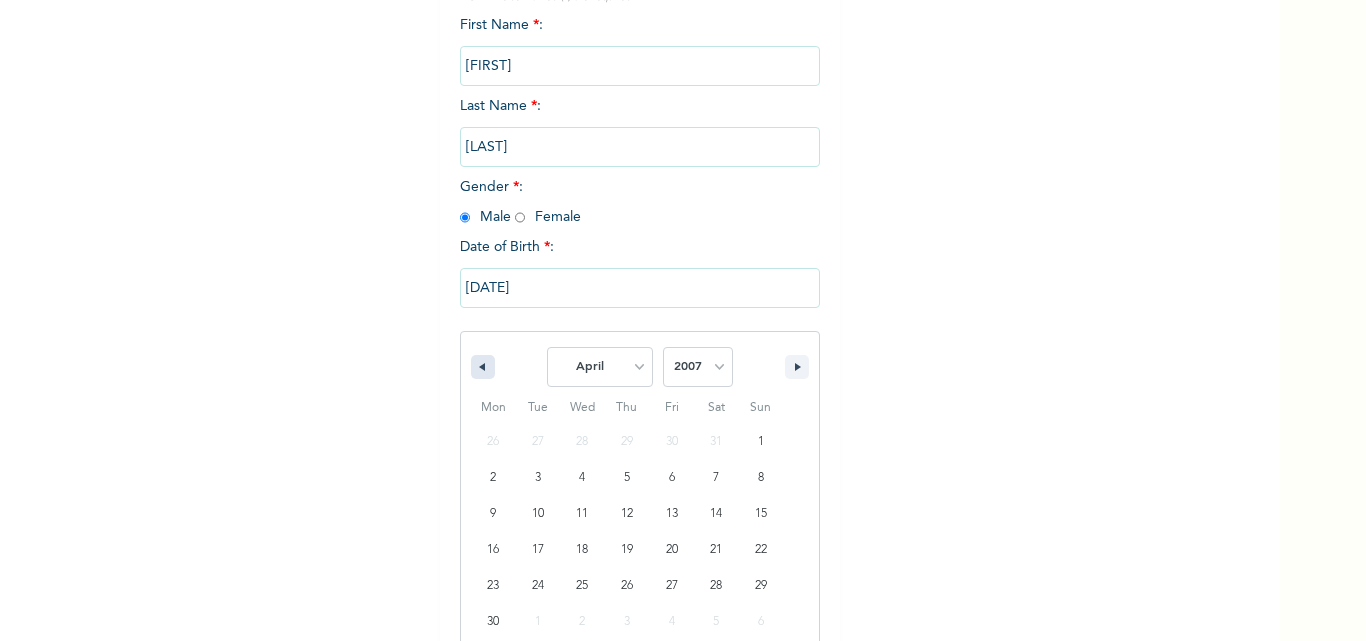 click at bounding box center [483, 367] 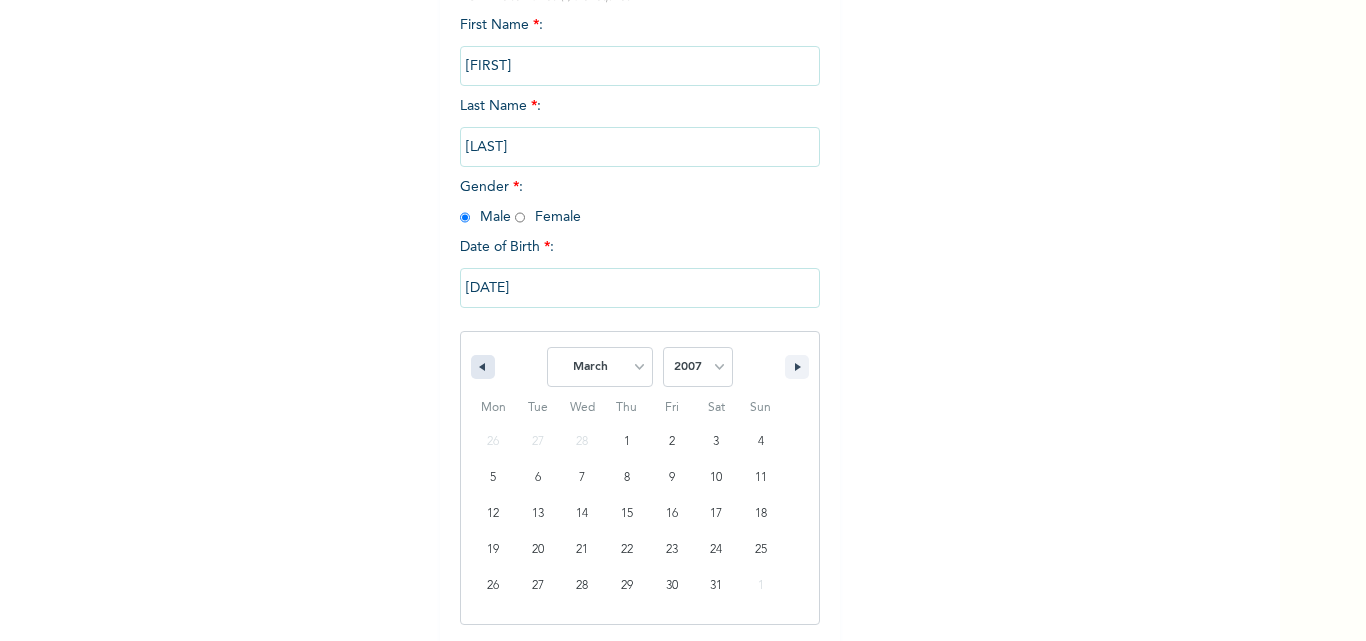 click at bounding box center [483, 367] 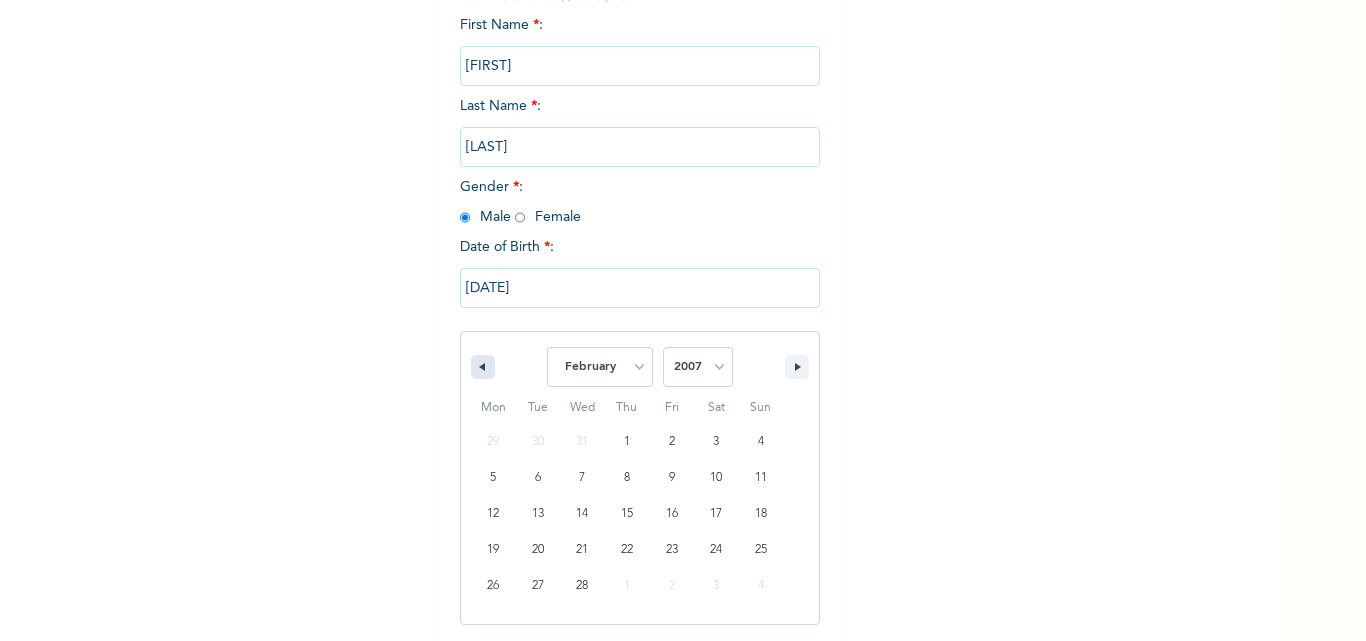 click at bounding box center (483, 367) 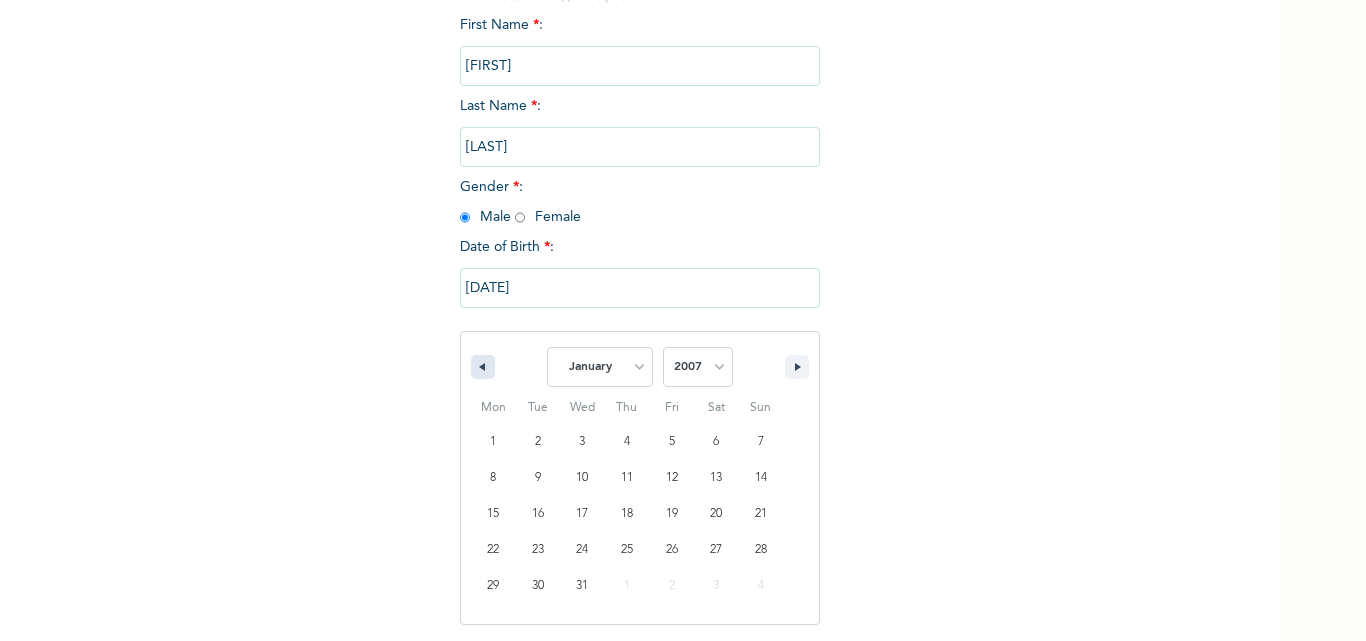 click at bounding box center (483, 367) 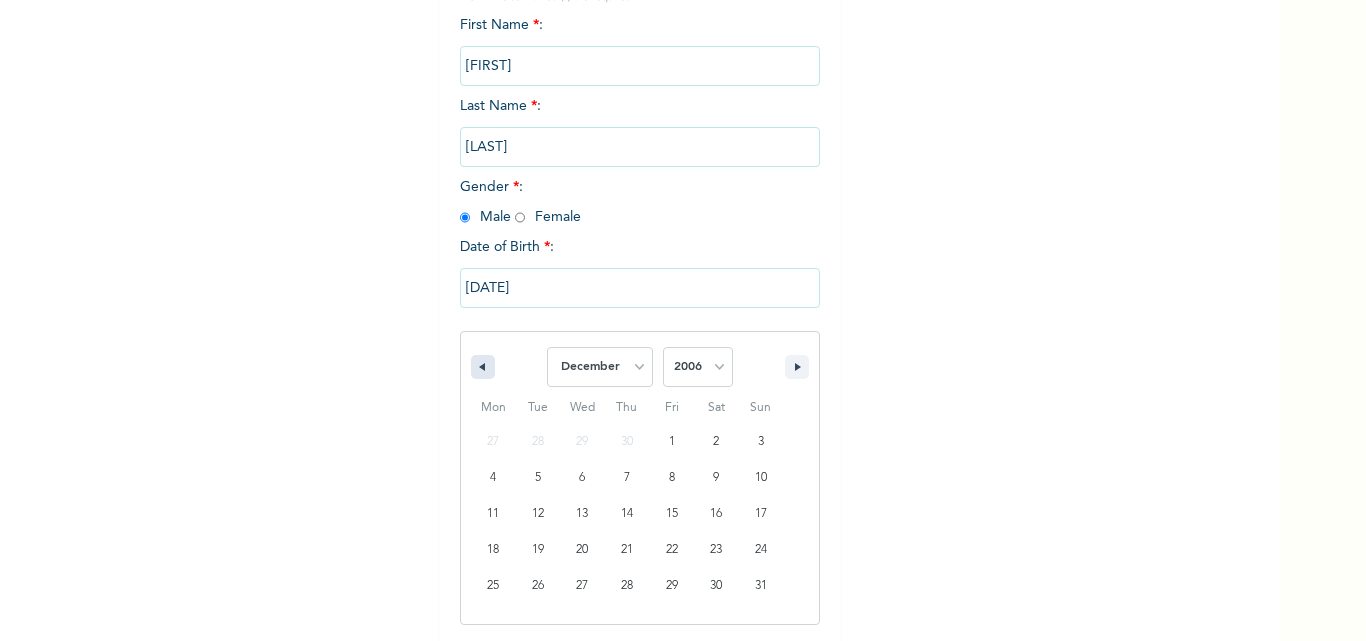 click at bounding box center (483, 367) 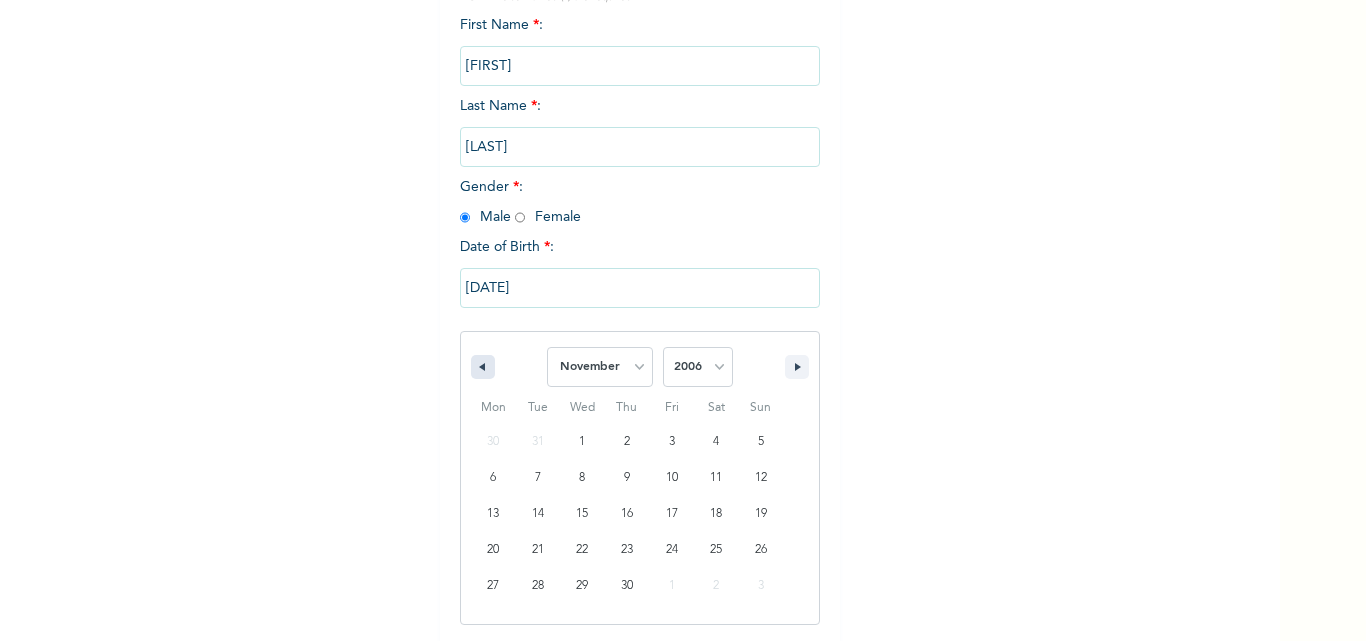 click at bounding box center (483, 367) 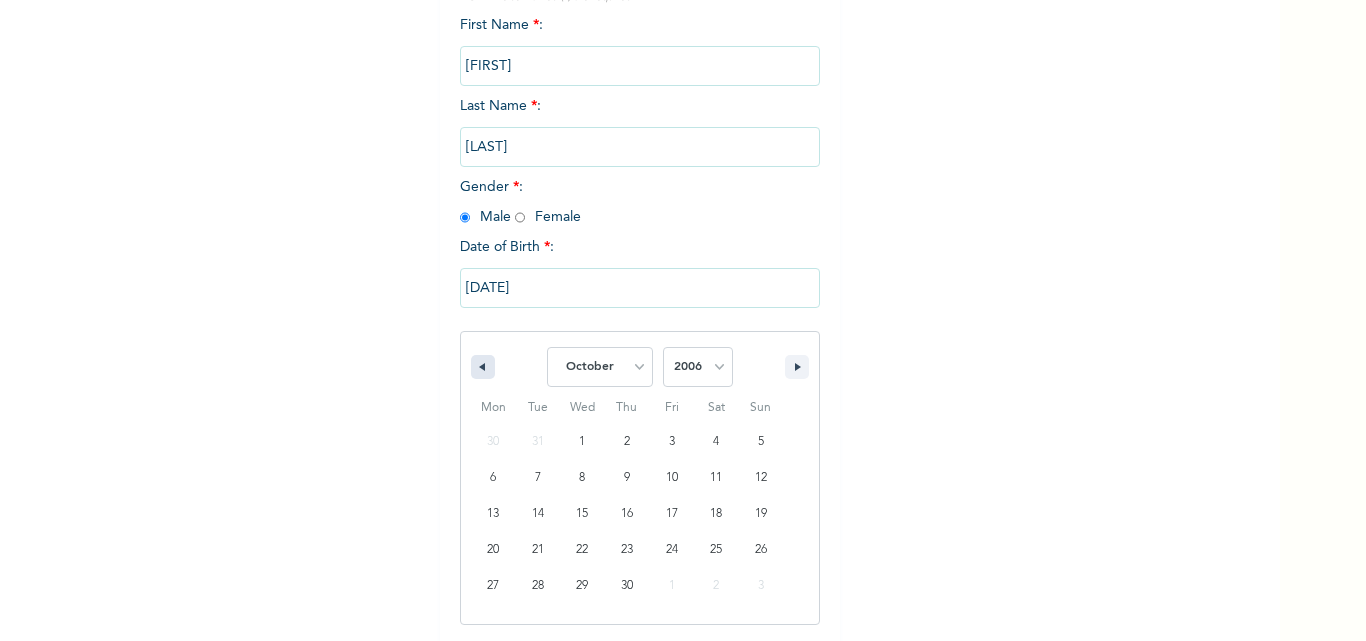 click at bounding box center [483, 367] 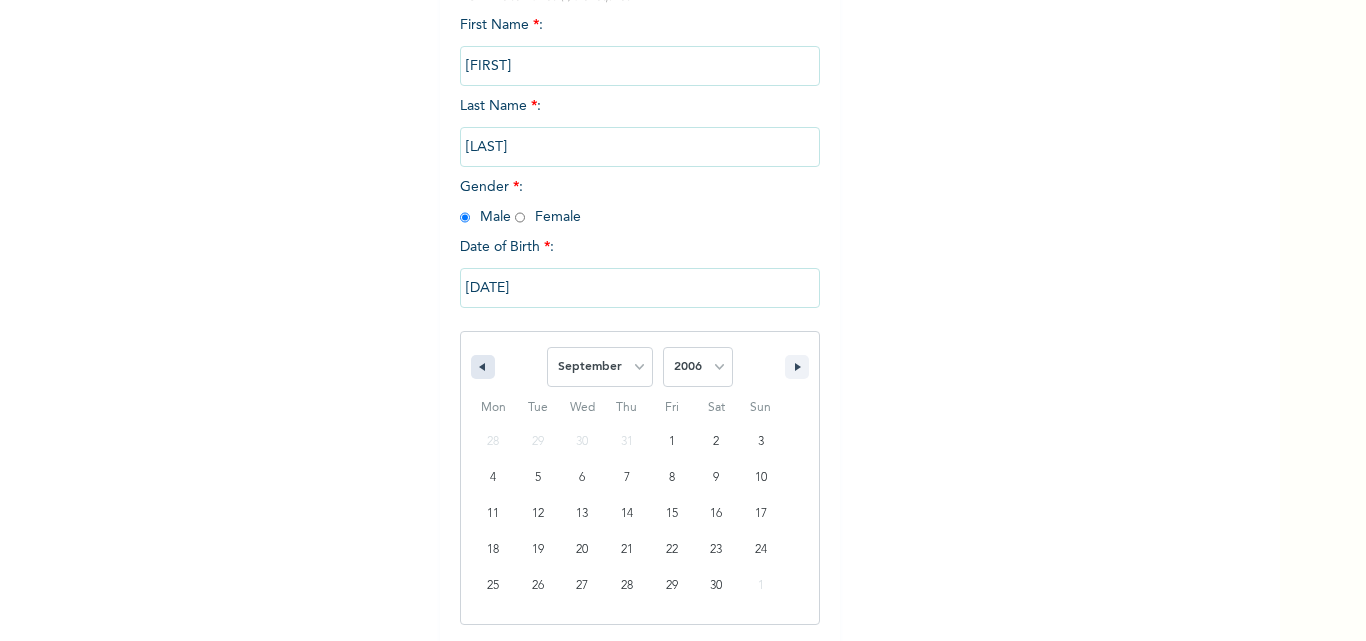 click at bounding box center (483, 367) 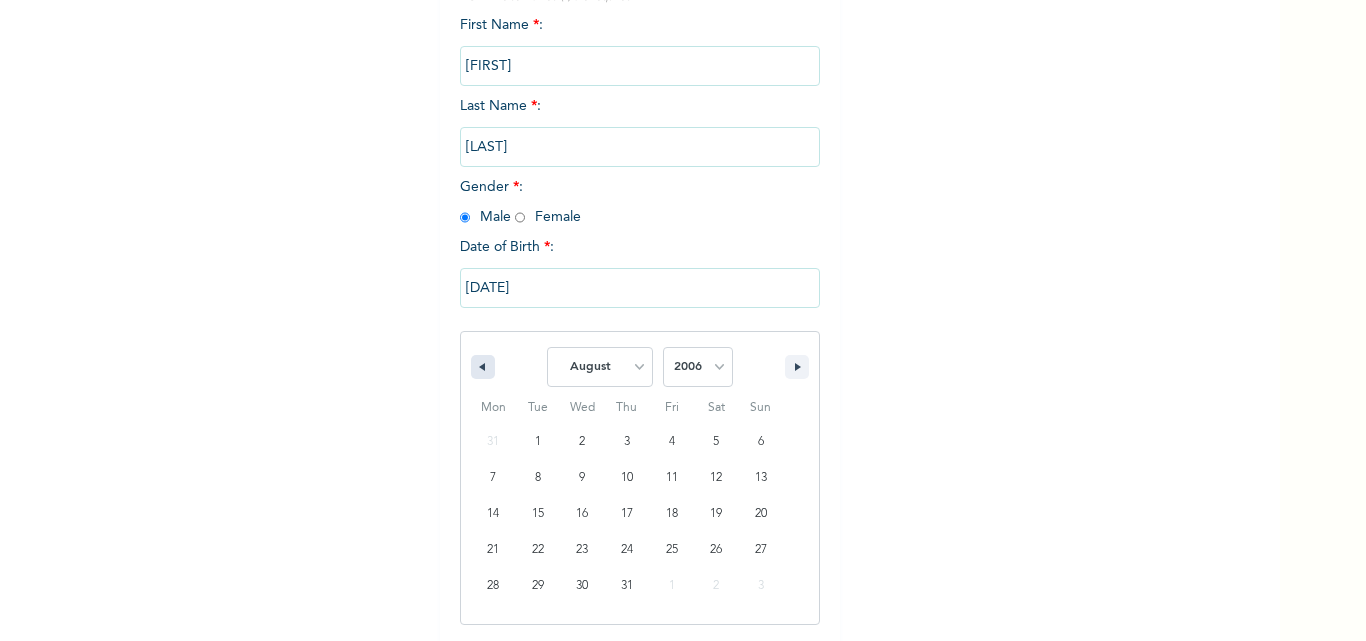 click at bounding box center [483, 367] 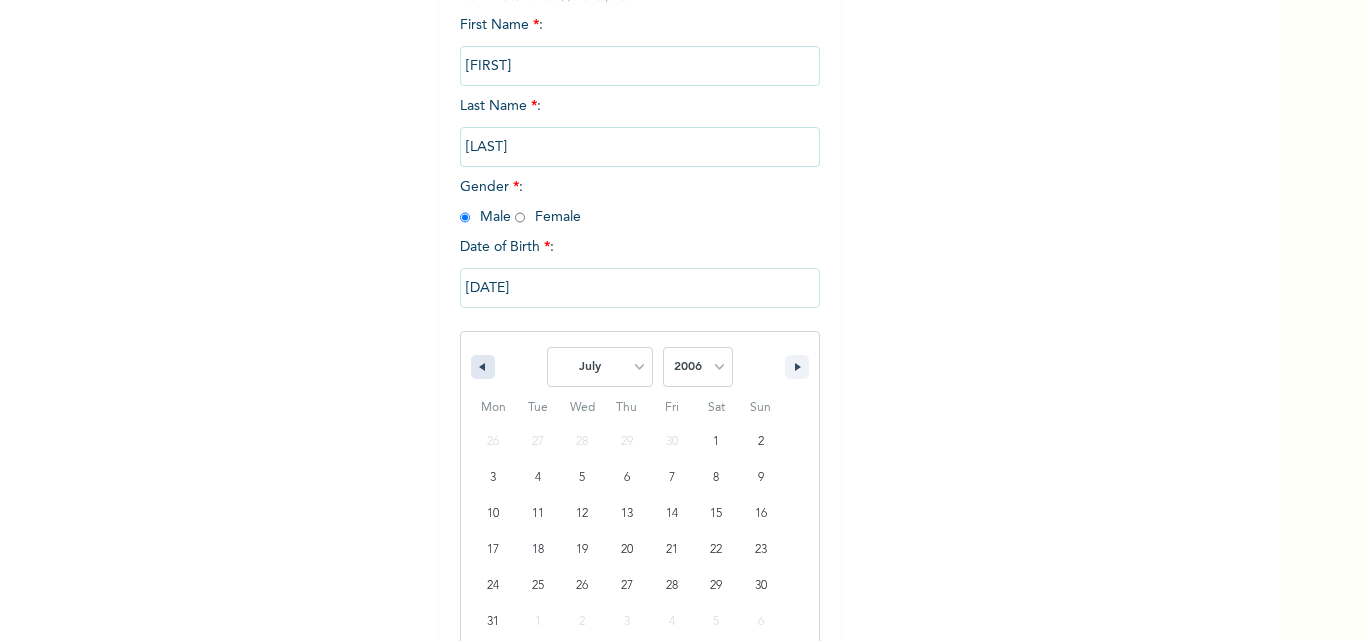 click at bounding box center [483, 367] 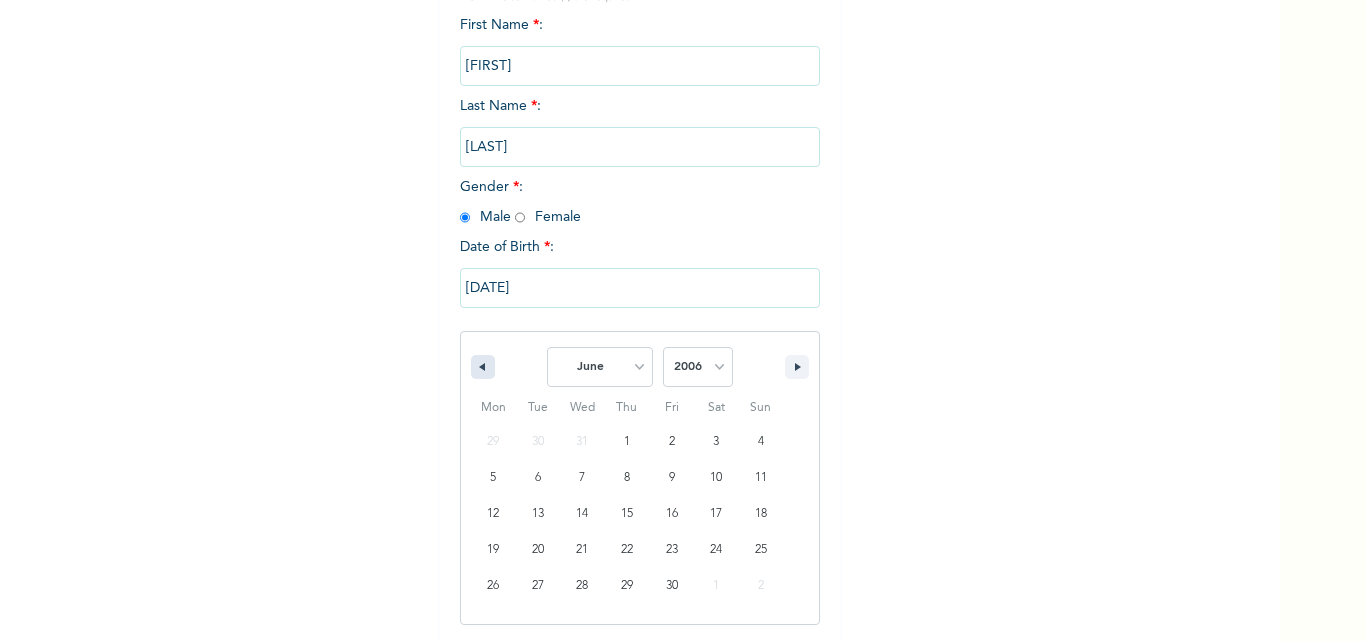 click at bounding box center [483, 367] 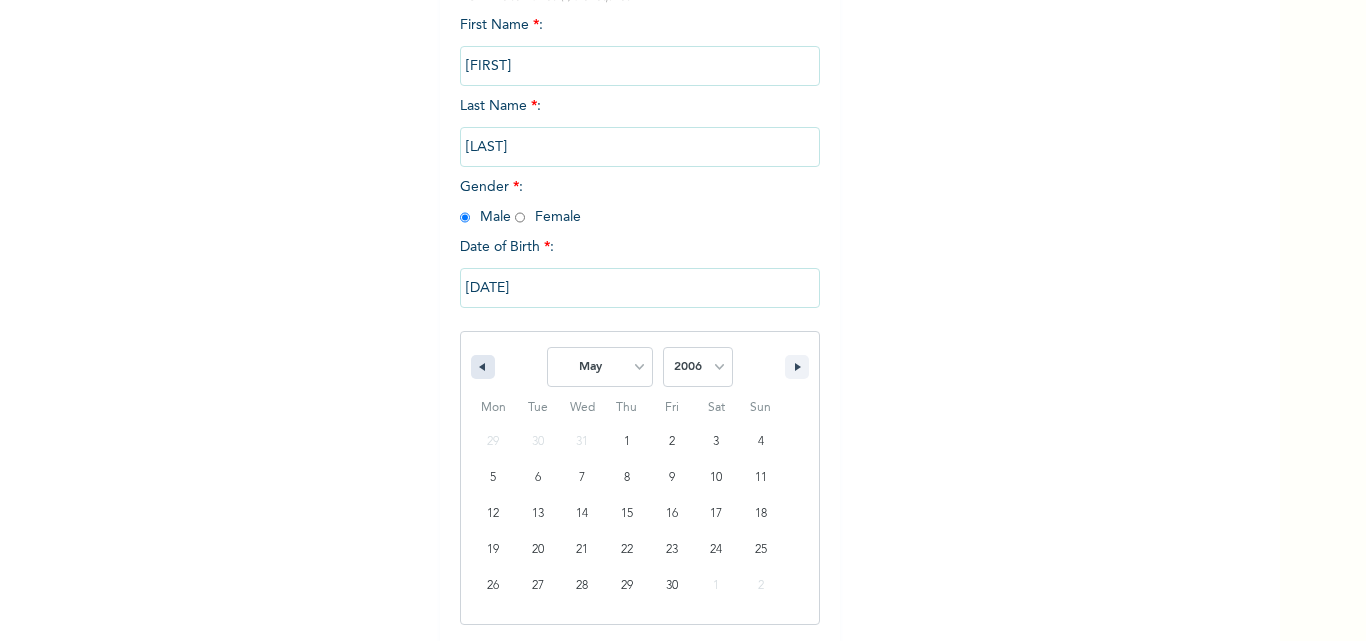 click at bounding box center (483, 367) 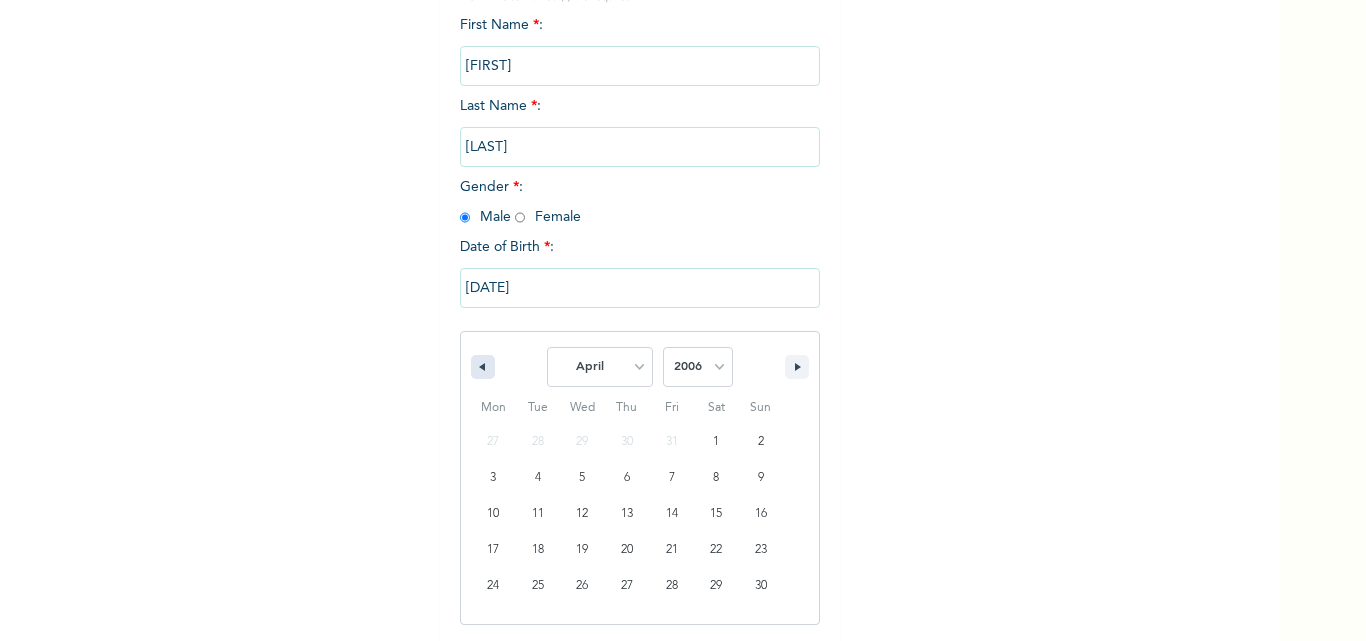 click at bounding box center [483, 367] 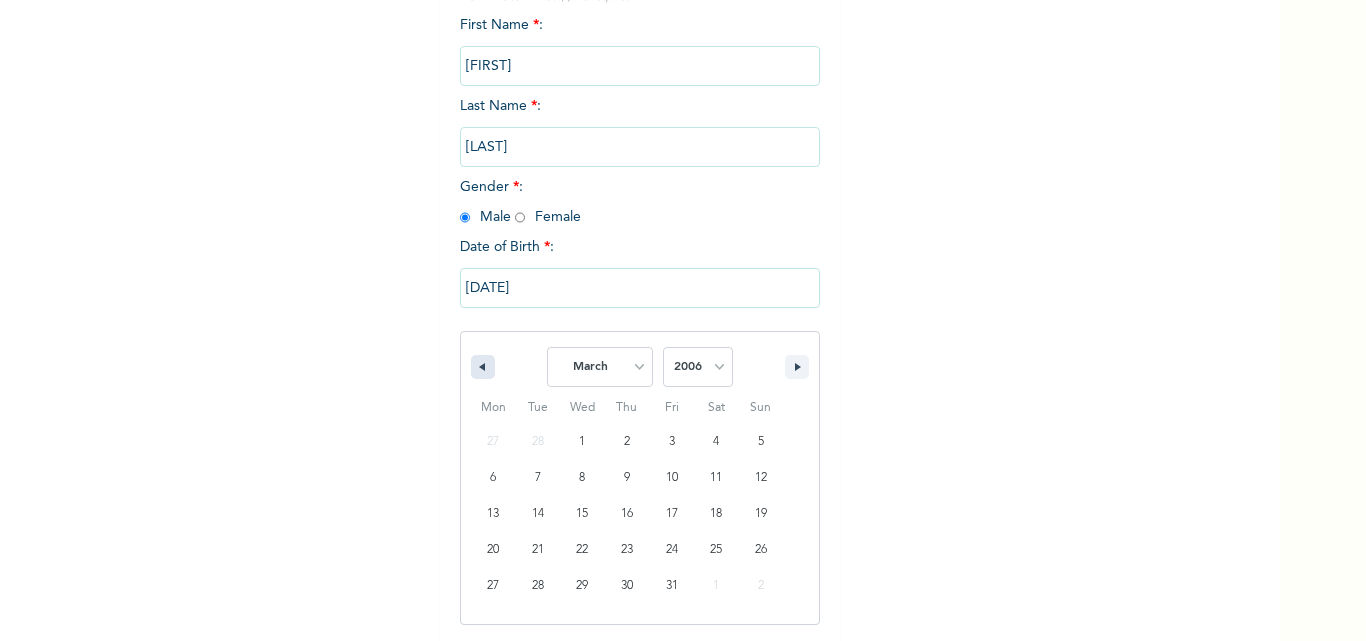 click at bounding box center (483, 367) 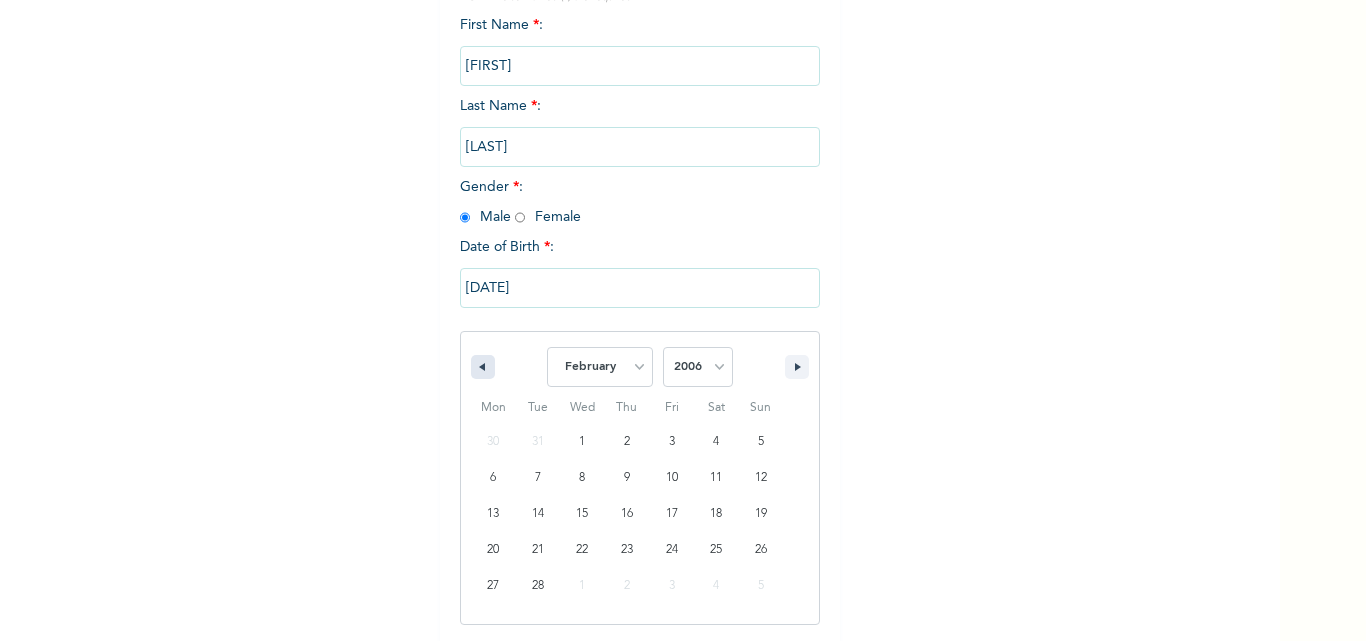 click at bounding box center [483, 367] 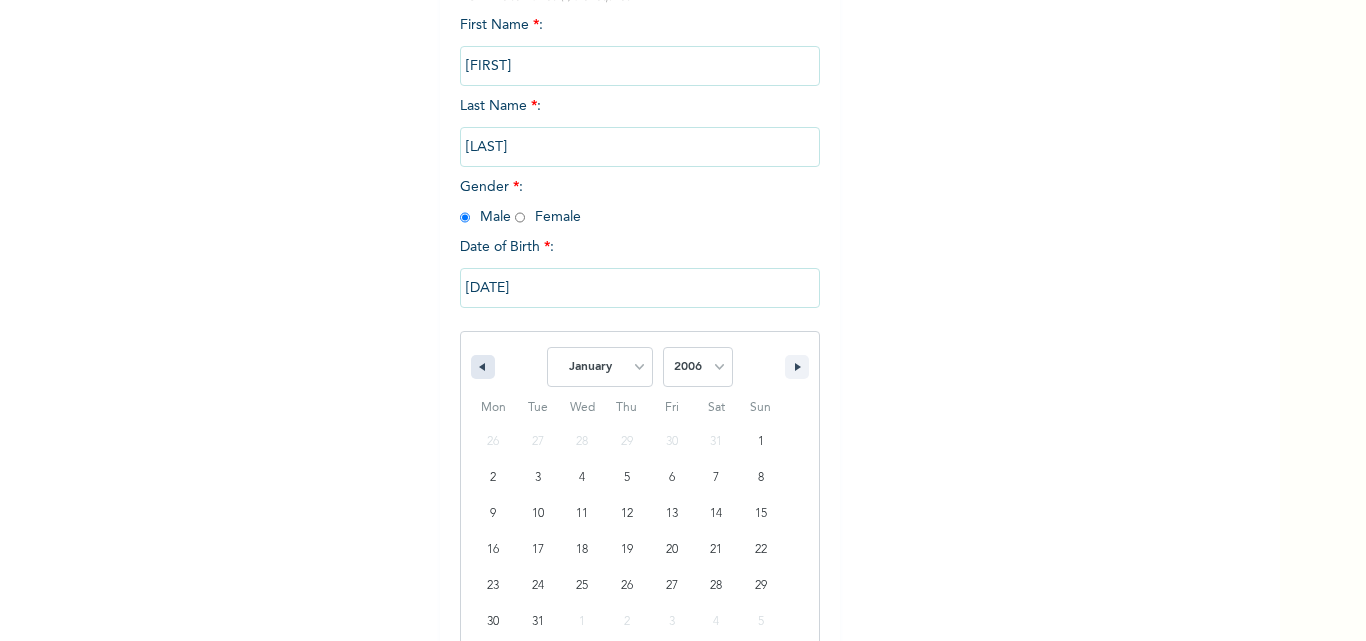 click at bounding box center (483, 367) 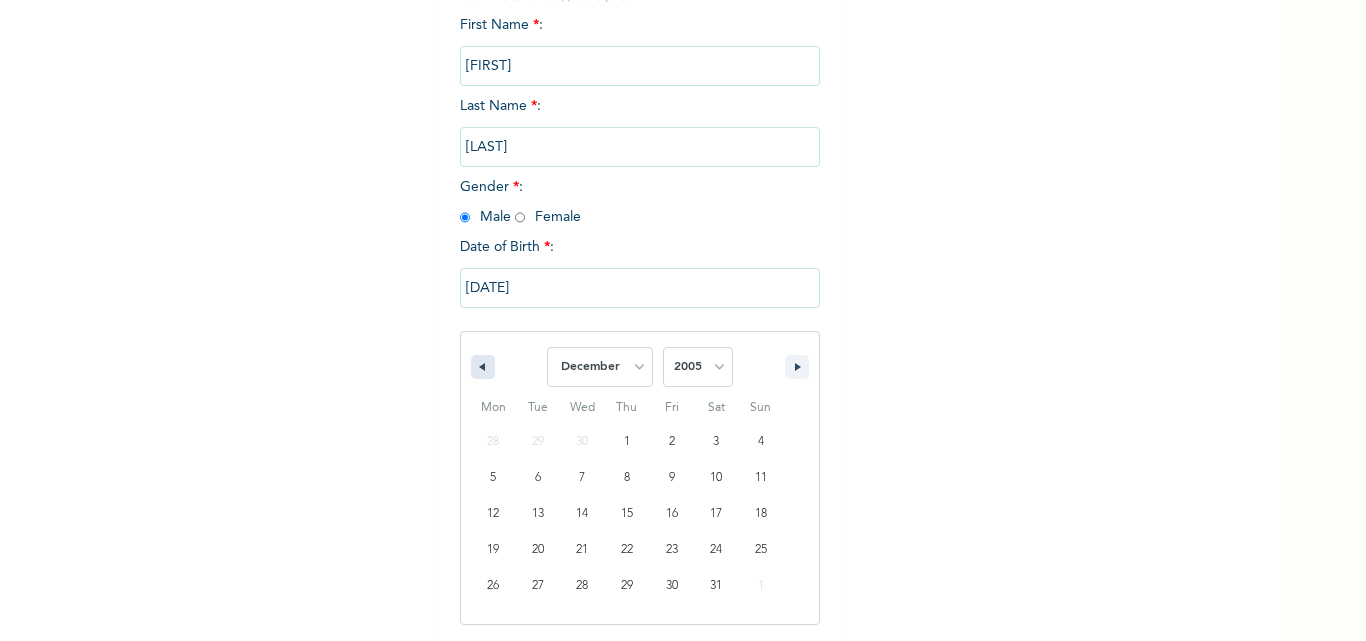 click at bounding box center (483, 367) 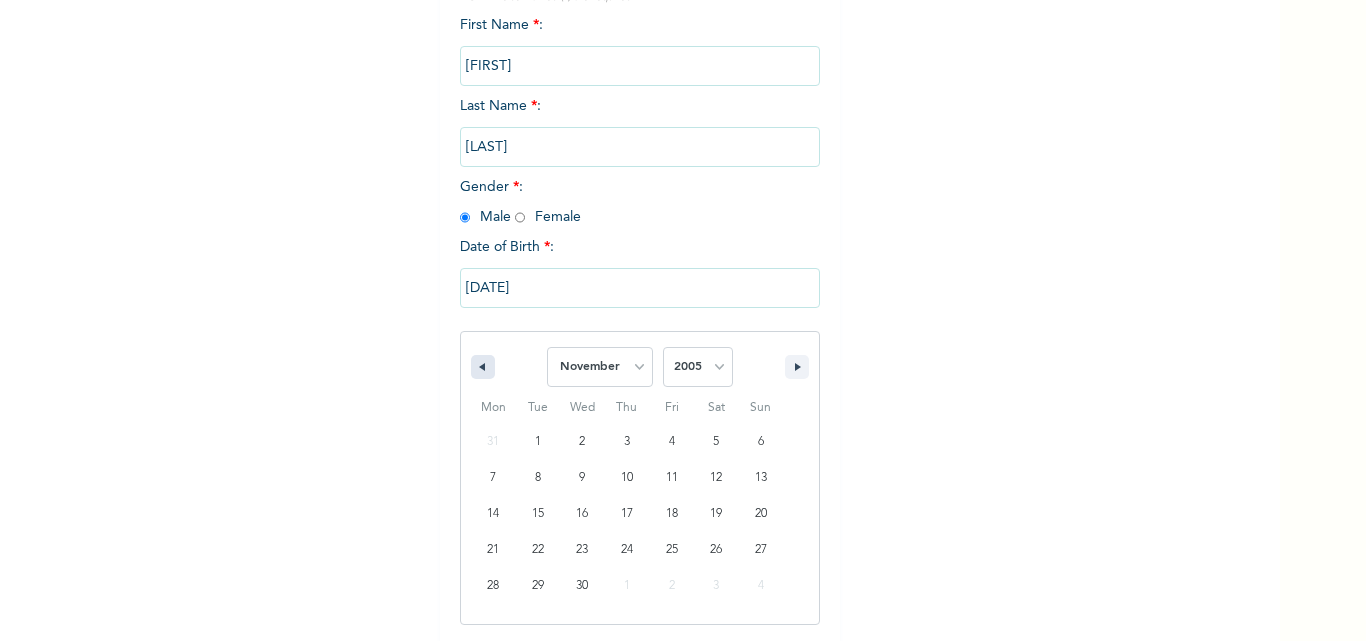 click at bounding box center (483, 367) 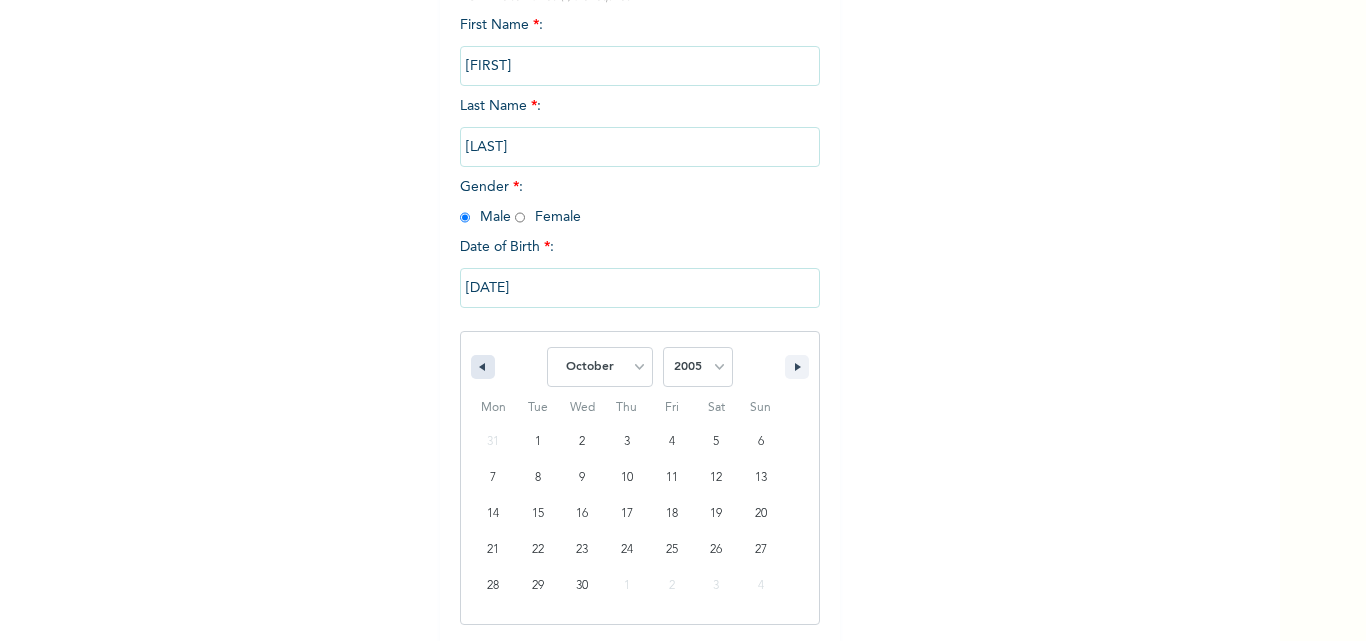 click at bounding box center [483, 367] 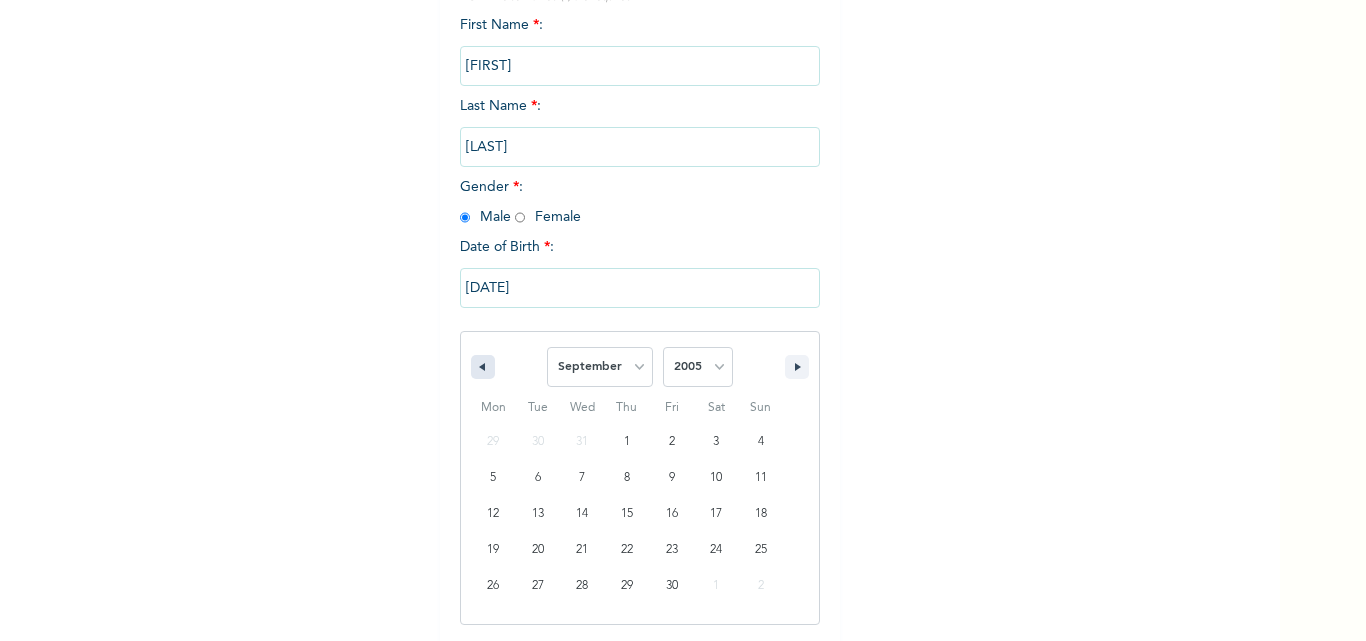 click at bounding box center [483, 367] 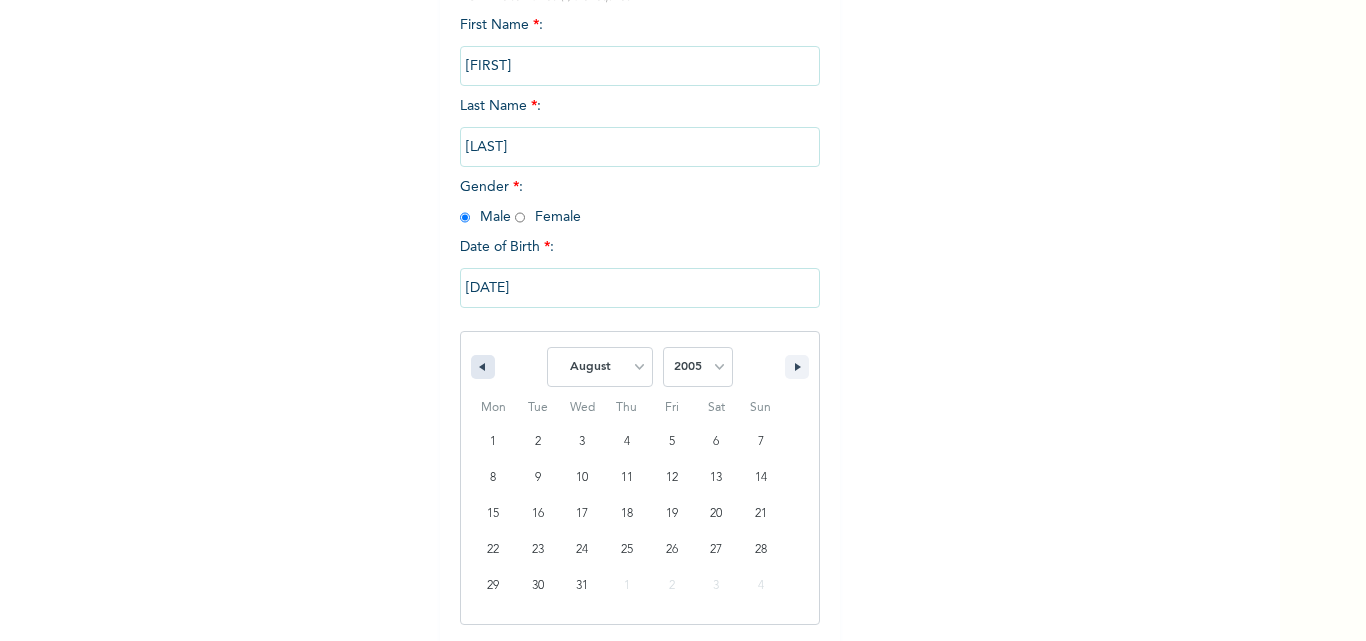click at bounding box center (483, 367) 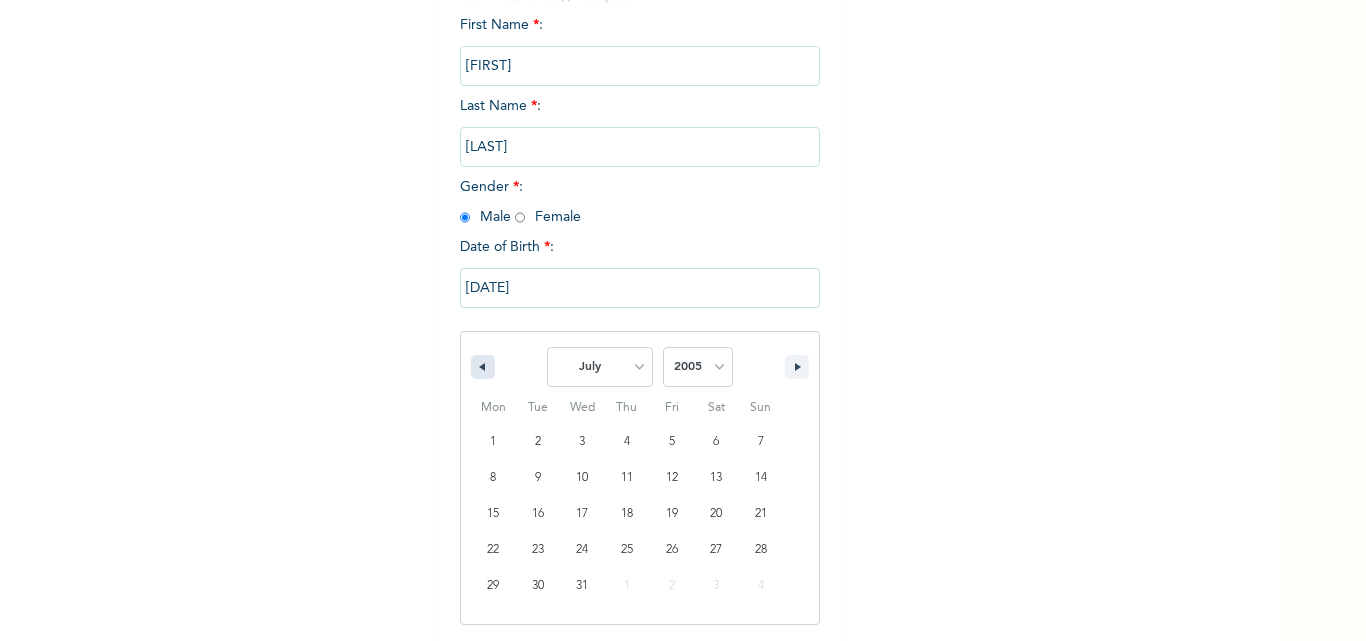 click at bounding box center [483, 367] 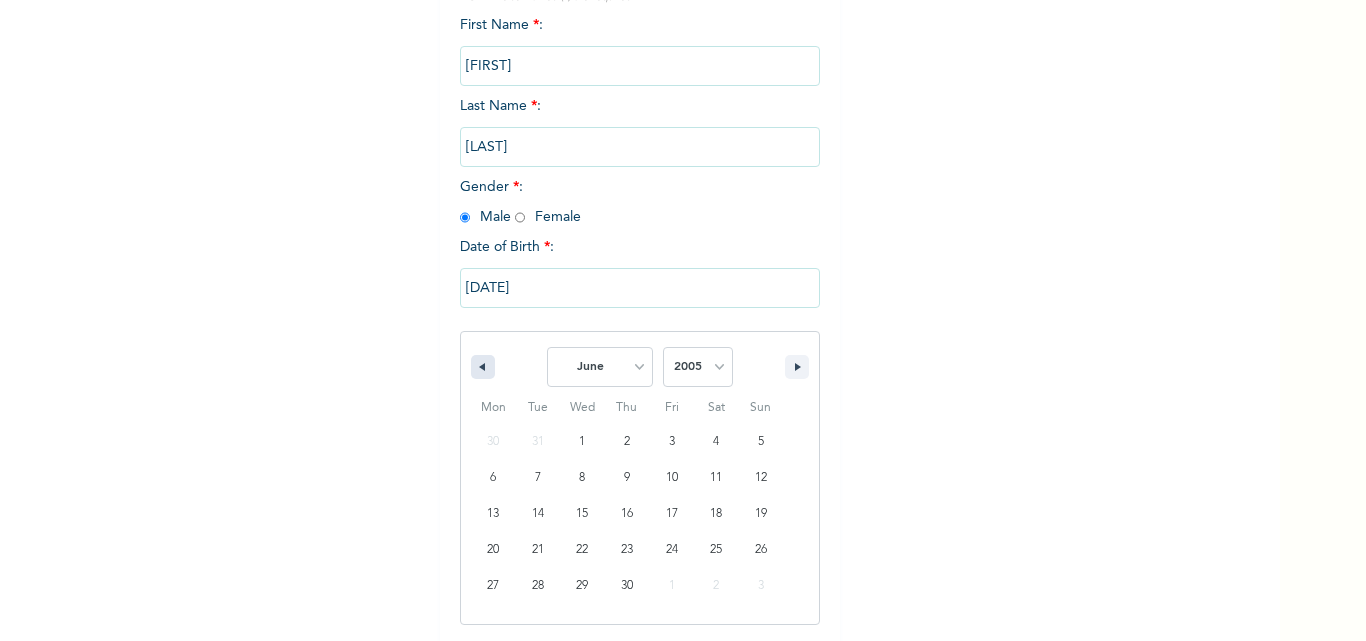 click at bounding box center [483, 367] 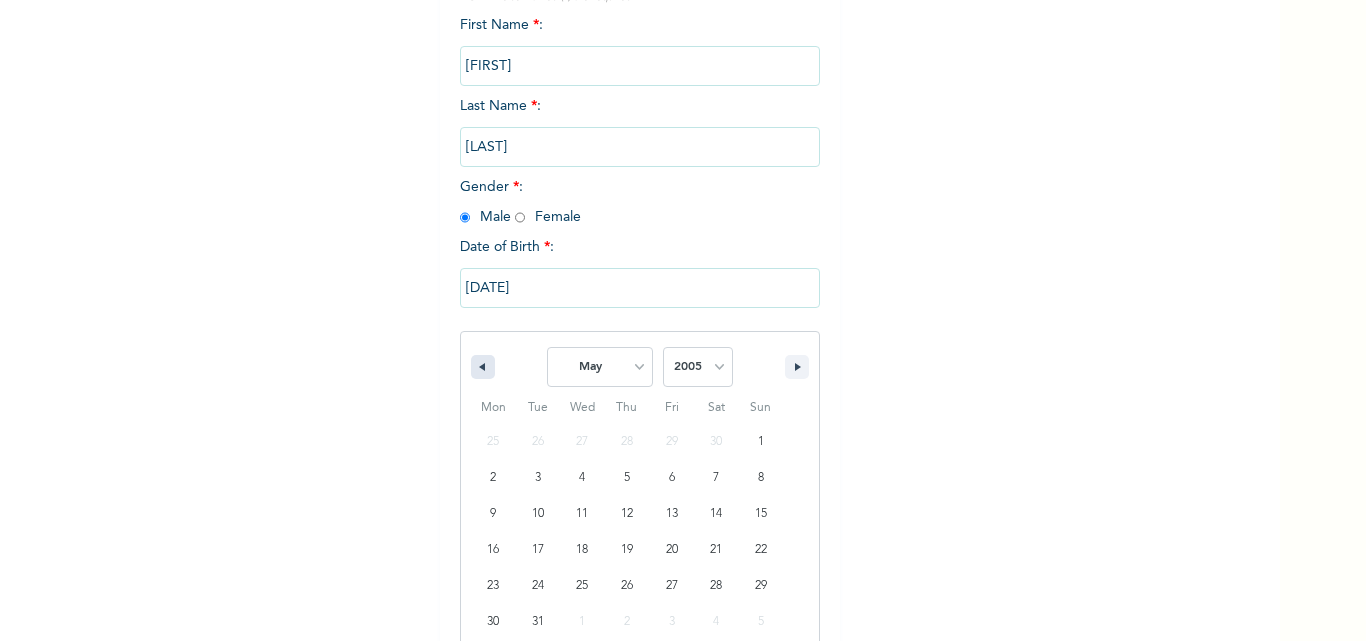 click at bounding box center (483, 367) 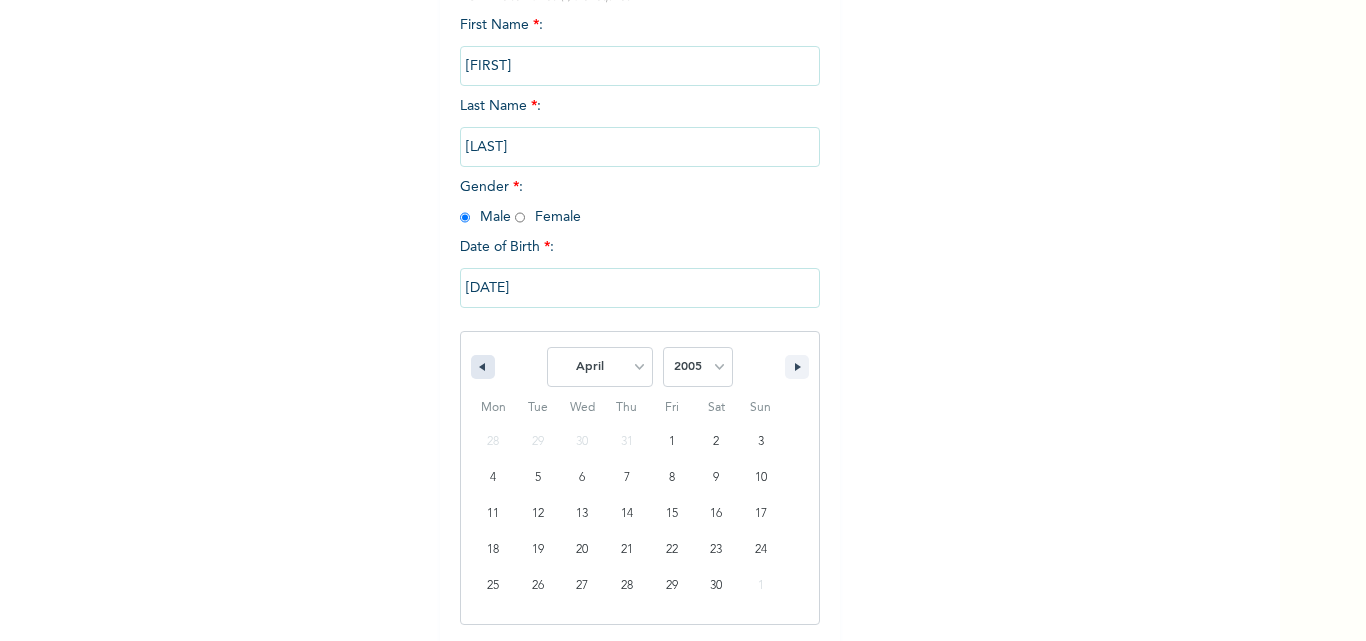 click at bounding box center (483, 367) 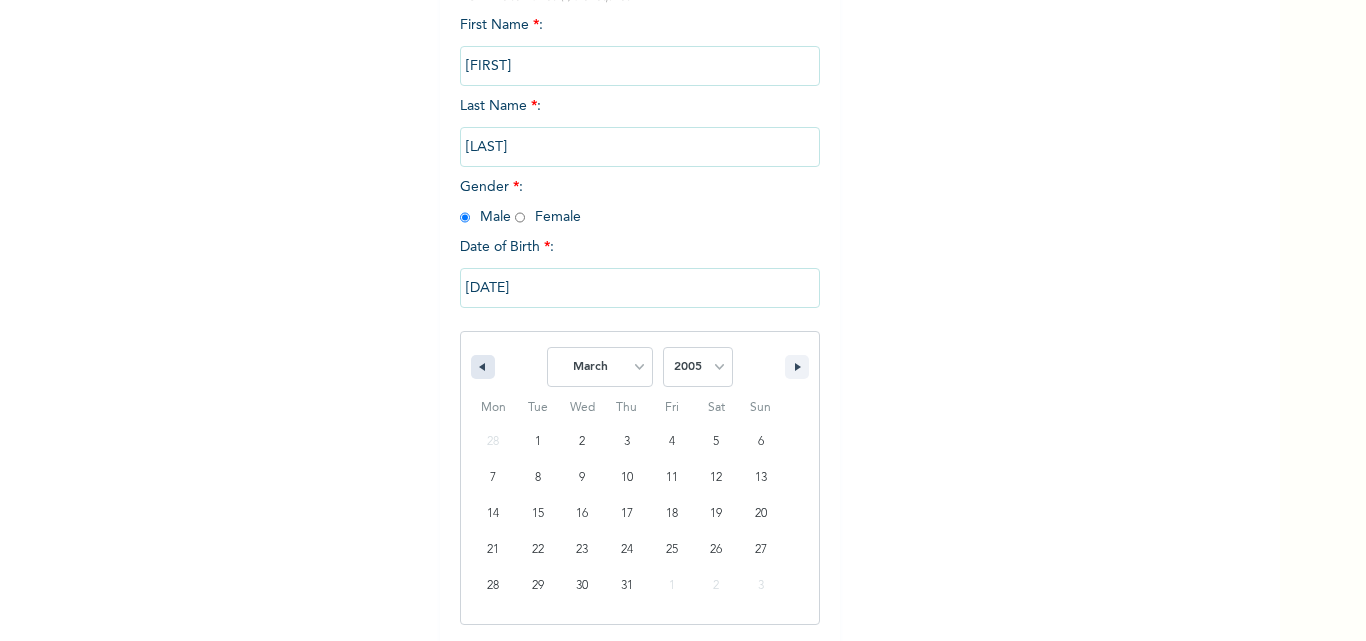 click at bounding box center [483, 367] 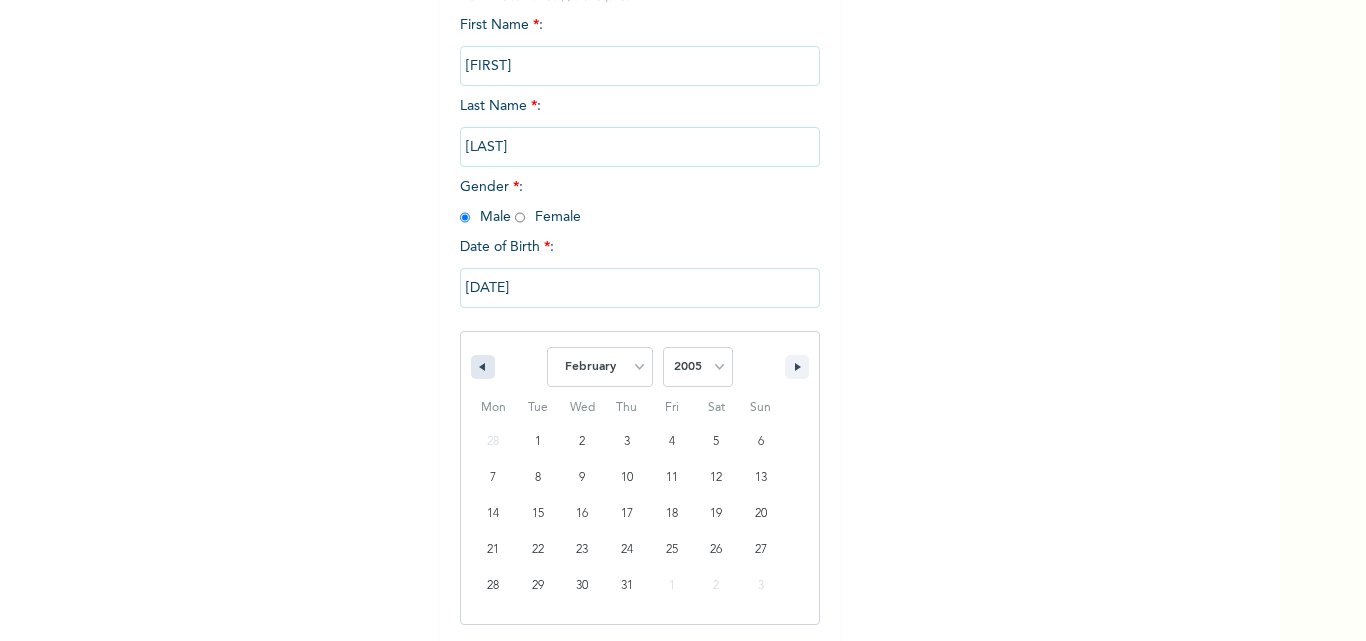 click at bounding box center (483, 367) 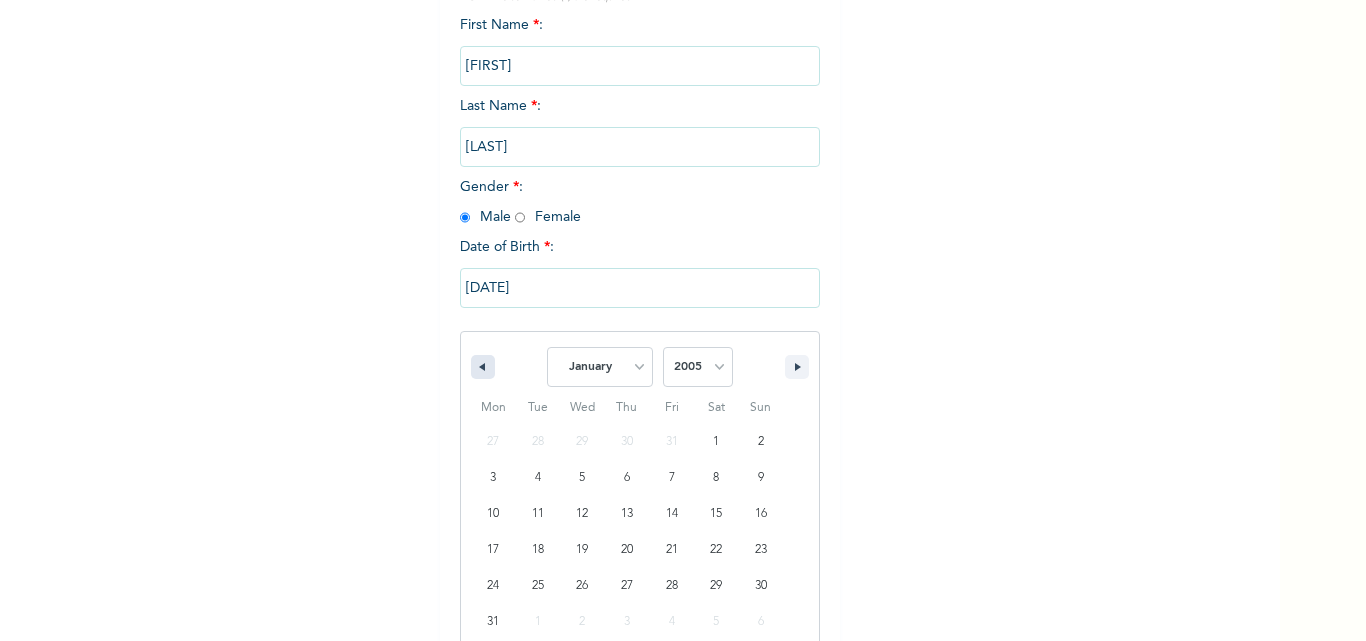 click at bounding box center [483, 367] 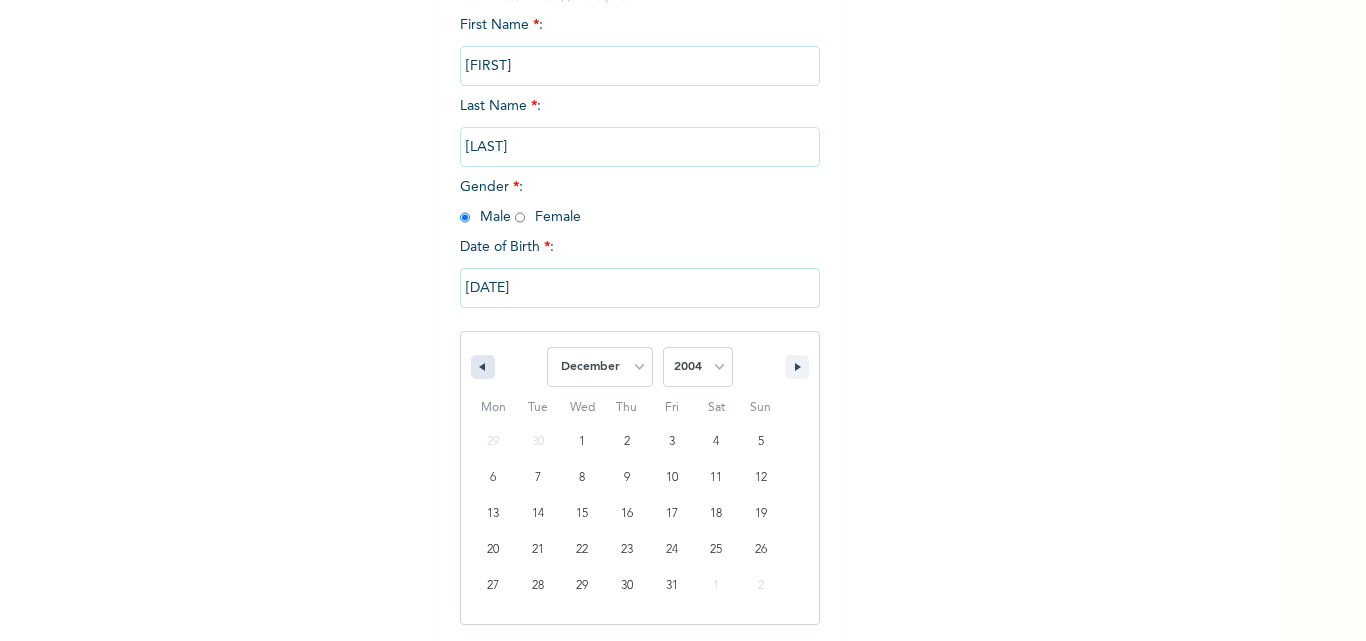 click at bounding box center [483, 367] 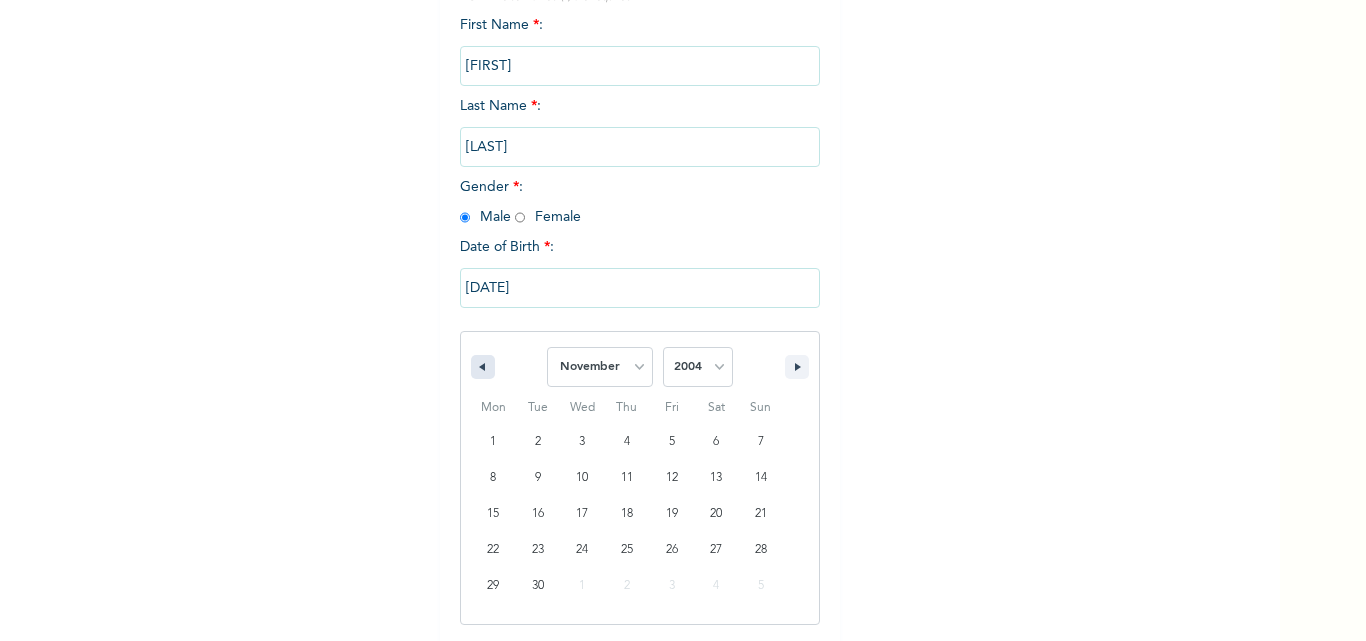 click at bounding box center [483, 367] 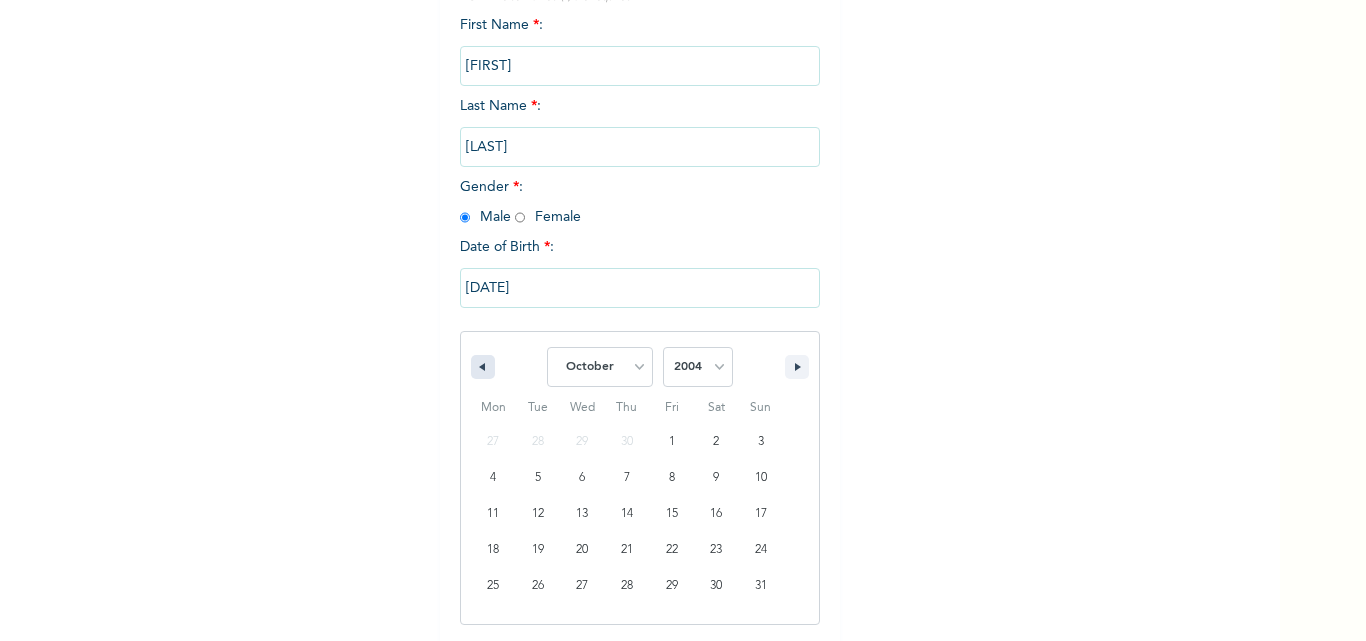 click at bounding box center (483, 367) 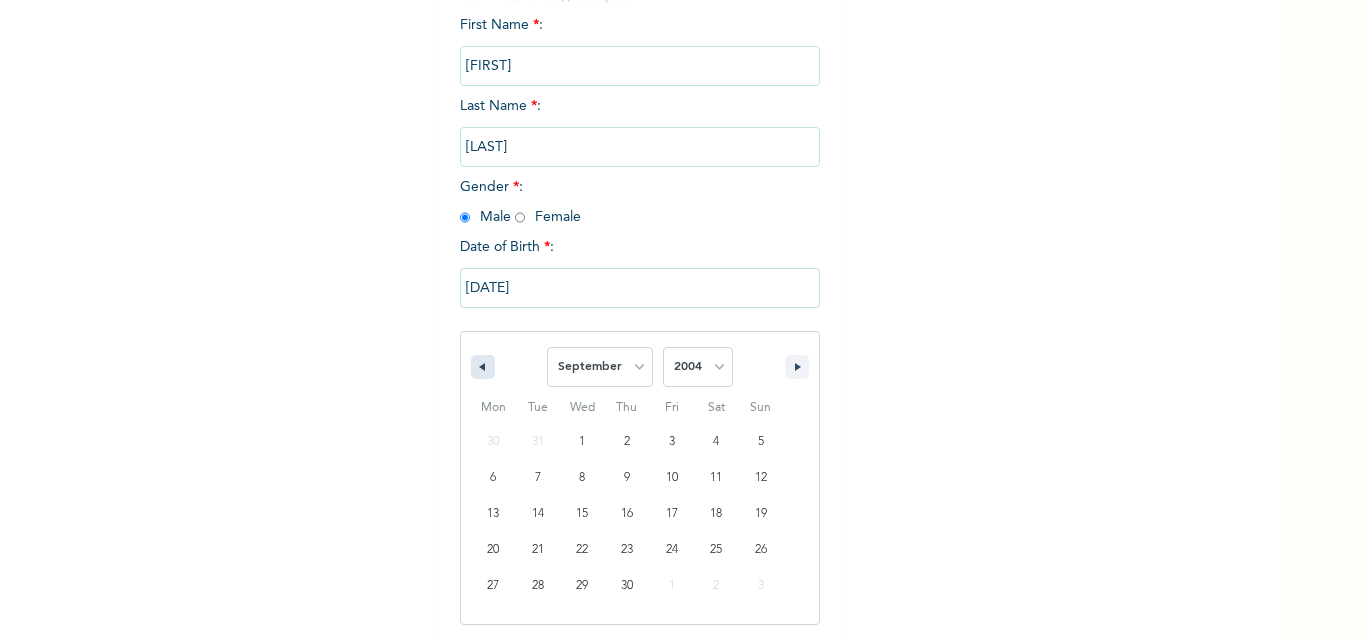 click at bounding box center (483, 367) 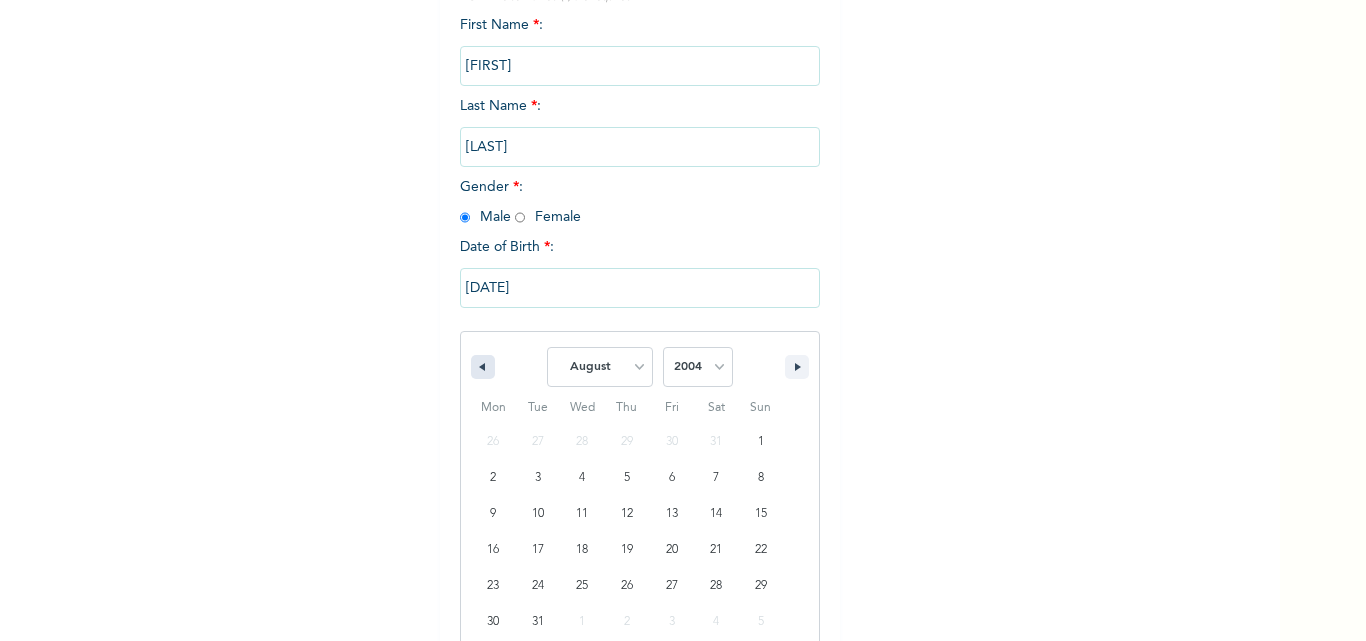 click at bounding box center [483, 367] 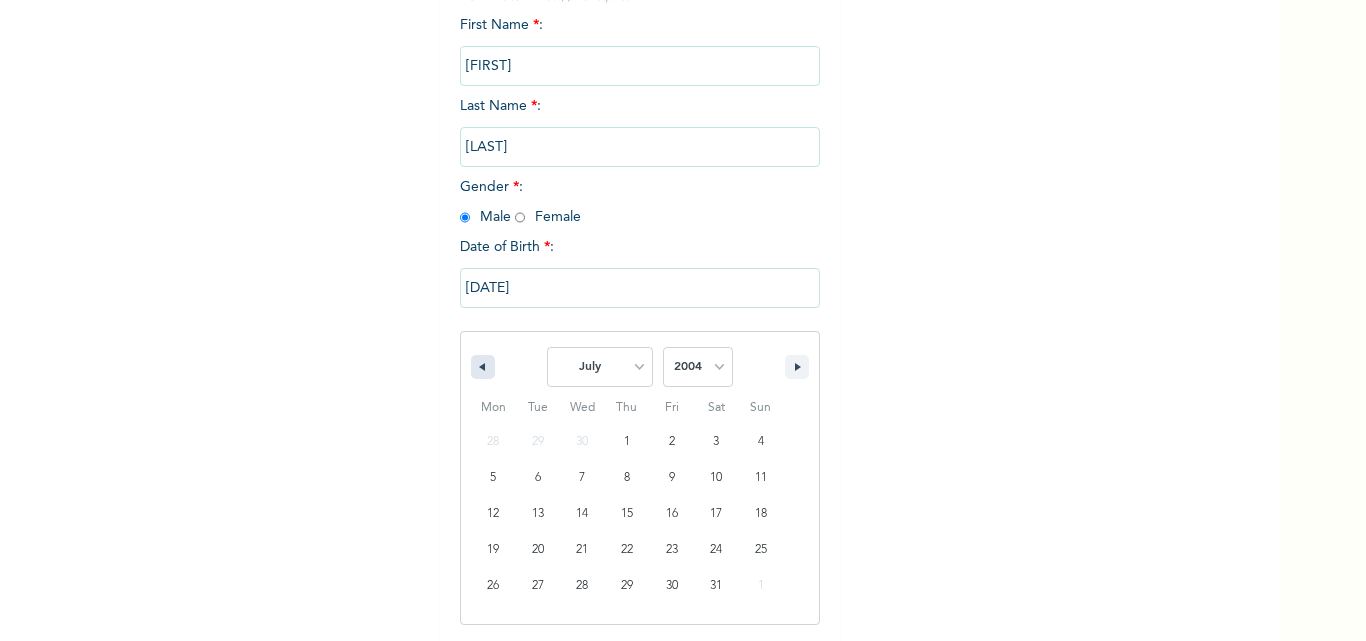 click at bounding box center (483, 367) 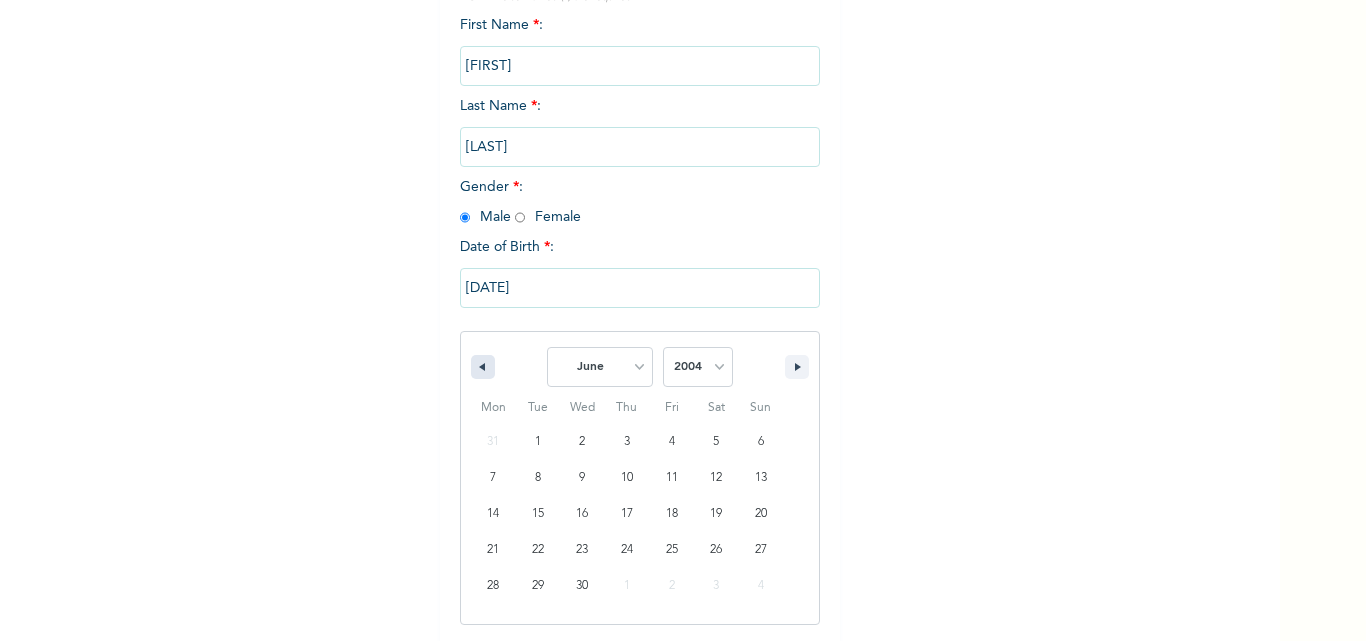 click at bounding box center (483, 367) 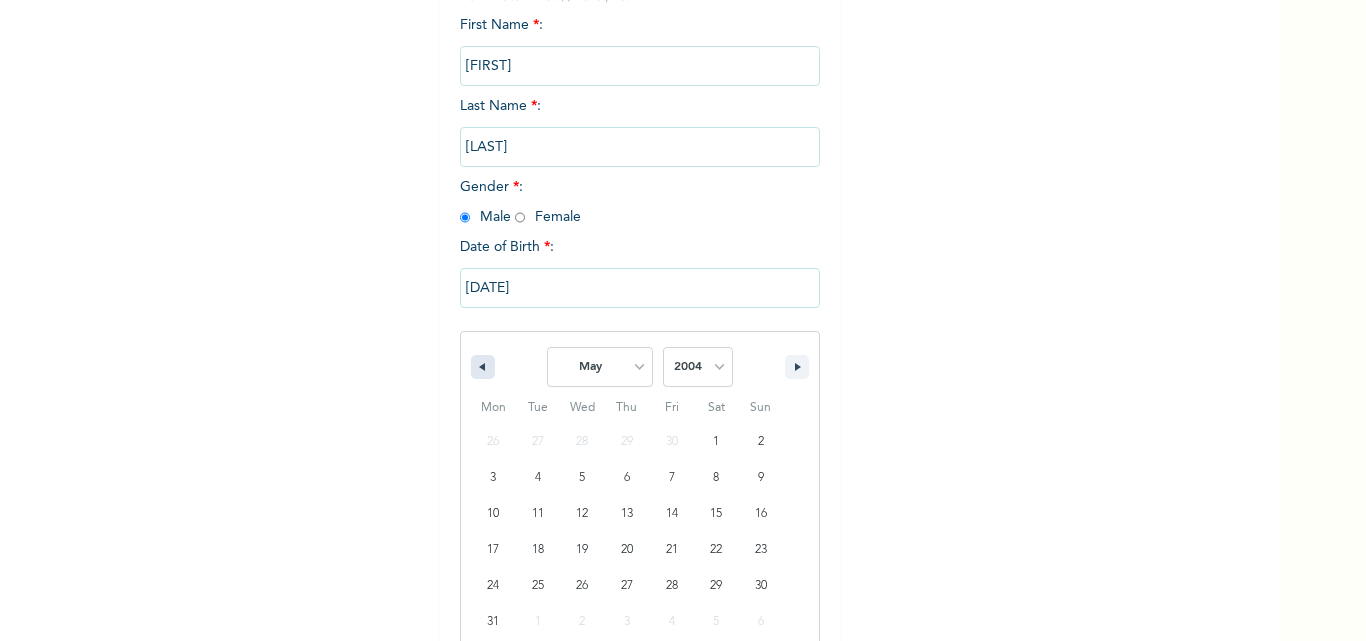 click at bounding box center [483, 367] 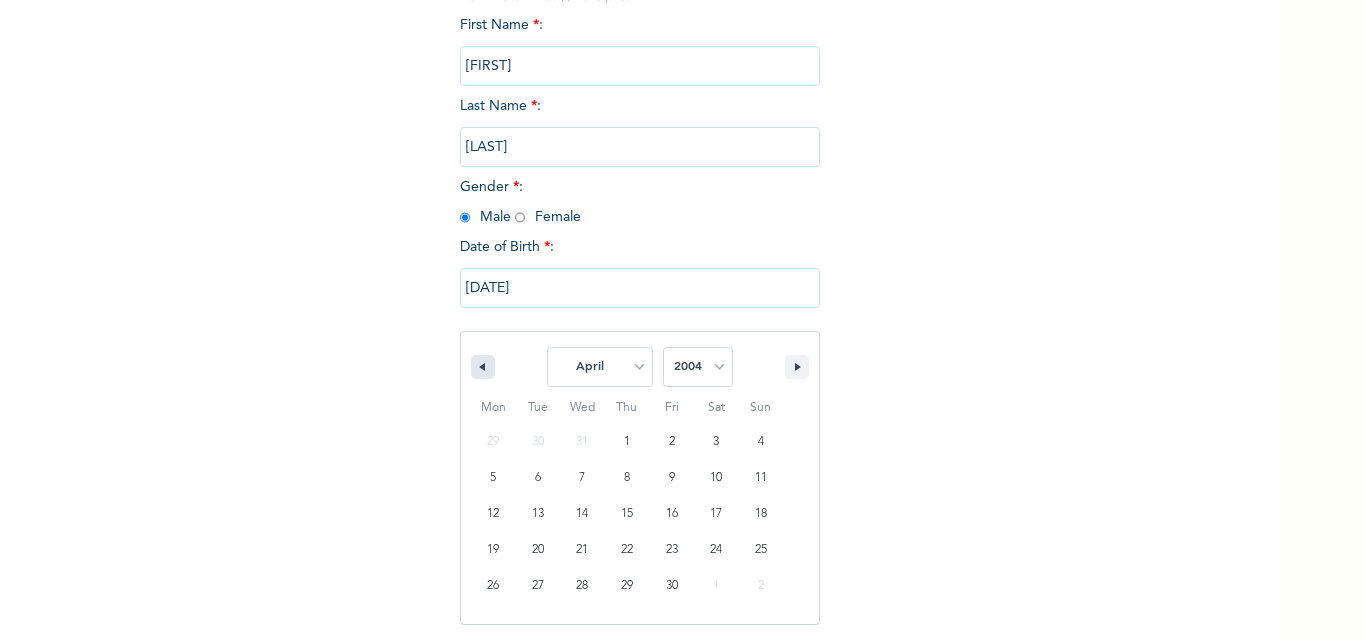 click at bounding box center (483, 367) 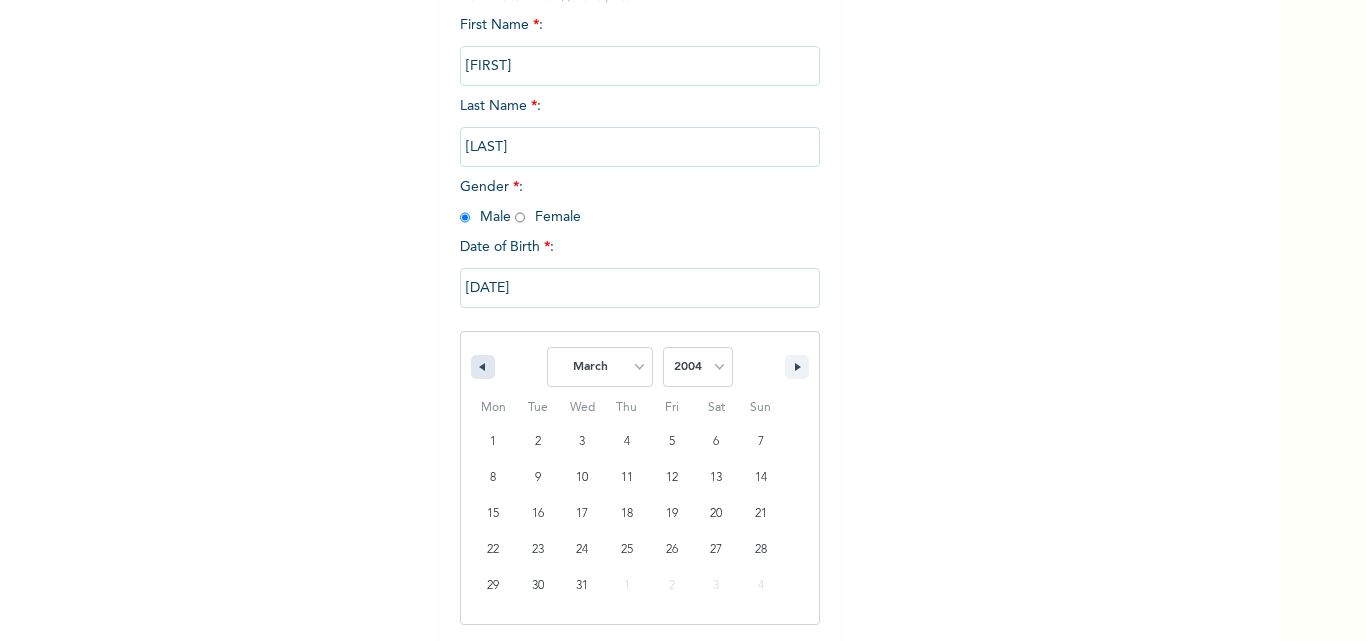 click at bounding box center (483, 367) 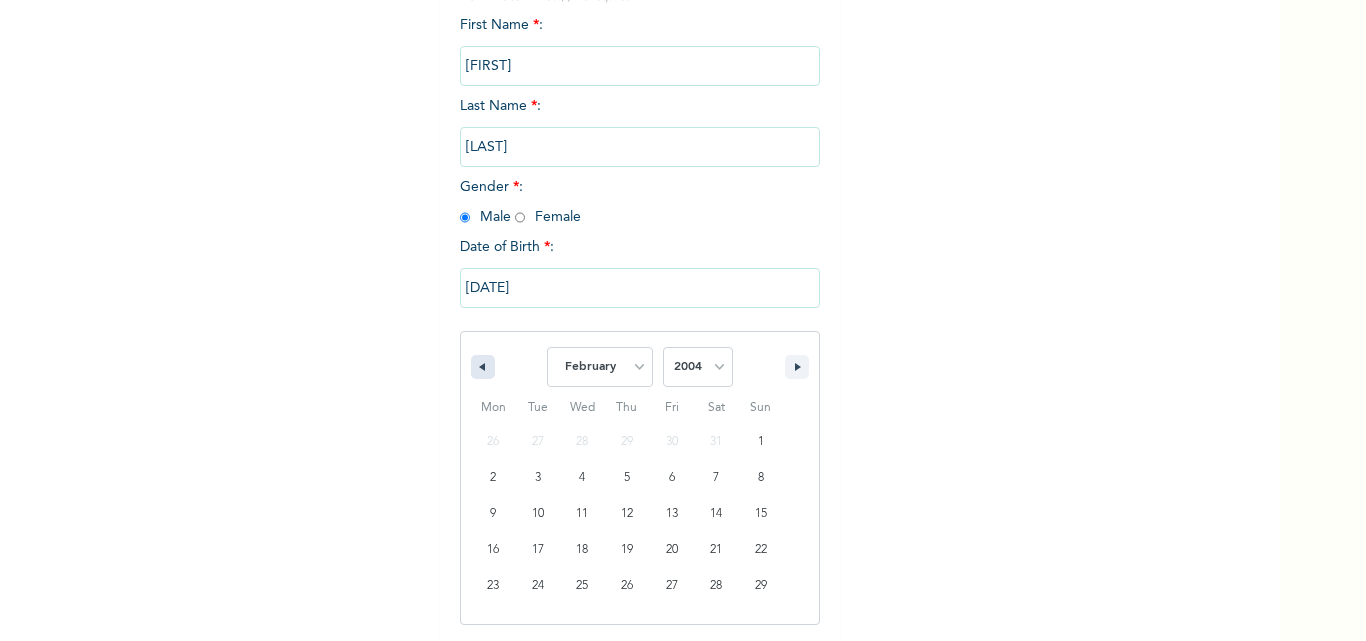 click at bounding box center (483, 367) 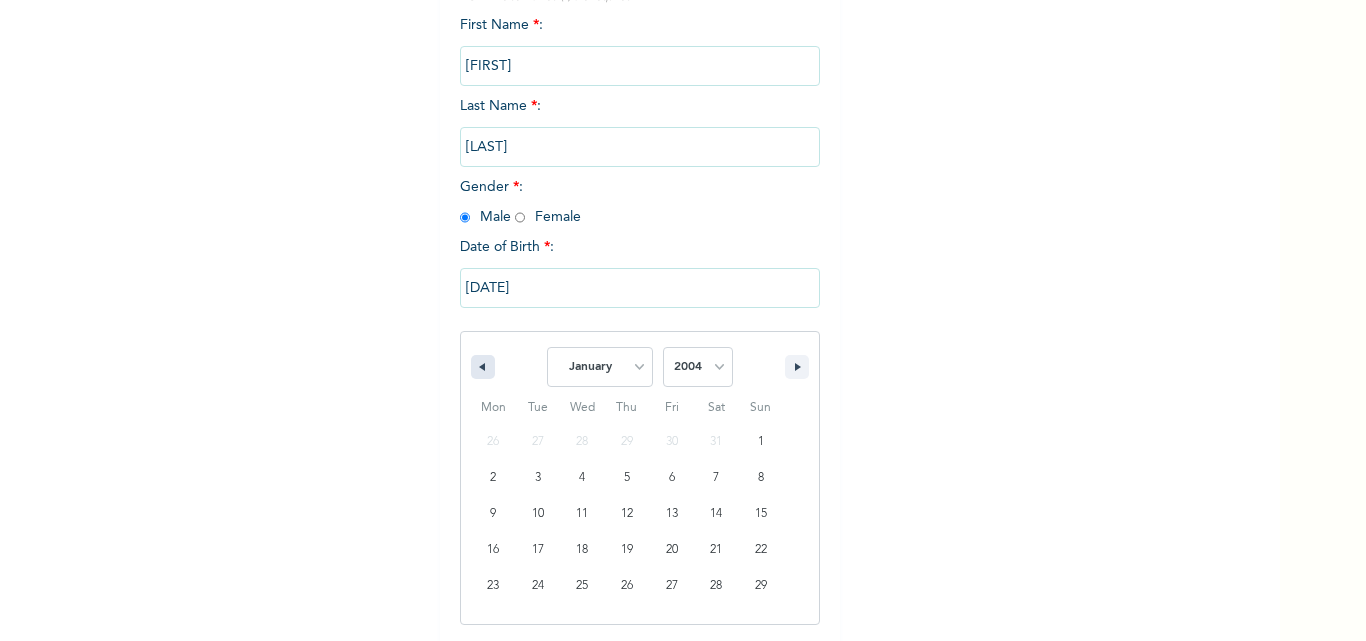 click at bounding box center (483, 367) 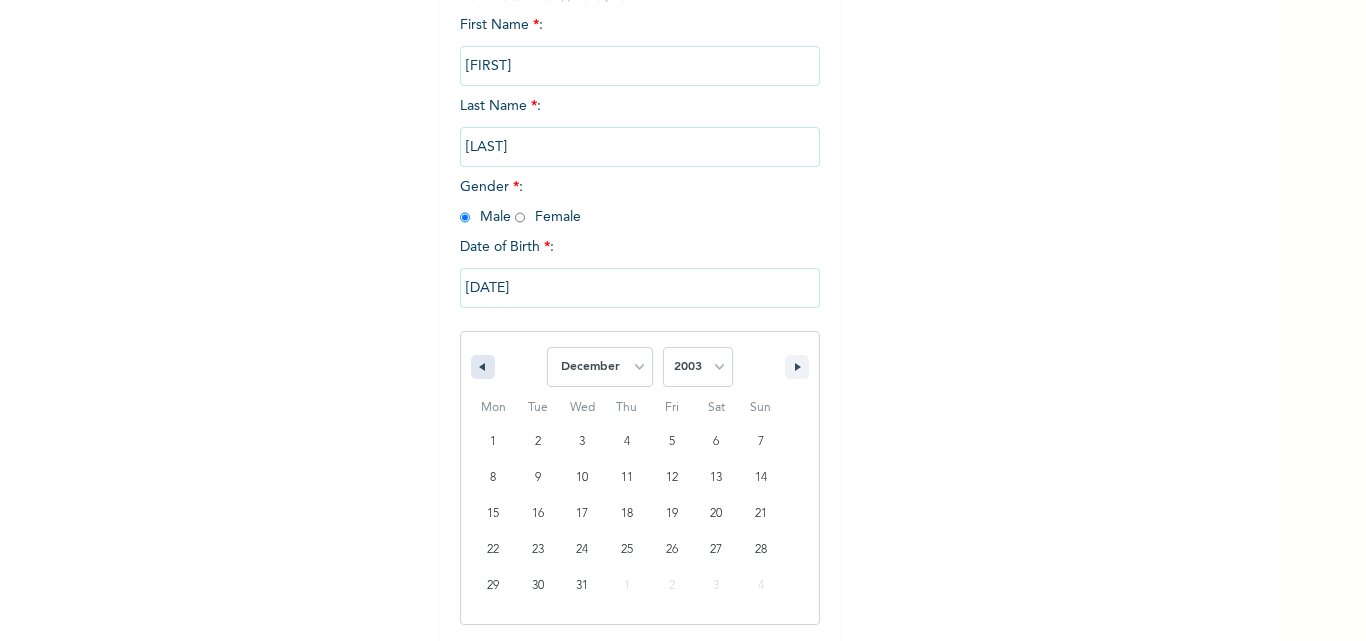 click at bounding box center [483, 367] 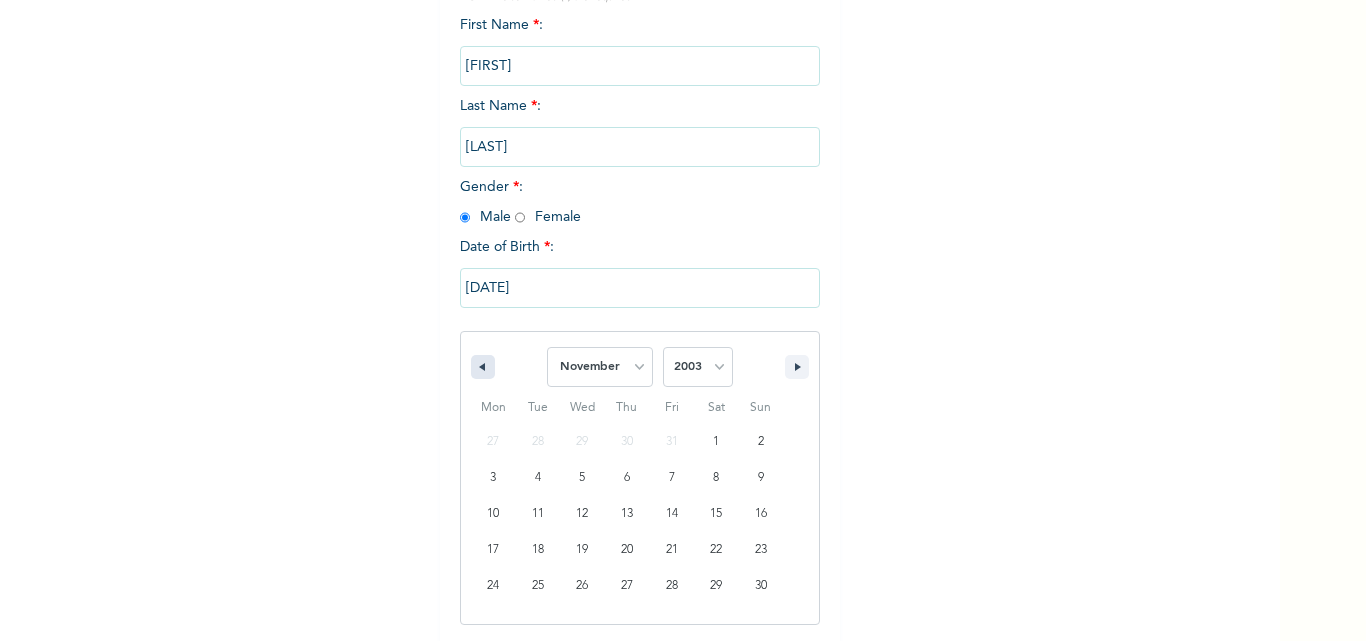 click at bounding box center [483, 367] 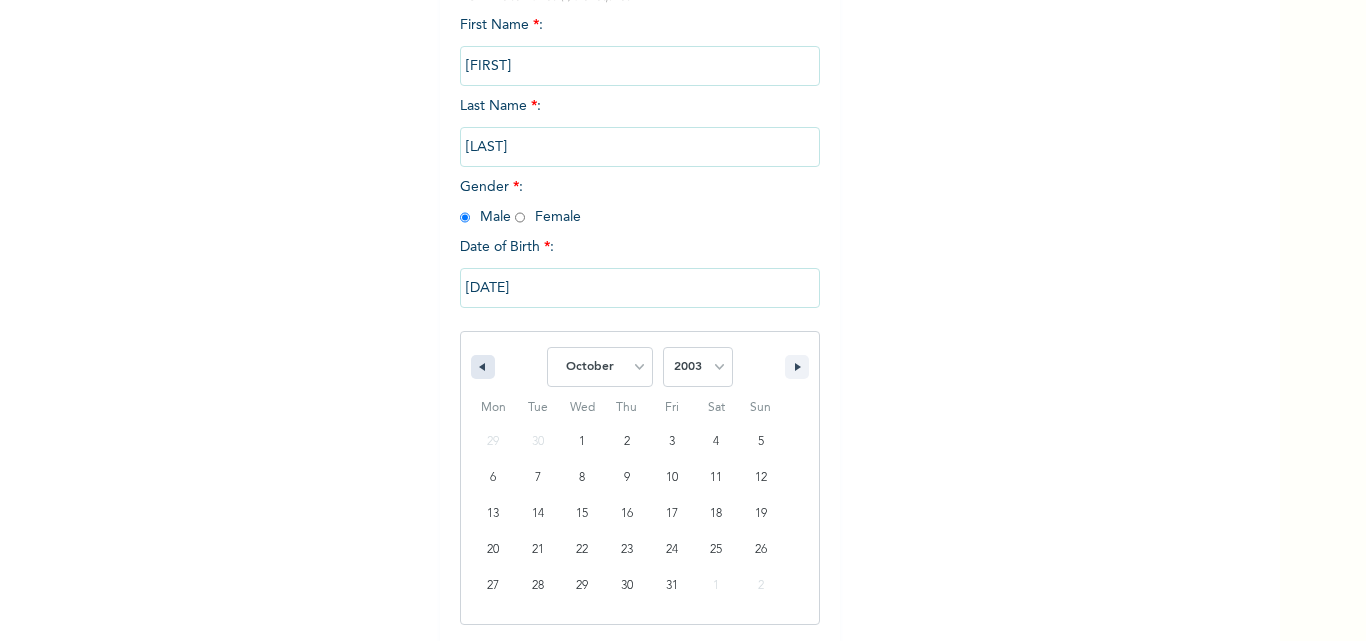click at bounding box center (483, 367) 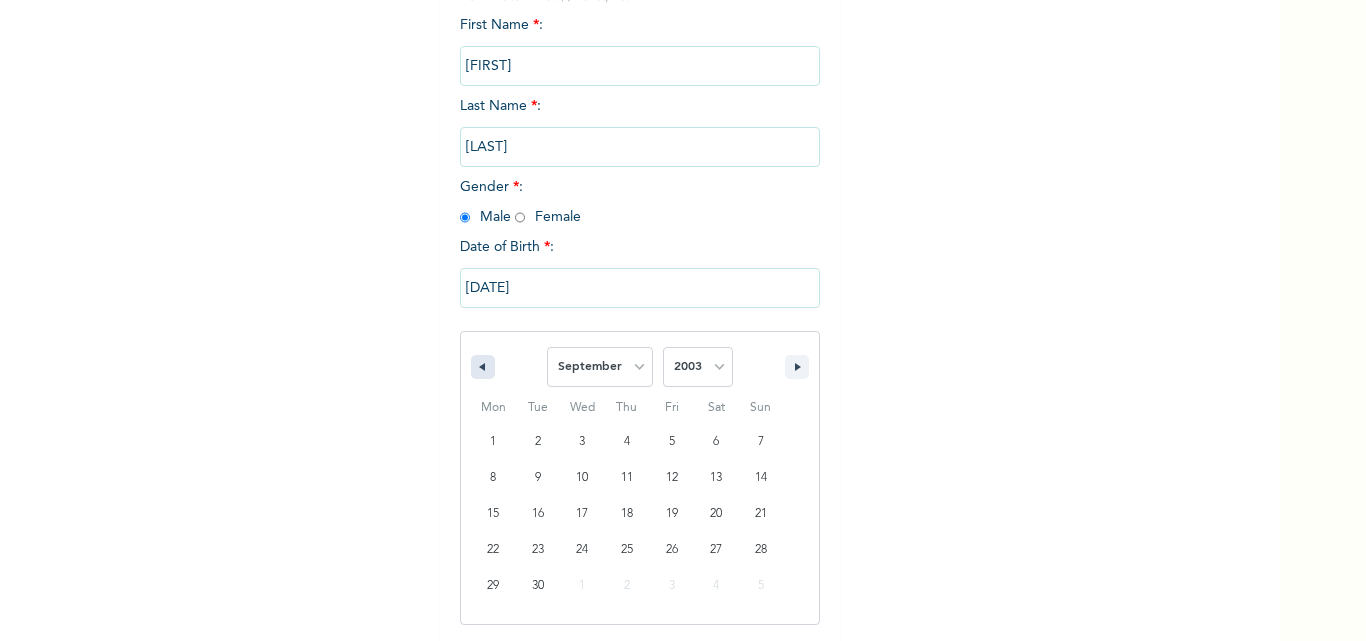 click at bounding box center [483, 367] 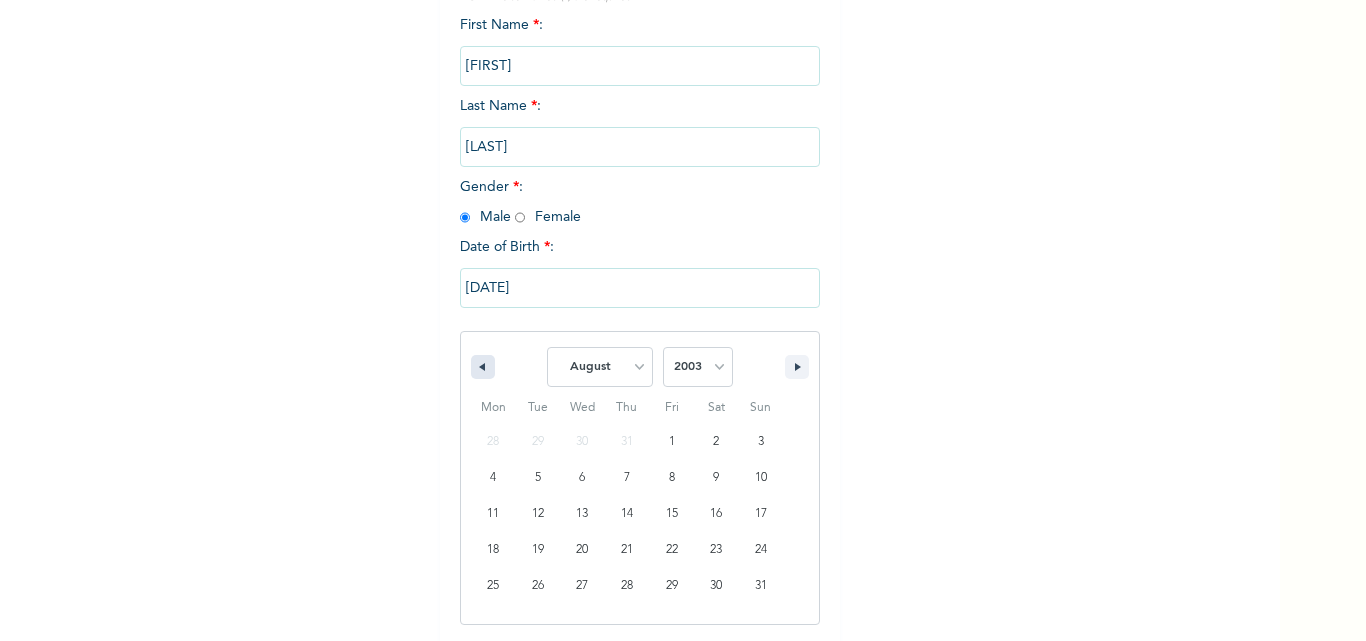 click at bounding box center (483, 367) 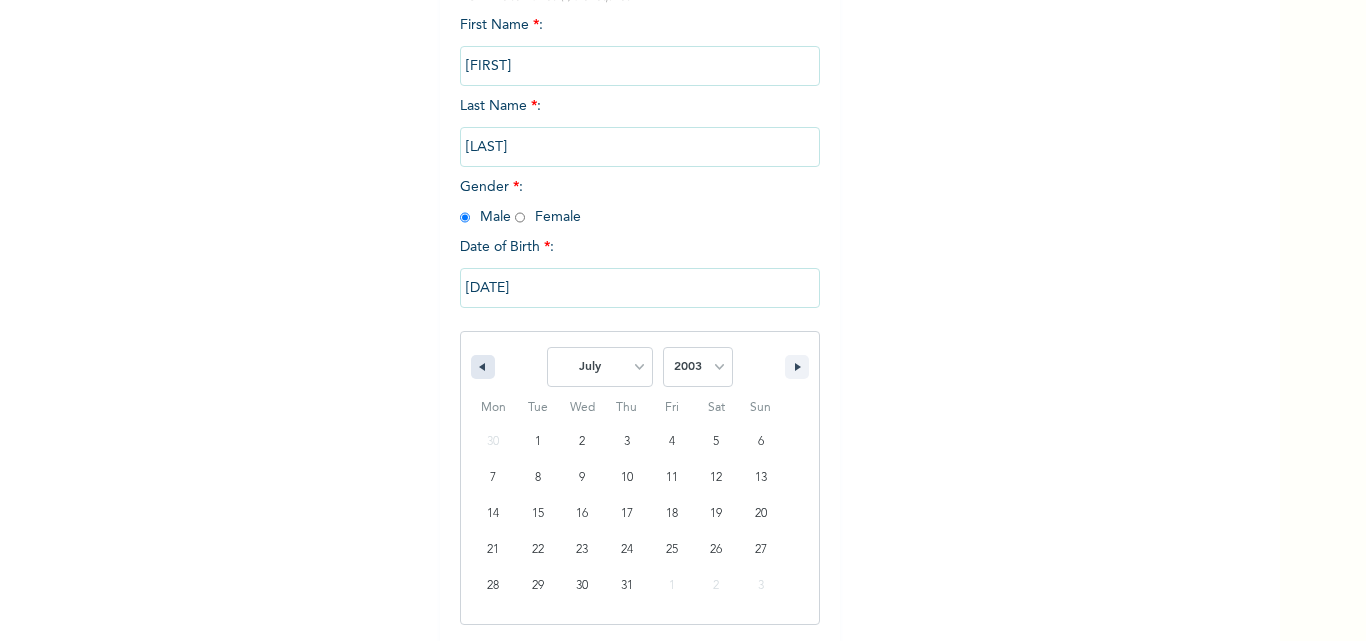 click at bounding box center (483, 367) 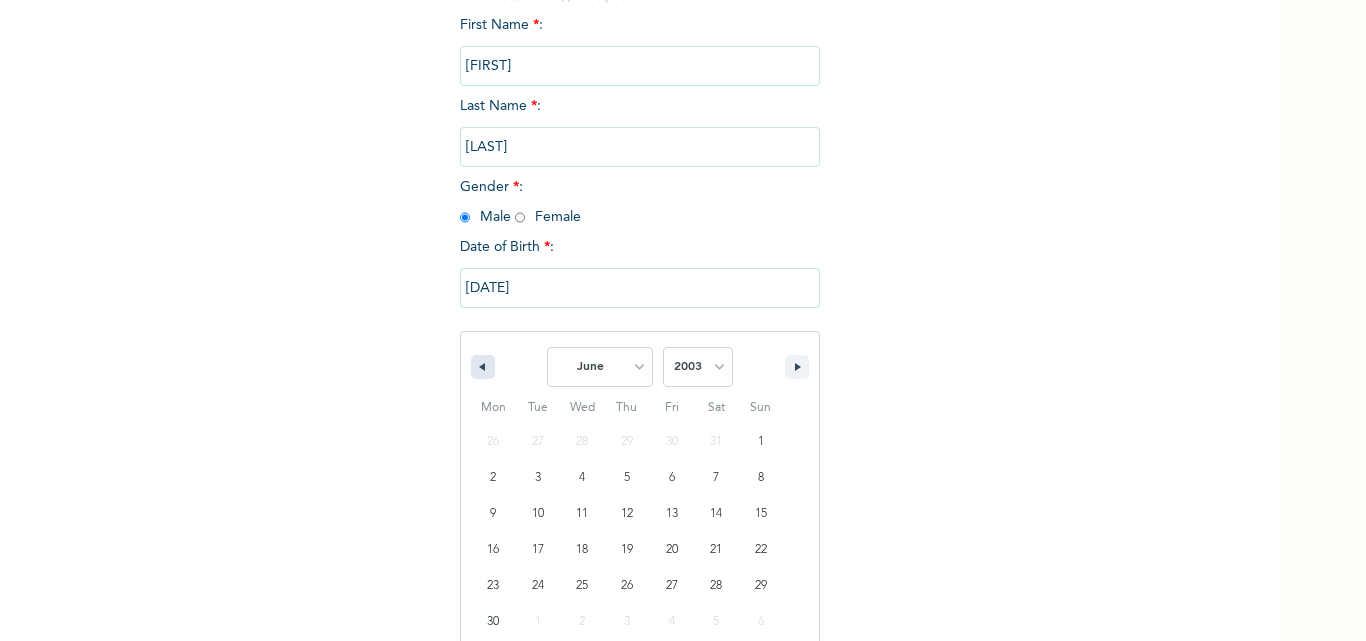 click at bounding box center (483, 367) 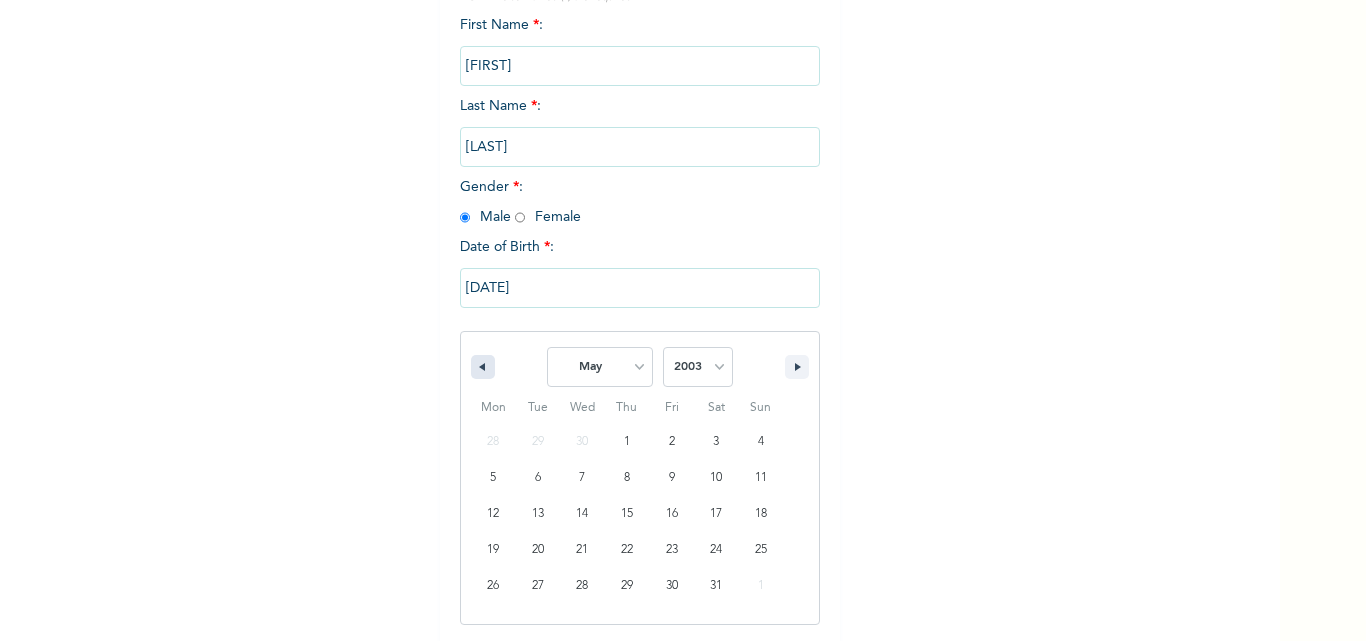 click at bounding box center [483, 367] 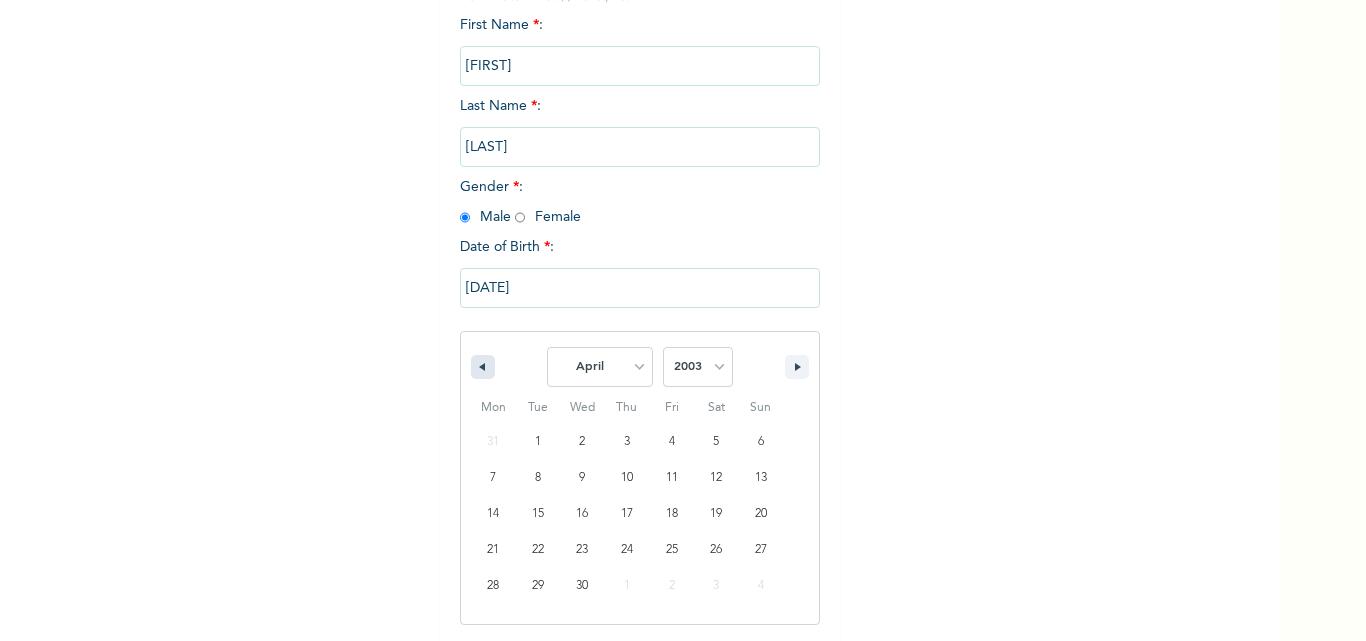 click at bounding box center (483, 367) 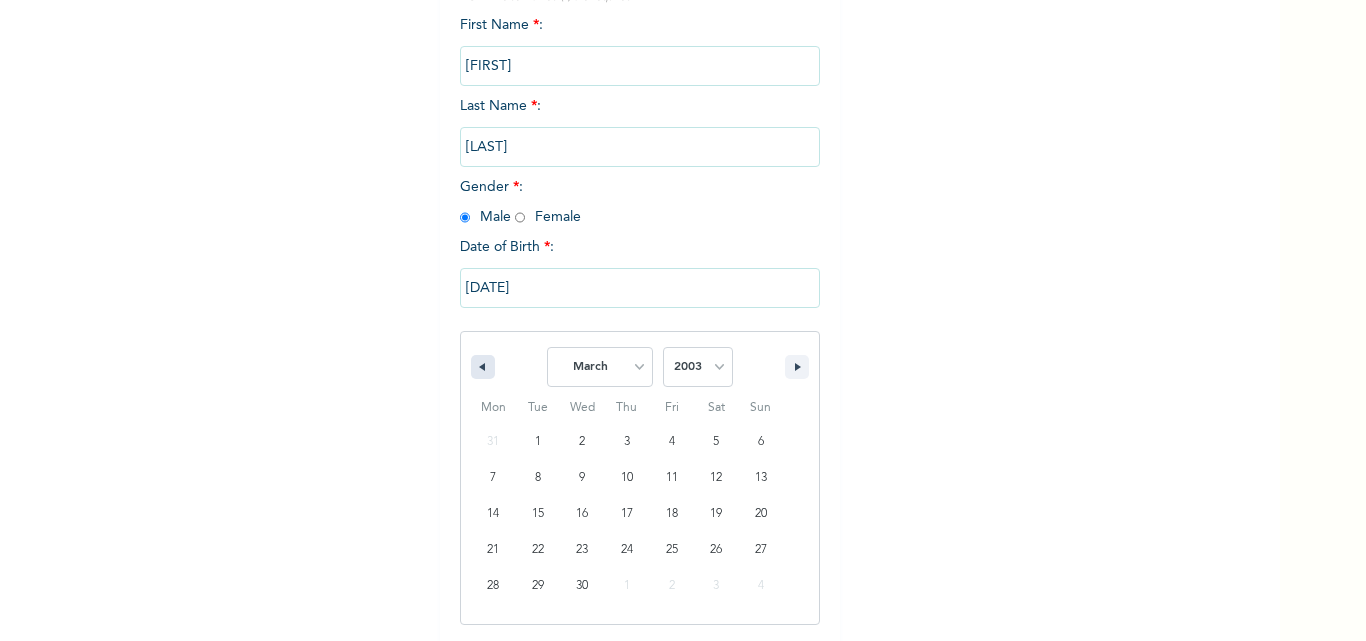click at bounding box center [483, 367] 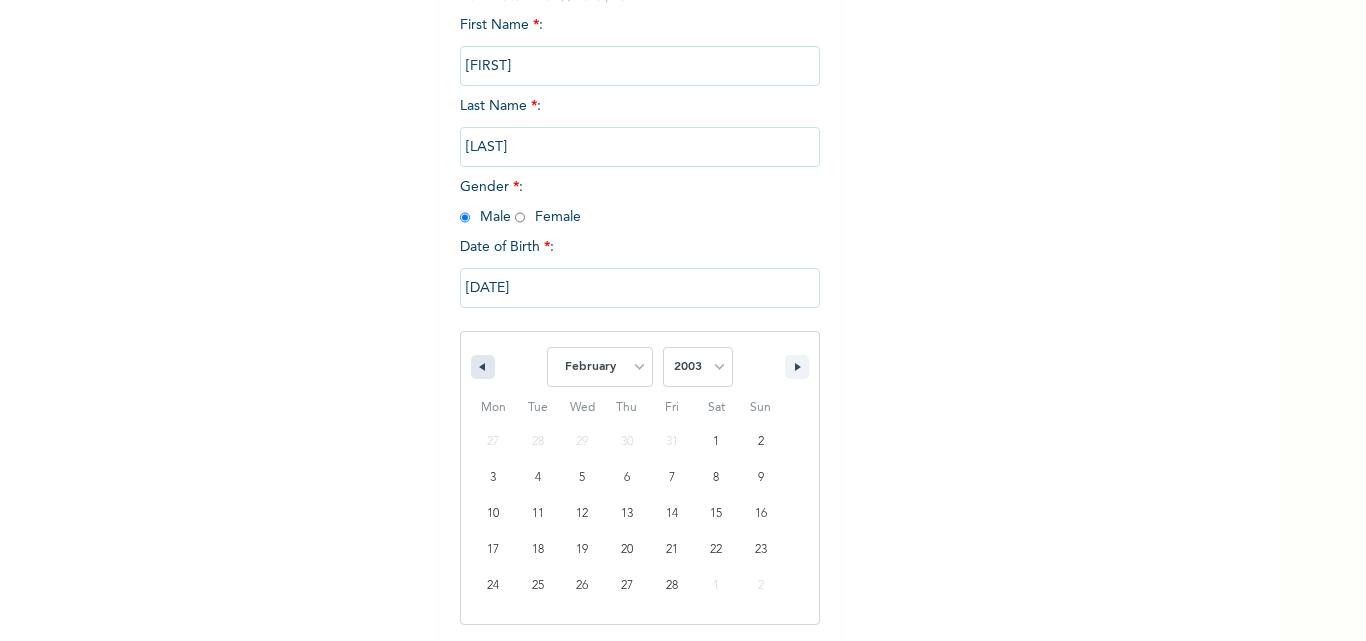 click at bounding box center [483, 367] 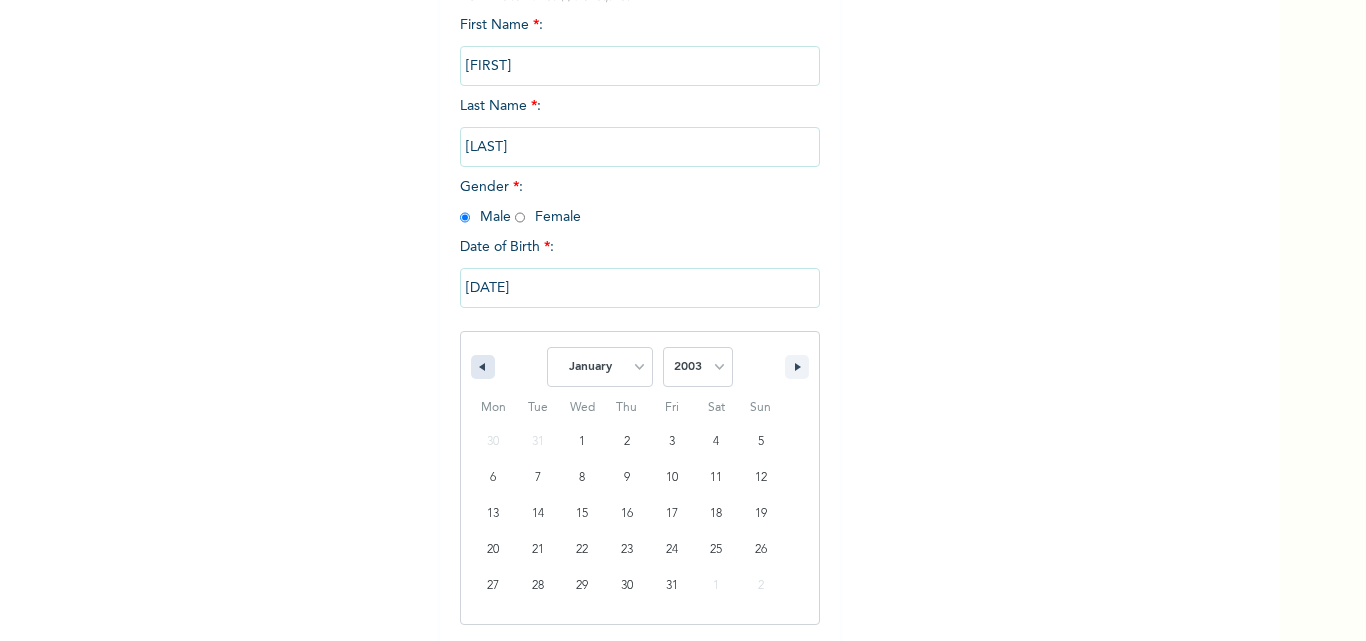 click at bounding box center (483, 367) 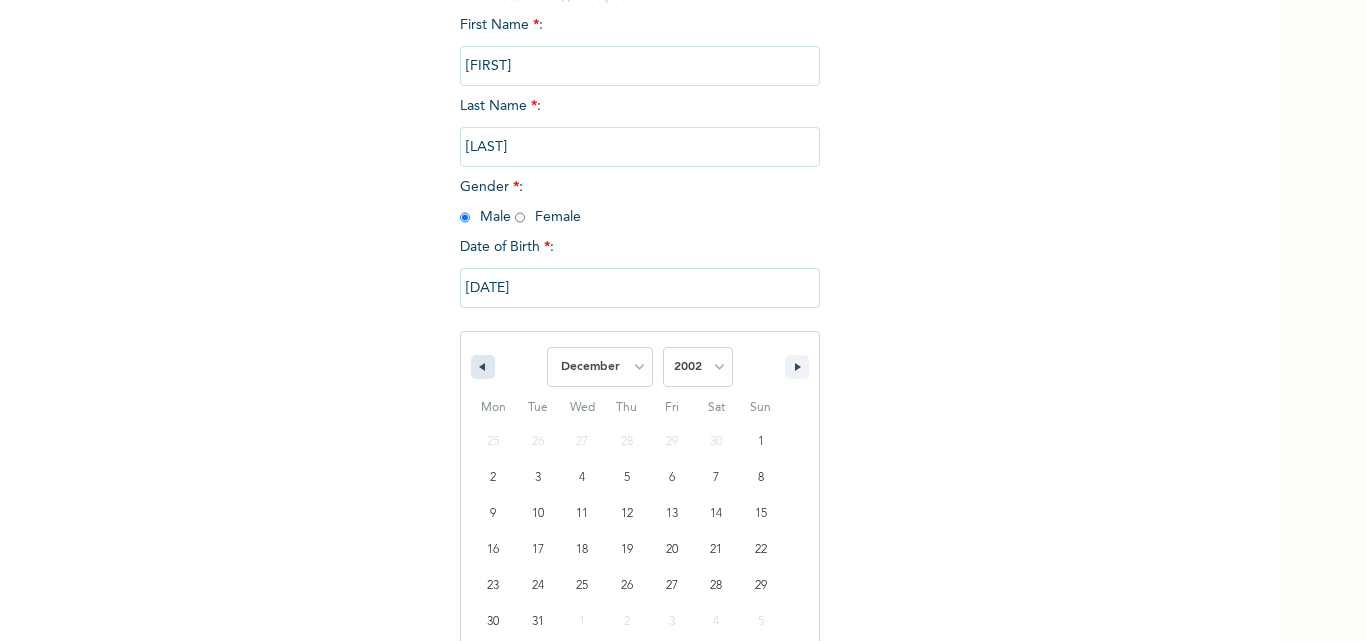 click at bounding box center (483, 367) 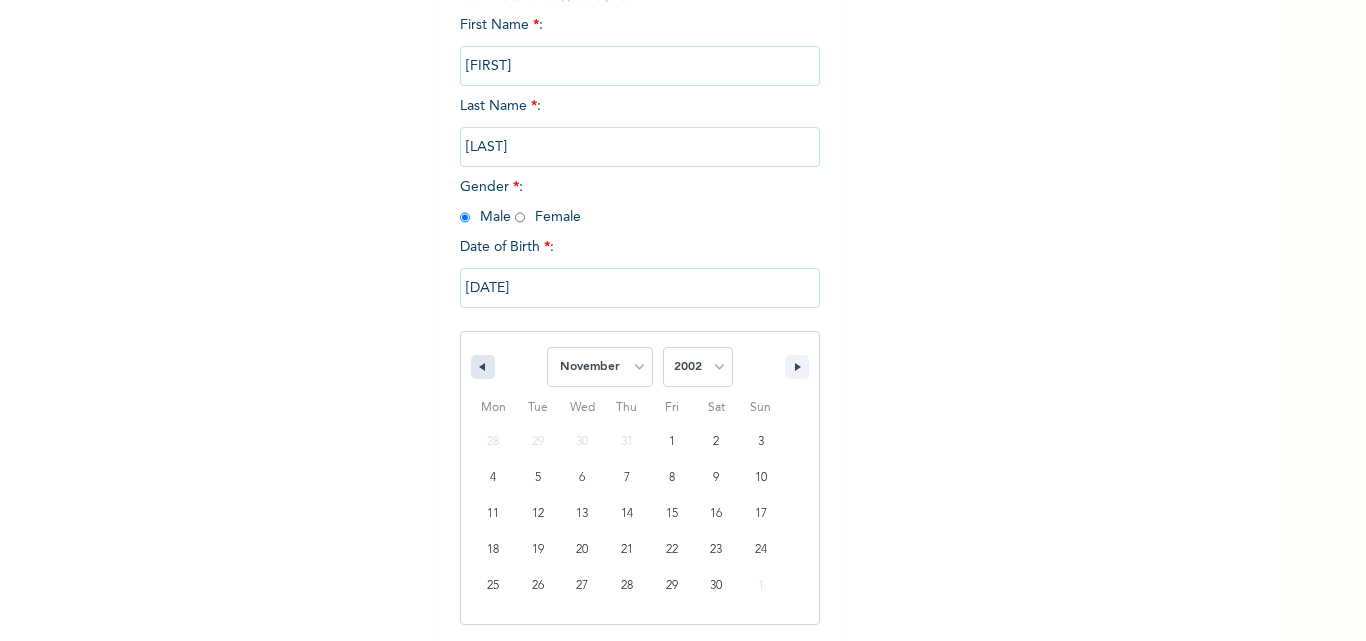 click at bounding box center [483, 367] 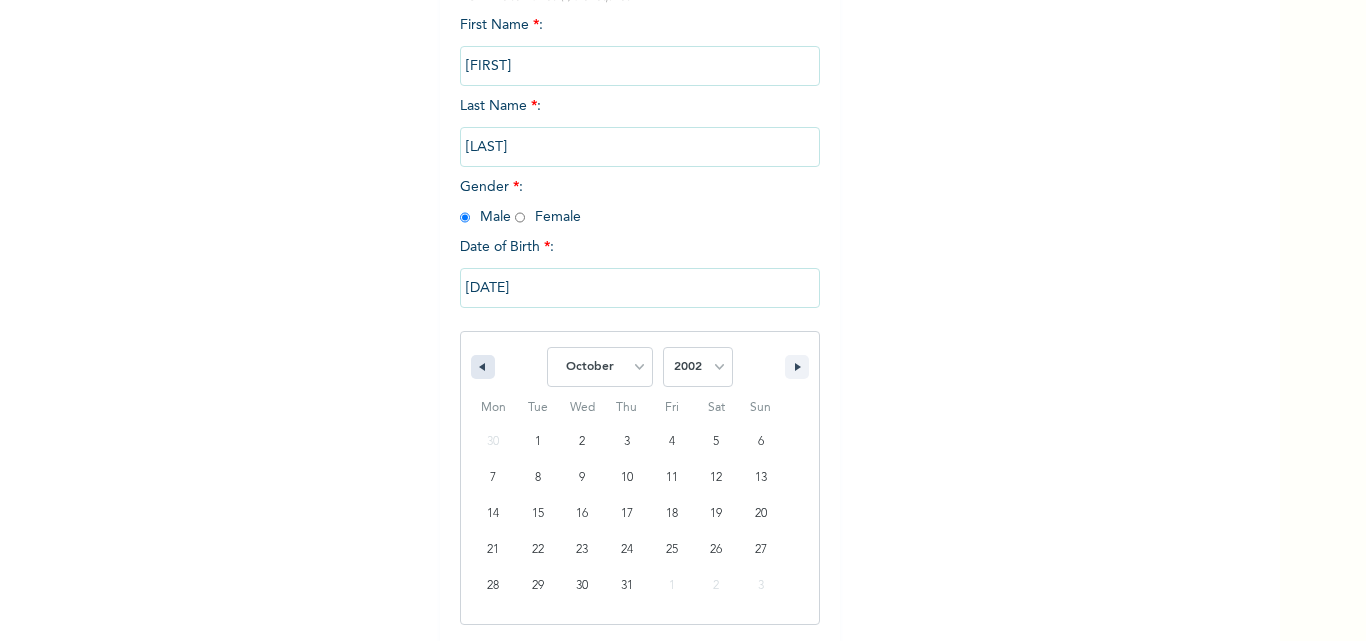 click at bounding box center (483, 367) 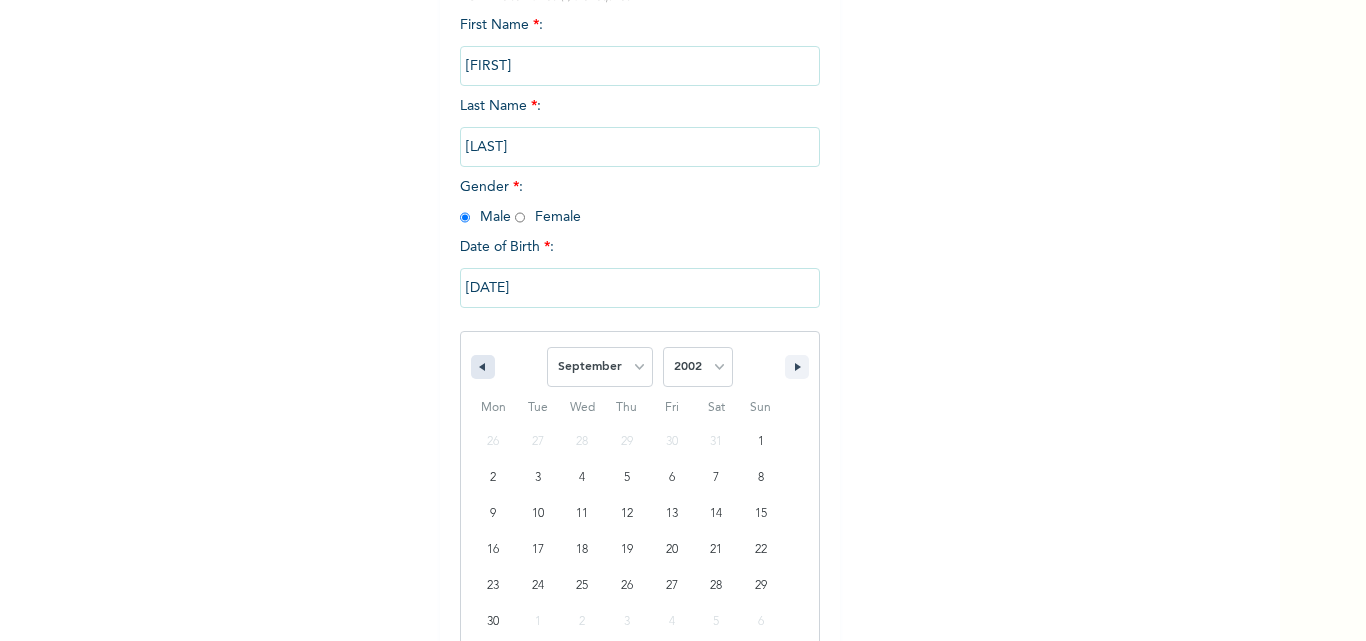 click at bounding box center [483, 367] 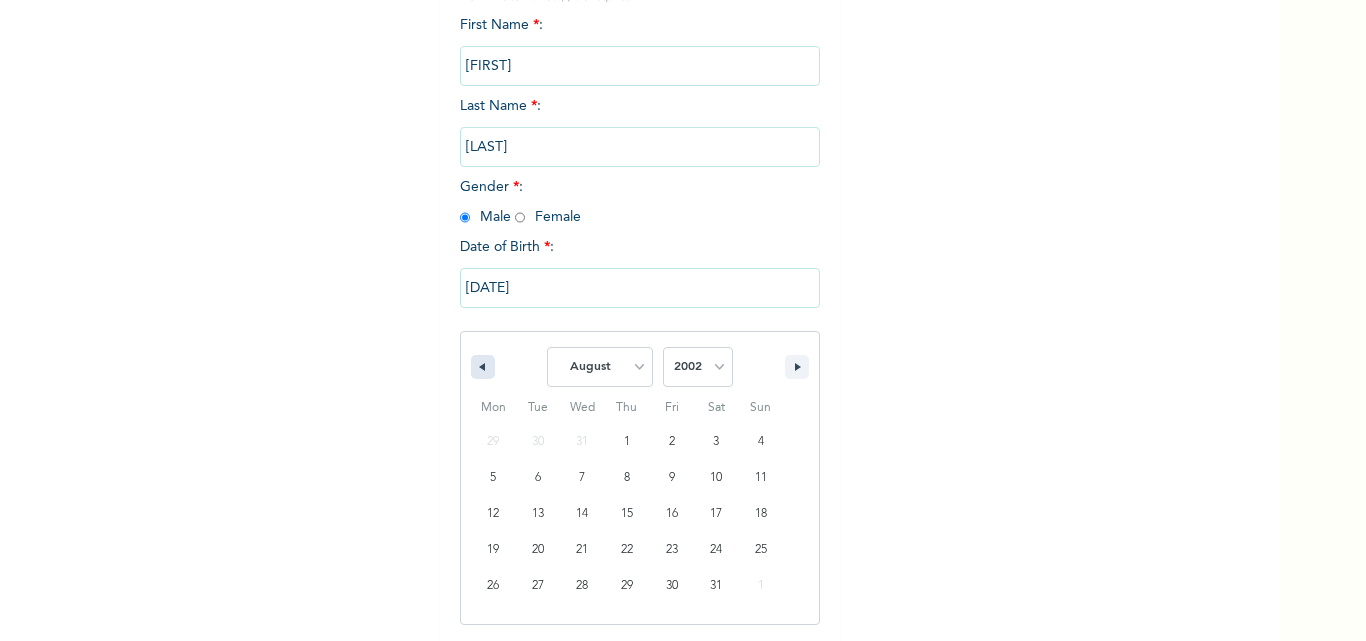 click at bounding box center (483, 367) 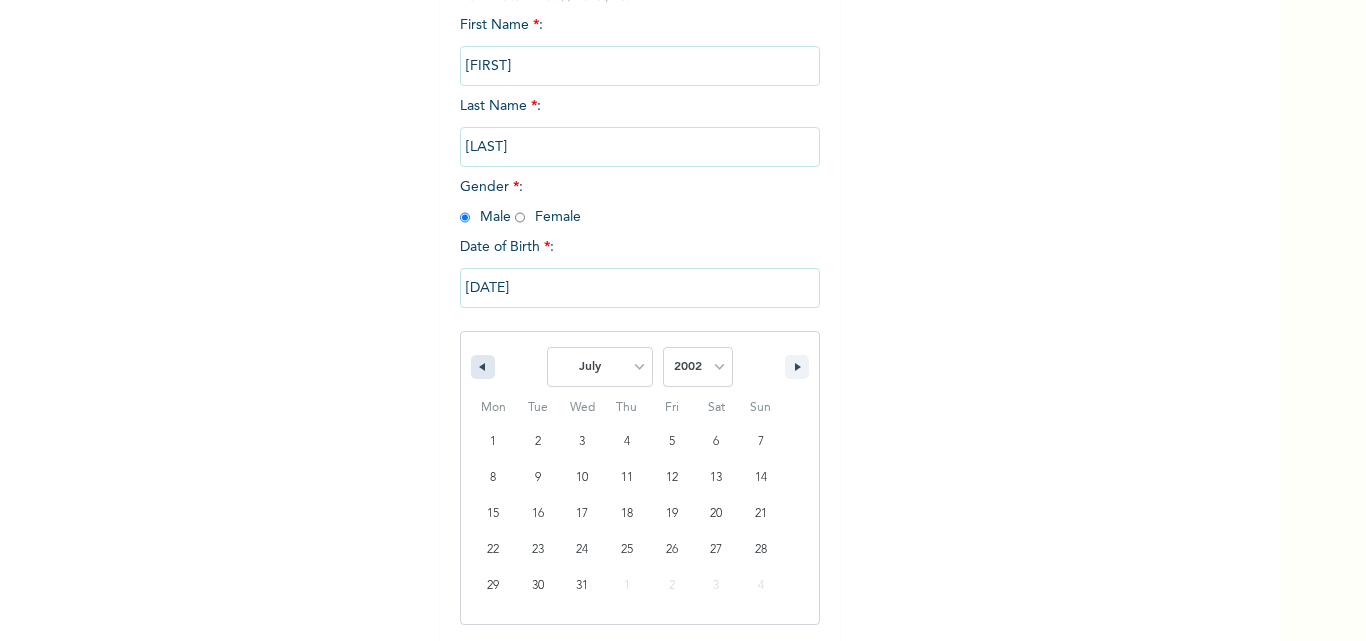 click at bounding box center (483, 367) 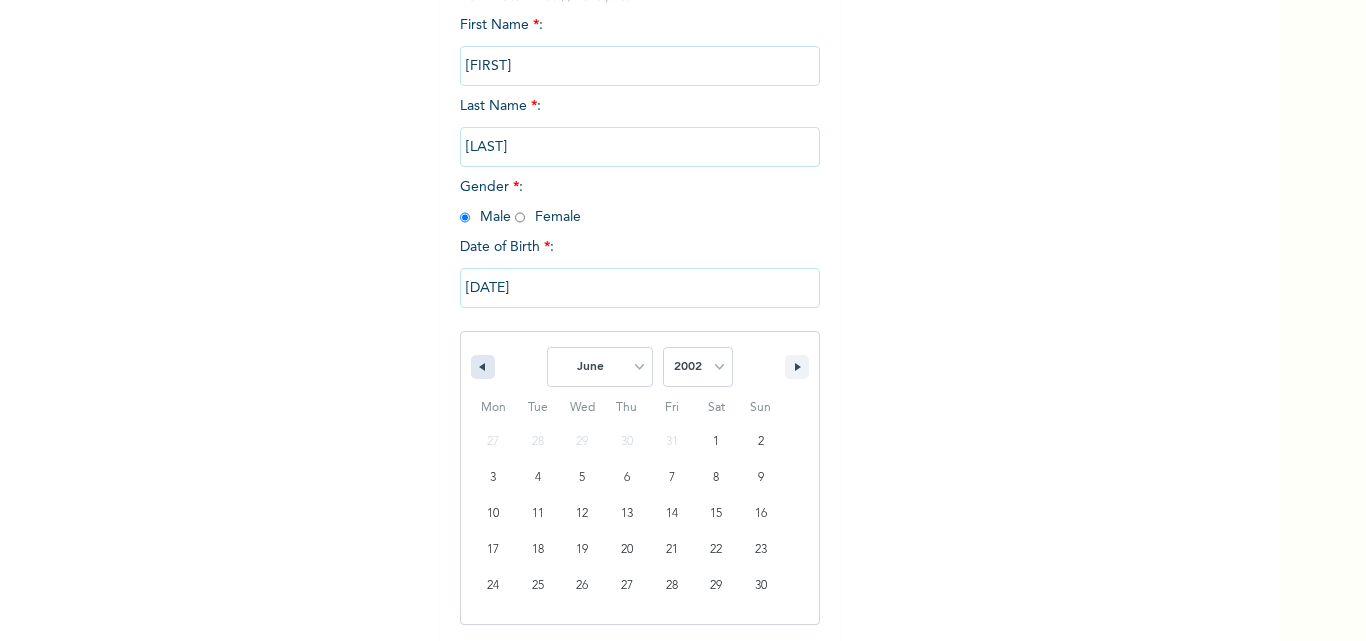 click at bounding box center (483, 367) 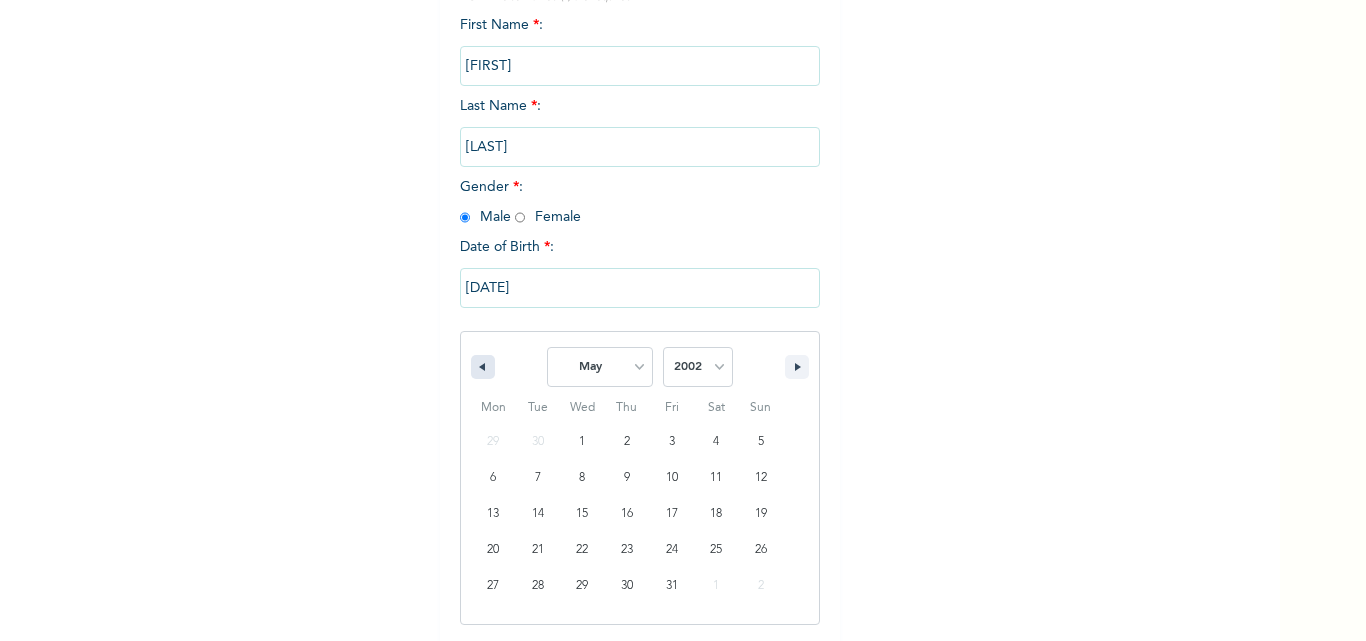click at bounding box center [483, 367] 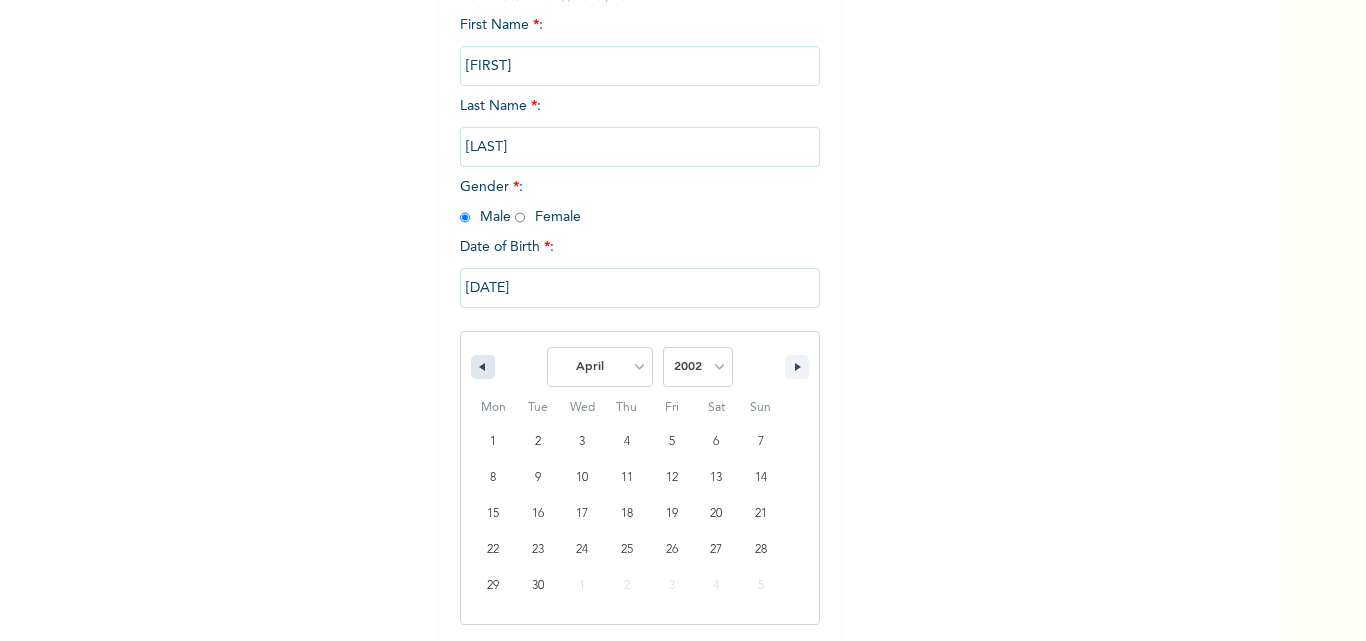 click at bounding box center [483, 367] 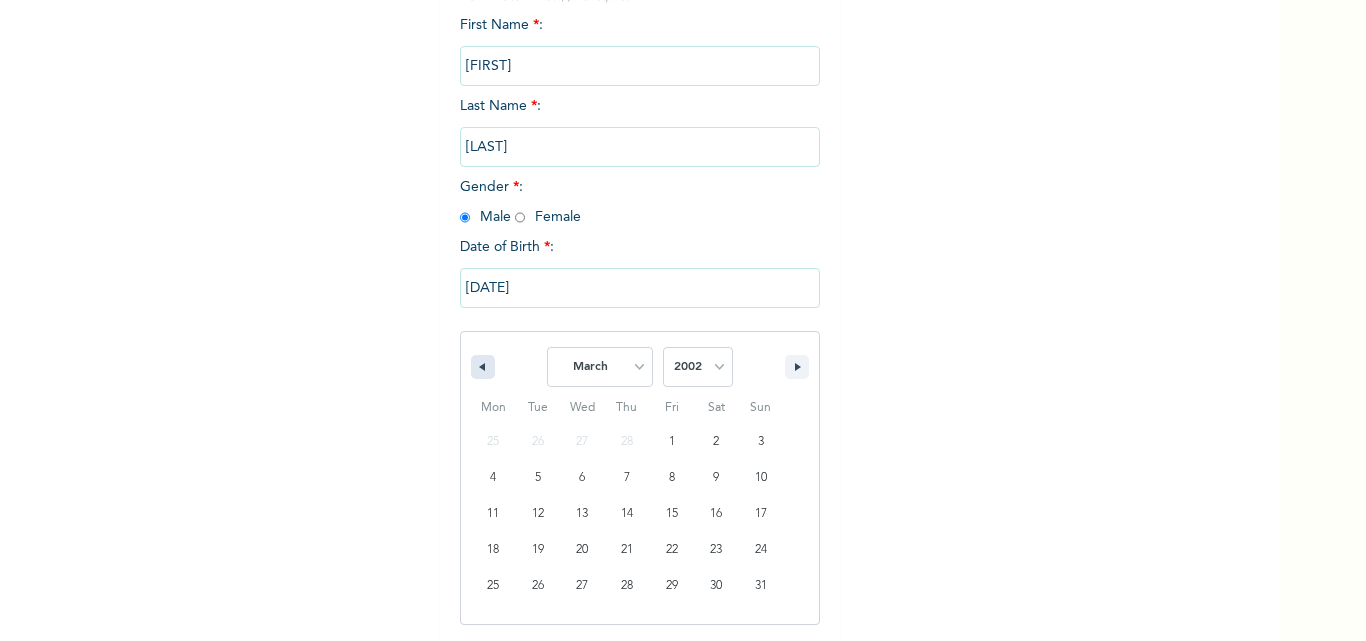 click at bounding box center (483, 367) 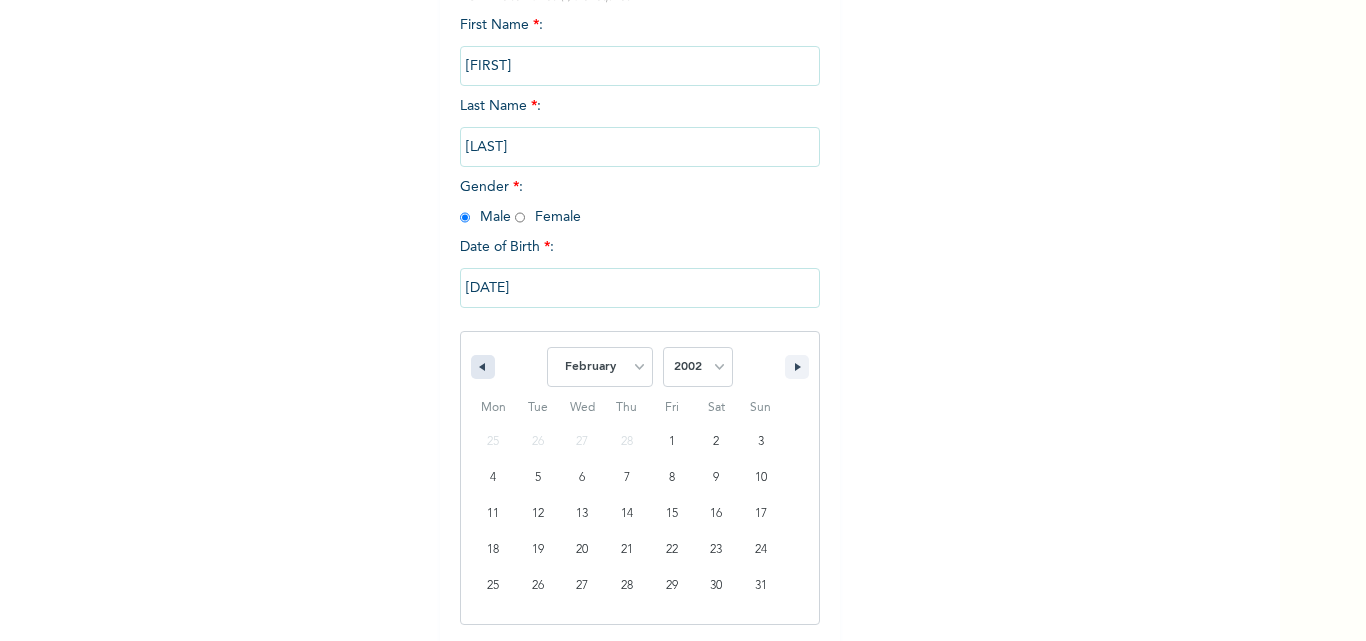 click at bounding box center (483, 367) 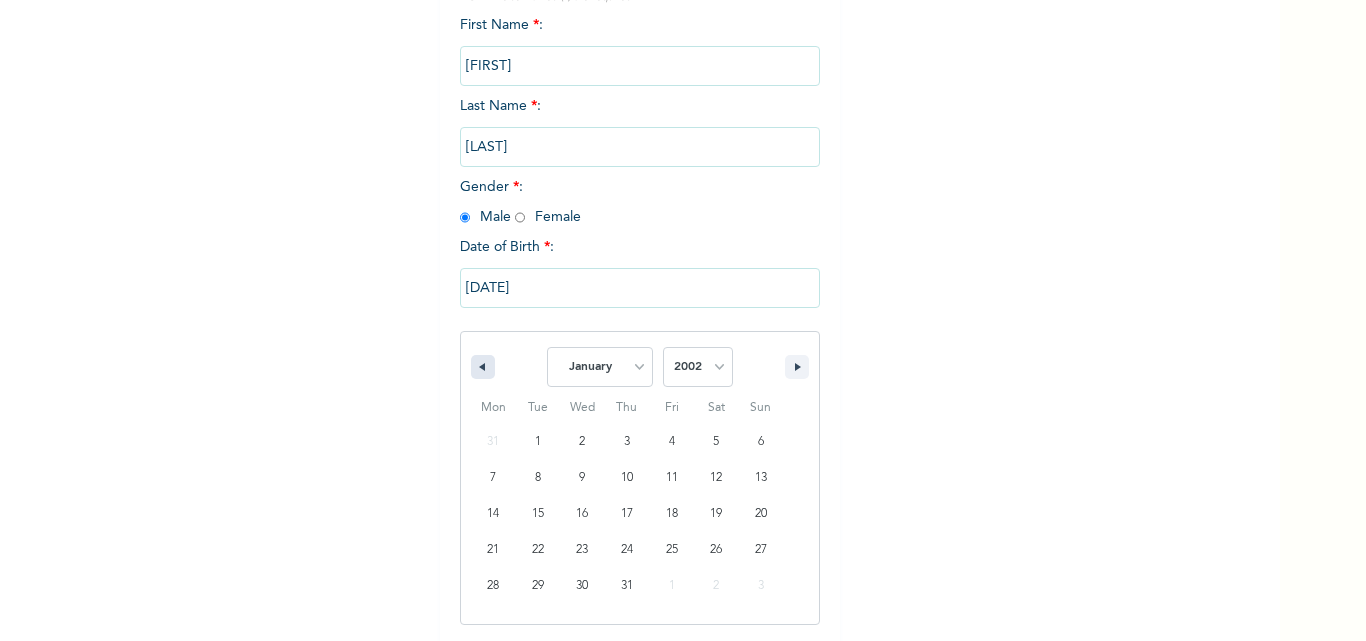 click at bounding box center [483, 367] 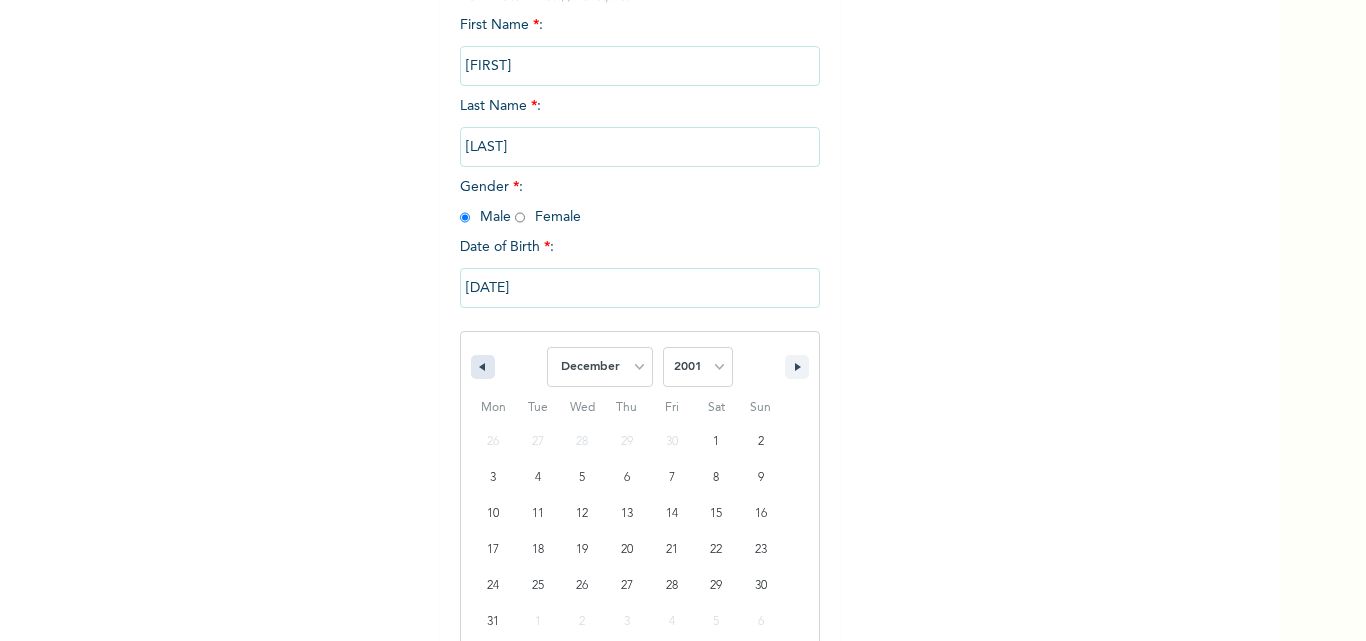 click at bounding box center [483, 367] 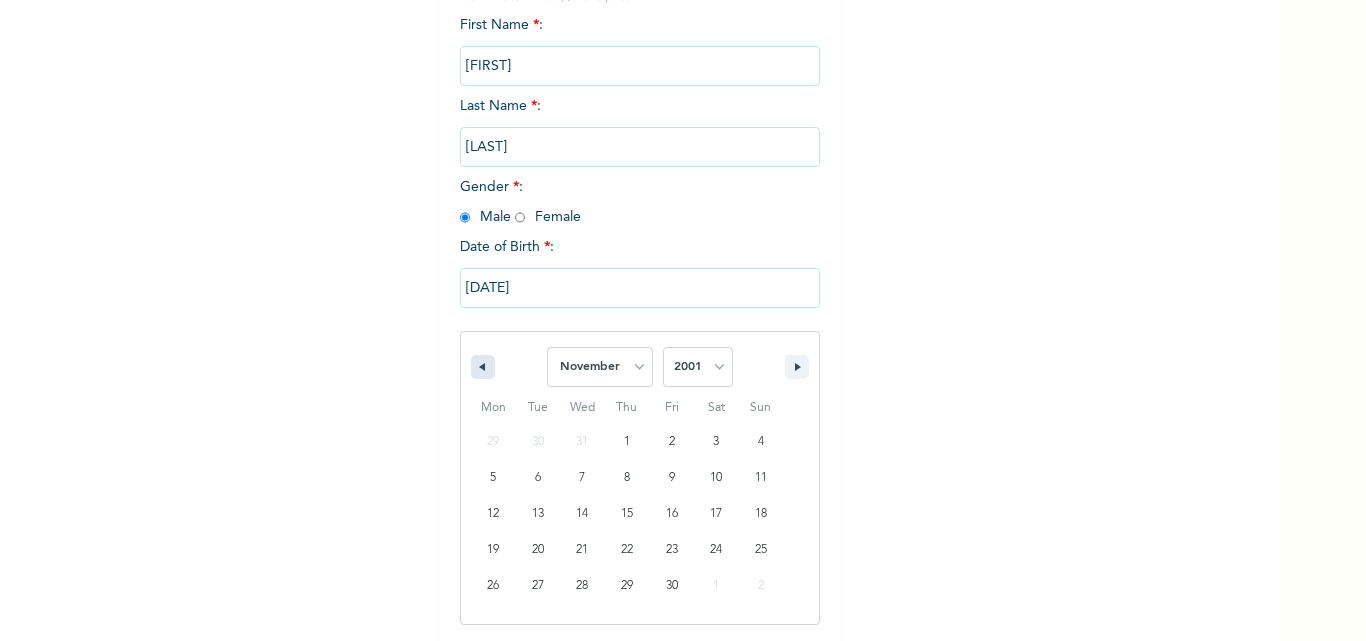 click at bounding box center [483, 367] 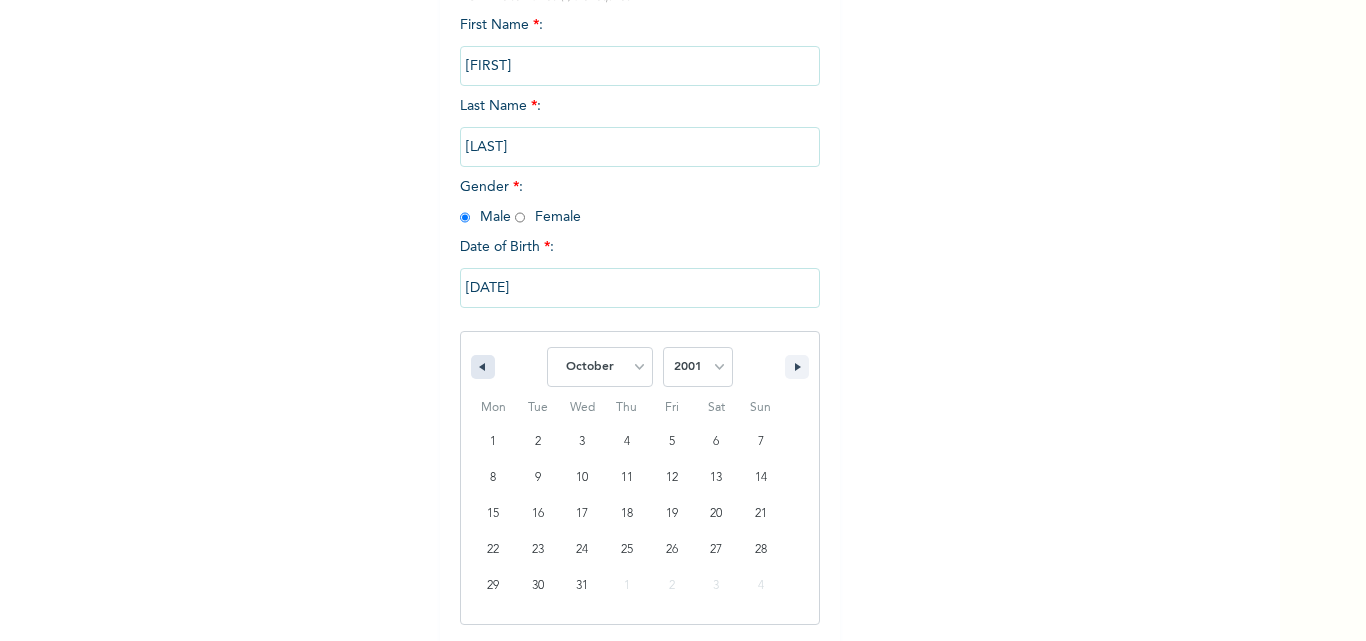 click at bounding box center [483, 367] 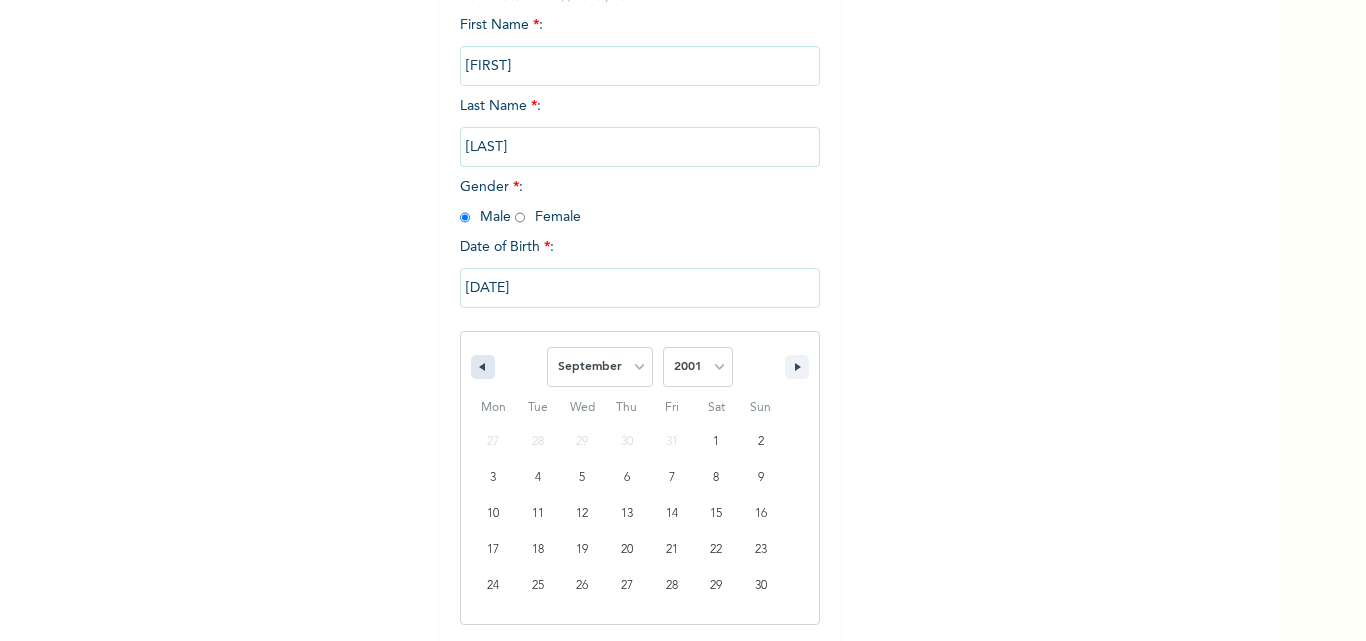click at bounding box center [483, 367] 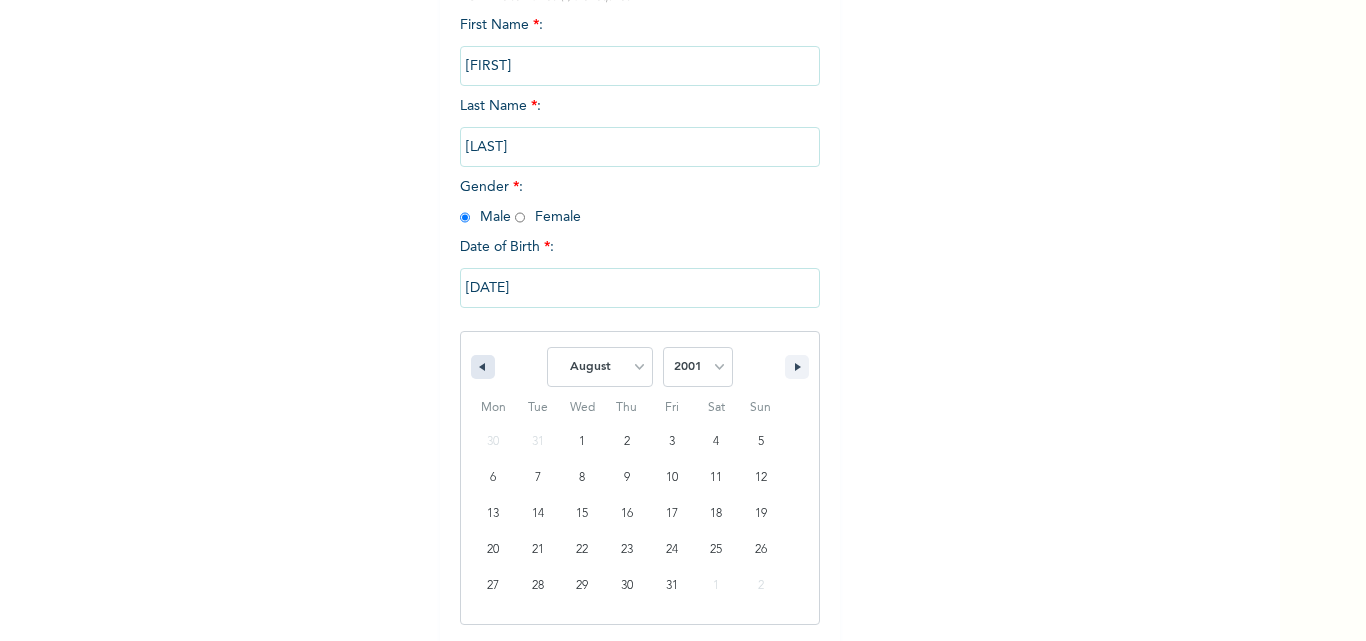 click at bounding box center (483, 367) 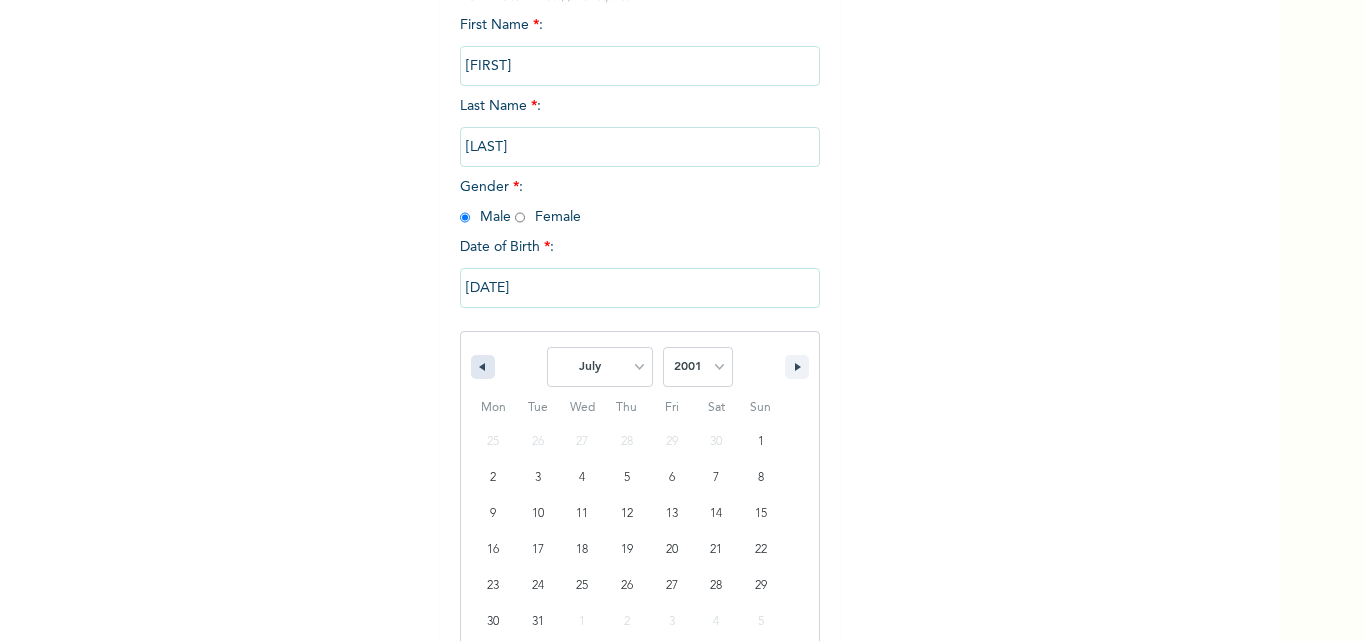 click at bounding box center [483, 367] 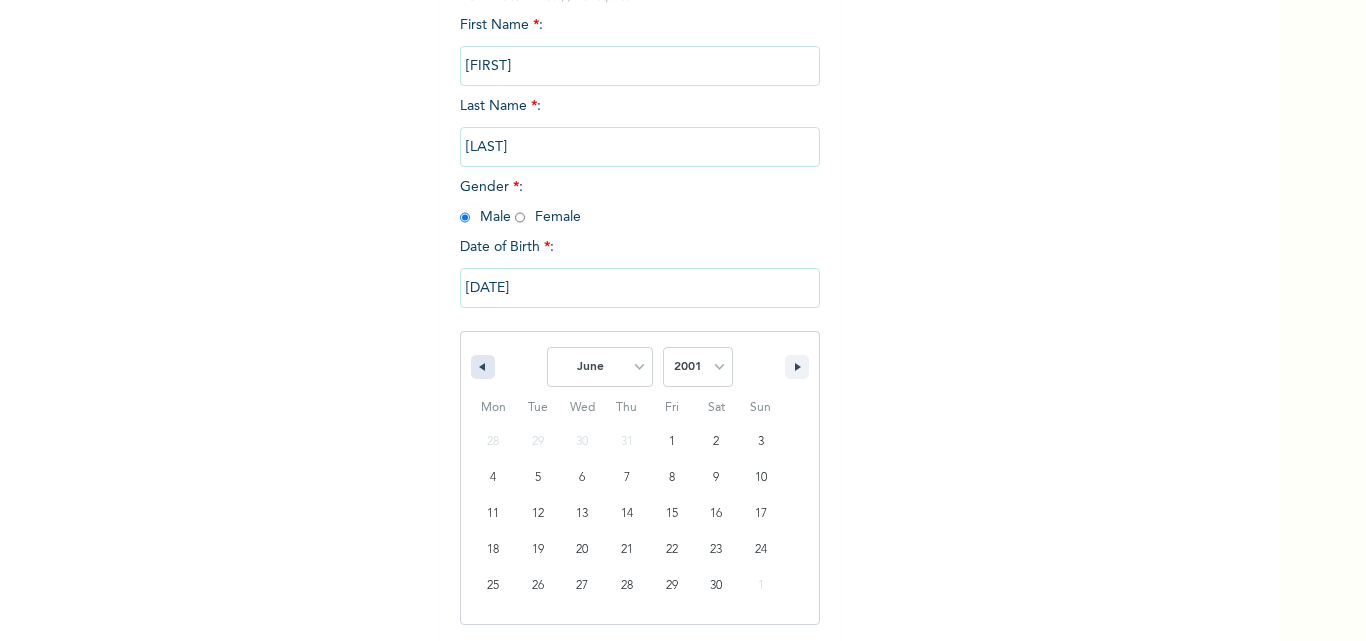 click at bounding box center (483, 367) 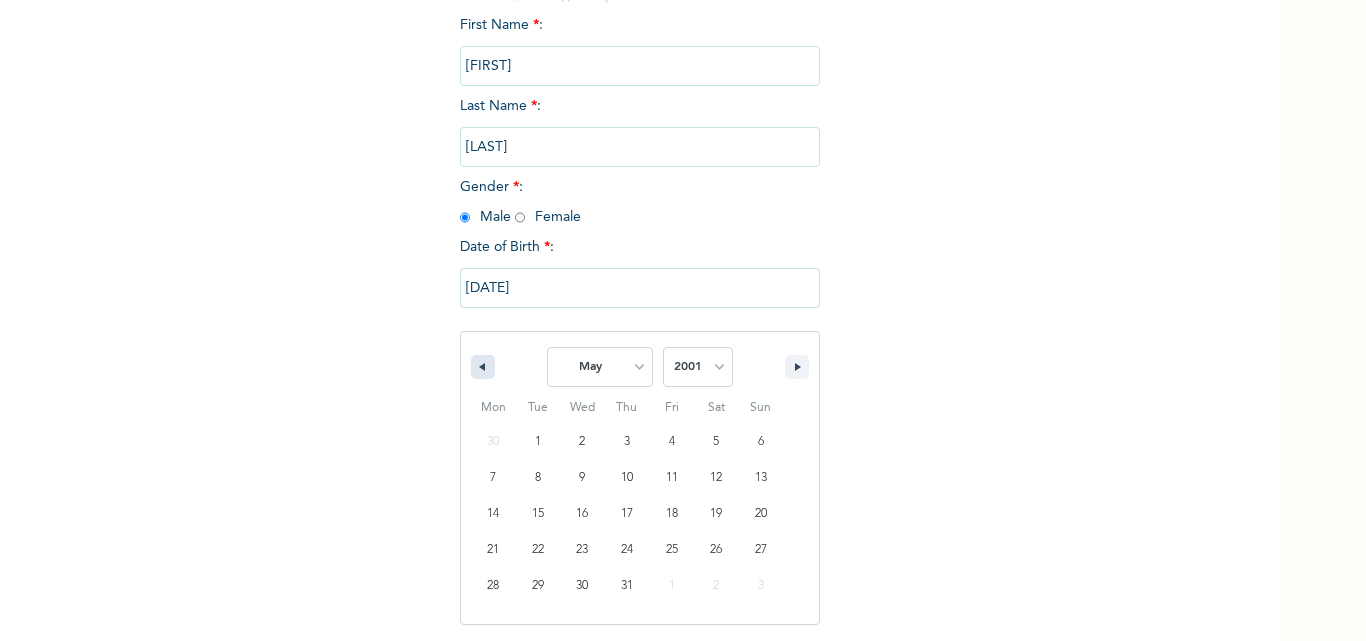 click at bounding box center [483, 367] 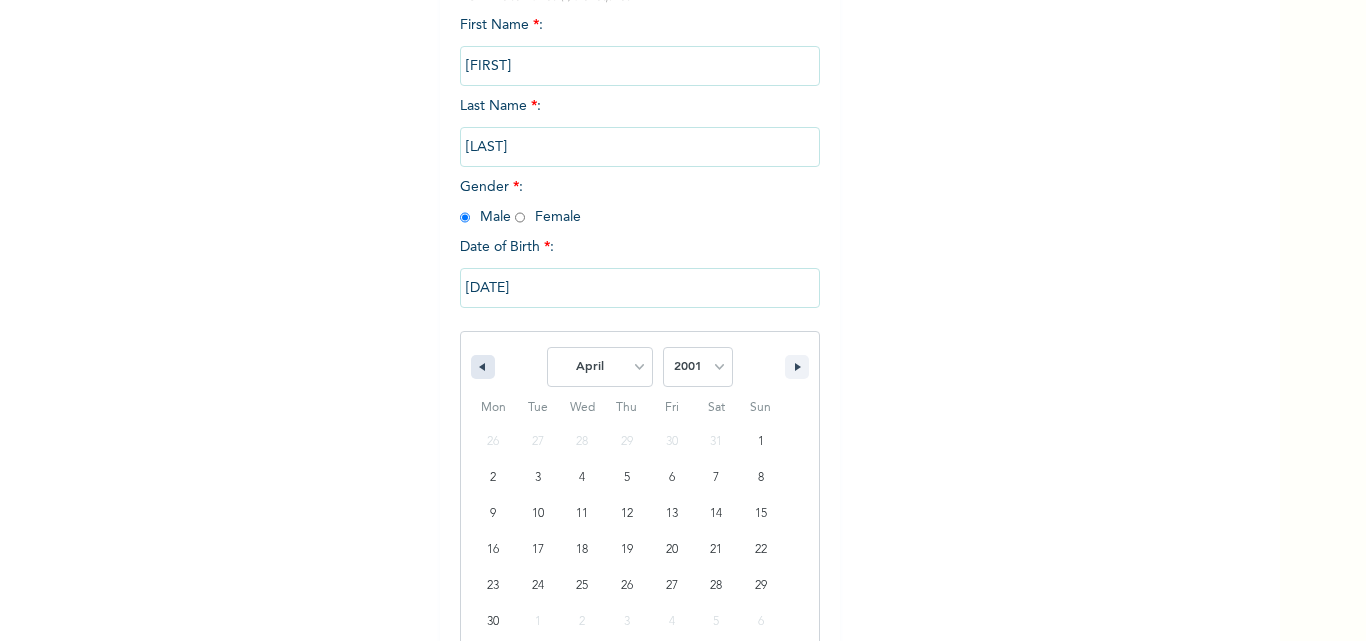 click at bounding box center (483, 367) 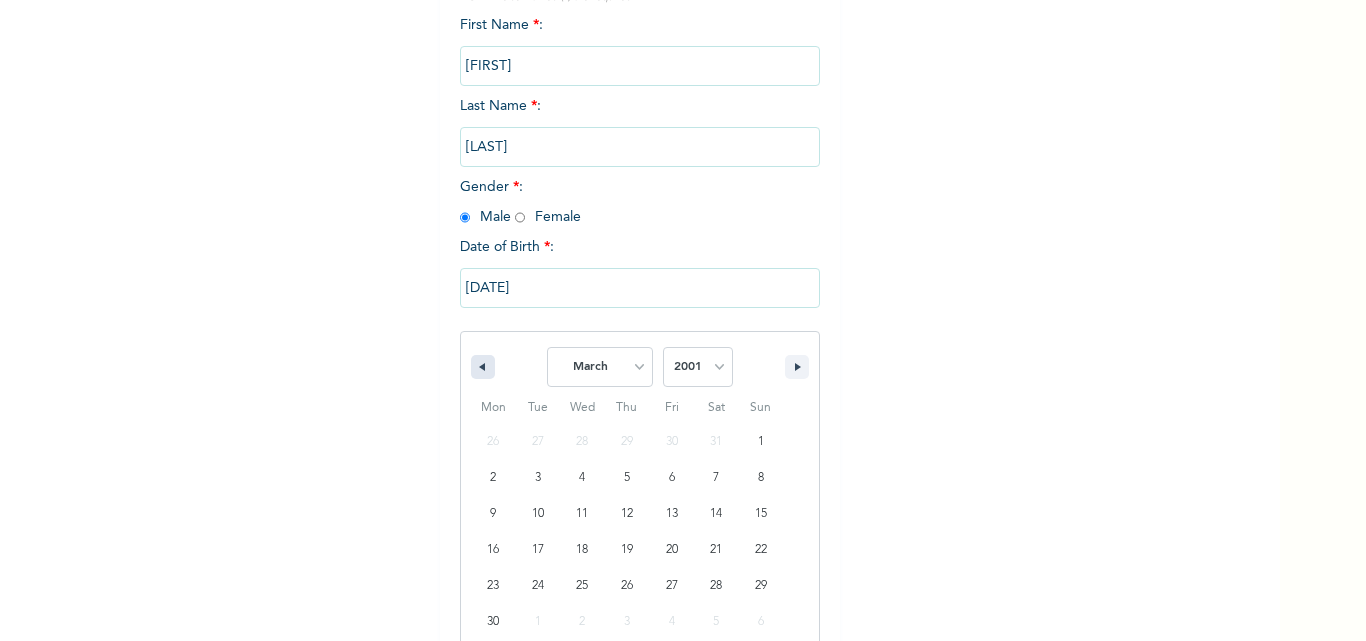 click at bounding box center (480, 367) 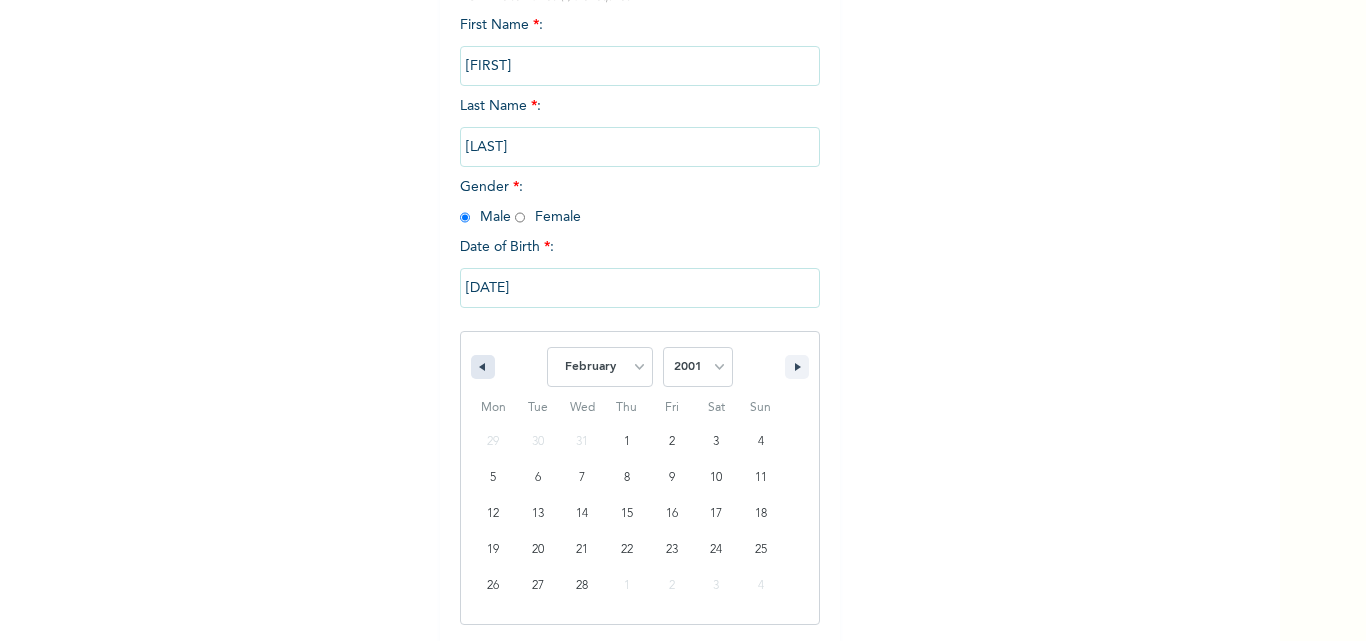 click at bounding box center [480, 367] 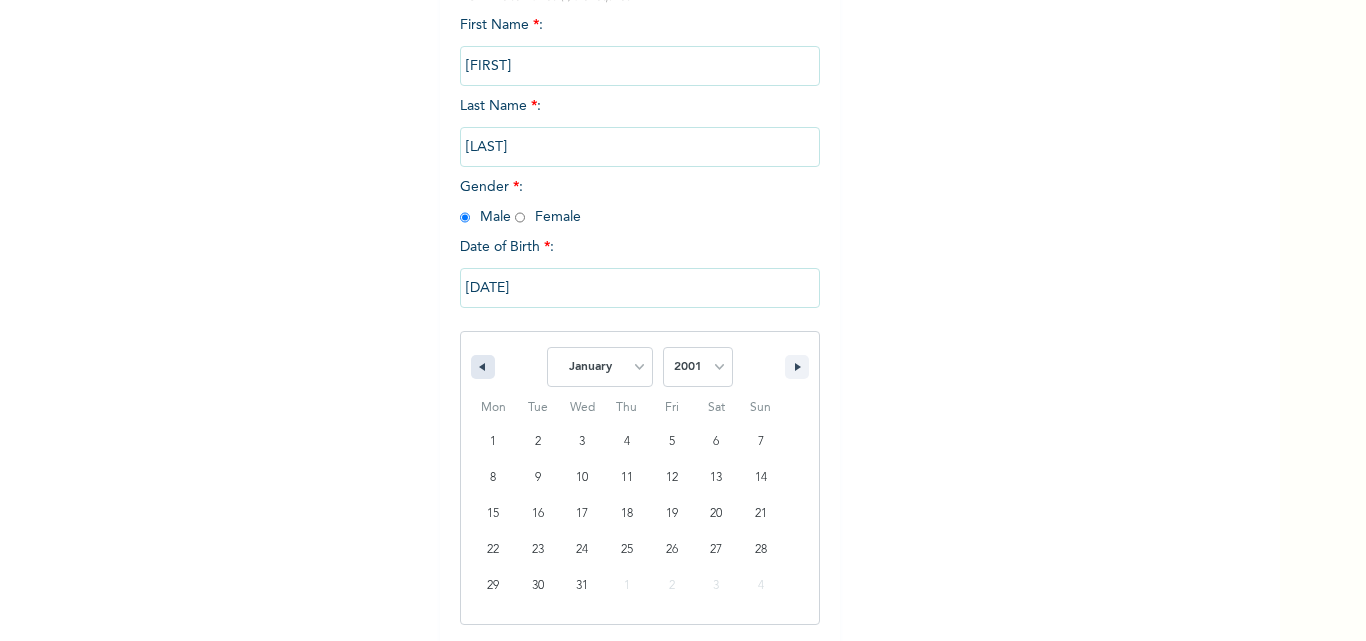 click at bounding box center (480, 367) 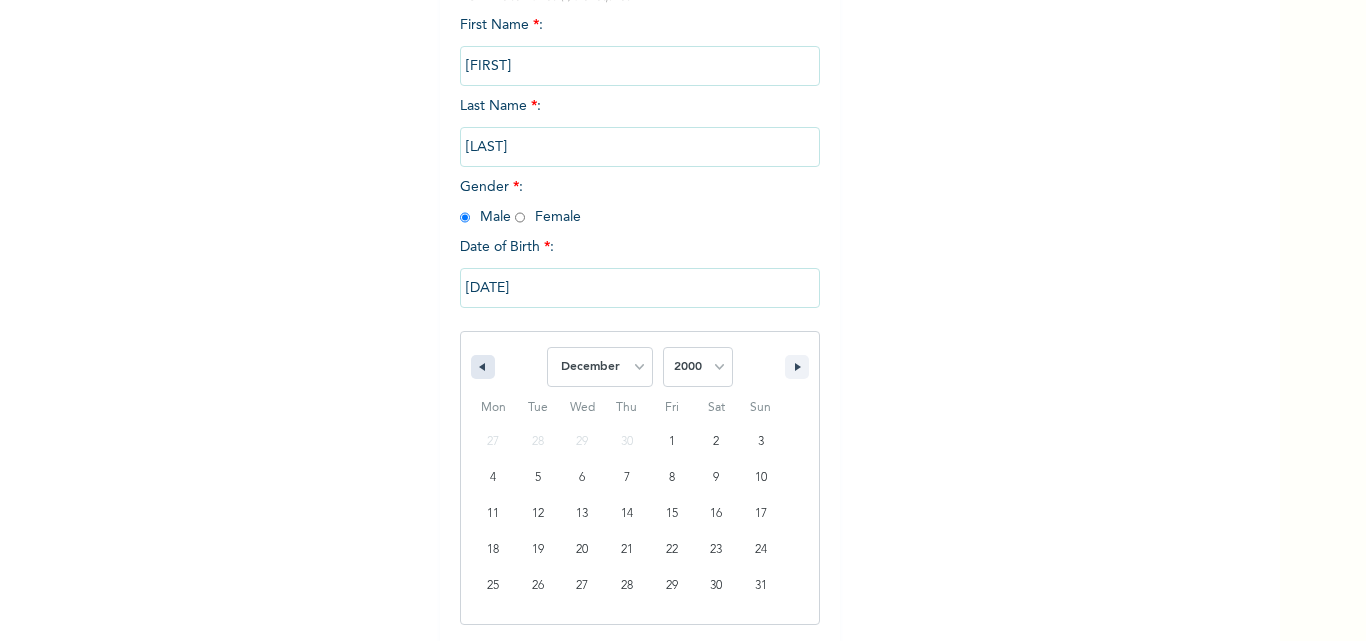 click at bounding box center (480, 367) 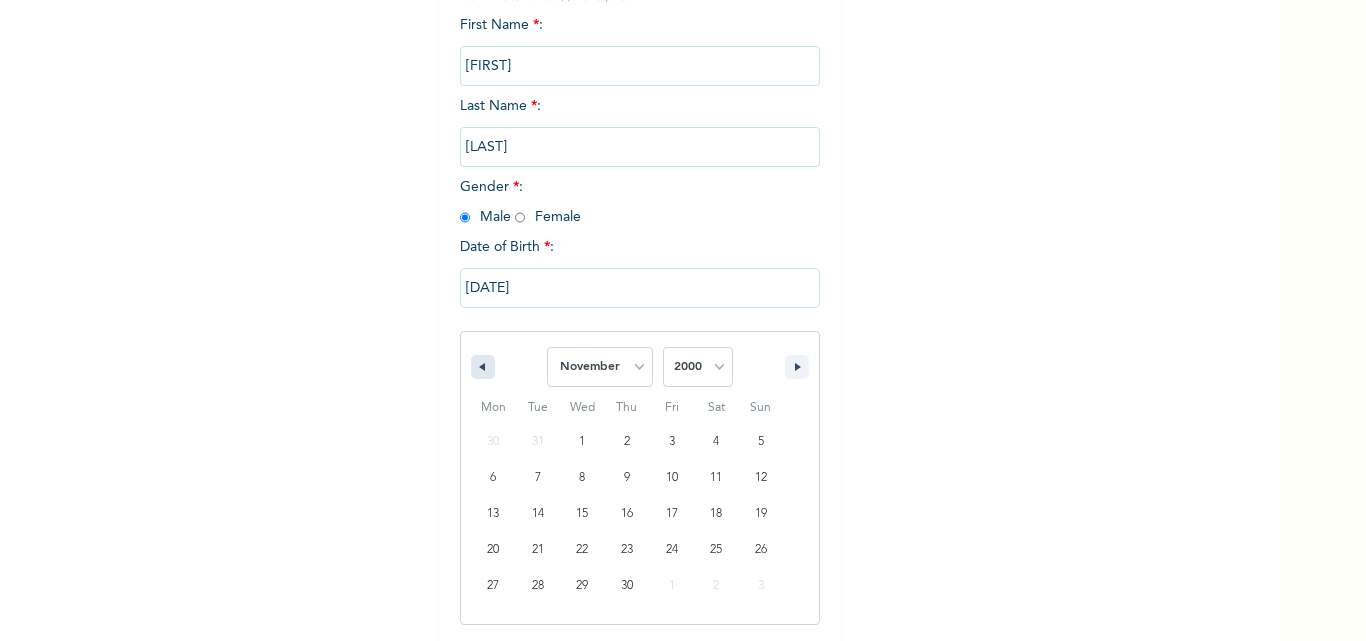 click at bounding box center [483, 367] 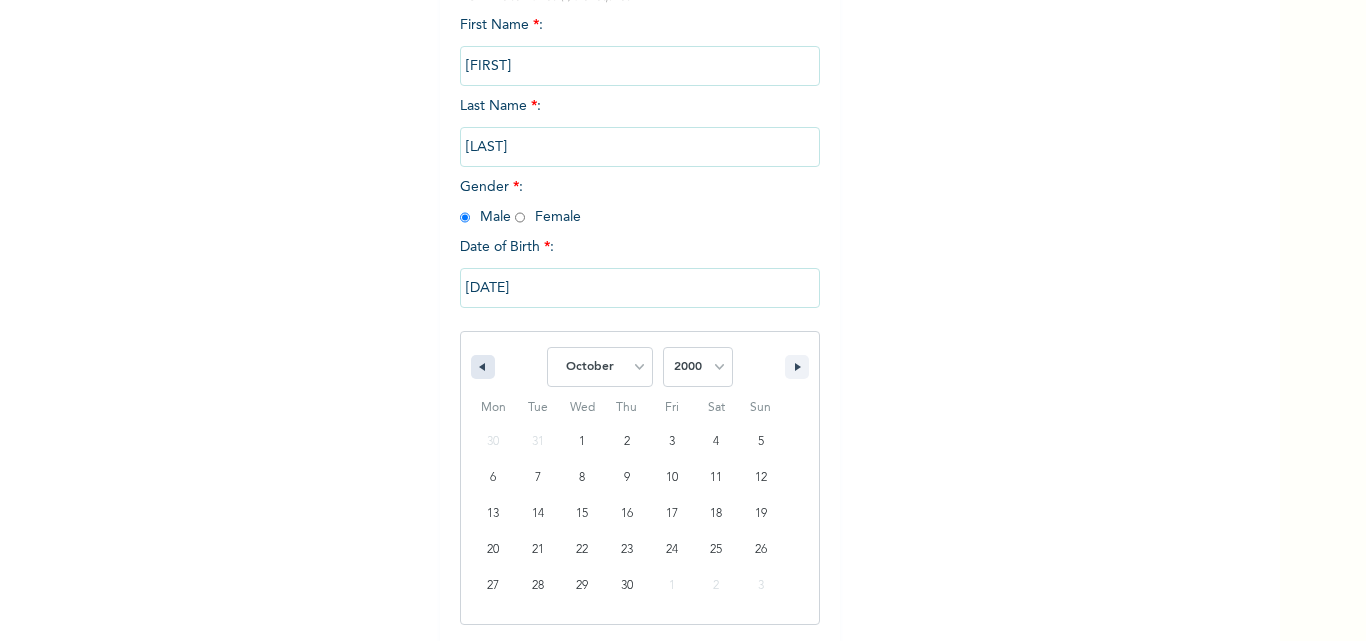 click at bounding box center [483, 367] 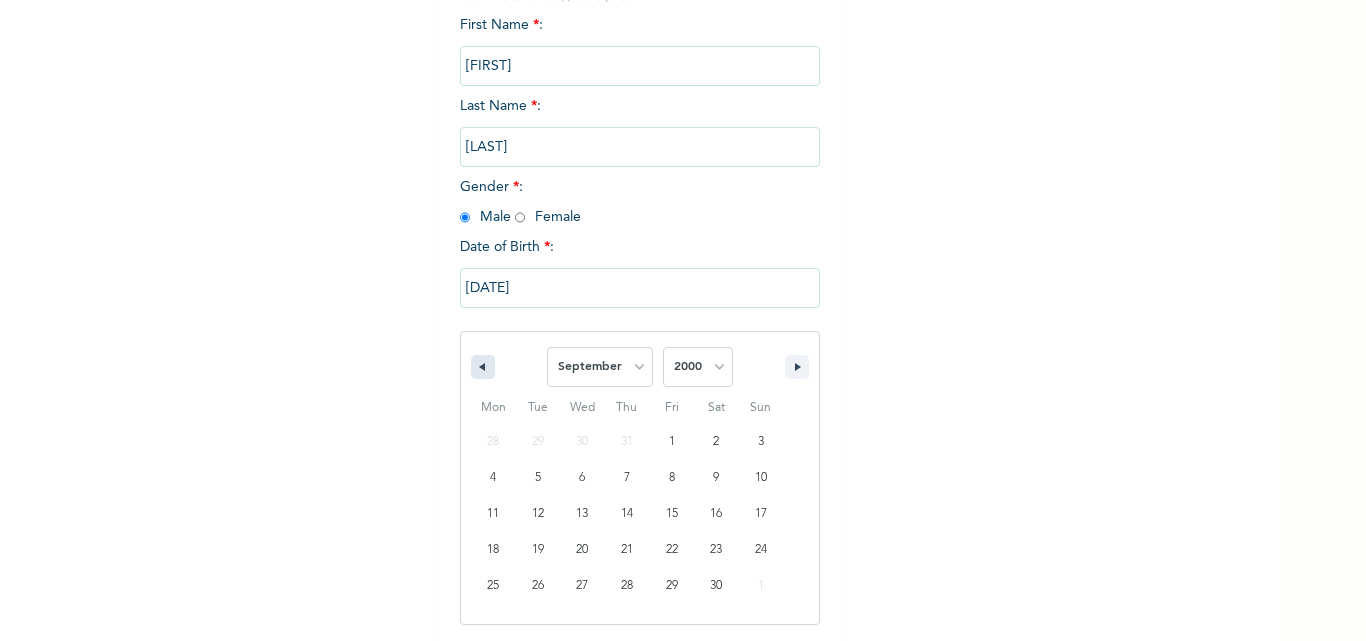 click at bounding box center (483, 367) 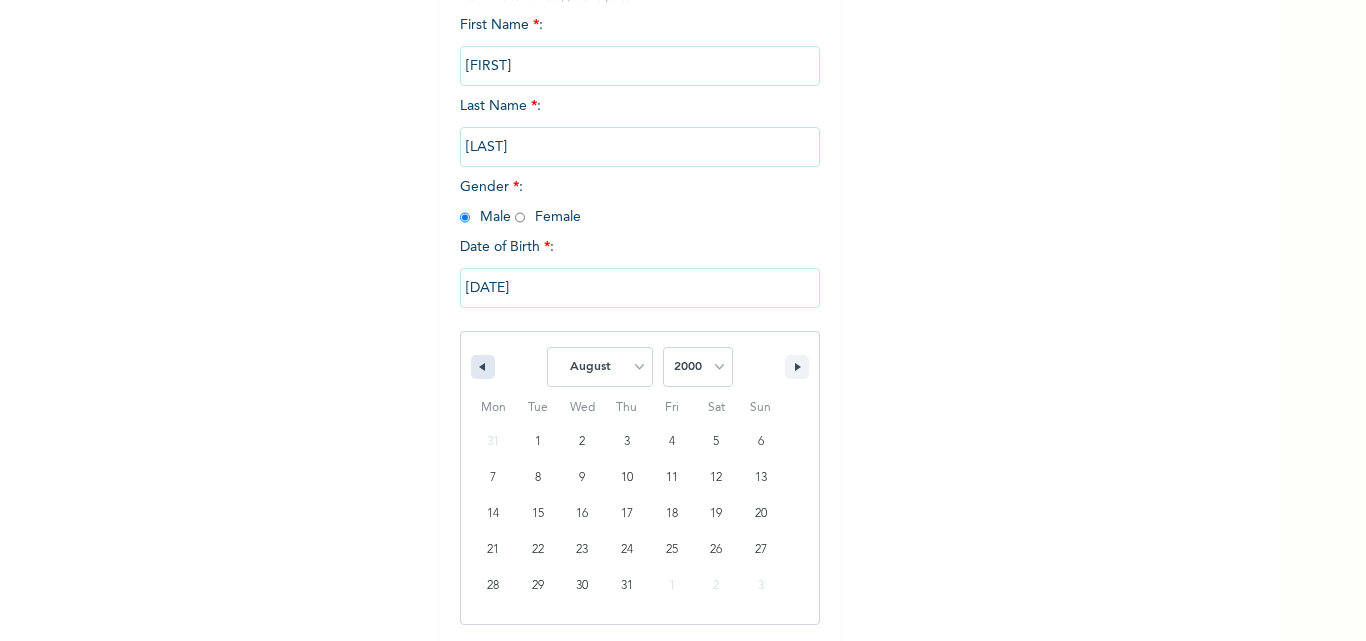 click at bounding box center [483, 367] 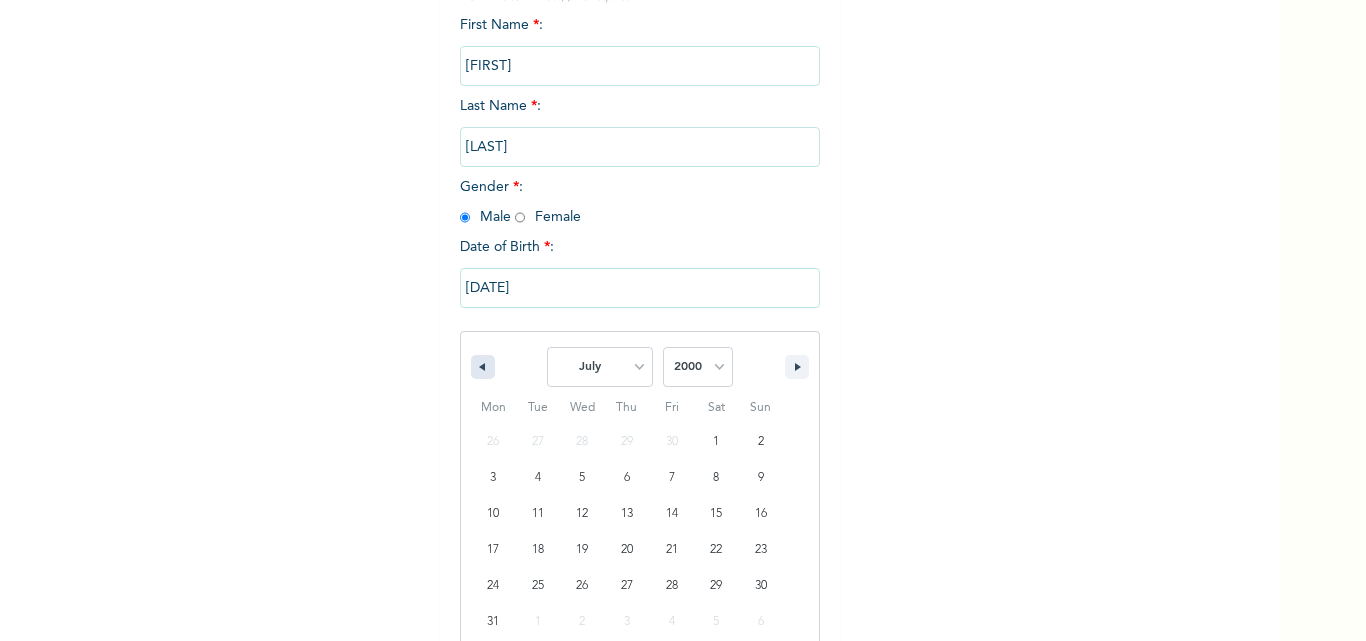 click at bounding box center [483, 367] 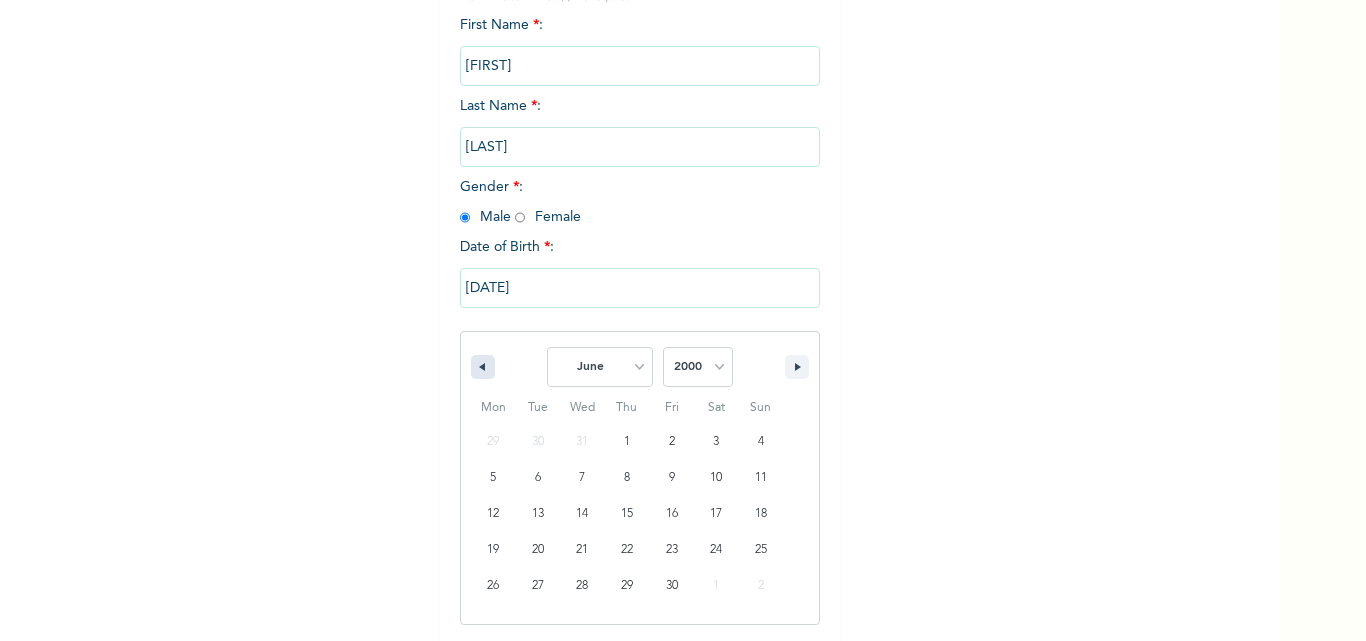 click at bounding box center [483, 367] 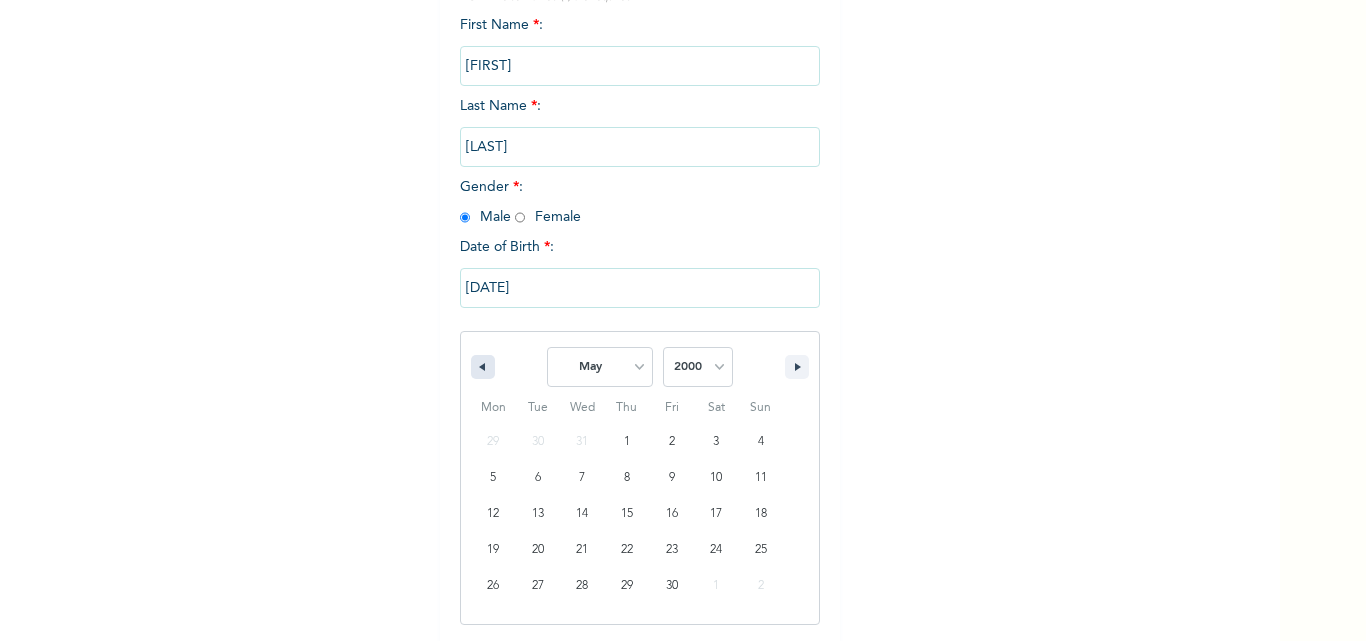 click at bounding box center [483, 367] 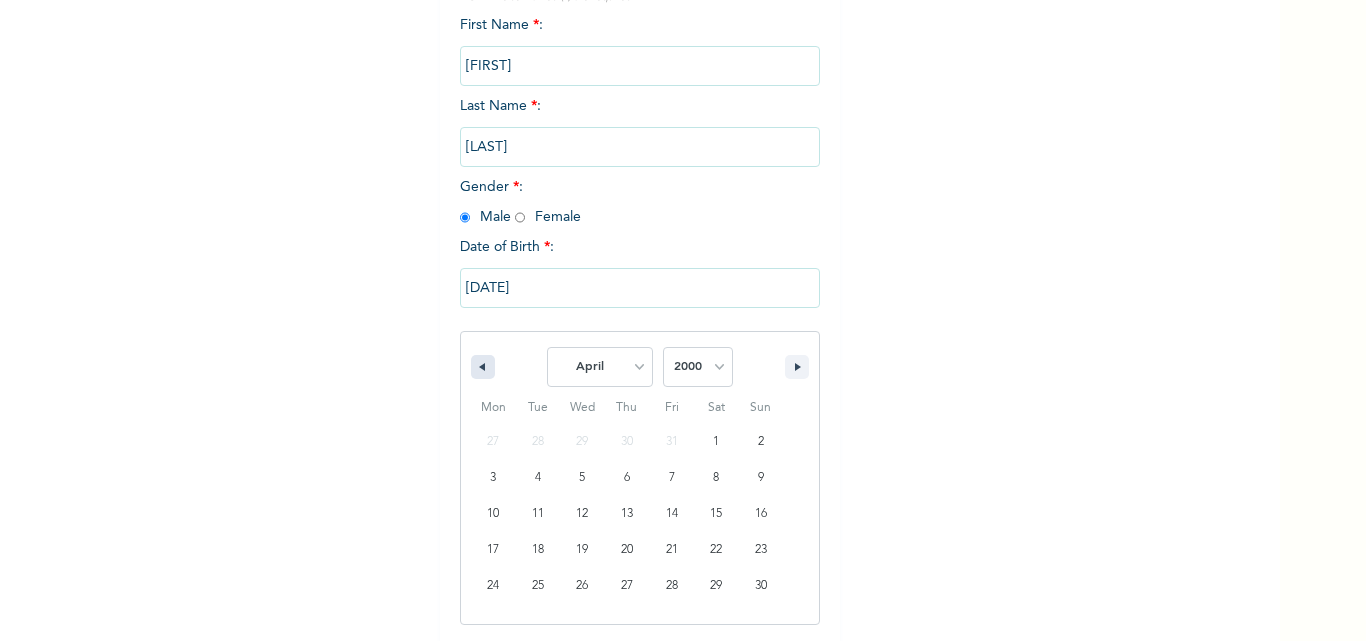 click at bounding box center [483, 367] 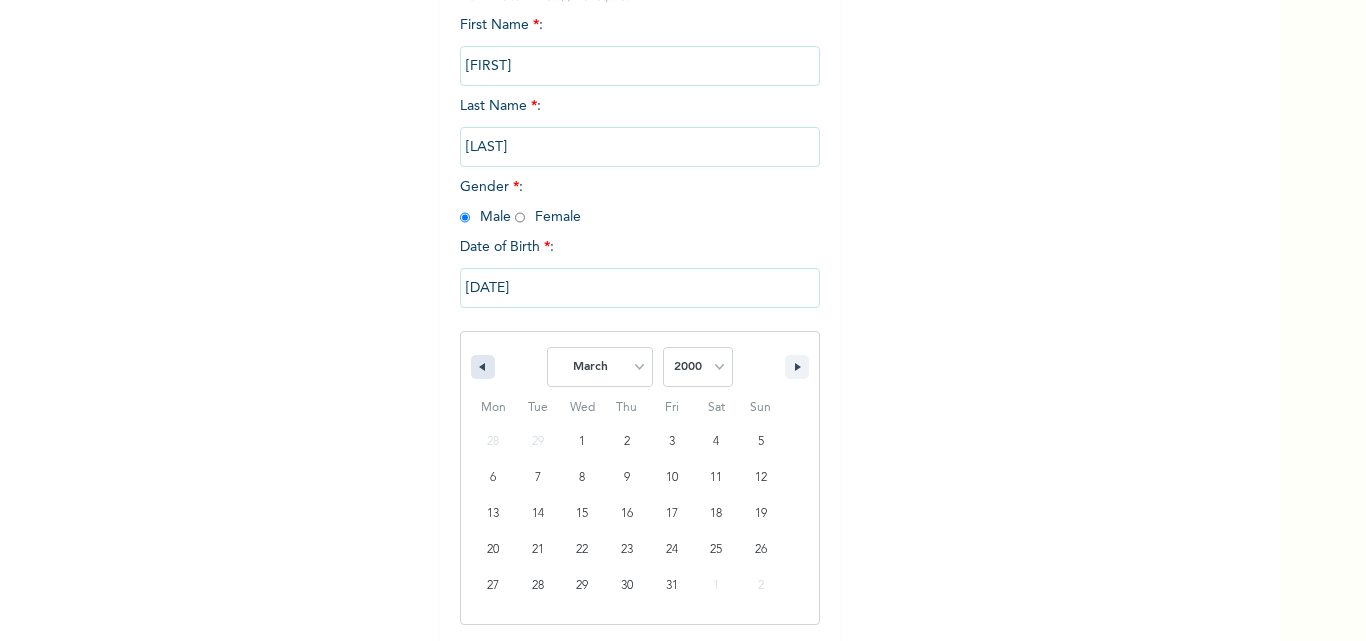 click at bounding box center (483, 367) 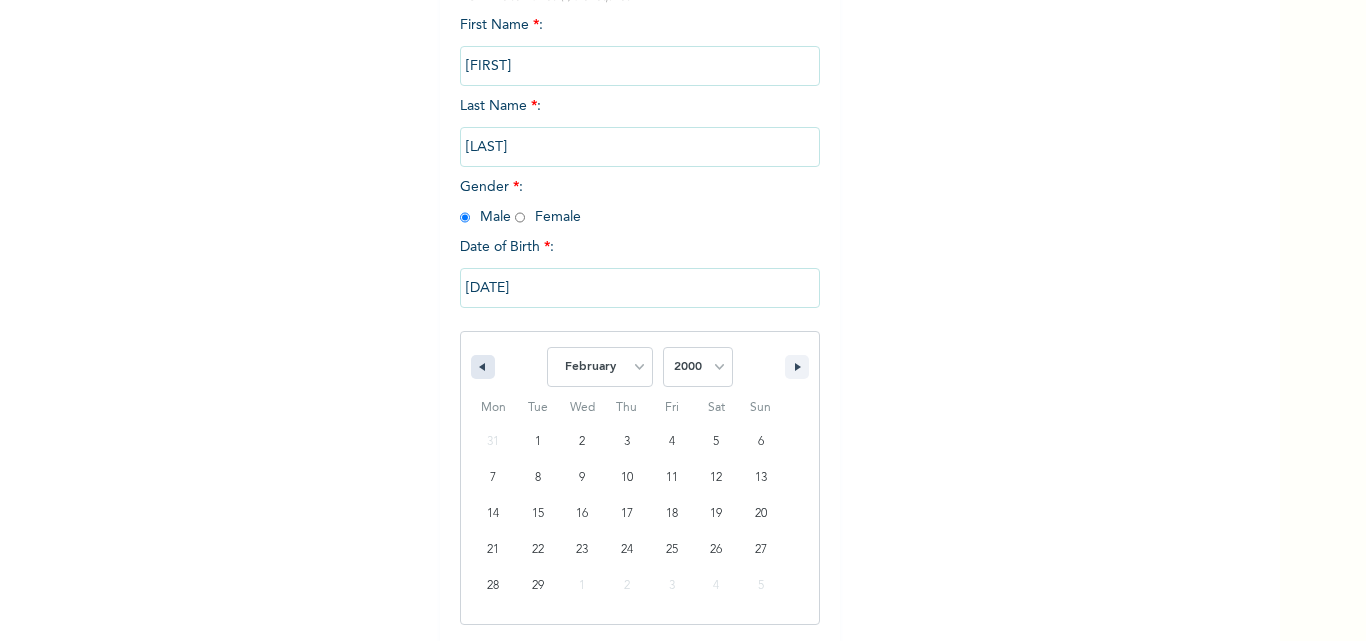 click at bounding box center [483, 367] 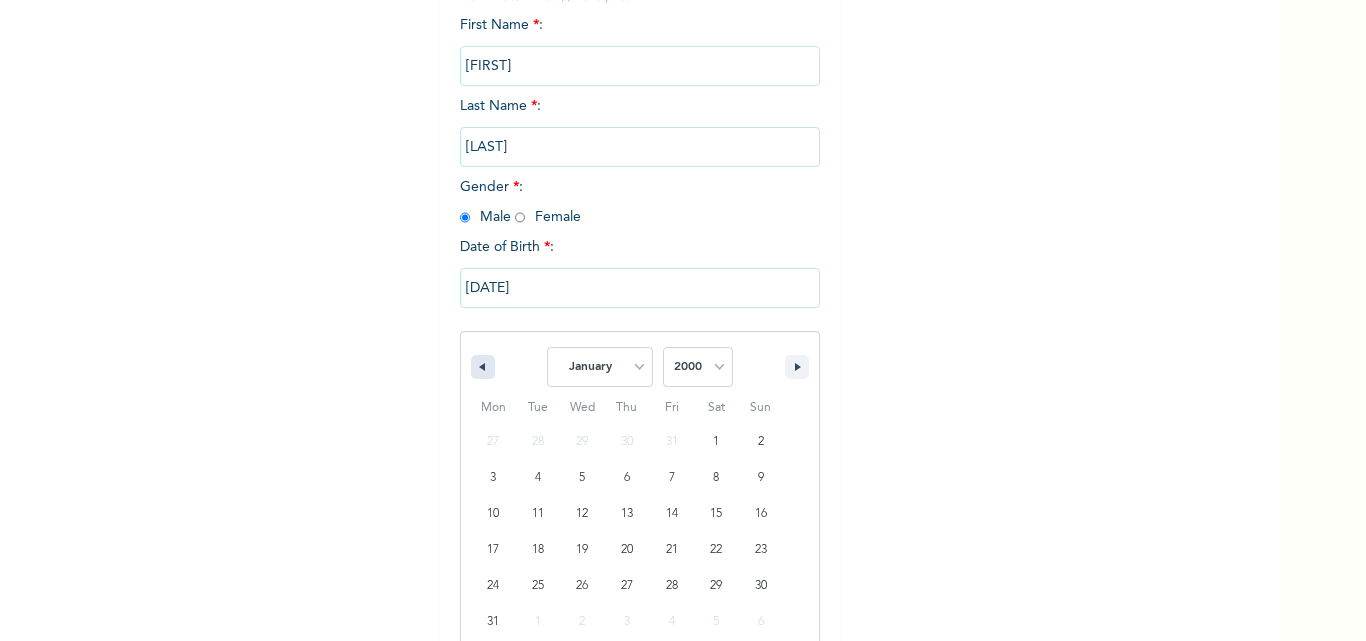 click at bounding box center (483, 367) 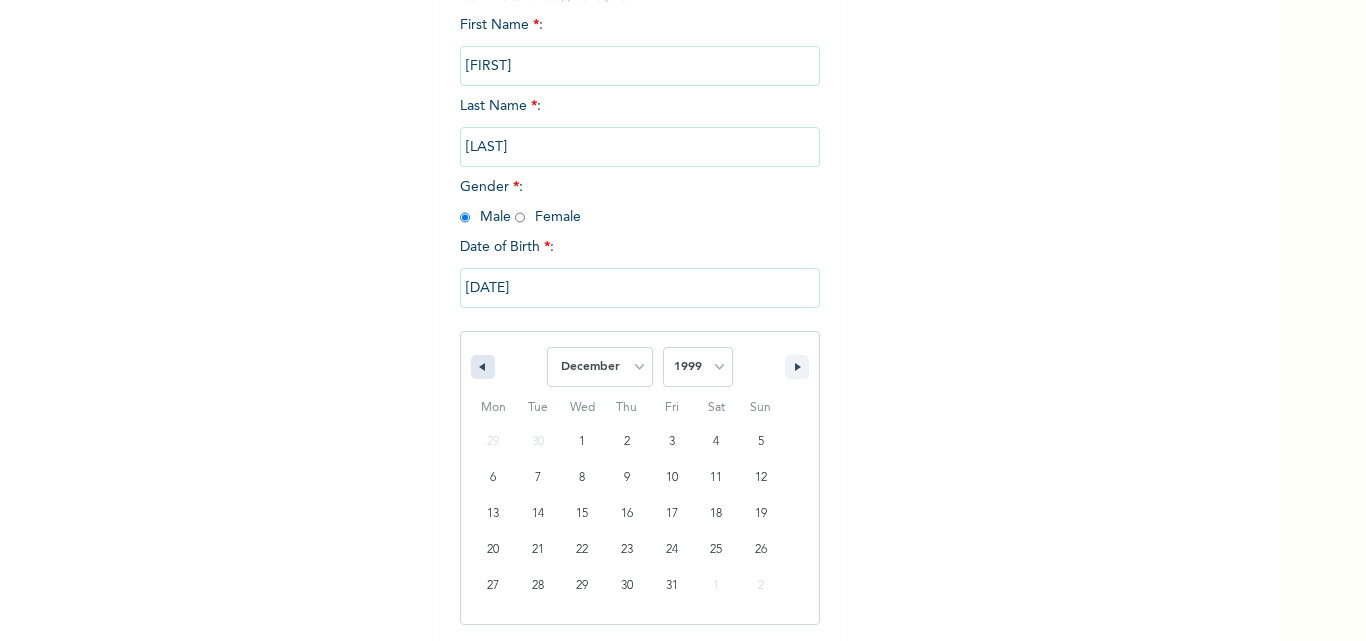 click at bounding box center [483, 367] 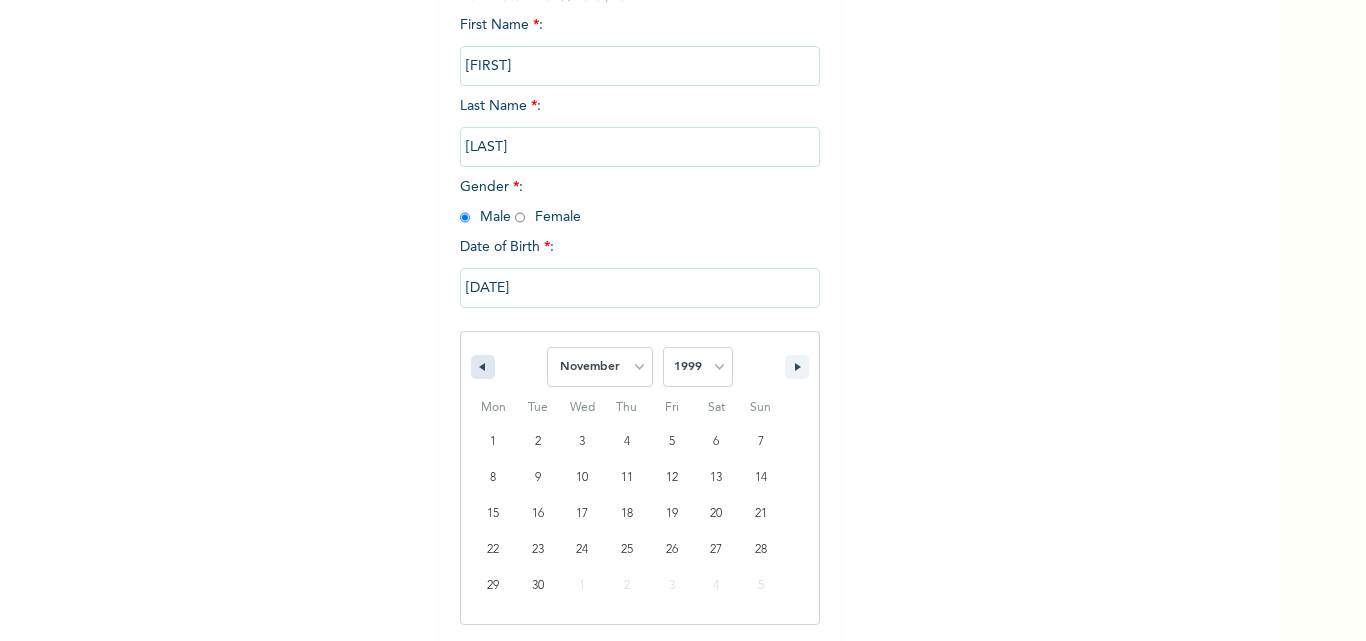 click at bounding box center [483, 367] 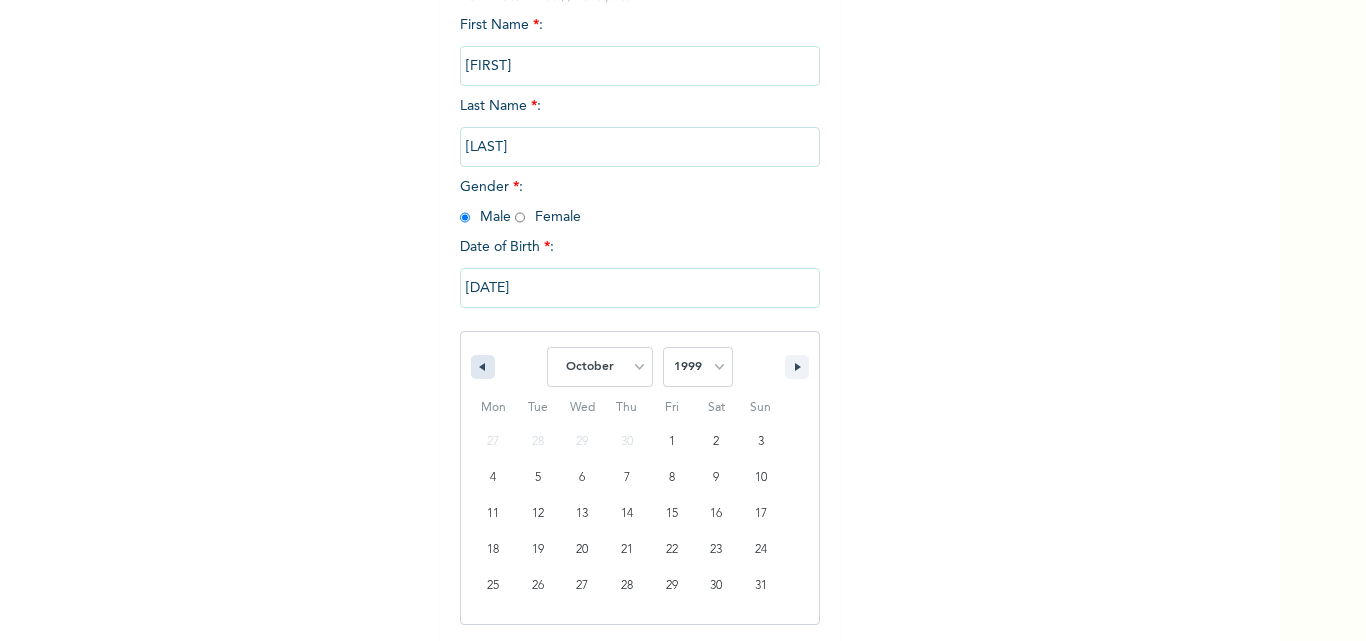 click at bounding box center (483, 367) 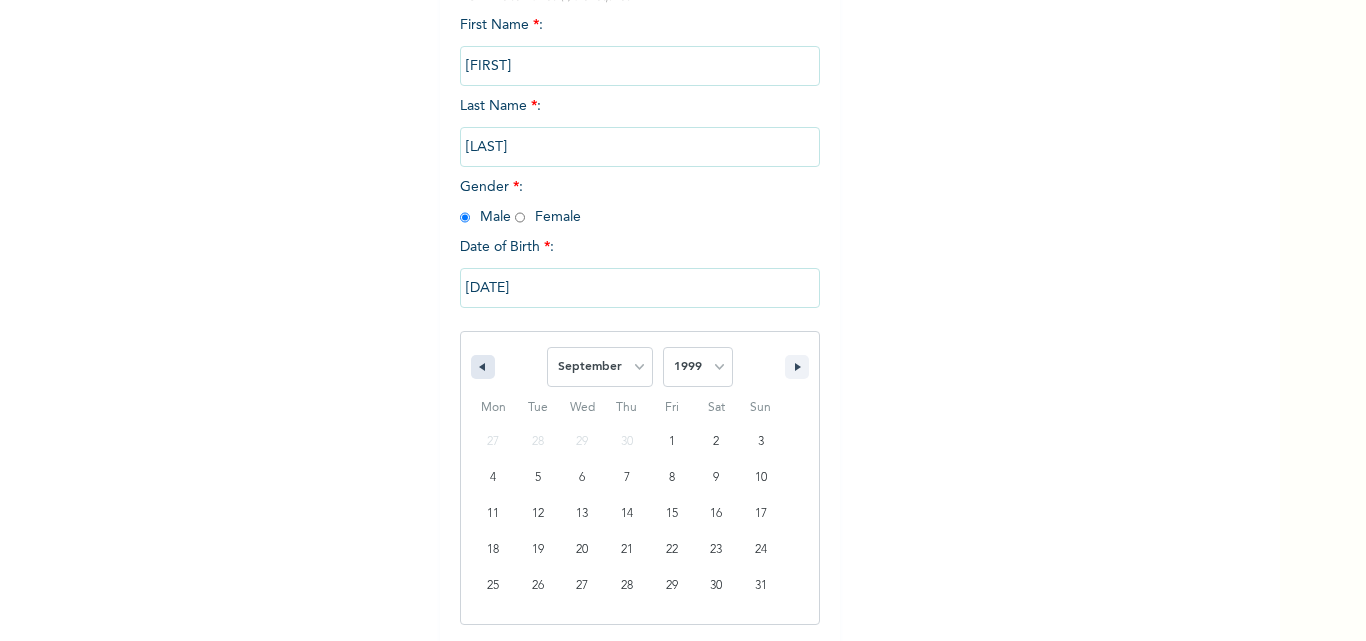 click at bounding box center [483, 367] 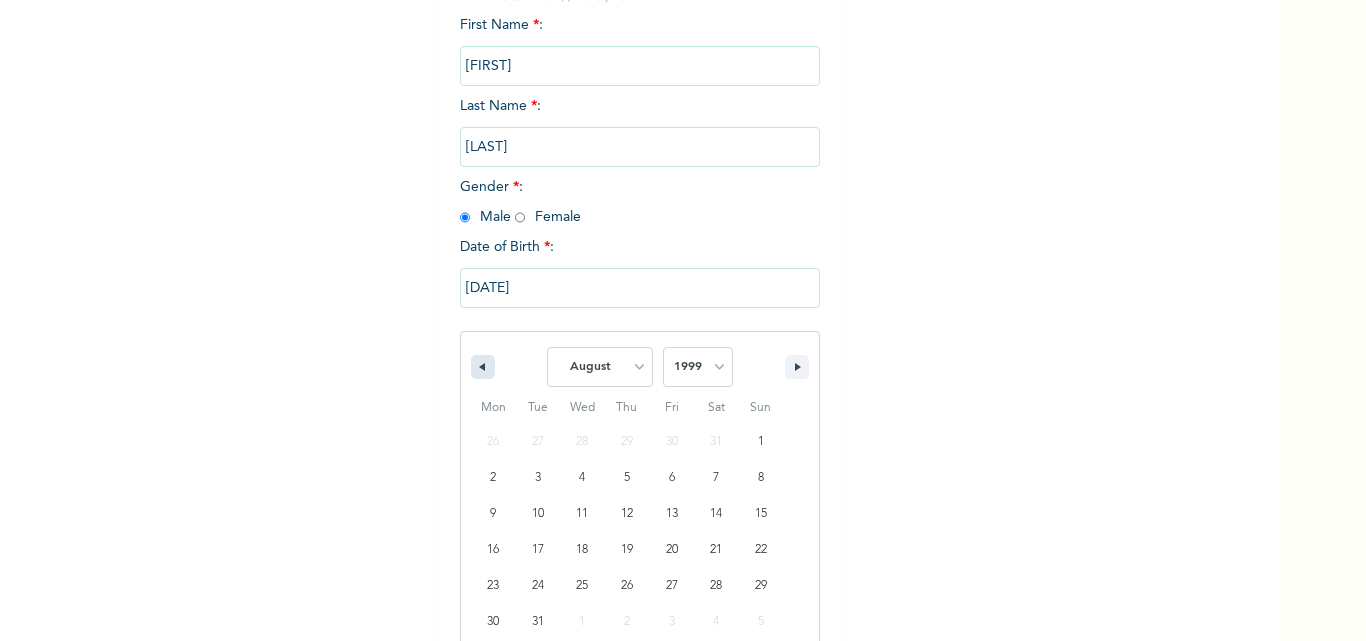 click at bounding box center (483, 367) 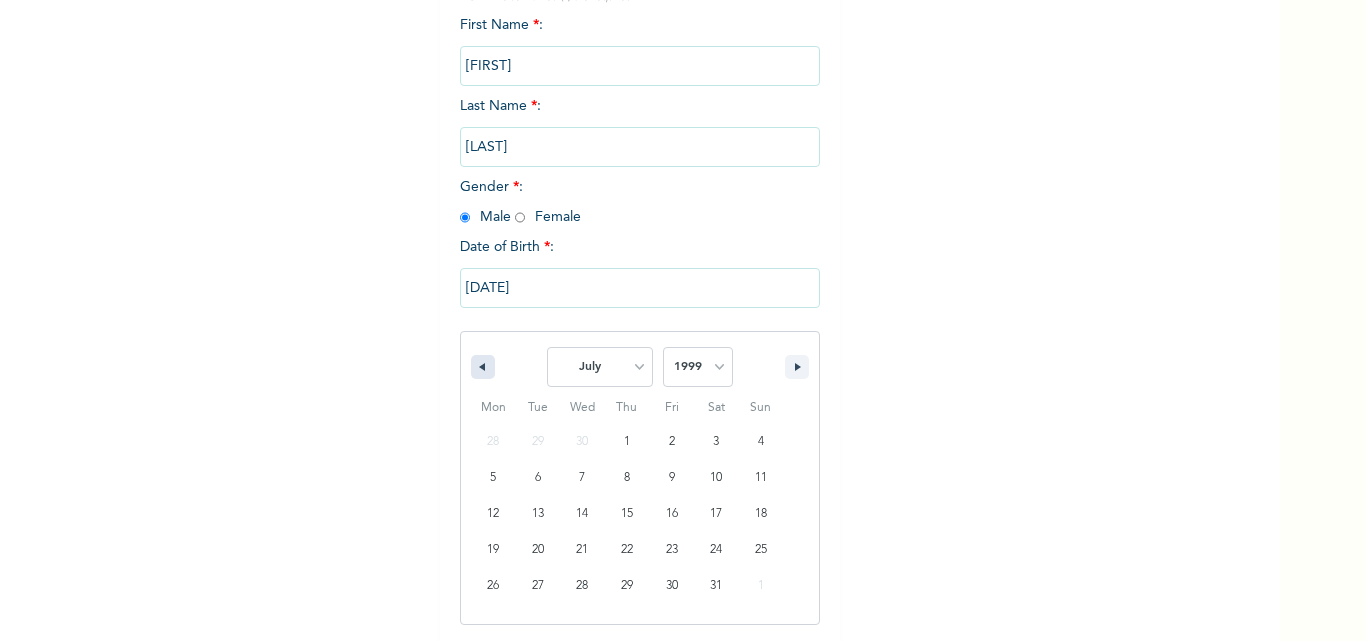 click at bounding box center (483, 367) 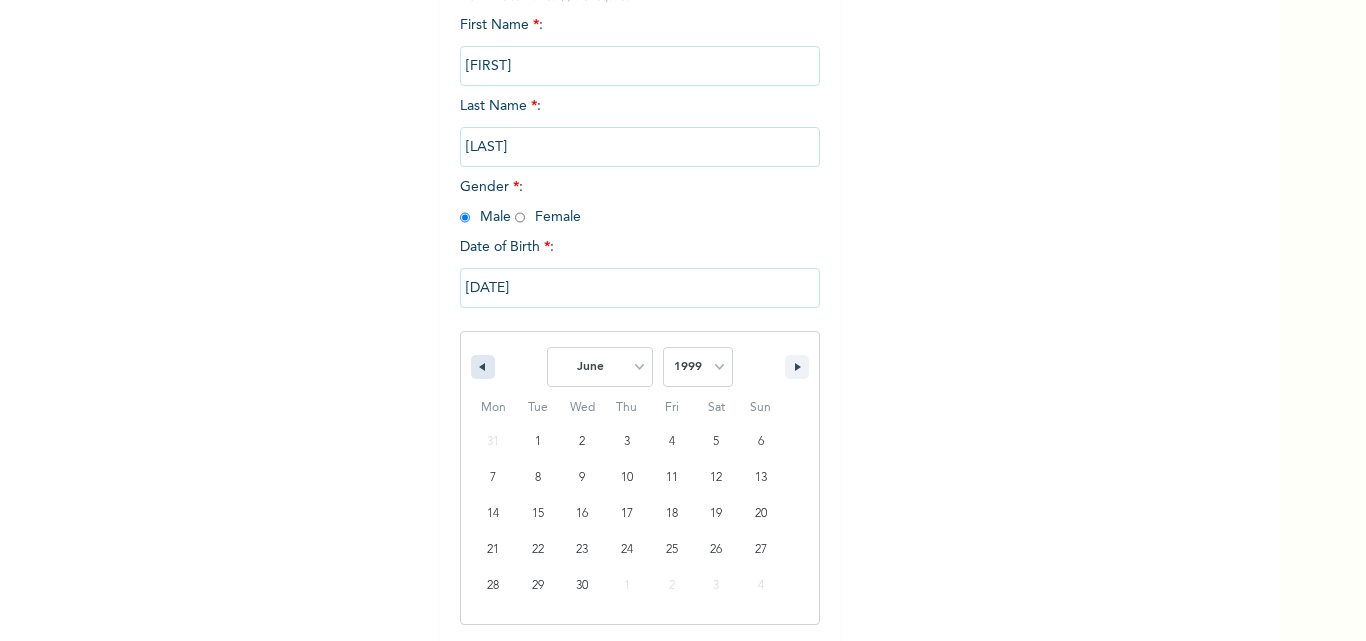 click at bounding box center (483, 367) 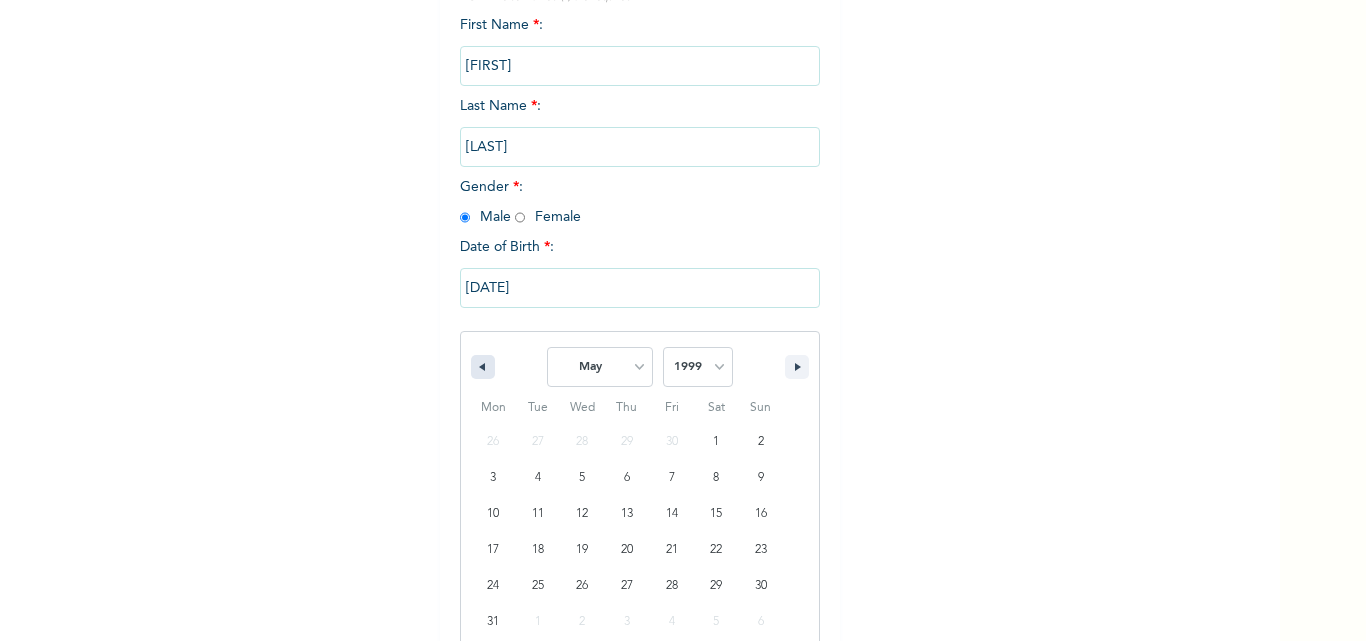 click at bounding box center (483, 367) 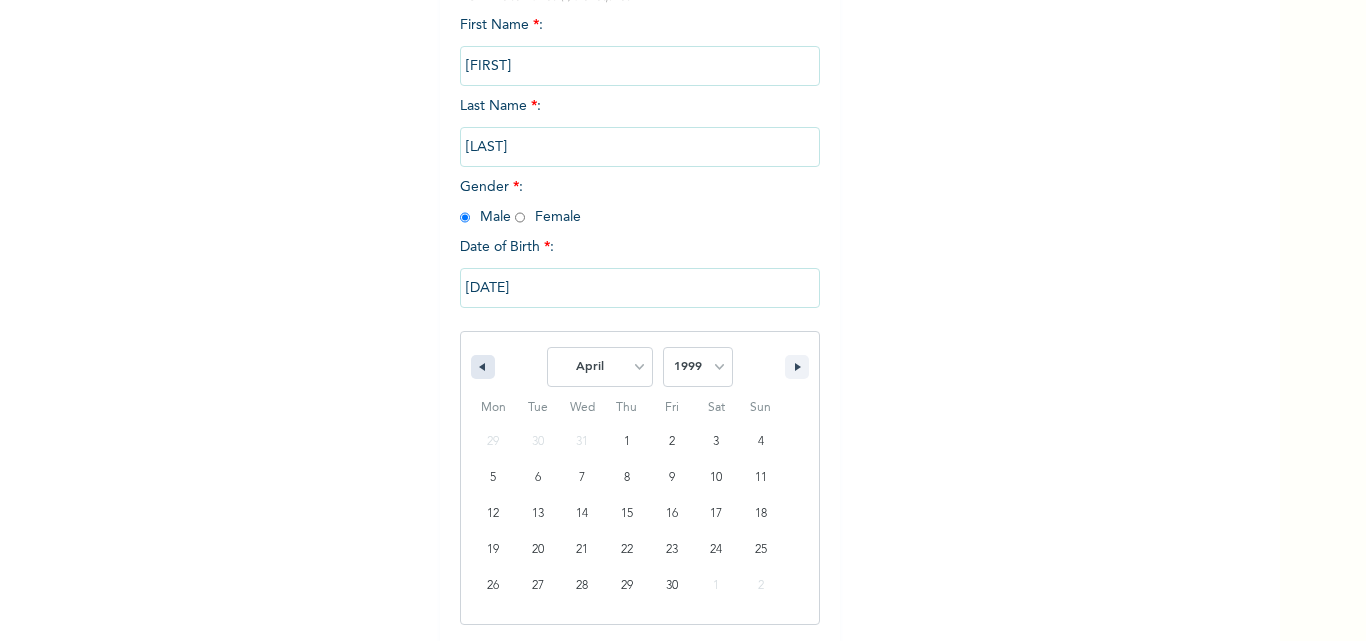 click at bounding box center (483, 367) 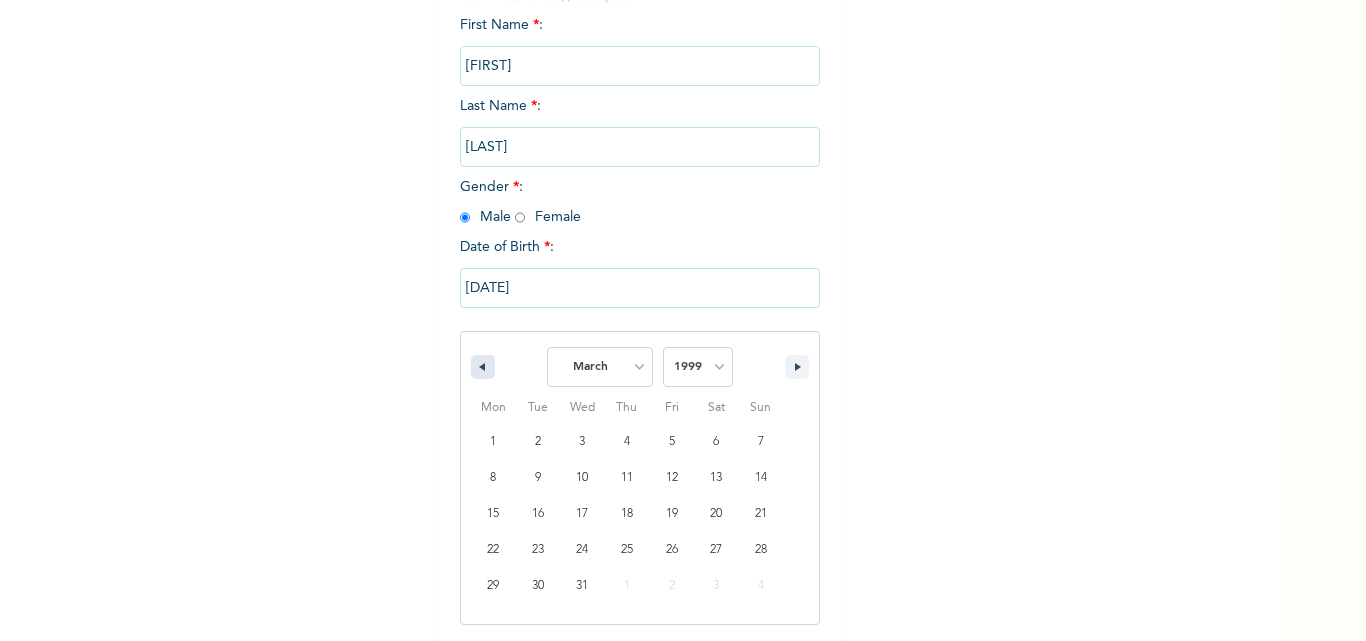 click at bounding box center [483, 367] 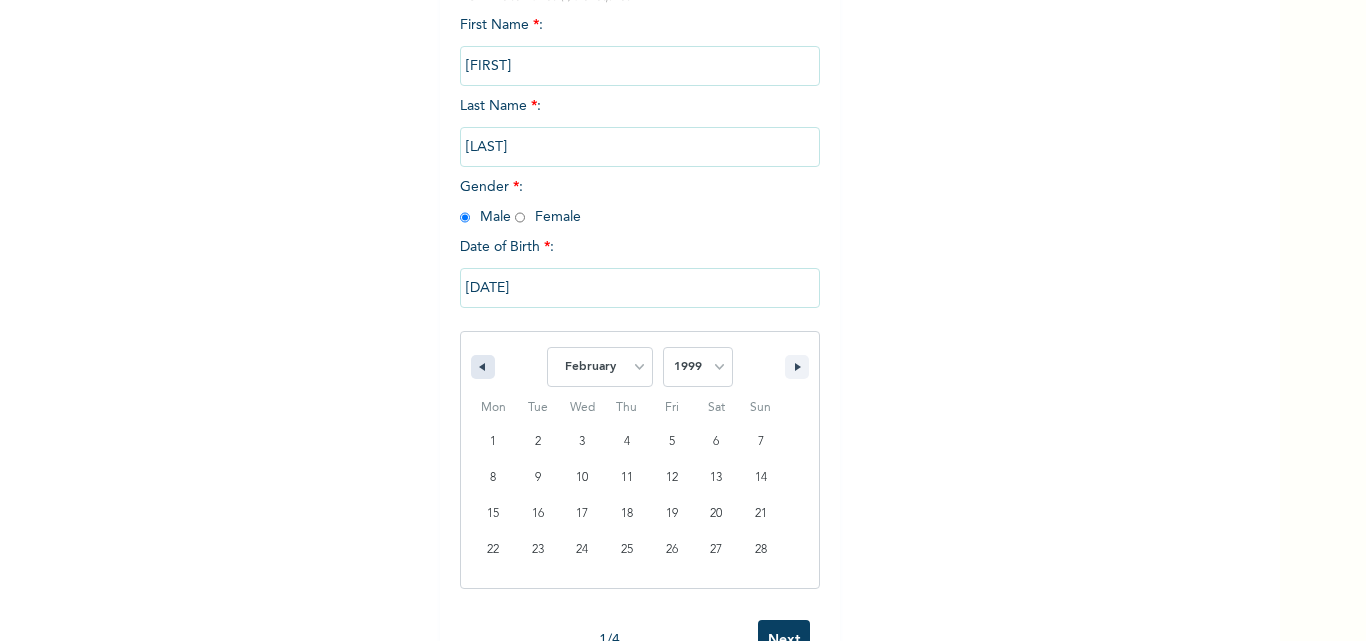 click at bounding box center [483, 367] 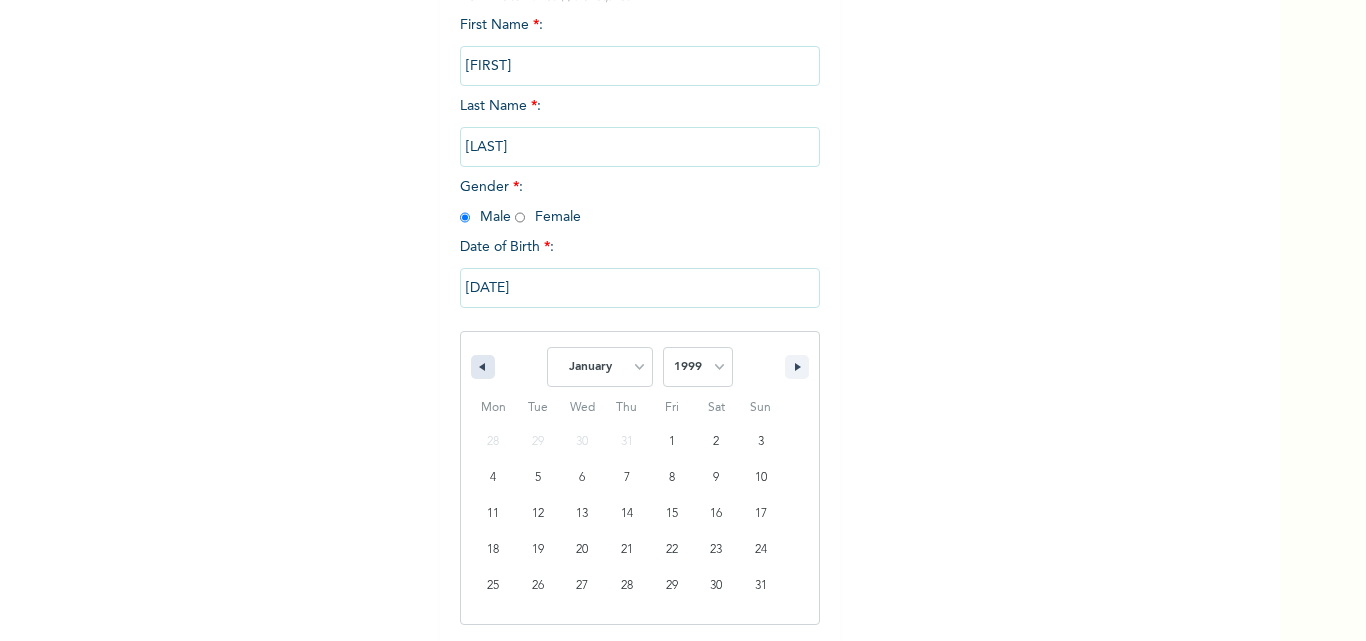 click at bounding box center (483, 367) 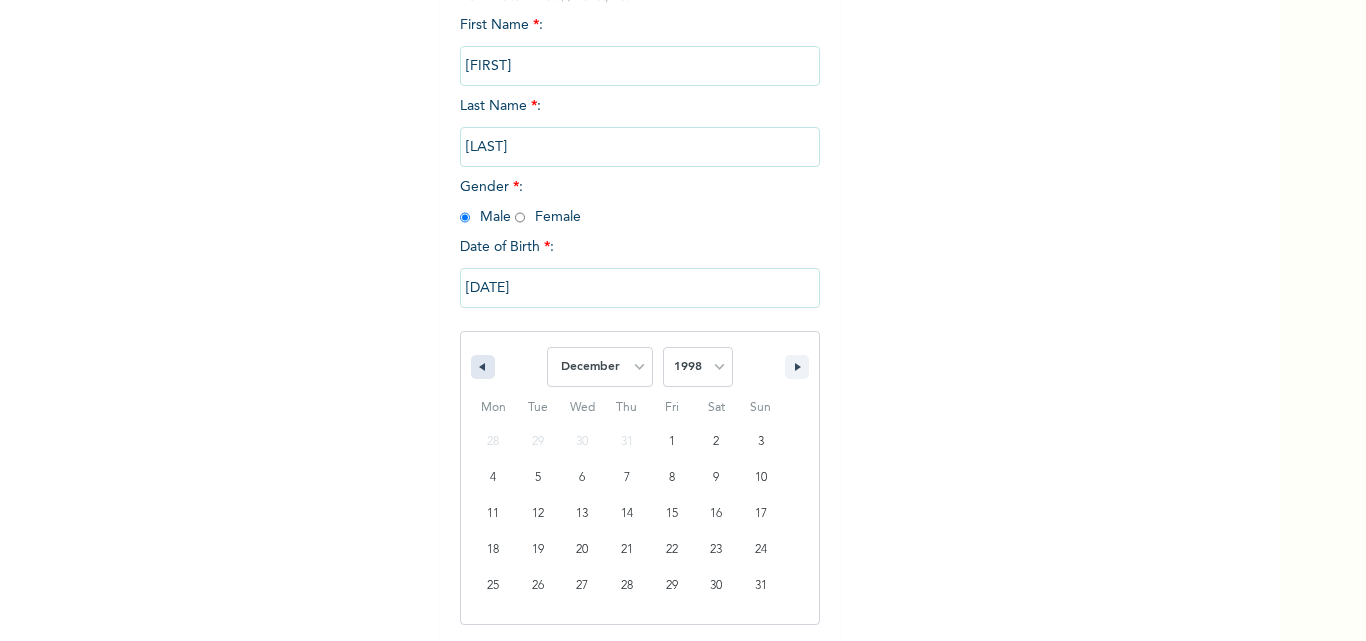 click at bounding box center [483, 367] 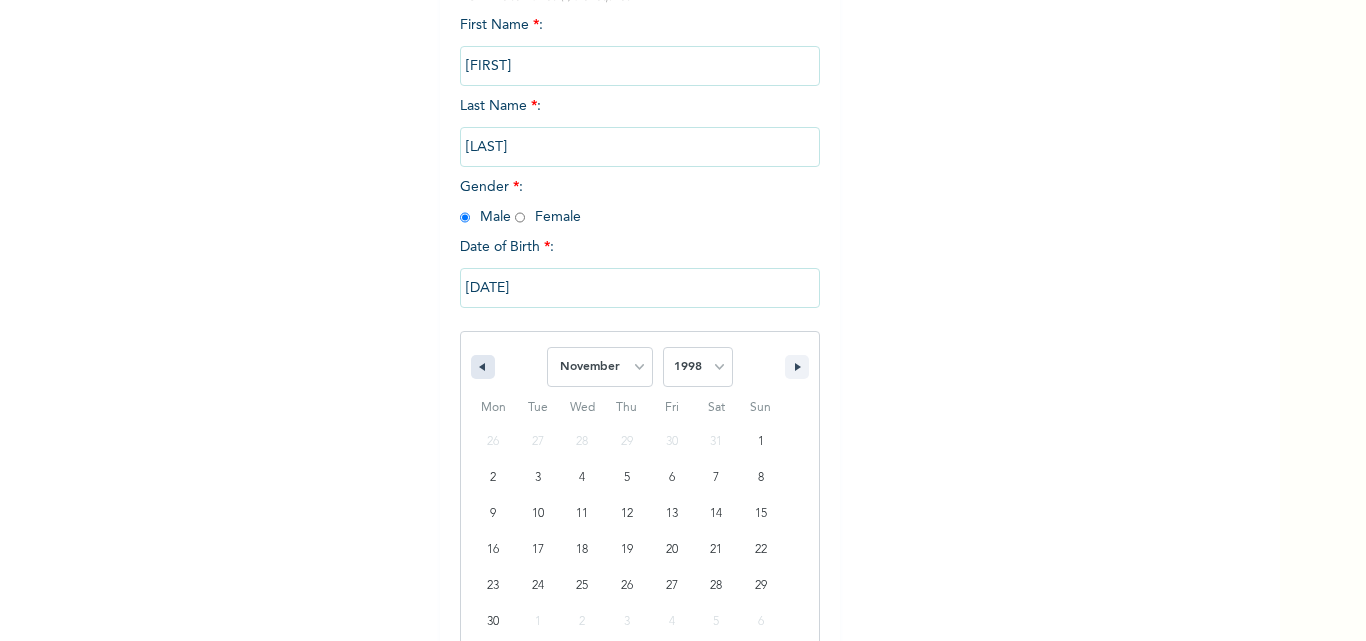 click at bounding box center [483, 367] 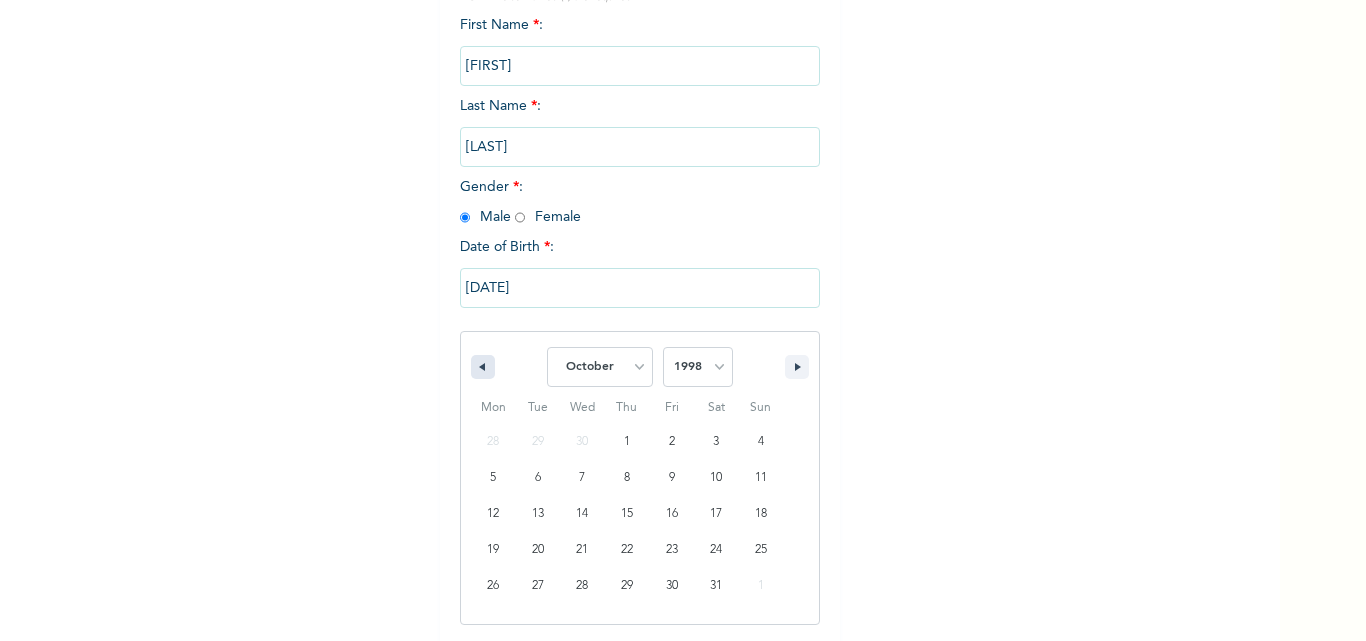 click at bounding box center (483, 367) 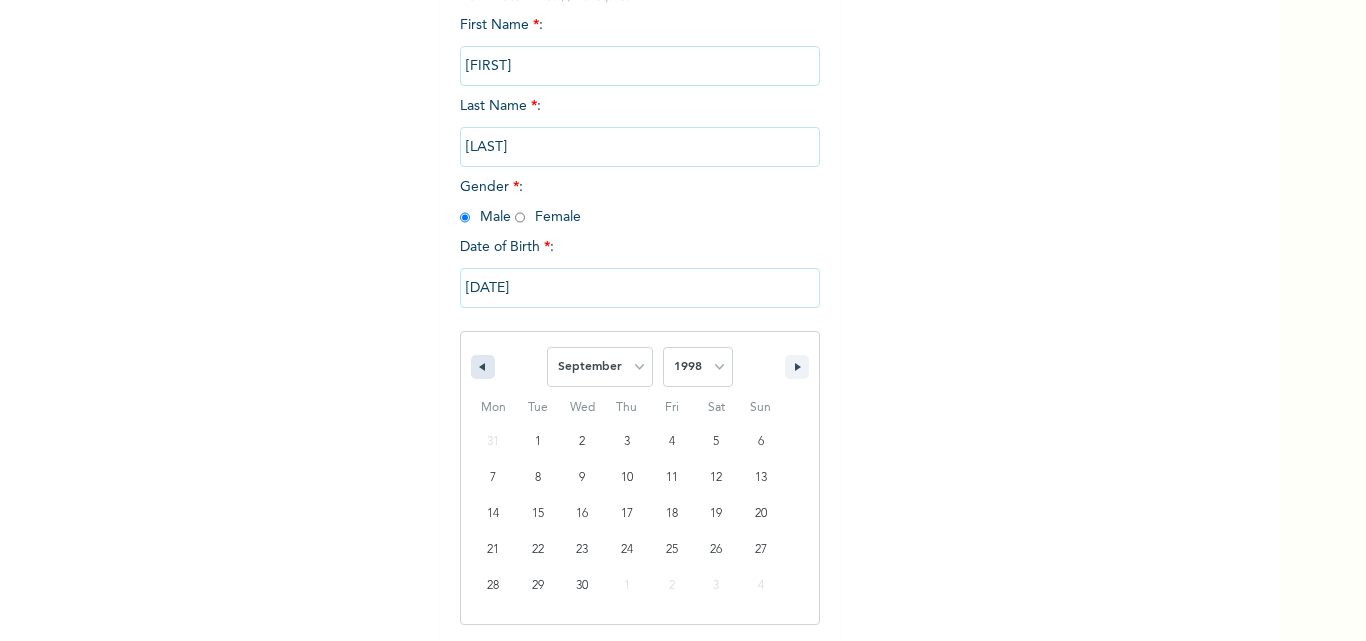 click at bounding box center (483, 367) 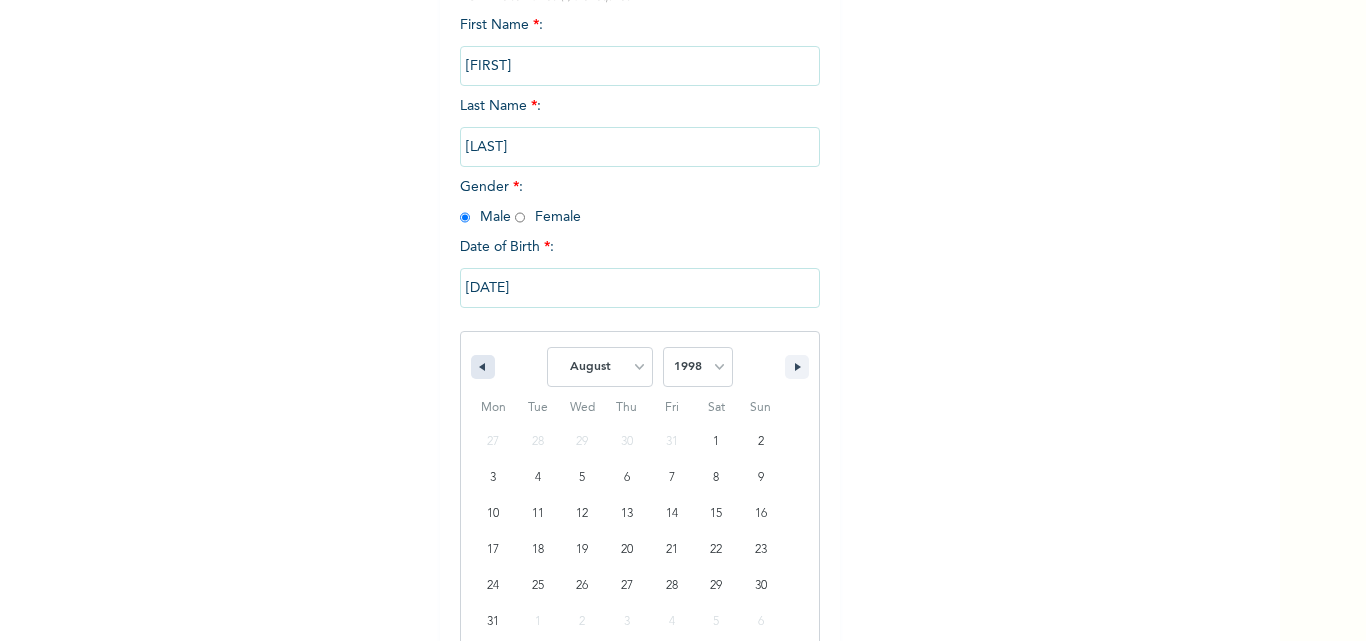 click at bounding box center [483, 367] 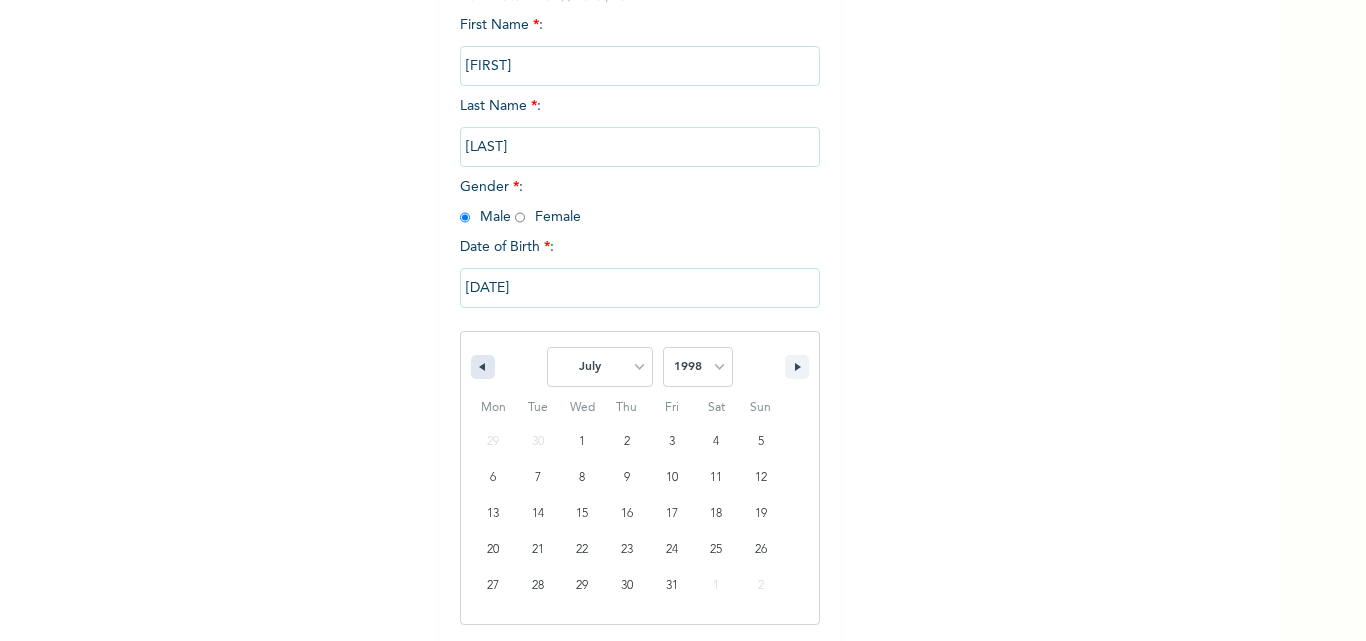 click at bounding box center [483, 367] 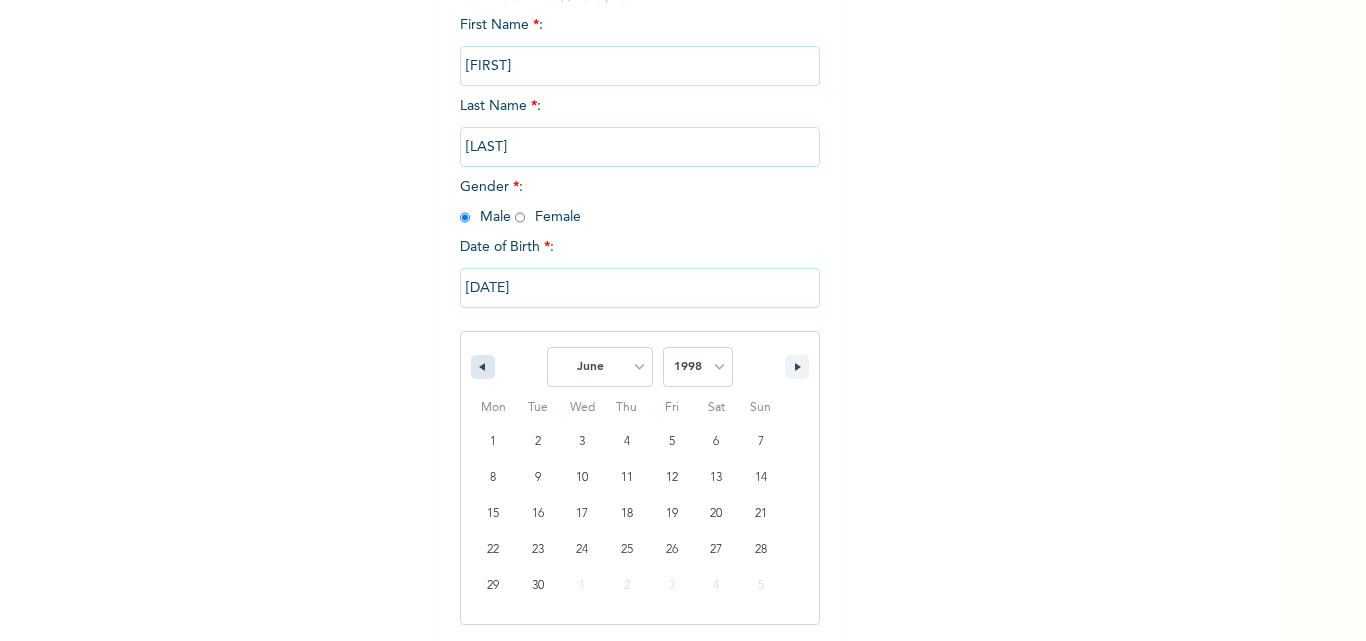 click at bounding box center [483, 367] 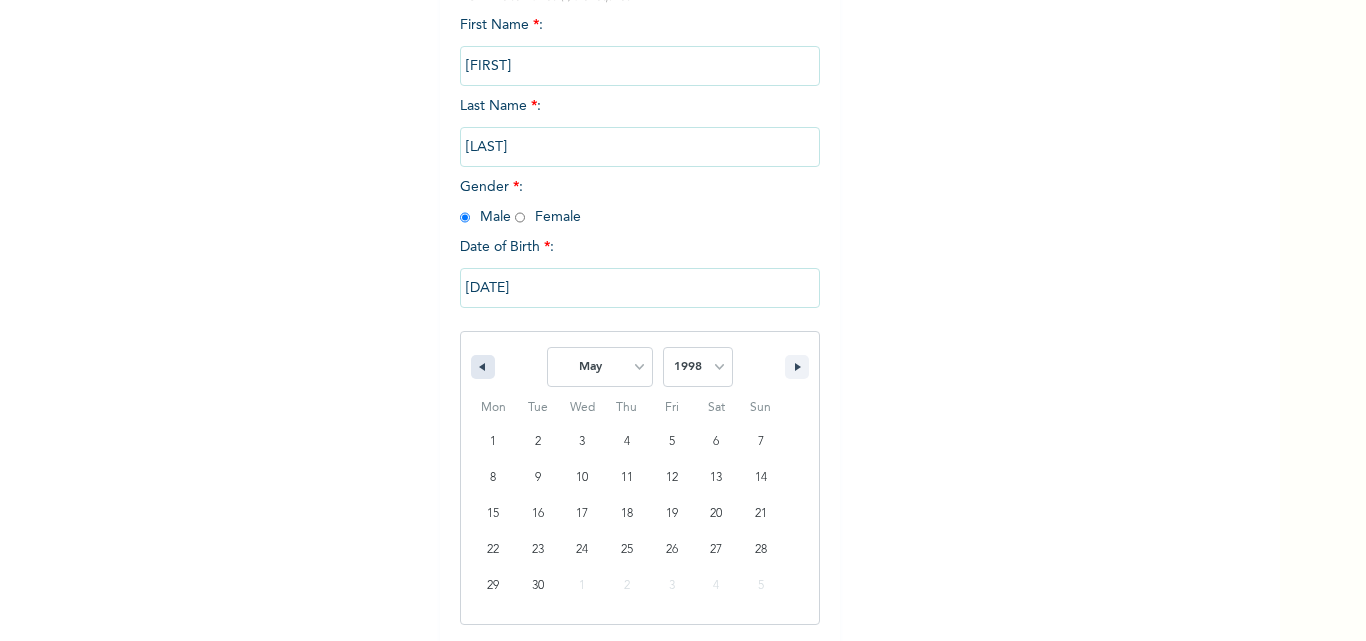 click at bounding box center (483, 367) 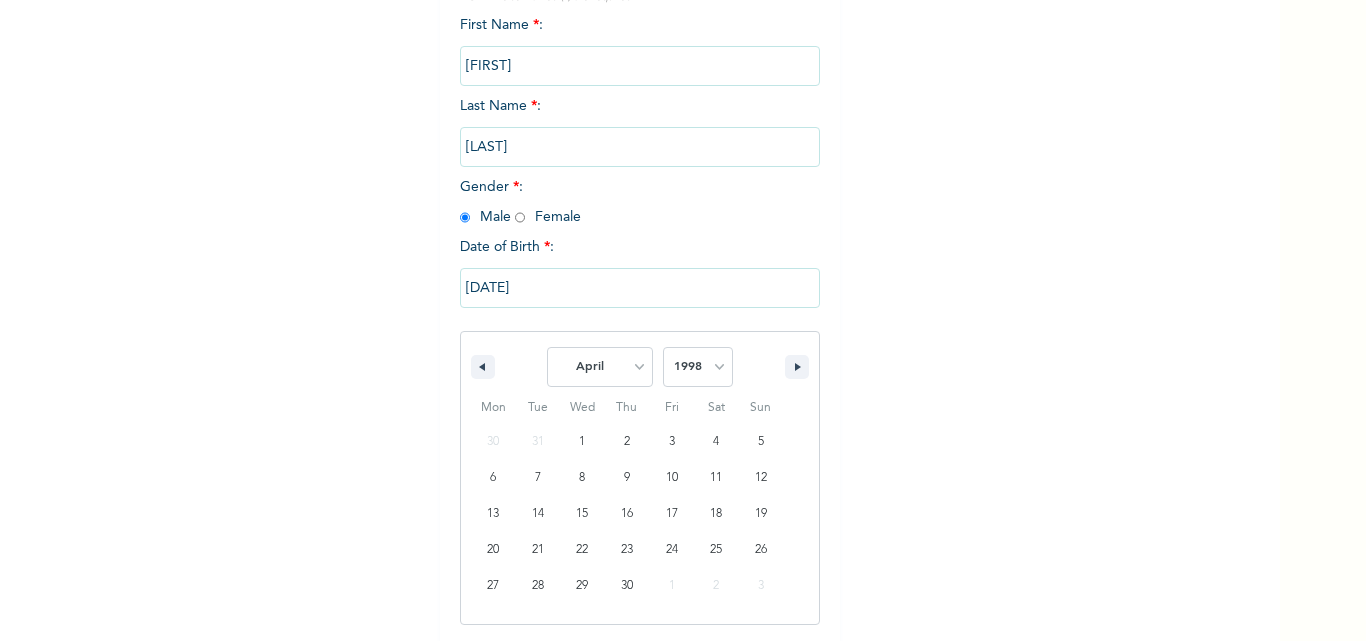 click on "January February March April May June July August September October November December 2025 2024 2023 2022 2021 2020 2019 2018 2017 2016 2015 2014 2013 2012 2011 2010 2009 2008 2007 2006 2005 2004 2003 2002 2001 2000 1999 1998 1997 1996 1995 1994 1993 1992 1991 1990 1989 1988 1987 1986 1985 1984 1983 1982 1981 1980 1979 1978 1977 1976 1975 1974 1973 1972 1971 1970 1969 1968 1967 1966 1965 1964 1963 1962 1961 1960 1959 1958 1957 1956 1955 1954 1953 1952 1951 1950 1949 1948 1947 1946 1945 1944 1943 1942 1941 1940 1939 1938 1937 1936 1935 1934 1933 1932 1931 1930 1929 1928 1927 1926 1925 1924 1923 1922 1921 1920 1919 1918 1917 1916 1915 1914 1913 1912 1911 1910 1909 1908 1907 1906 1905" at bounding box center (640, 362) 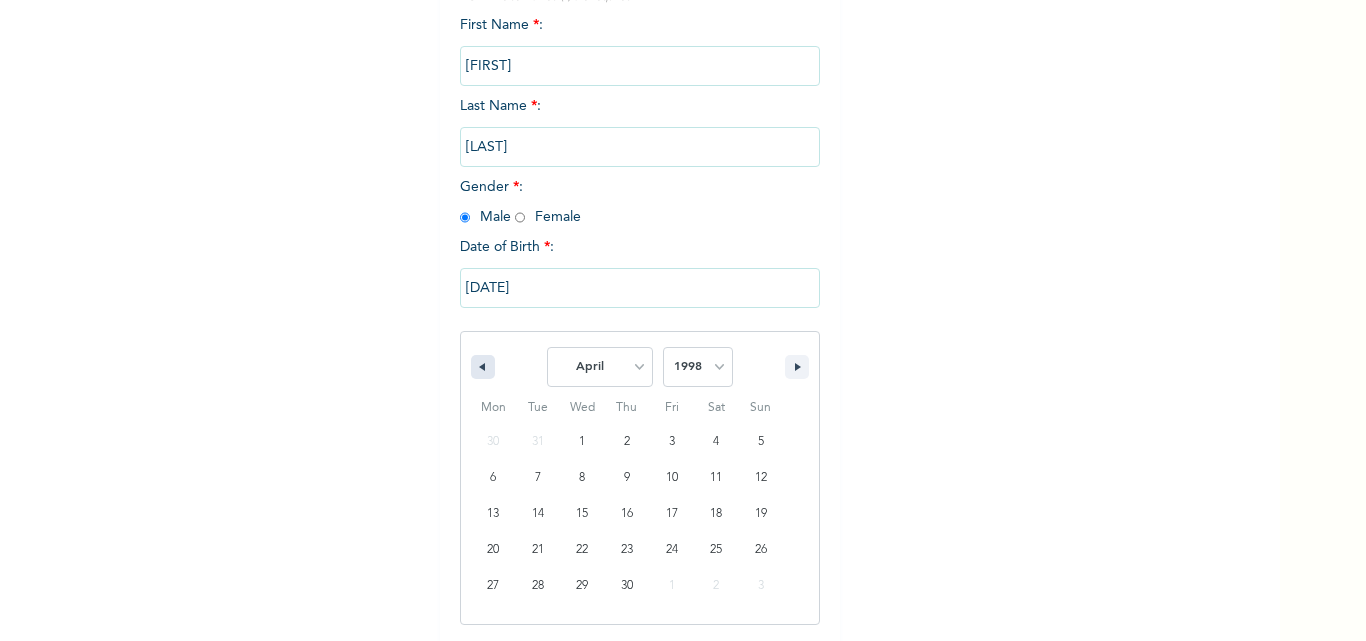 click at bounding box center (483, 367) 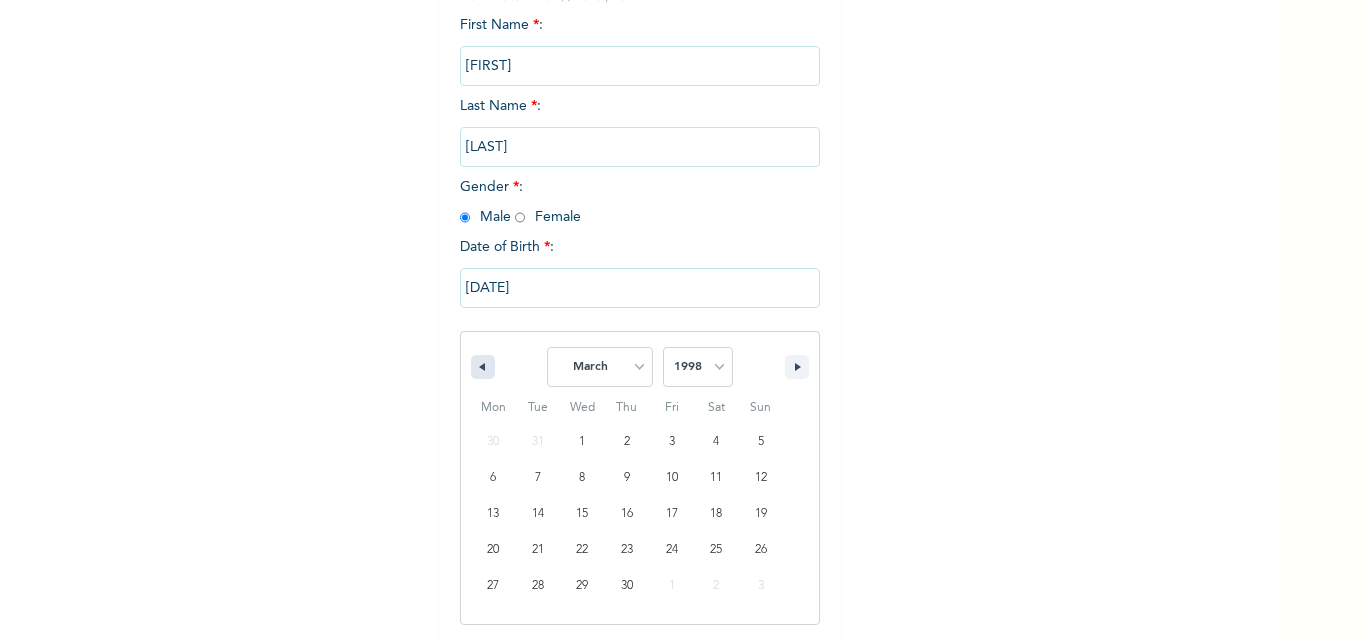 click at bounding box center [483, 367] 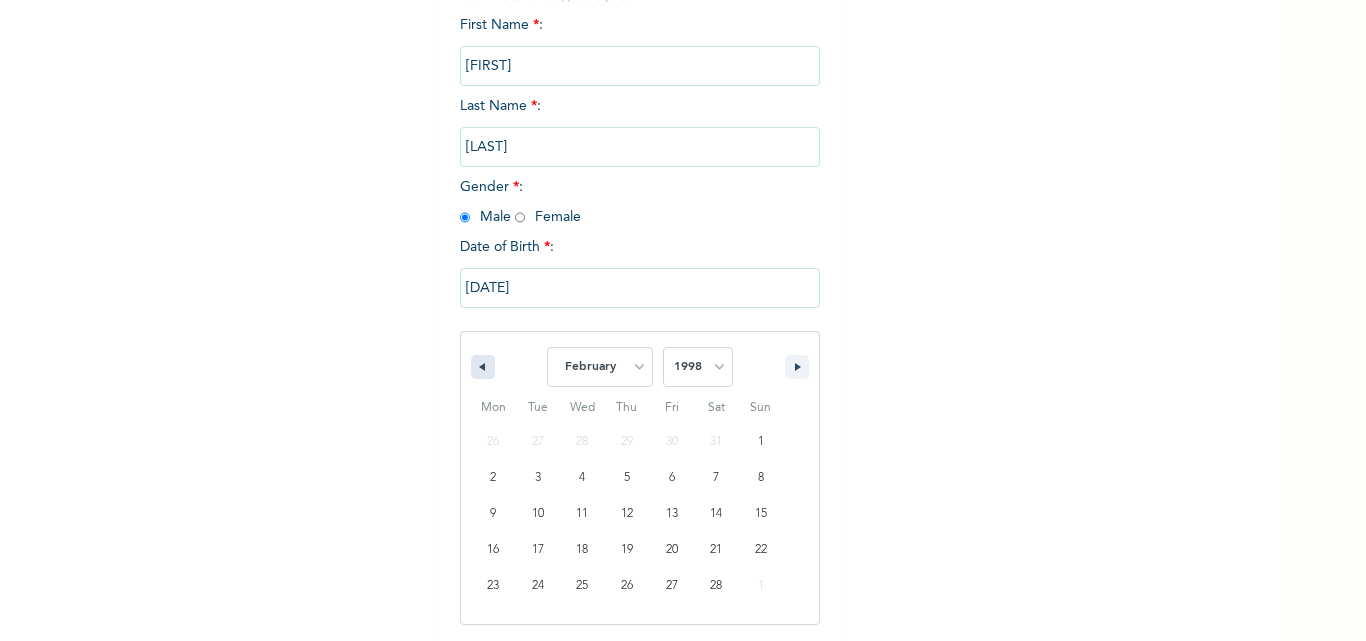 click at bounding box center (483, 367) 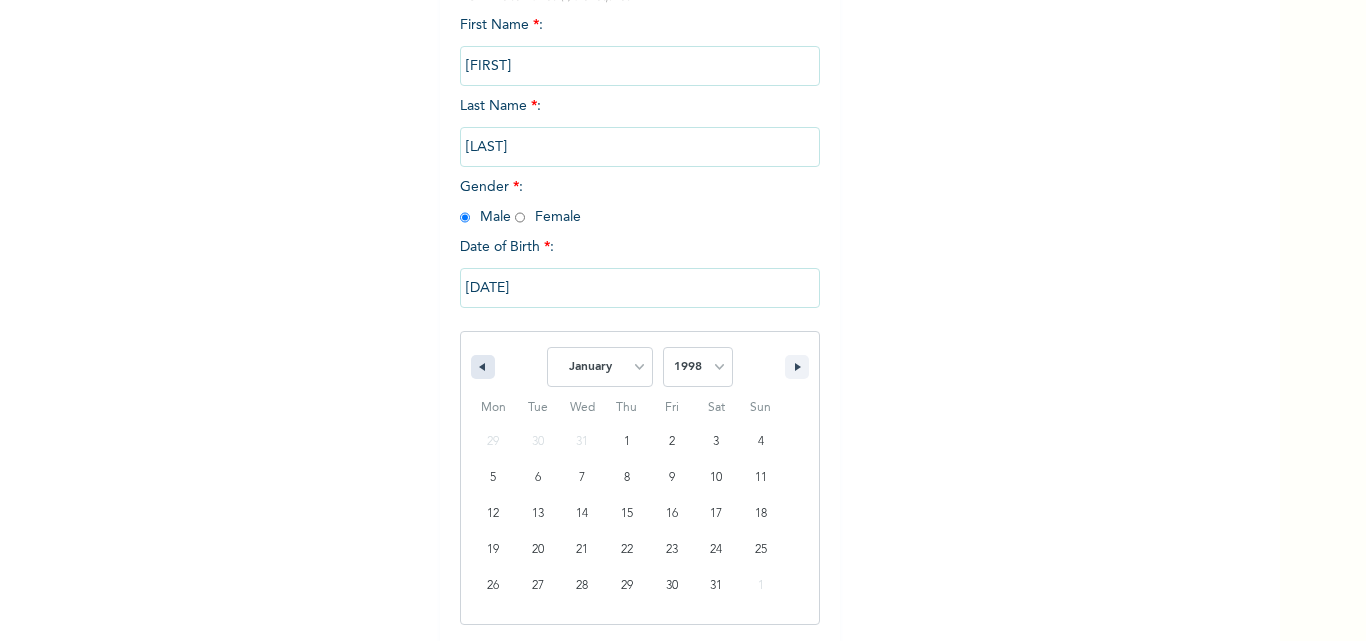 click at bounding box center (483, 367) 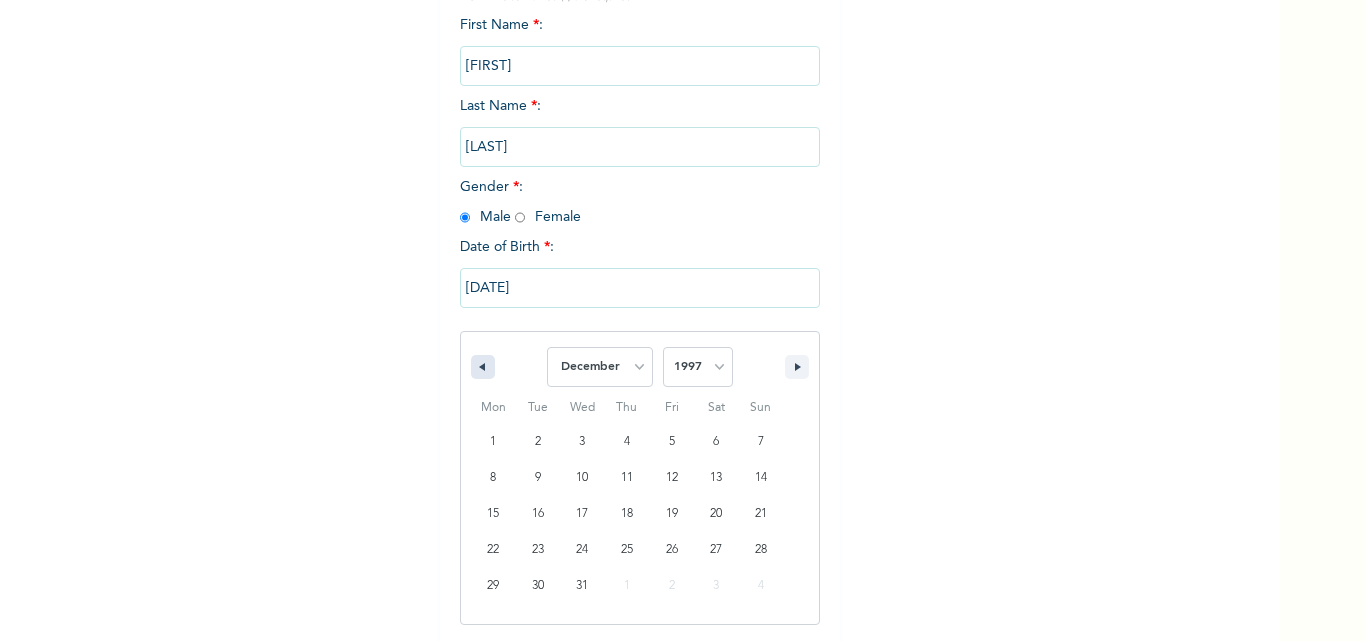 click at bounding box center [483, 367] 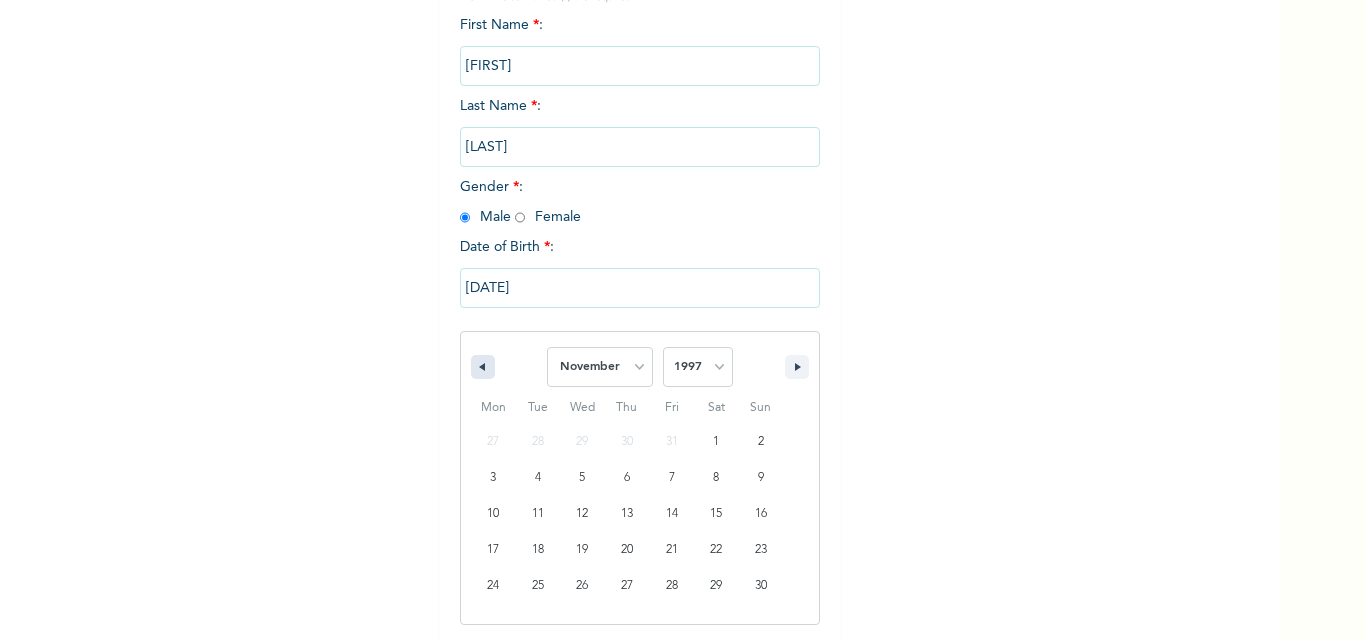 click at bounding box center (483, 367) 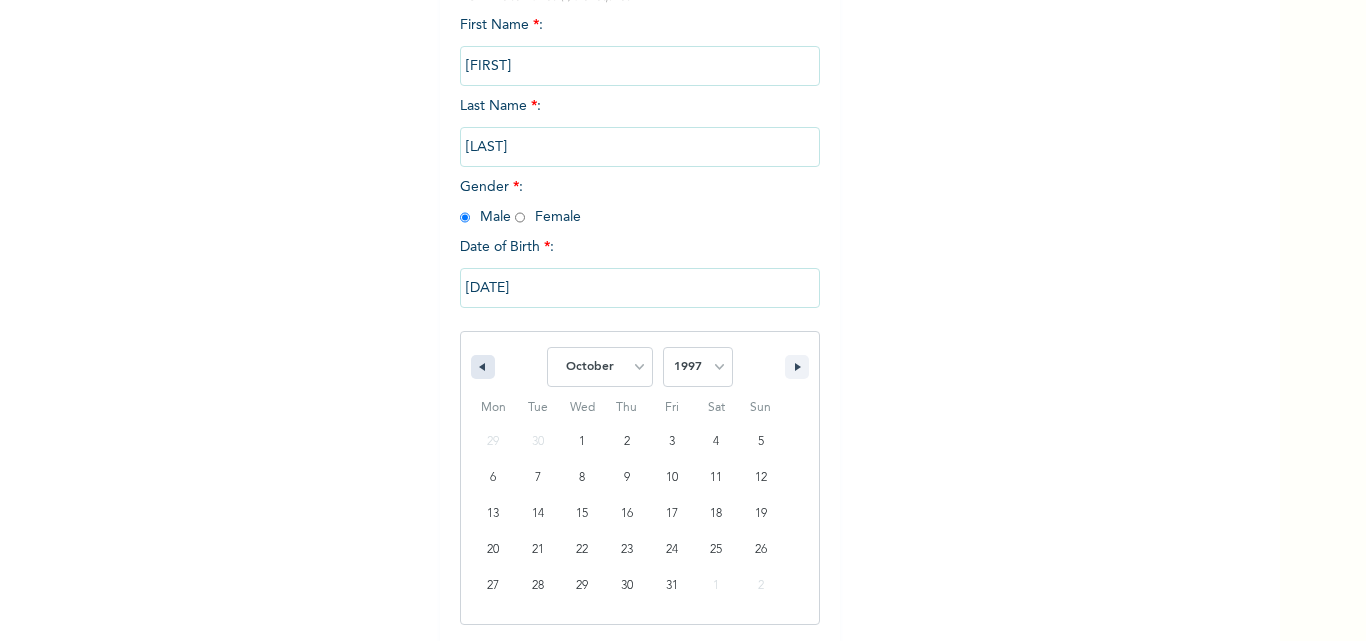 click at bounding box center [483, 367] 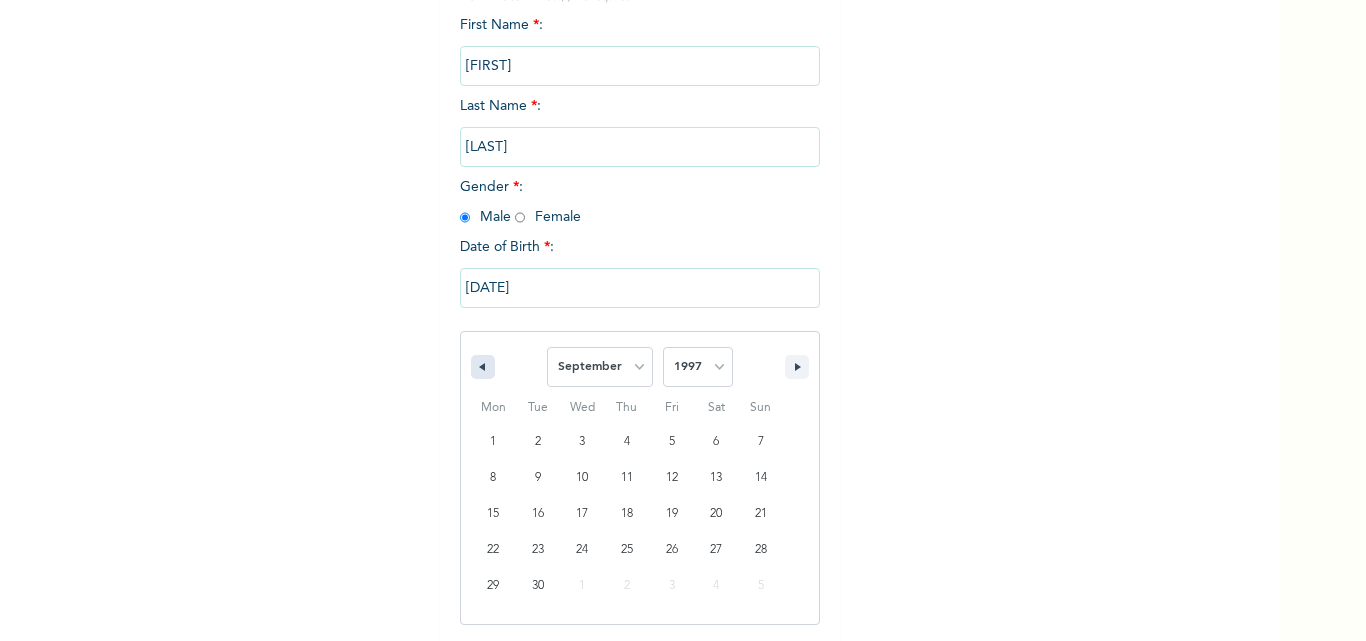 click at bounding box center (483, 367) 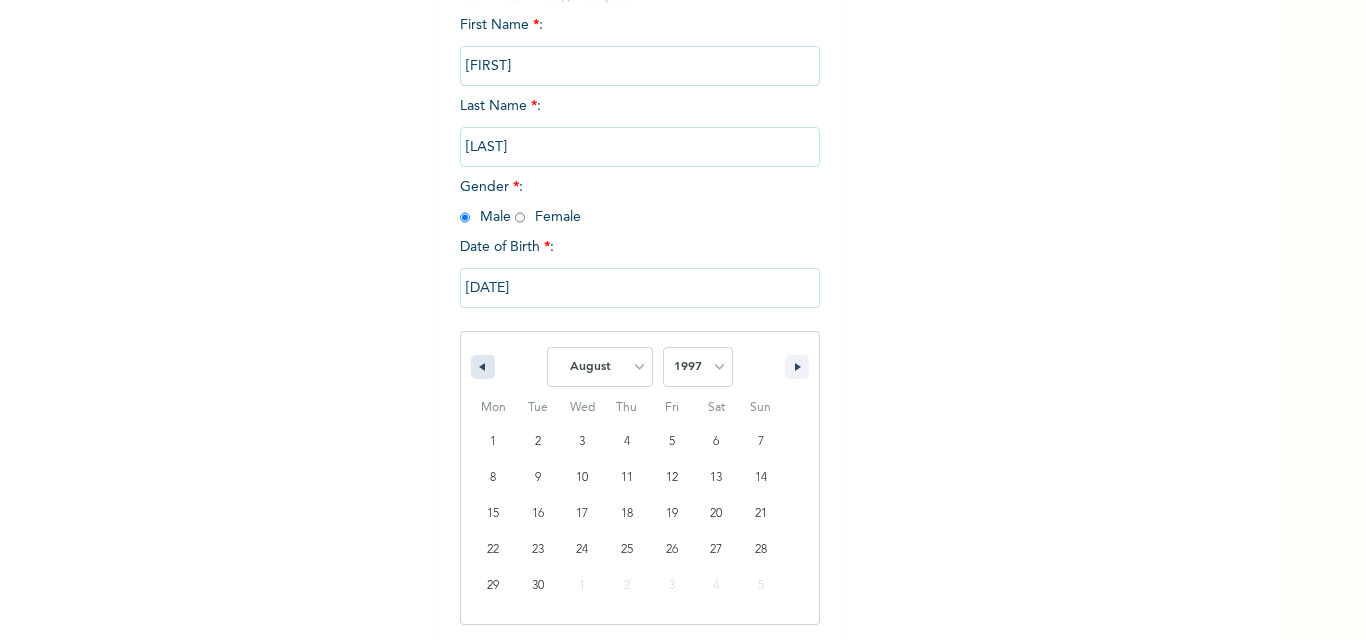 click at bounding box center [483, 367] 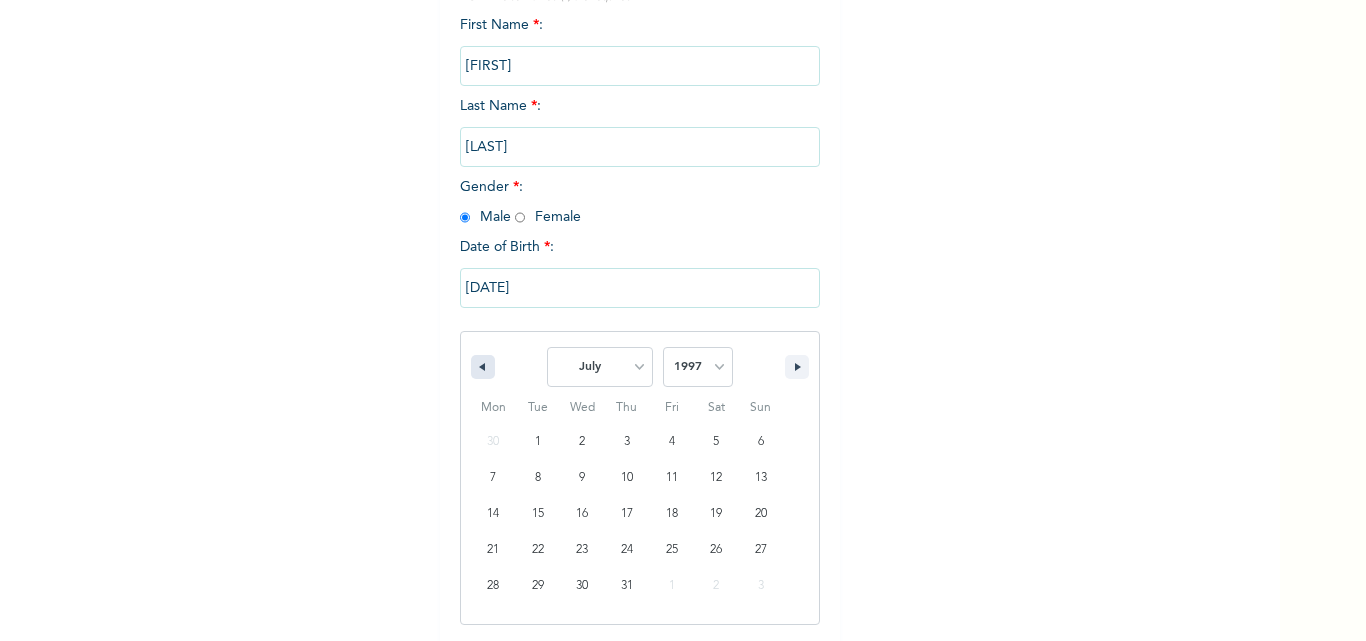 click at bounding box center [483, 367] 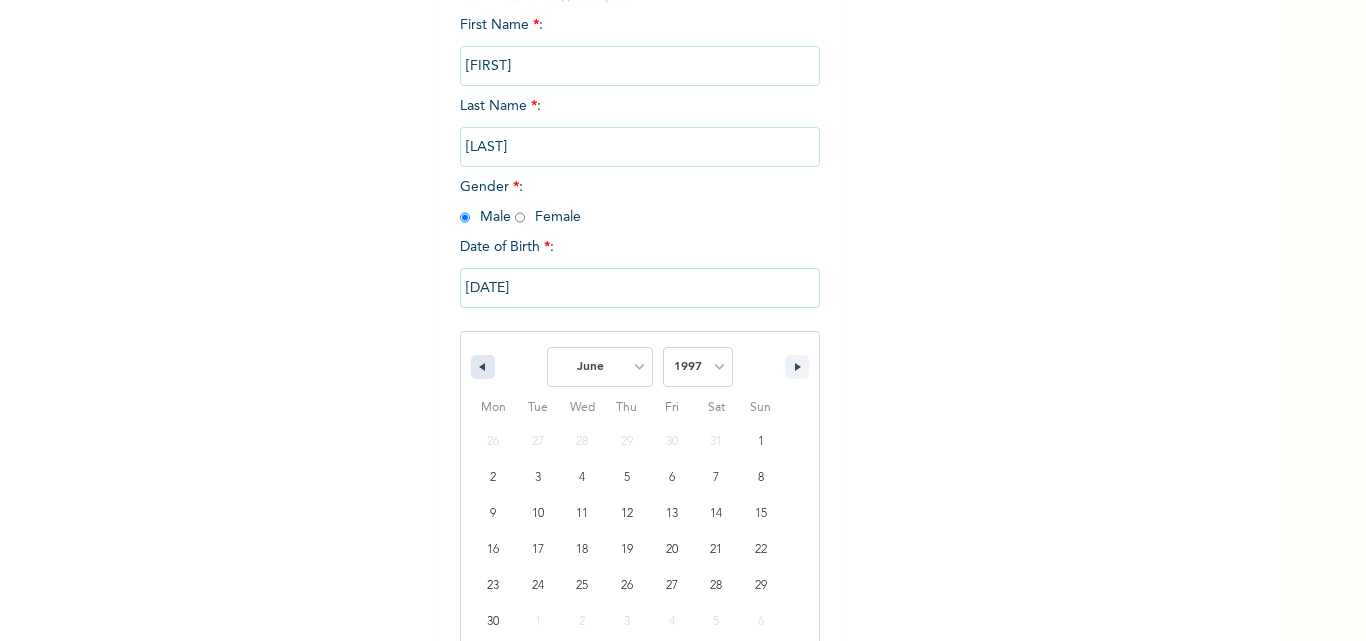 click at bounding box center (483, 367) 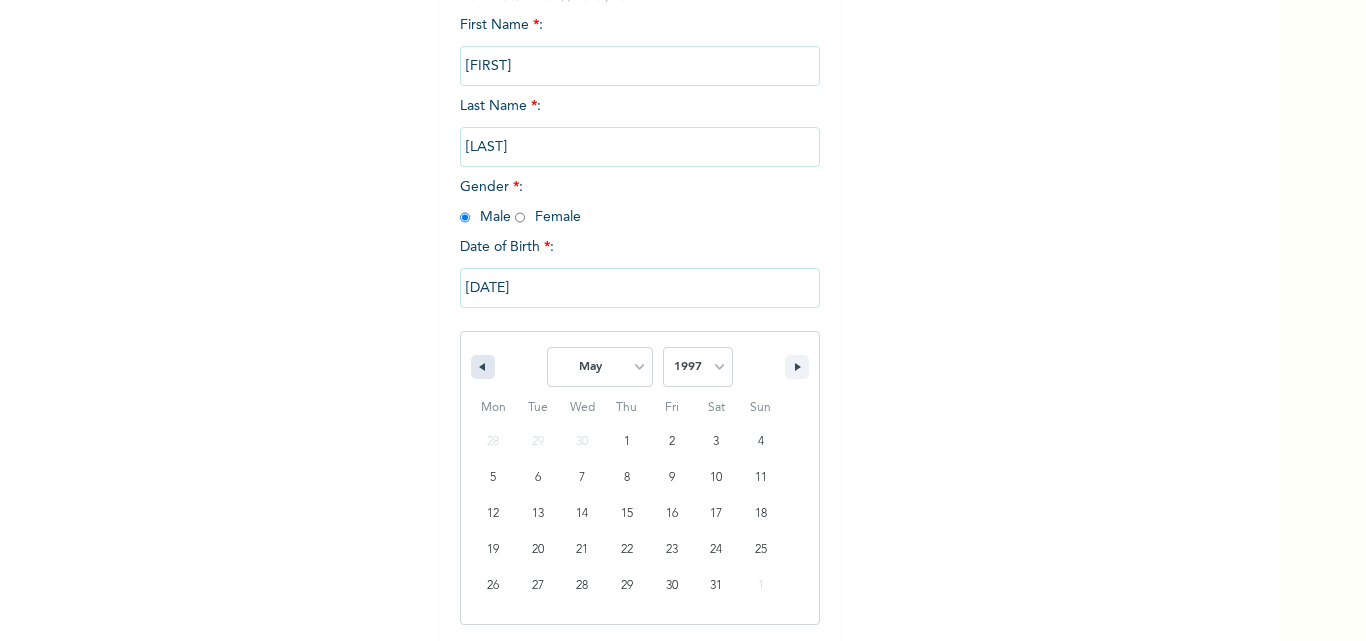 click at bounding box center [483, 367] 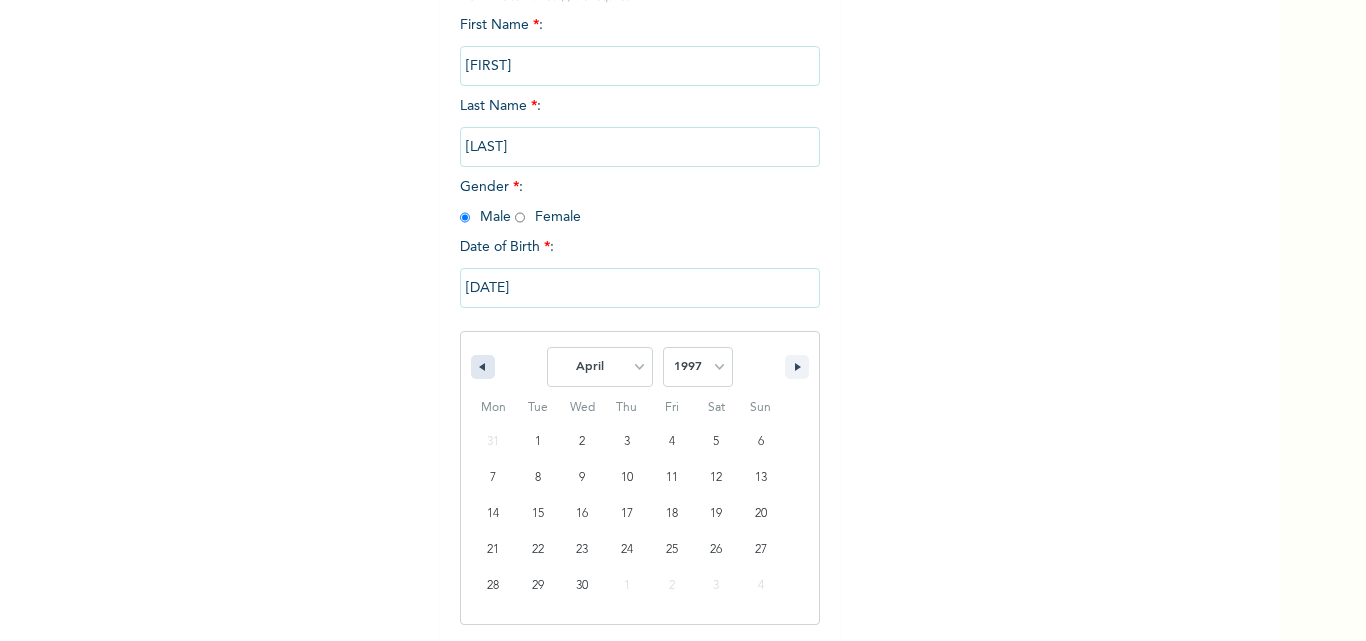 click at bounding box center (483, 367) 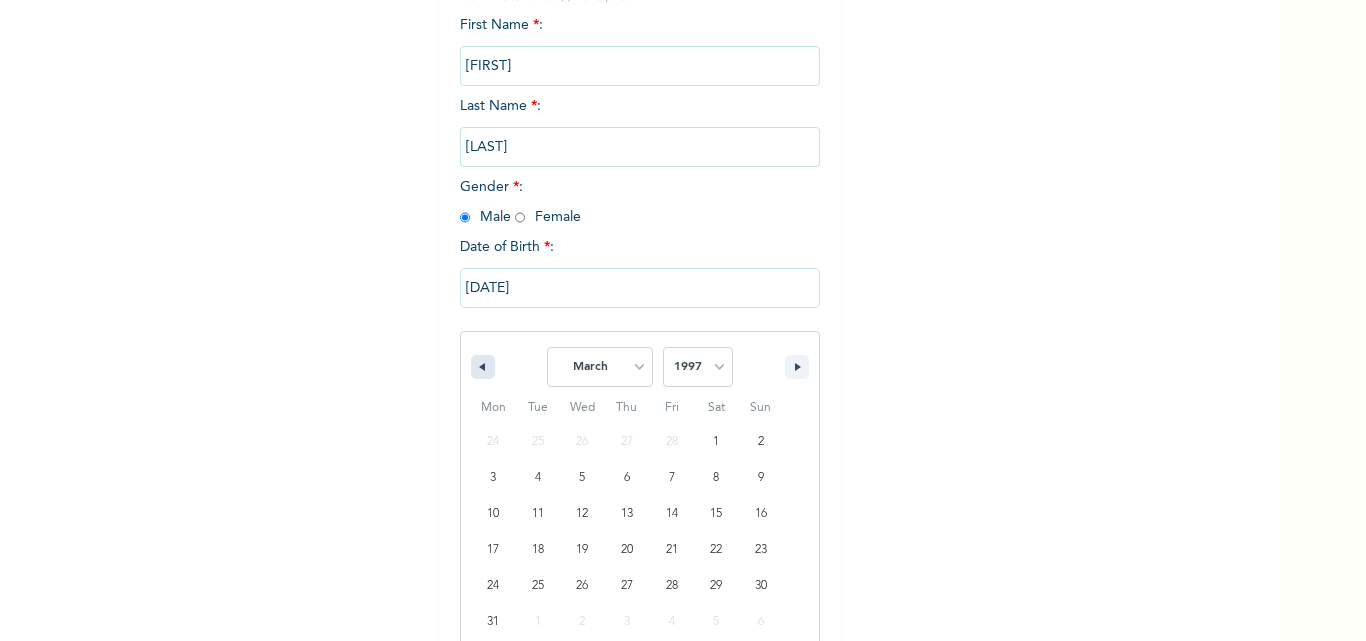click at bounding box center [483, 367] 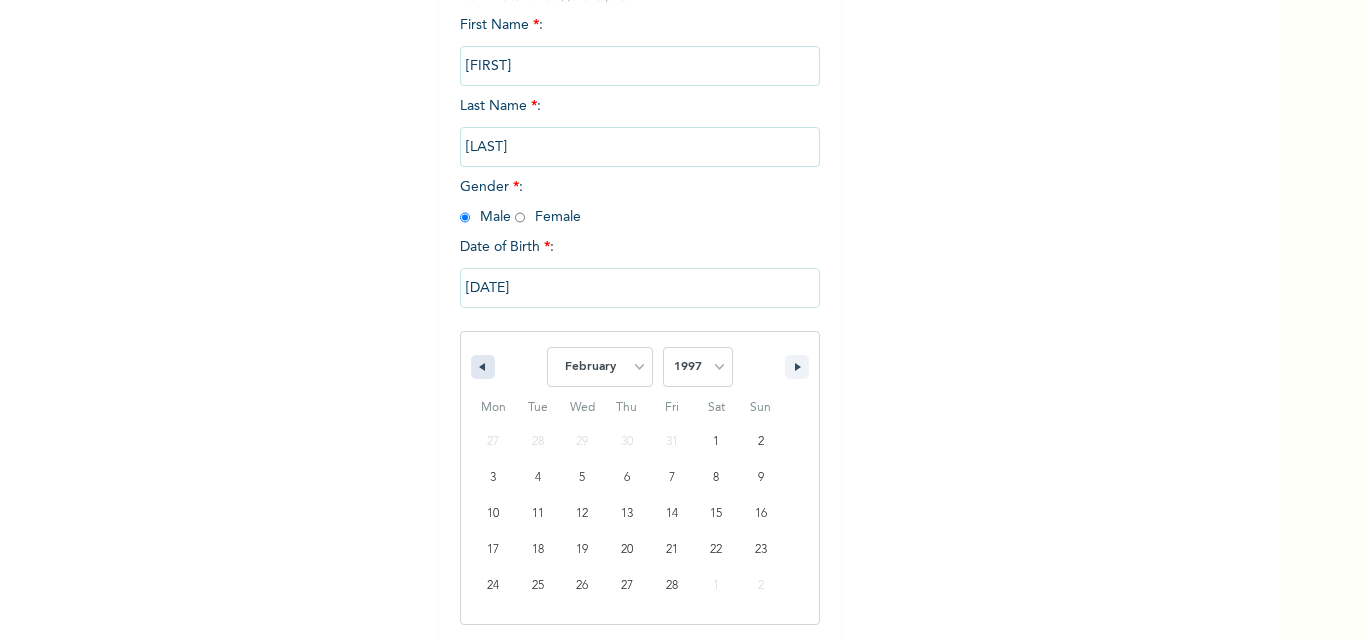 click at bounding box center [483, 367] 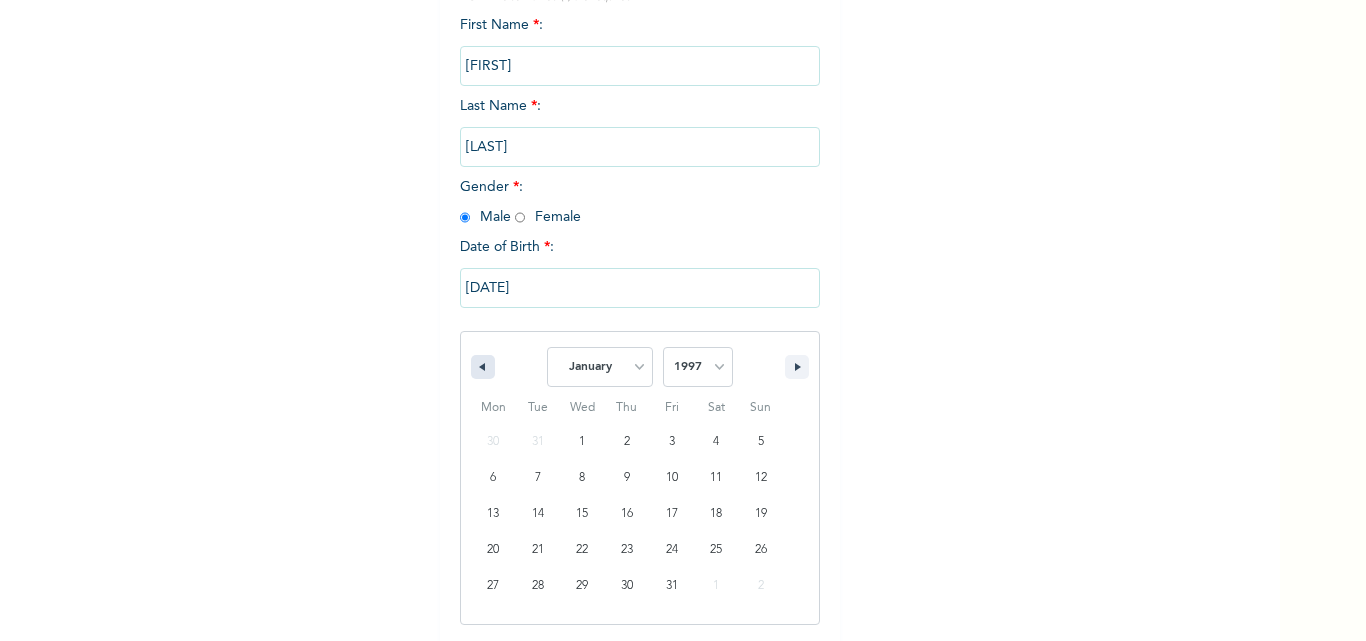 click at bounding box center (483, 367) 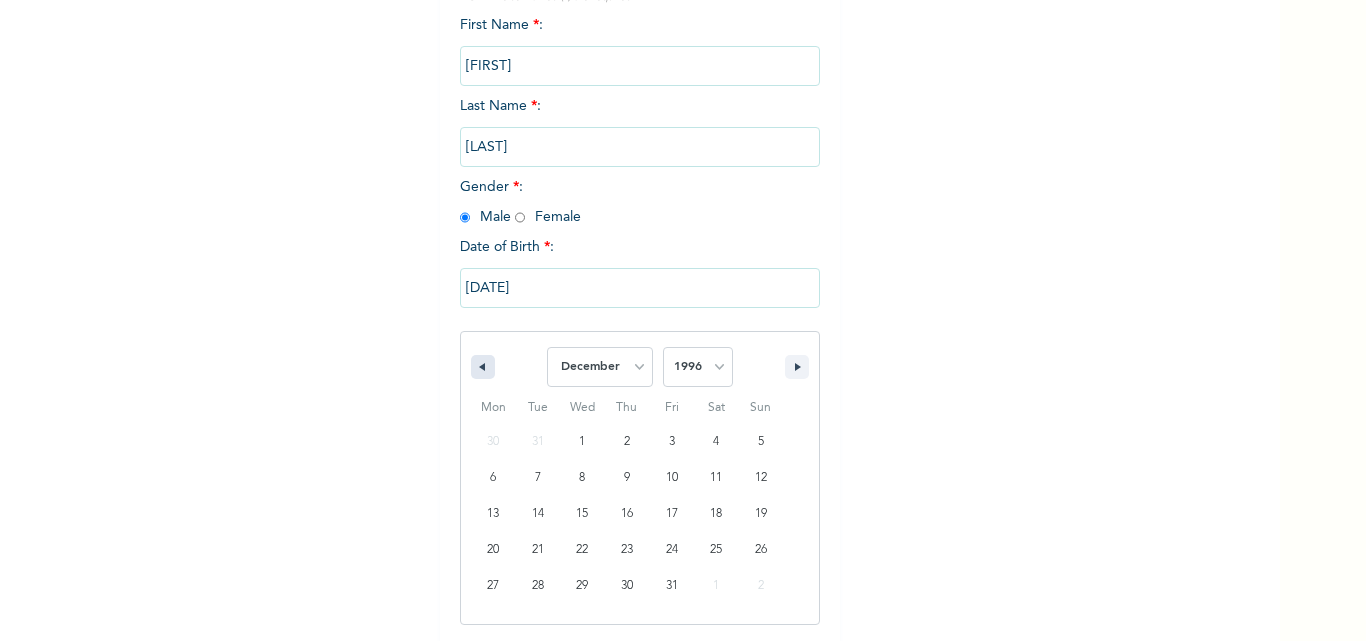 click at bounding box center [483, 367] 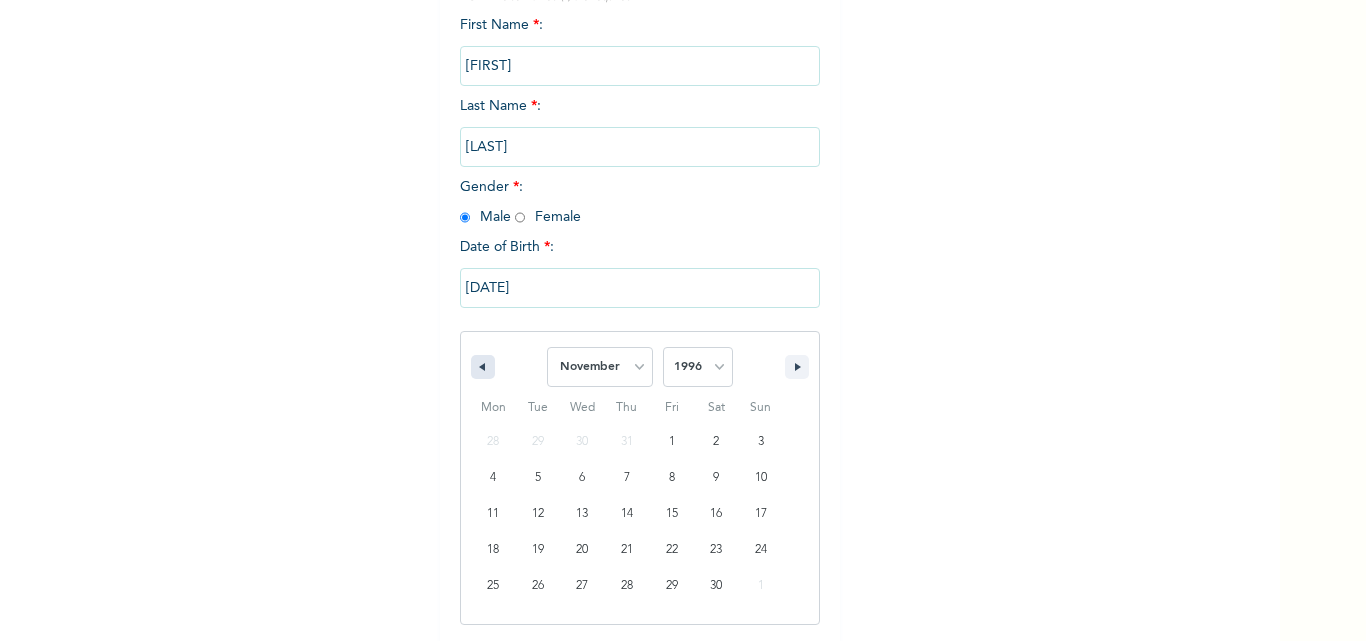 click at bounding box center (483, 367) 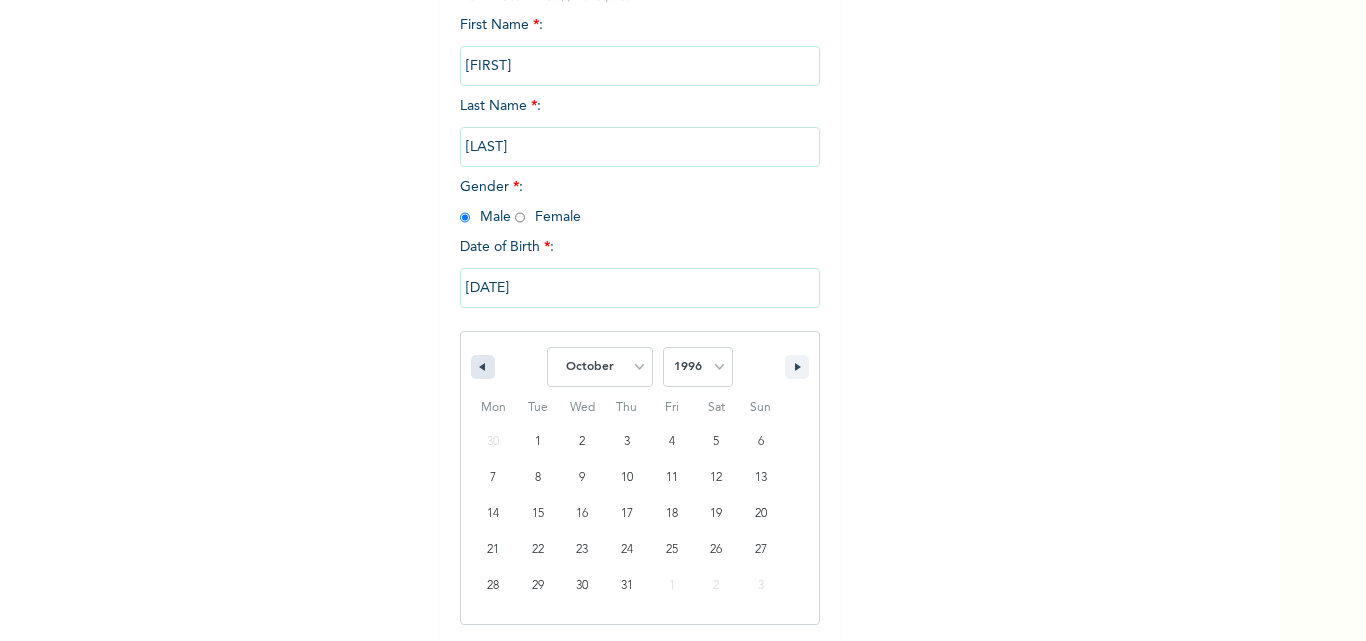 click at bounding box center [483, 367] 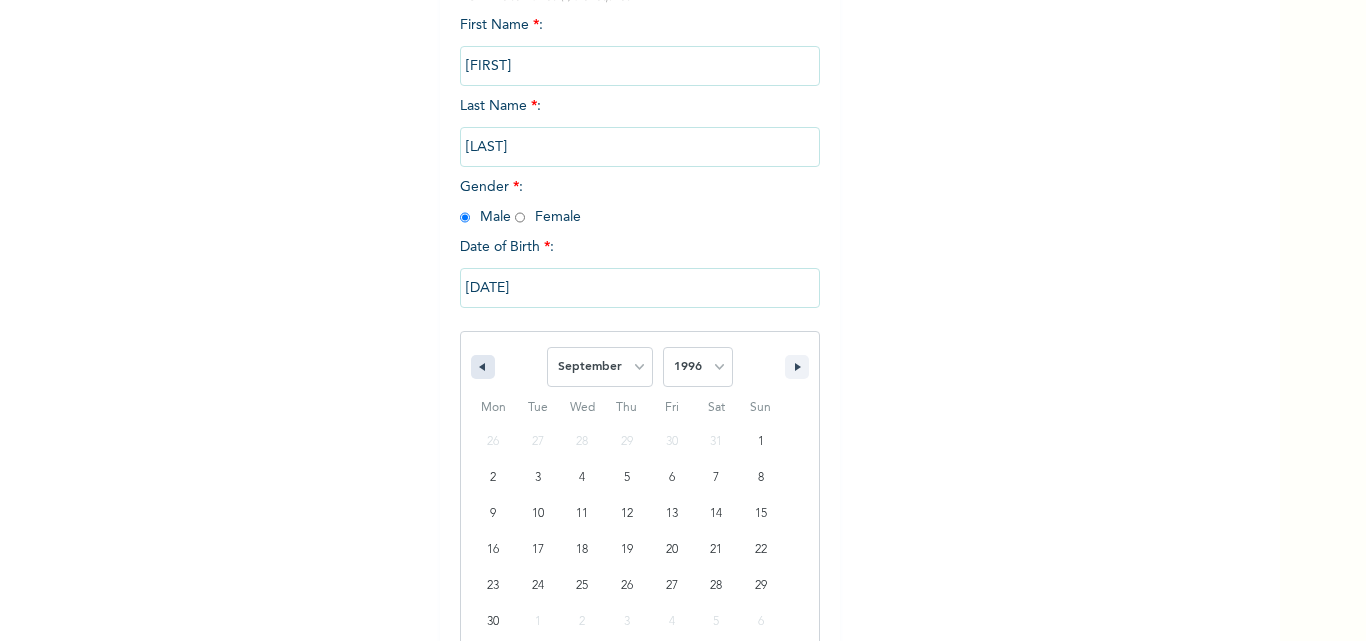 click at bounding box center [483, 367] 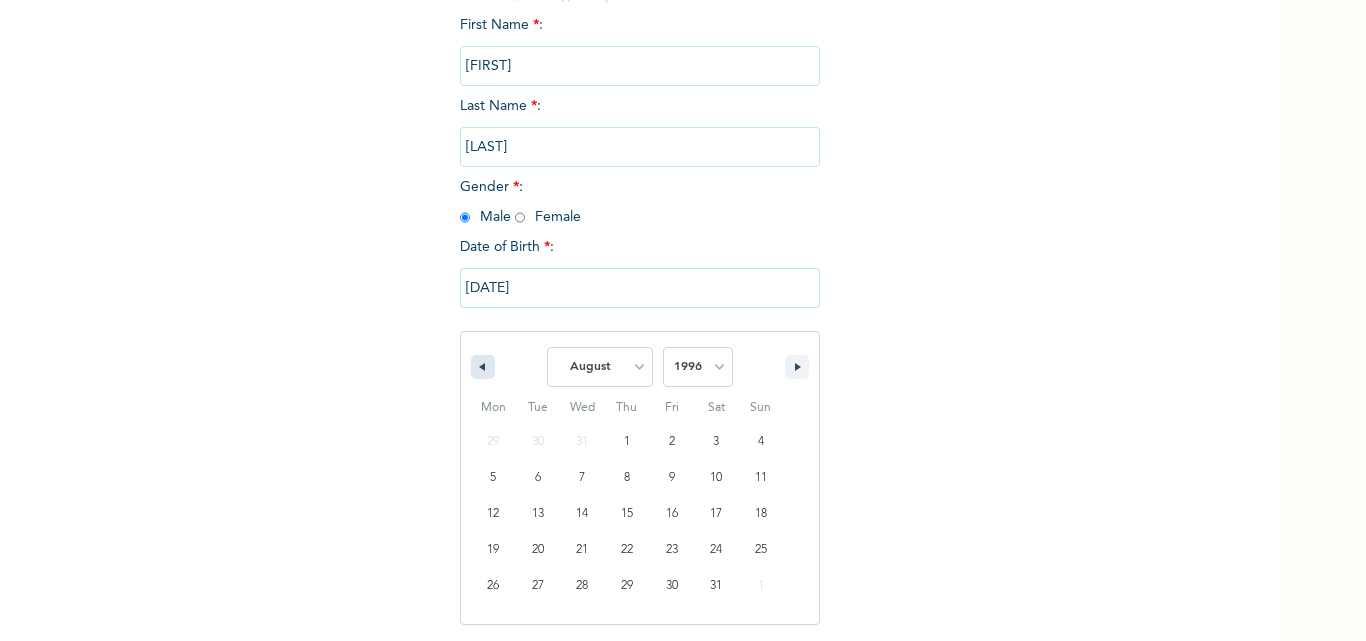 click at bounding box center (483, 367) 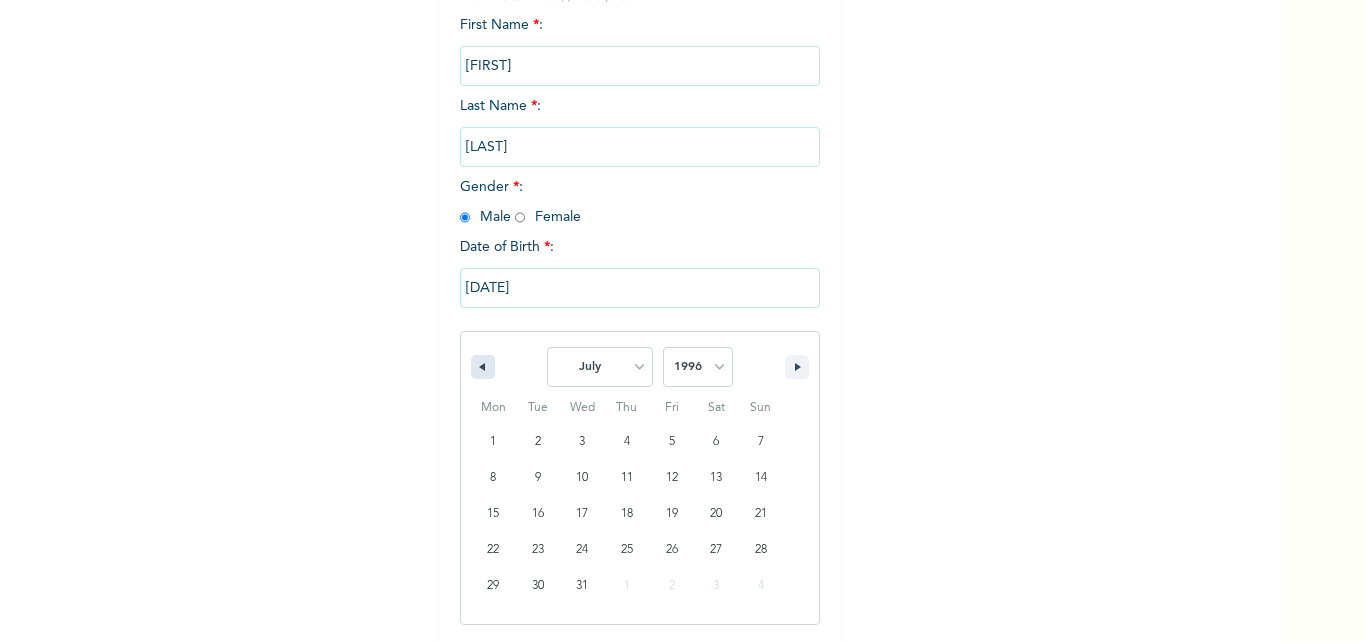 click at bounding box center [483, 367] 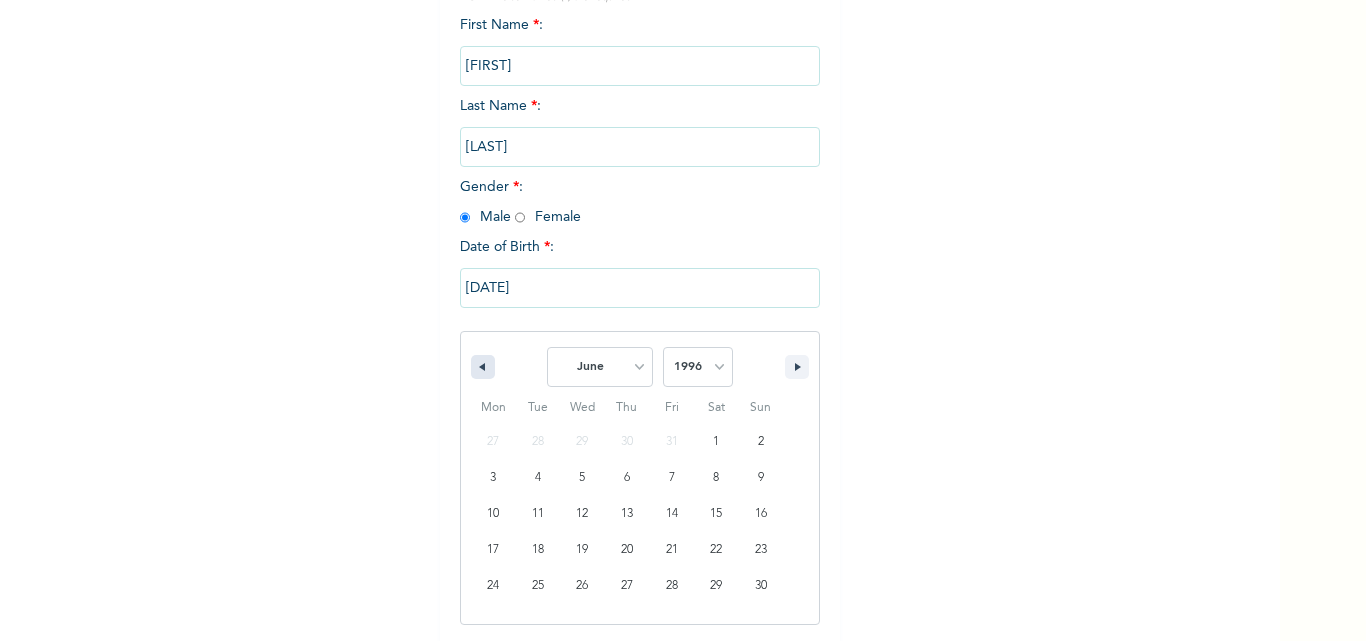 click at bounding box center [483, 367] 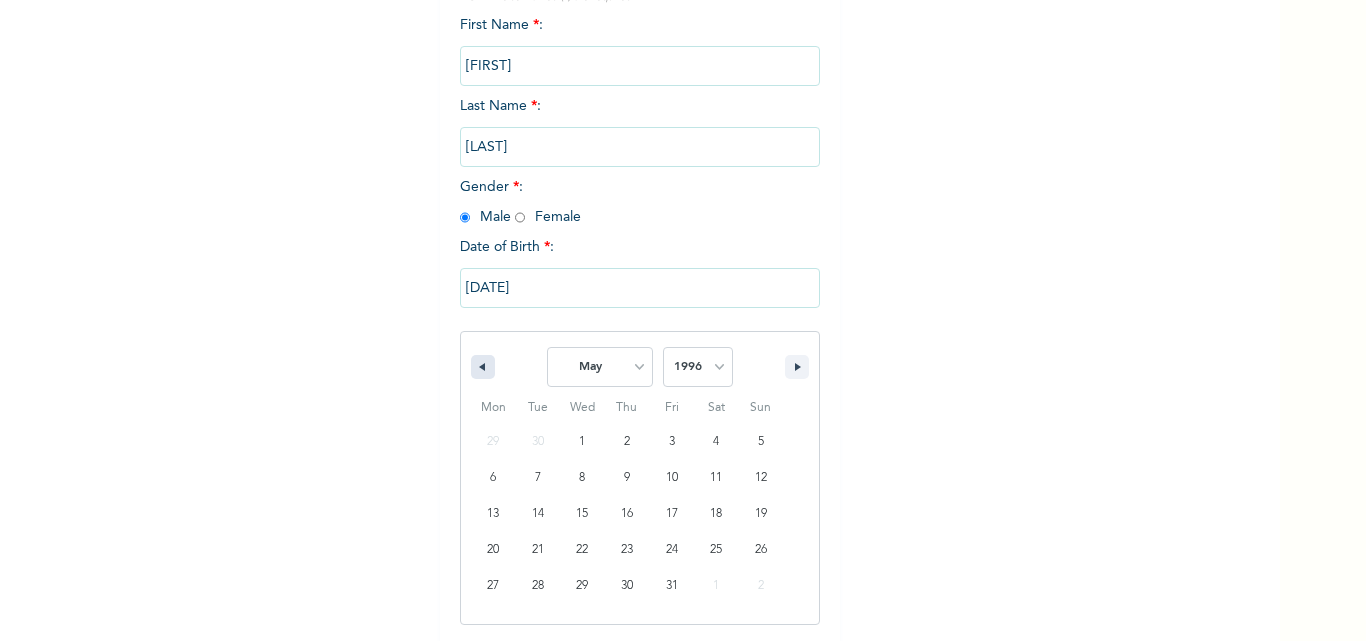 click at bounding box center (483, 367) 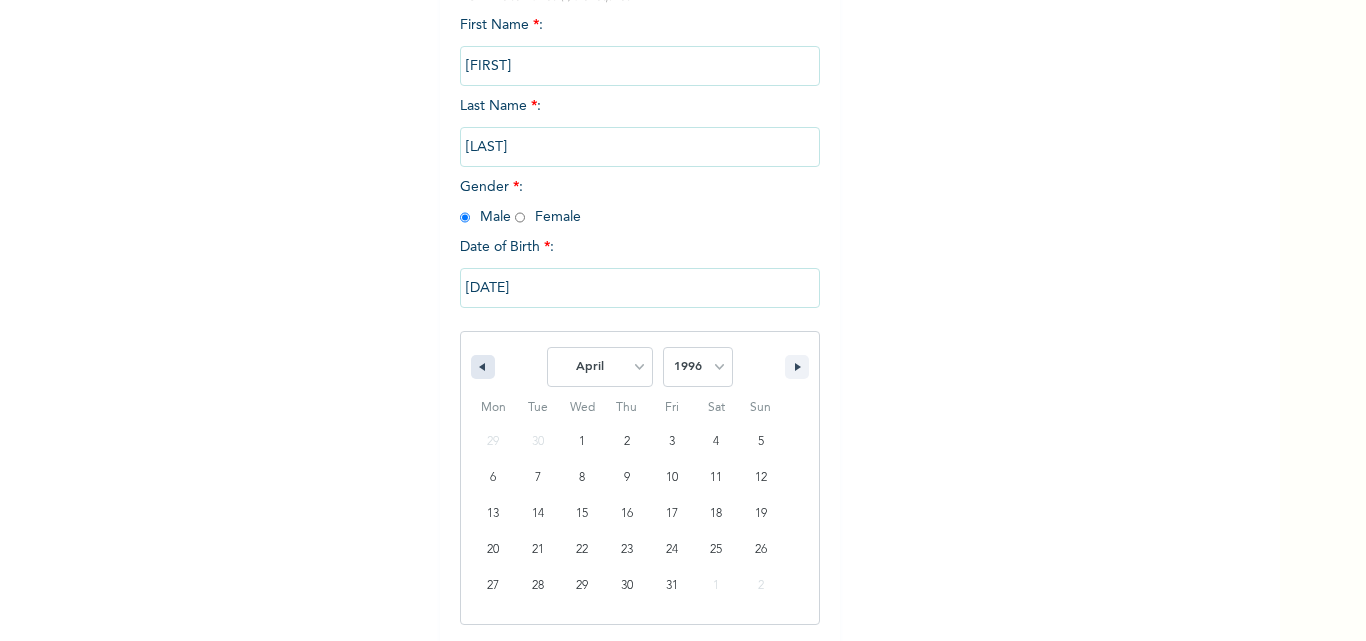 click at bounding box center (483, 367) 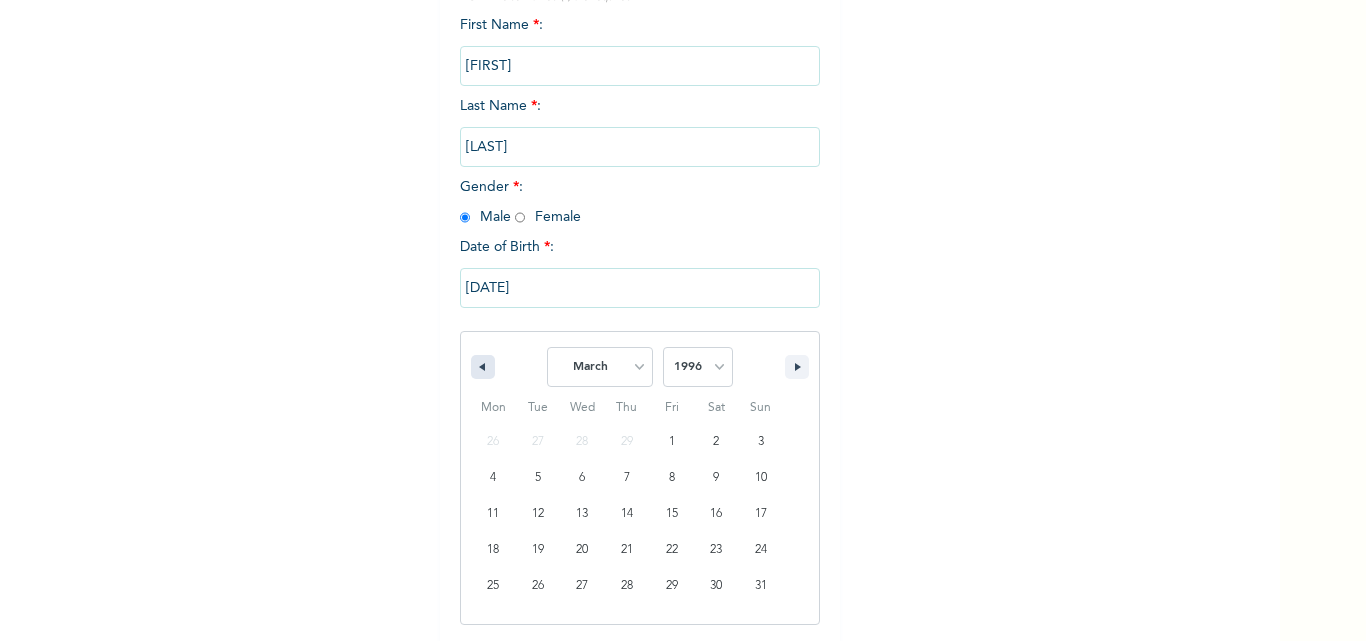 click at bounding box center [483, 367] 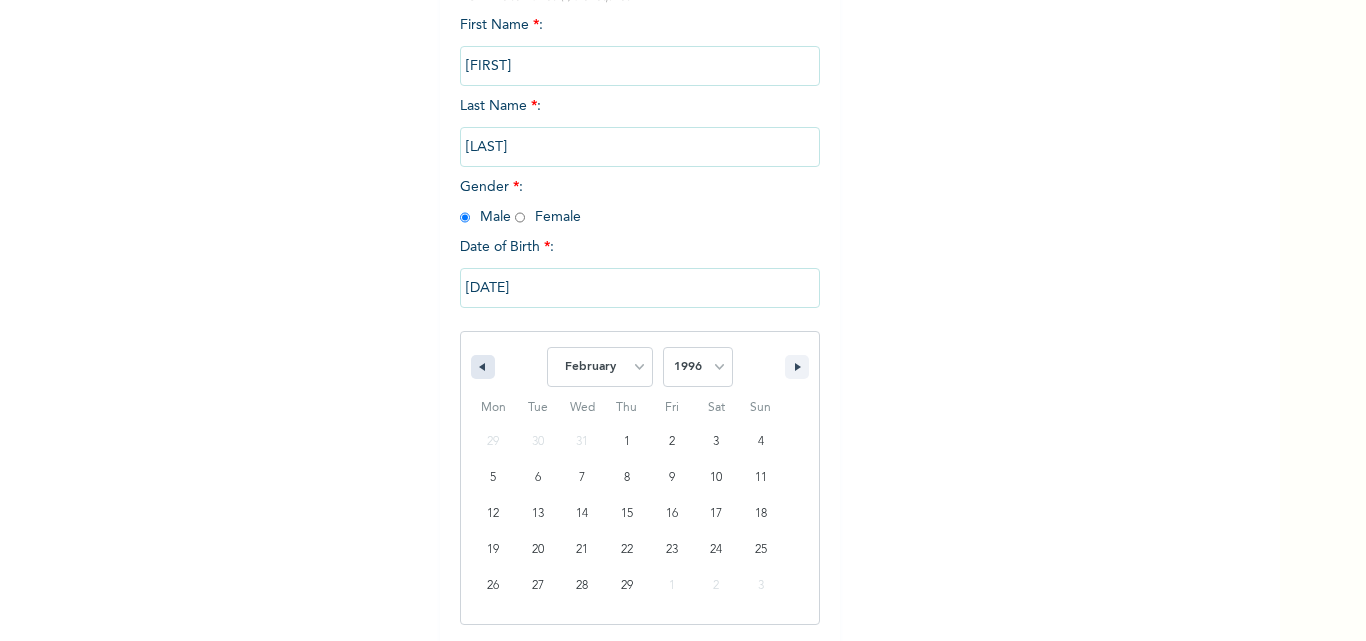 click at bounding box center [483, 367] 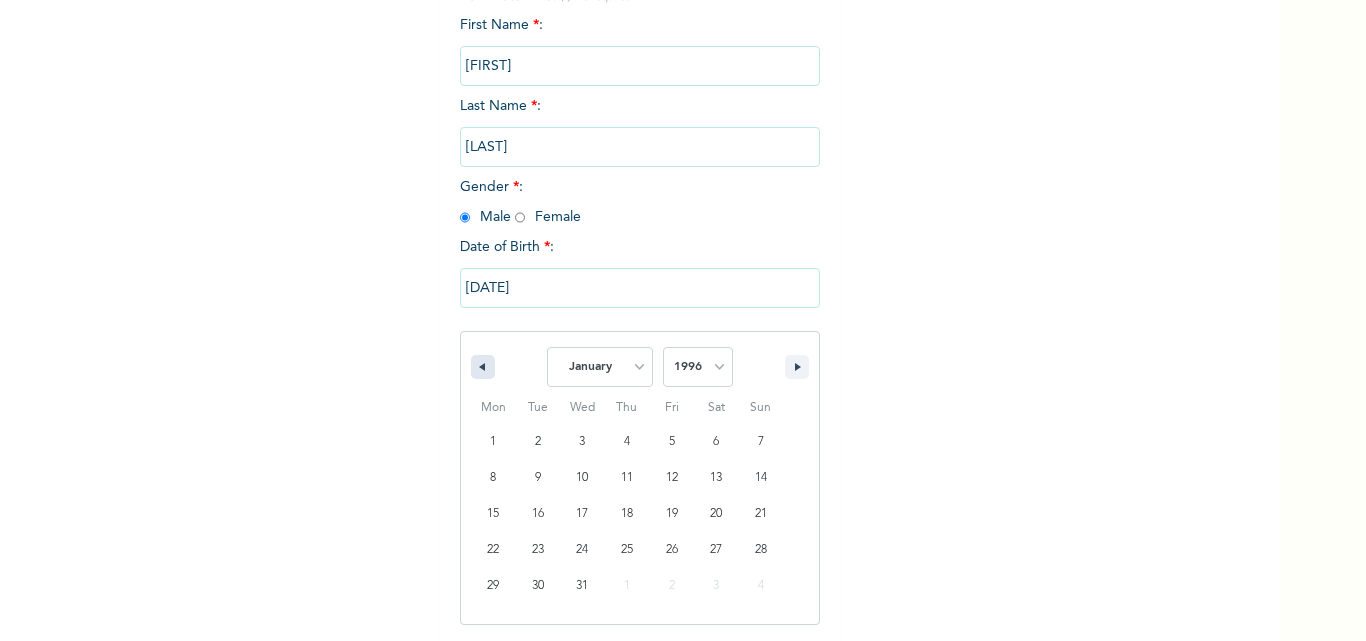 click at bounding box center [483, 367] 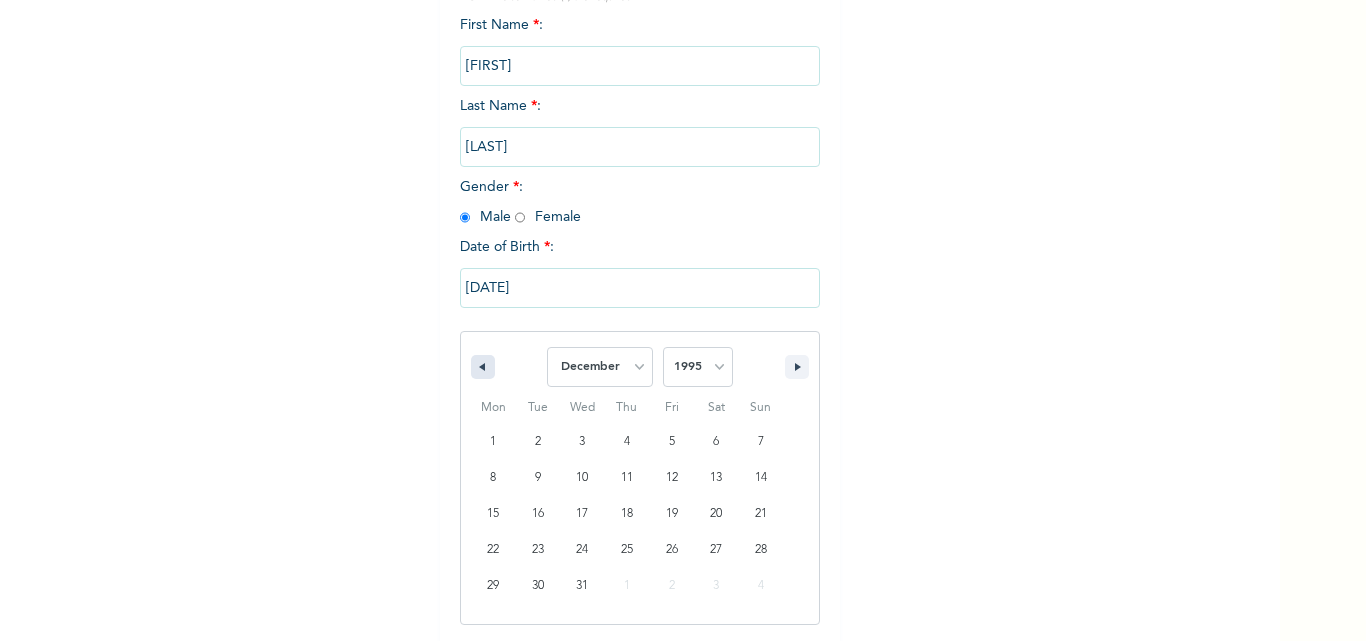click at bounding box center [483, 367] 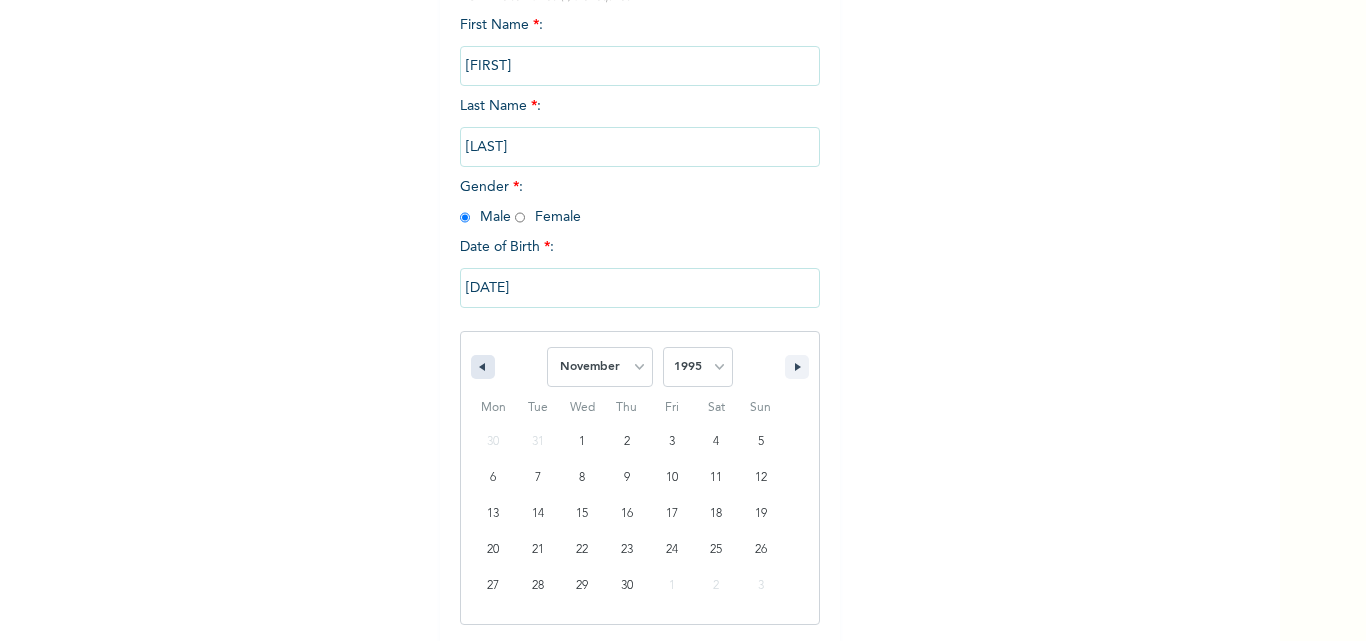 click at bounding box center [483, 367] 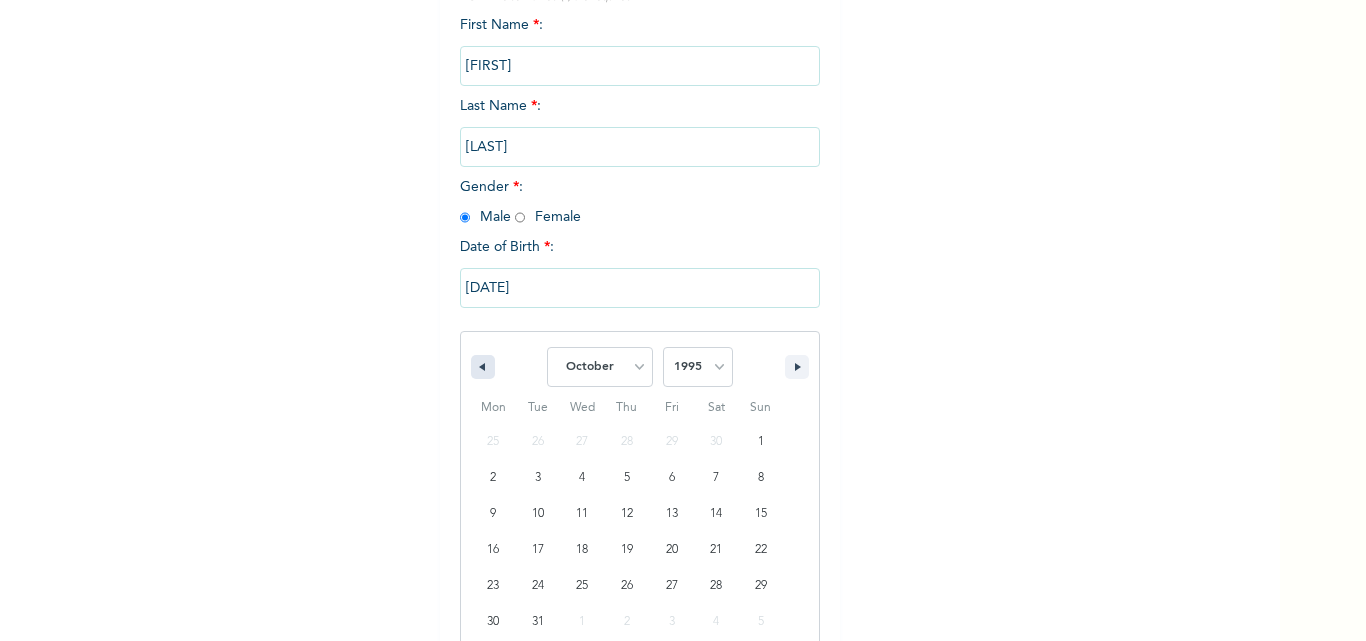 click at bounding box center [483, 367] 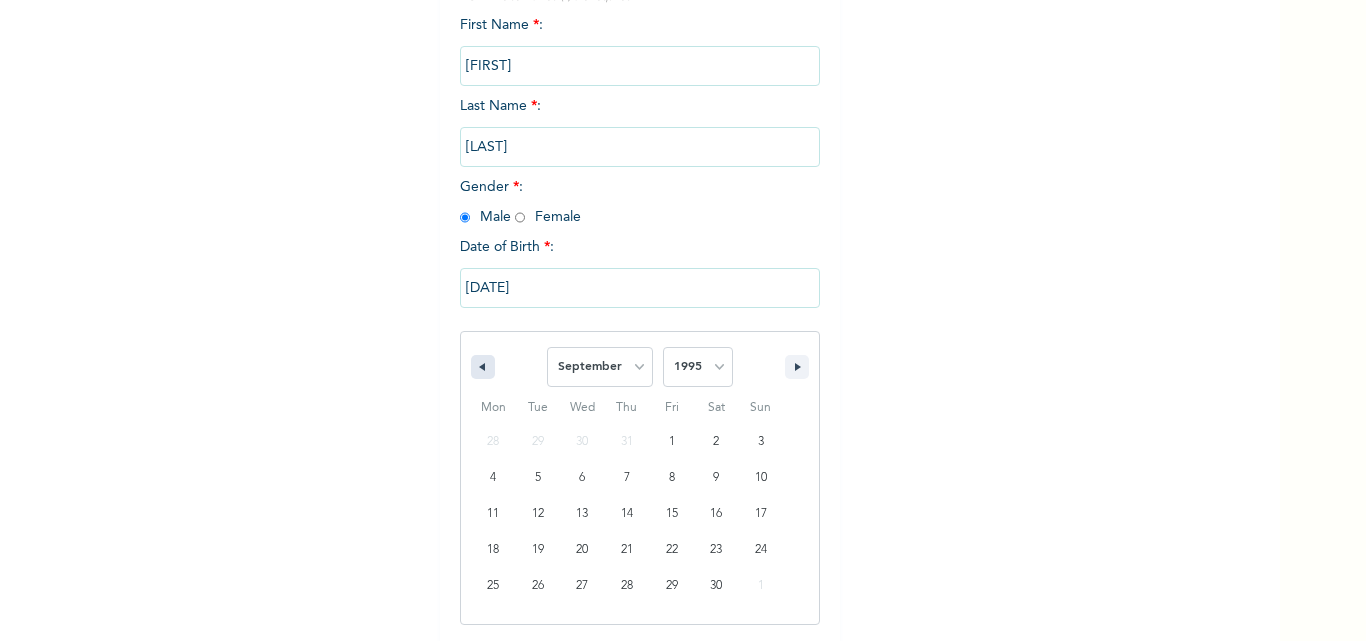 click at bounding box center [483, 367] 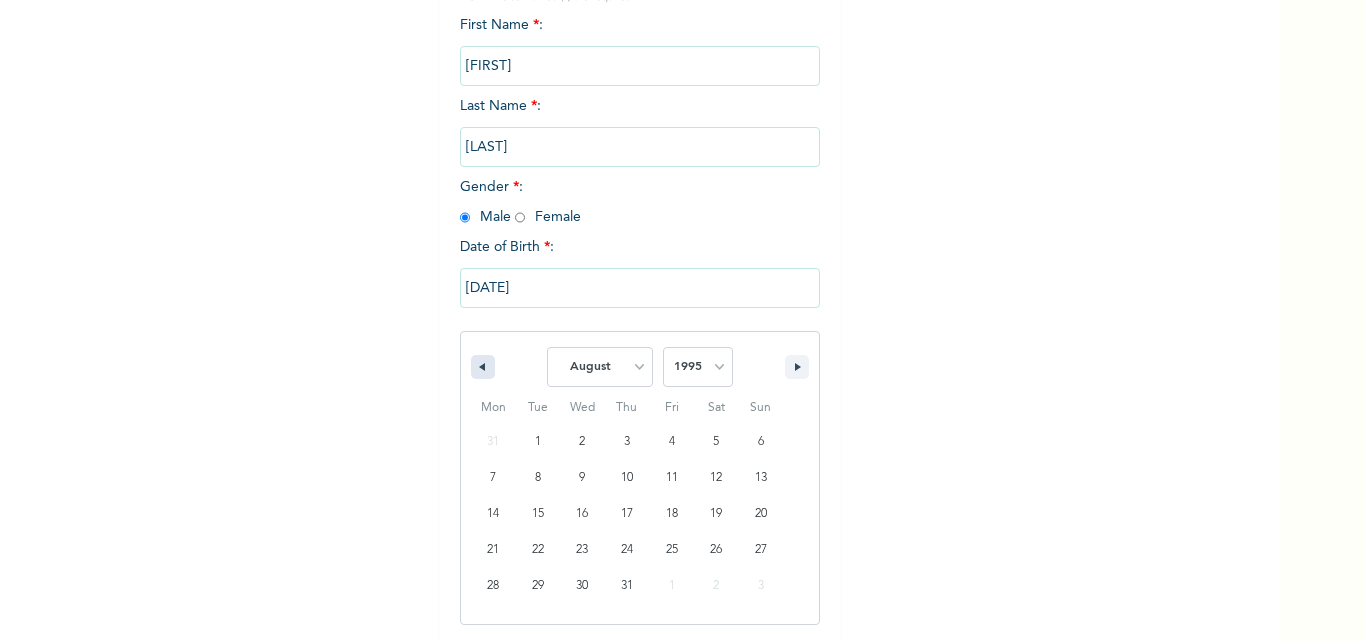 click at bounding box center (483, 367) 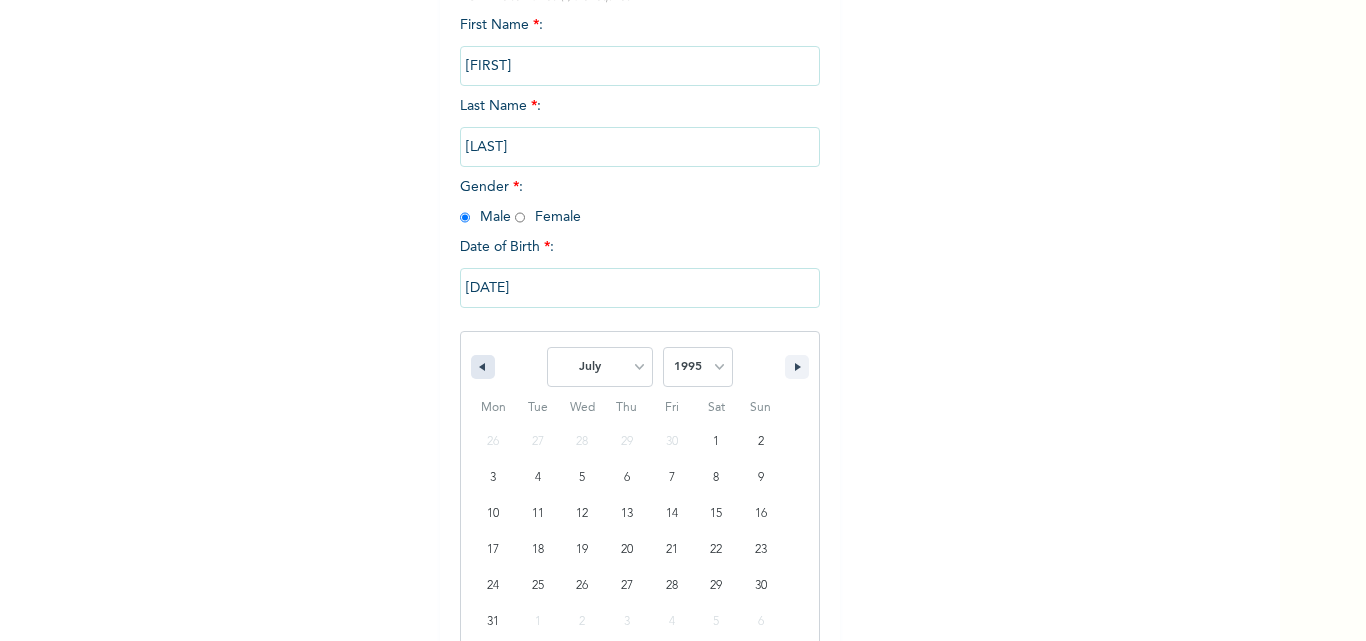 click at bounding box center [483, 367] 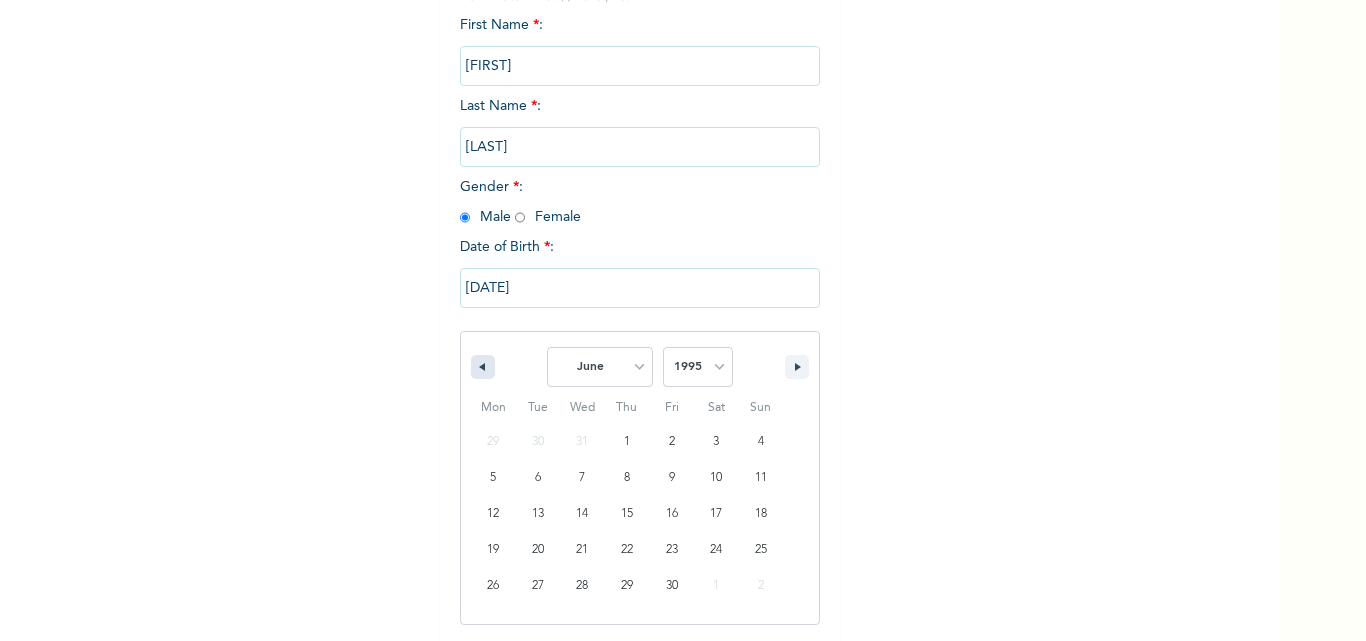 click at bounding box center [483, 367] 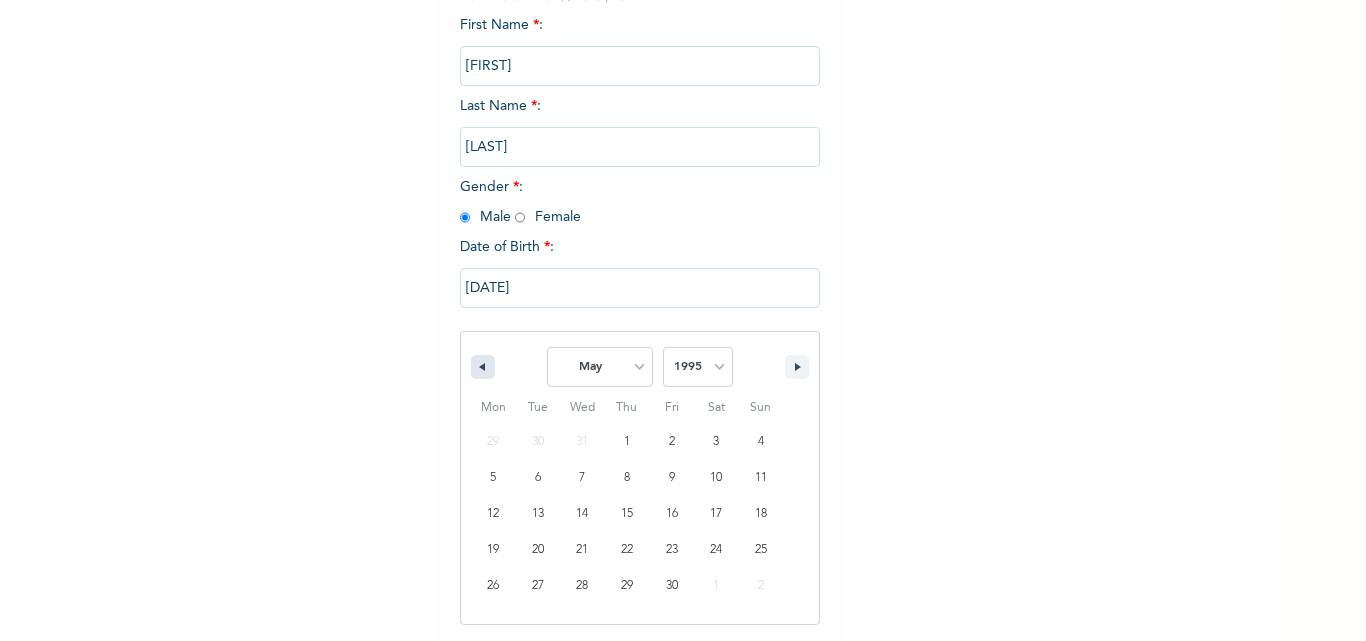 click at bounding box center (483, 367) 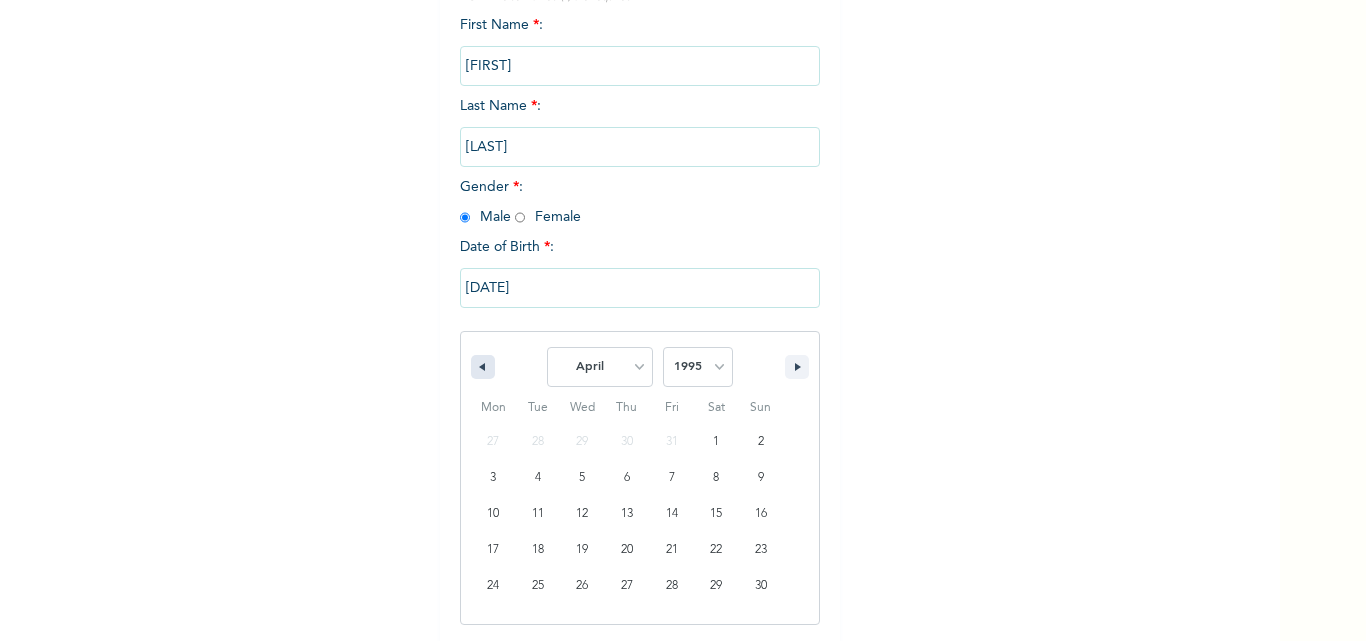 click at bounding box center (483, 367) 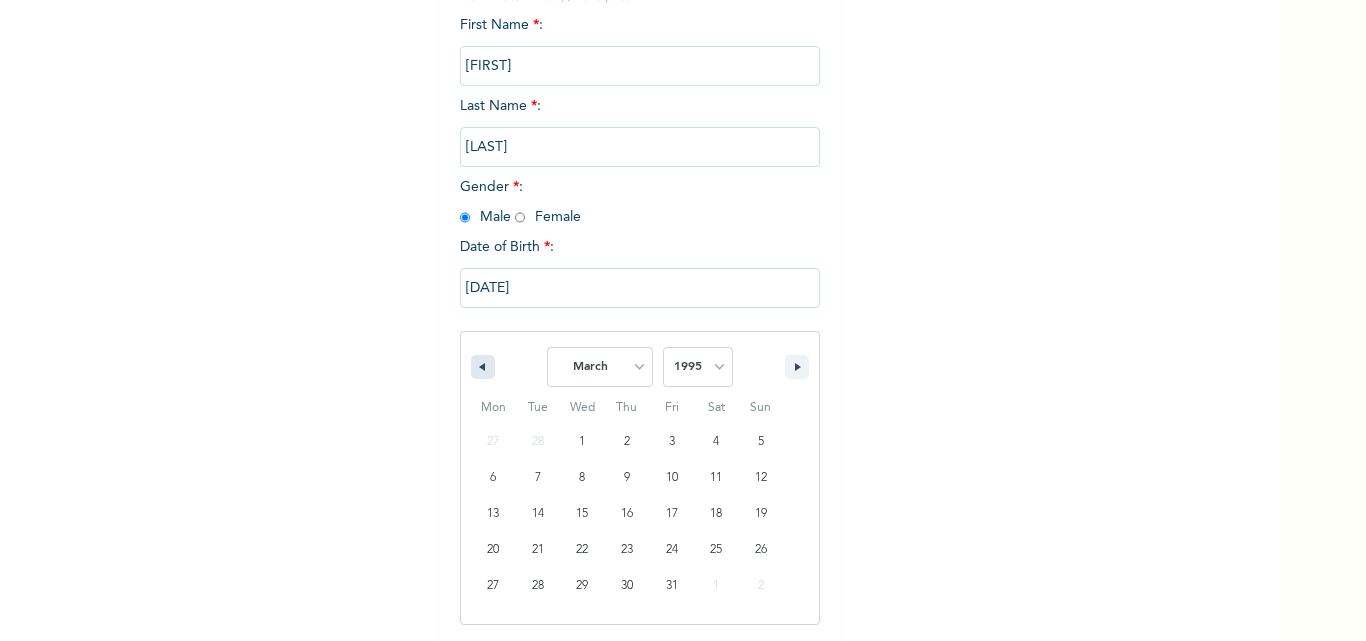 click at bounding box center (483, 367) 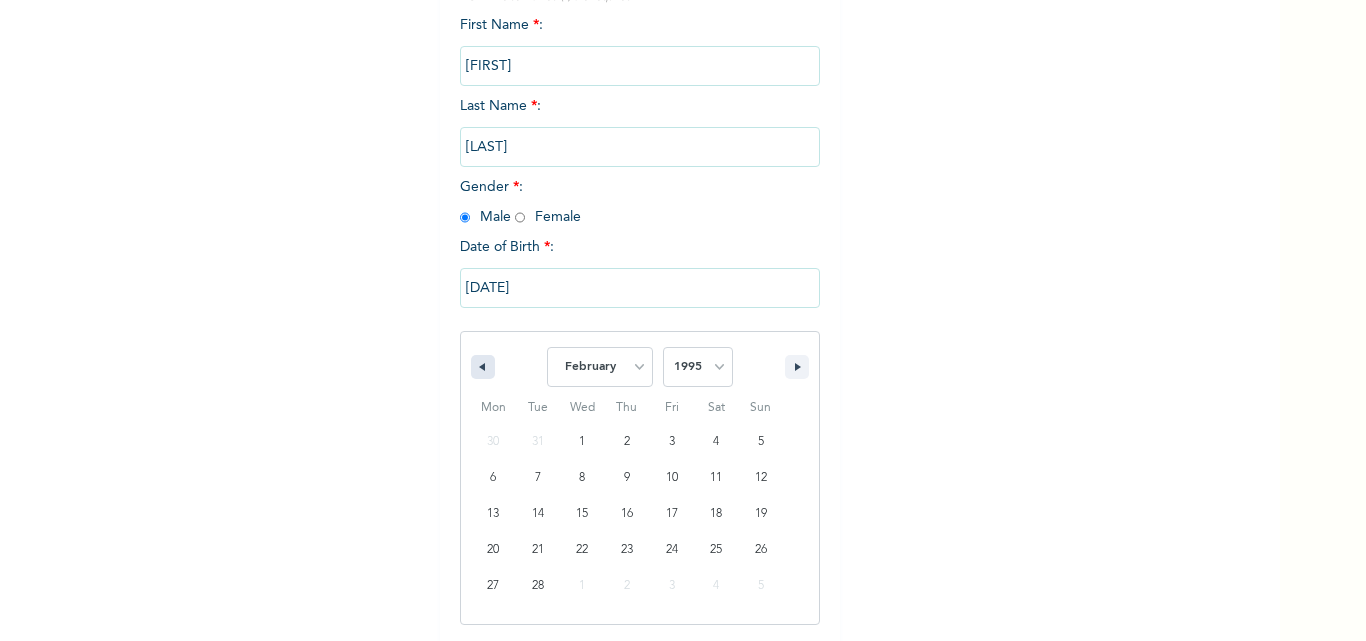 click at bounding box center (480, 367) 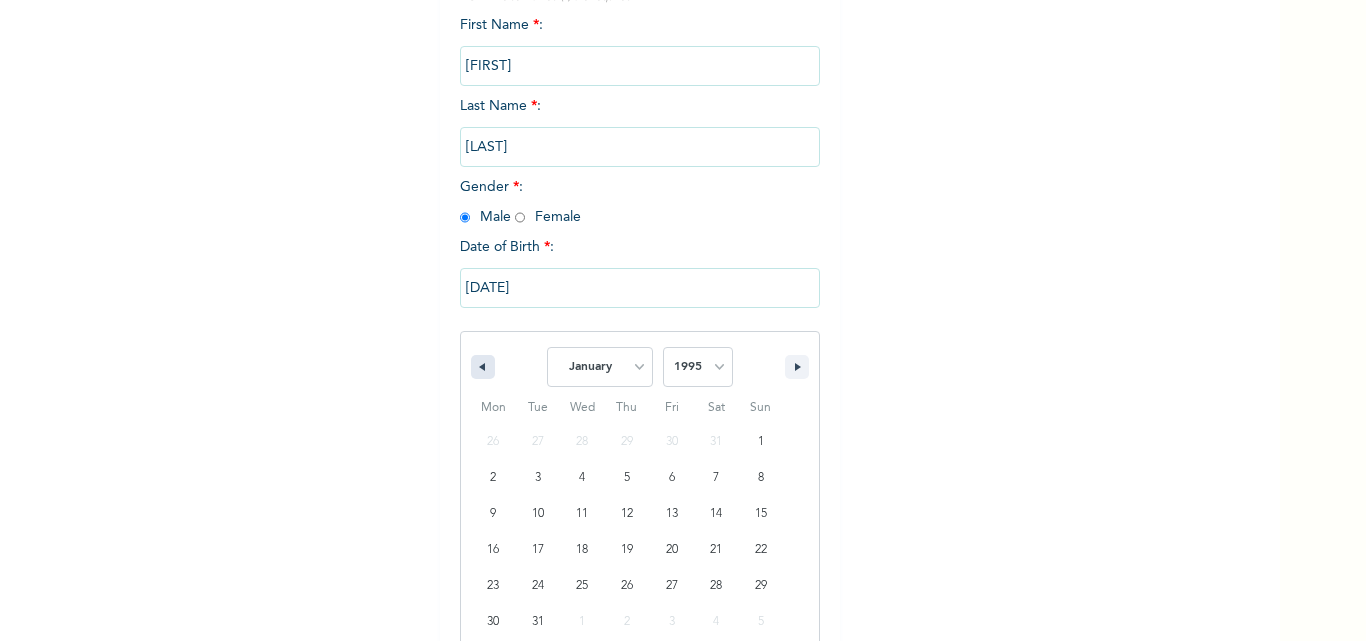 click at bounding box center (480, 367) 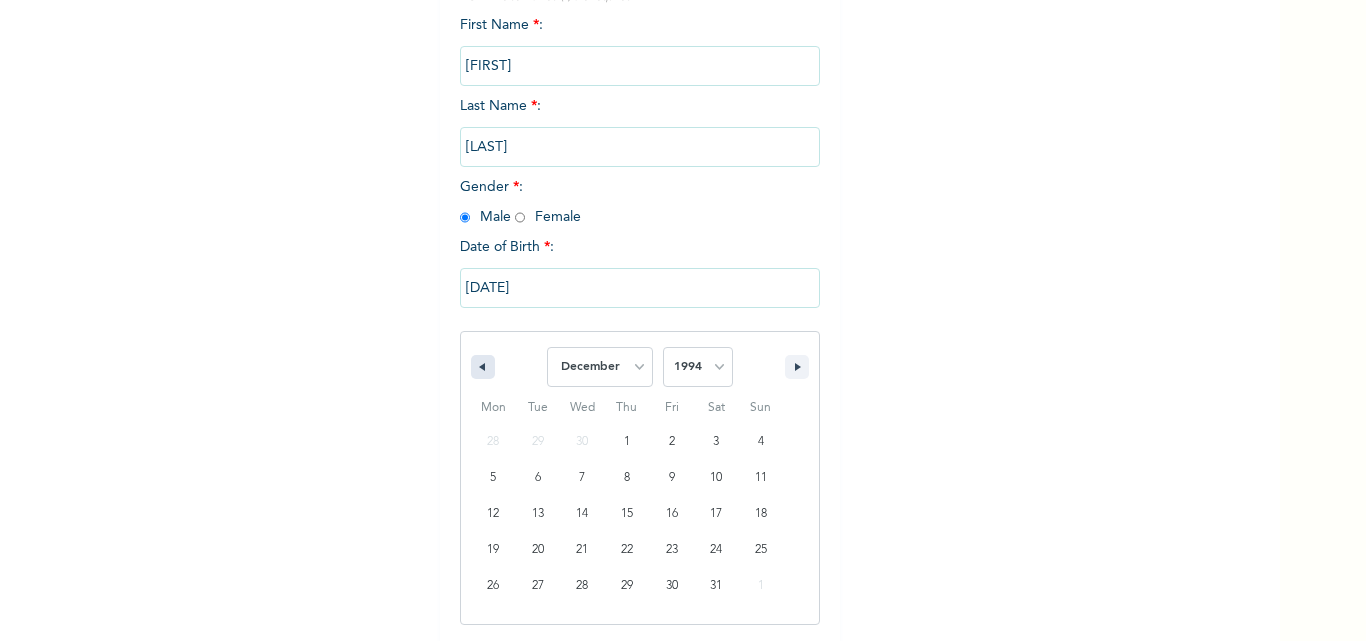 click at bounding box center [480, 367] 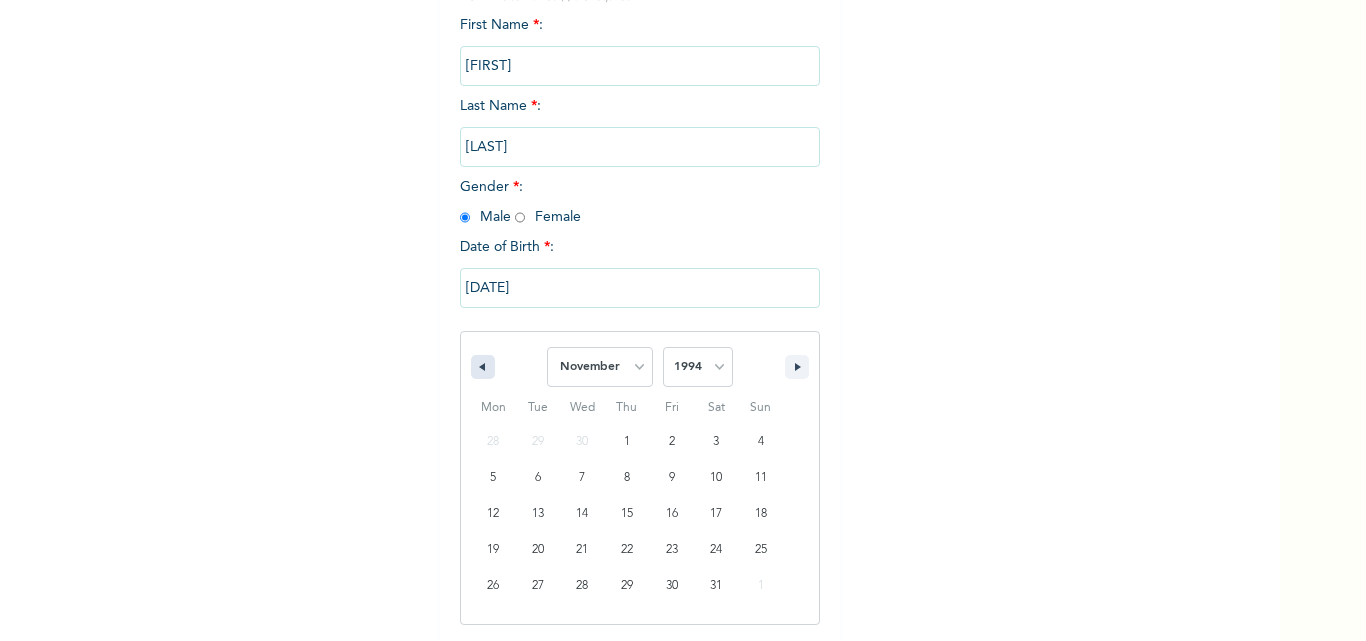 click at bounding box center (480, 367) 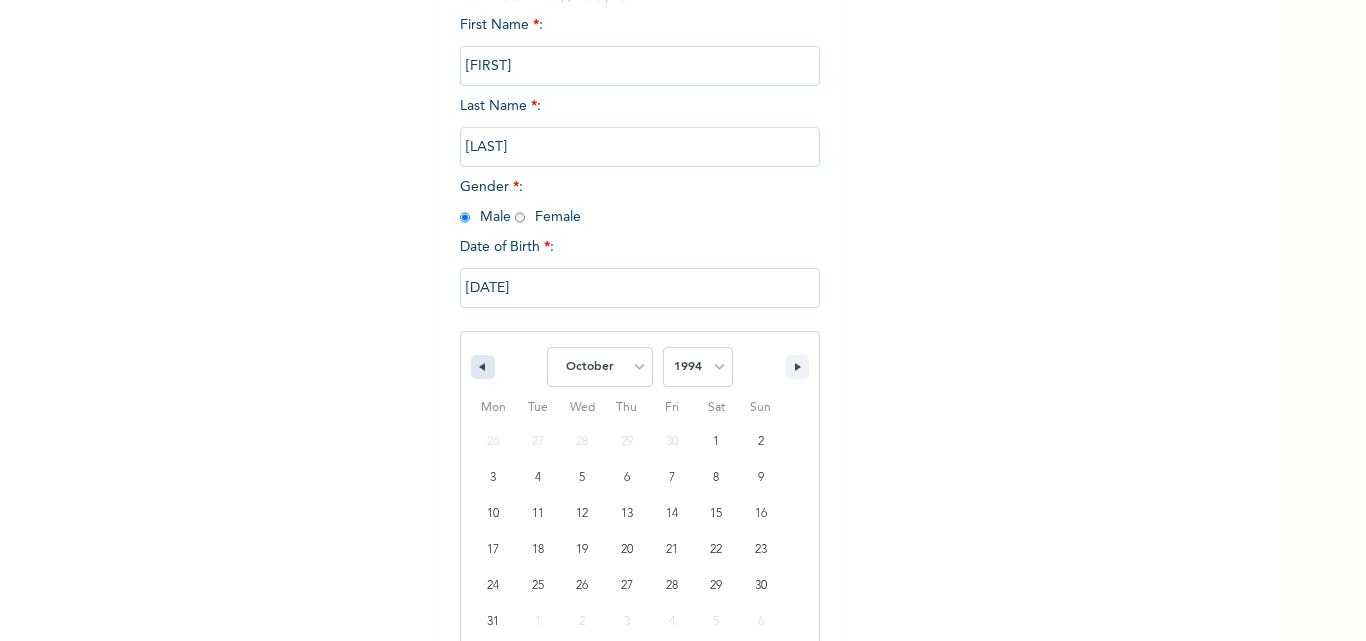 click at bounding box center [480, 367] 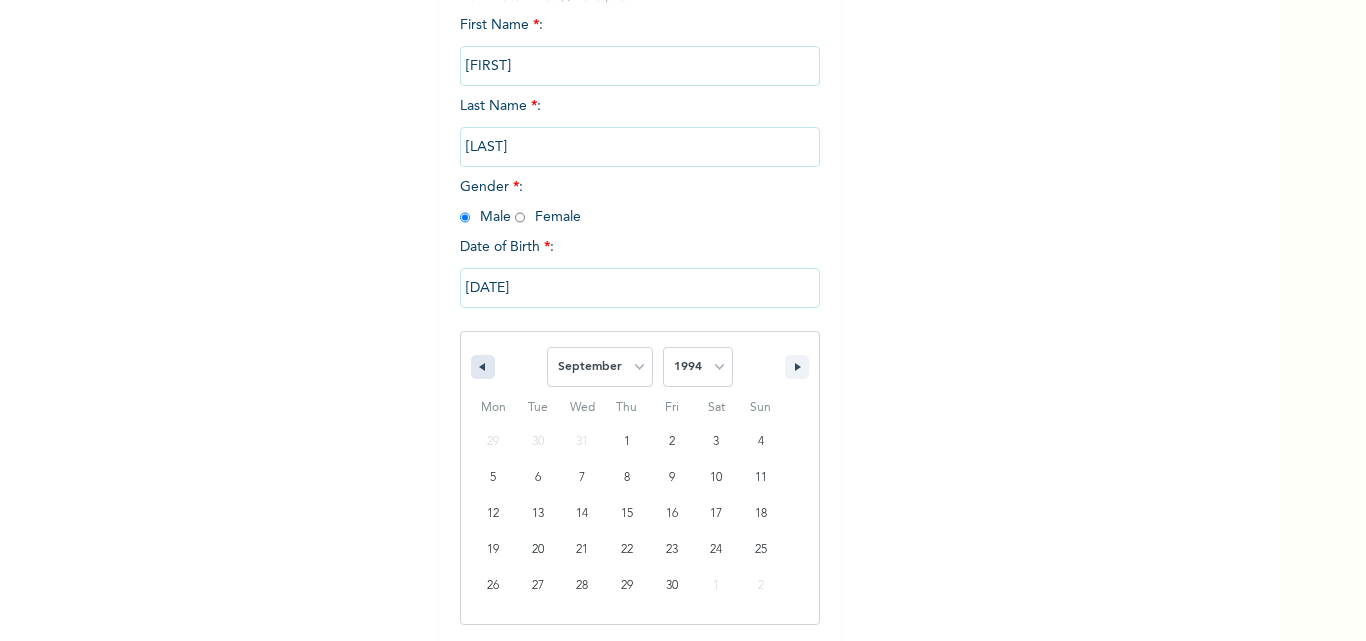click at bounding box center (480, 367) 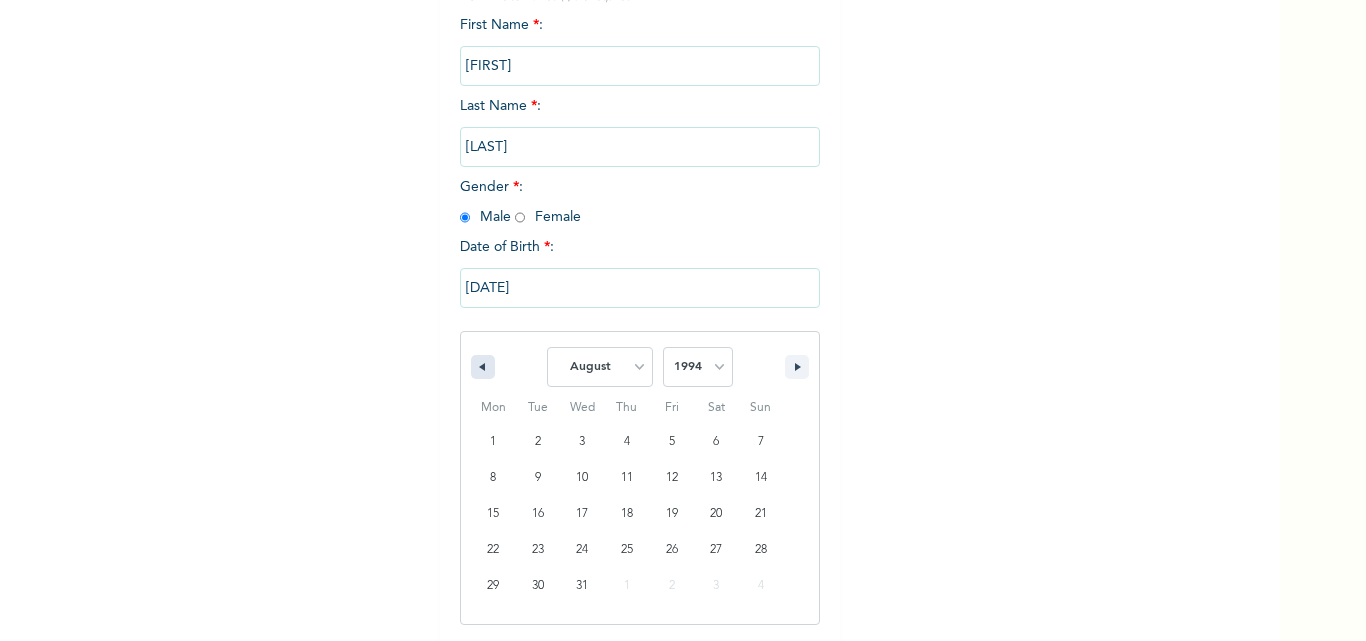 click at bounding box center [480, 367] 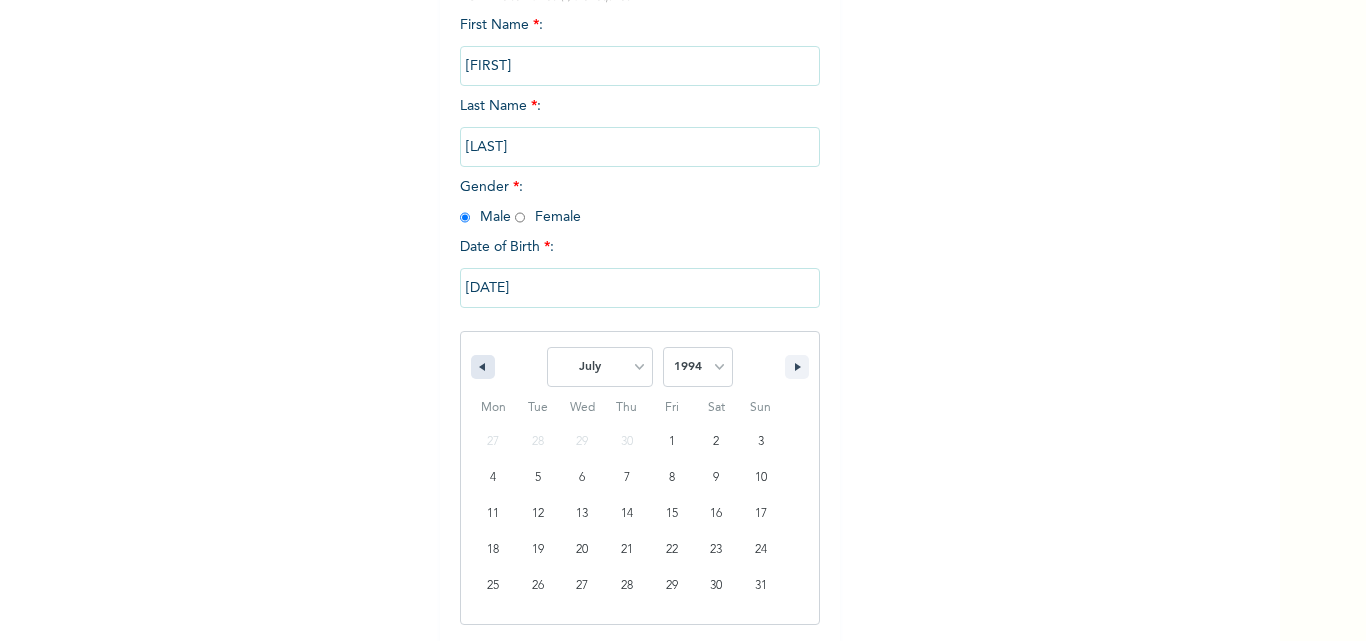 click at bounding box center (483, 367) 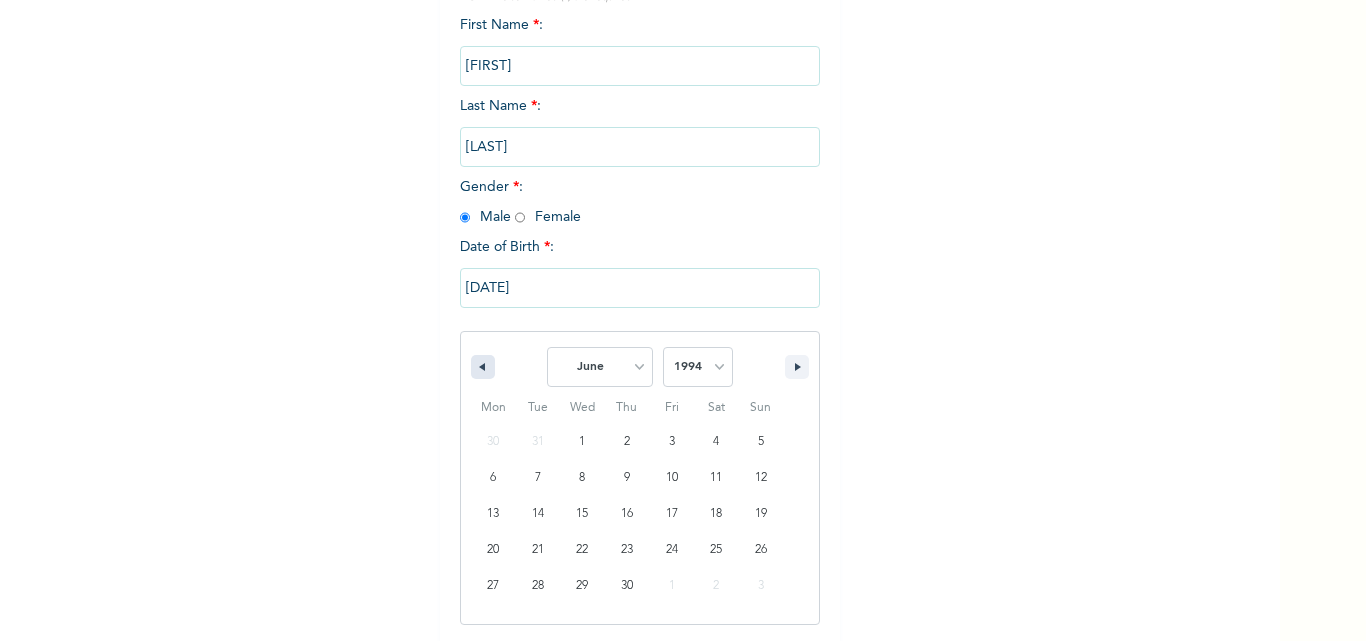 click at bounding box center [483, 367] 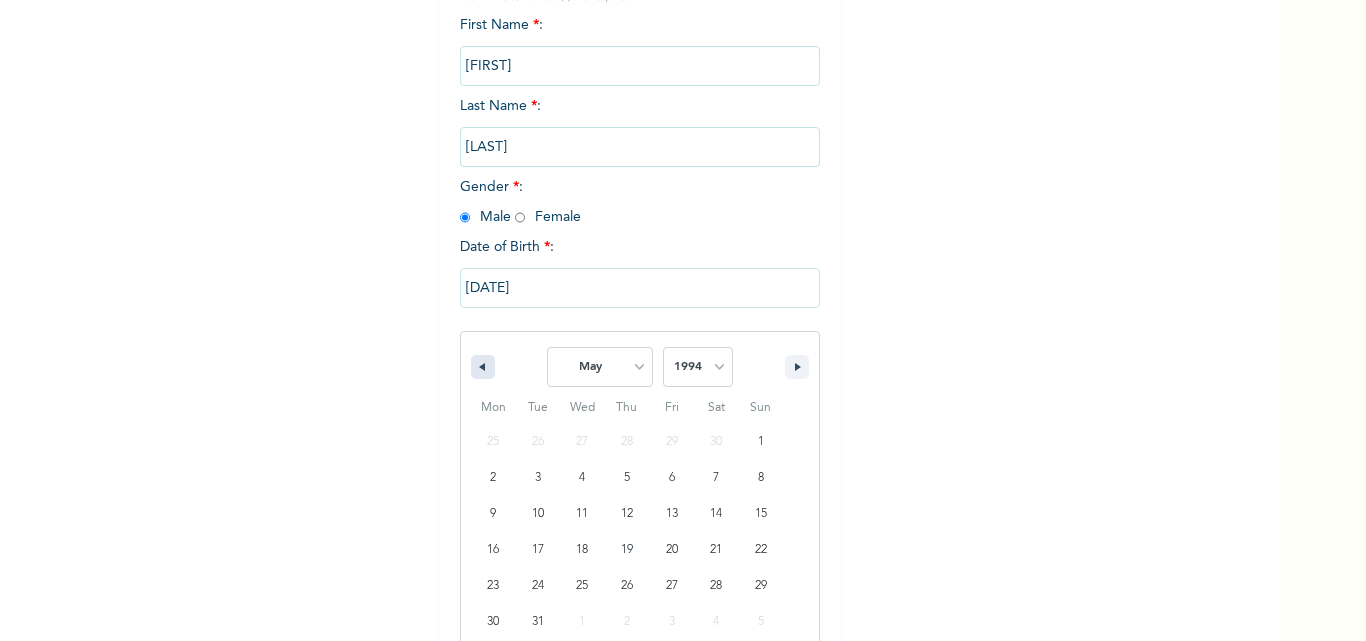 click at bounding box center [483, 367] 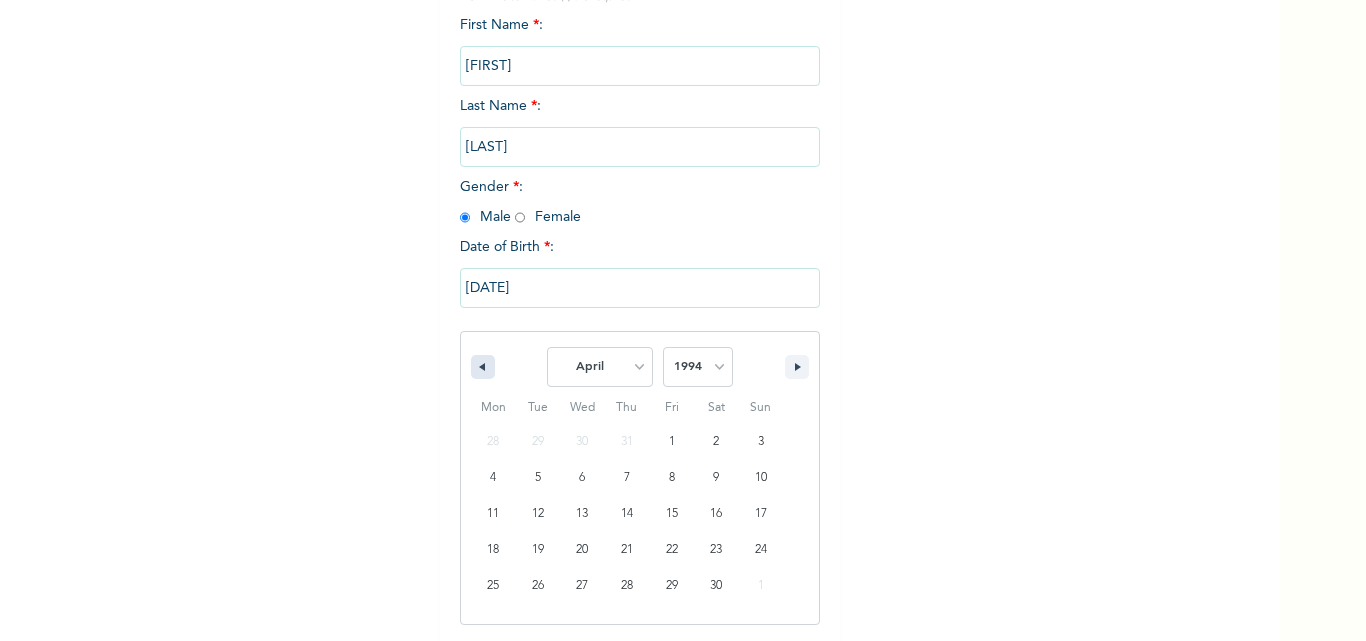 click at bounding box center [483, 367] 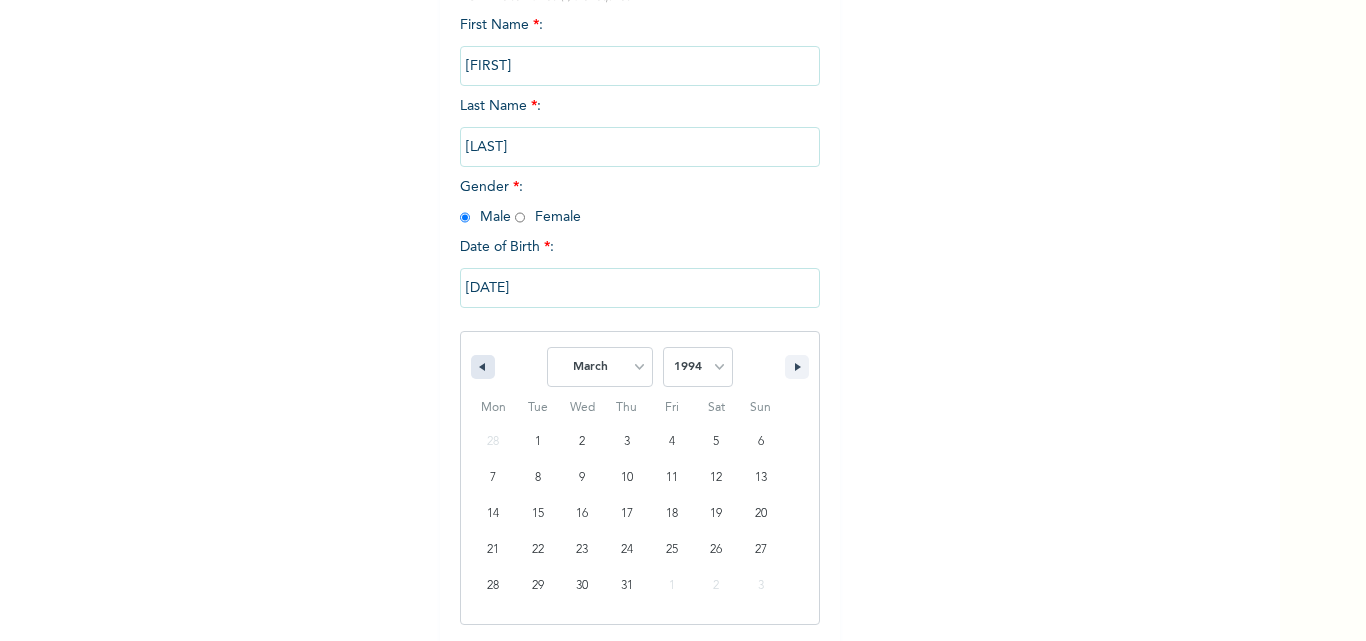 click at bounding box center [483, 367] 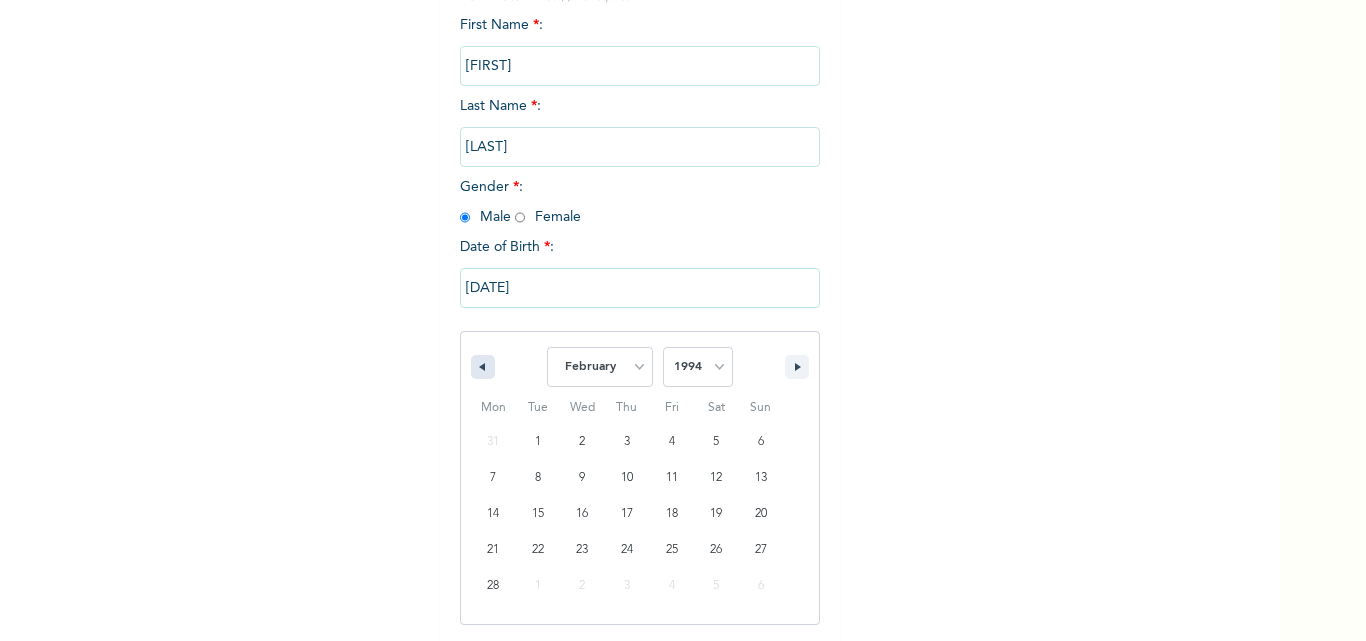 click at bounding box center (483, 367) 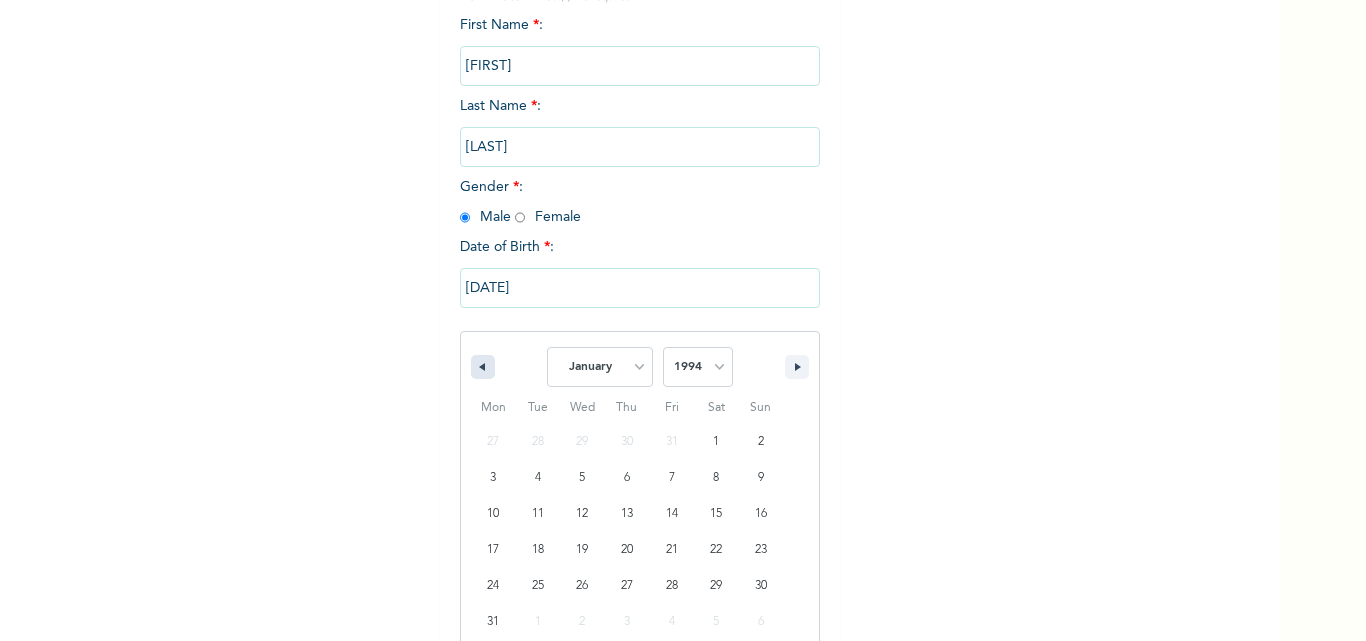 click at bounding box center (483, 367) 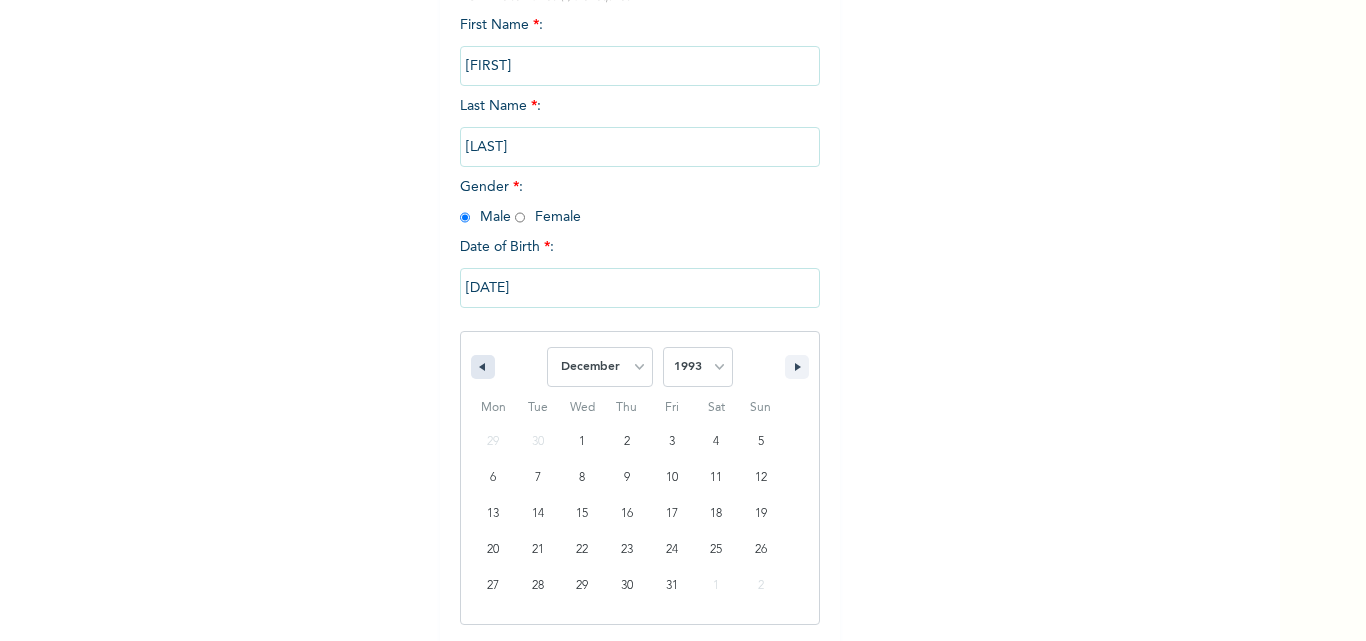 click at bounding box center (483, 367) 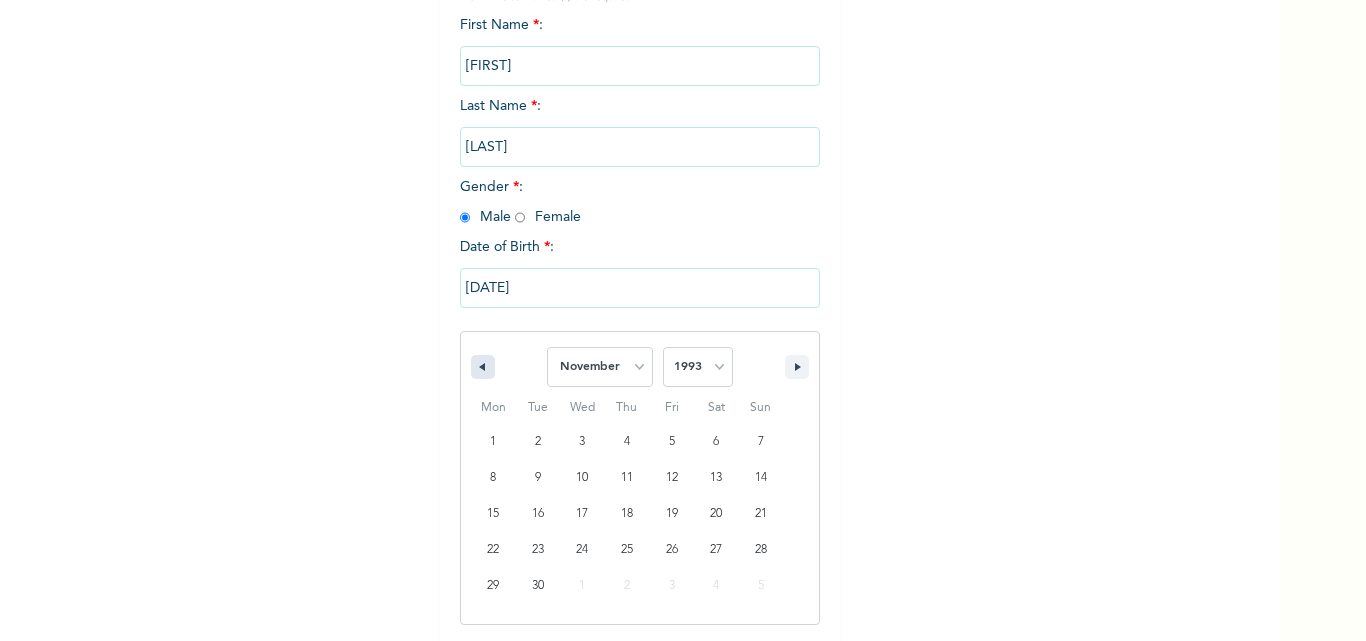 click at bounding box center (483, 367) 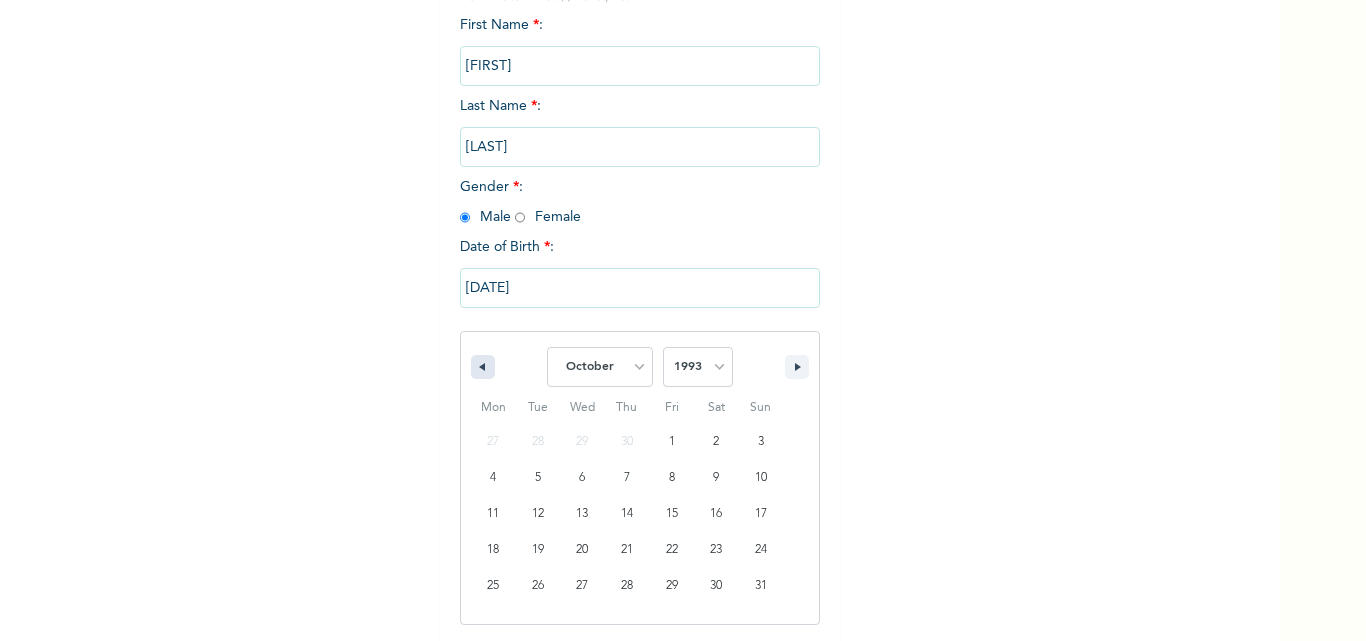 click at bounding box center [483, 367] 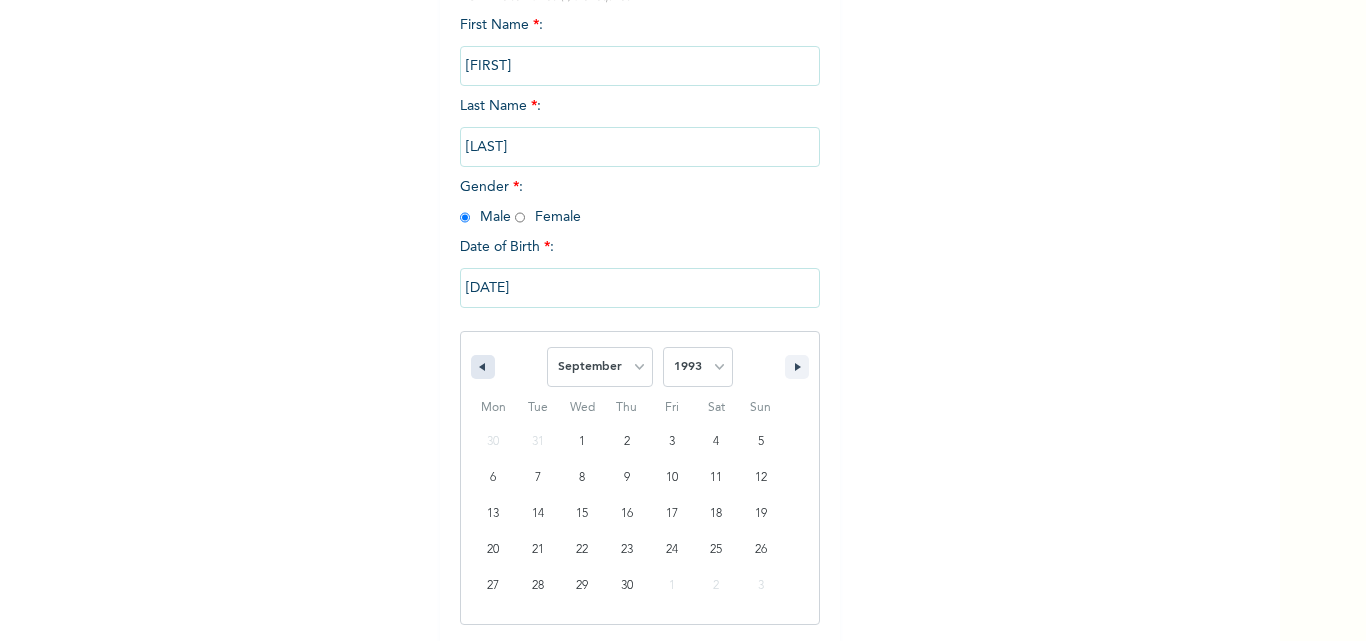 click at bounding box center (483, 367) 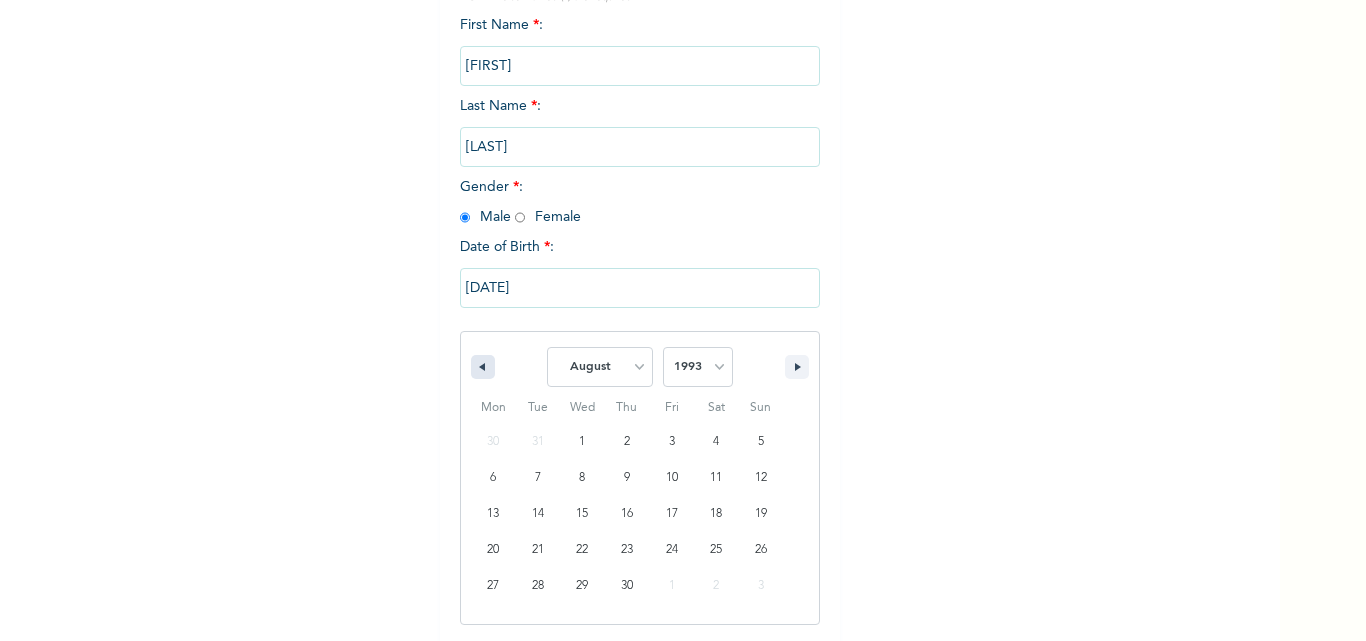 click at bounding box center (483, 367) 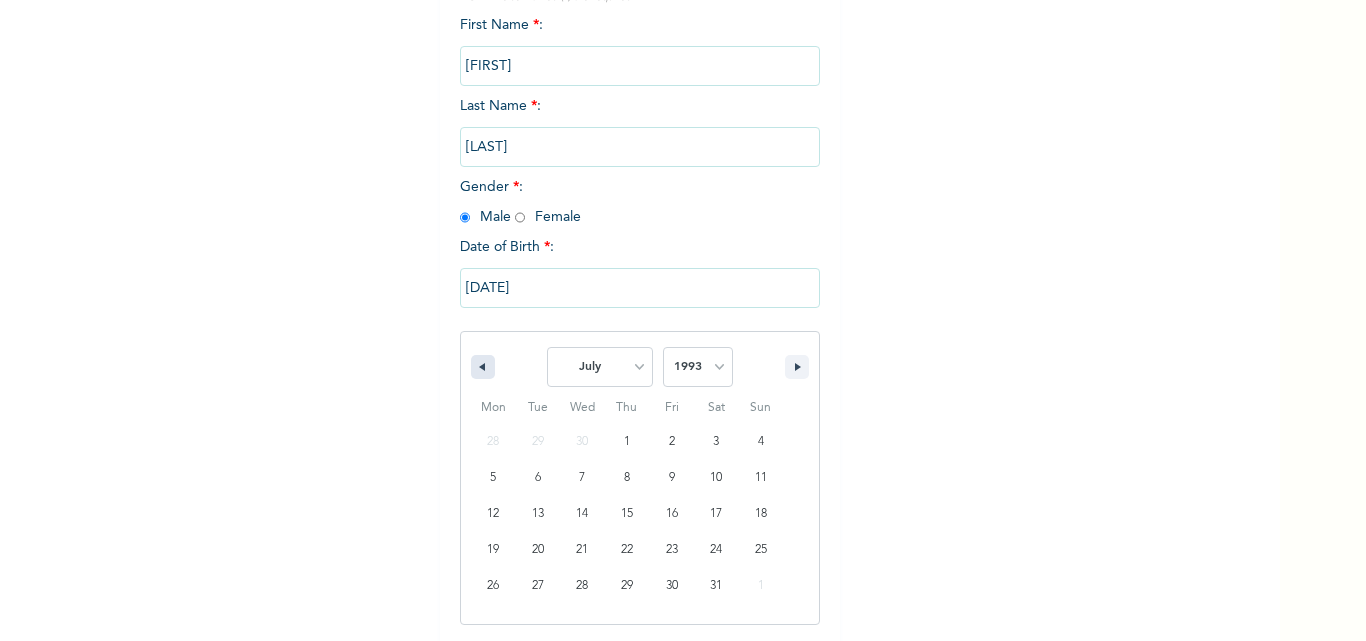 click at bounding box center (483, 367) 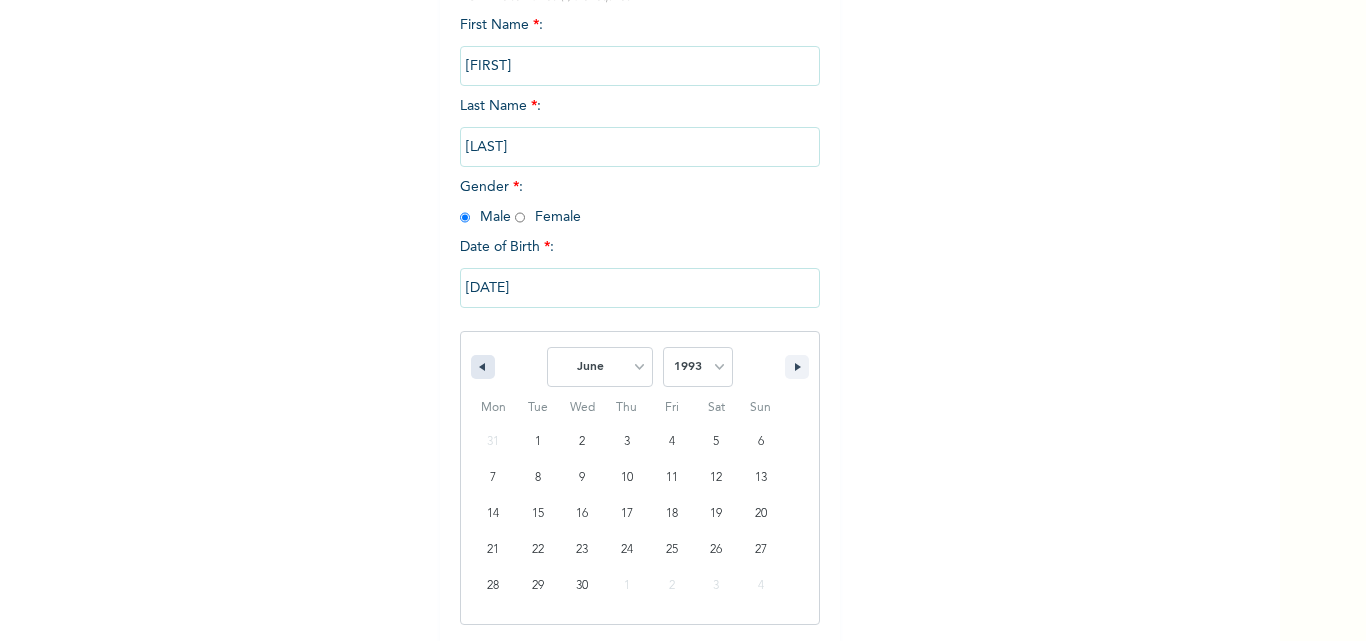 click at bounding box center (483, 367) 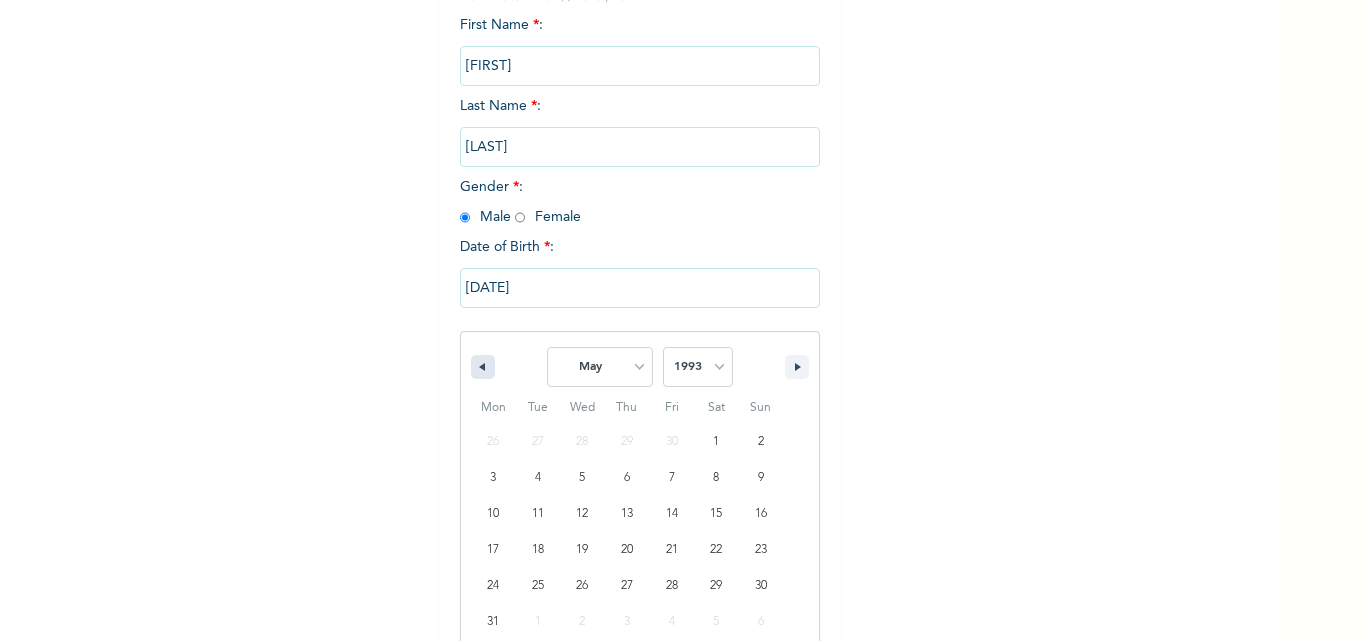 click at bounding box center (483, 367) 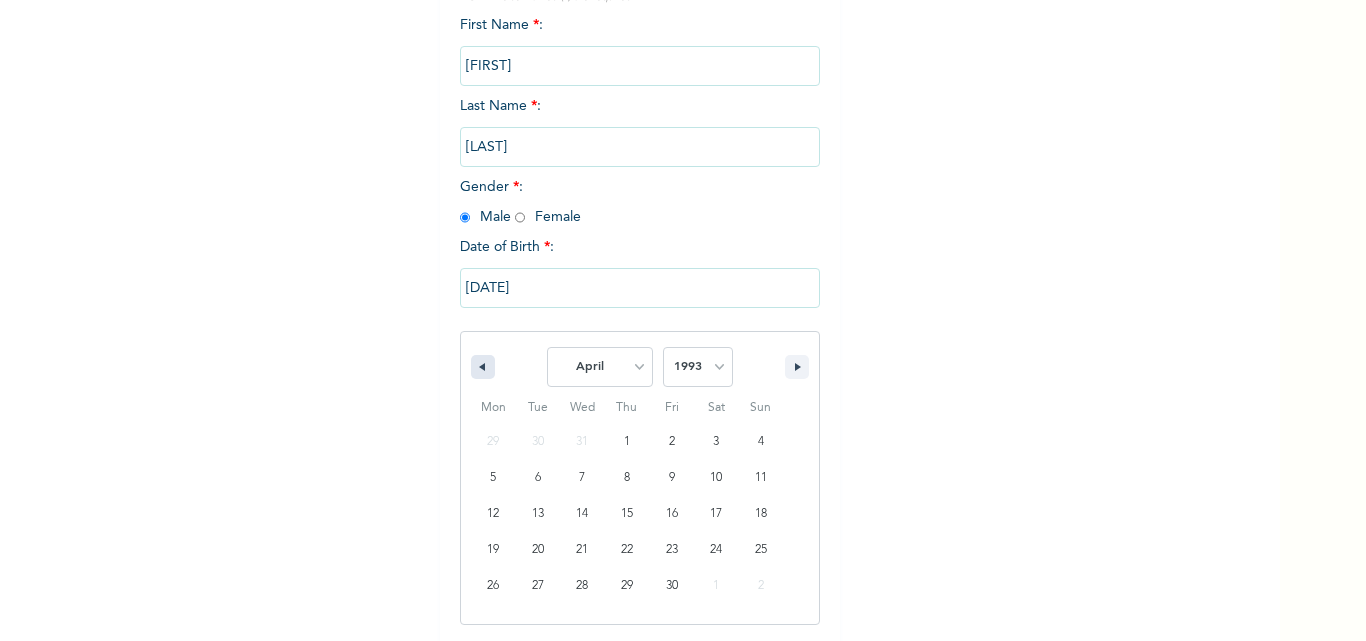 click at bounding box center [483, 367] 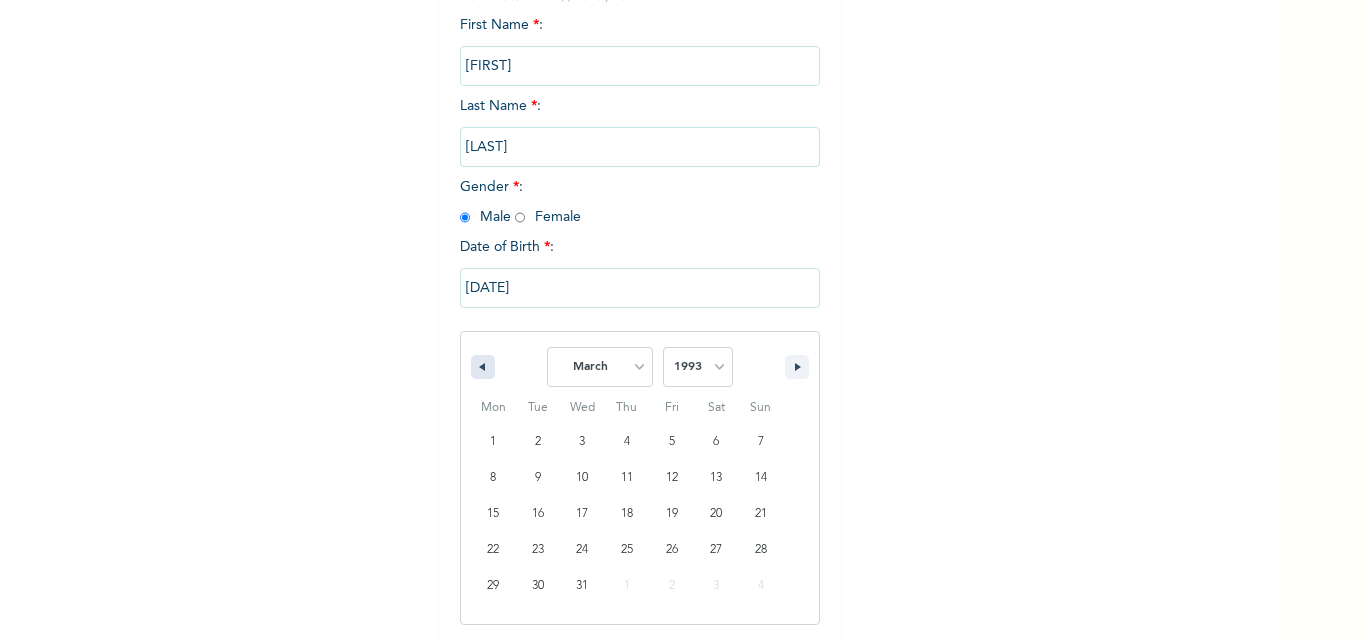 click at bounding box center (483, 367) 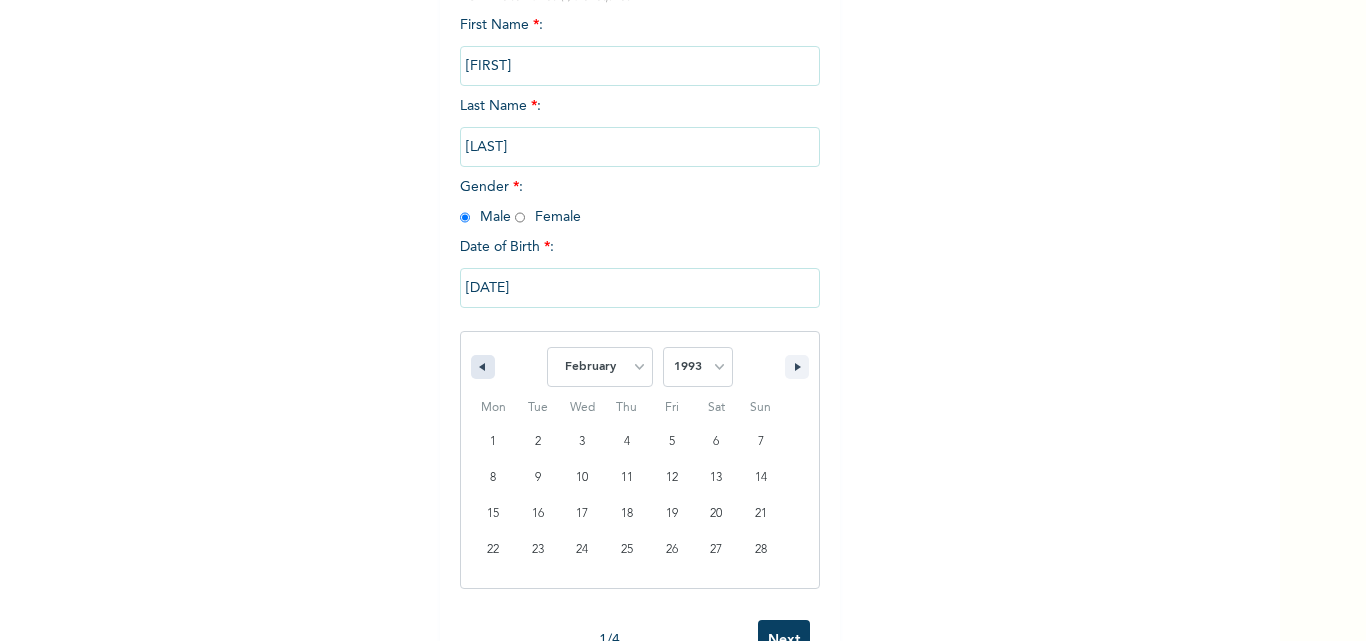 click at bounding box center [483, 367] 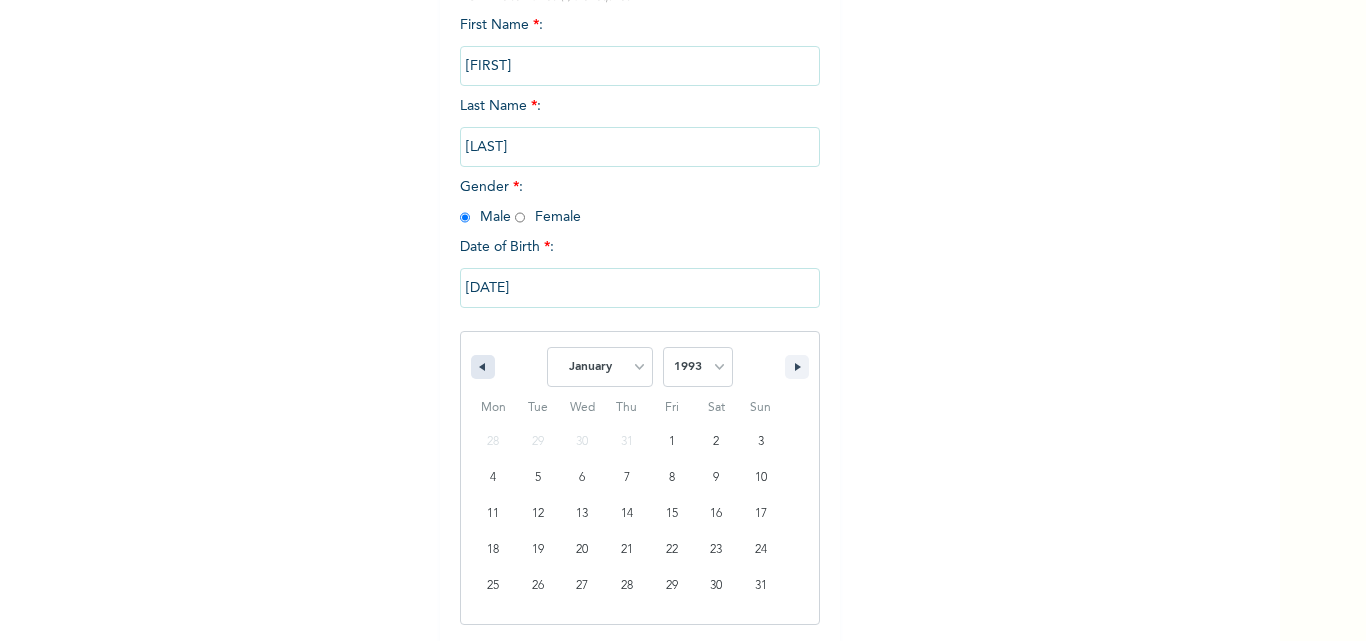 click at bounding box center (483, 367) 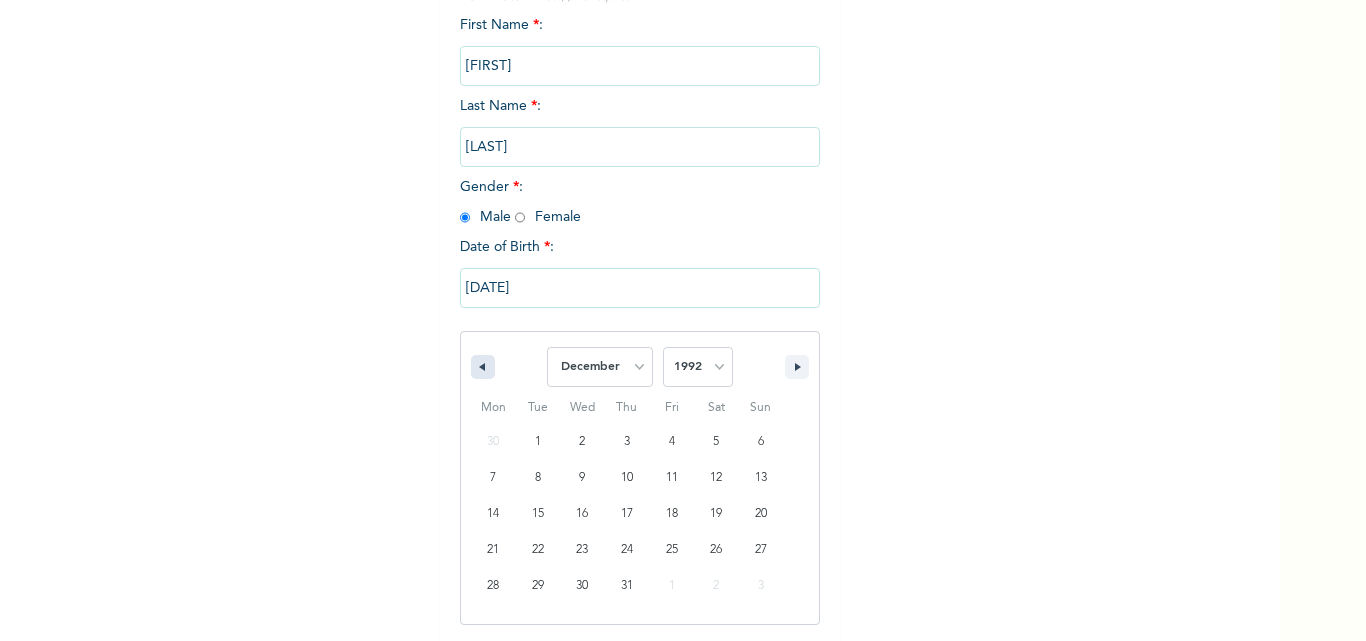 click at bounding box center [483, 367] 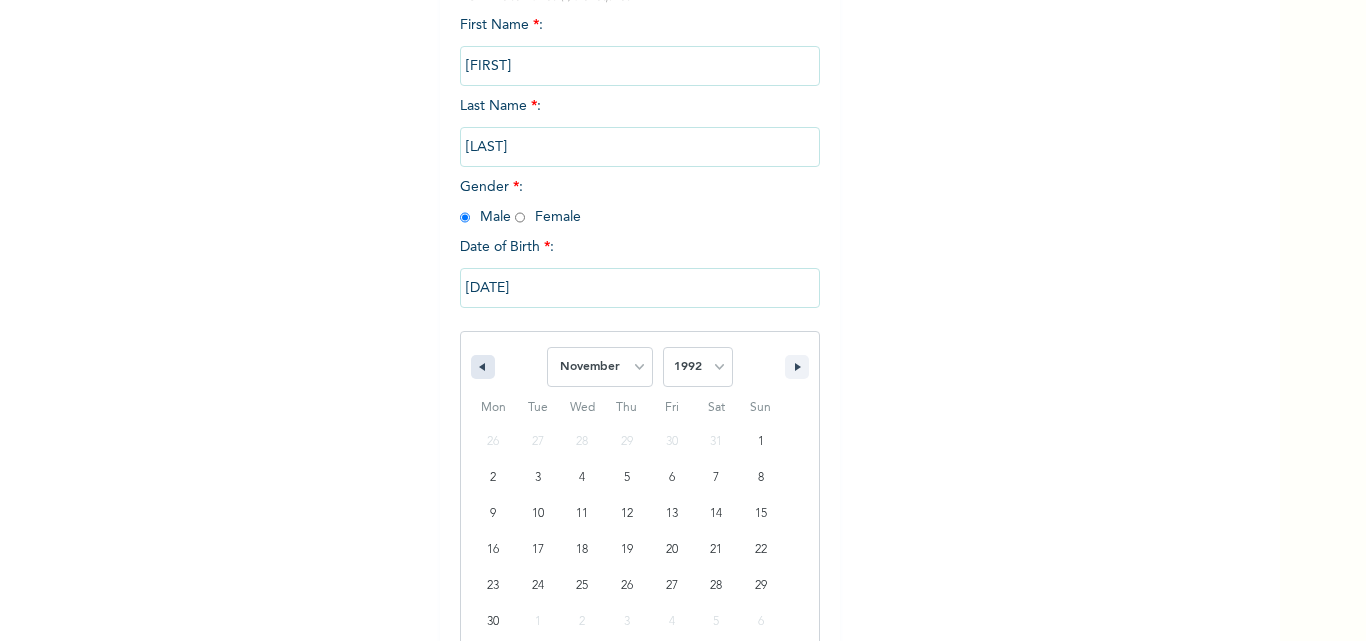 click at bounding box center [483, 367] 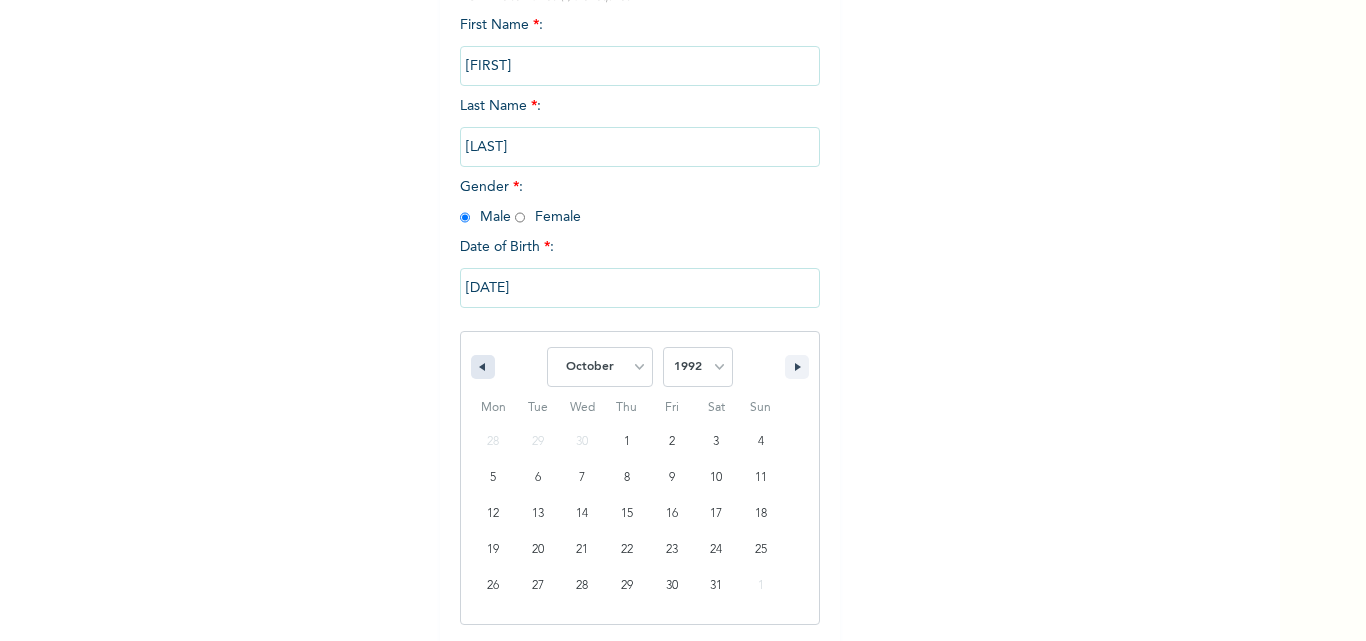 click at bounding box center [483, 367] 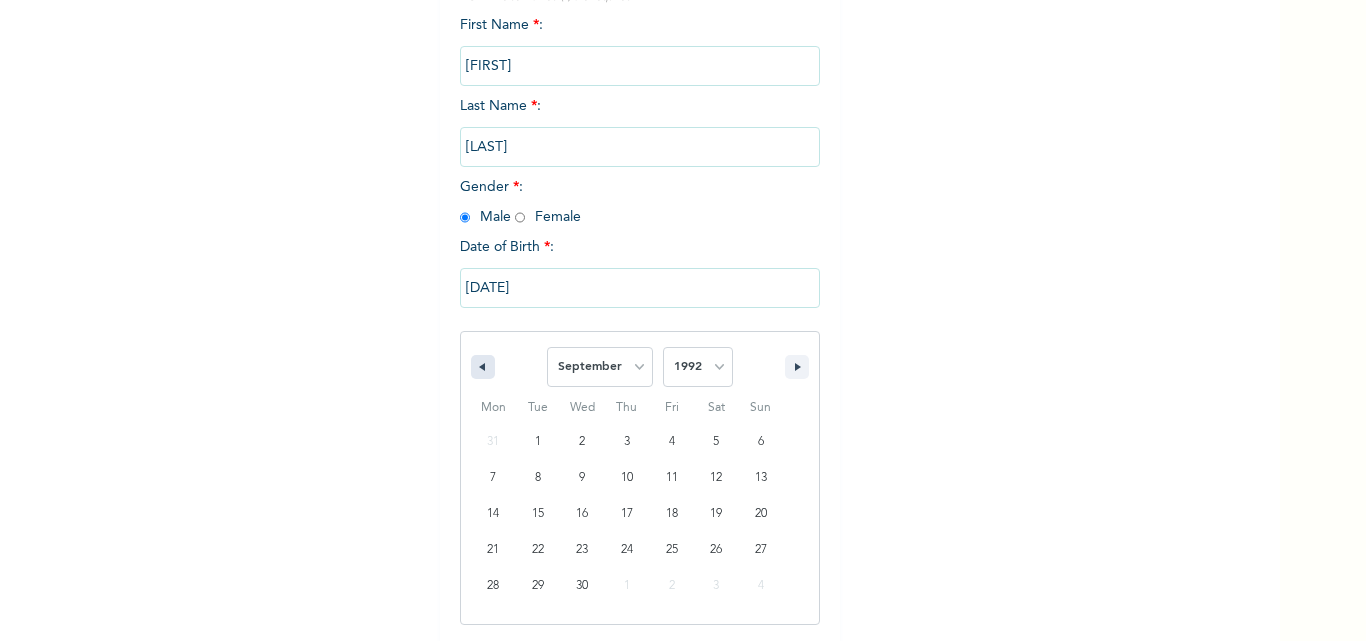 click at bounding box center [483, 367] 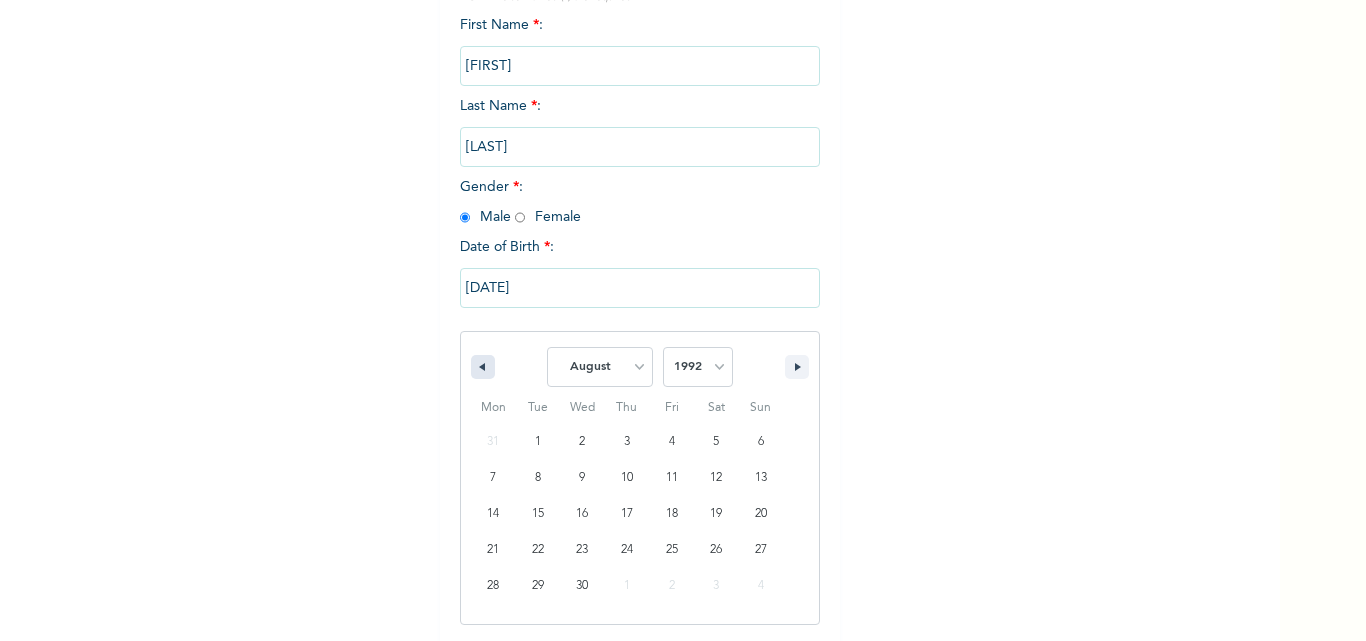 click at bounding box center [483, 367] 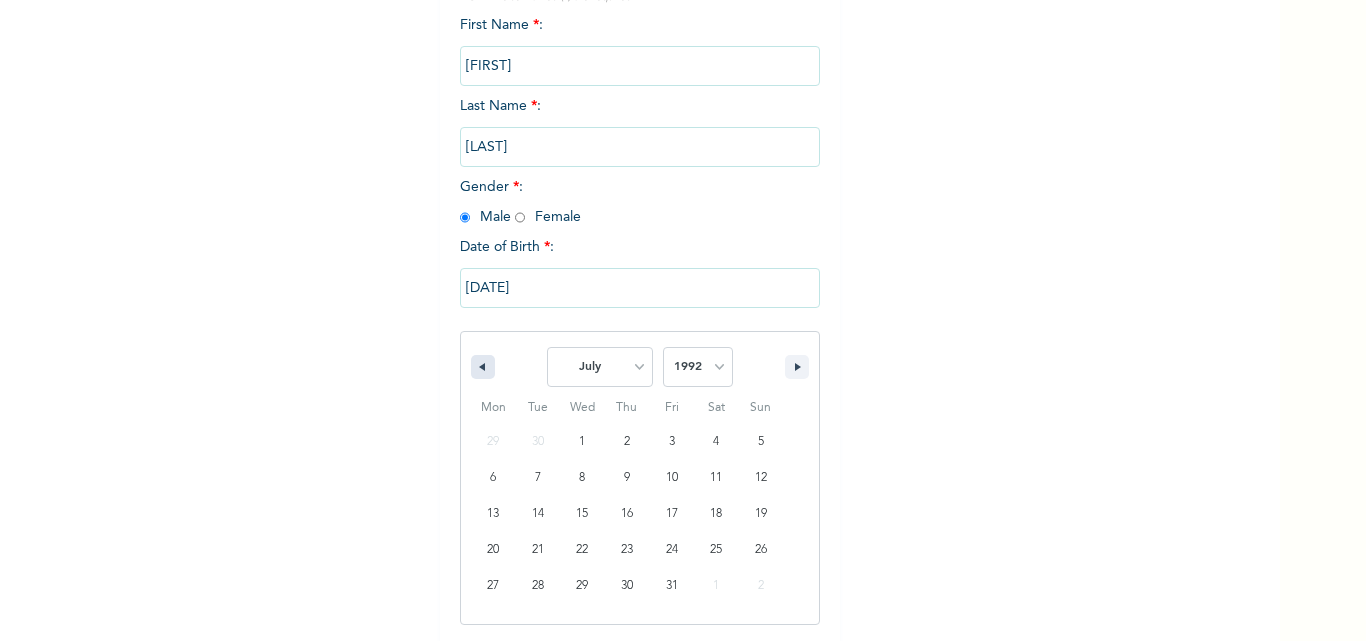 click at bounding box center [483, 367] 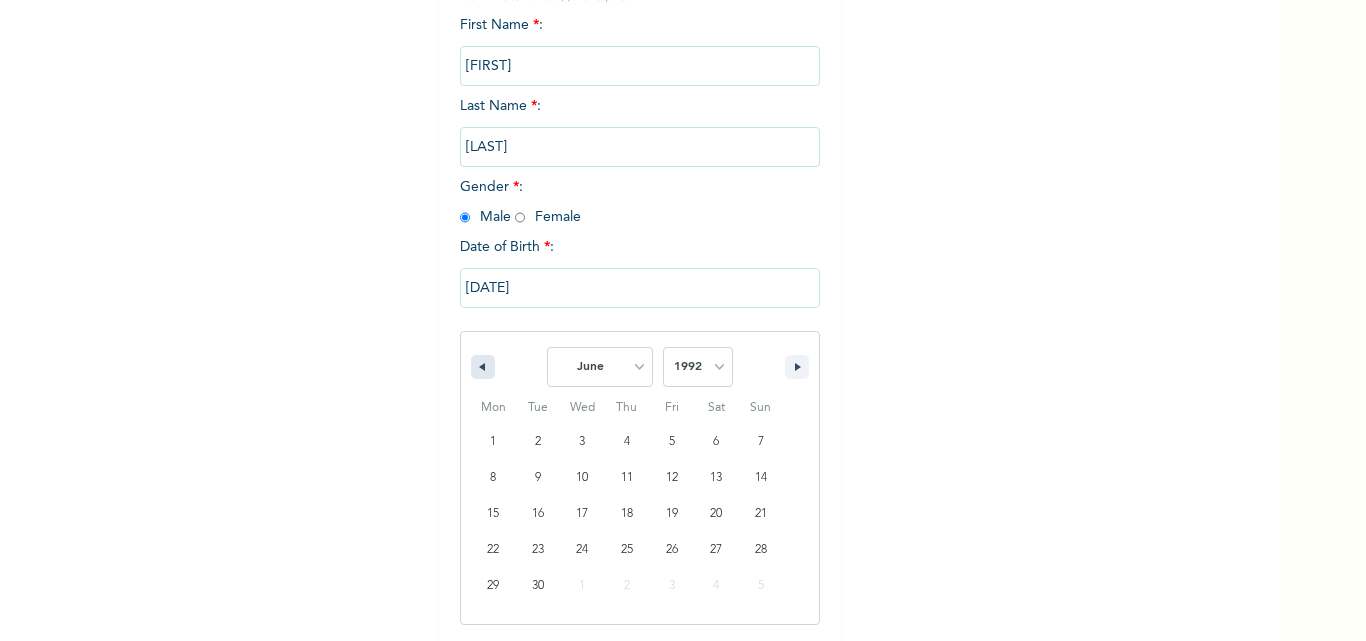 click at bounding box center (483, 367) 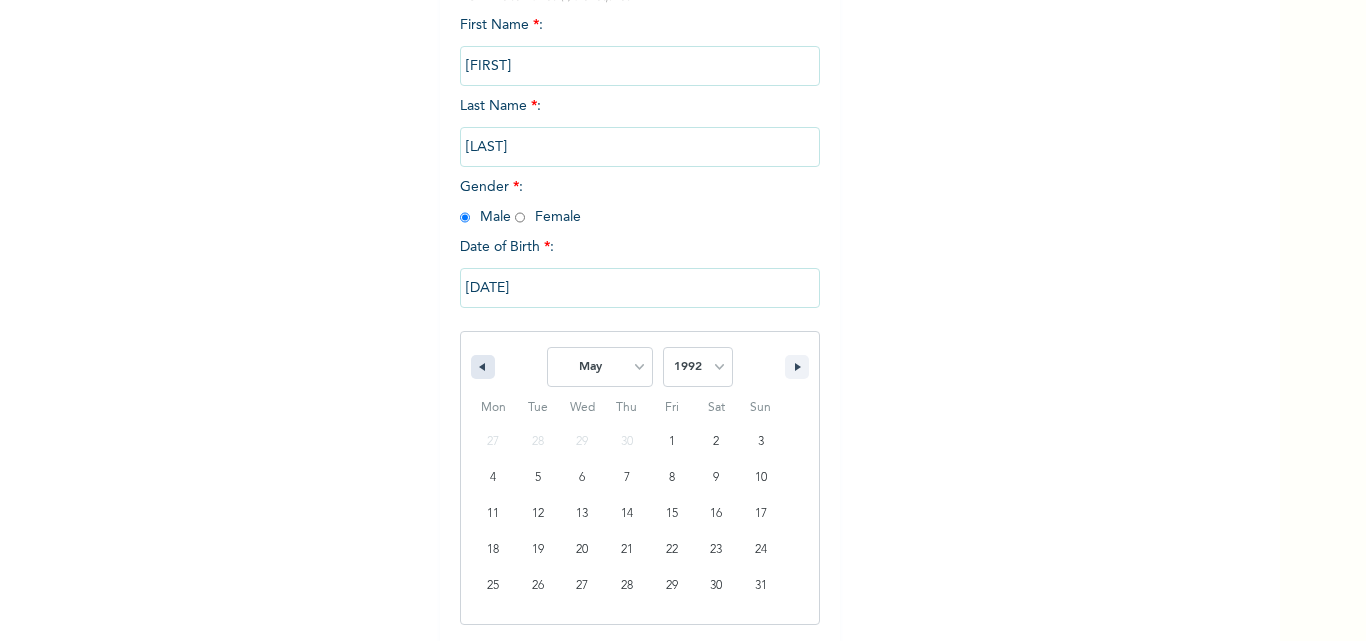 click at bounding box center [483, 367] 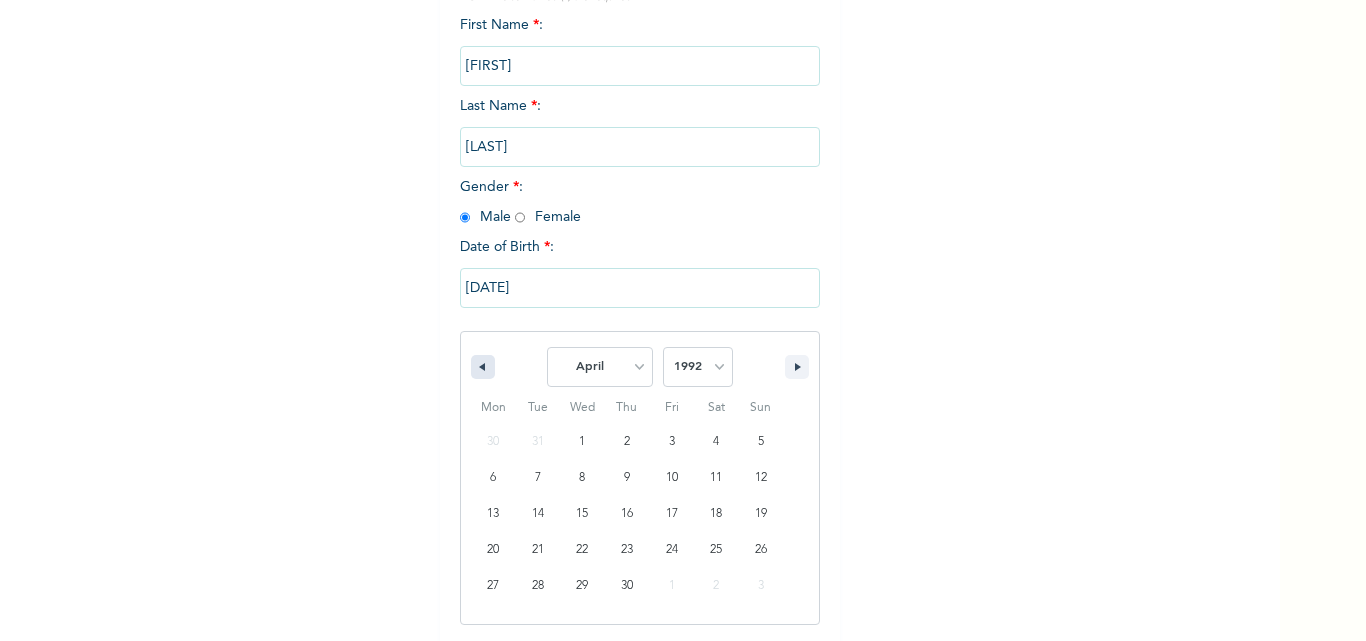 click at bounding box center (483, 367) 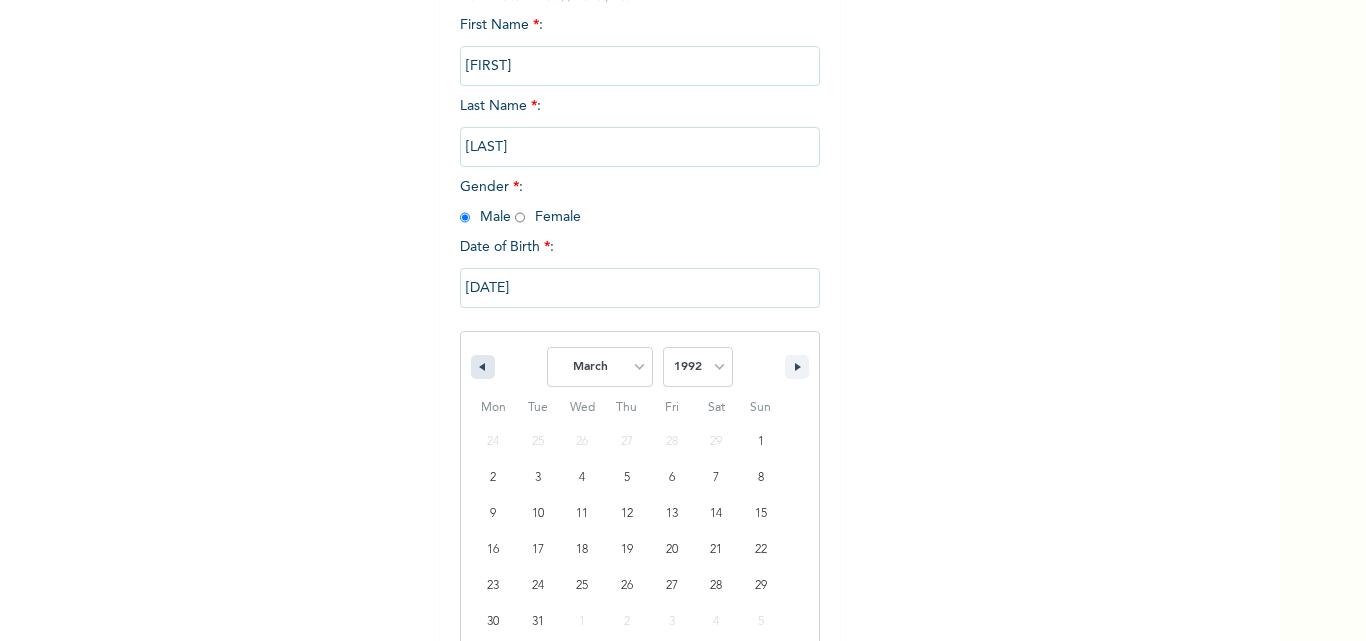 click at bounding box center [483, 367] 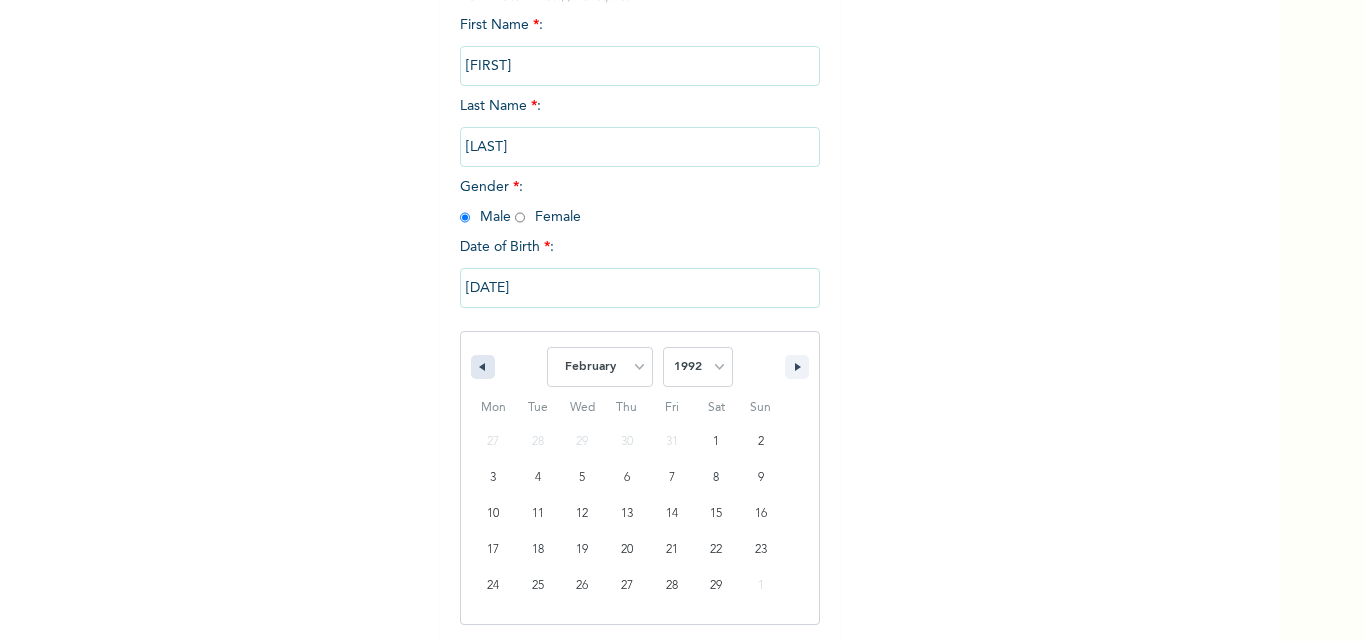 click at bounding box center [483, 367] 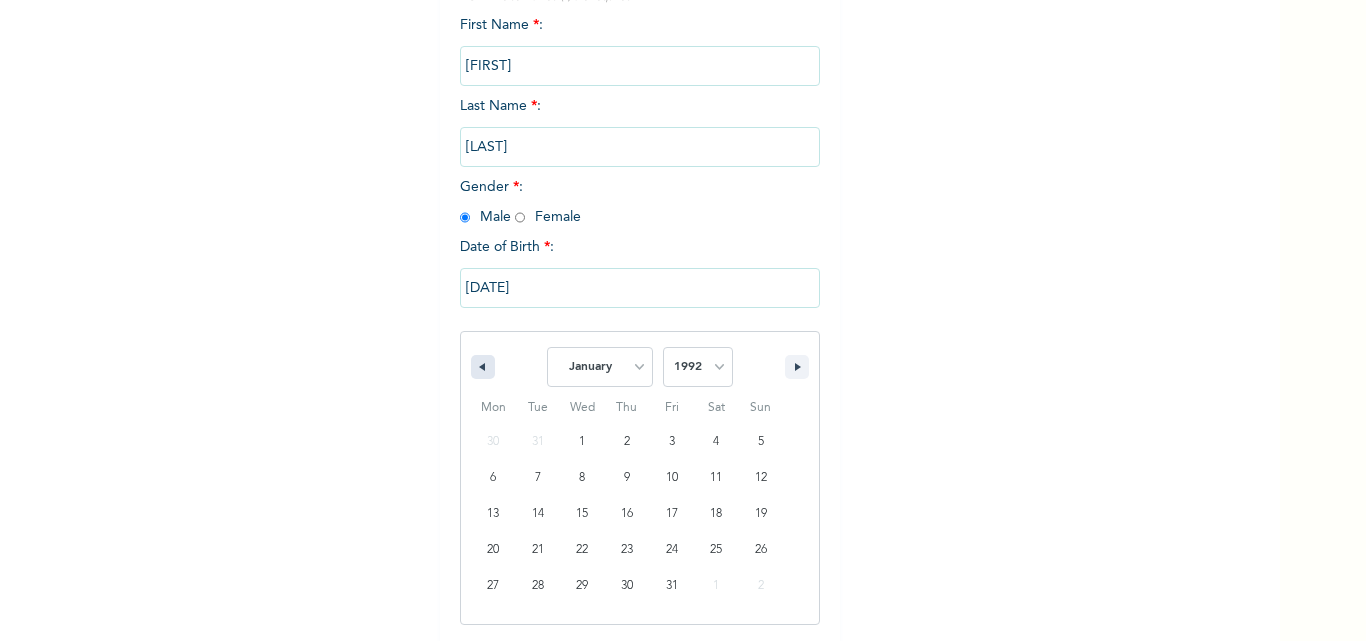click at bounding box center [483, 367] 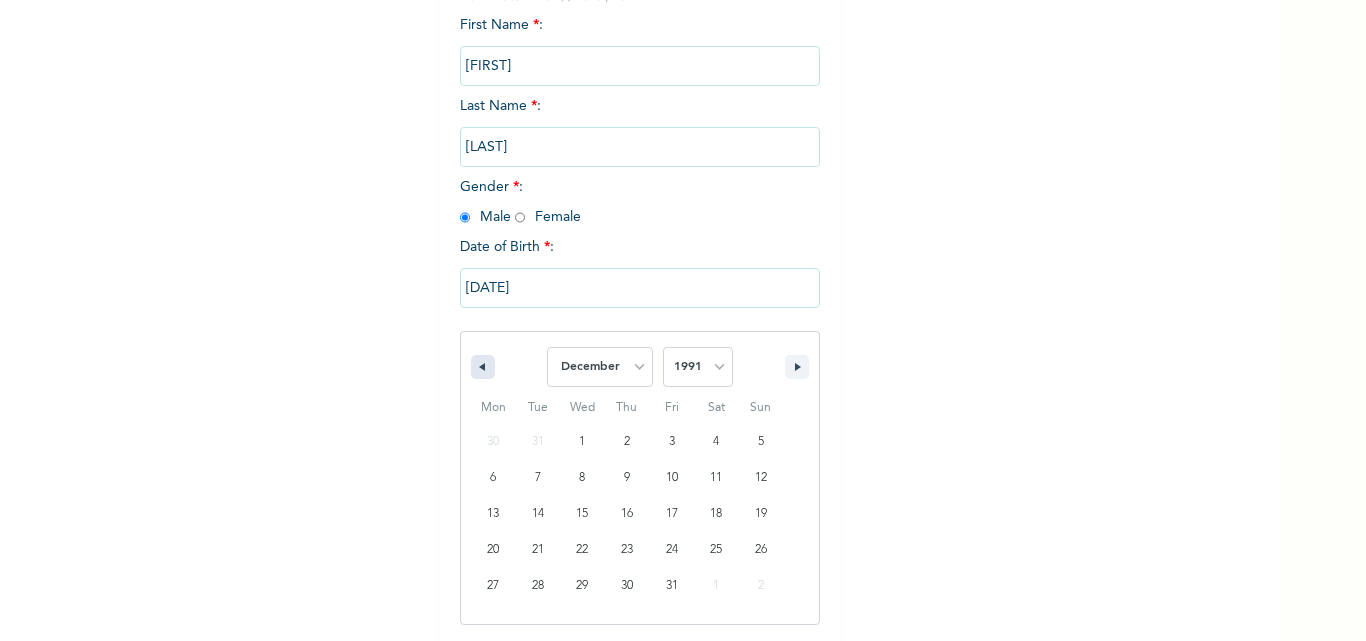 click at bounding box center (483, 367) 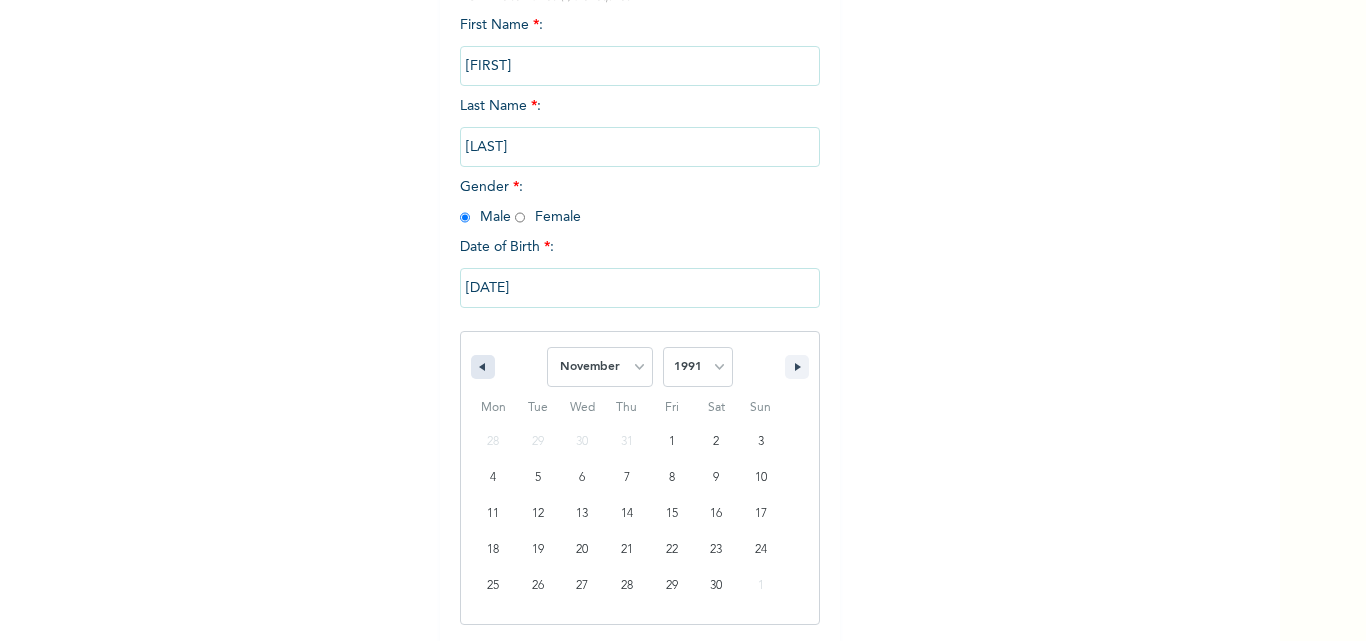 click at bounding box center (483, 367) 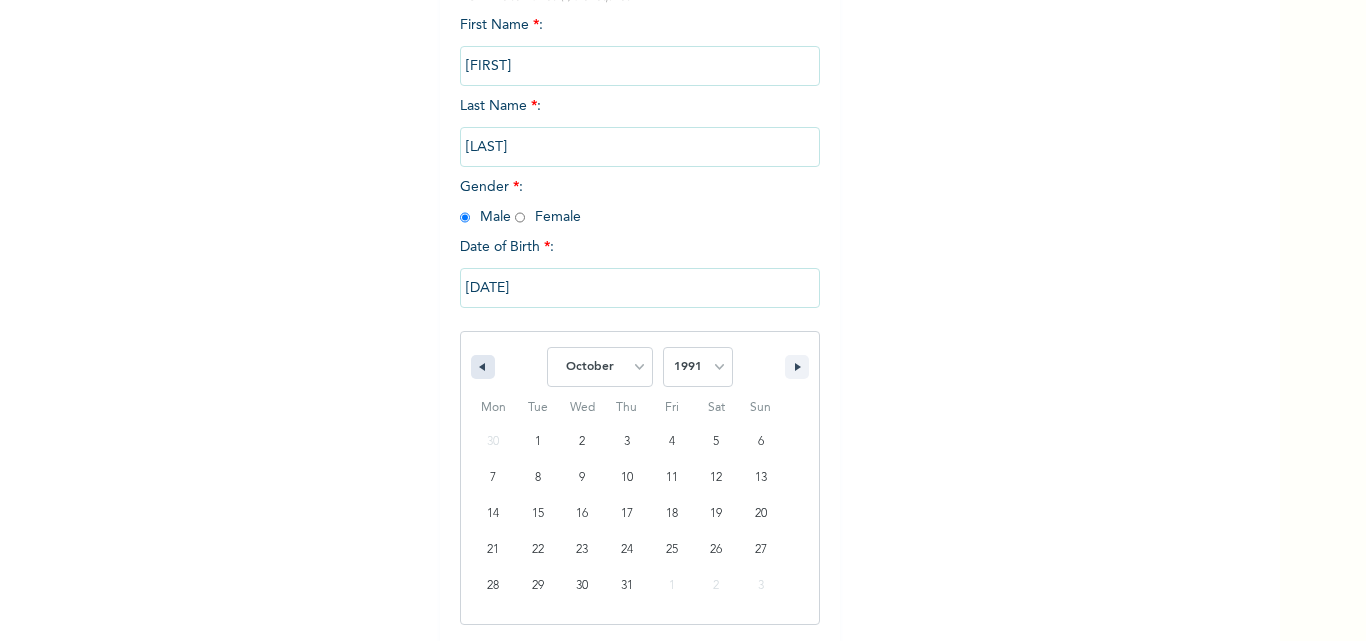 click at bounding box center (483, 367) 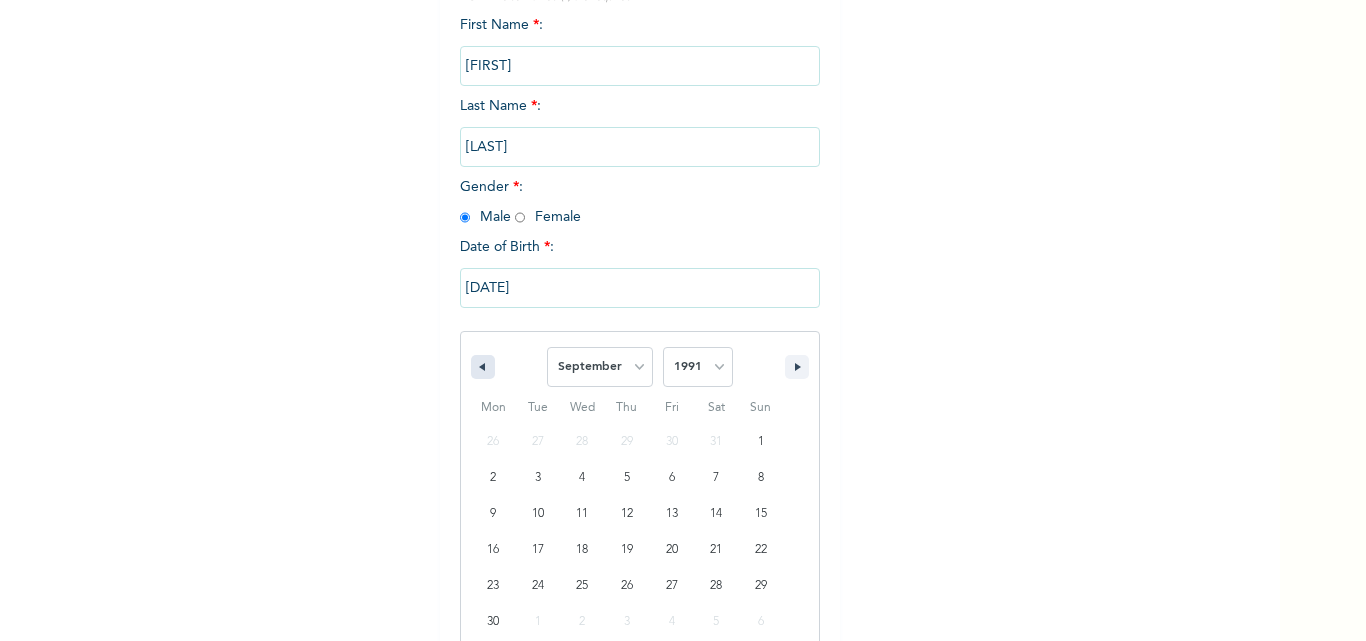 click at bounding box center (483, 367) 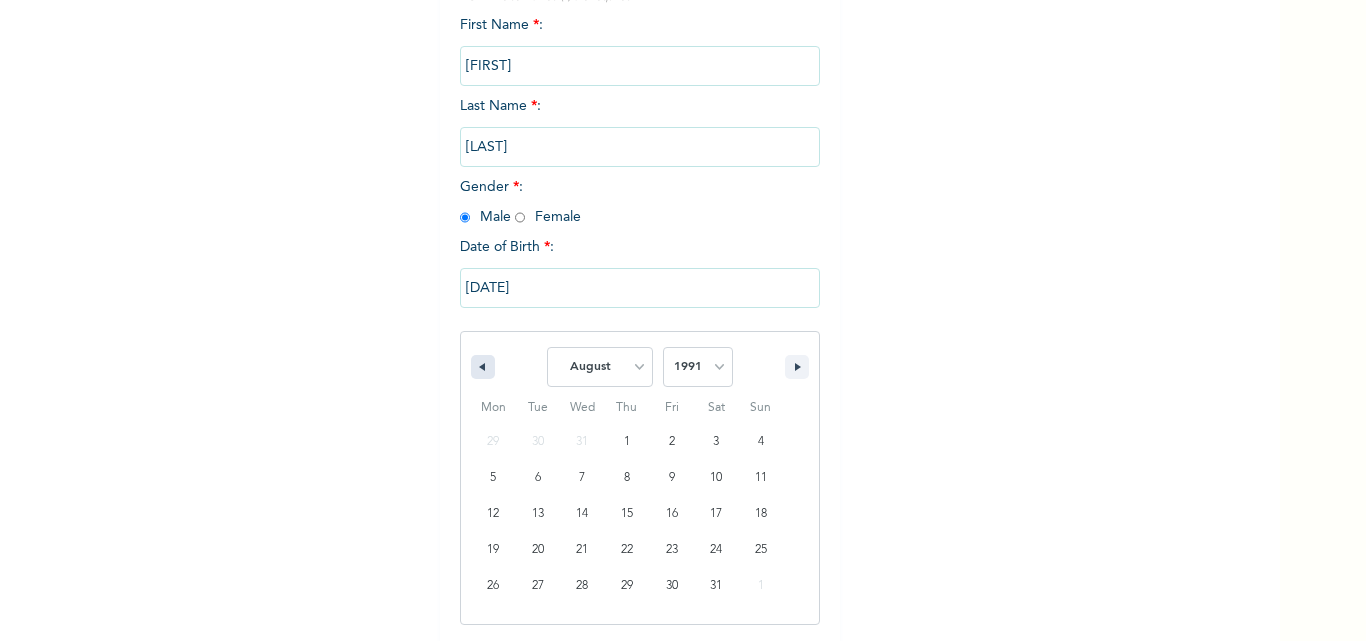 click at bounding box center (483, 367) 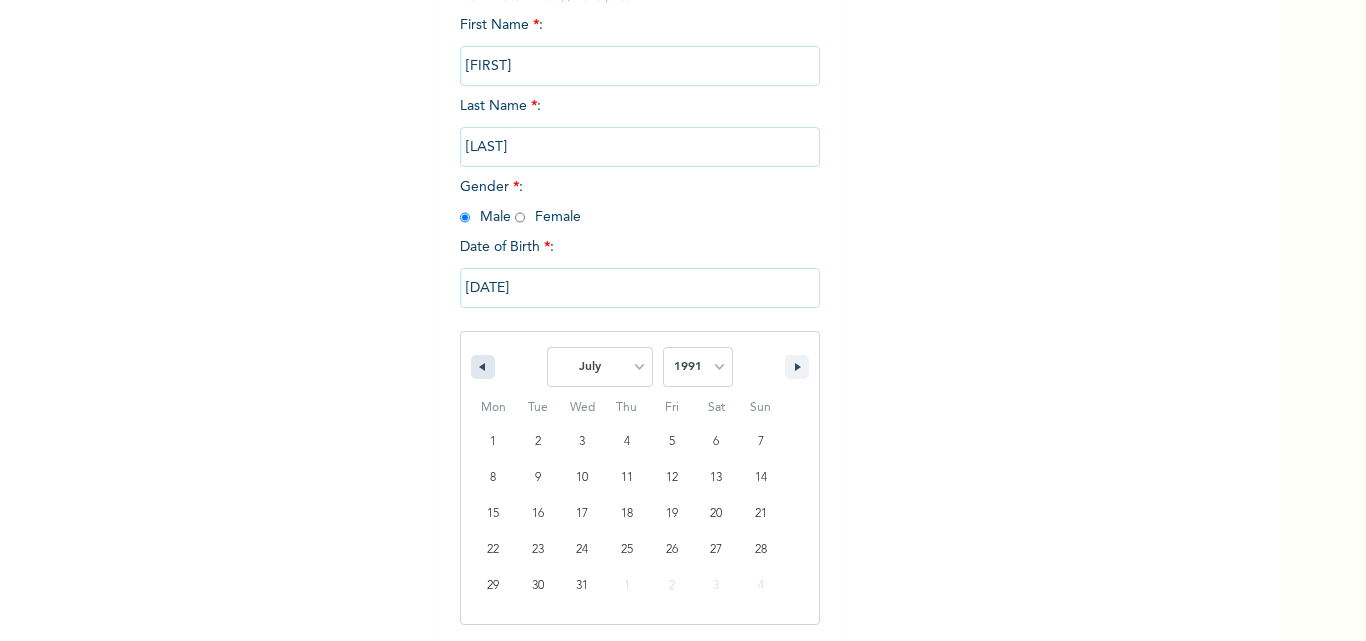 click at bounding box center [483, 367] 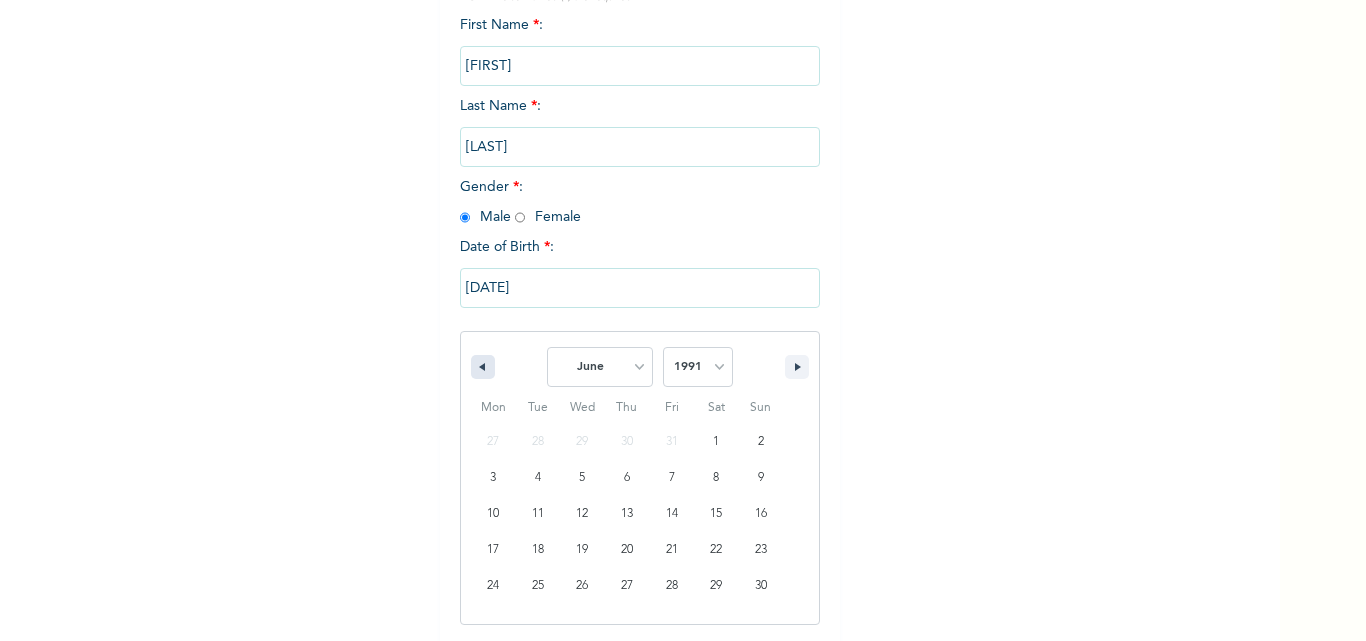 click at bounding box center [483, 367] 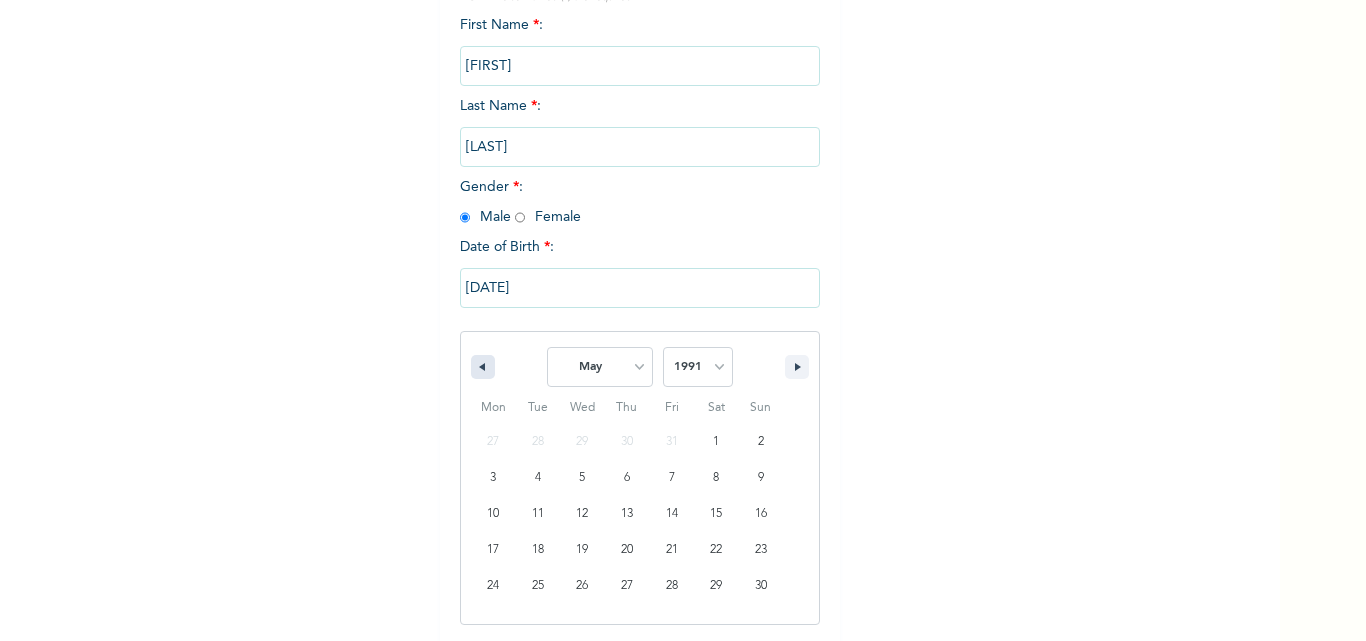 click at bounding box center (483, 367) 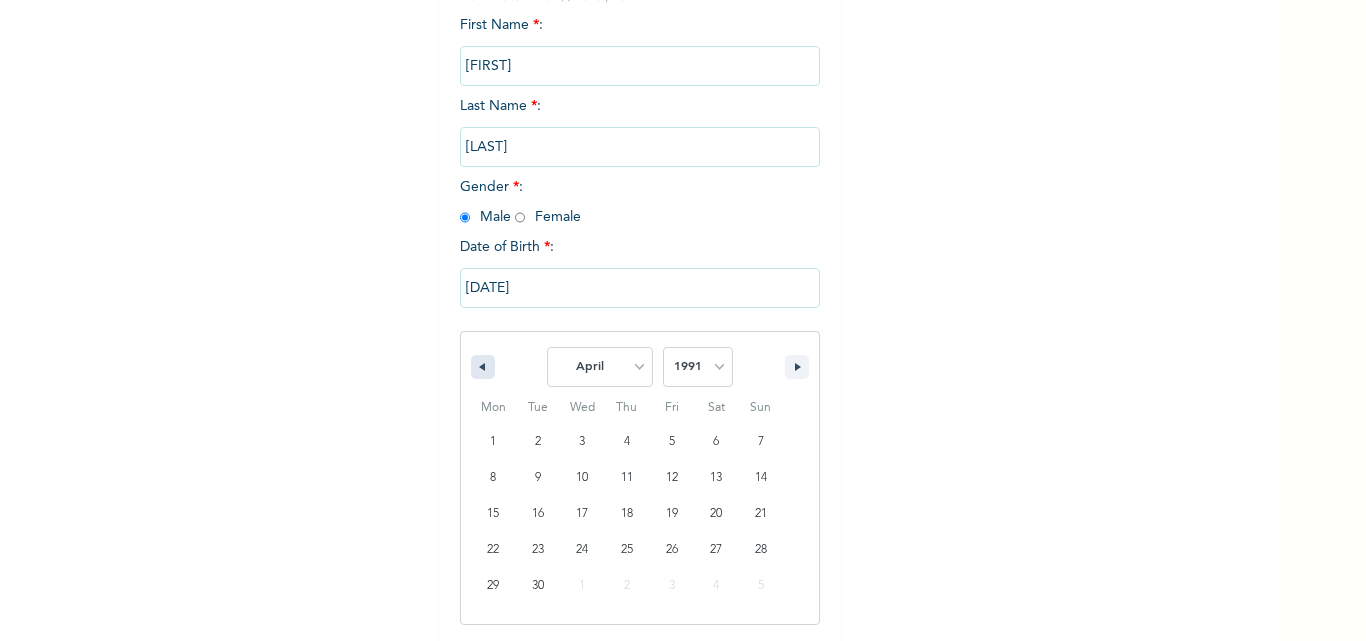 click at bounding box center [483, 367] 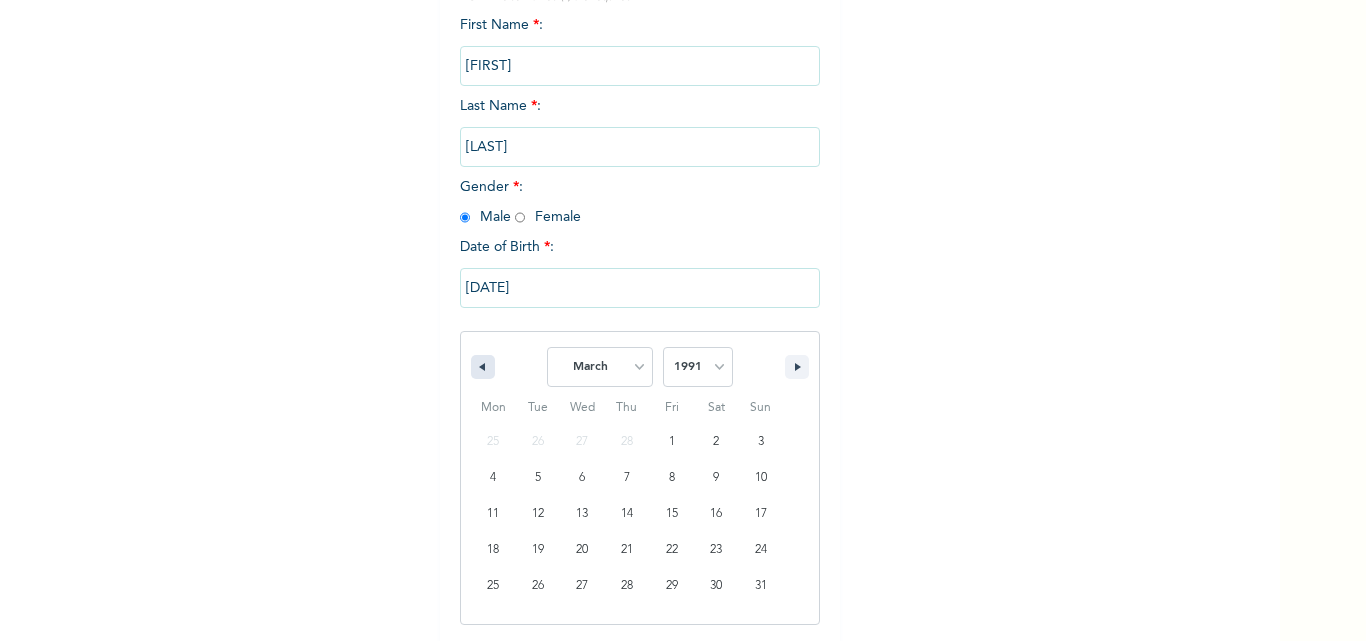 click at bounding box center (483, 367) 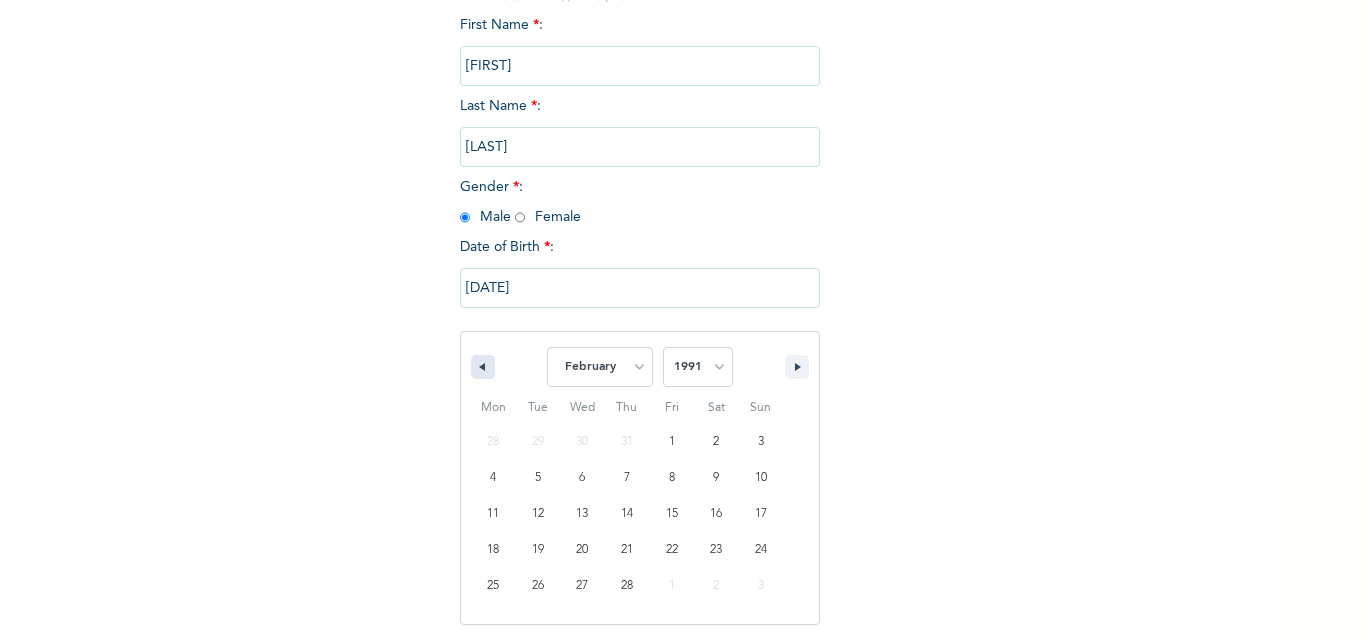 click at bounding box center (483, 367) 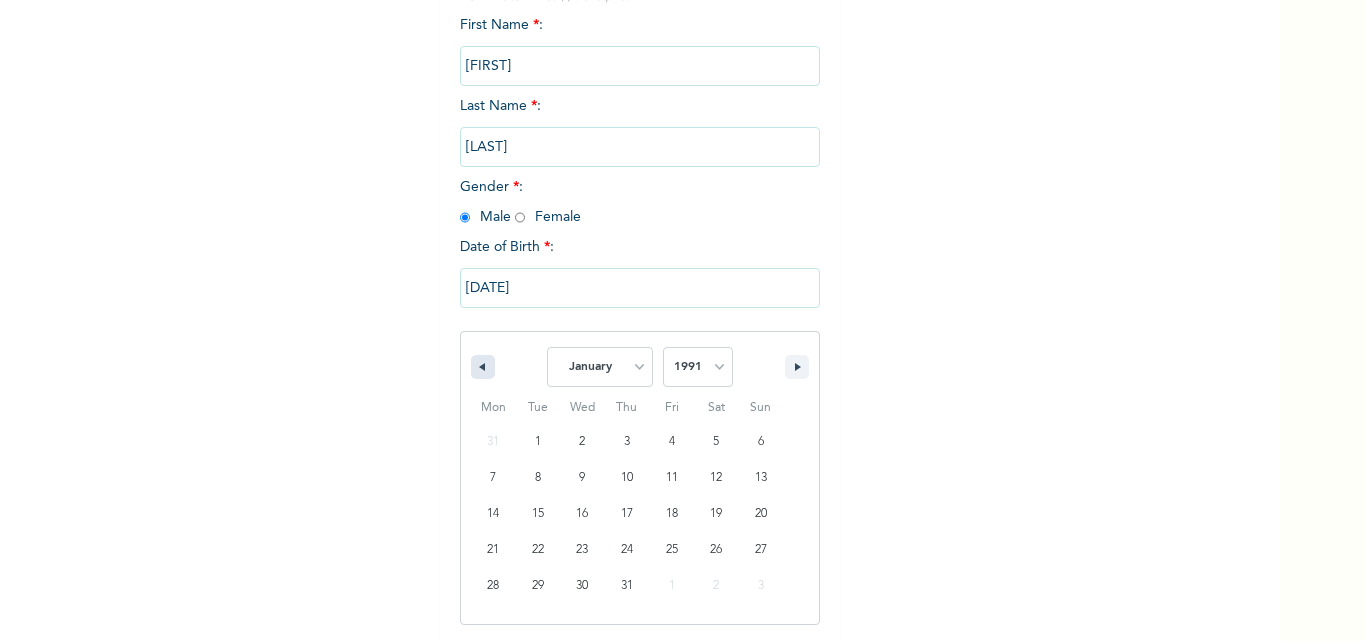 click at bounding box center [483, 367] 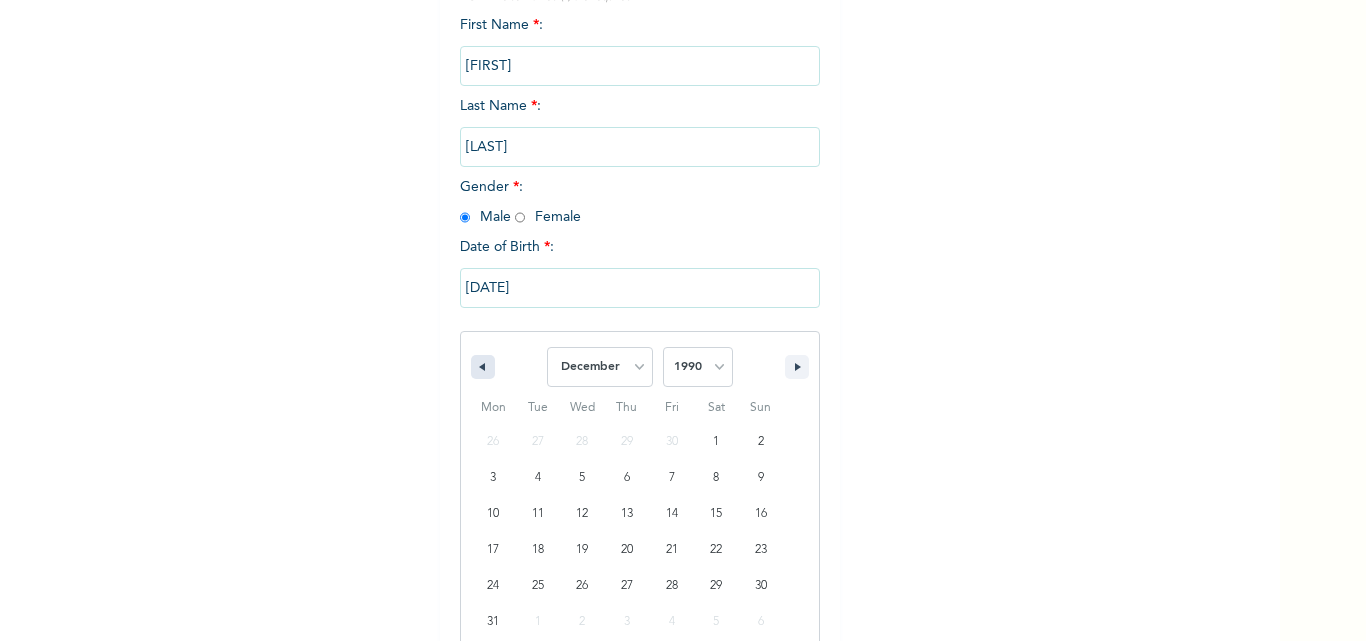 click at bounding box center [483, 367] 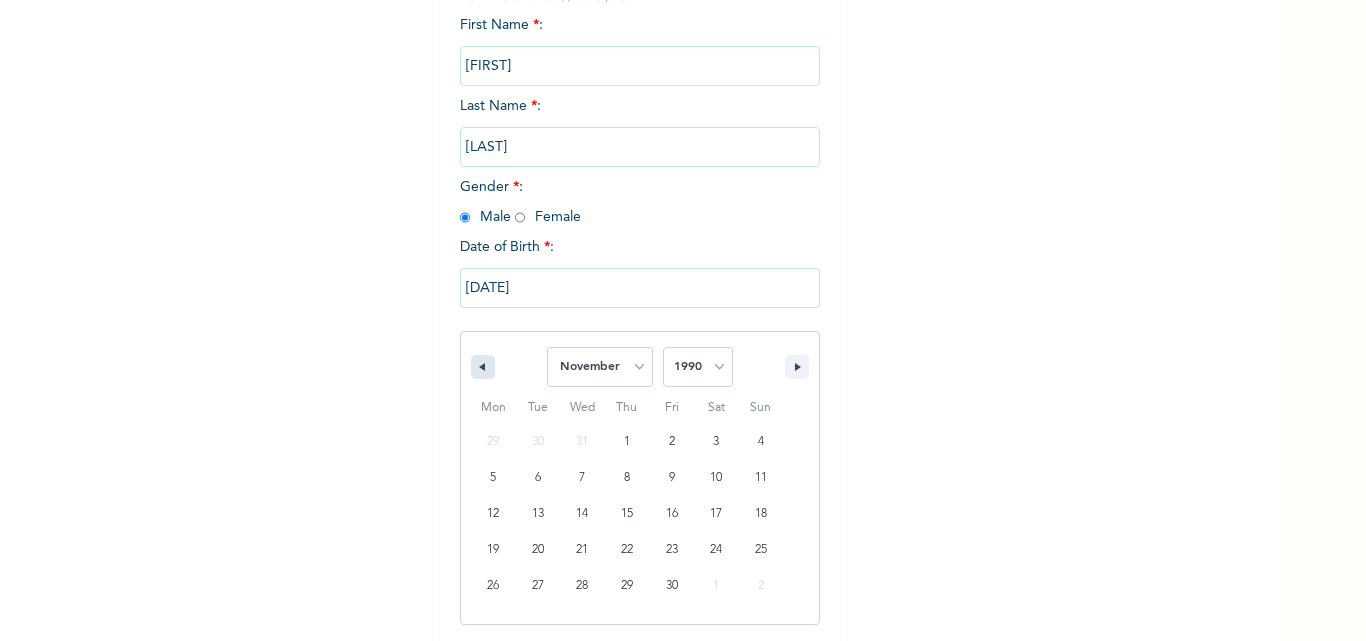 click at bounding box center (483, 367) 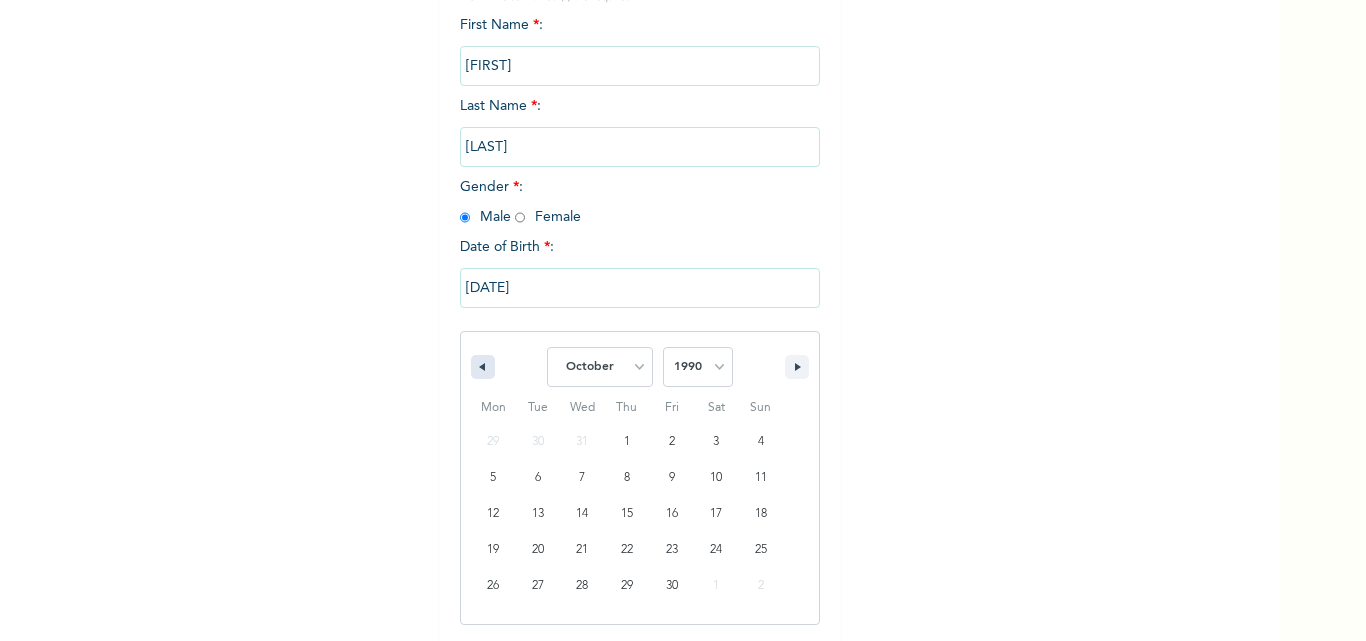 click at bounding box center [483, 367] 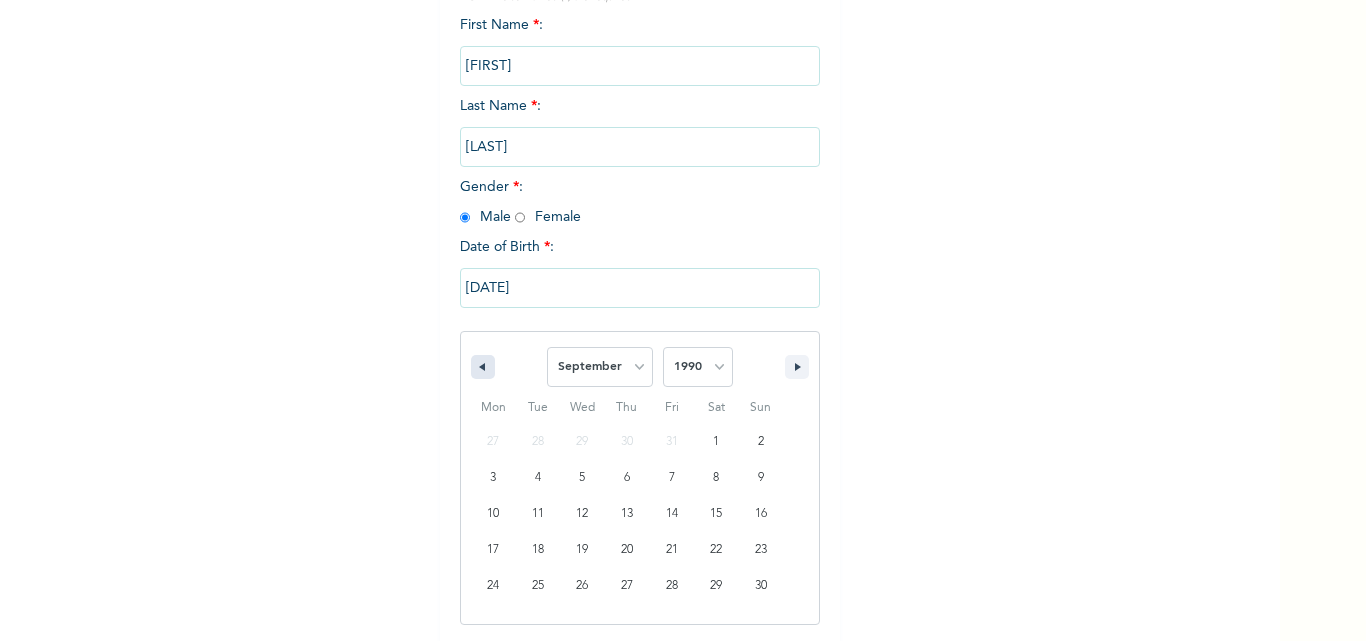 click at bounding box center [483, 367] 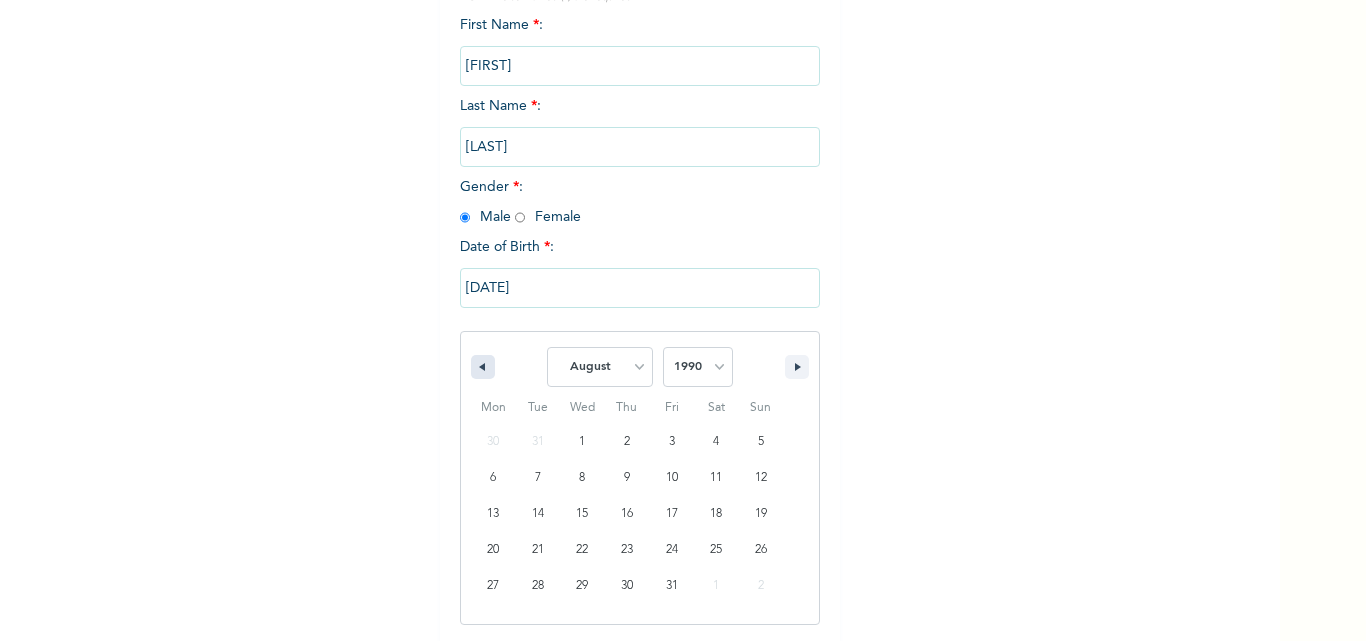 click at bounding box center [483, 367] 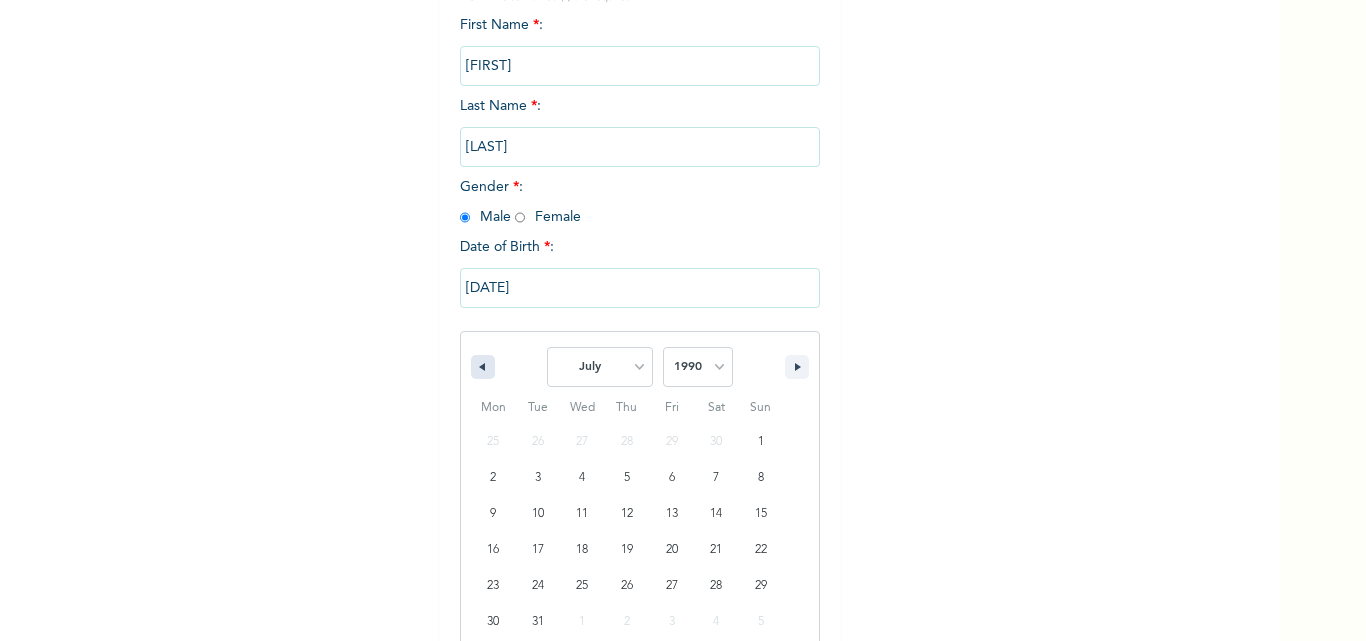 click at bounding box center [483, 367] 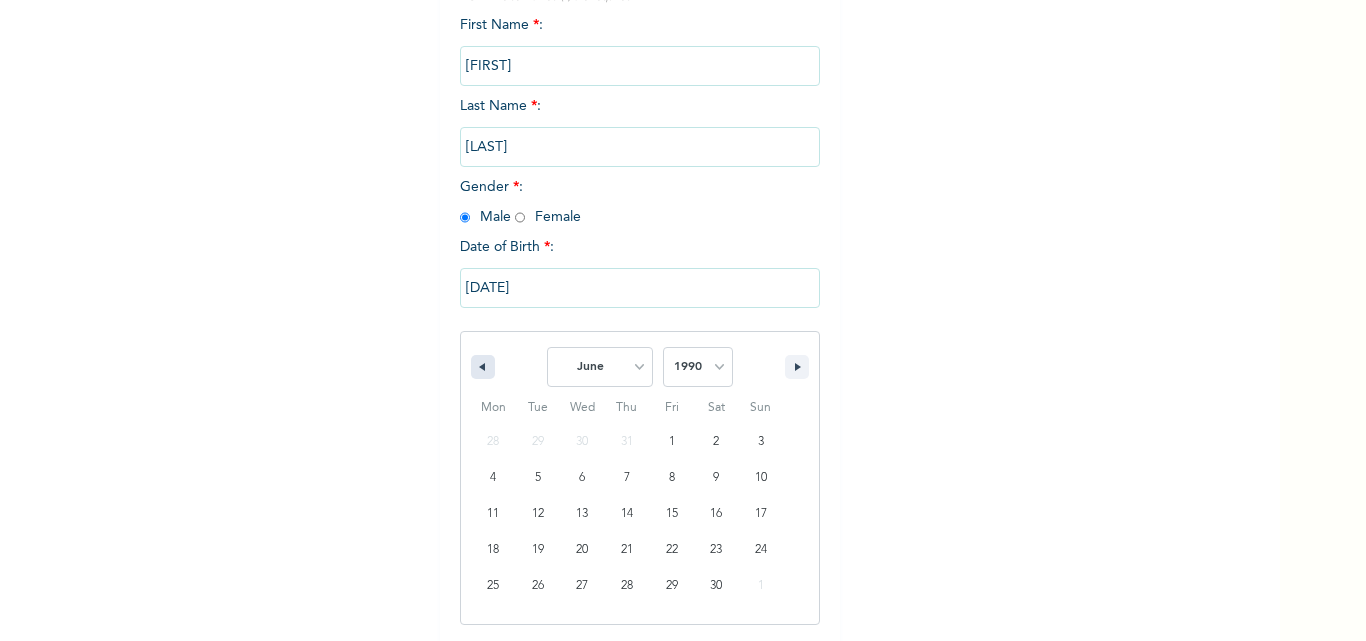 click at bounding box center [483, 367] 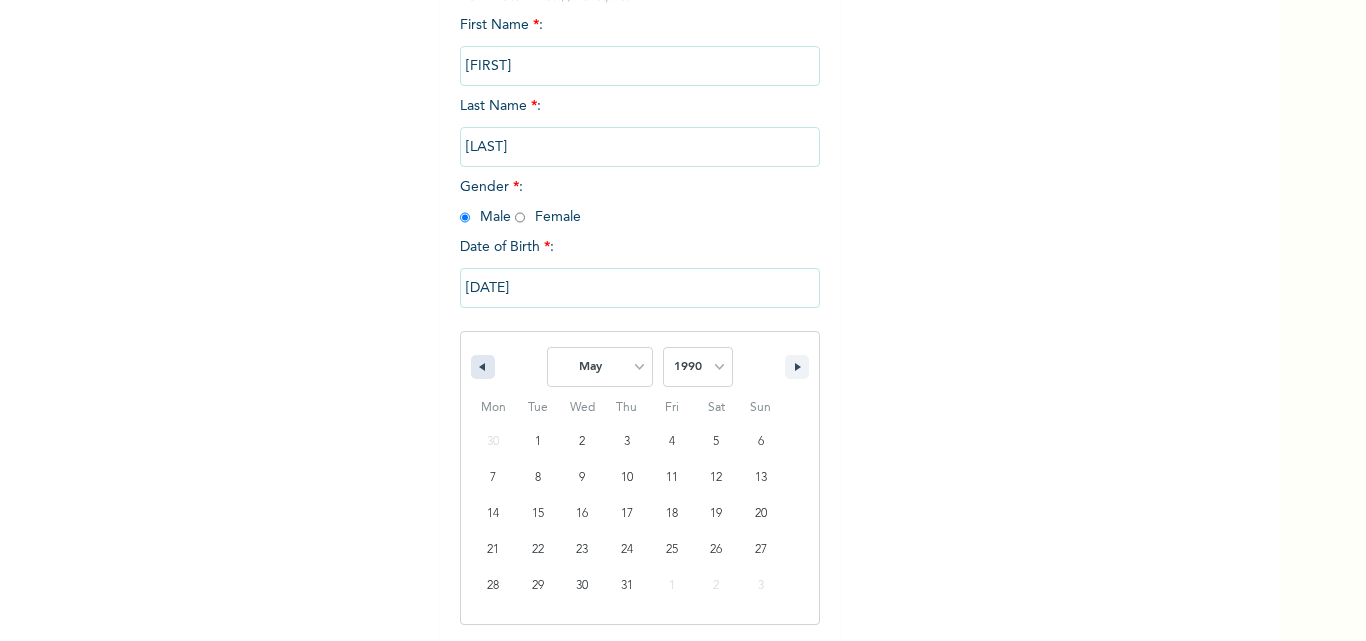 click at bounding box center [483, 367] 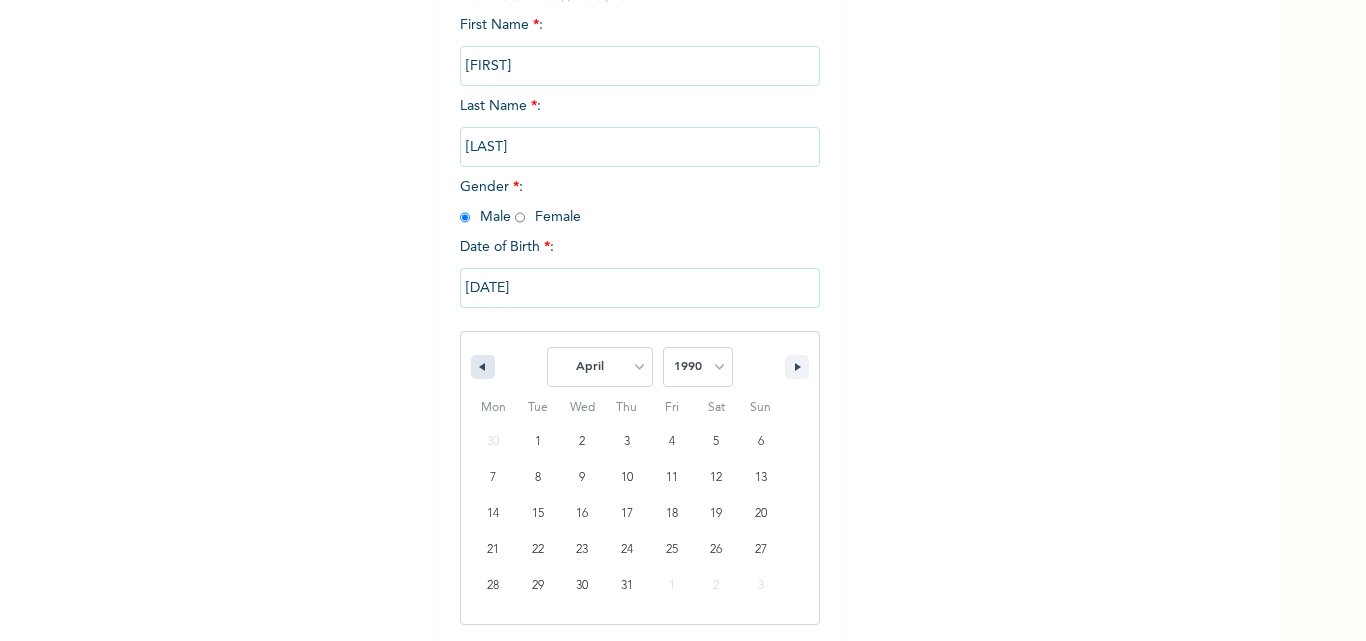 click at bounding box center (483, 367) 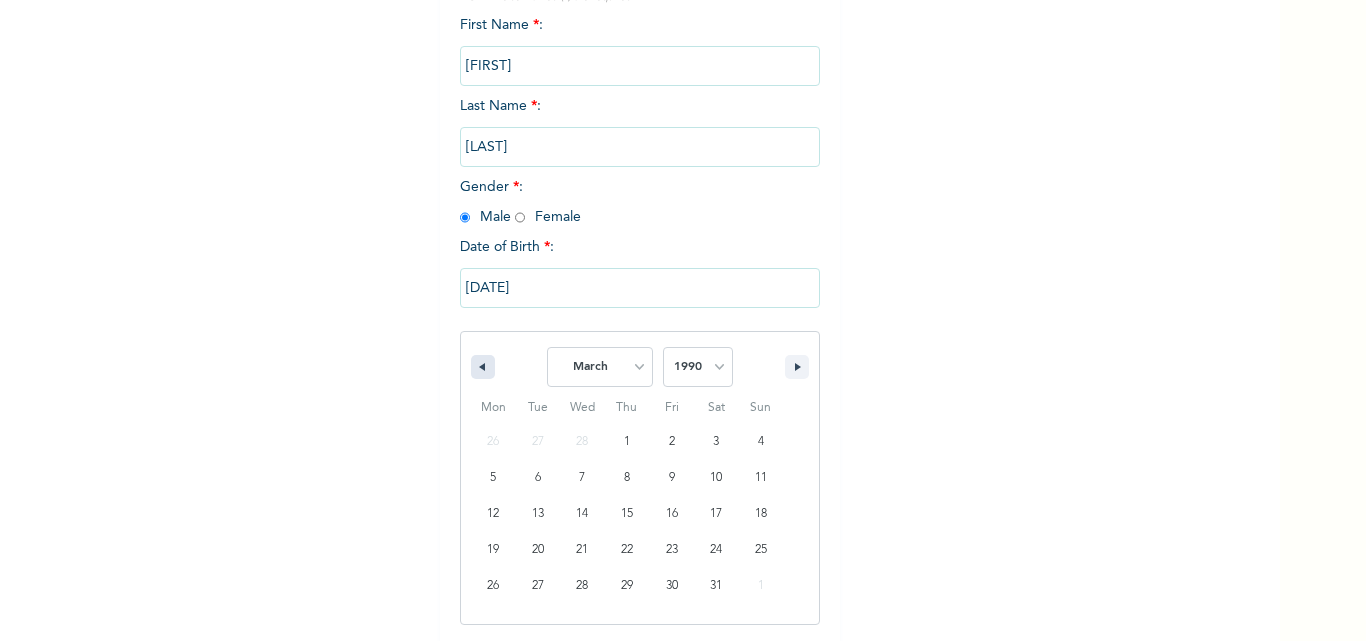 click at bounding box center (483, 367) 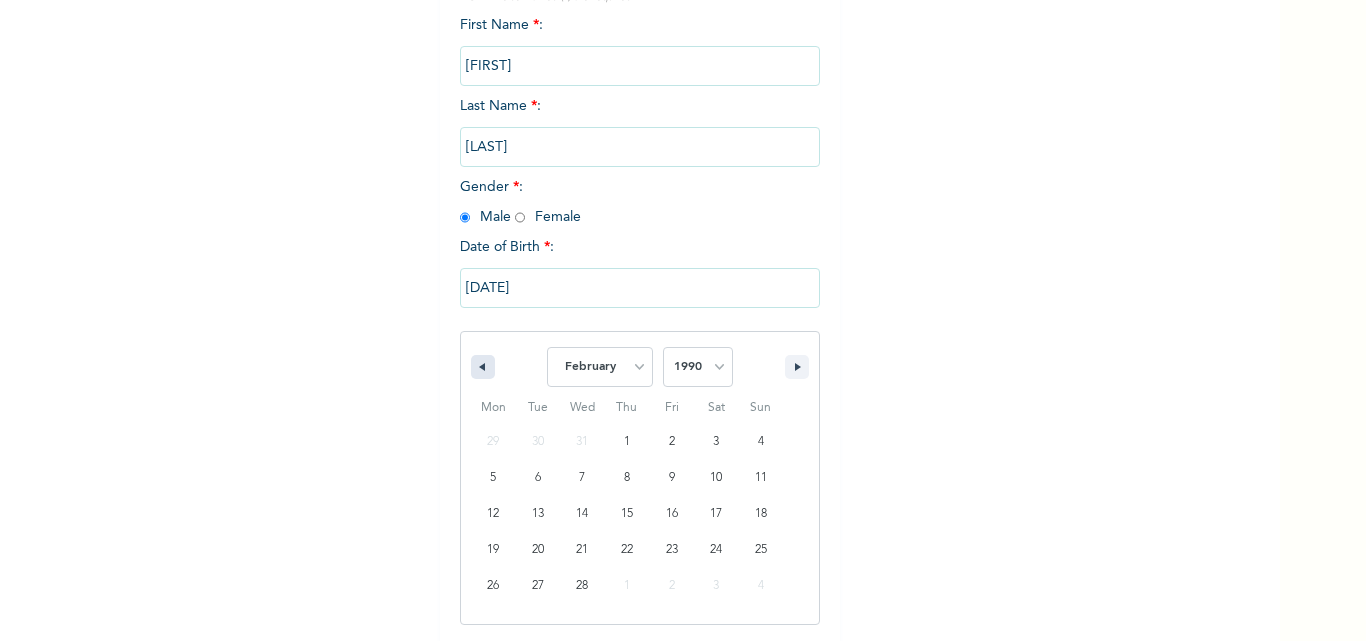 click at bounding box center (483, 367) 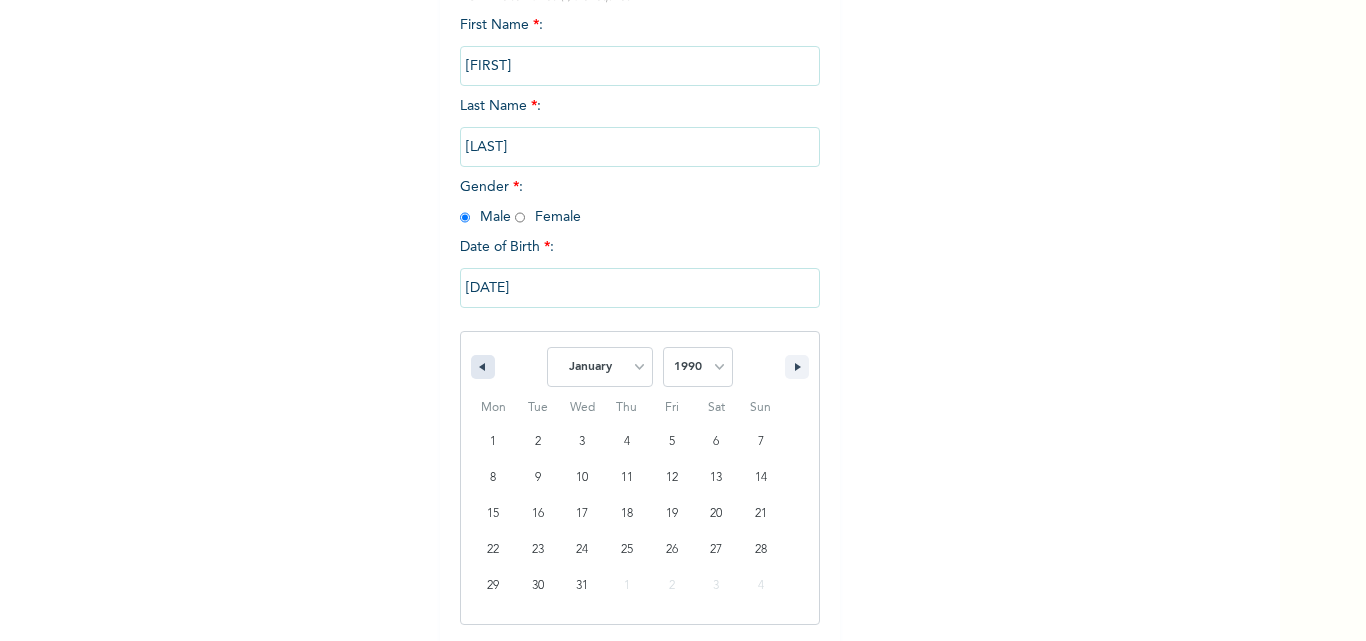 click at bounding box center [483, 367] 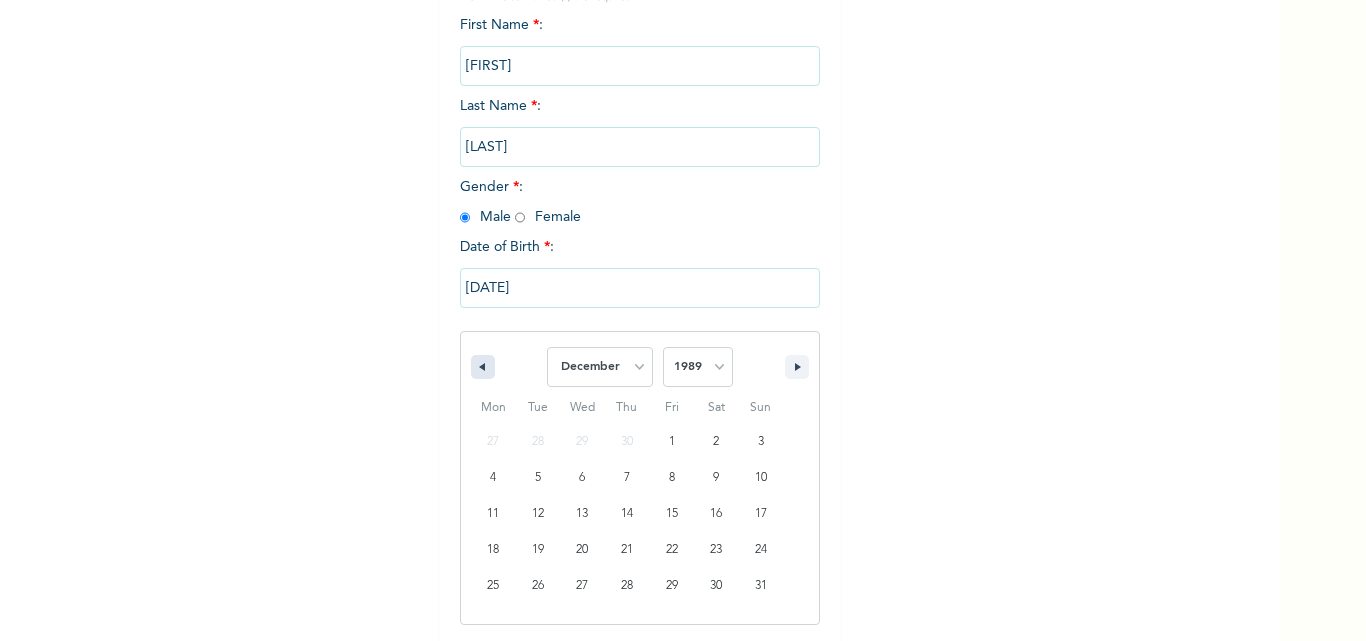 click at bounding box center [483, 367] 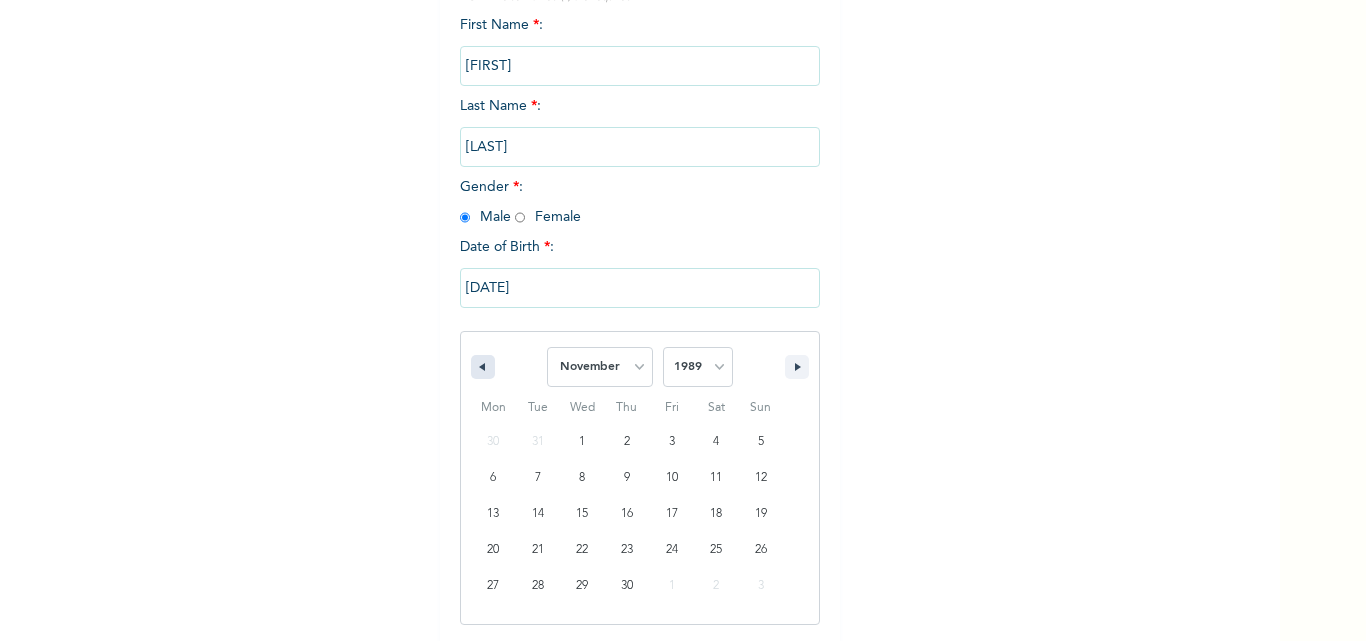 click at bounding box center [483, 367] 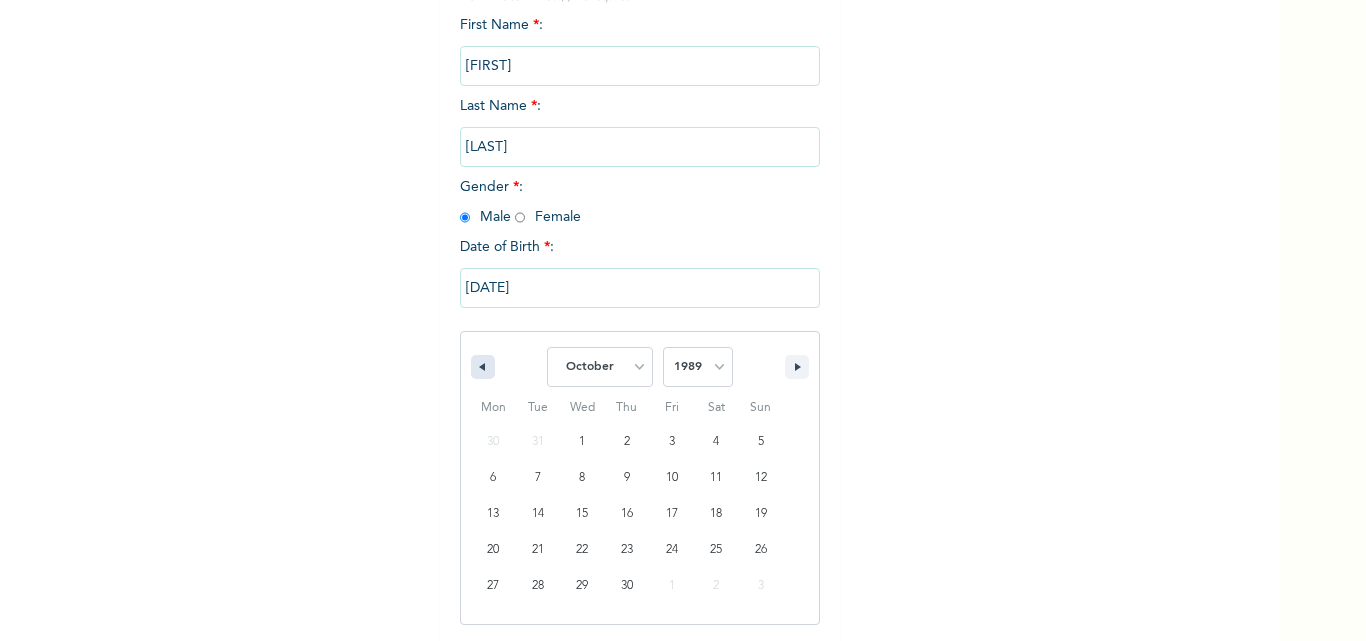 click at bounding box center [483, 367] 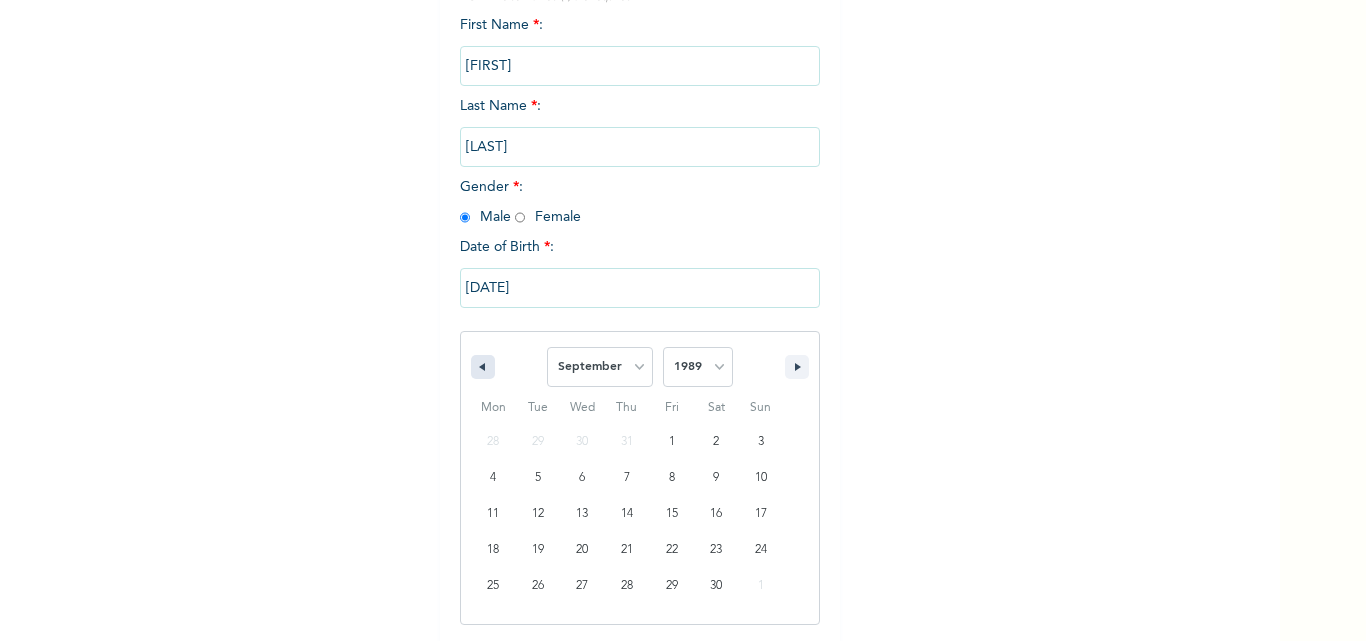 click at bounding box center [483, 367] 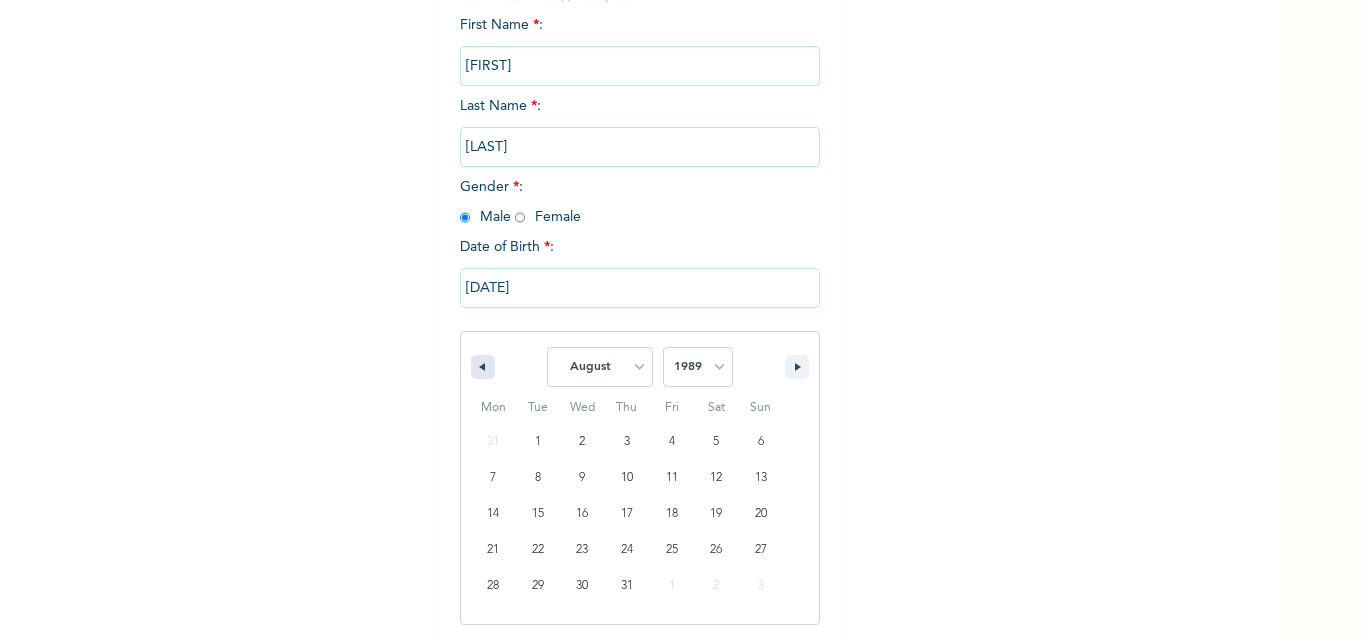 click at bounding box center [483, 367] 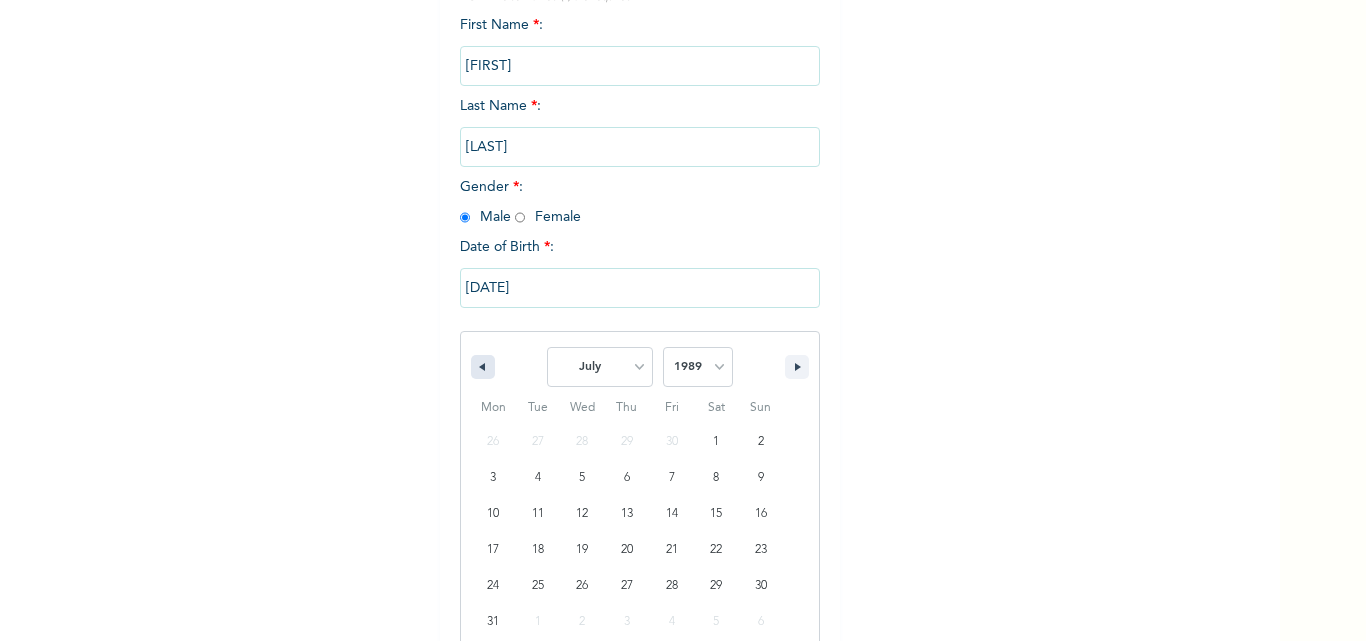 click at bounding box center (483, 367) 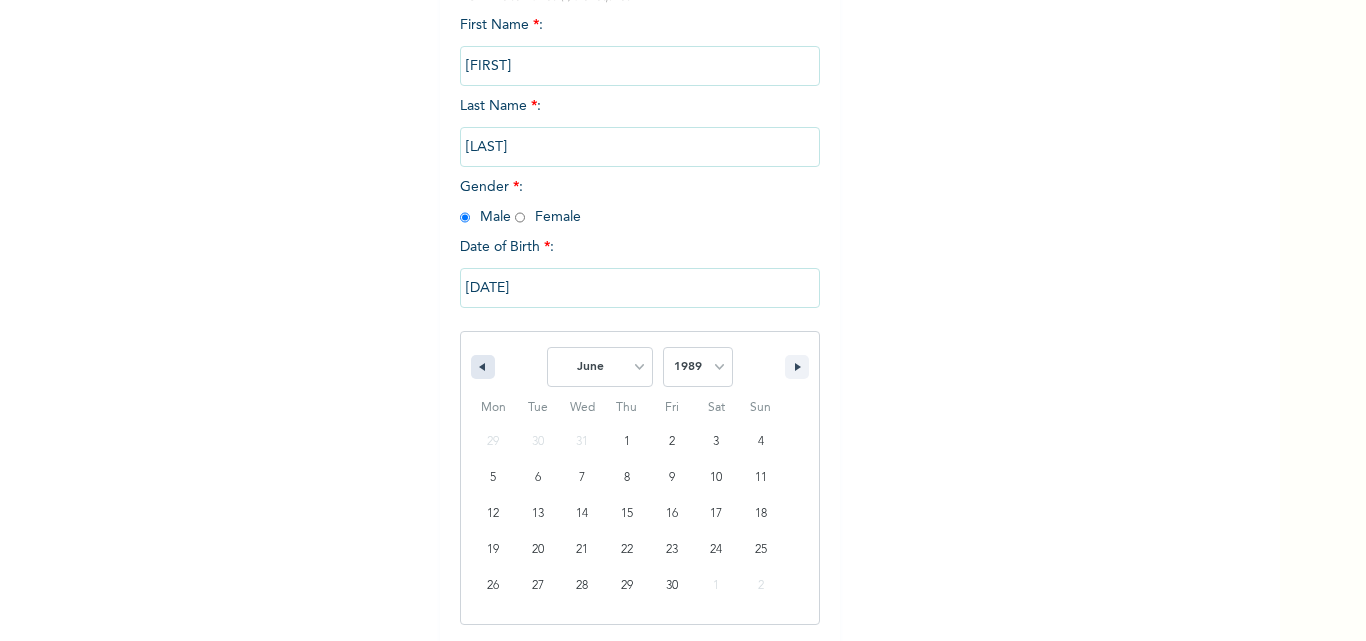 click at bounding box center (483, 367) 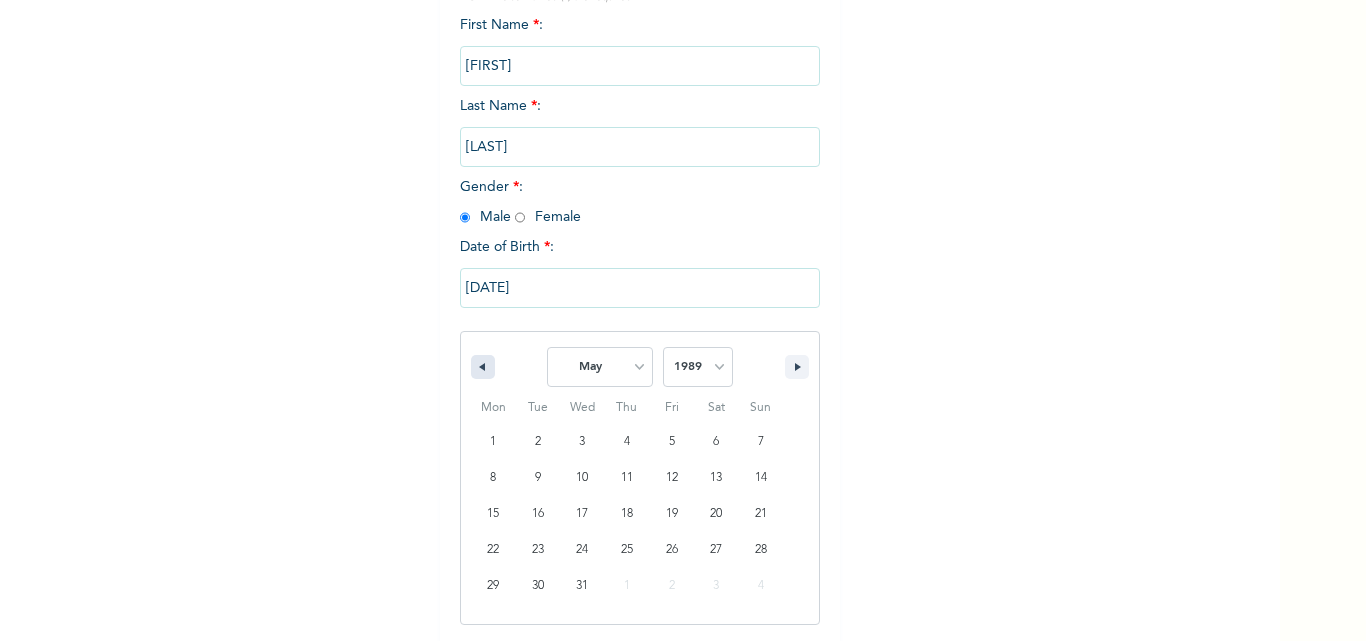 click at bounding box center [483, 367] 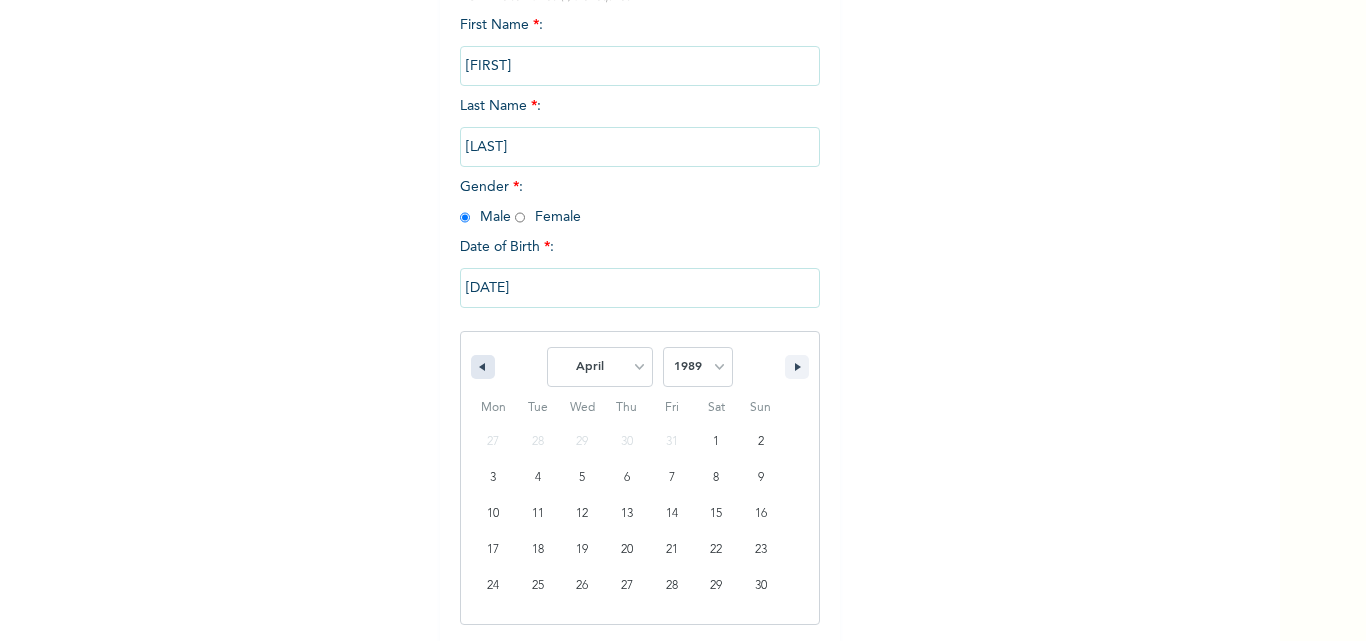 click at bounding box center [483, 367] 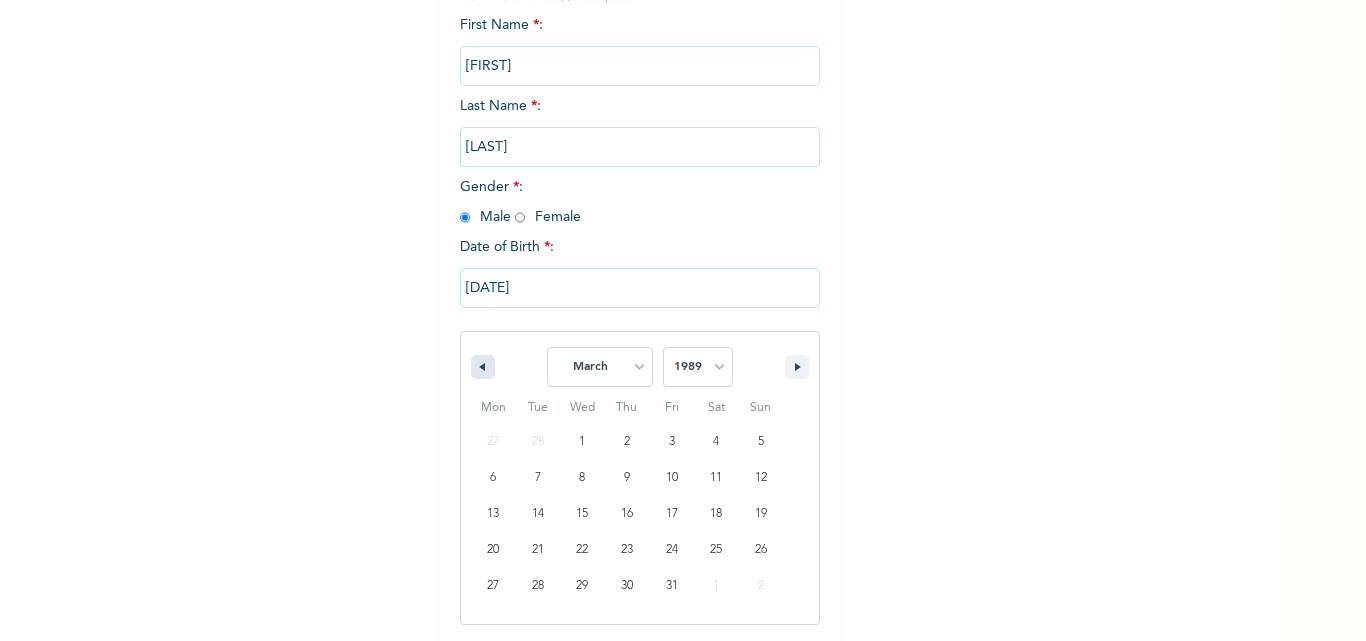 click at bounding box center (483, 367) 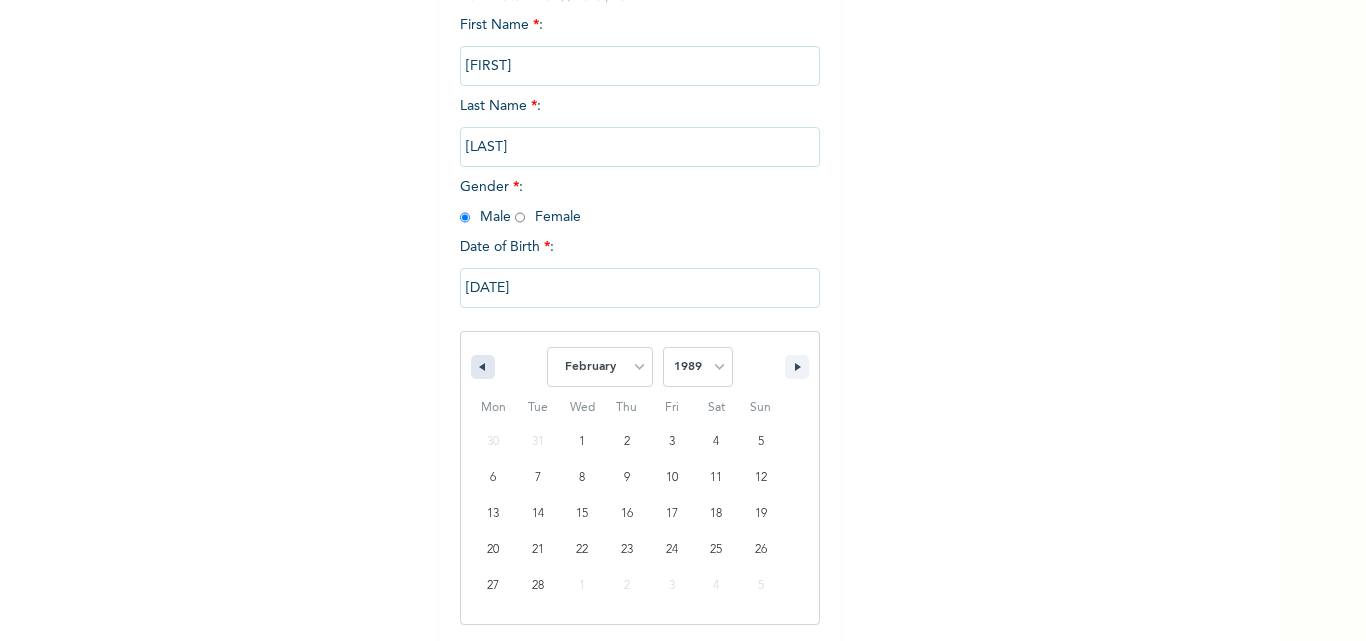 click at bounding box center (483, 367) 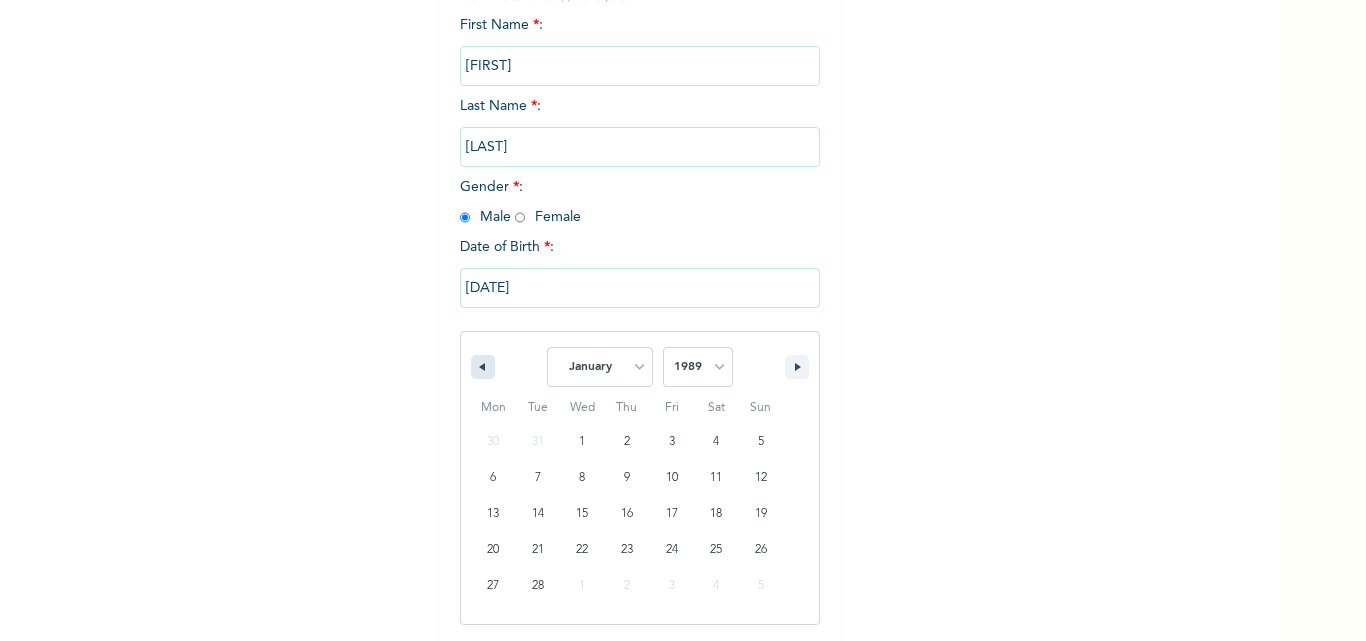 click at bounding box center (483, 367) 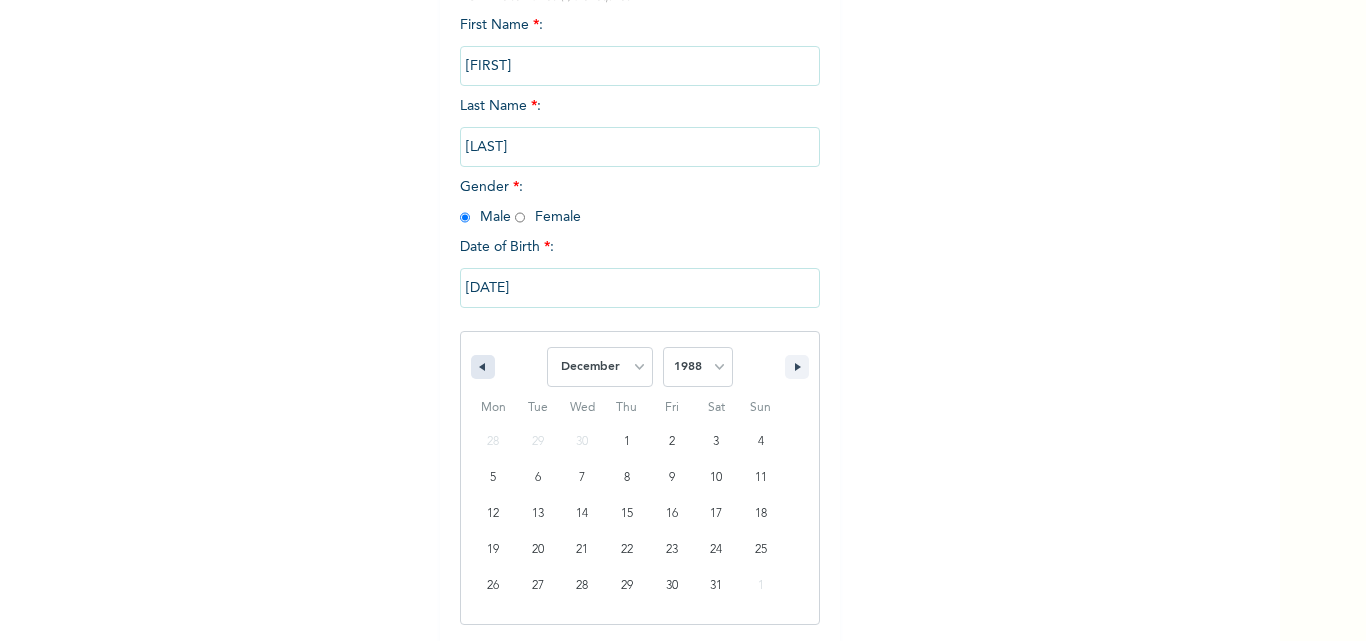 click at bounding box center (483, 367) 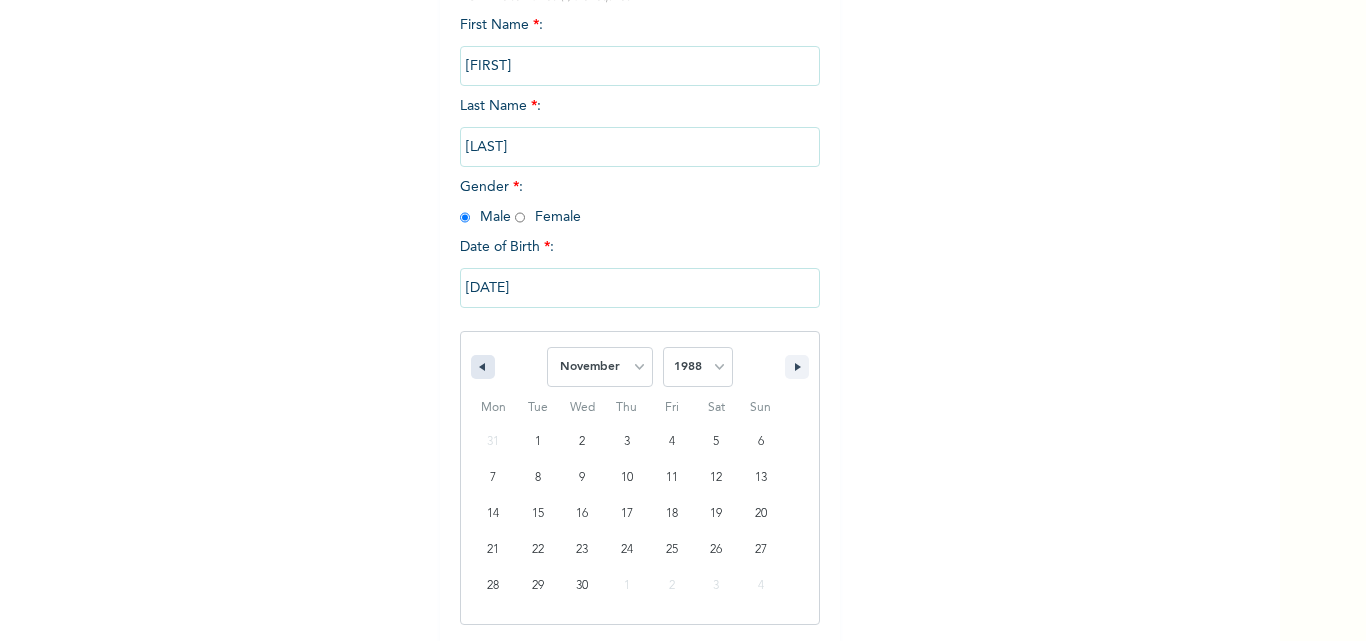 click at bounding box center (483, 367) 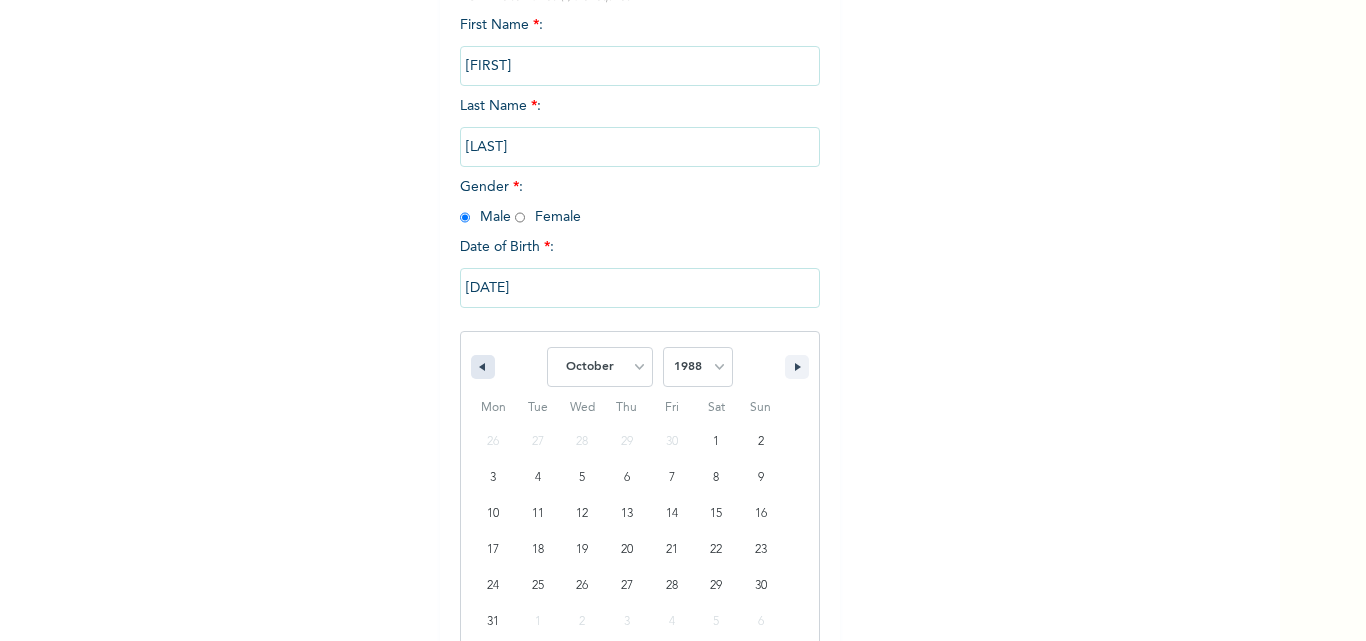click at bounding box center (483, 367) 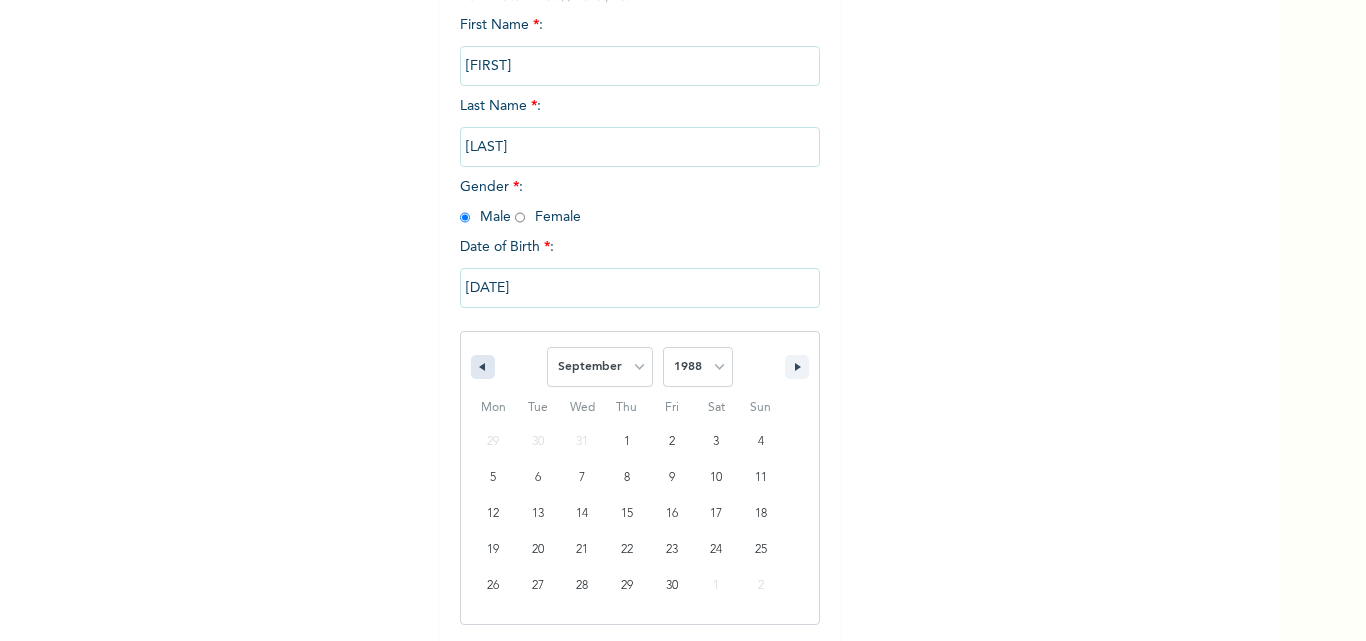click at bounding box center [483, 367] 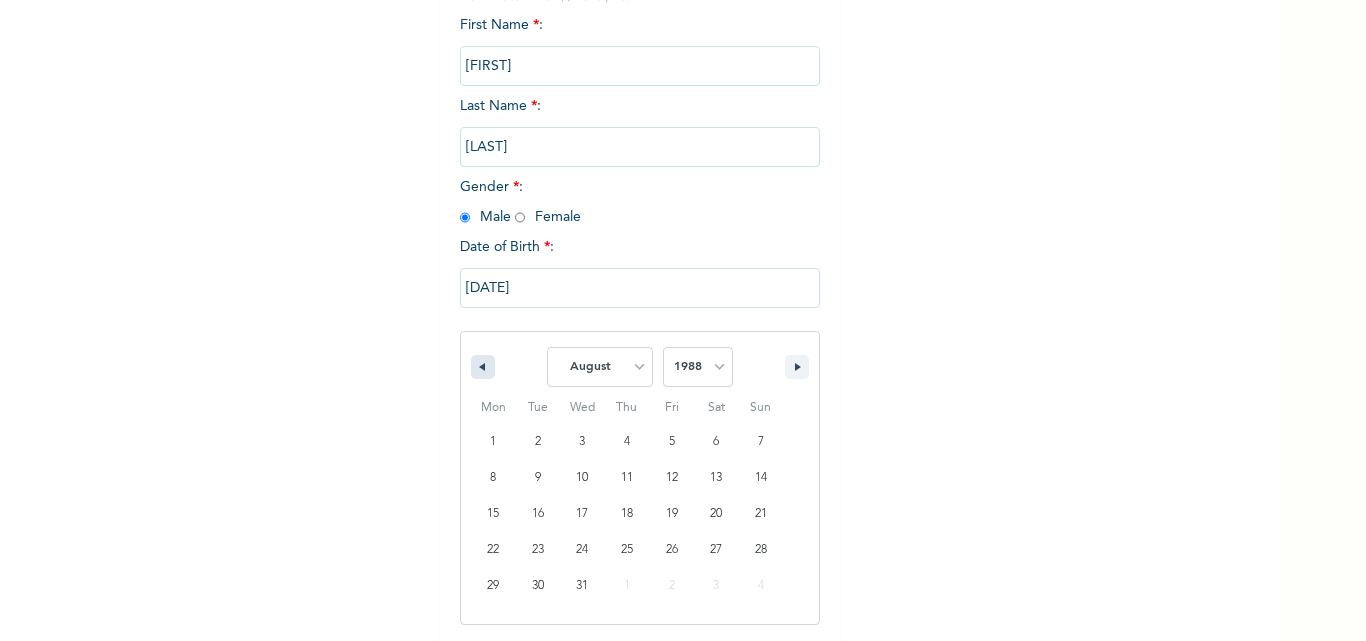 click at bounding box center [483, 367] 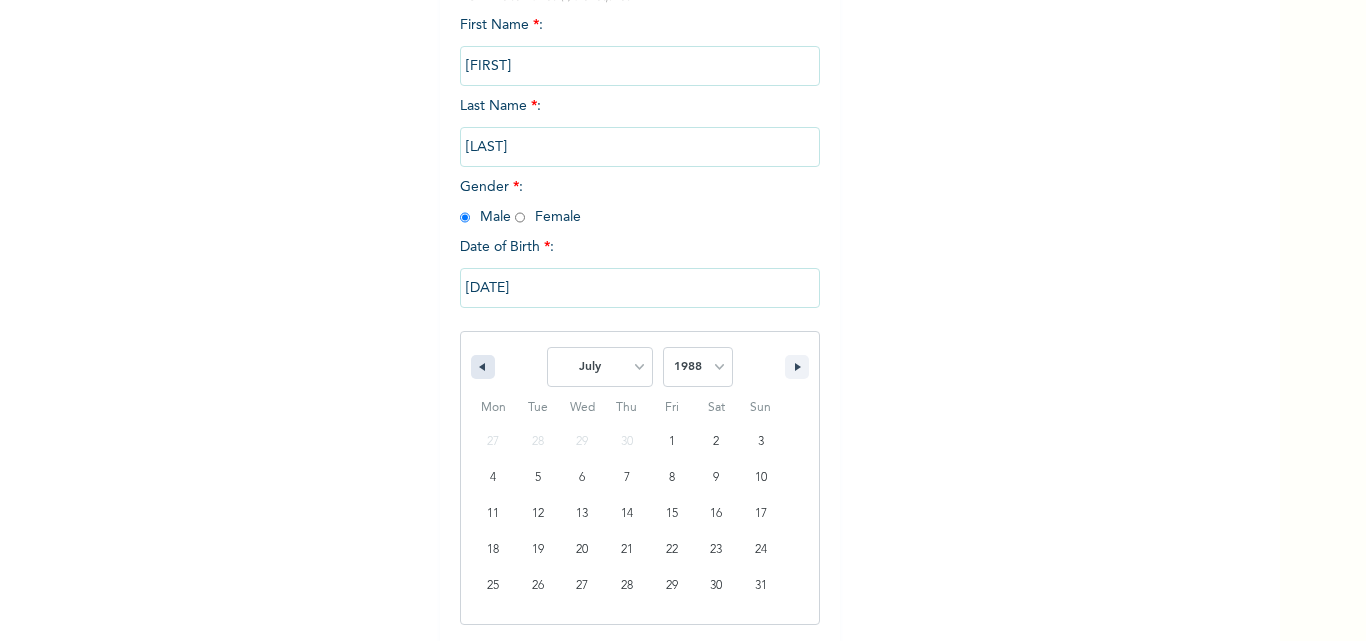 click at bounding box center (483, 367) 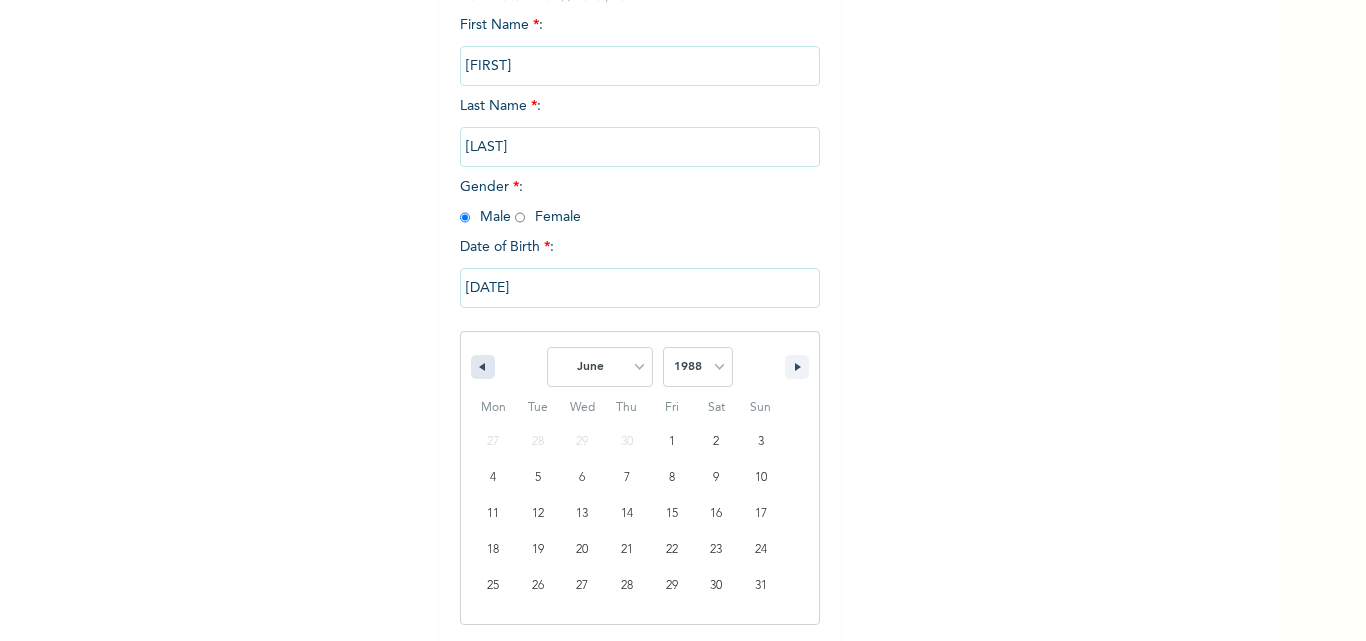 click at bounding box center (483, 367) 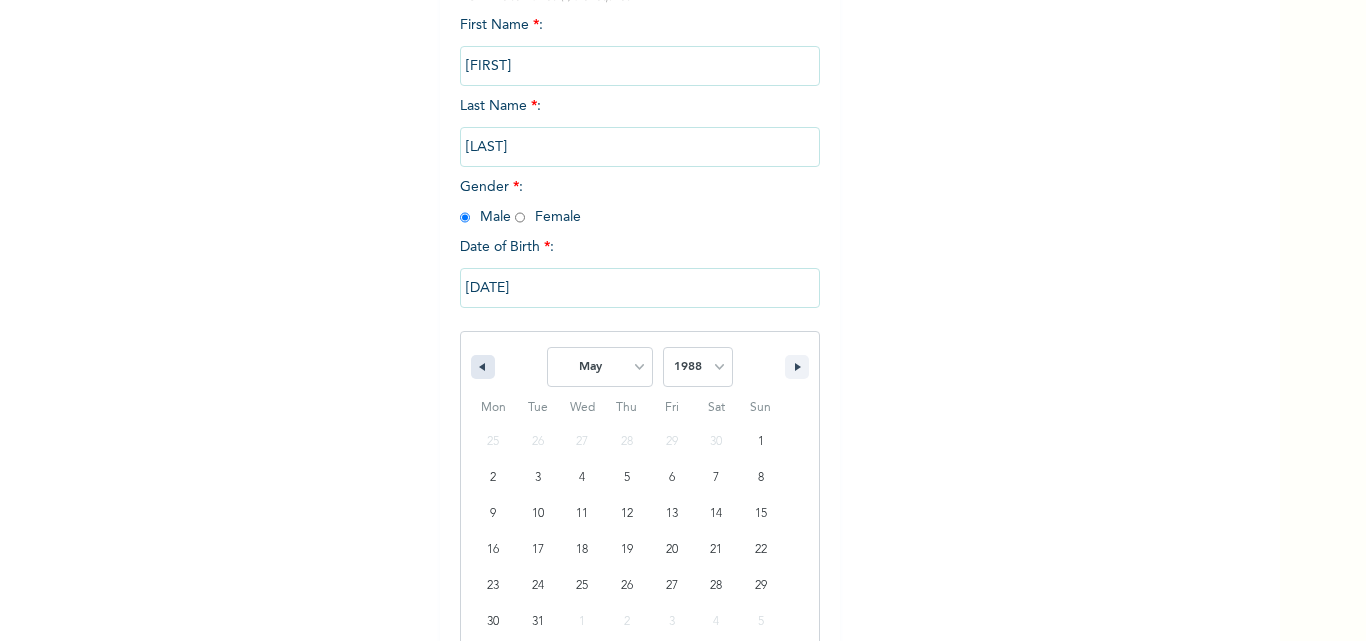 click at bounding box center (483, 367) 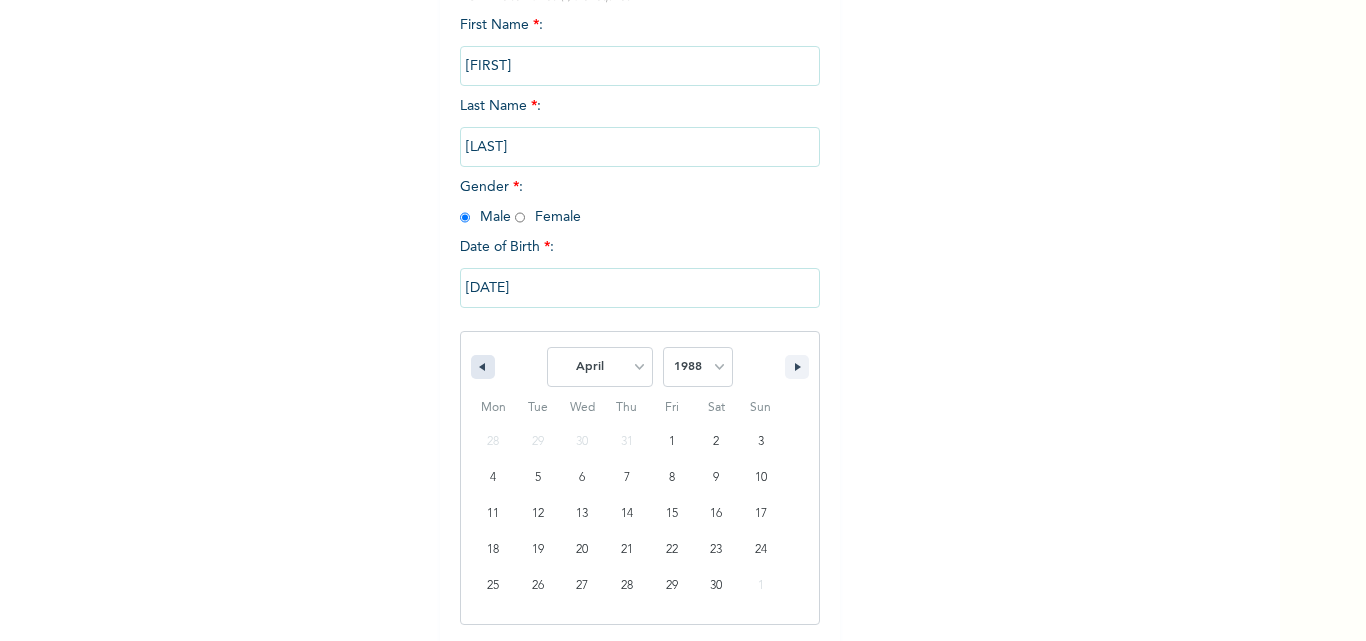 click at bounding box center [483, 367] 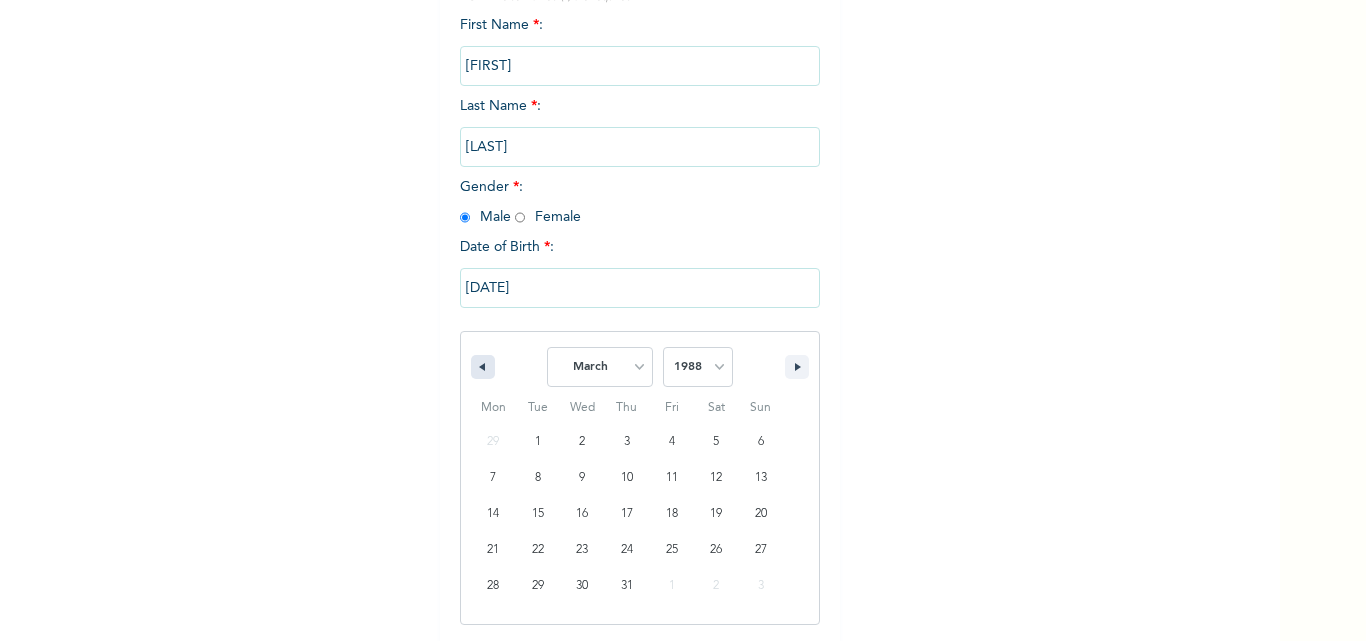 click at bounding box center [483, 367] 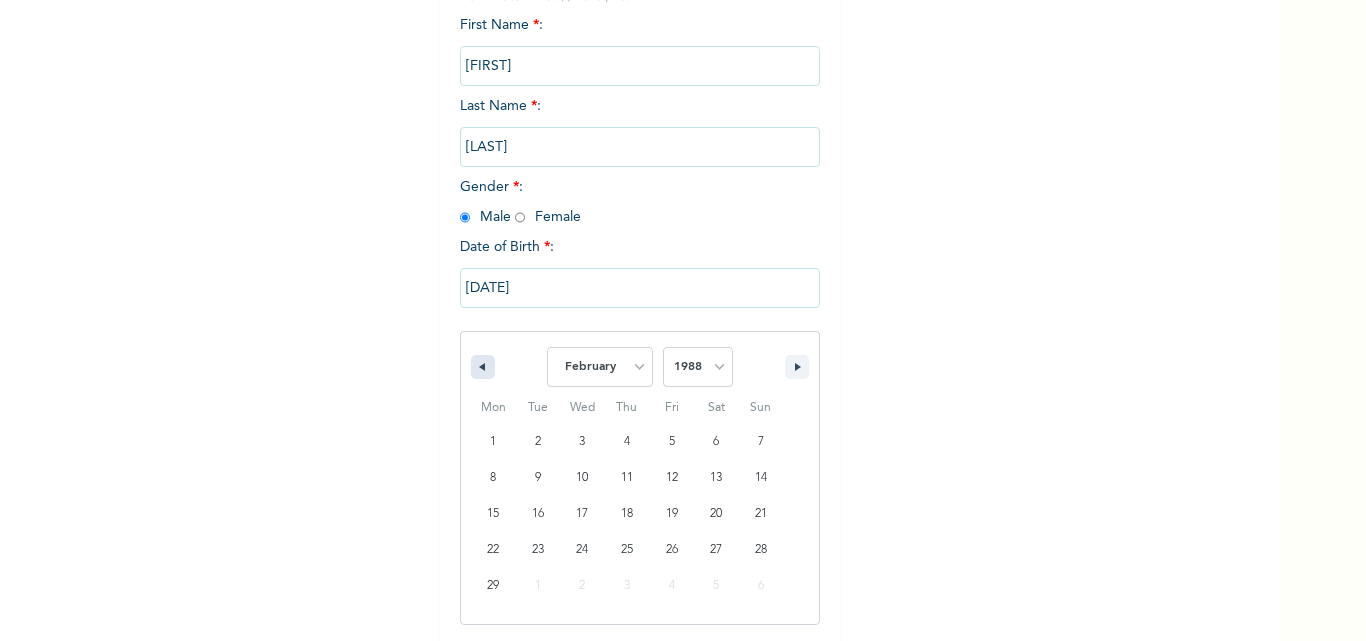 click at bounding box center [483, 367] 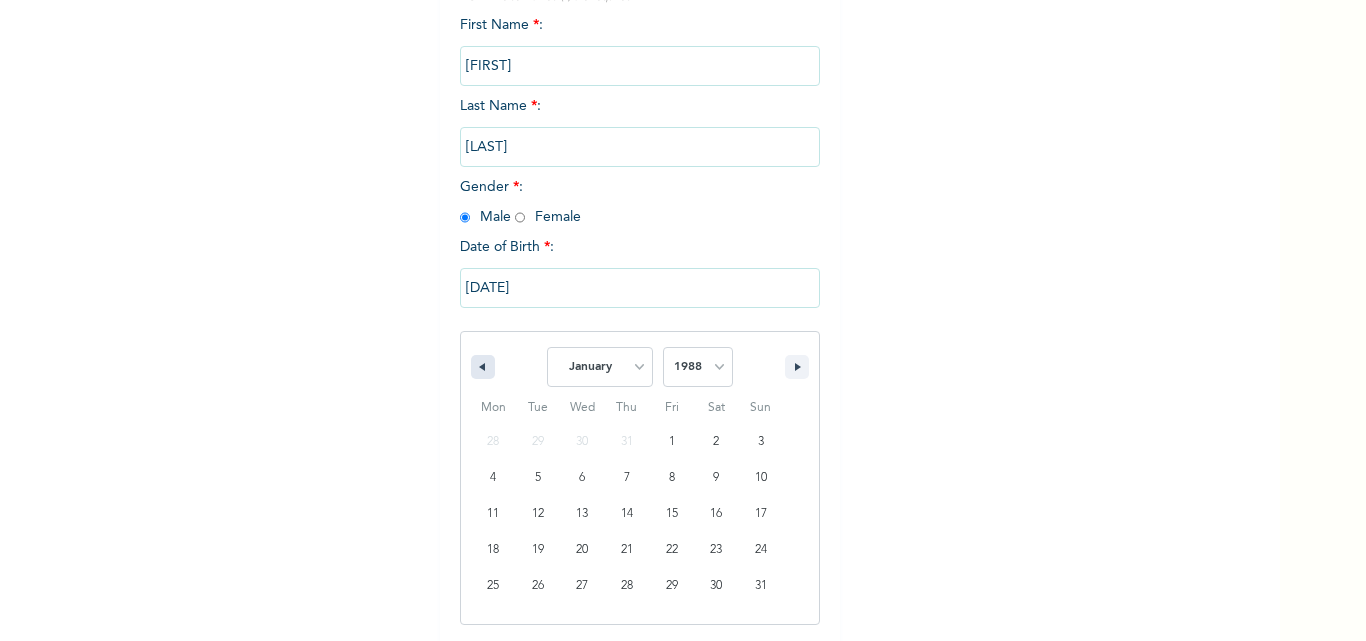 click at bounding box center [483, 367] 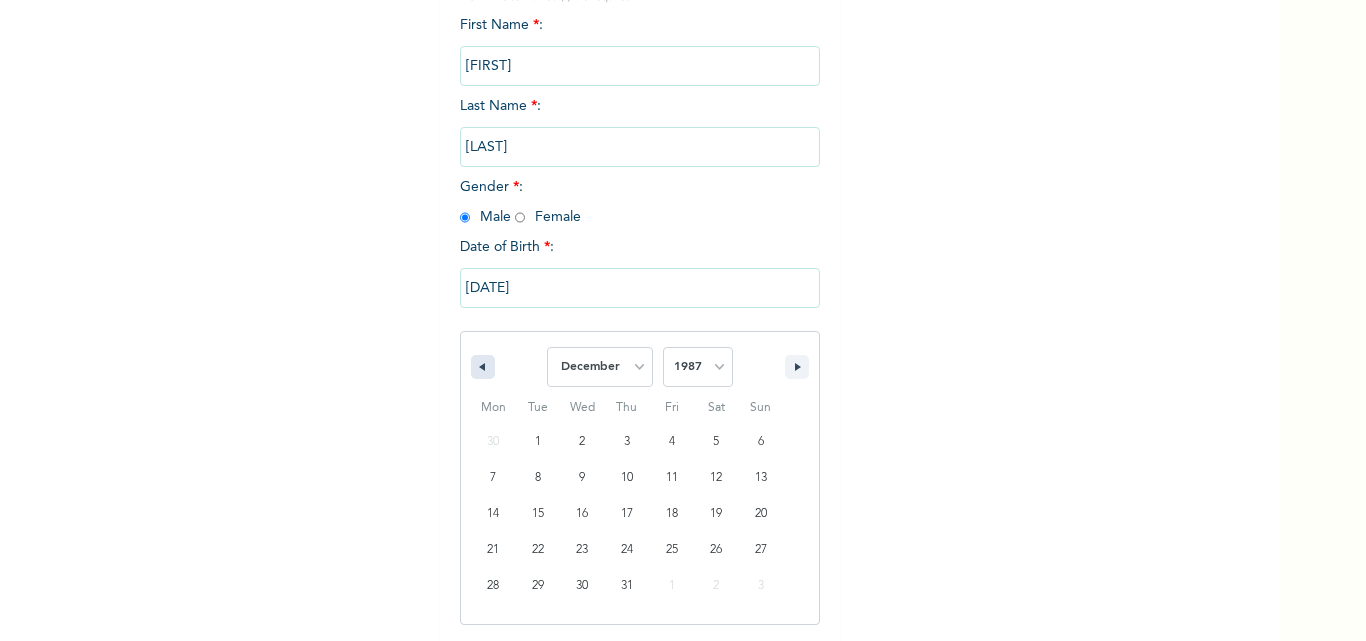 click at bounding box center [483, 367] 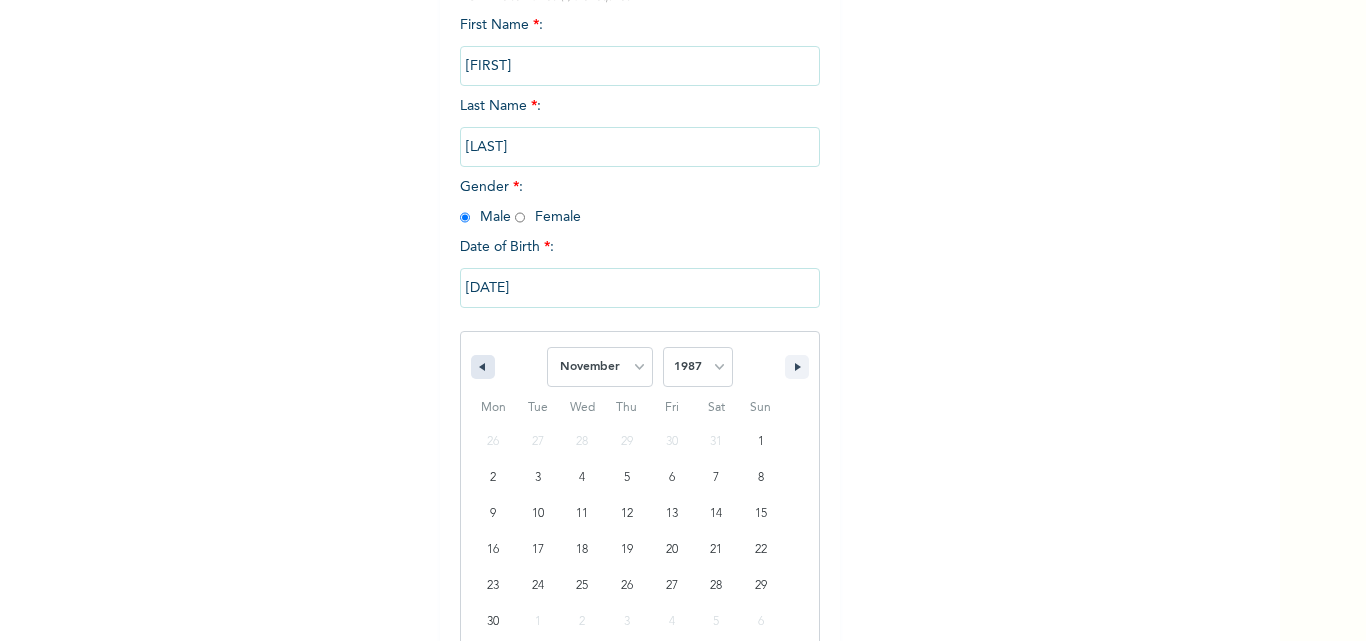 click at bounding box center (483, 367) 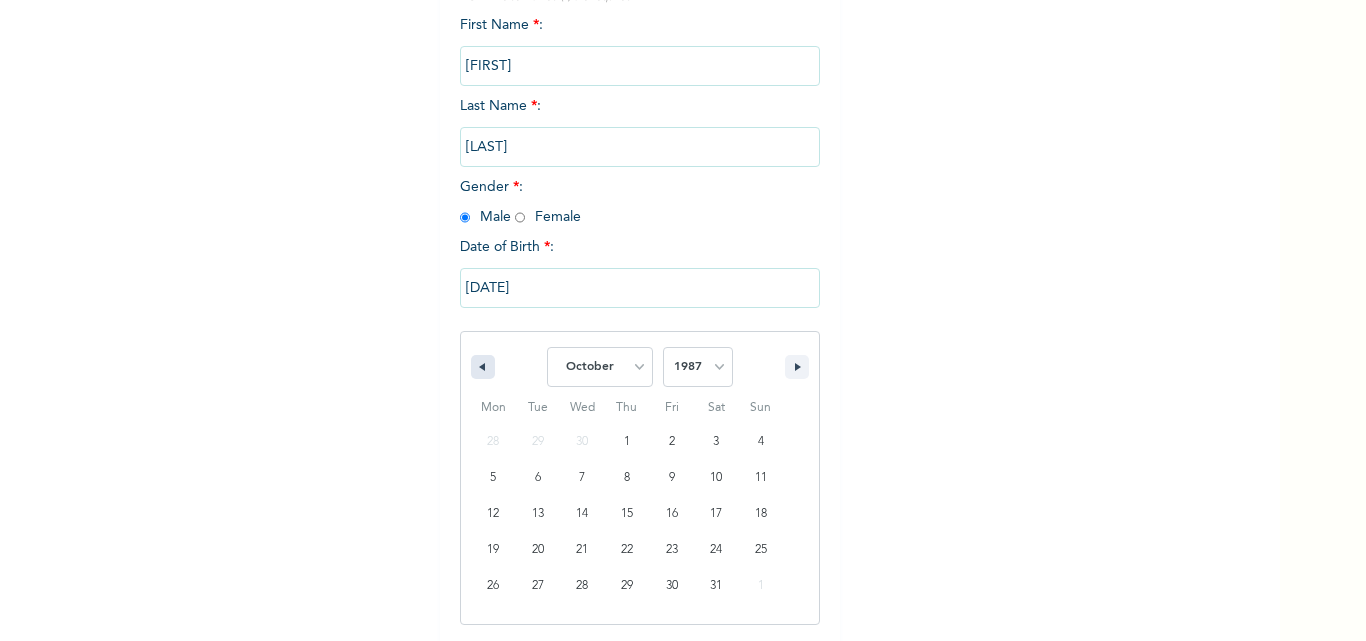 click at bounding box center [483, 367] 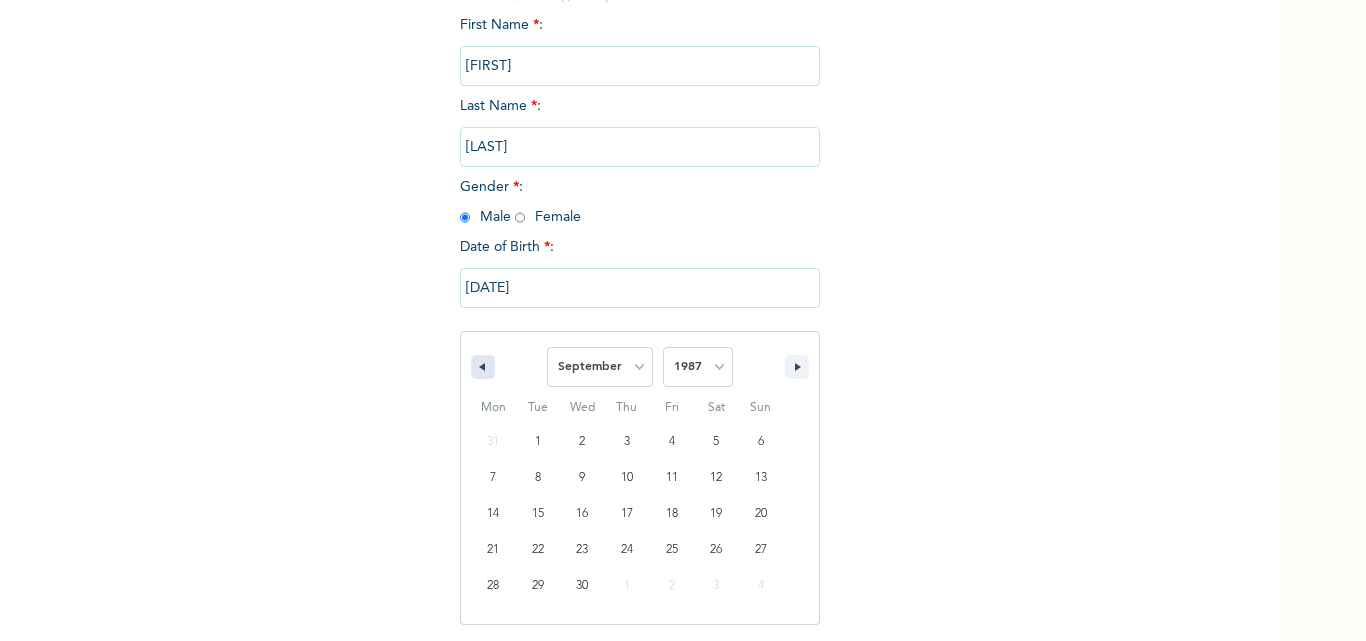 click at bounding box center (483, 367) 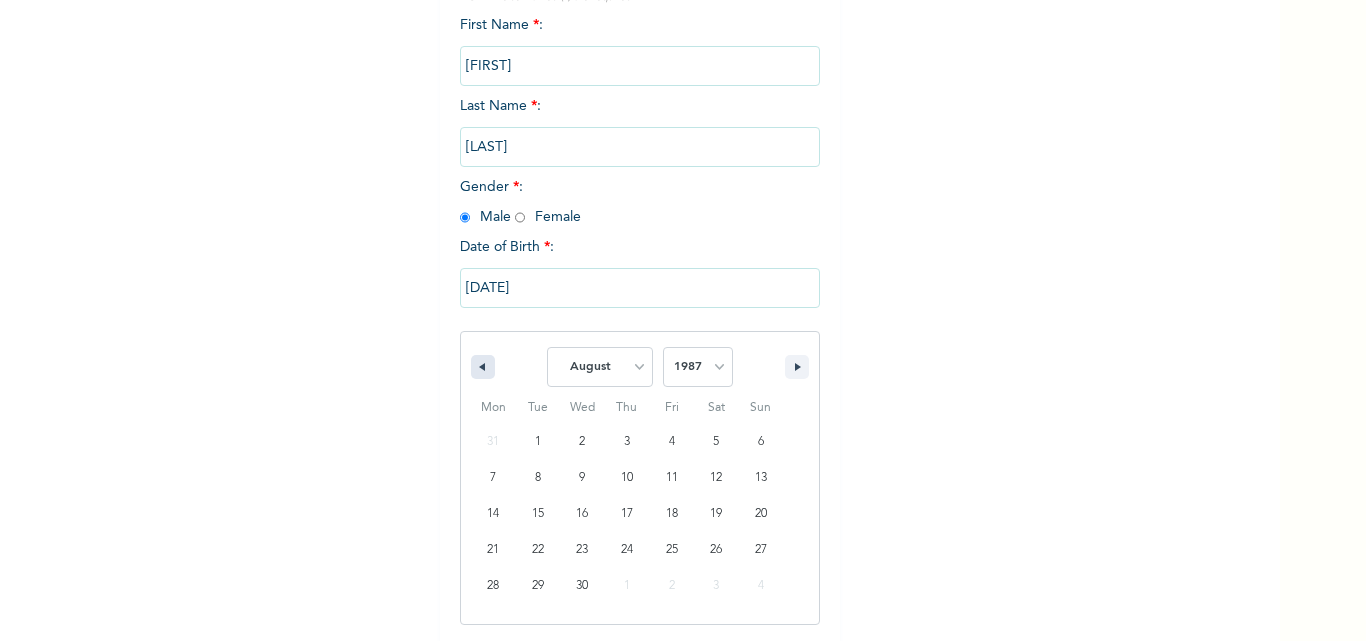 click at bounding box center [483, 367] 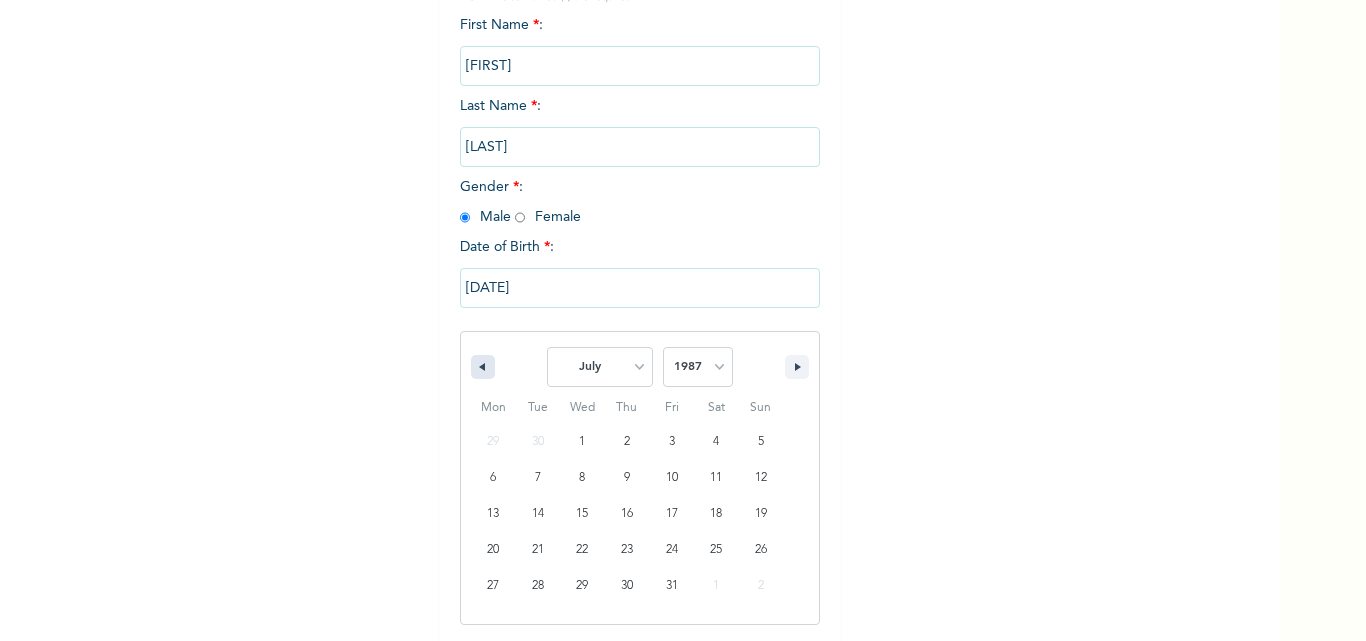 click at bounding box center [483, 367] 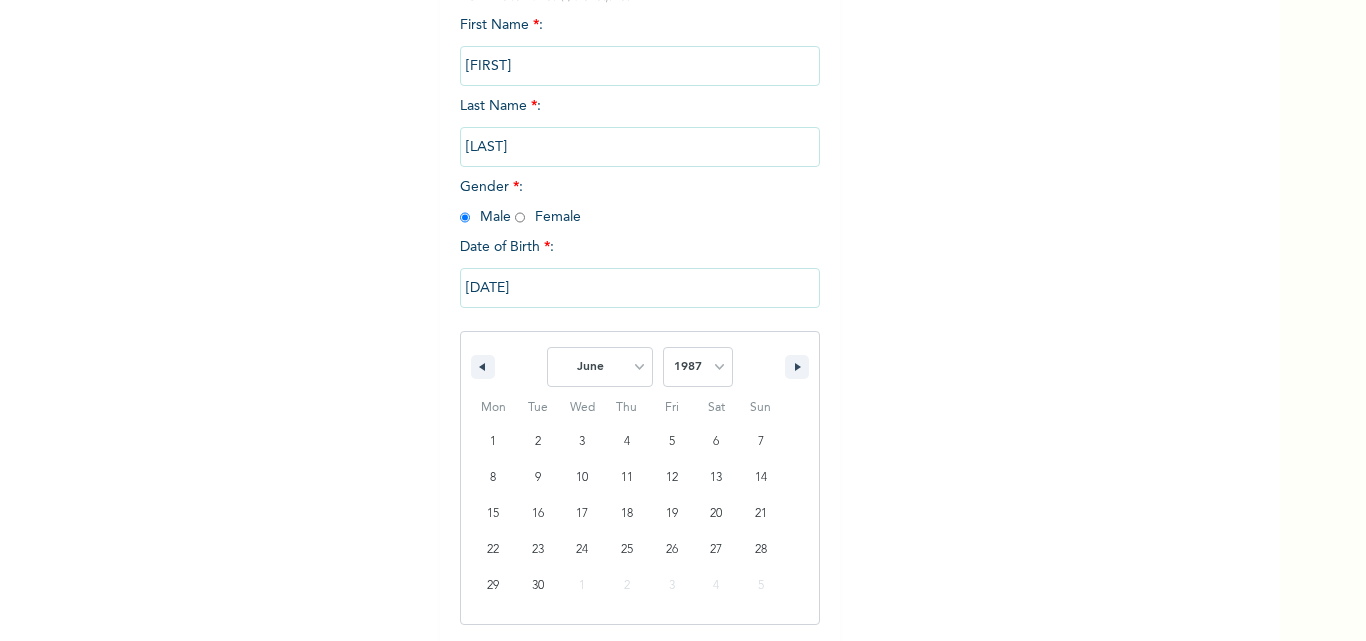 click on "January February March April May June July August September October November December 2025 2024 2023 2022 2021 2020 2019 2018 2017 2016 2015 2014 2013 2012 2011 2010 2009 2008 2007 2006 2005 2004 2003 2002 2001 2000 1999 1998 1997 1996 1995 1994 1993 1992 1991 1990 1989 1988 1987 1986 1985 1984 1983 1982 1981 1980 1979 1978 1977 1976 1975 1974 1973 1972 1971 1970 1969 1968 1967 1966 1965 1964 1963 1962 1961 1960 1959 1958 1957 1956 1955 1954 1953 1952 1951 1950 1949 1948 1947 1946 1945 1944 1943 1942 1941 1940 1939 1938 1937 1936 1935 1934 1933 1932 1931 1930 1929 1928 1927 1926 1925 1924 1923 1922 1921 1920 1919 1918 1917 1916 1915 1914 1913 1912 1911 1910 1909 1908 1907 1906 1905" at bounding box center [640, 362] 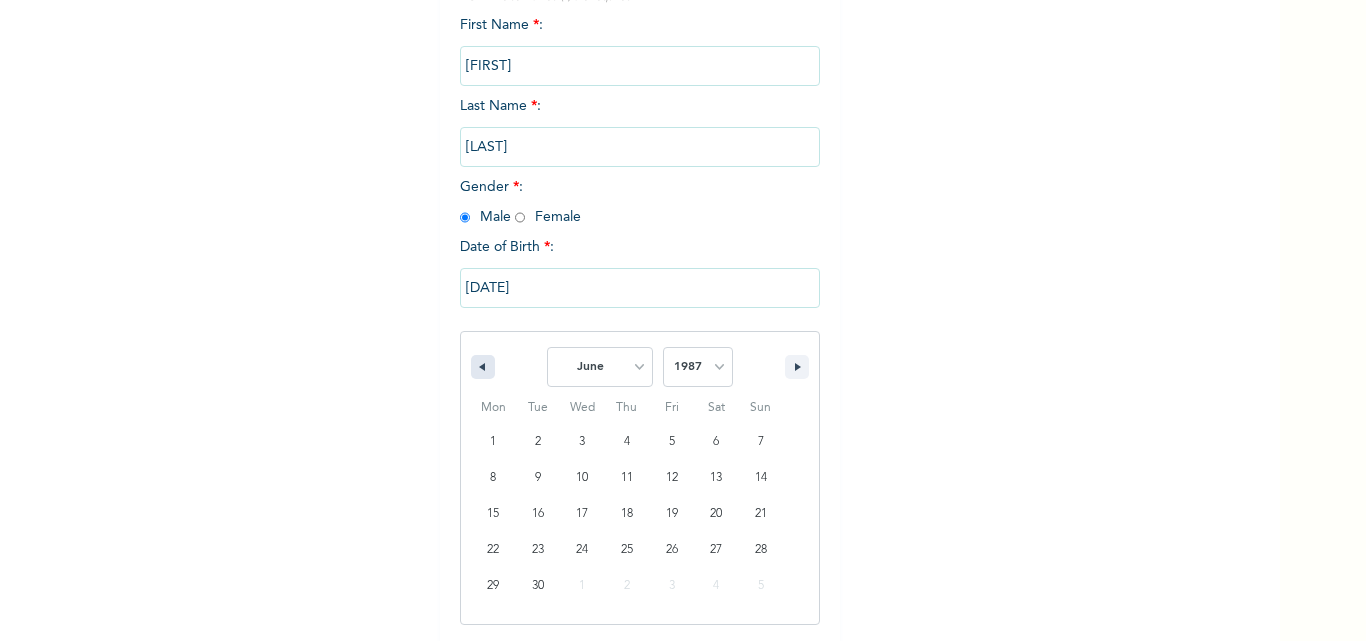 click at bounding box center [483, 367] 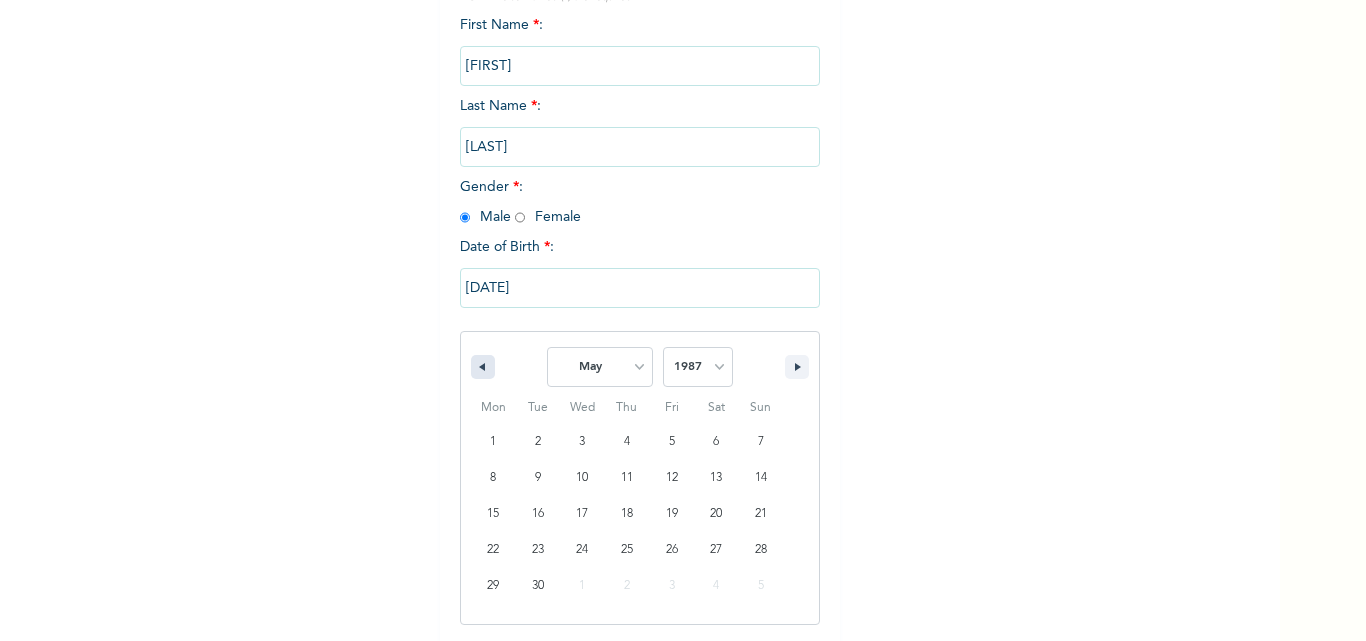 click at bounding box center (483, 367) 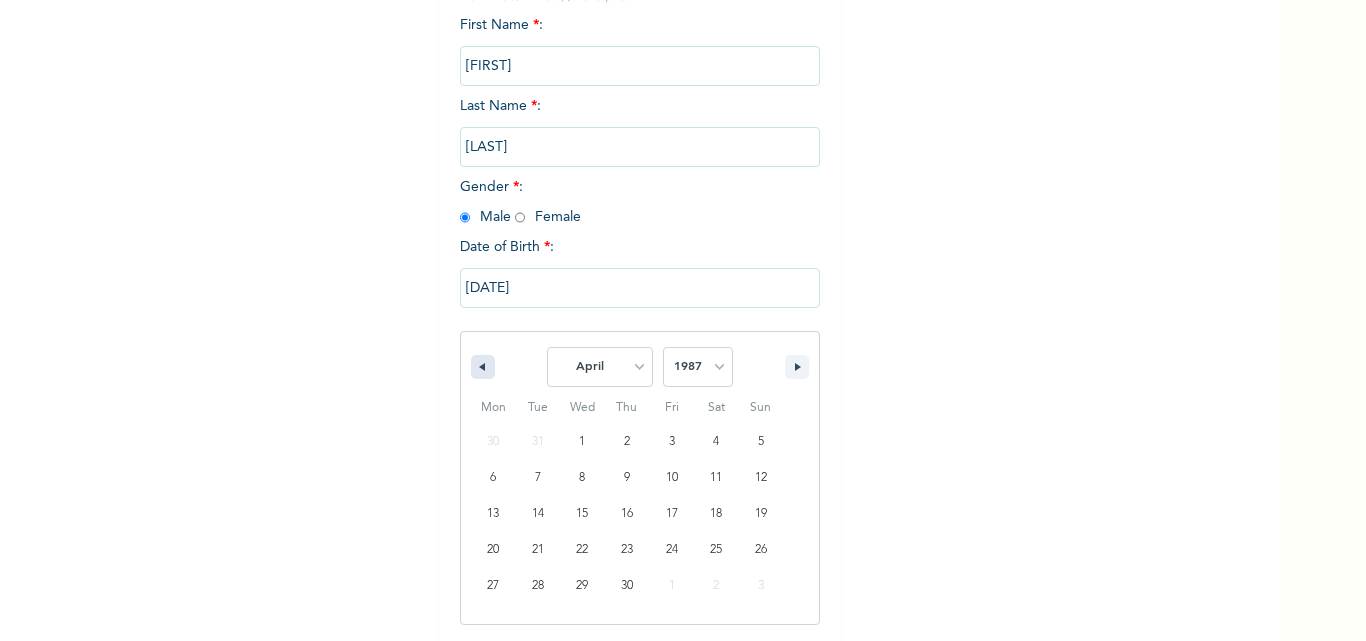 click at bounding box center [483, 367] 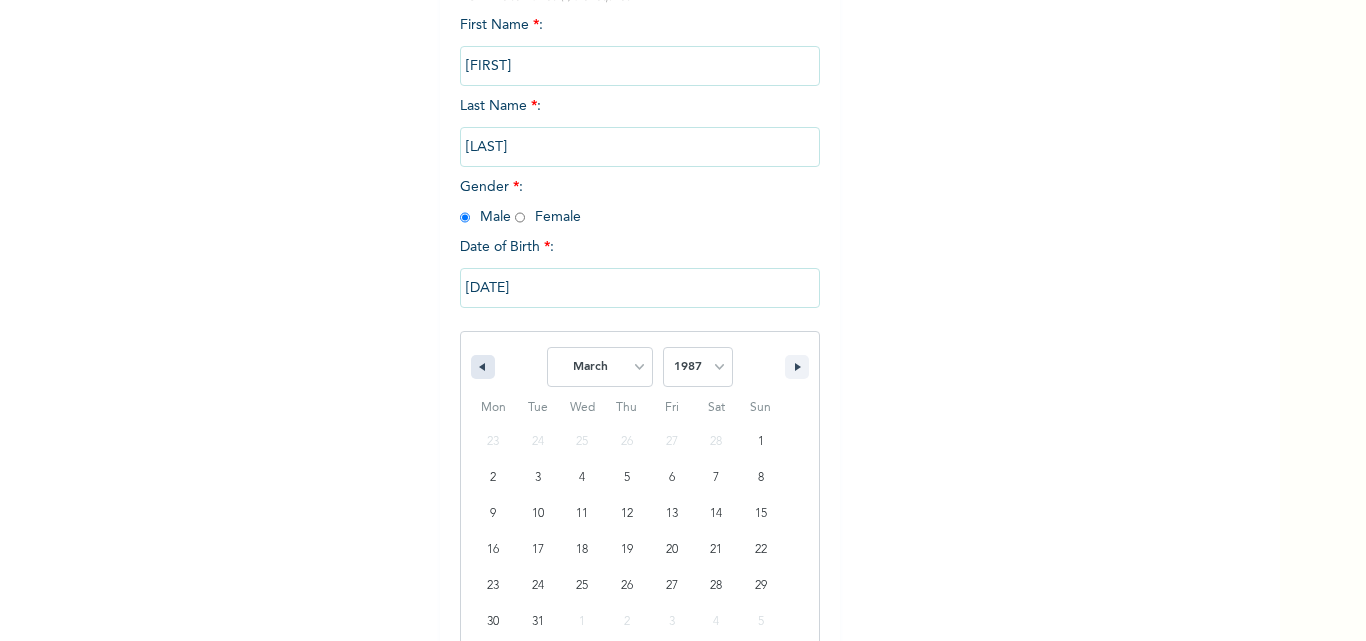 click at bounding box center [483, 367] 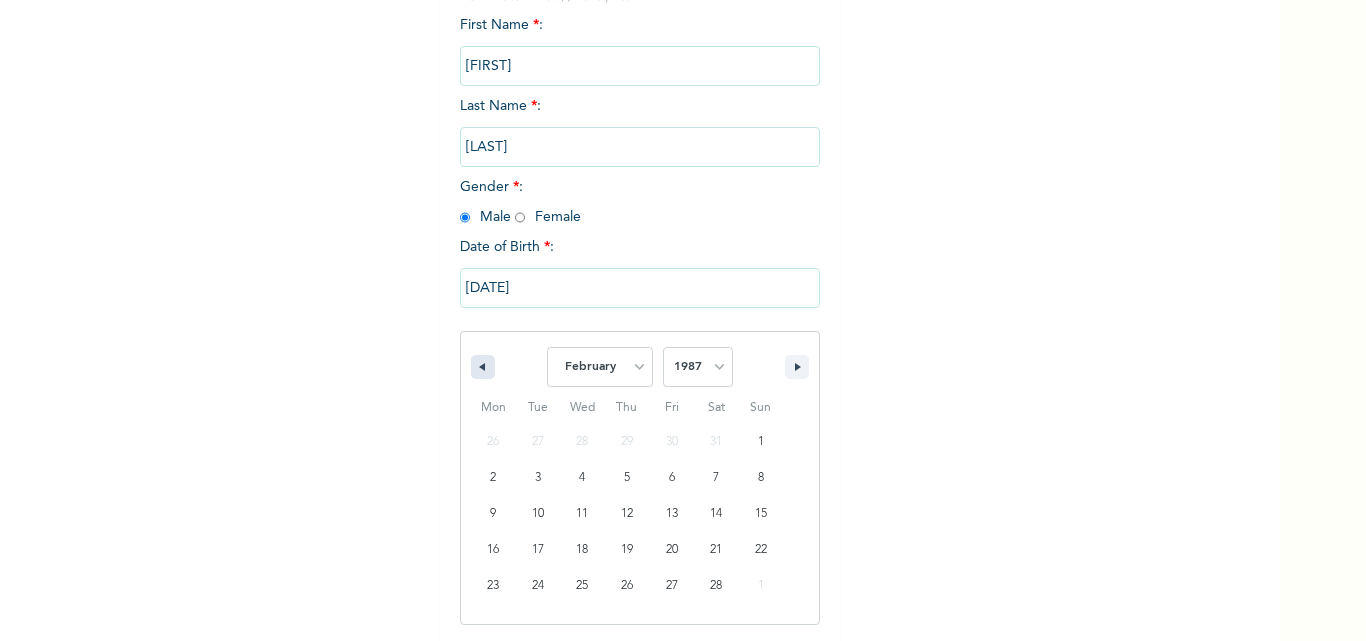 click at bounding box center [483, 367] 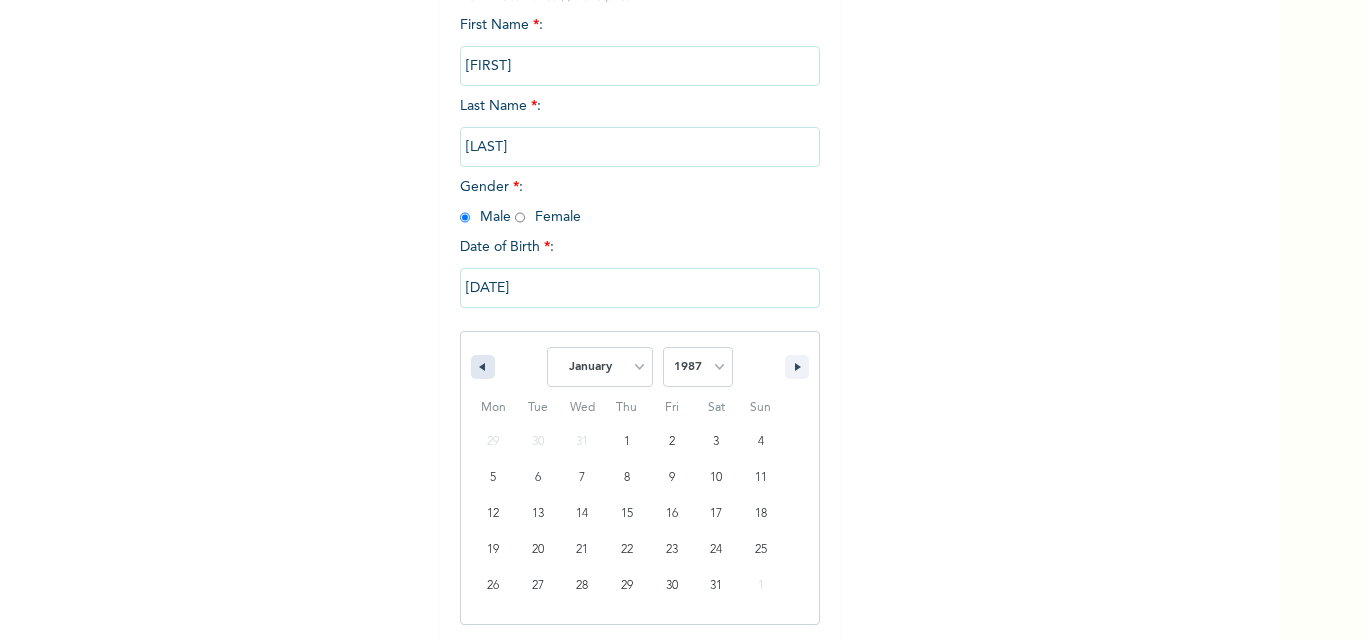 click at bounding box center (483, 367) 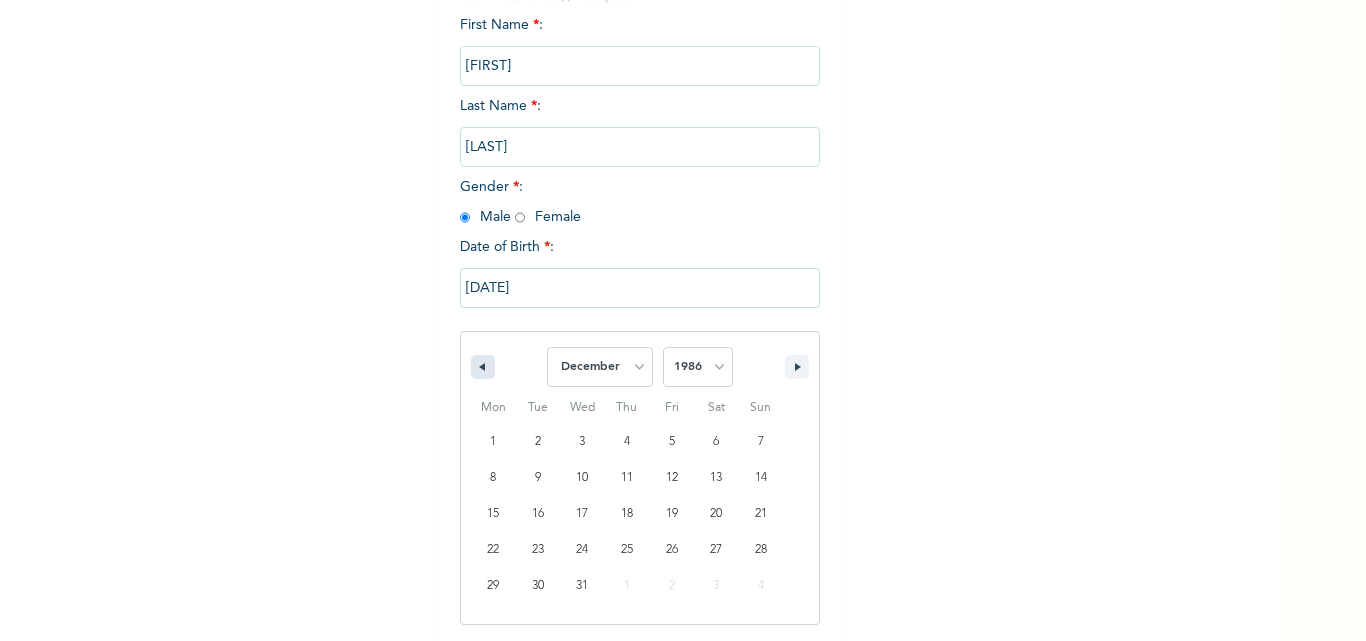 click at bounding box center (483, 367) 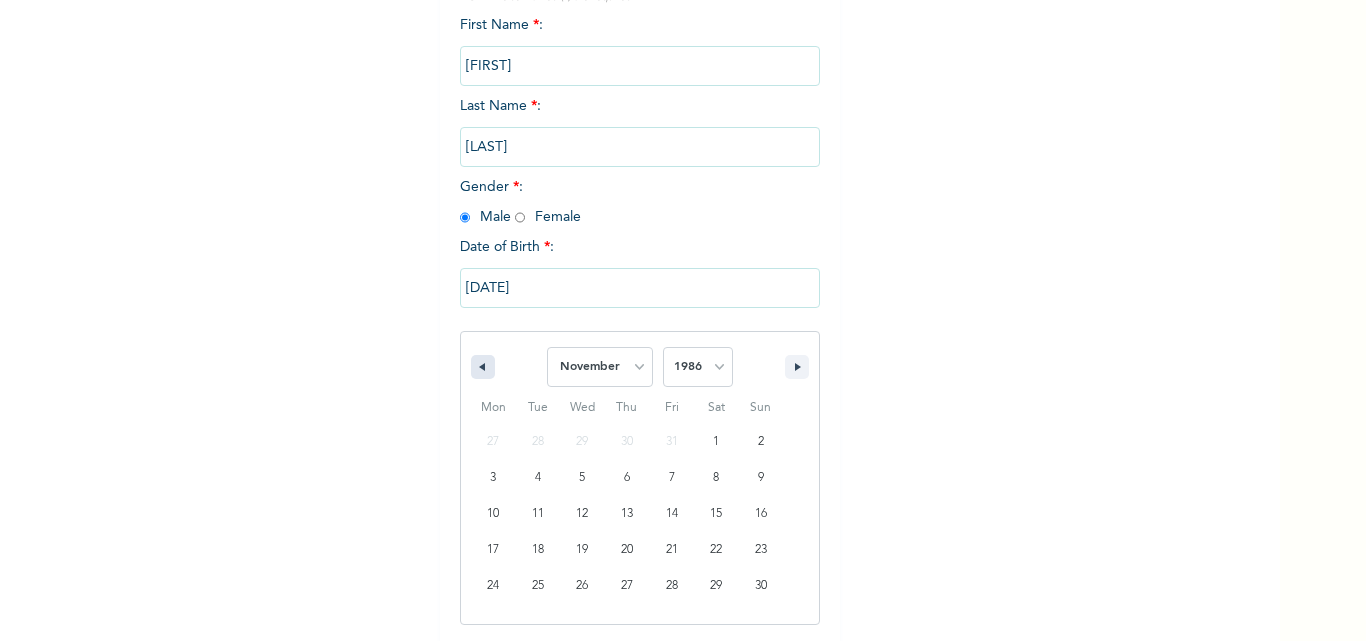 click at bounding box center [483, 367] 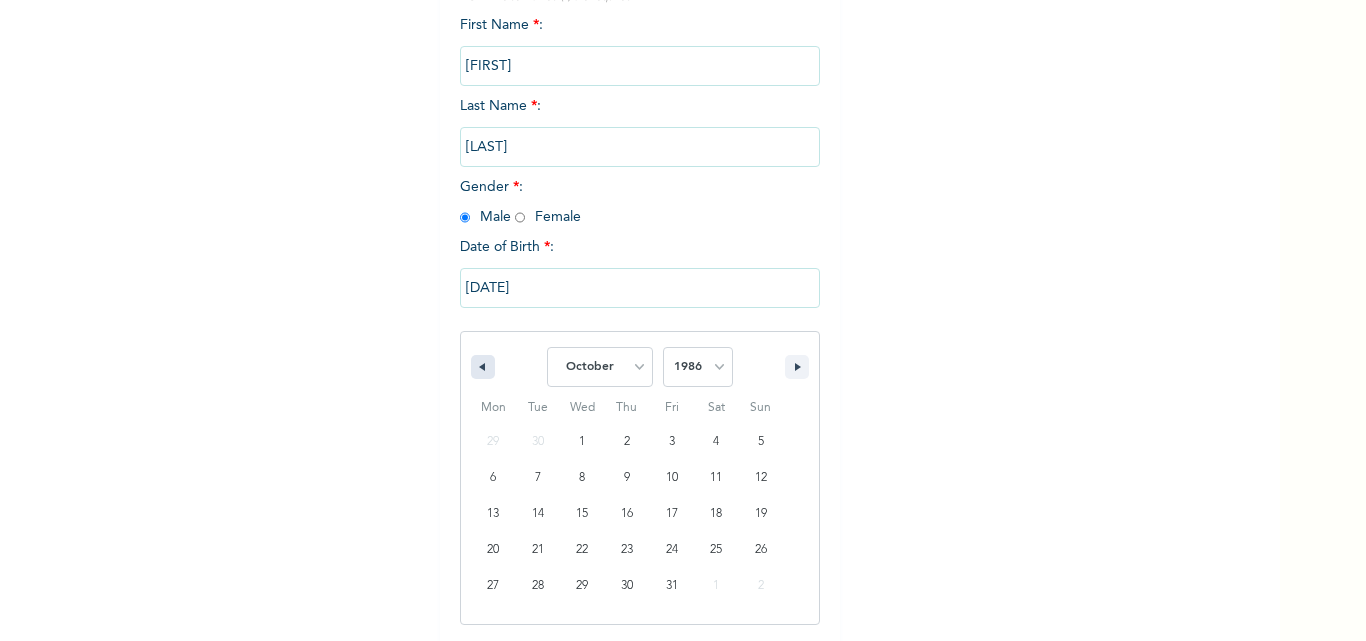 click at bounding box center (483, 367) 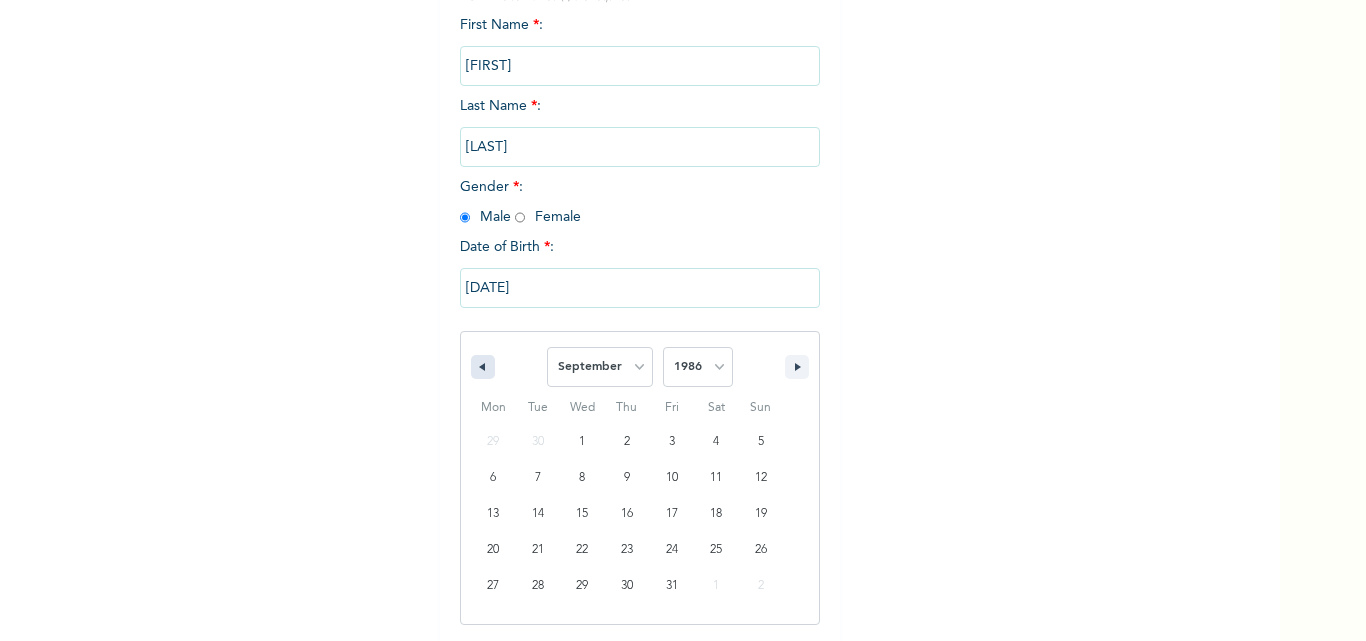 click at bounding box center (483, 367) 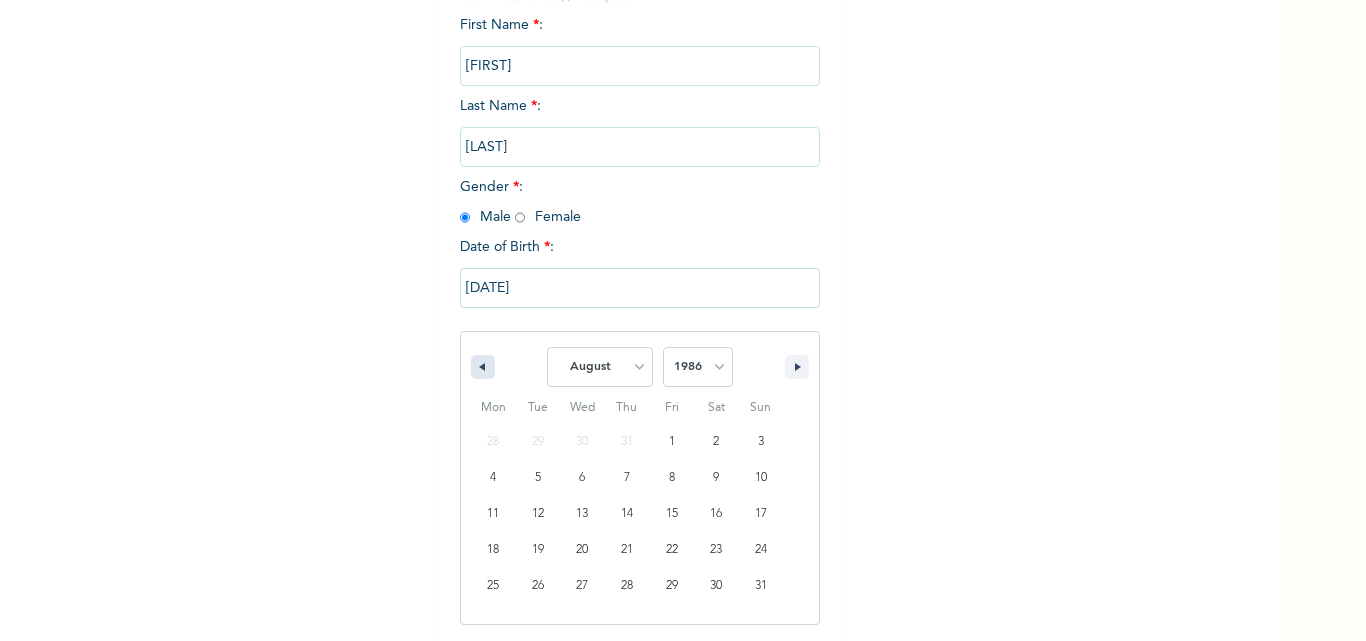 click at bounding box center [483, 367] 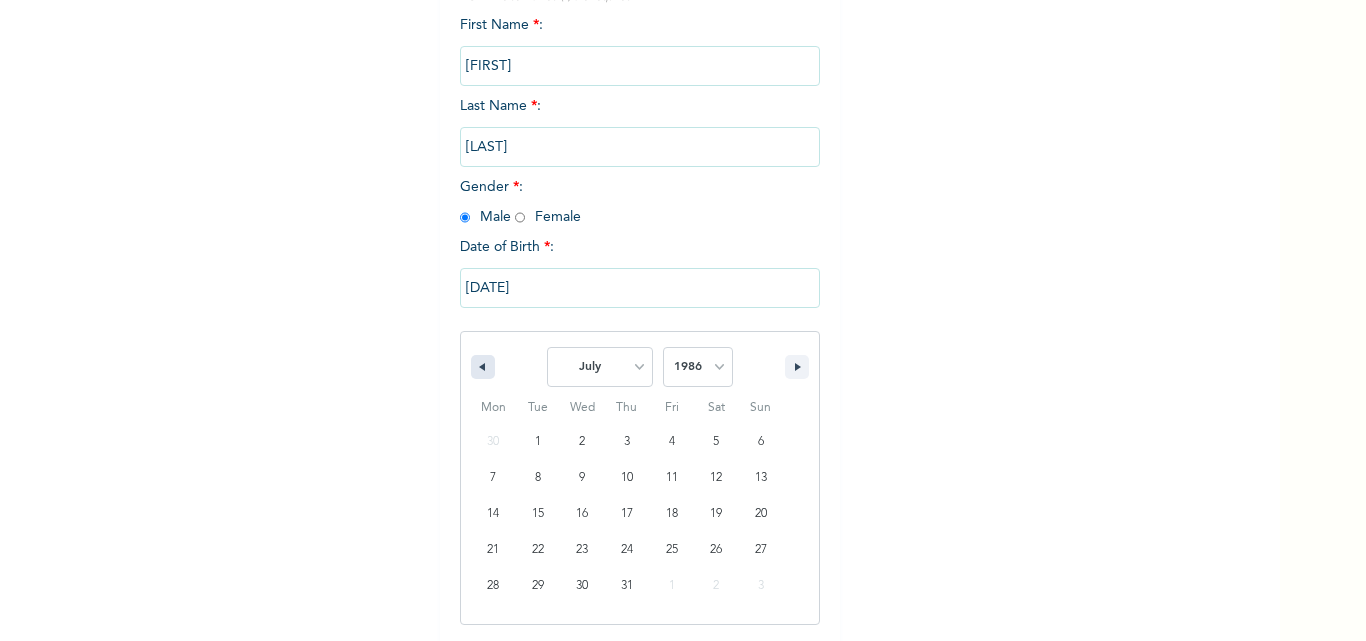 click at bounding box center (483, 367) 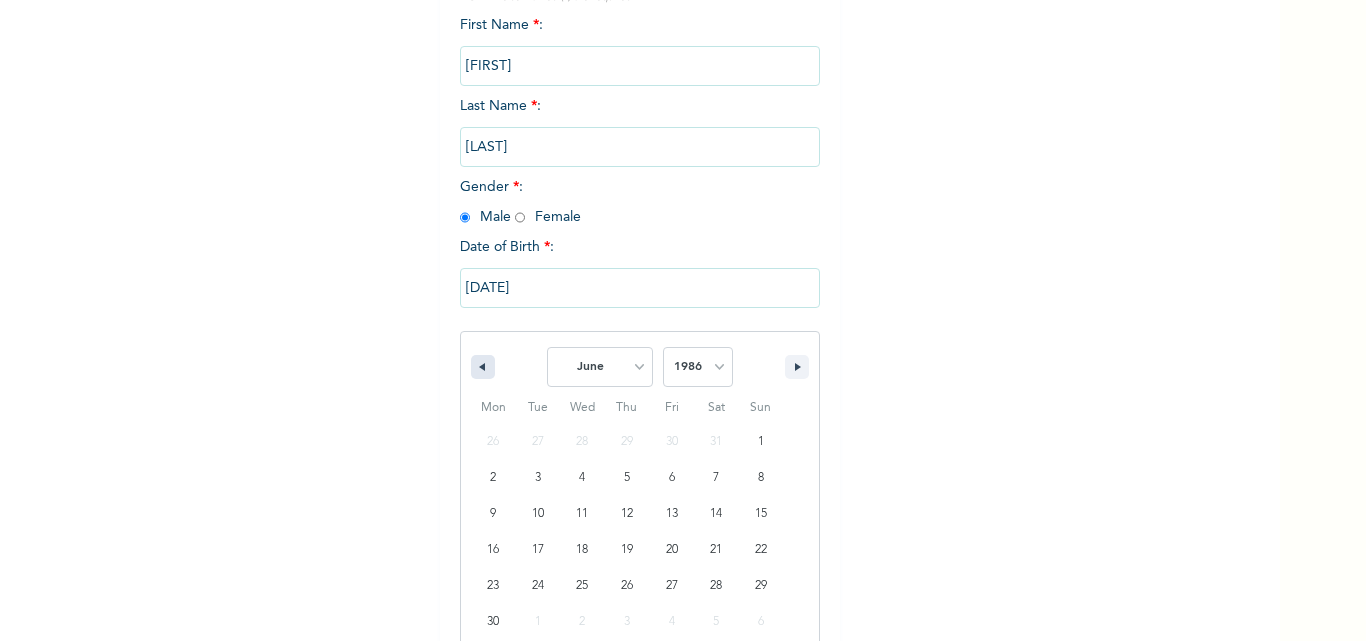 click at bounding box center (483, 367) 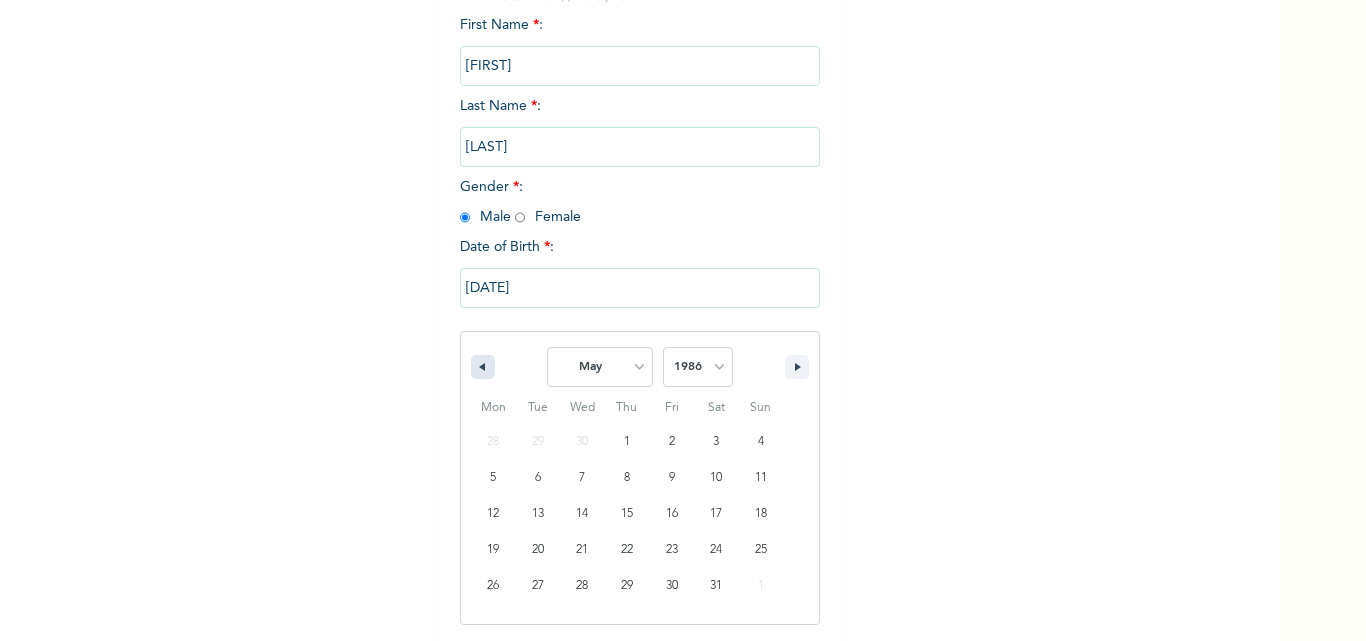 click at bounding box center [483, 367] 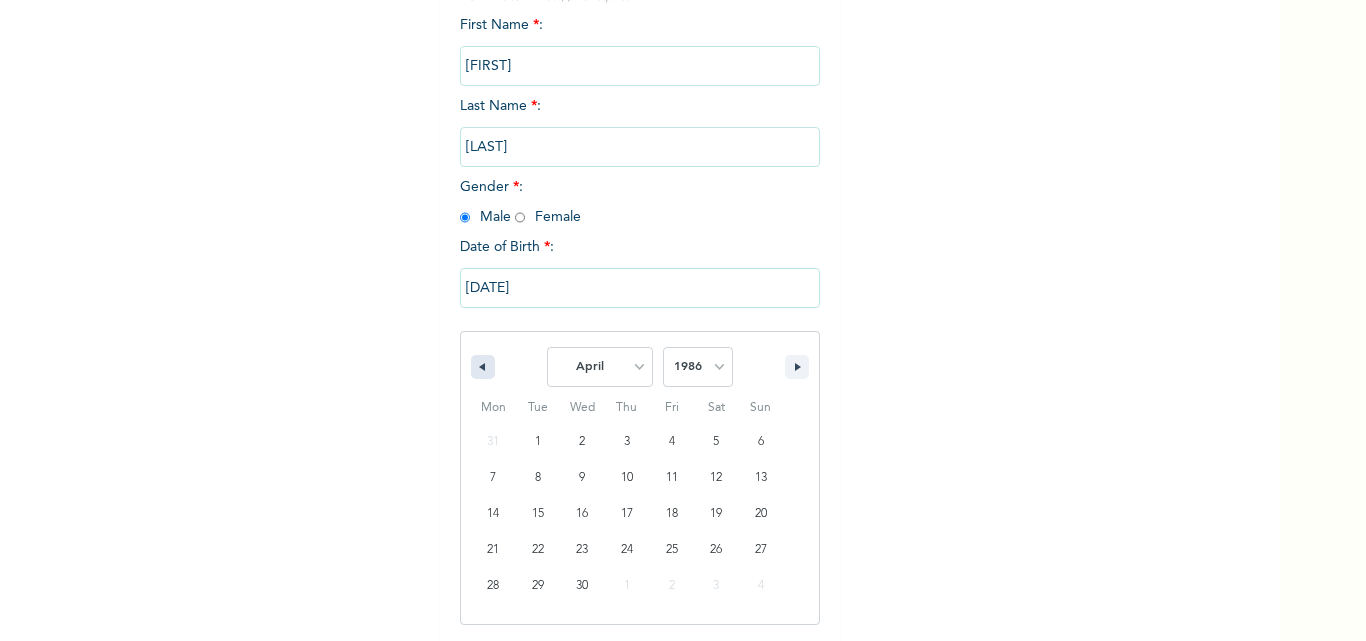 click at bounding box center (483, 367) 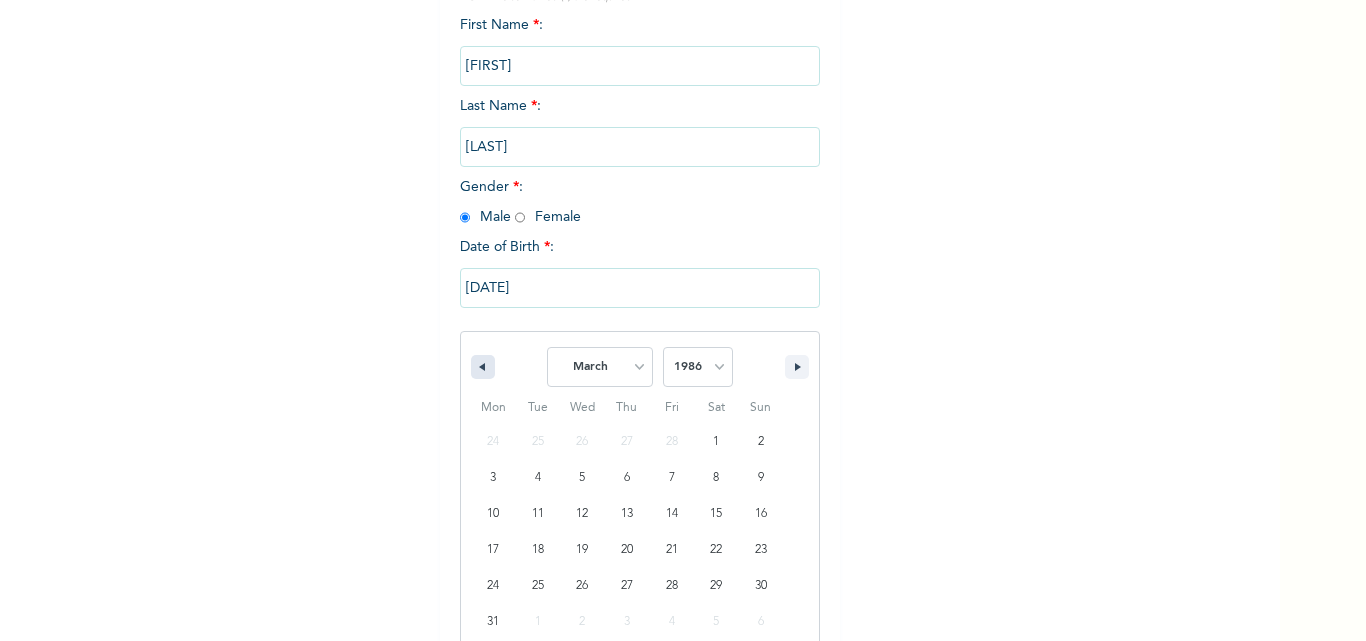 click at bounding box center (483, 367) 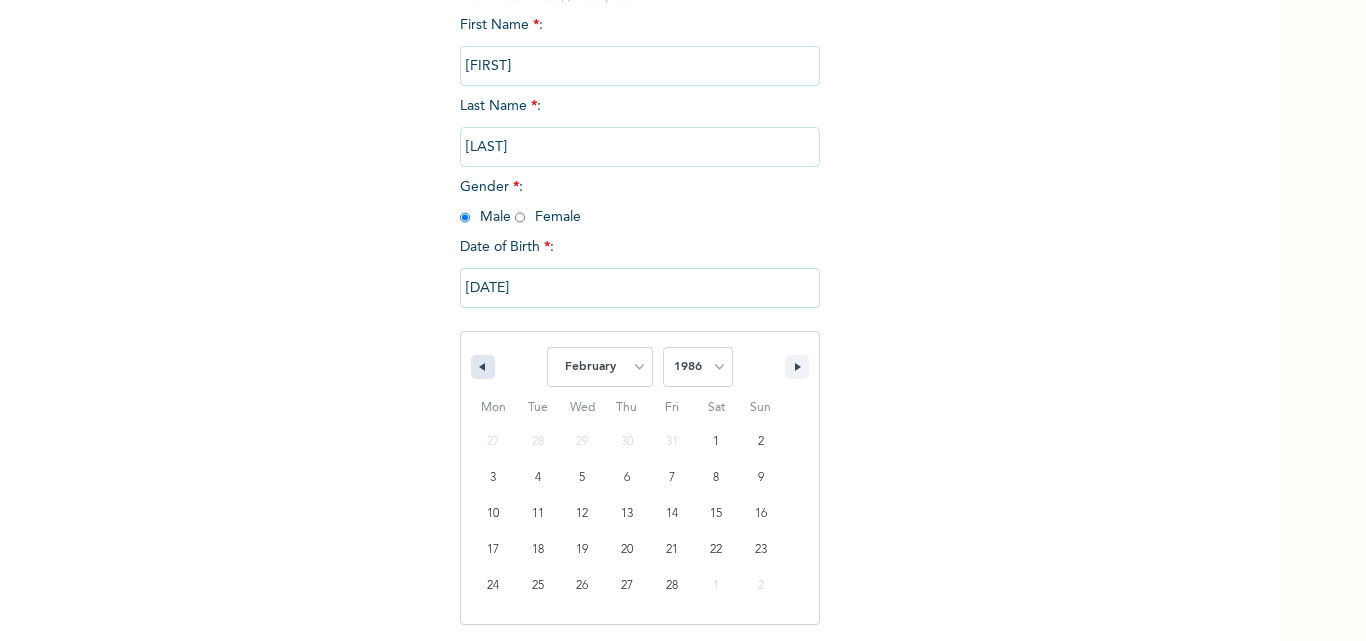click at bounding box center [483, 367] 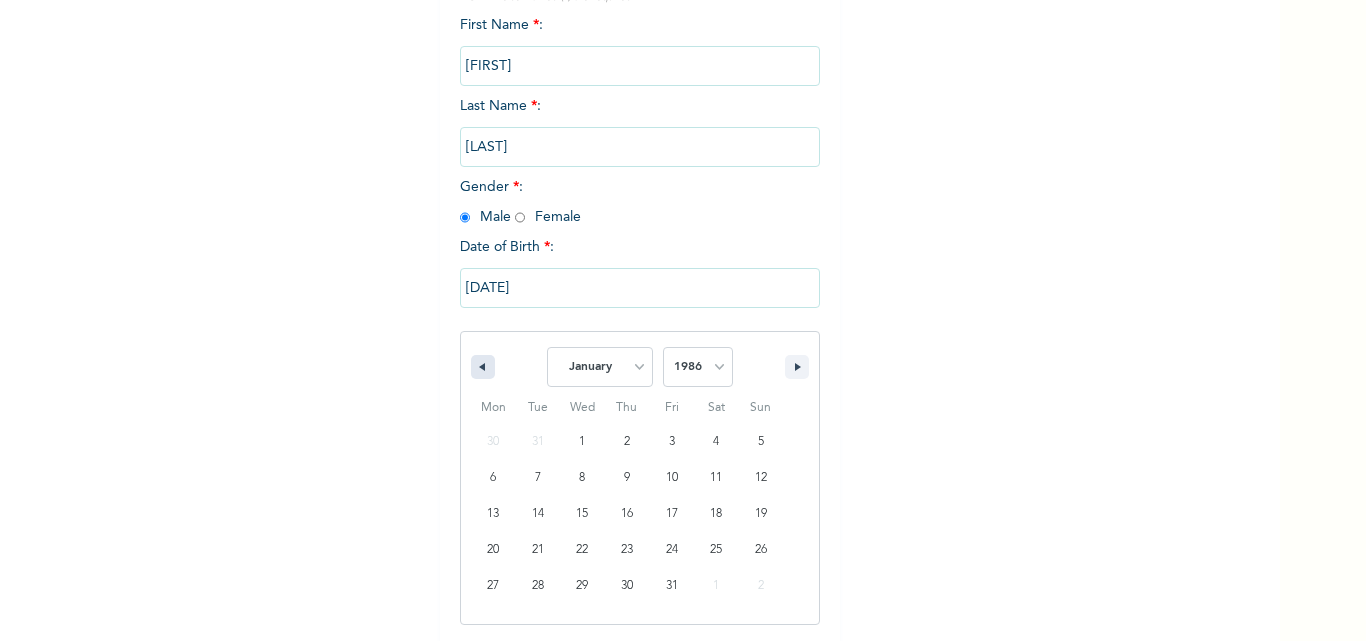 click at bounding box center (480, 367) 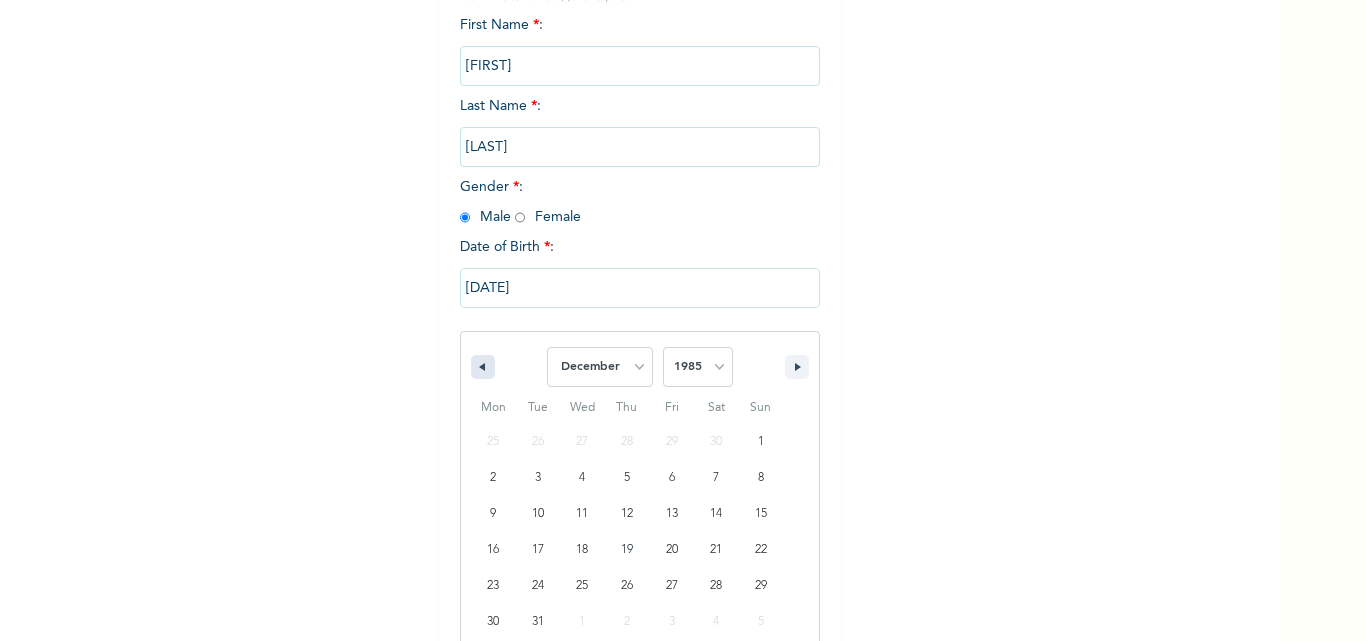 click at bounding box center (480, 367) 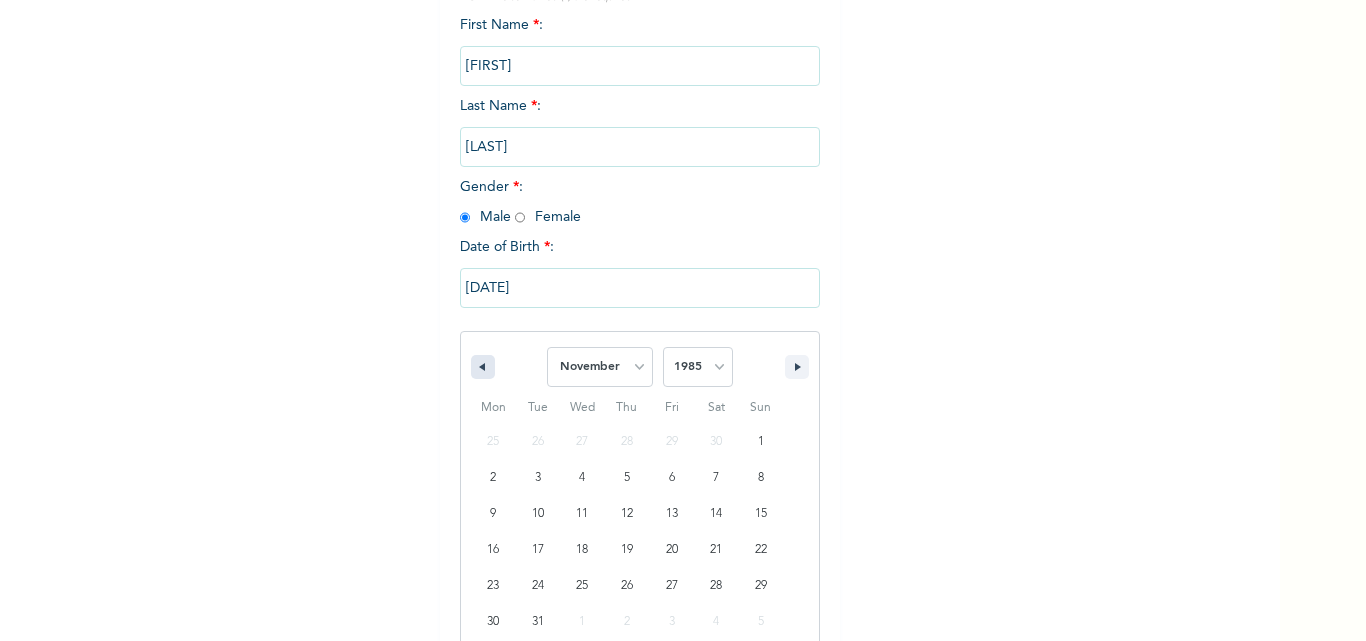click at bounding box center (483, 367) 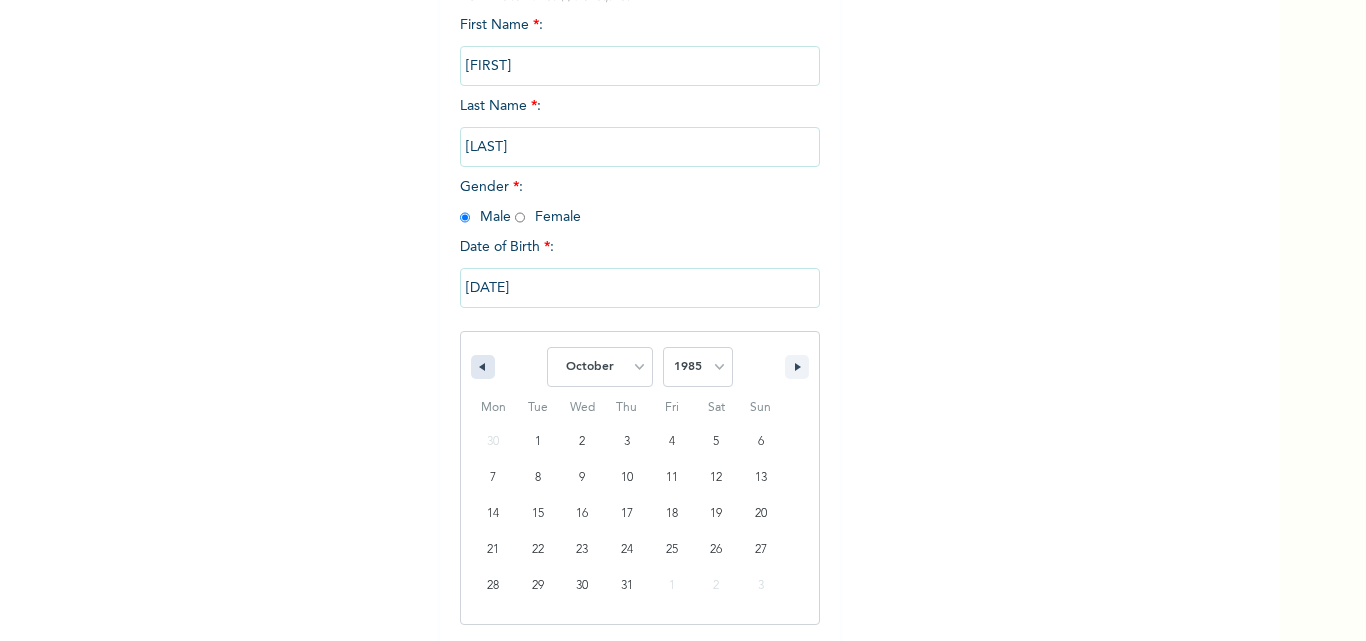 click at bounding box center [483, 367] 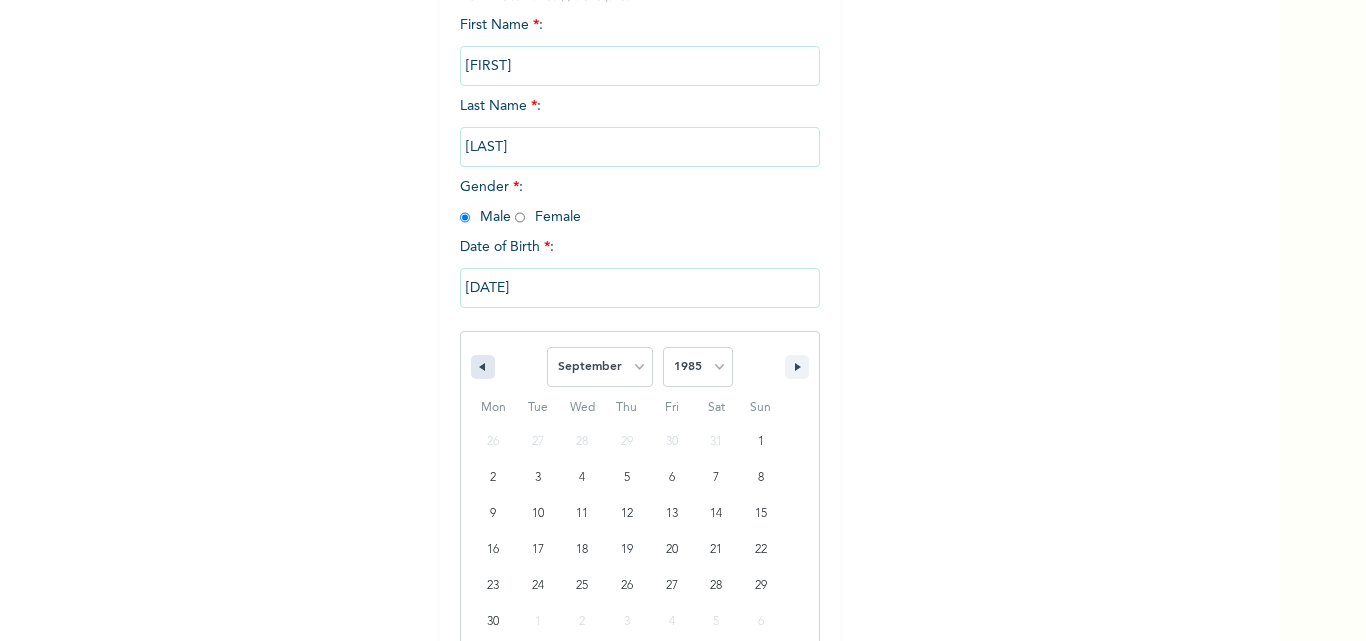 click at bounding box center (483, 367) 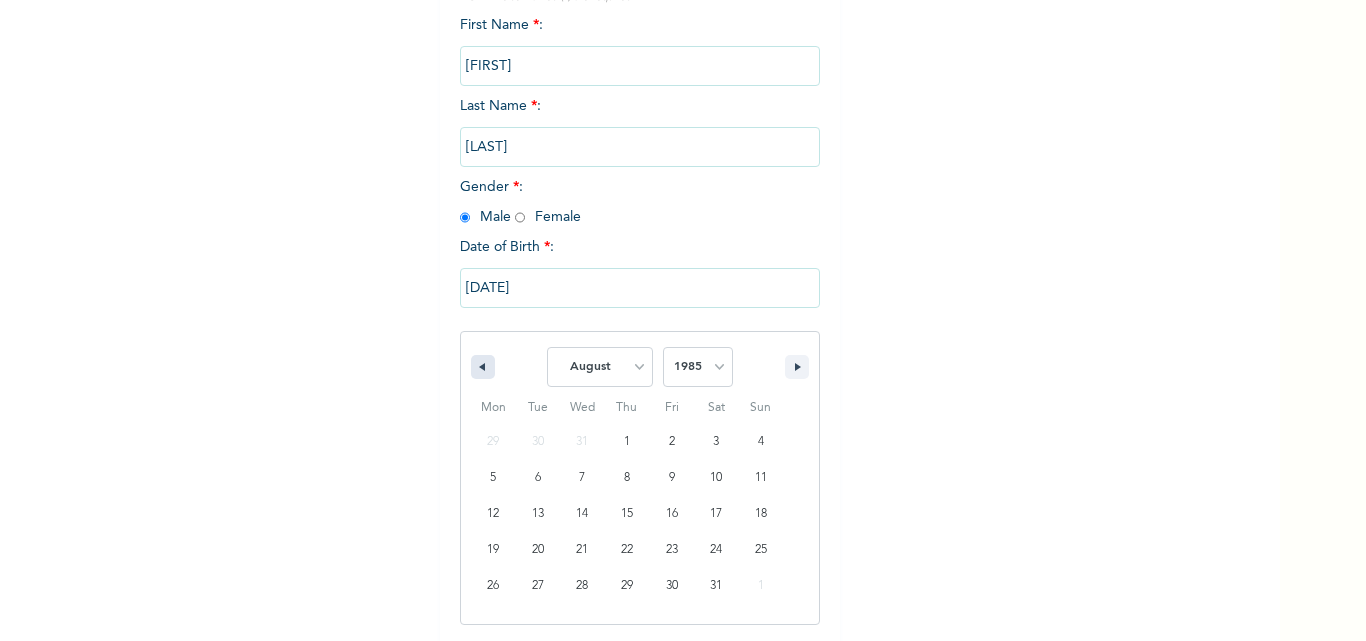 click at bounding box center [483, 367] 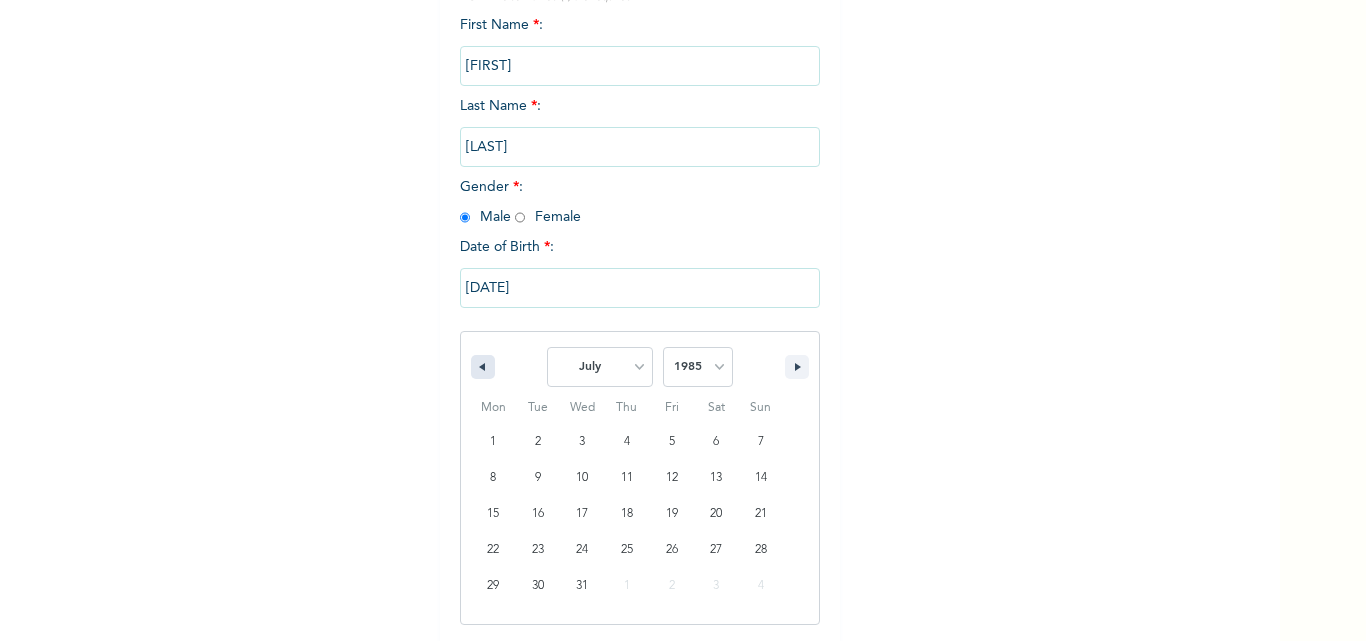 click at bounding box center (483, 367) 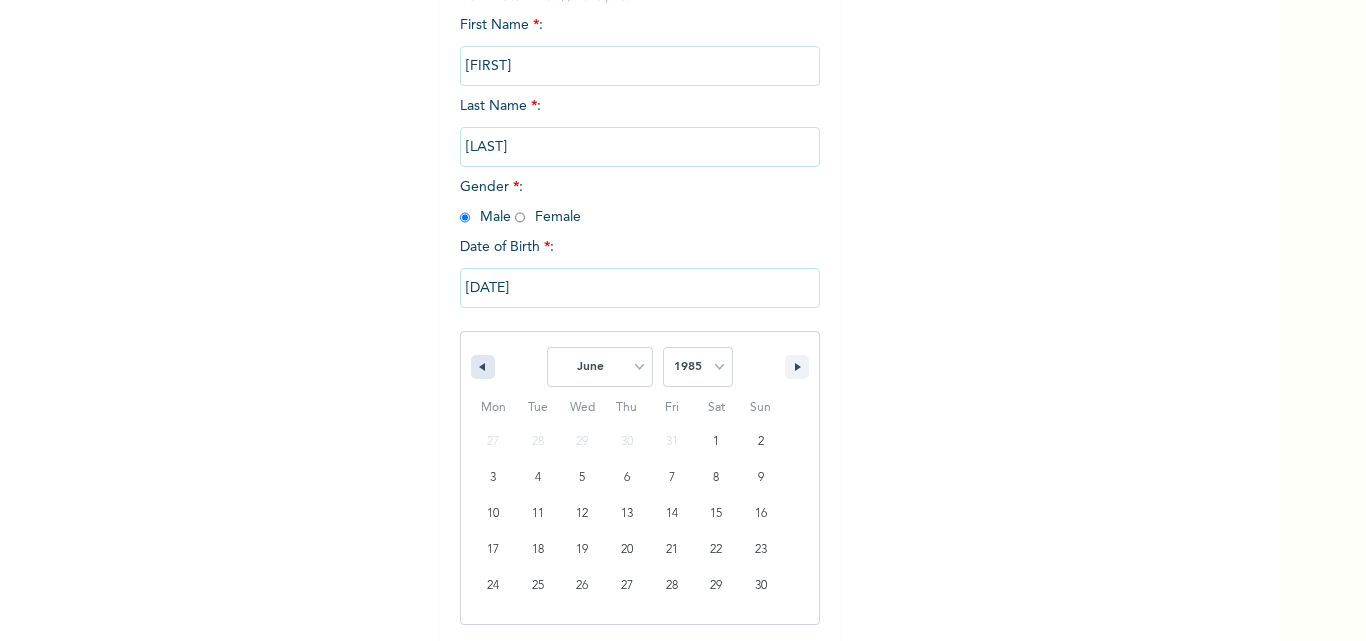 click at bounding box center [483, 367] 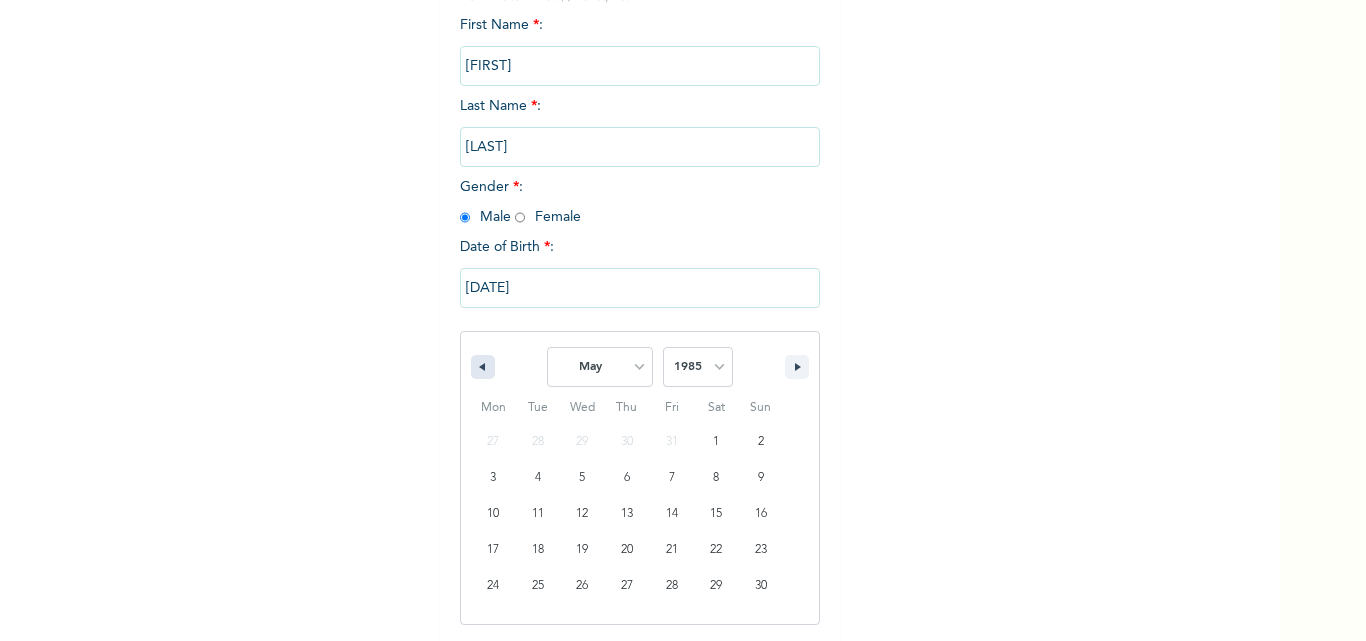 click at bounding box center (483, 367) 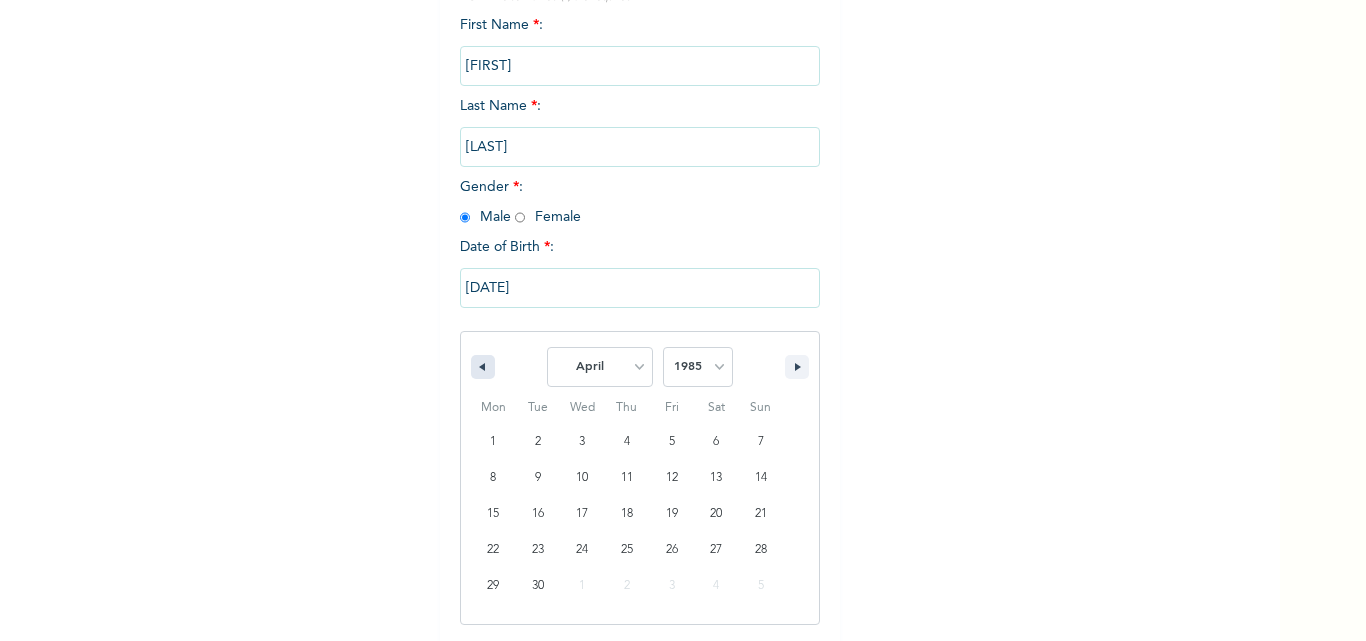click at bounding box center [483, 367] 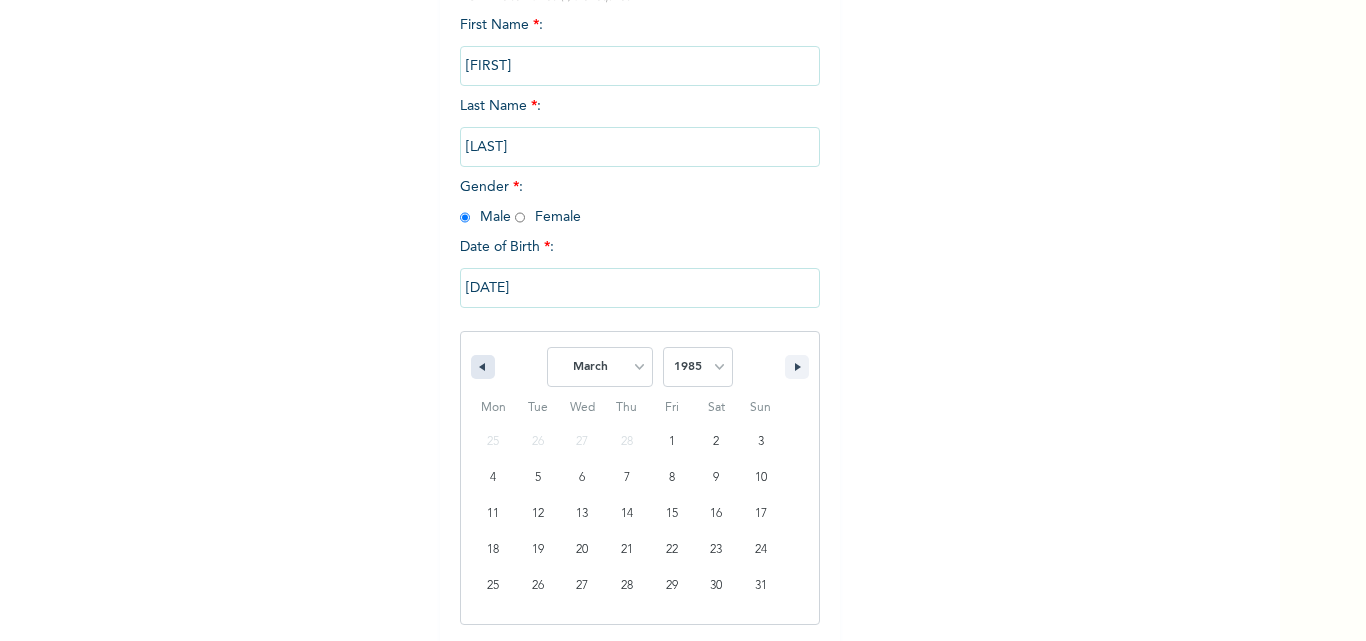 click at bounding box center [483, 367] 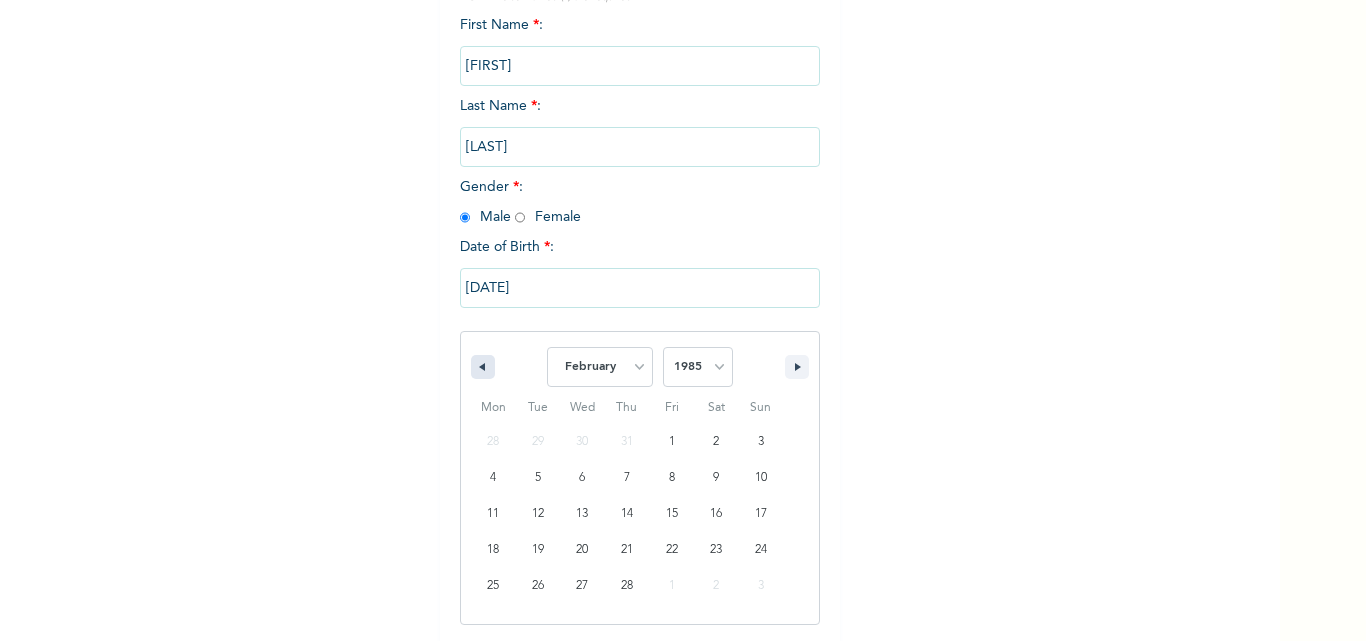 click at bounding box center (483, 367) 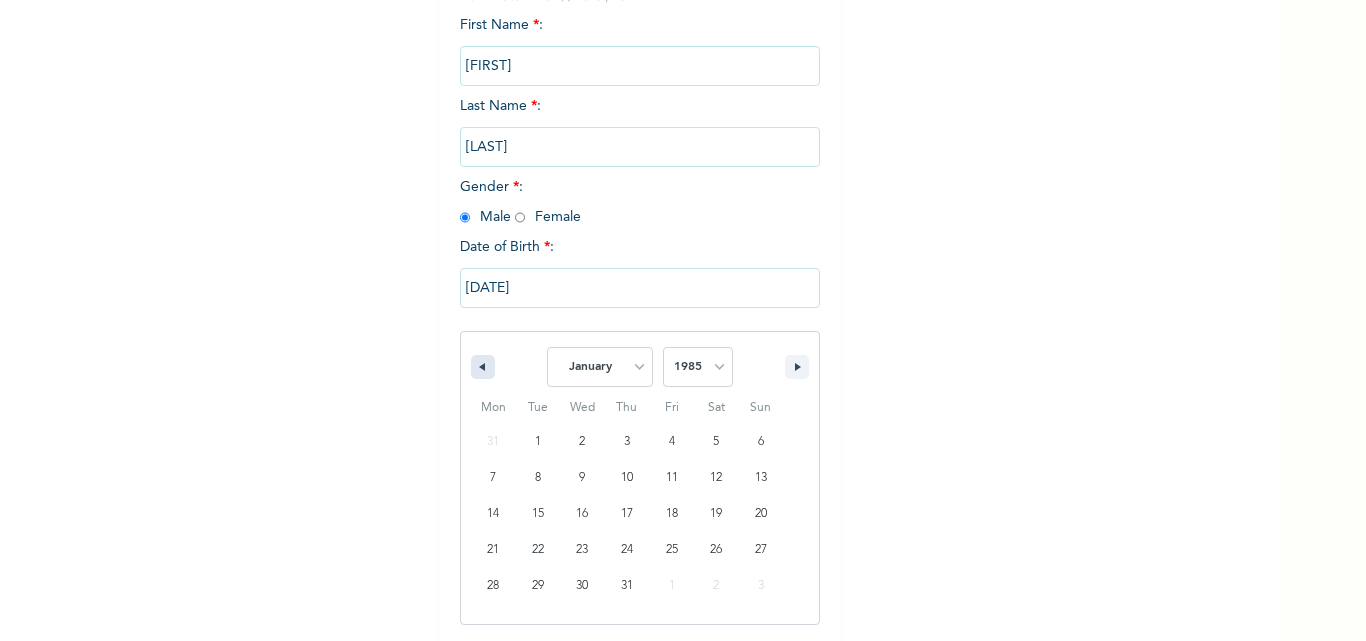 click at bounding box center [483, 367] 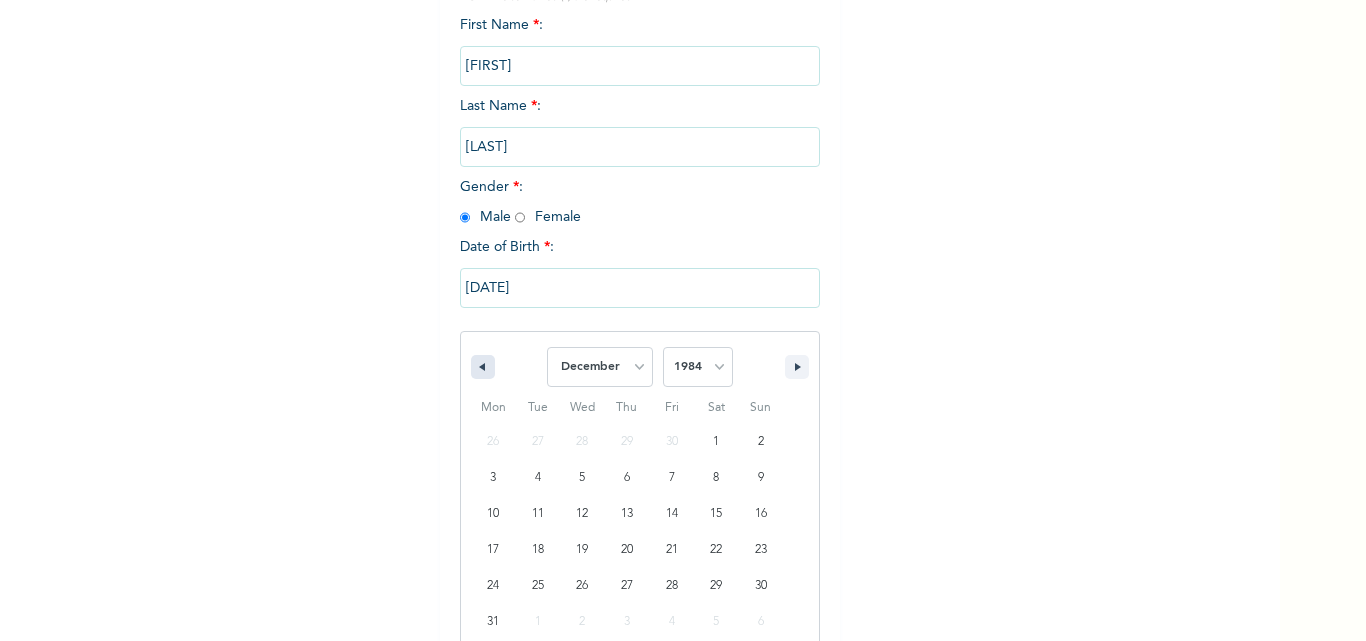 click at bounding box center [483, 367] 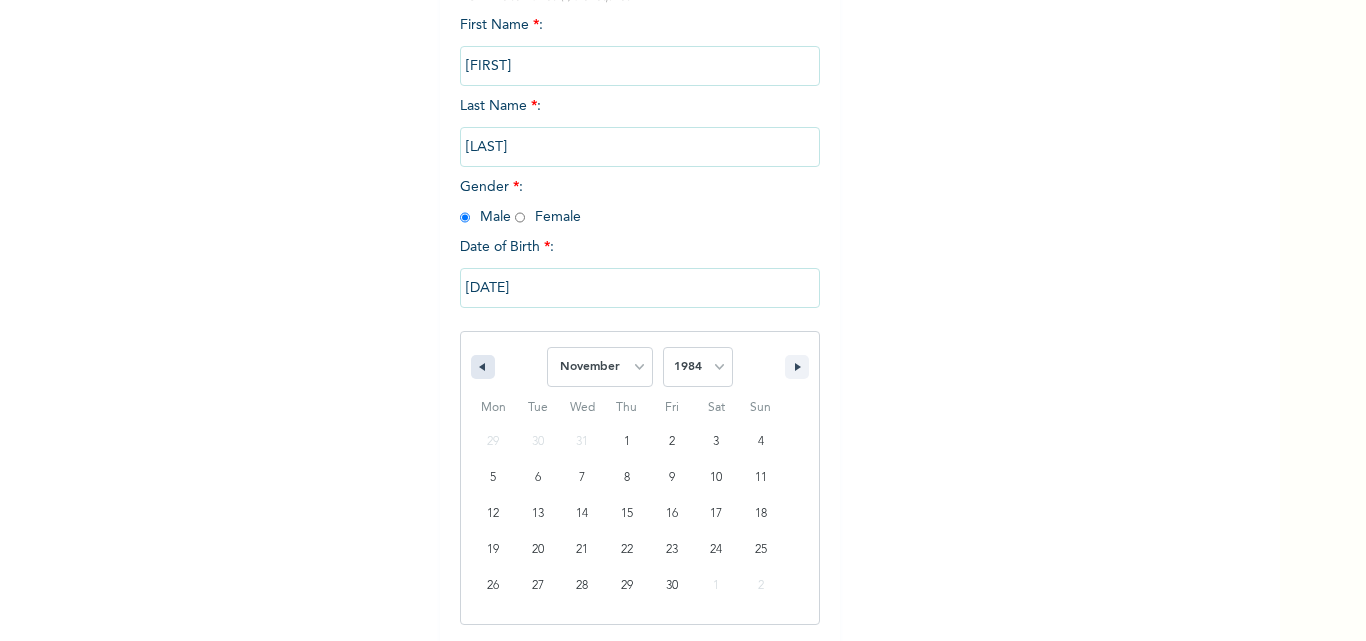 click at bounding box center (483, 367) 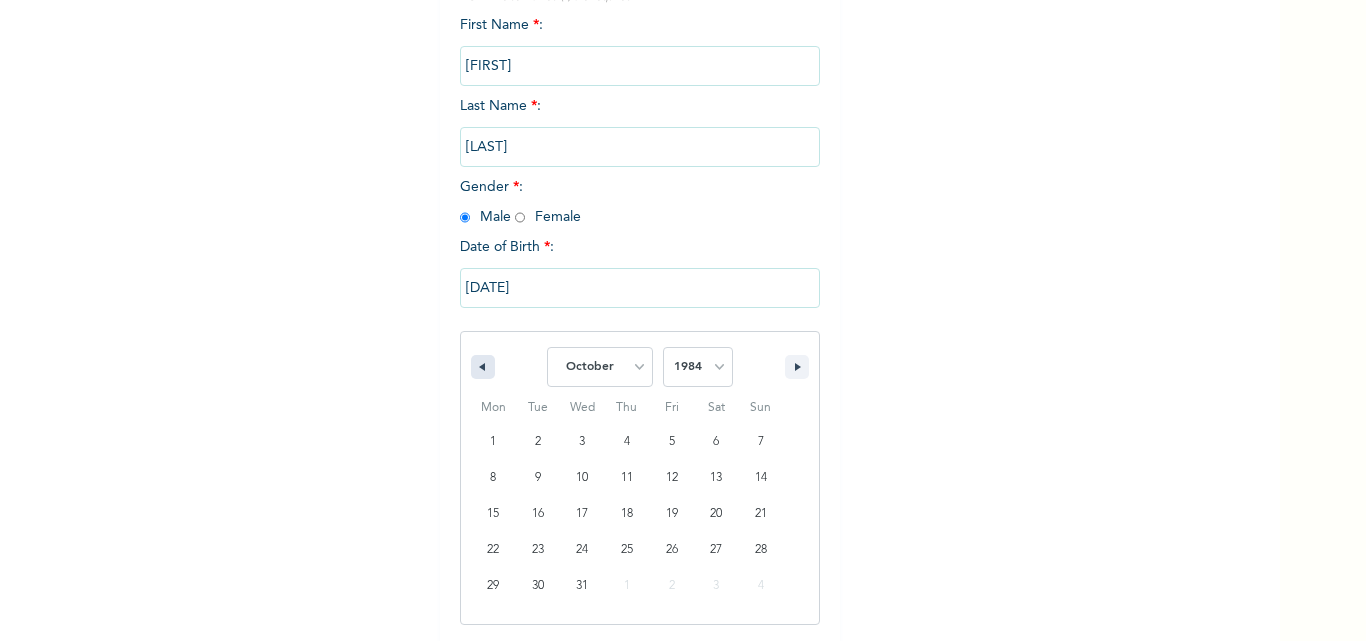 click at bounding box center [483, 367] 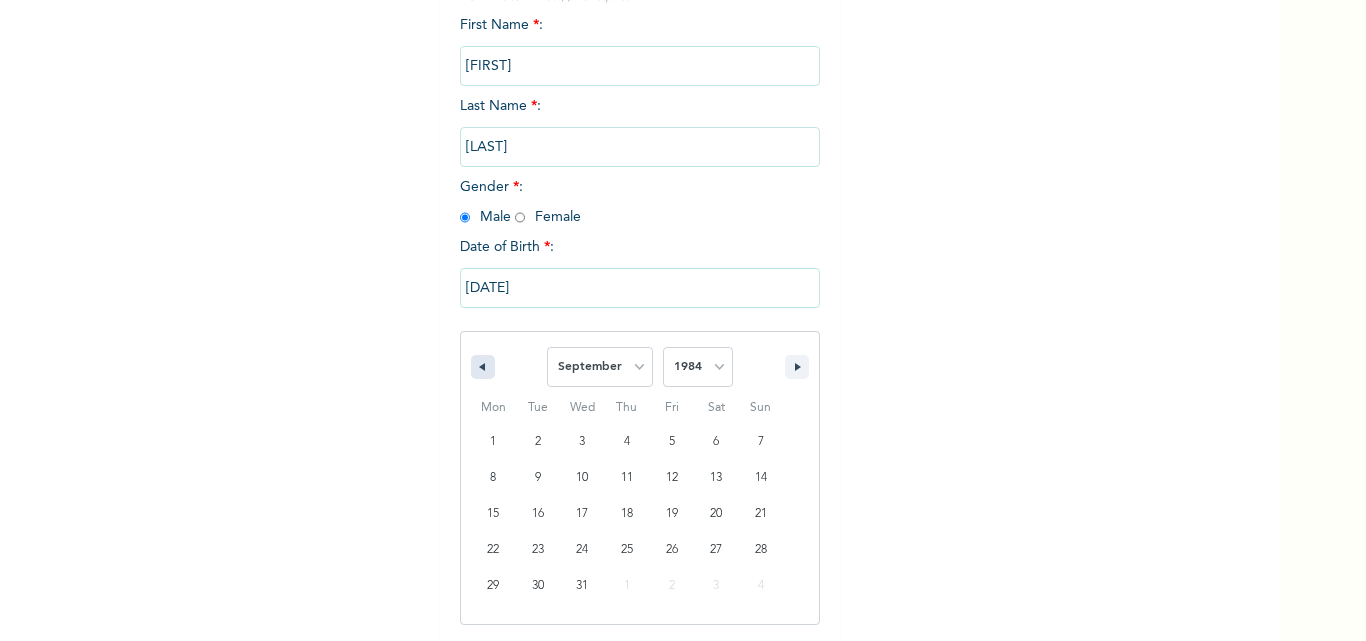 click at bounding box center [483, 367] 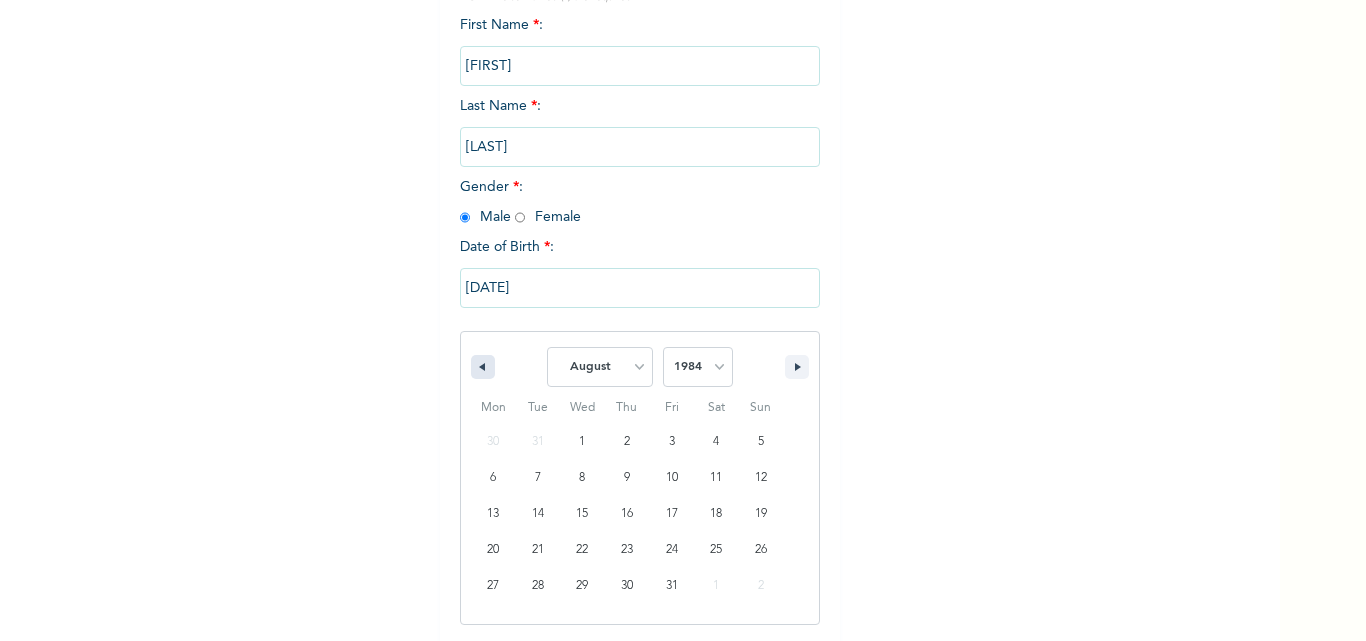 click at bounding box center [483, 367] 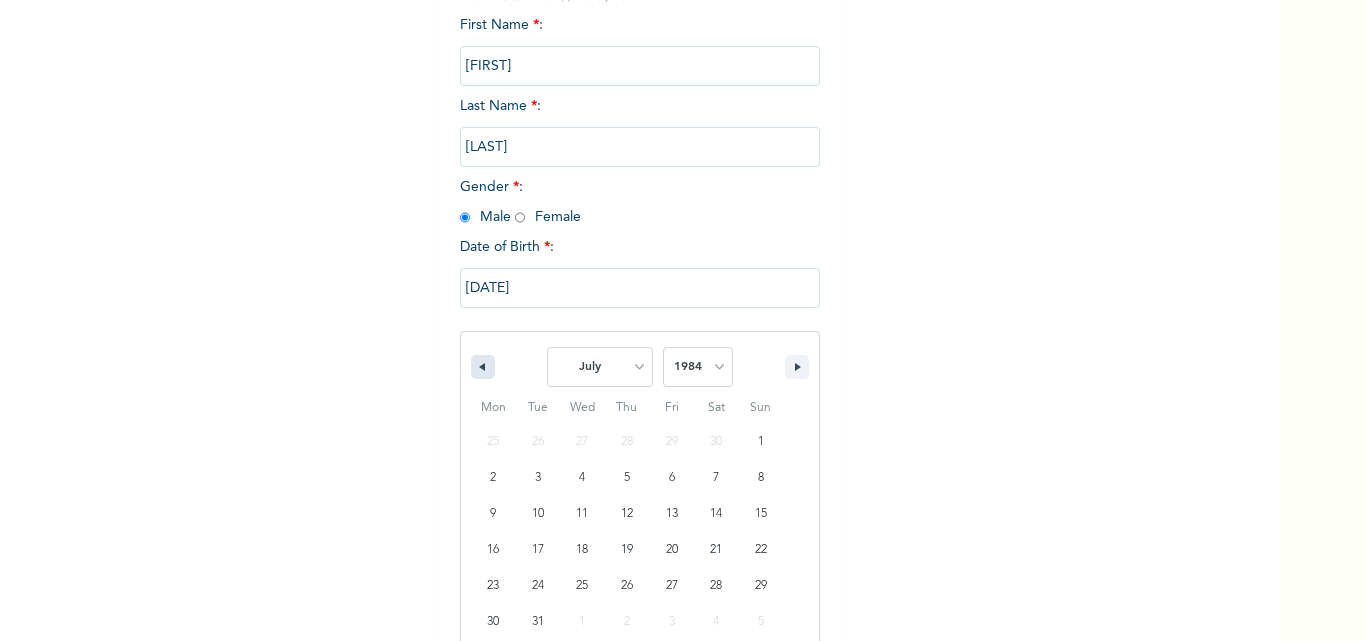 click at bounding box center (483, 367) 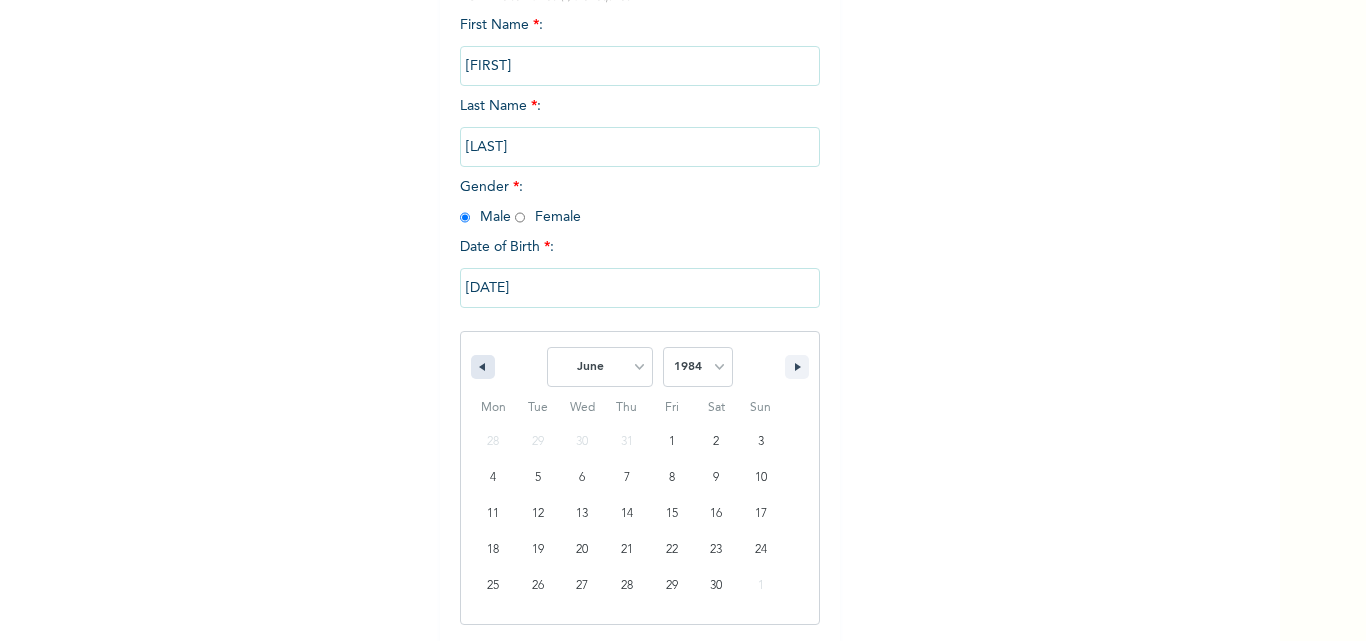 click at bounding box center [483, 367] 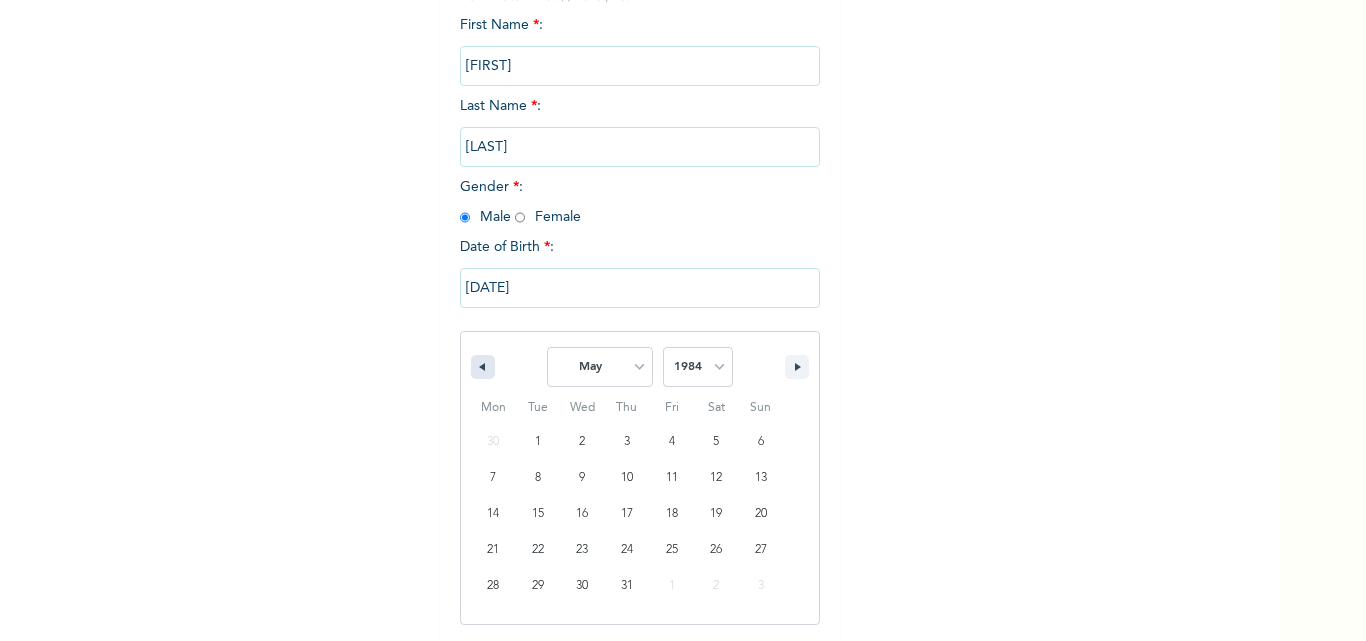 click at bounding box center [483, 367] 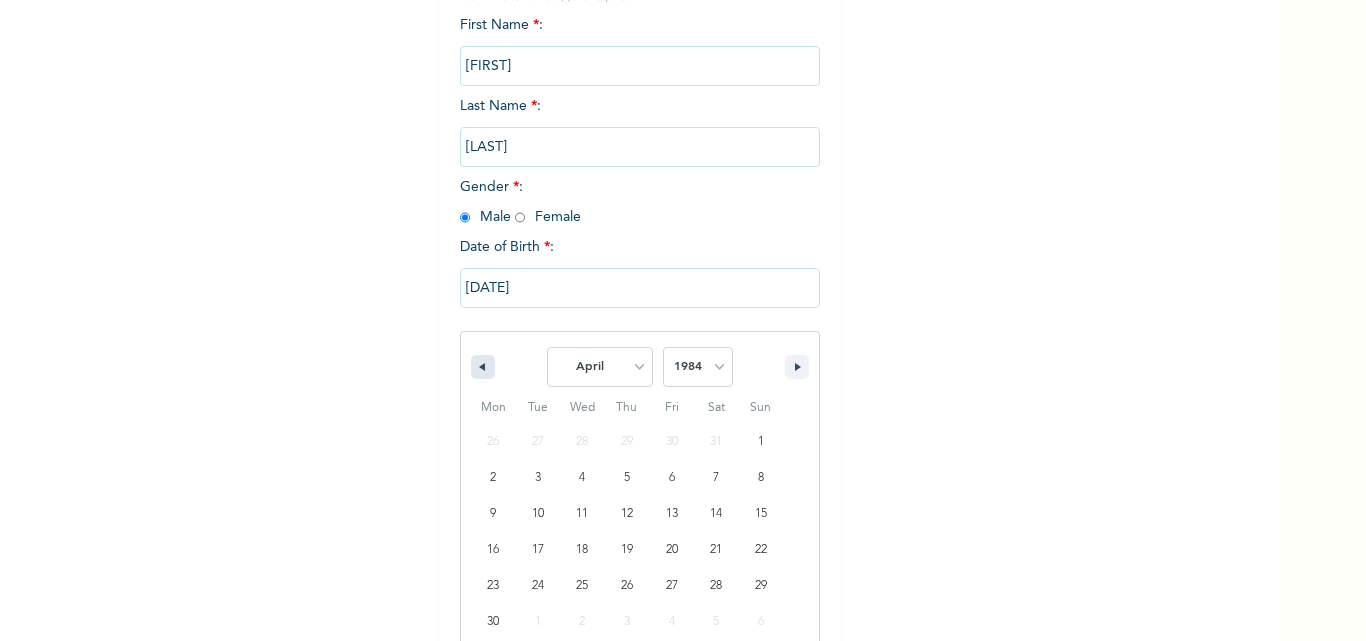 click at bounding box center [483, 367] 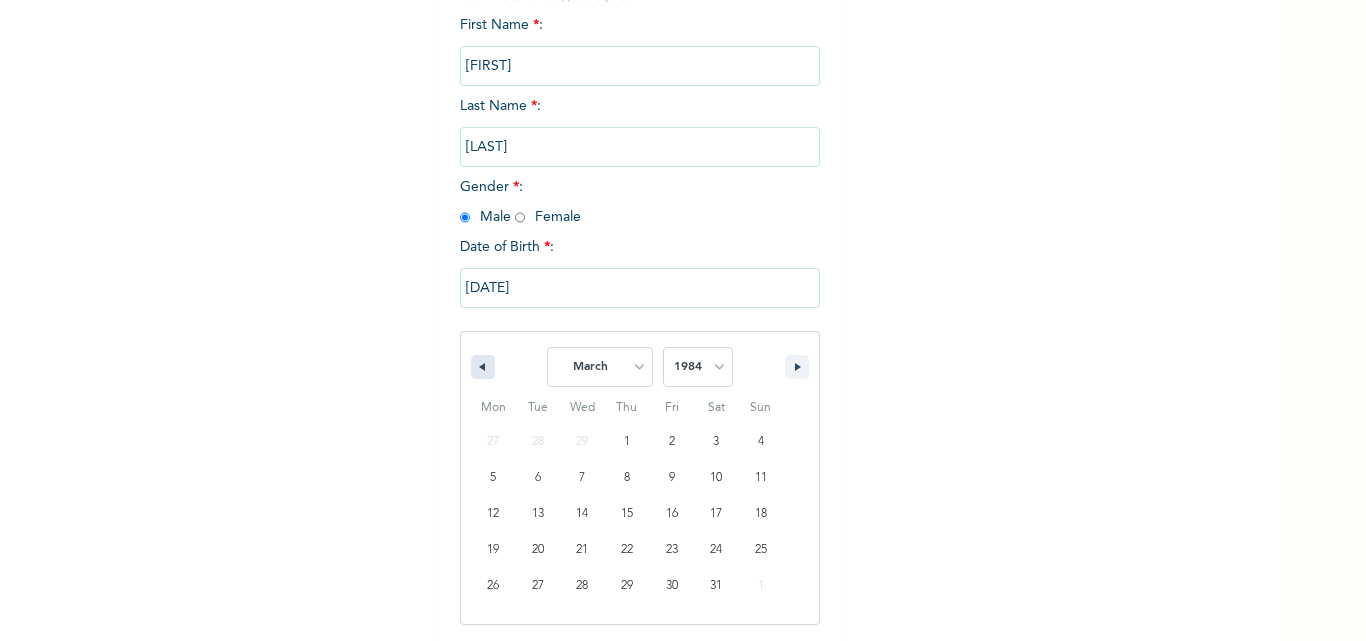 click at bounding box center (483, 367) 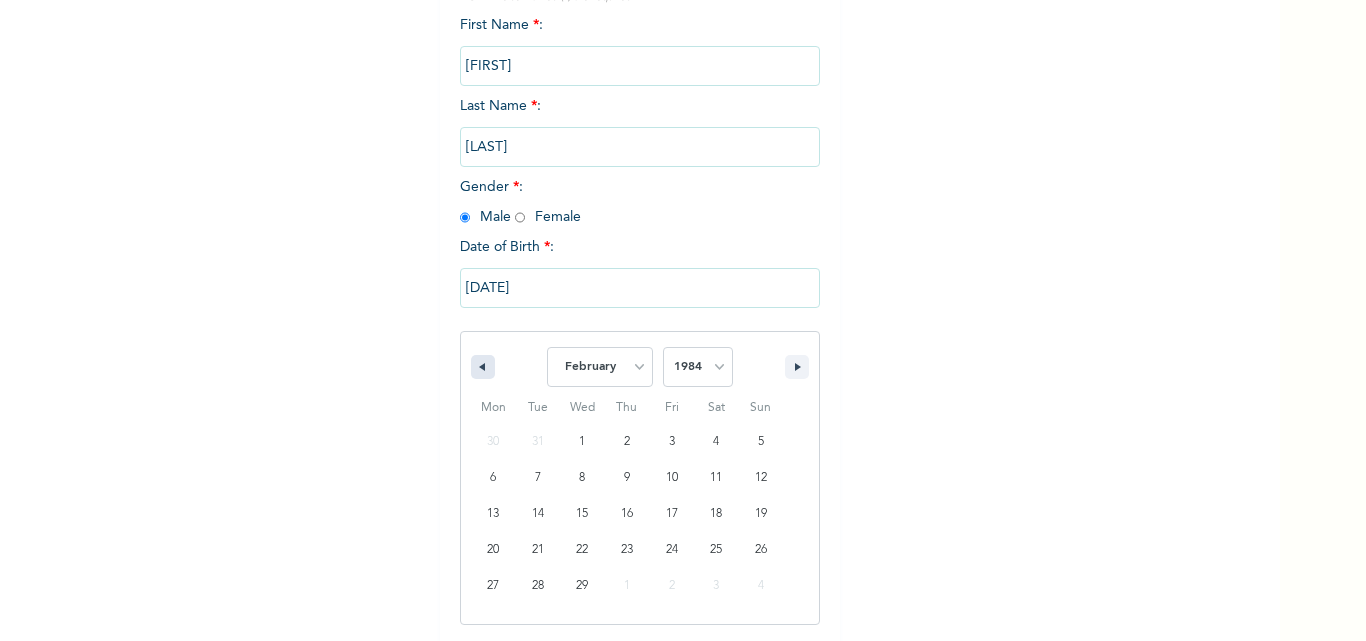 click at bounding box center [483, 367] 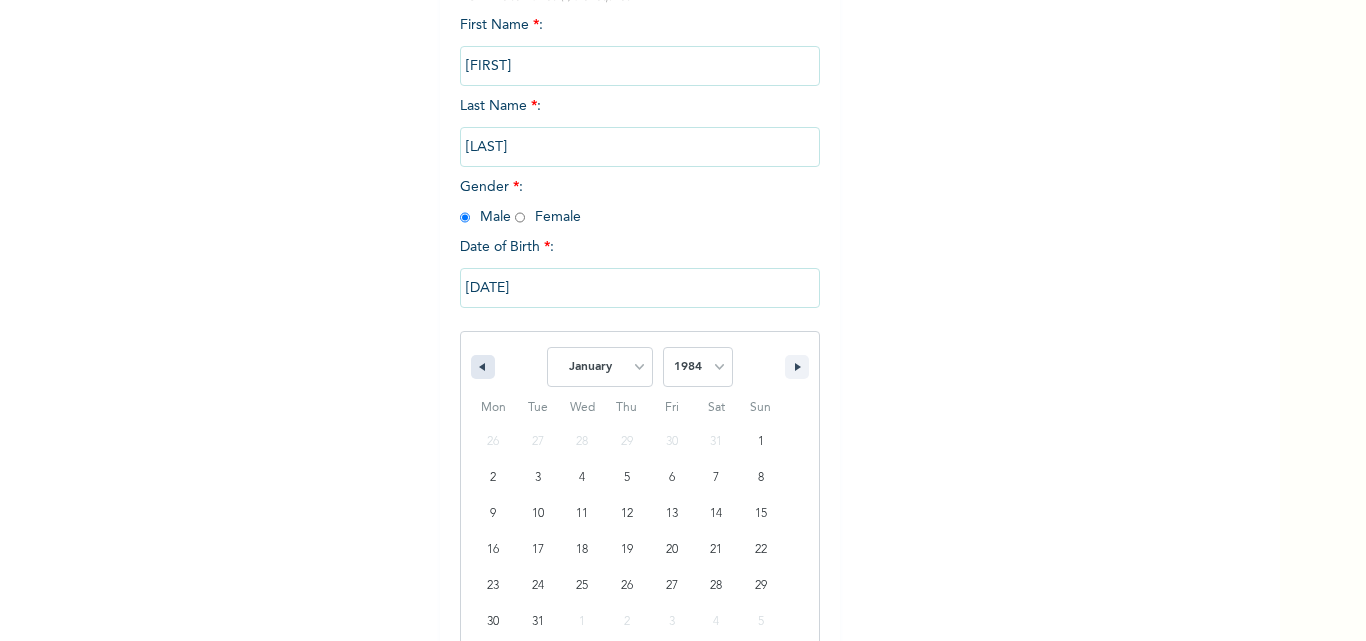 click at bounding box center (483, 367) 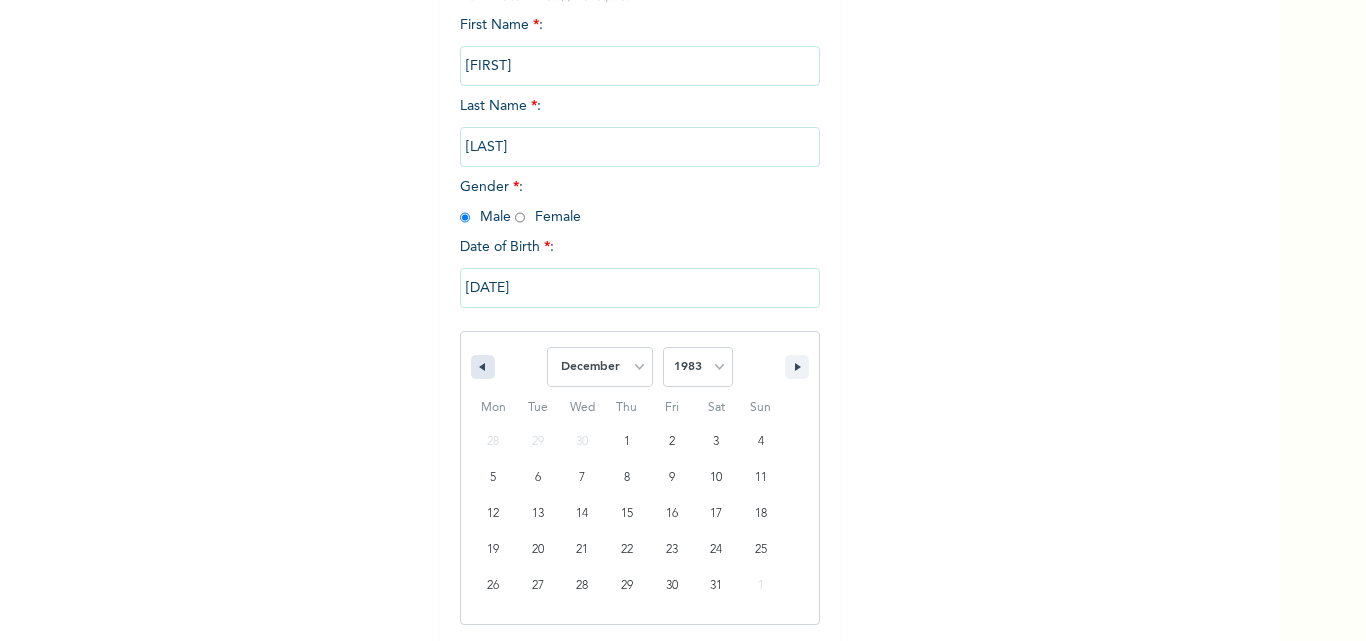 click at bounding box center (483, 367) 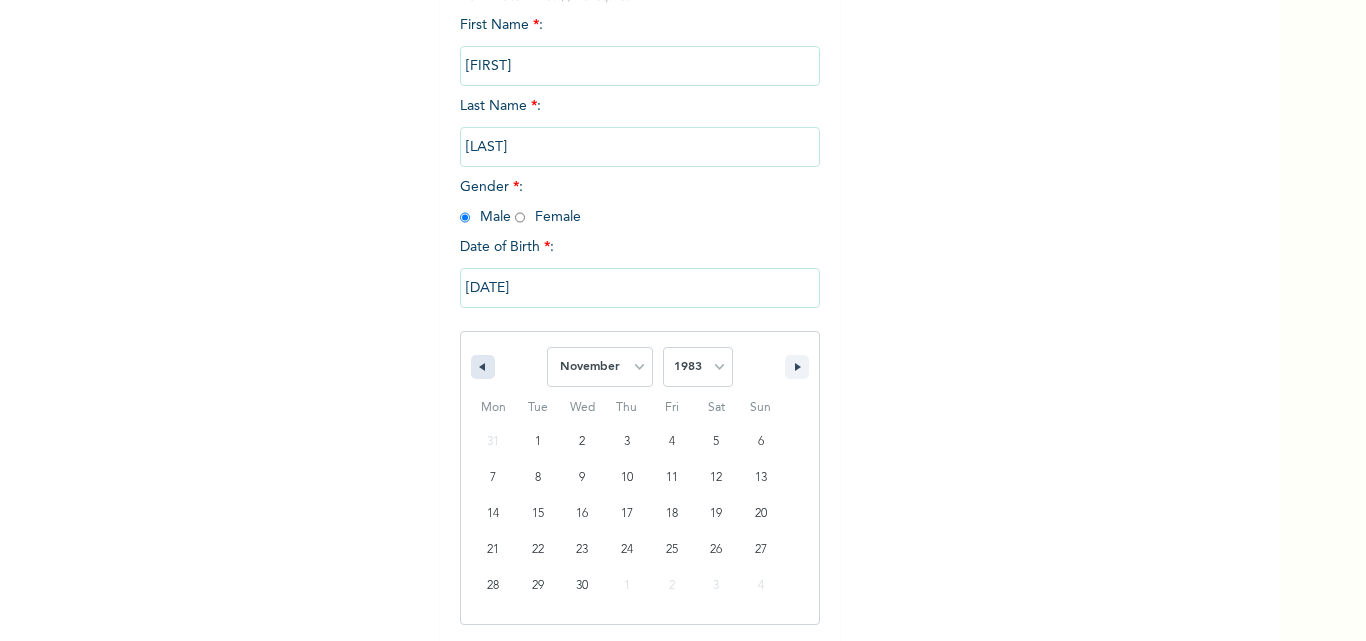 click at bounding box center [483, 367] 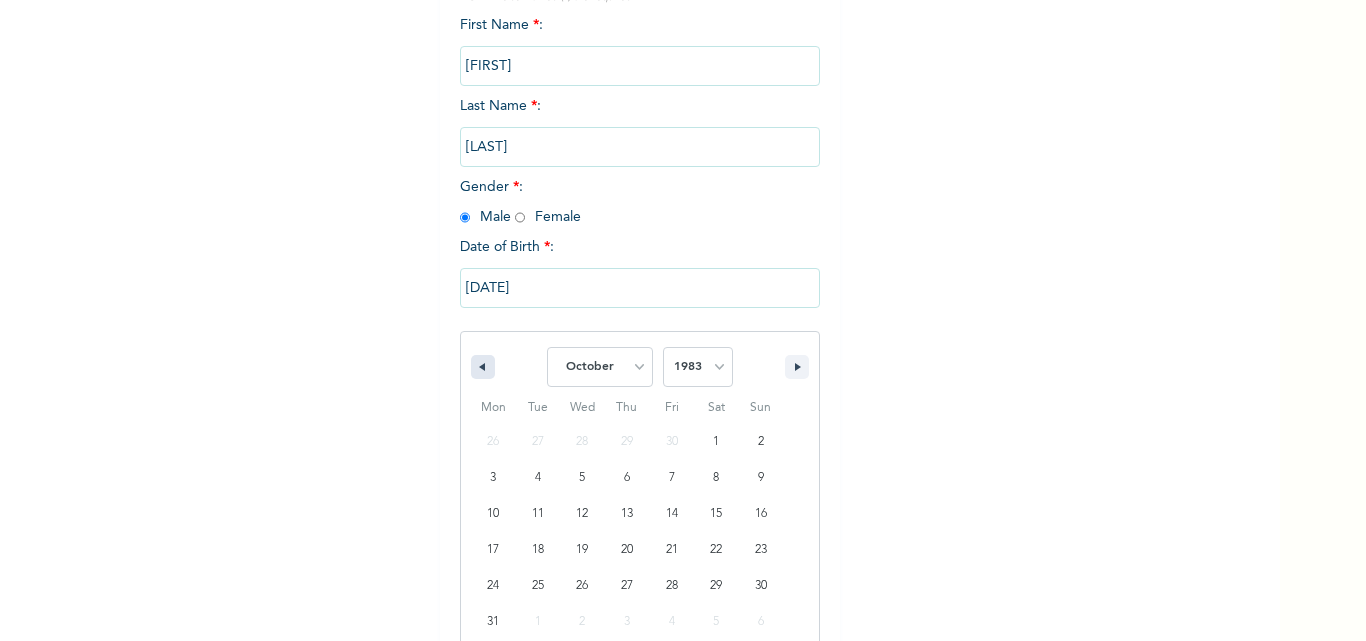 click at bounding box center [483, 367] 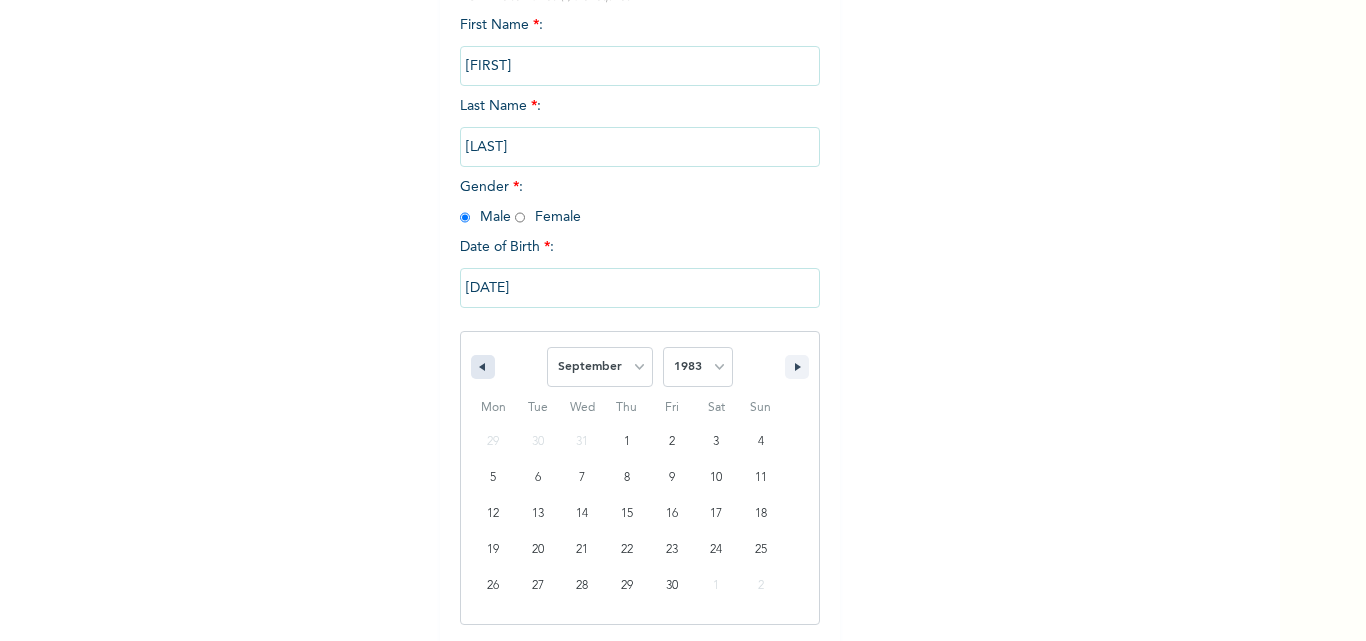 click at bounding box center [483, 367] 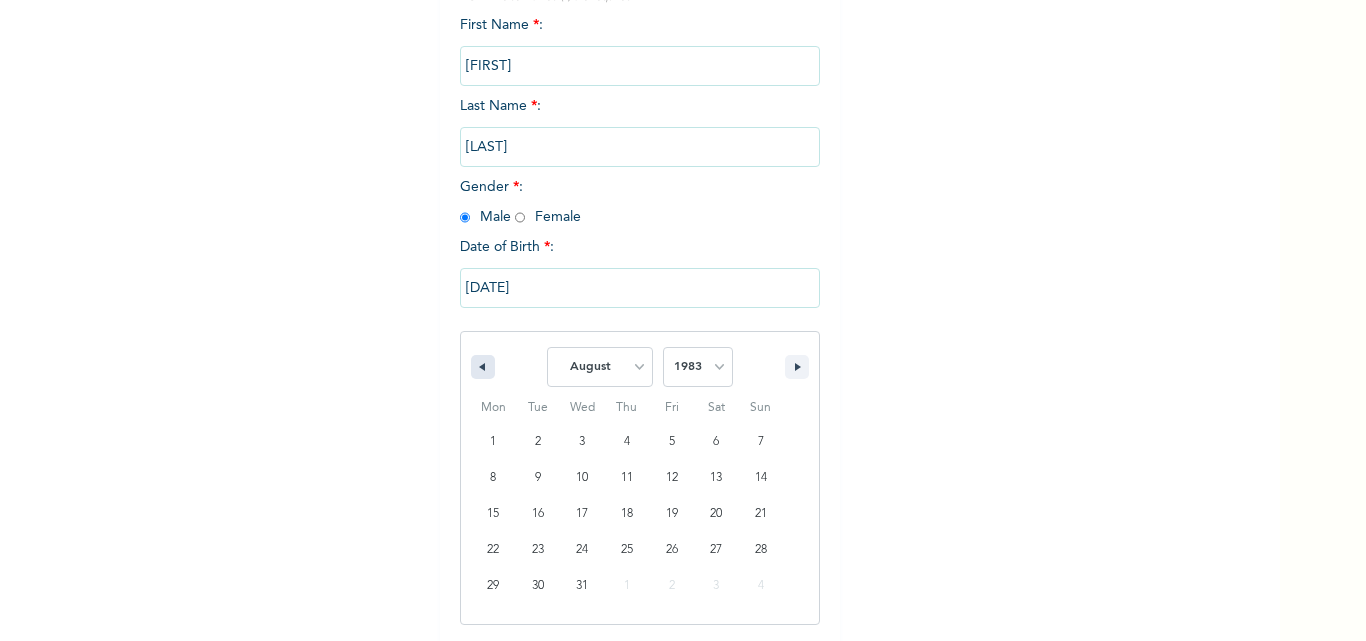 click at bounding box center (483, 367) 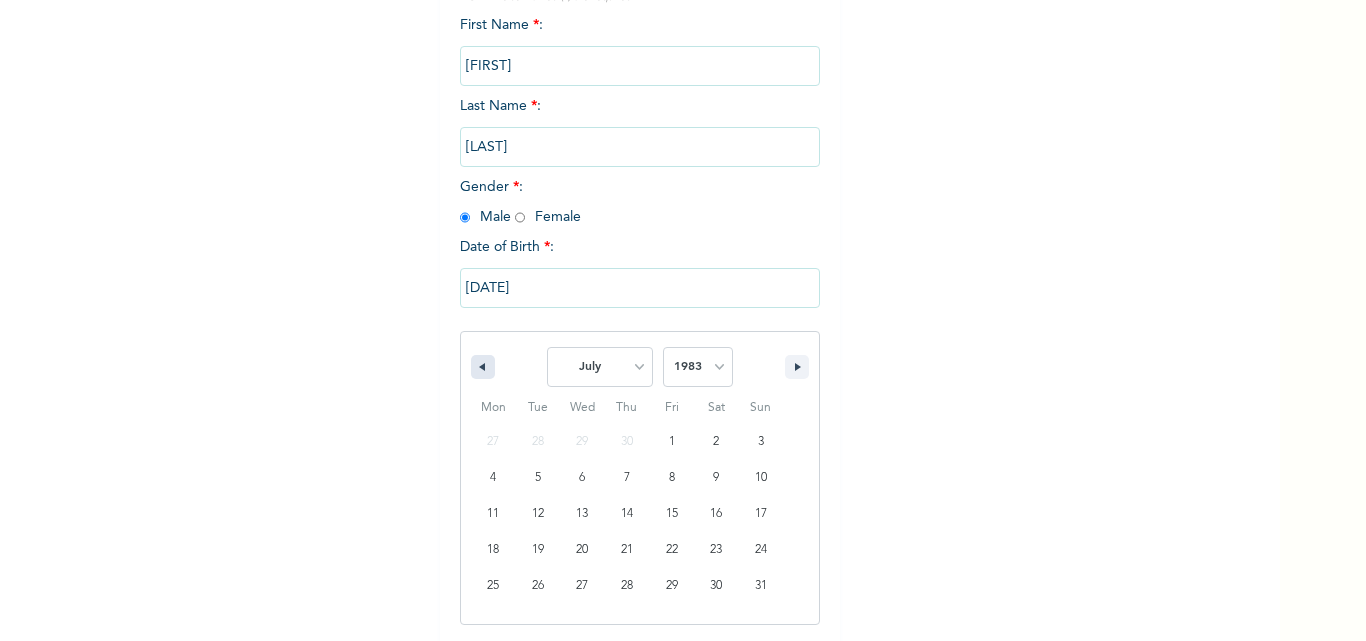 click at bounding box center [480, 367] 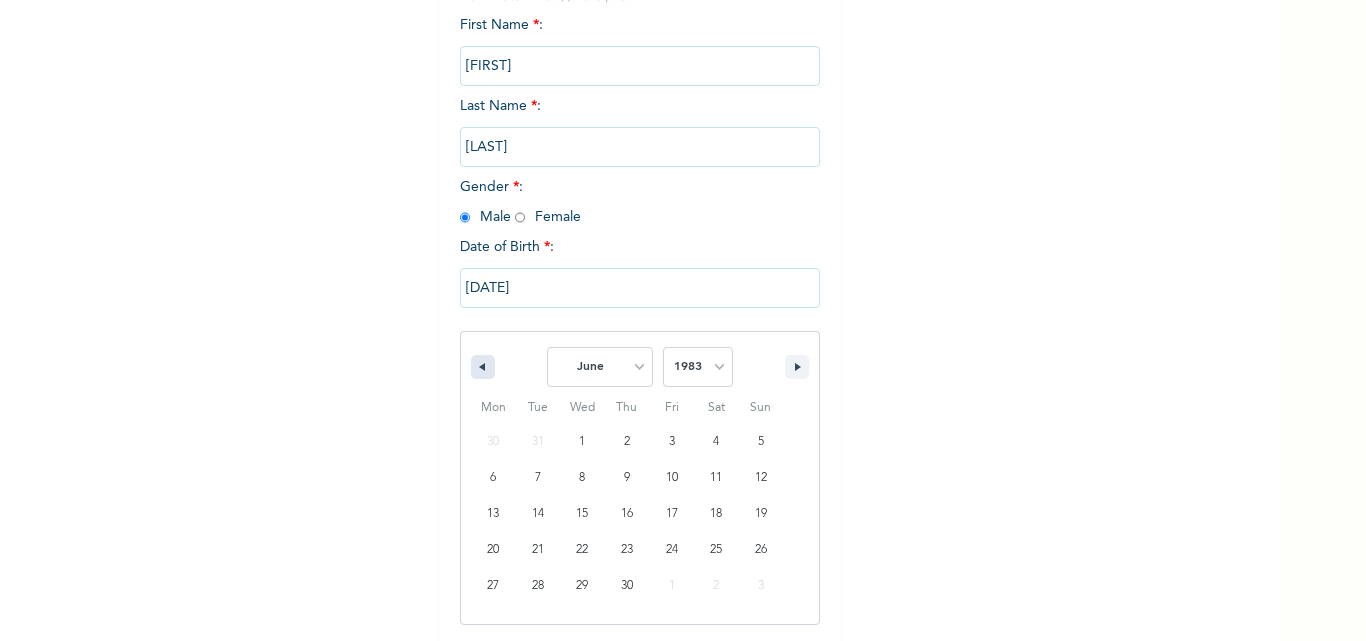 click at bounding box center [480, 367] 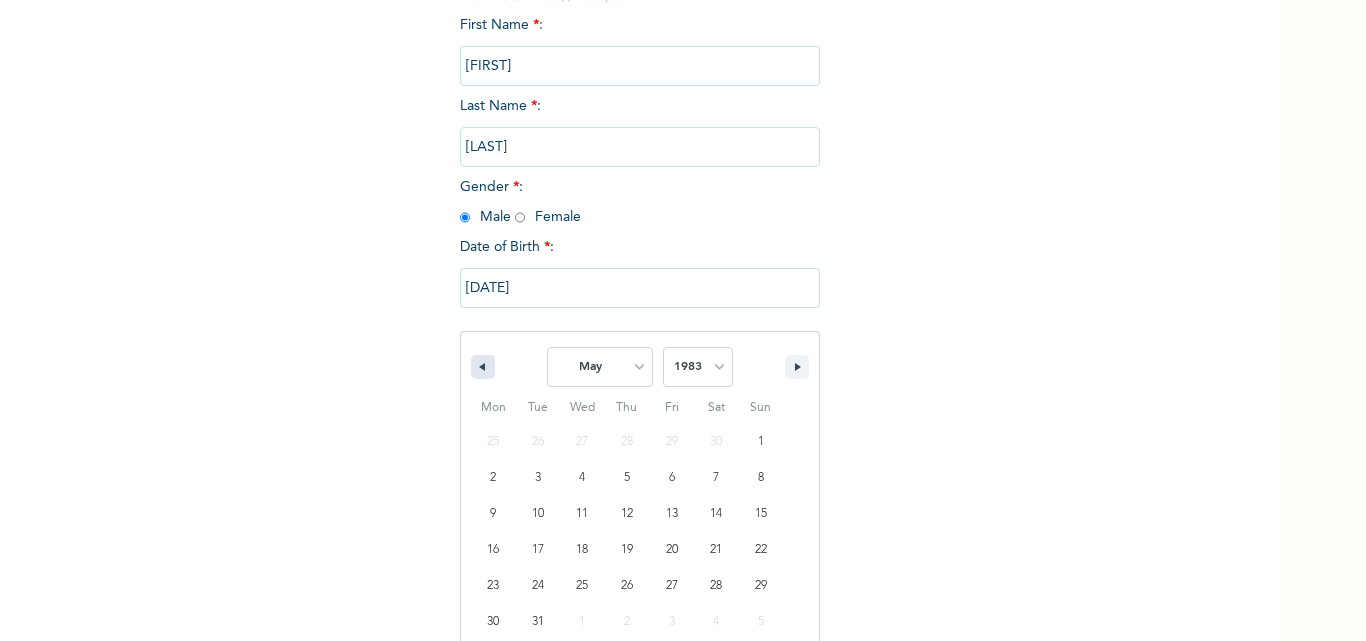 click at bounding box center [483, 367] 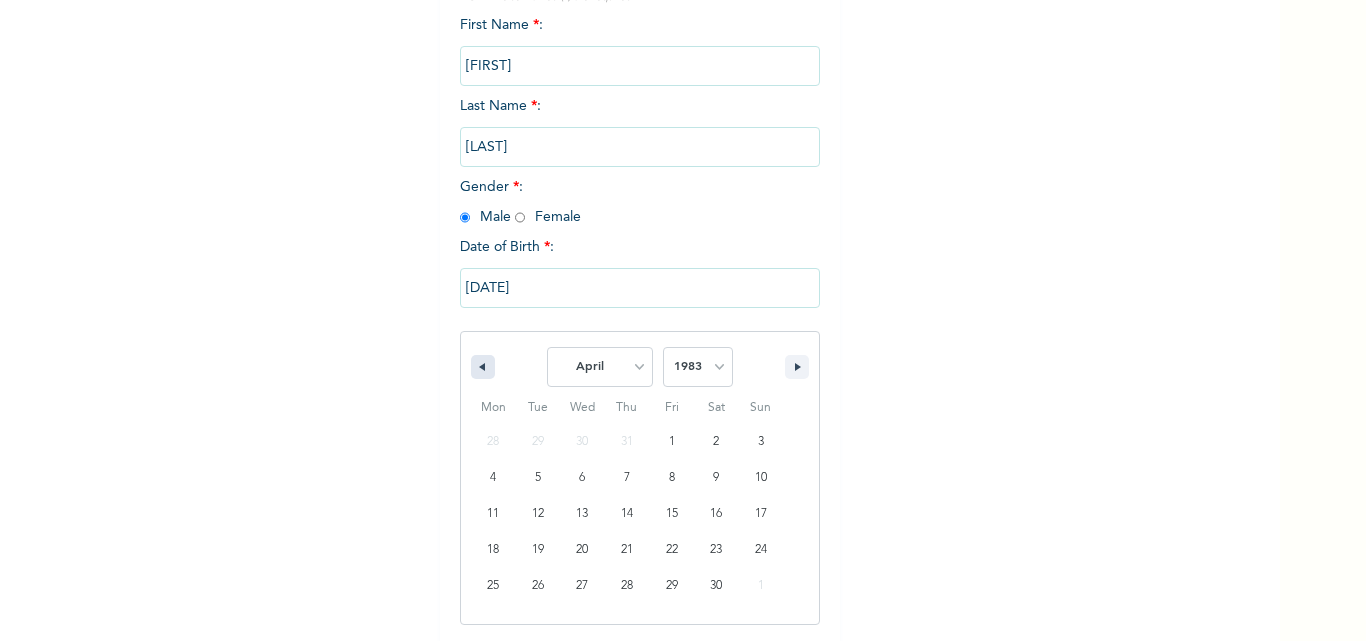 click at bounding box center [483, 367] 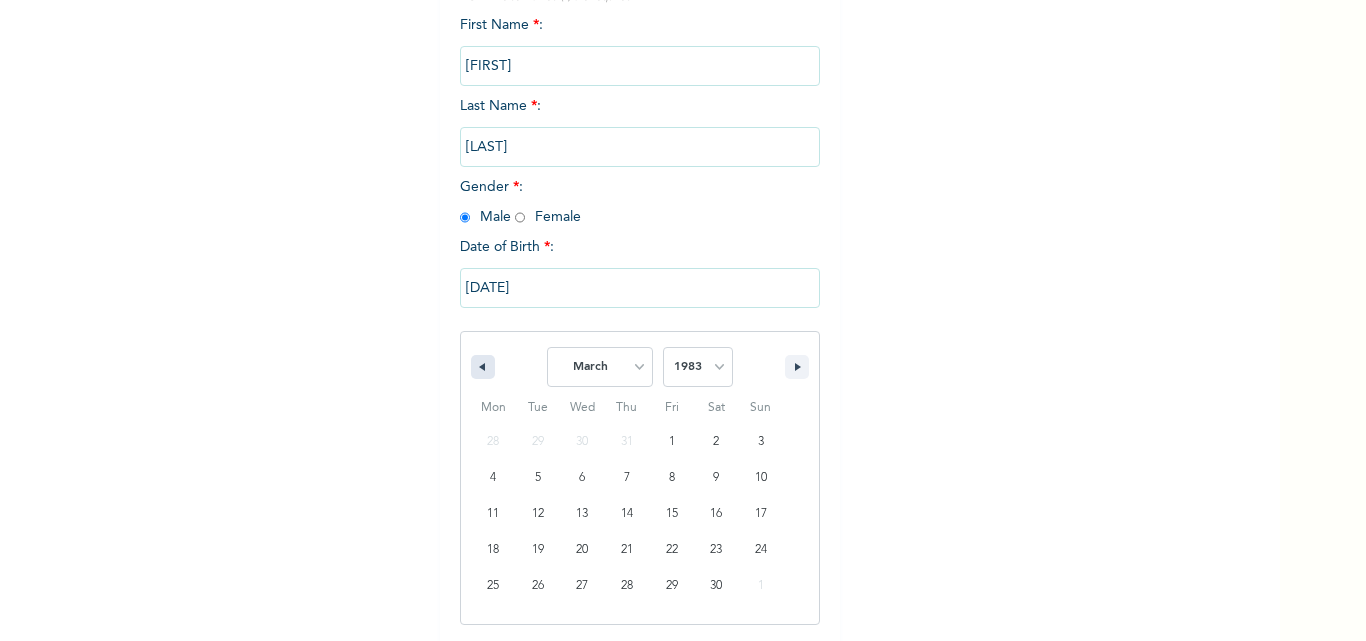 click at bounding box center [483, 367] 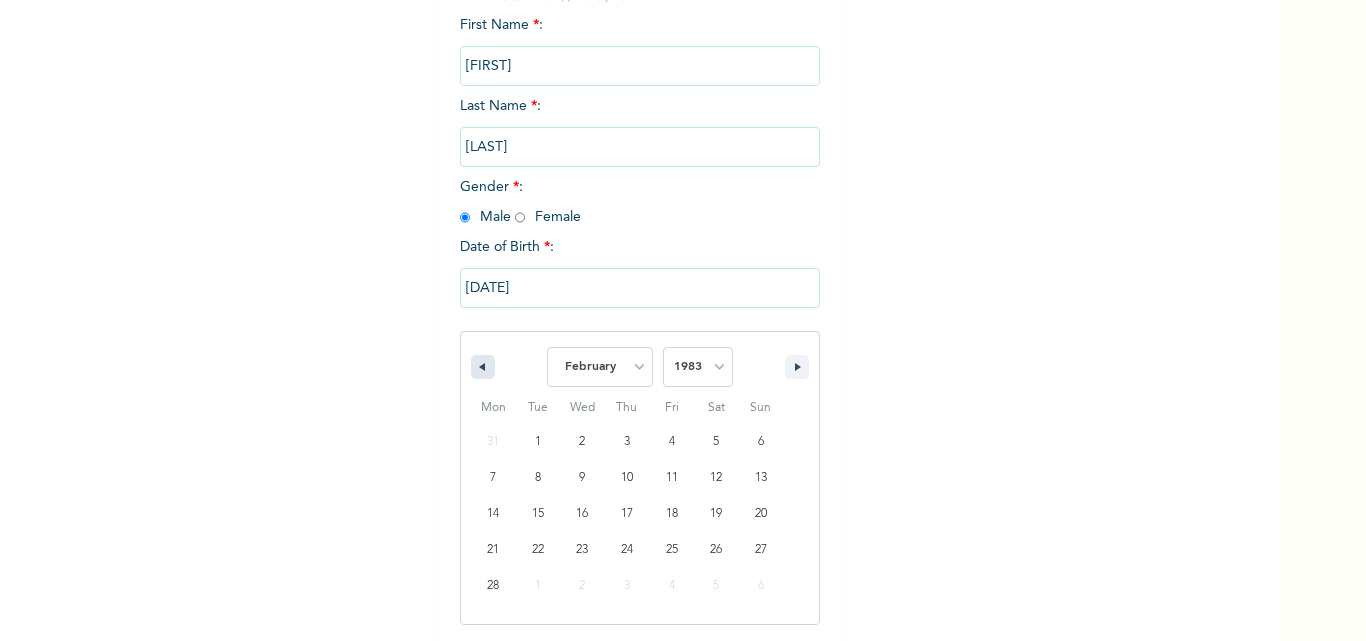 click at bounding box center [483, 367] 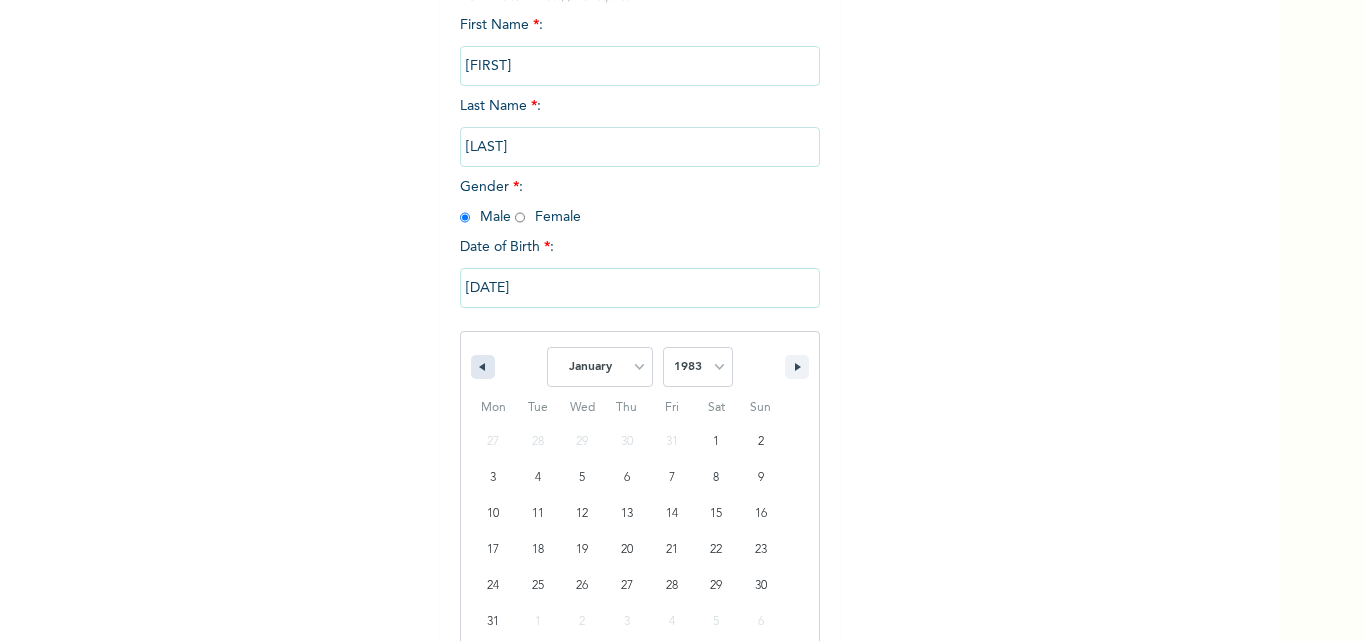 click at bounding box center (483, 367) 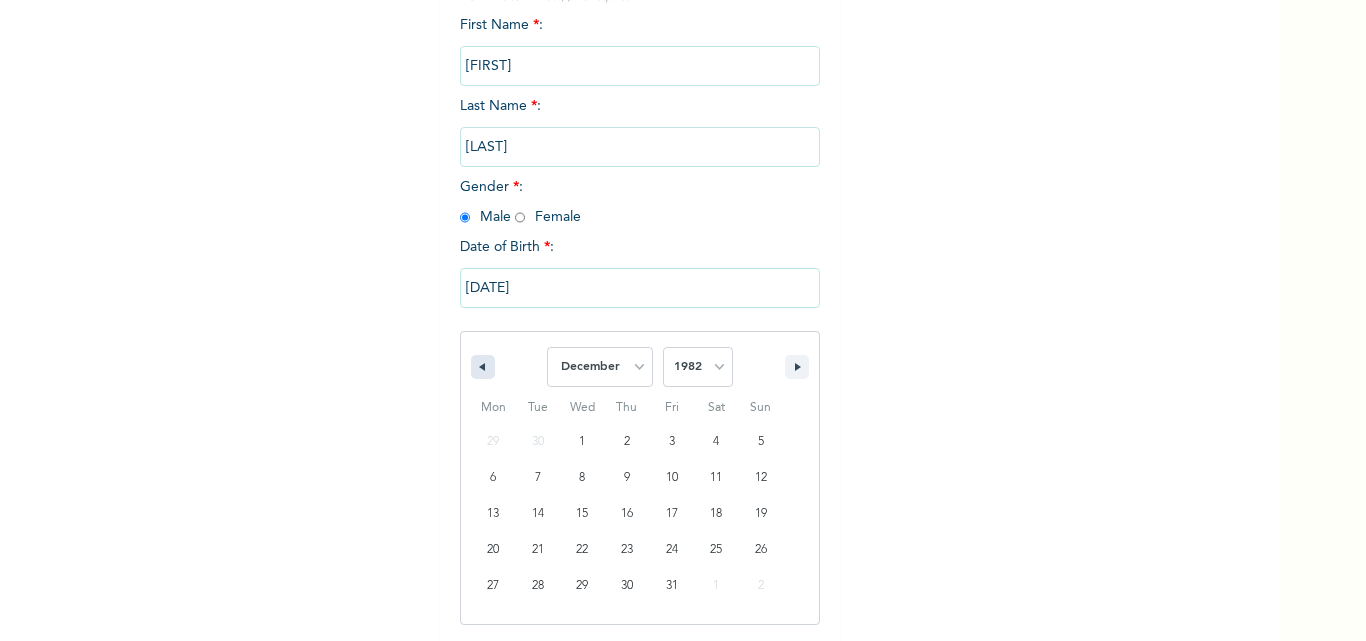 click at bounding box center [483, 367] 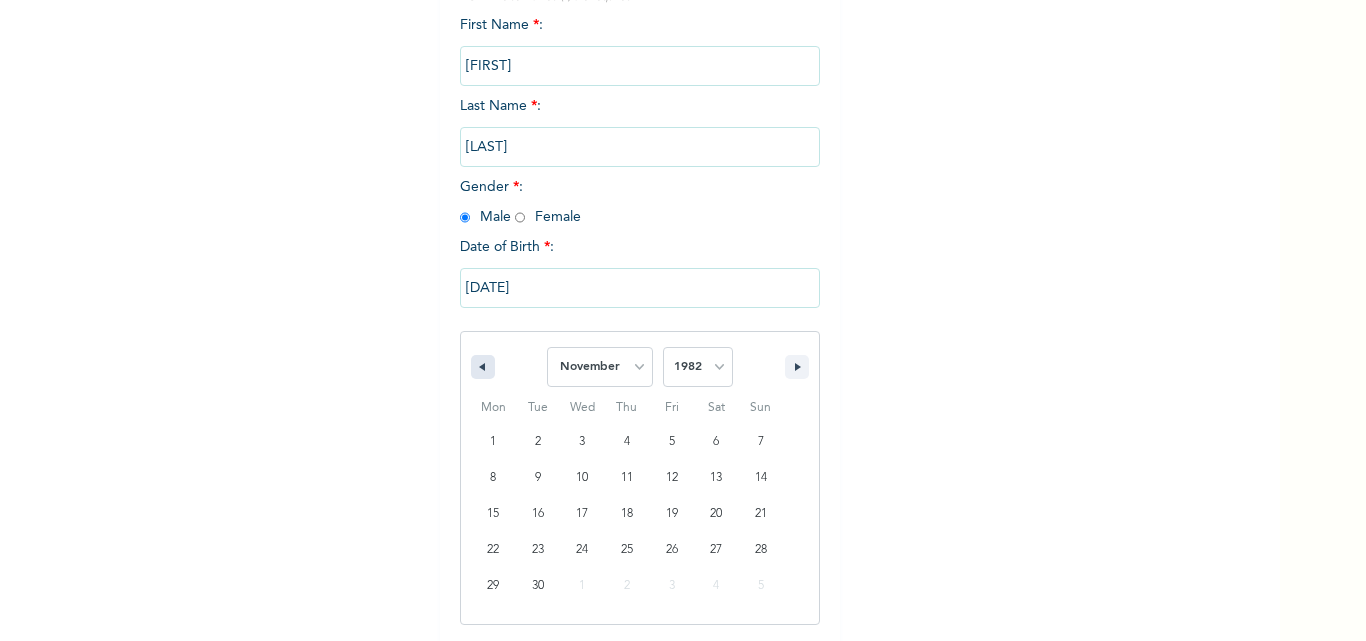 click at bounding box center (483, 367) 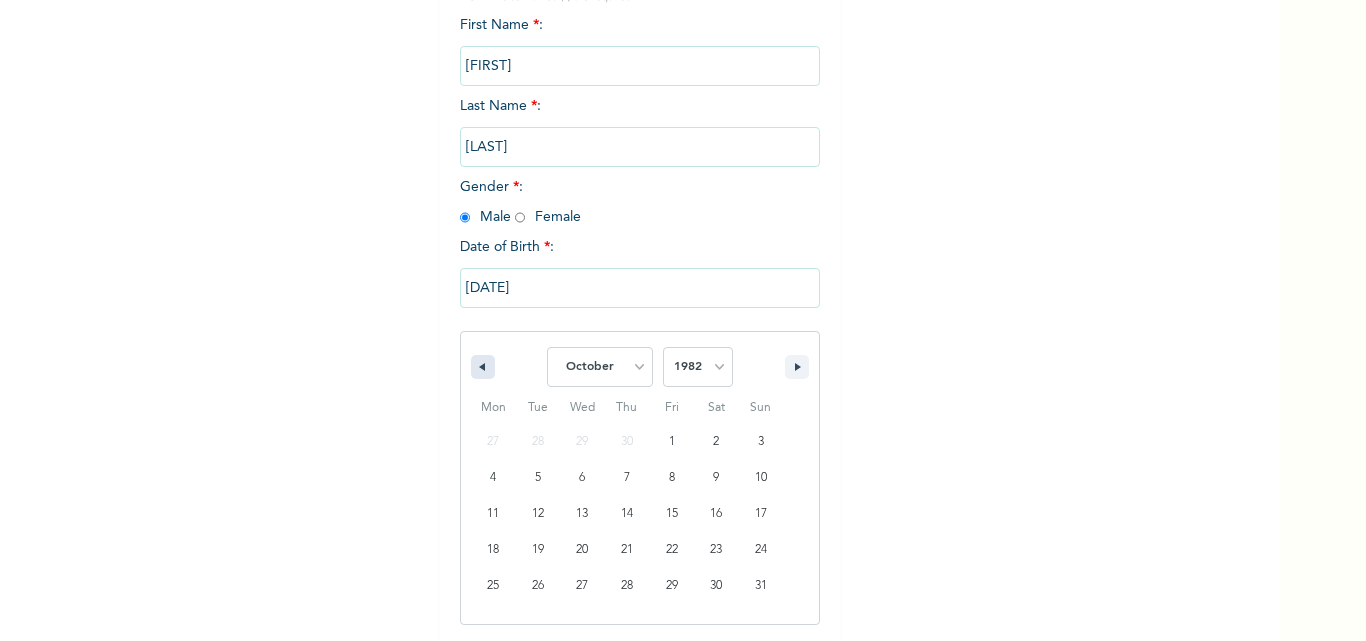 click at bounding box center [483, 367] 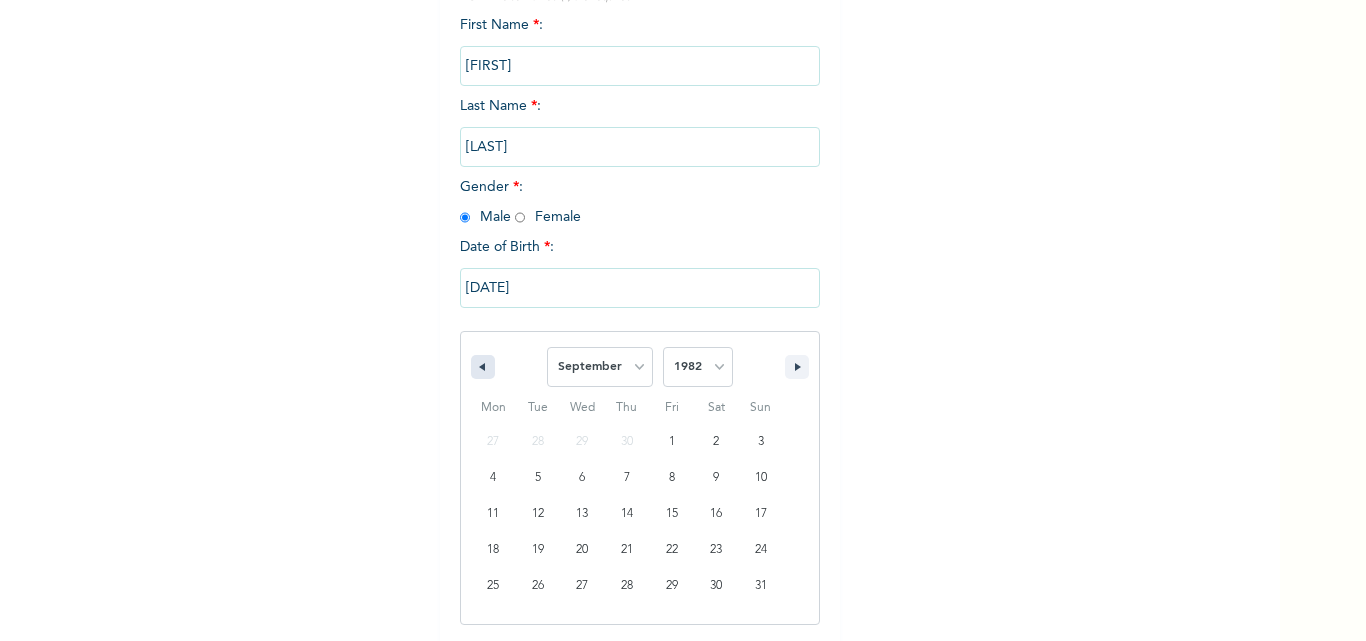 click at bounding box center (483, 367) 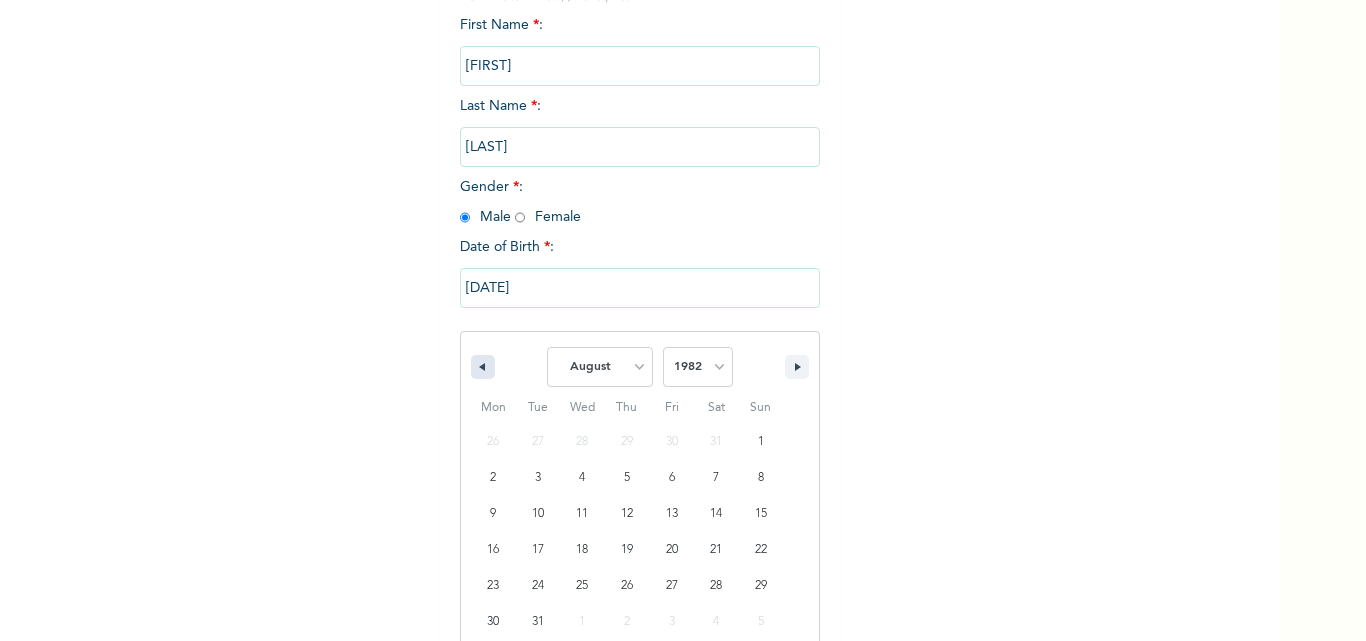 click at bounding box center (483, 367) 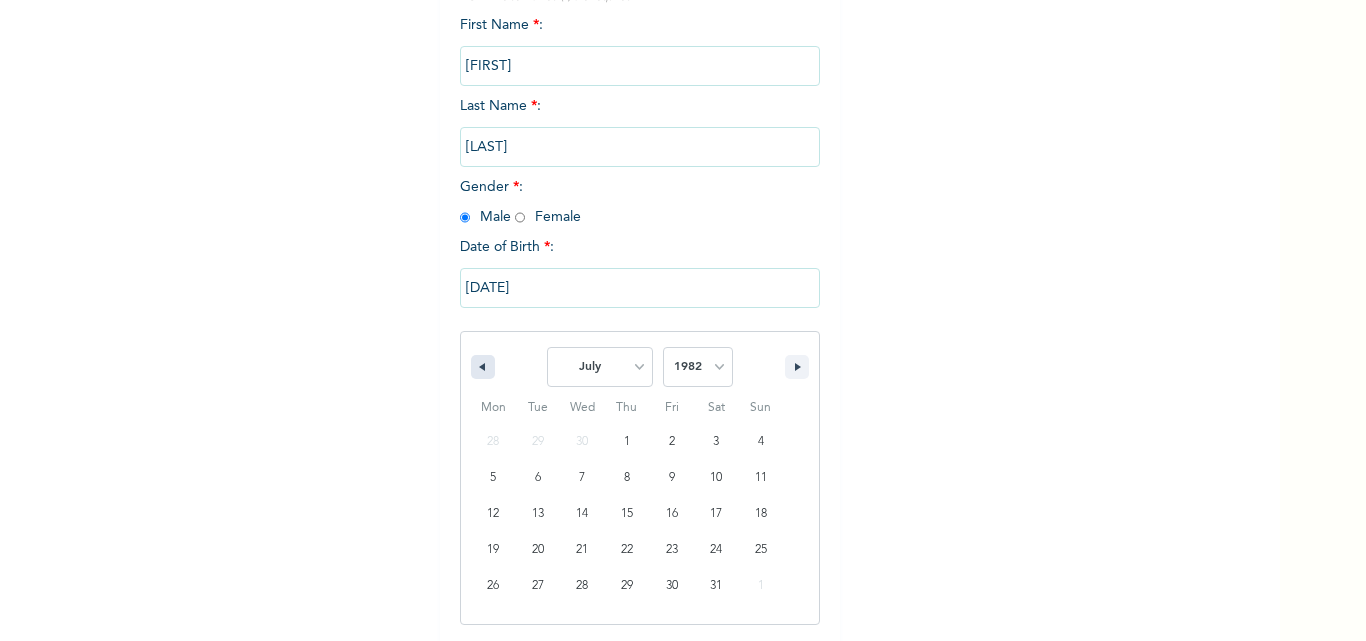 click at bounding box center [483, 367] 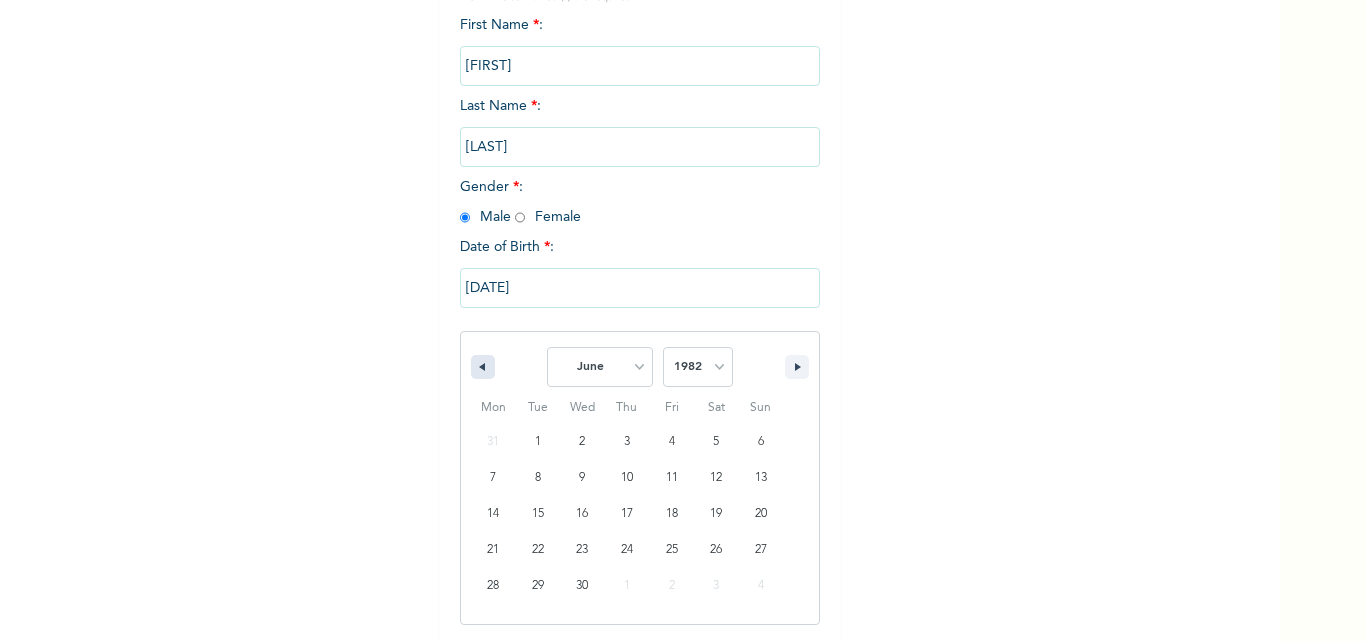 click at bounding box center (483, 367) 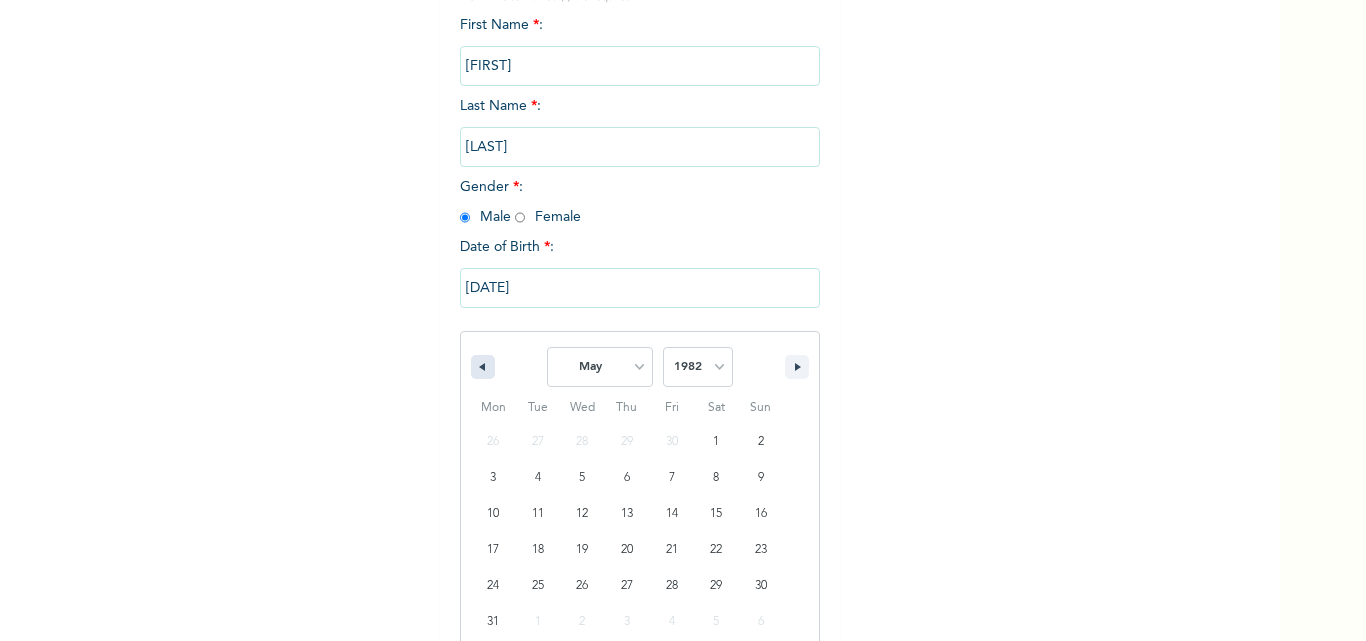 click at bounding box center (483, 367) 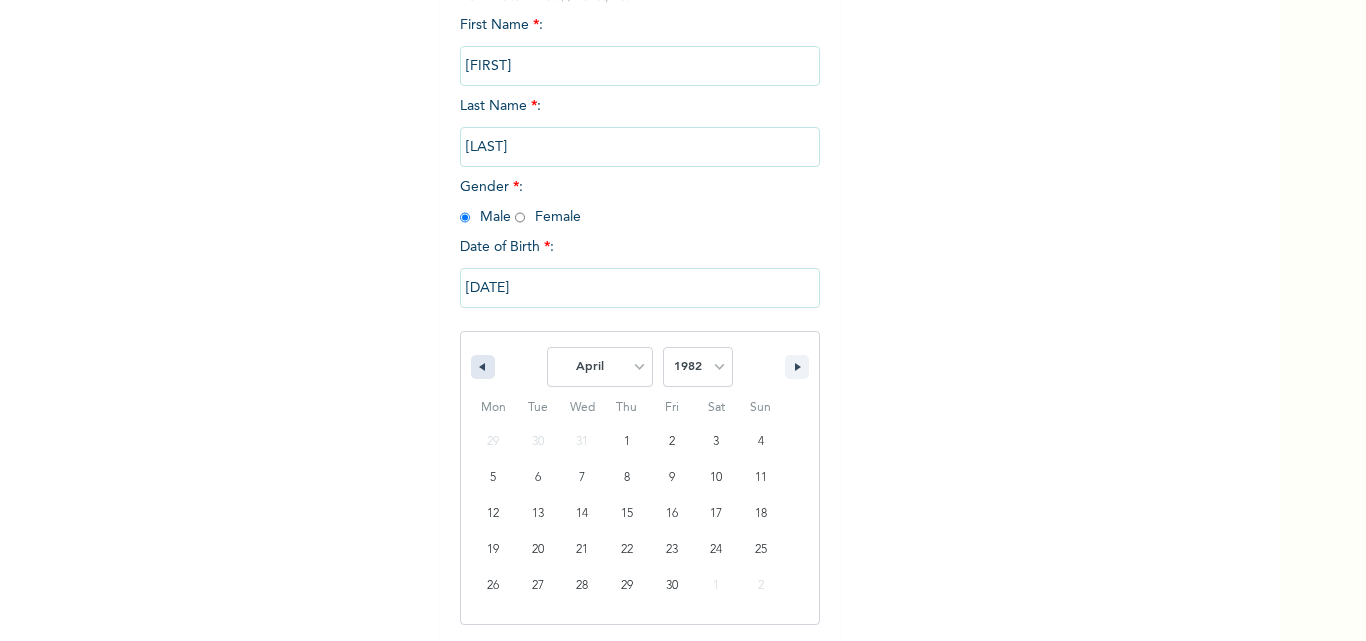 click at bounding box center (483, 367) 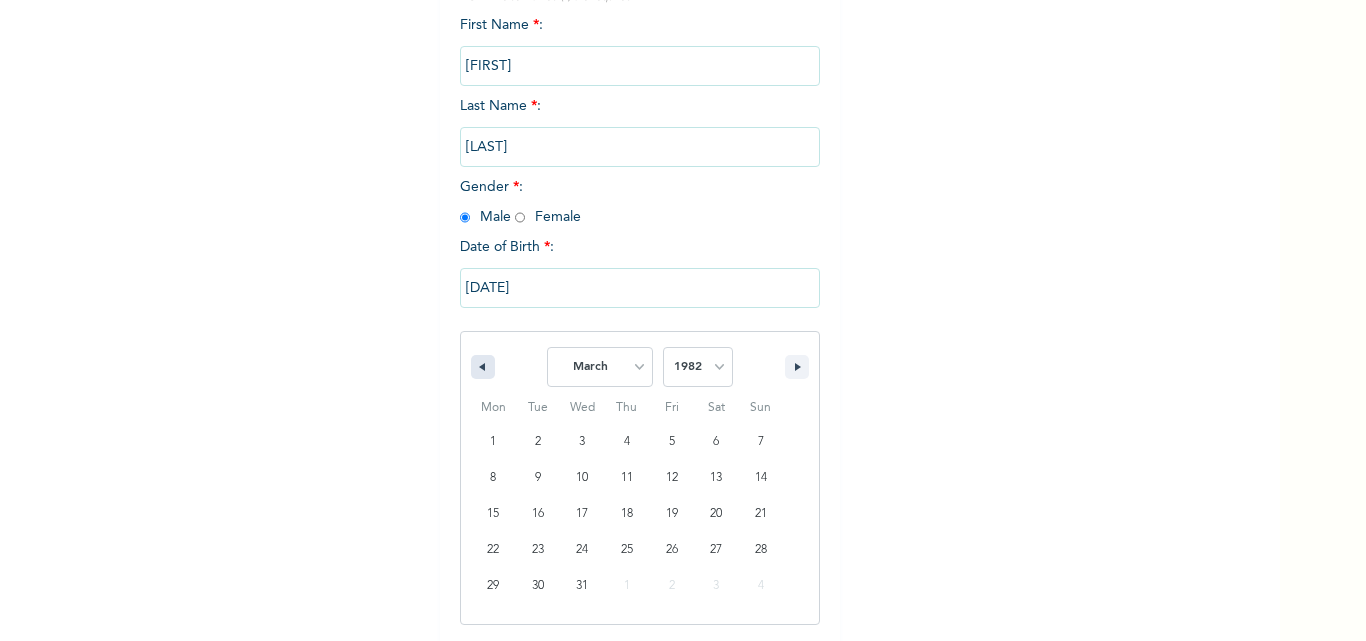 click at bounding box center [483, 367] 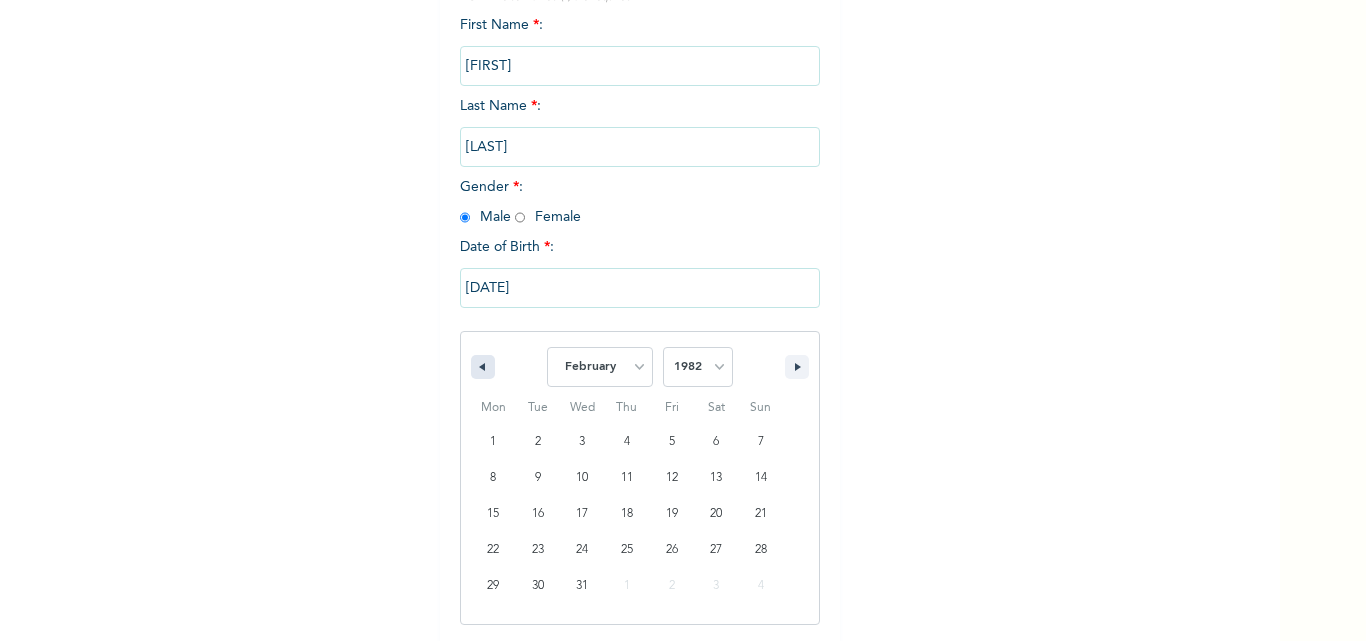 click at bounding box center [483, 367] 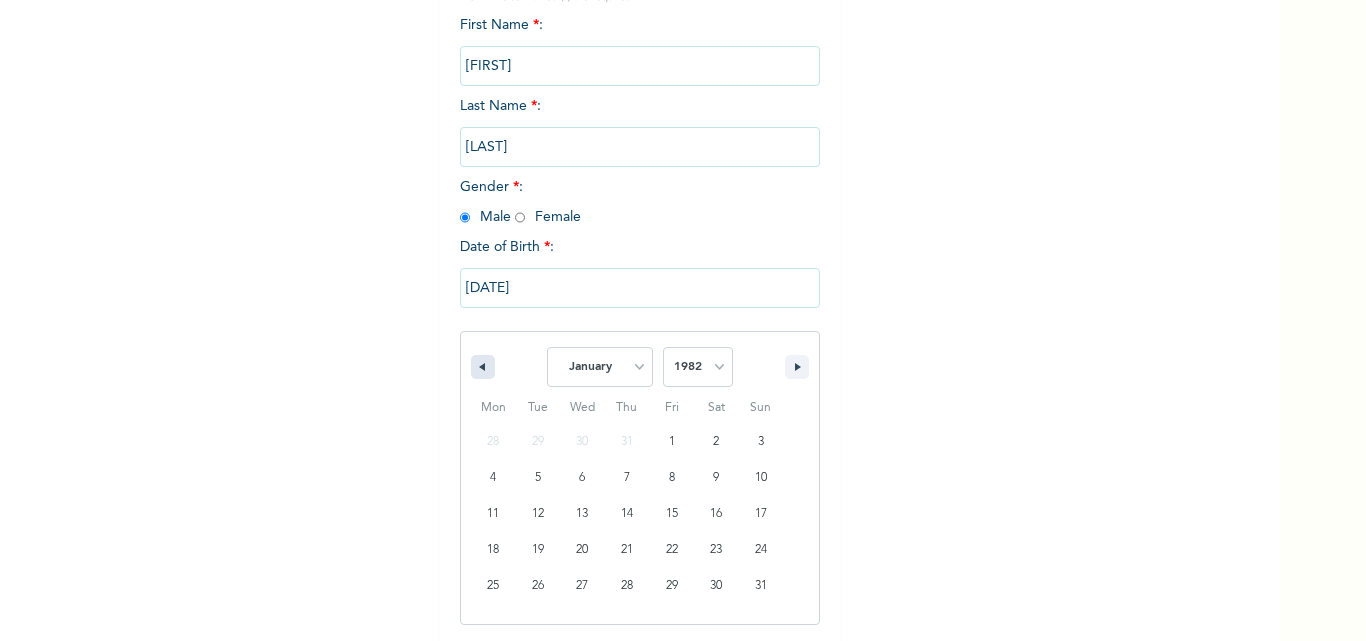 click at bounding box center [483, 367] 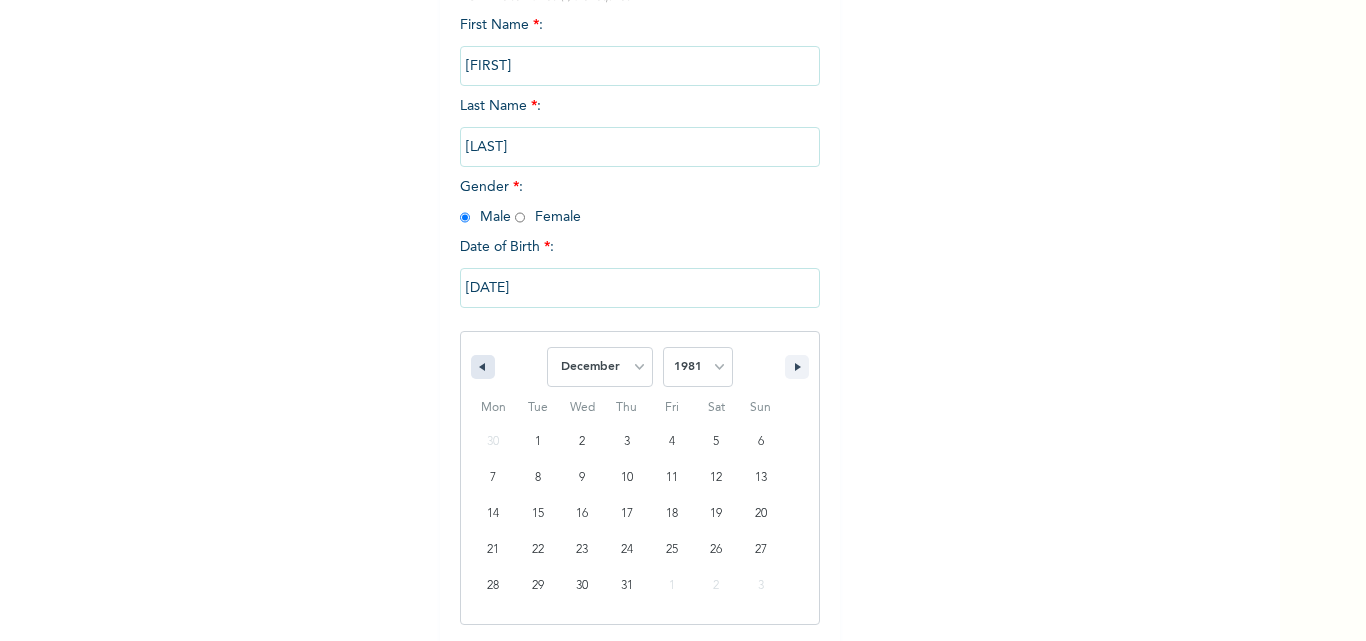 click at bounding box center [483, 367] 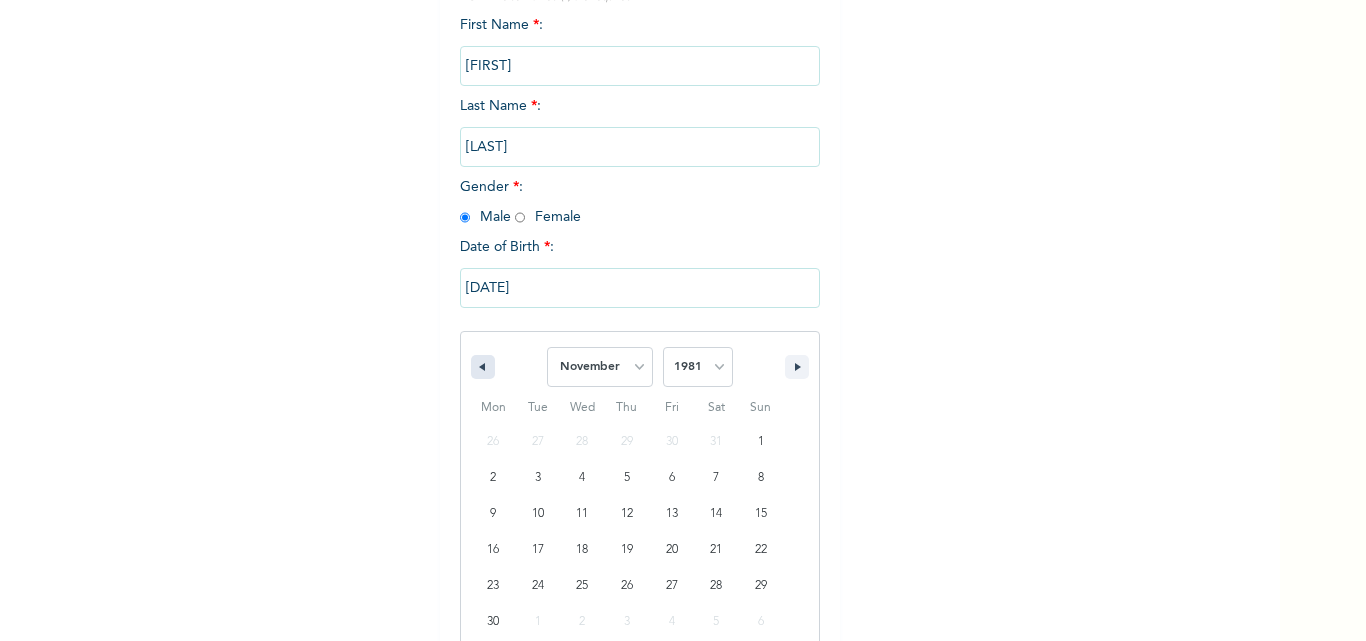 click at bounding box center [483, 367] 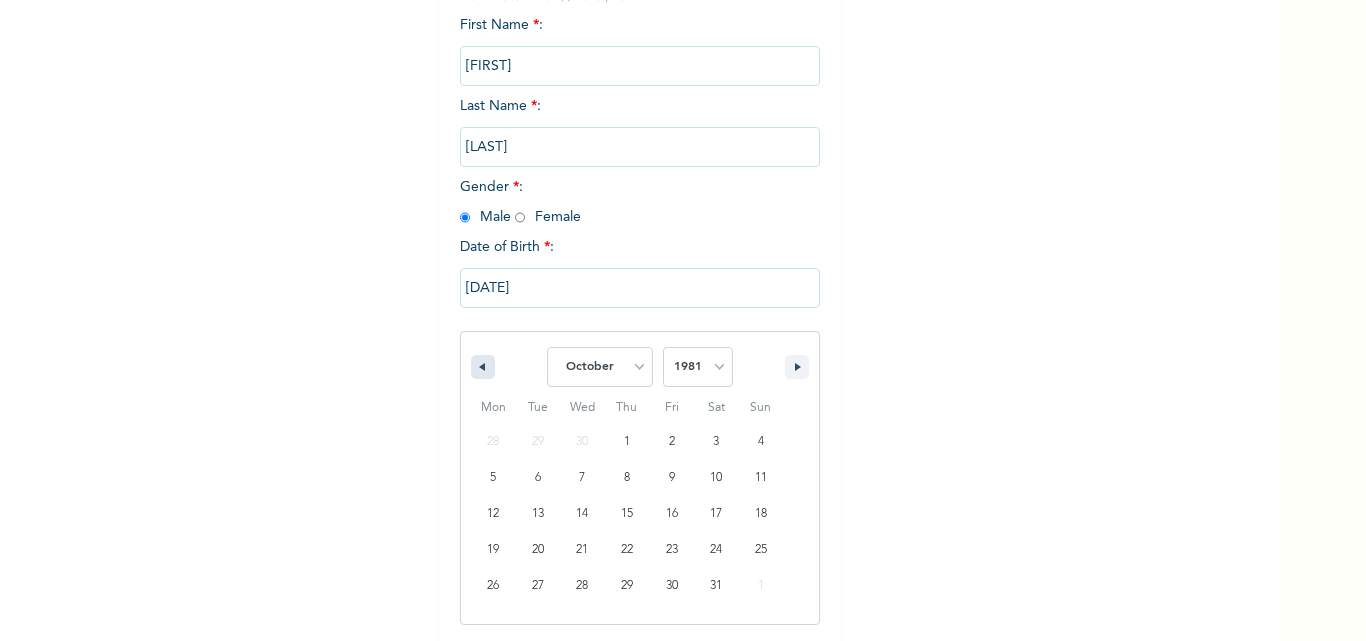 click at bounding box center [480, 367] 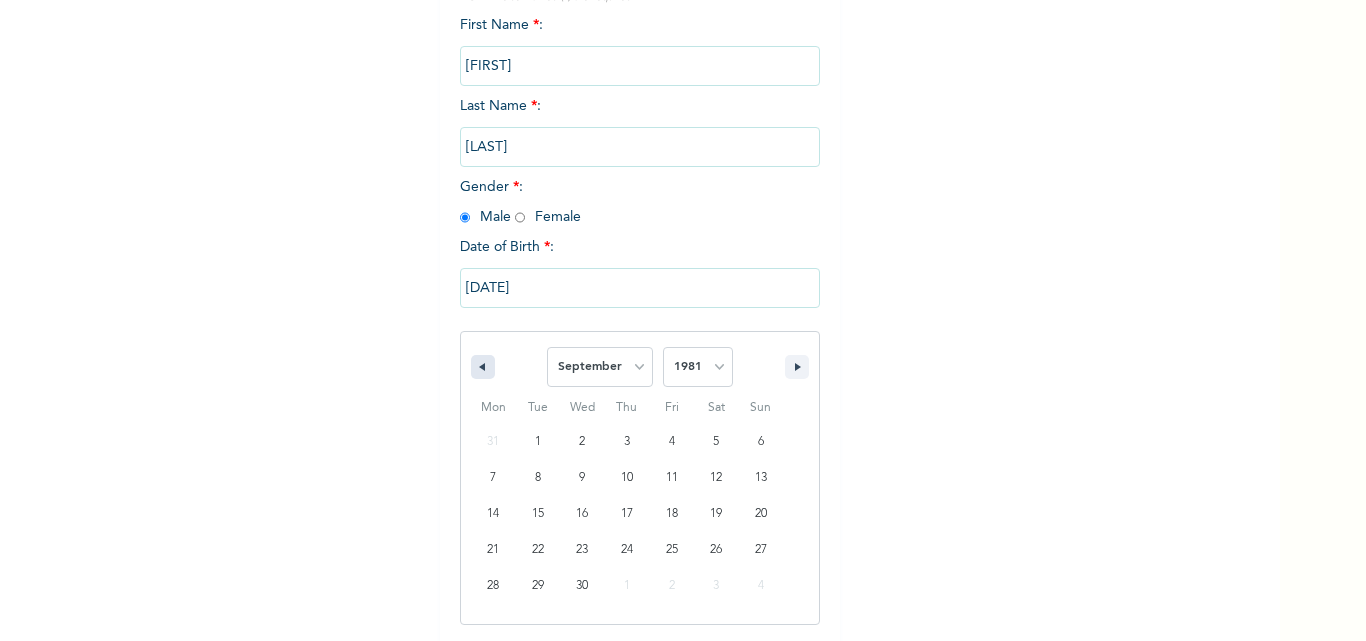 click at bounding box center (480, 367) 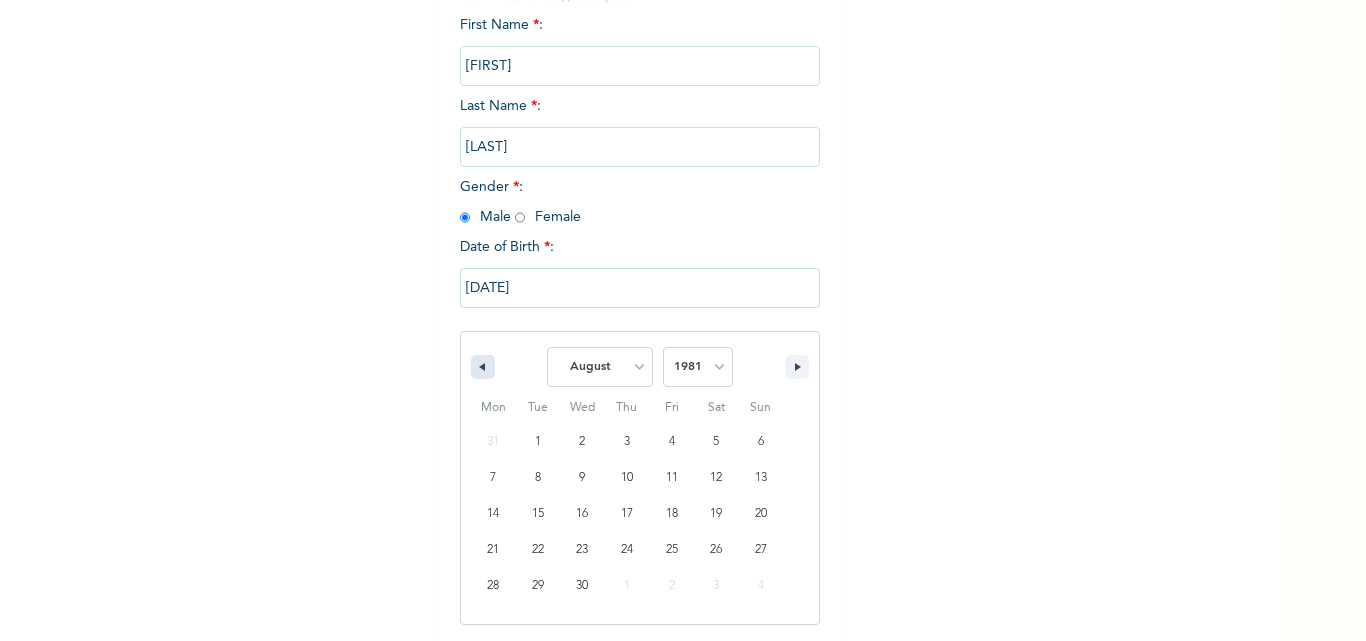 click at bounding box center [480, 367] 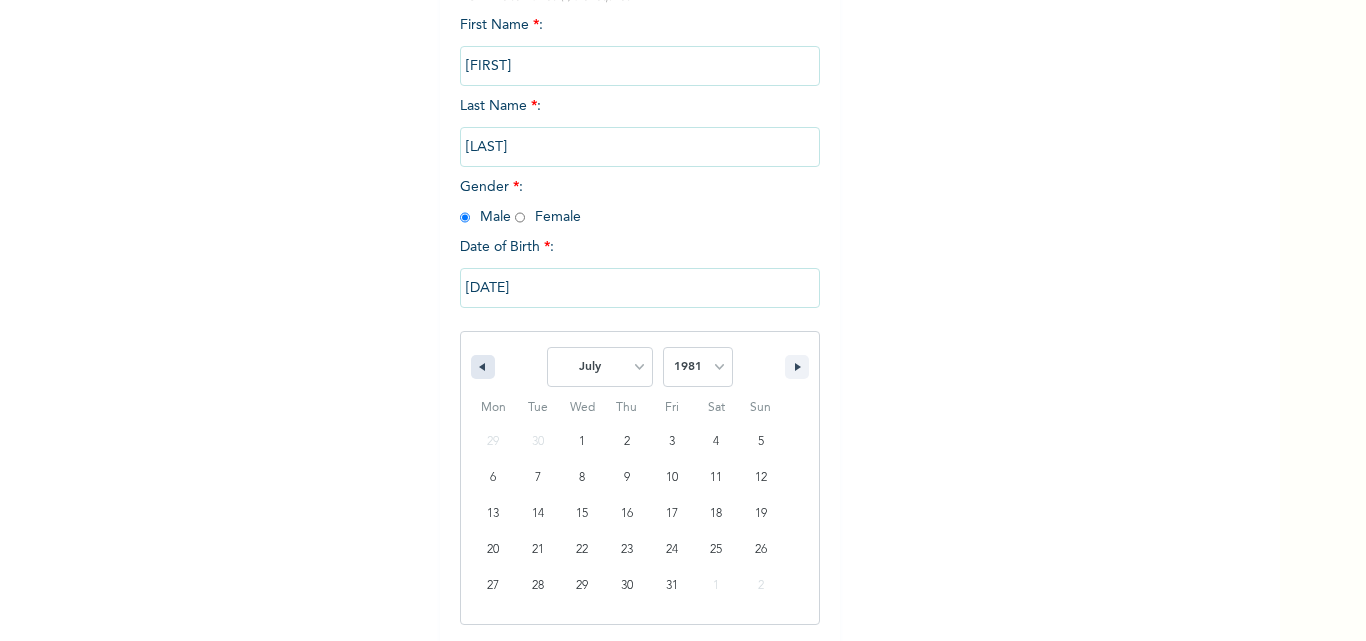 click at bounding box center (480, 367) 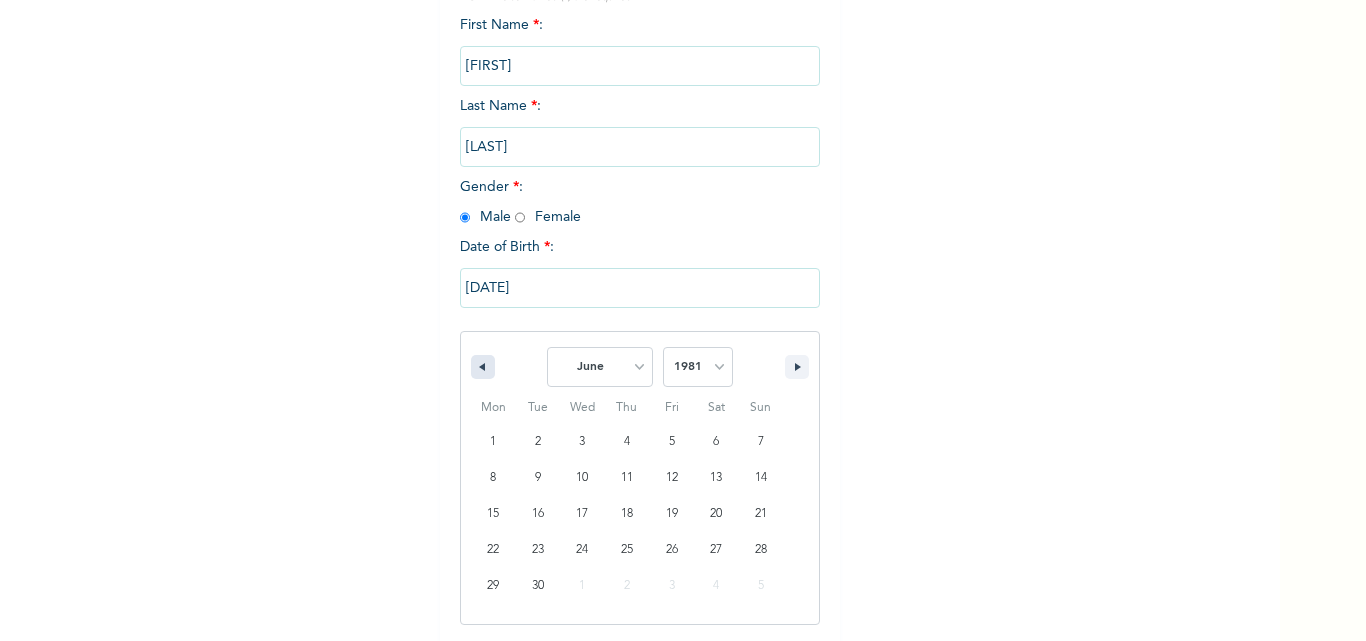 click at bounding box center (480, 367) 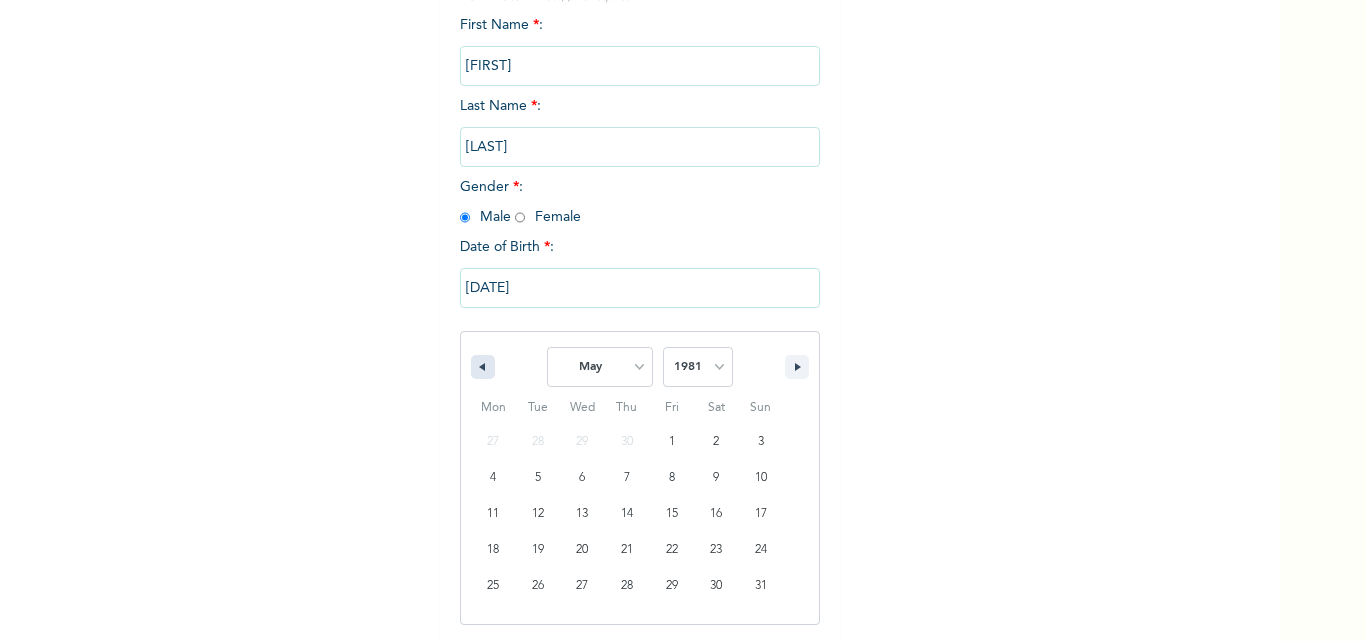 click at bounding box center [480, 367] 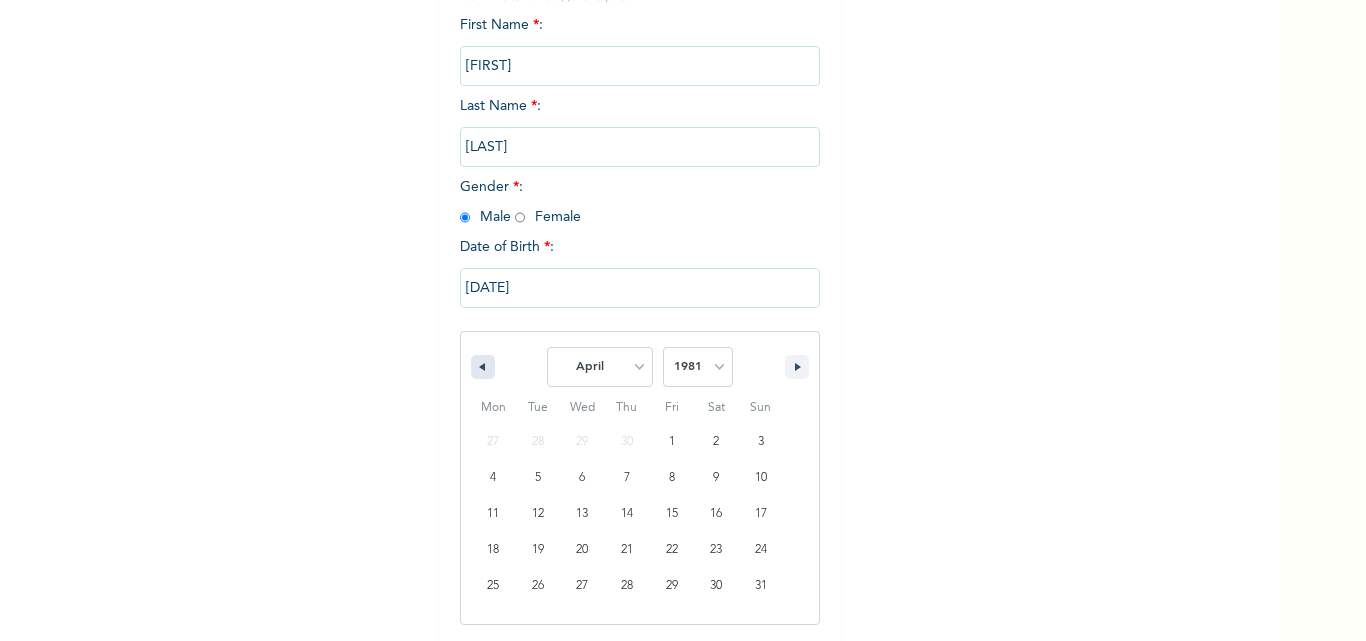 click at bounding box center [480, 367] 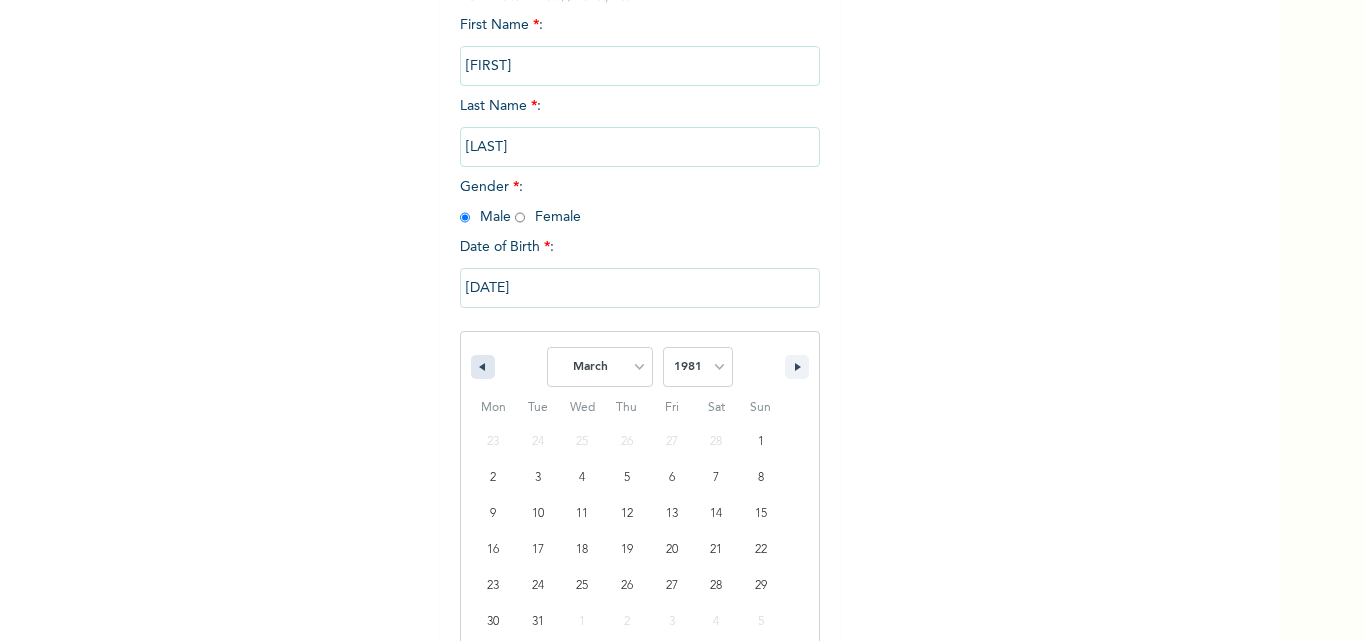 click at bounding box center [480, 367] 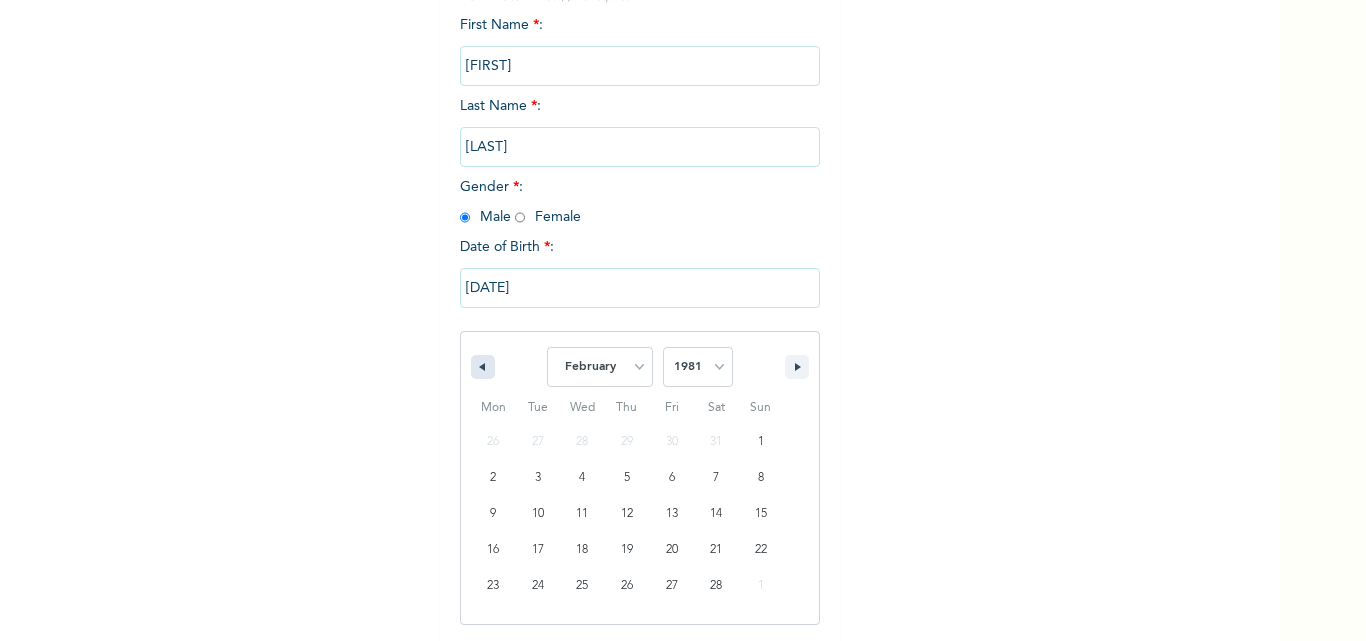 click at bounding box center (480, 367) 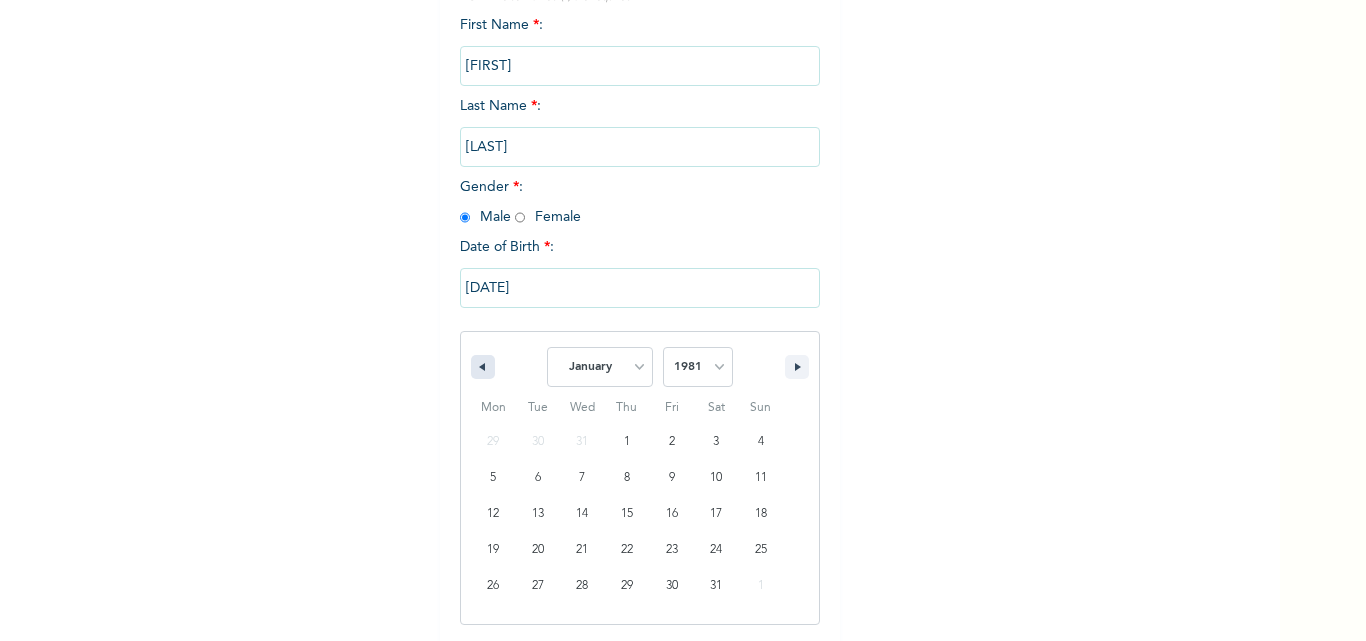 click at bounding box center (480, 367) 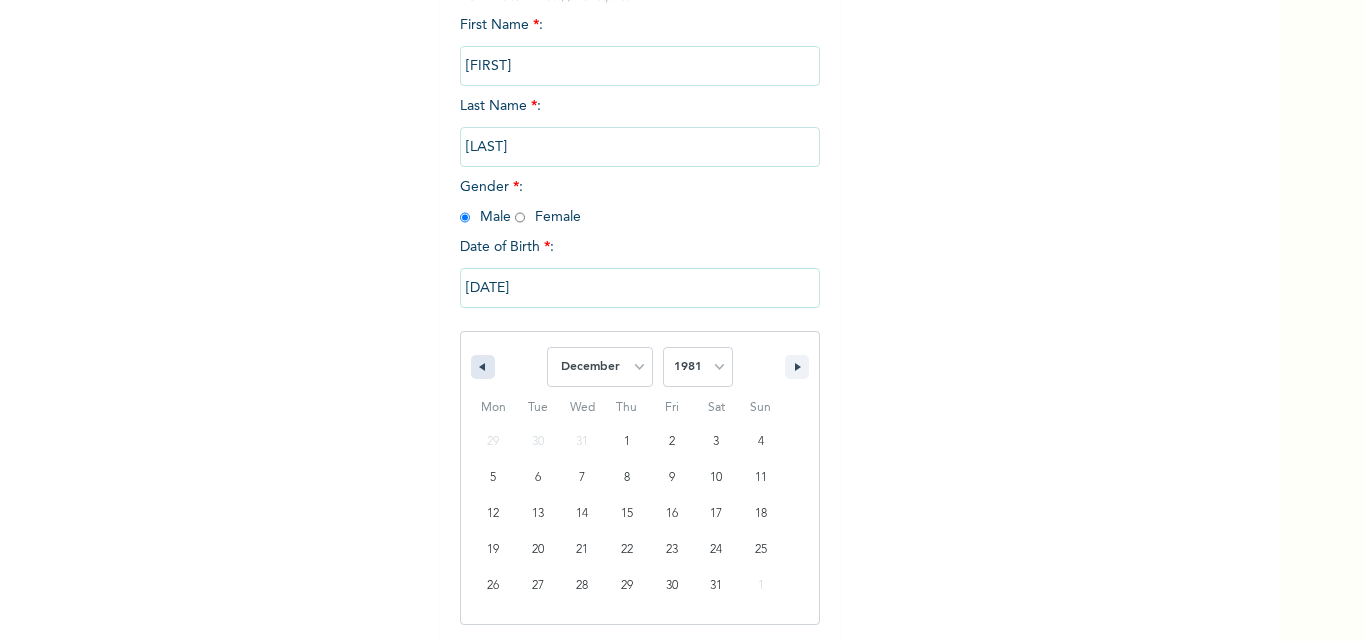 select on "1980" 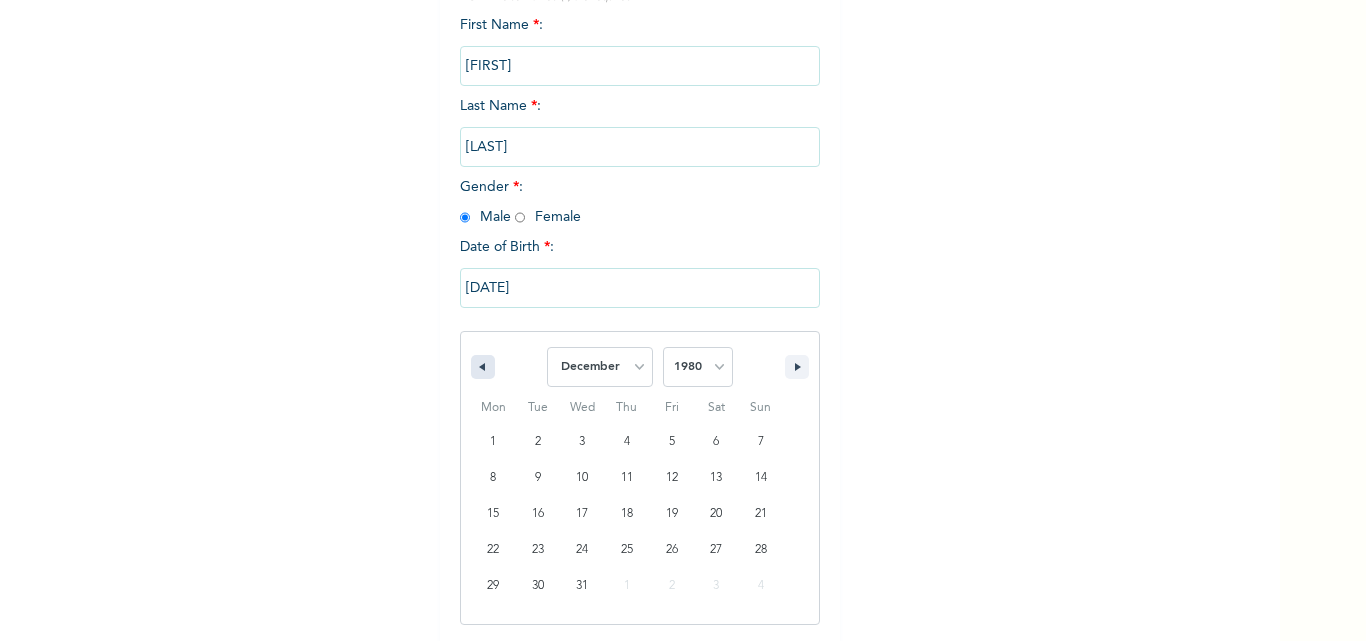 click at bounding box center [480, 367] 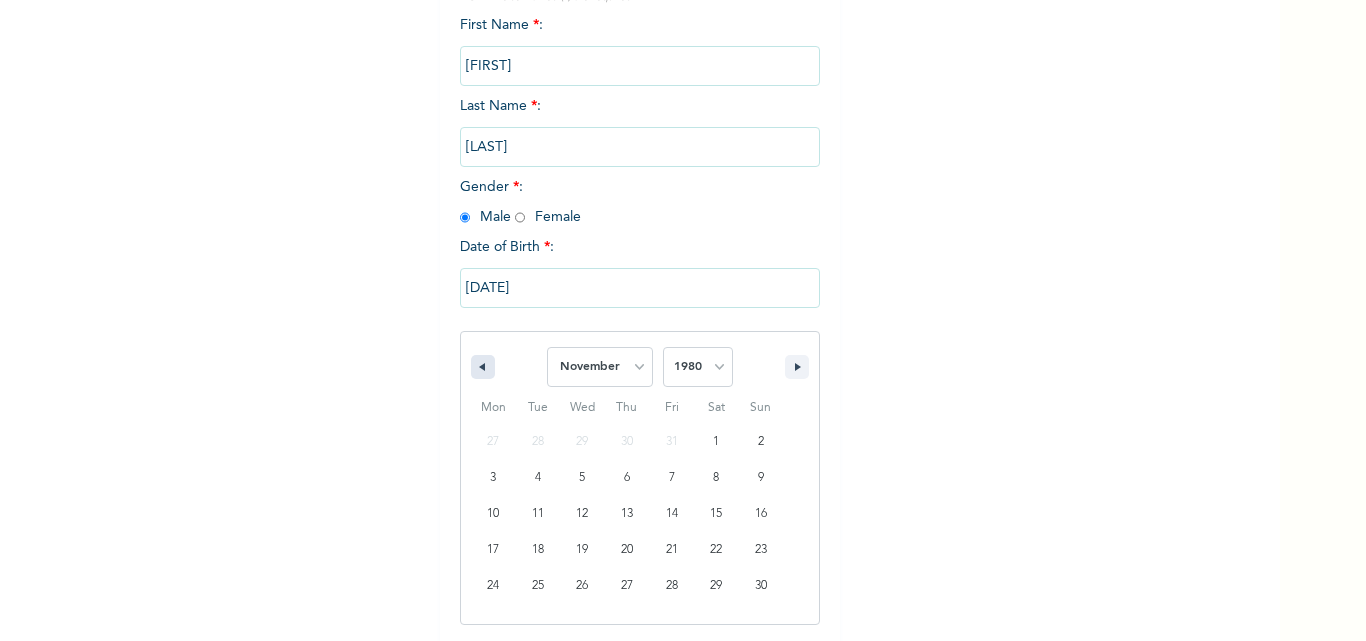 click at bounding box center (480, 367) 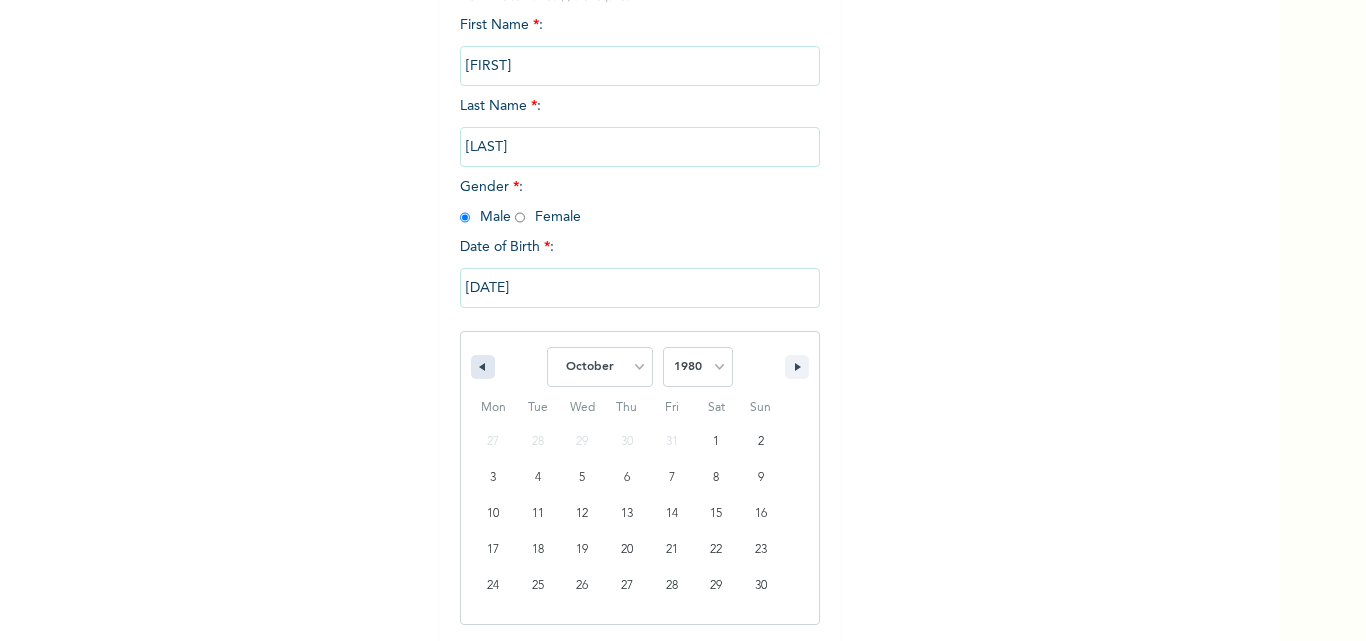 click at bounding box center (480, 367) 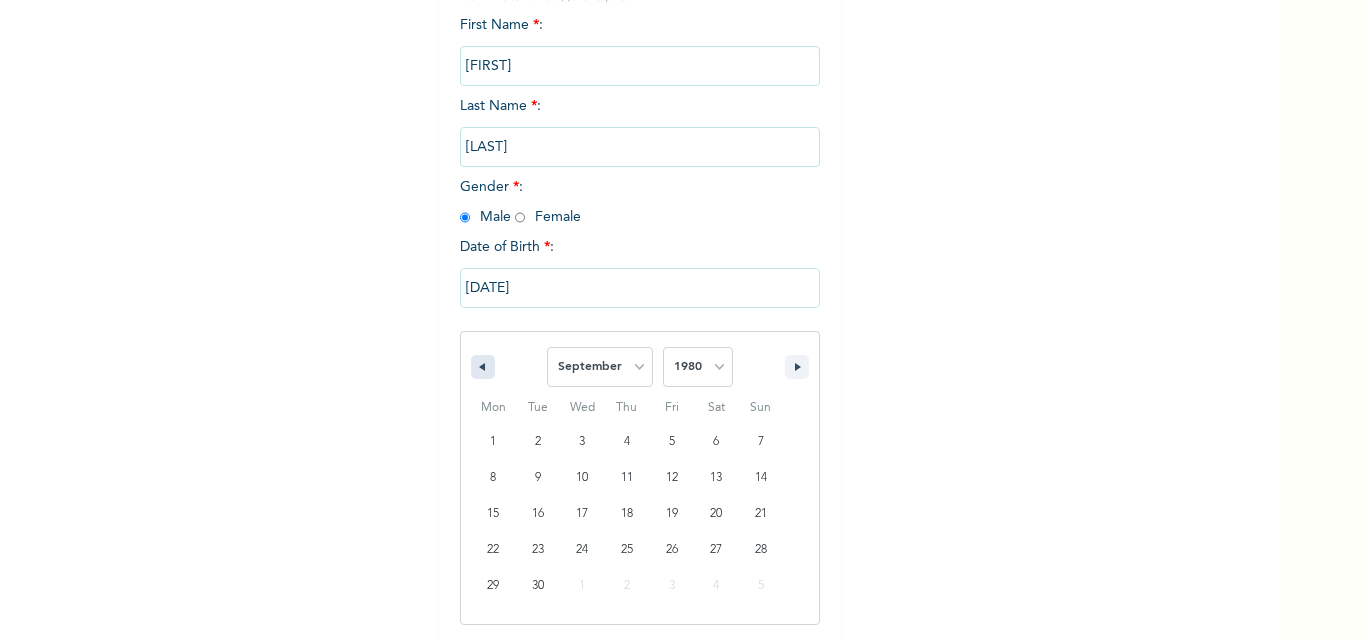 click at bounding box center [480, 367] 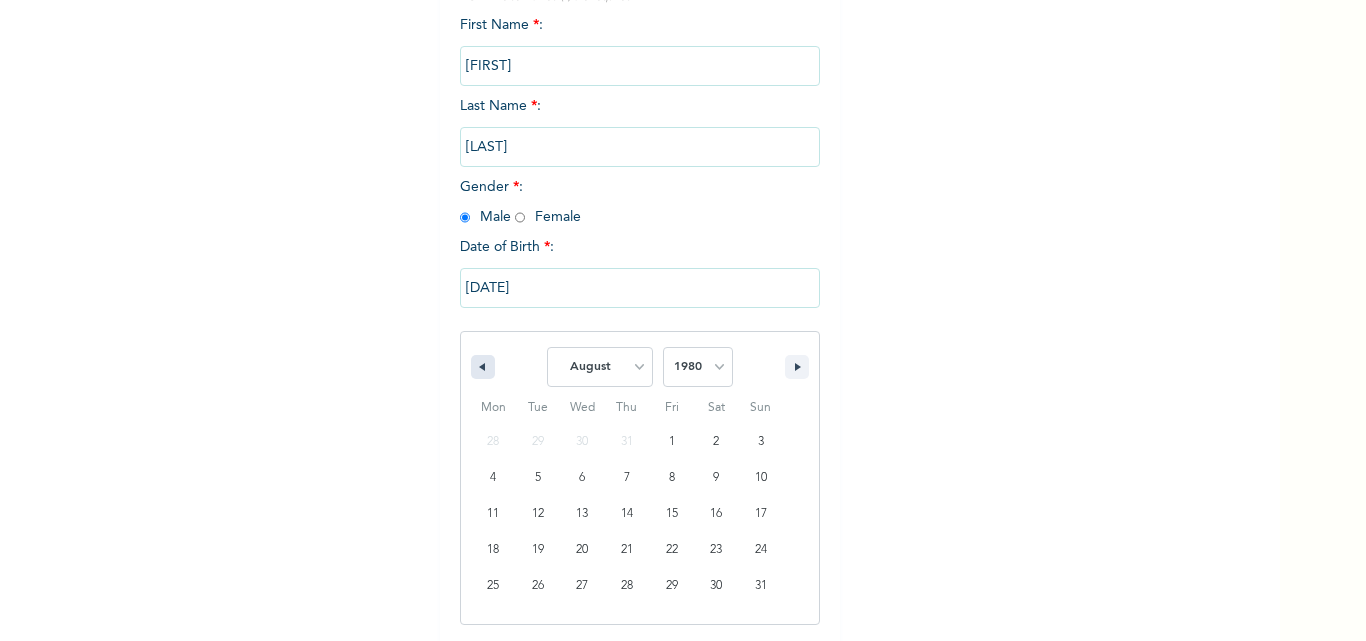 click at bounding box center [480, 367] 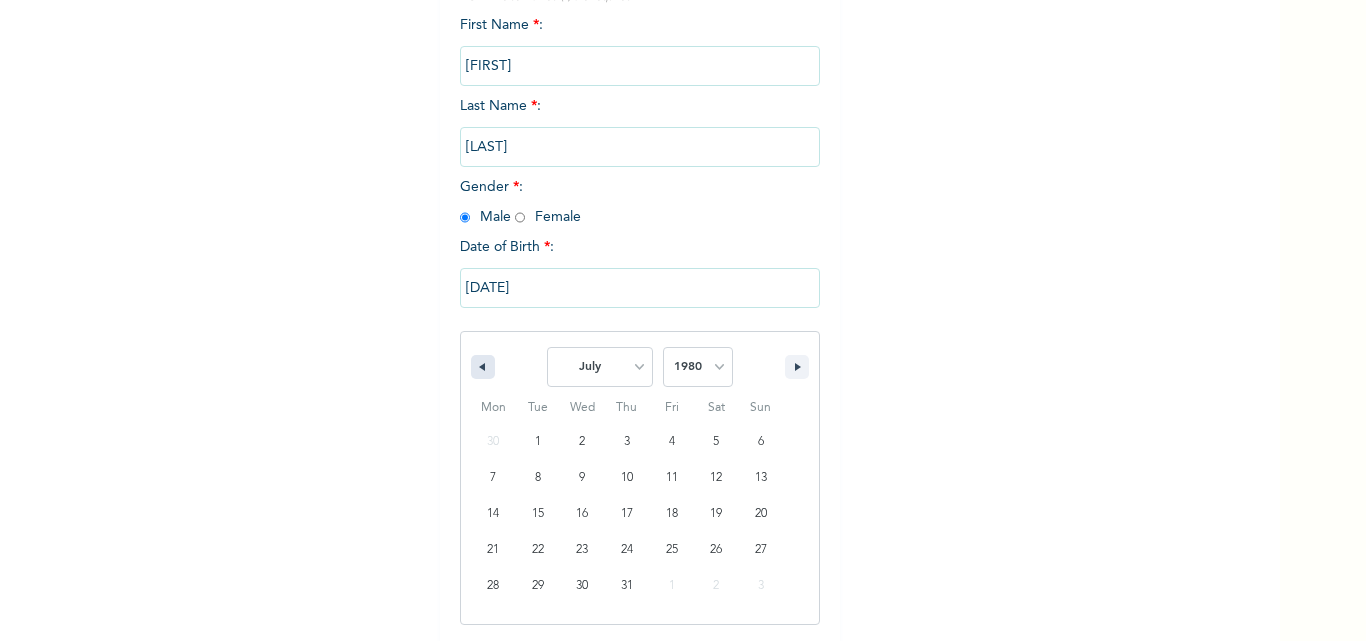 click at bounding box center [480, 367] 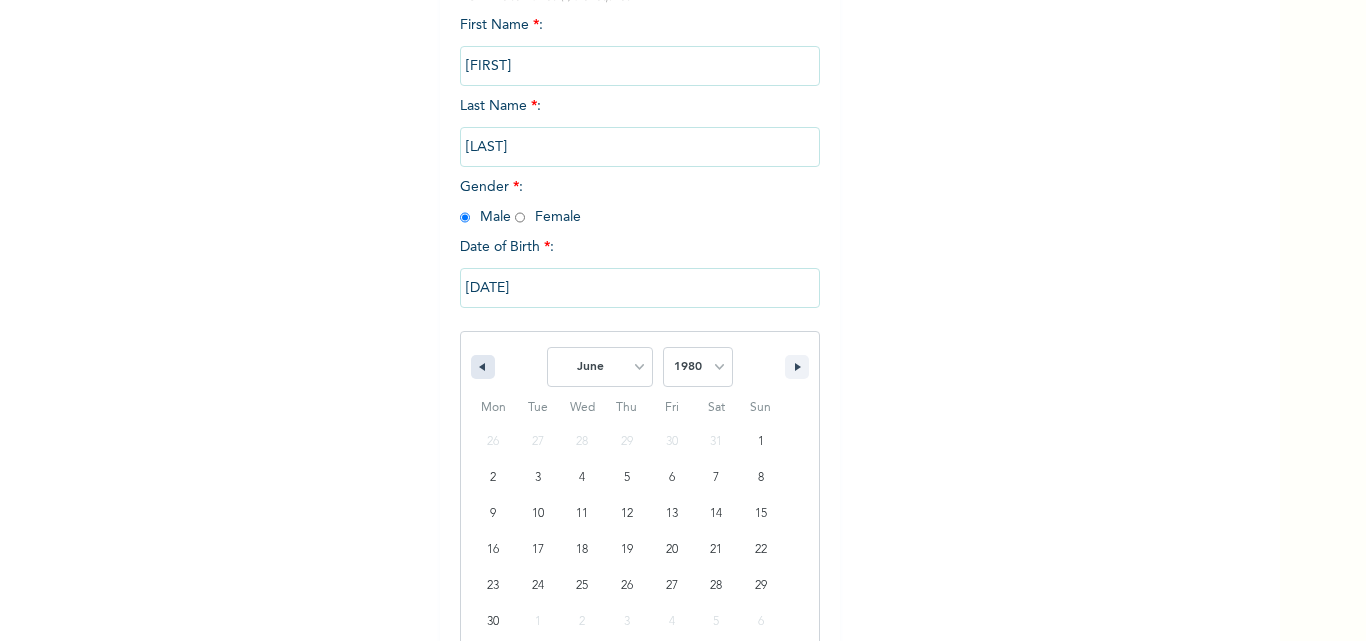 click at bounding box center [480, 367] 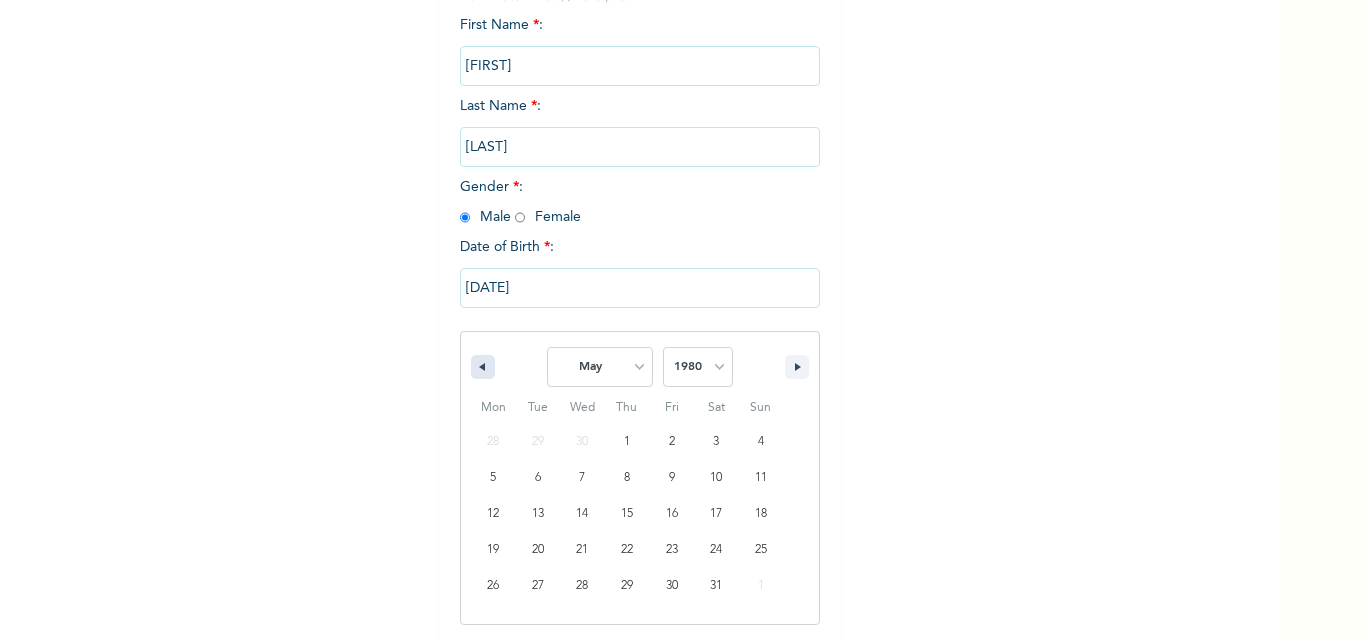 click at bounding box center (480, 367) 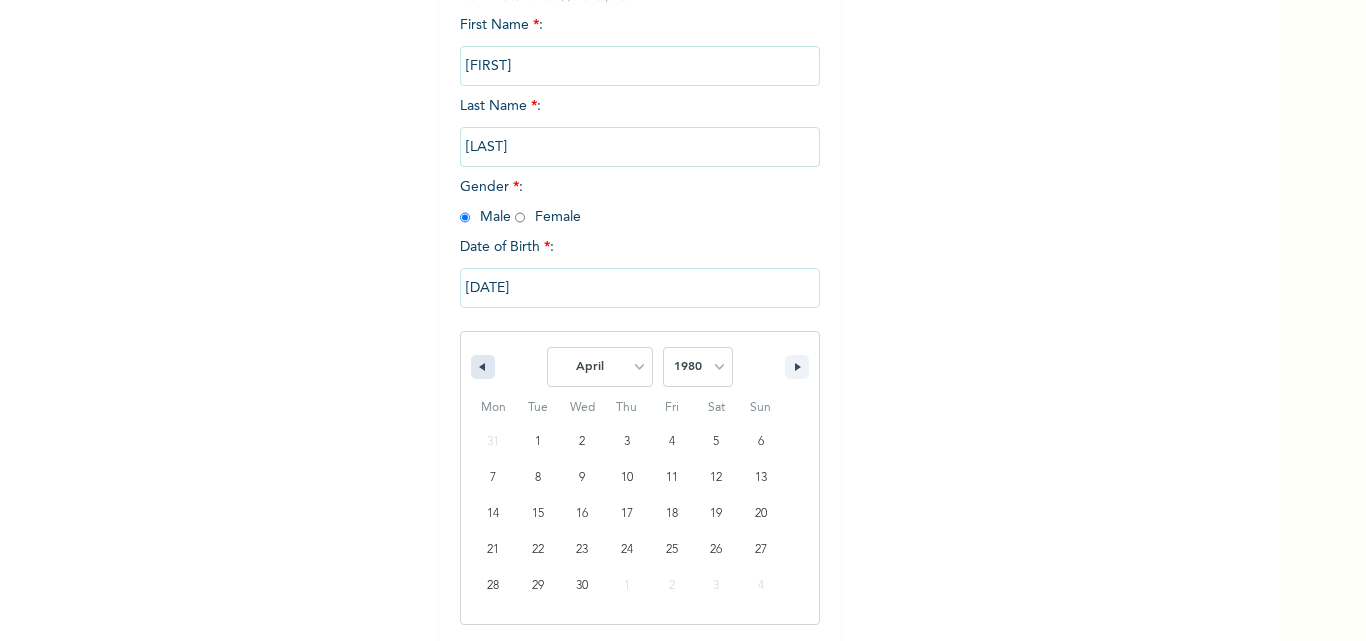 click at bounding box center (480, 367) 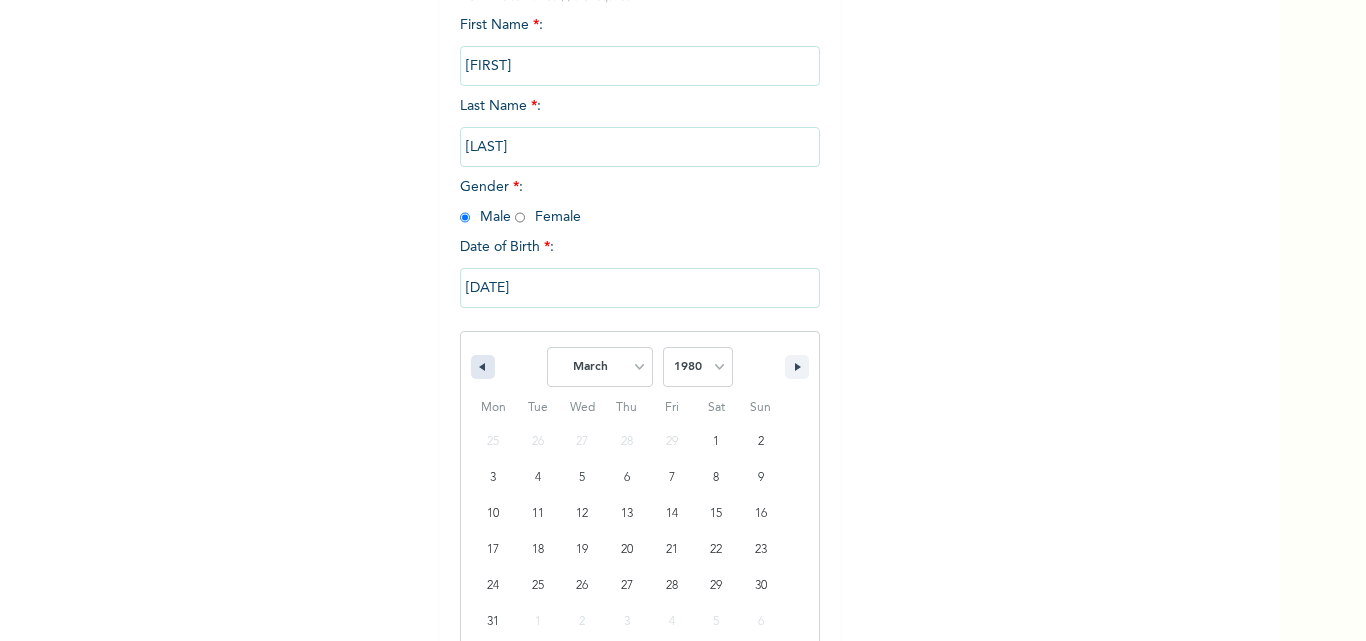 click at bounding box center (480, 367) 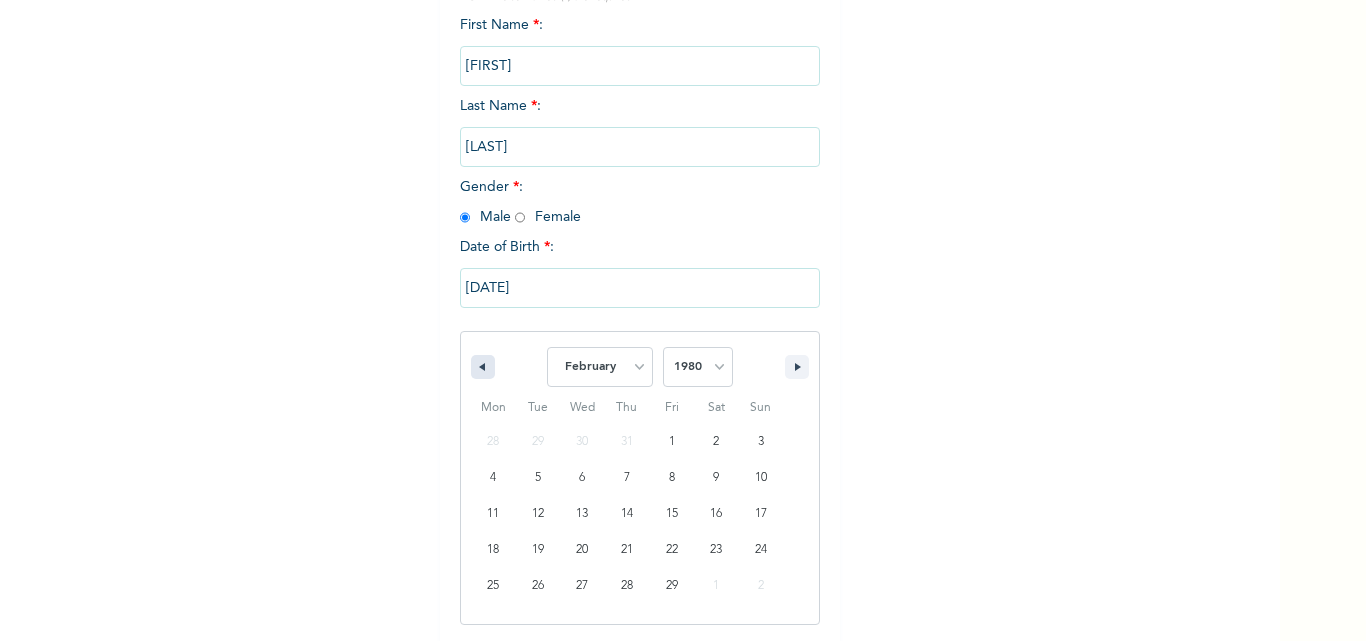 click at bounding box center (480, 367) 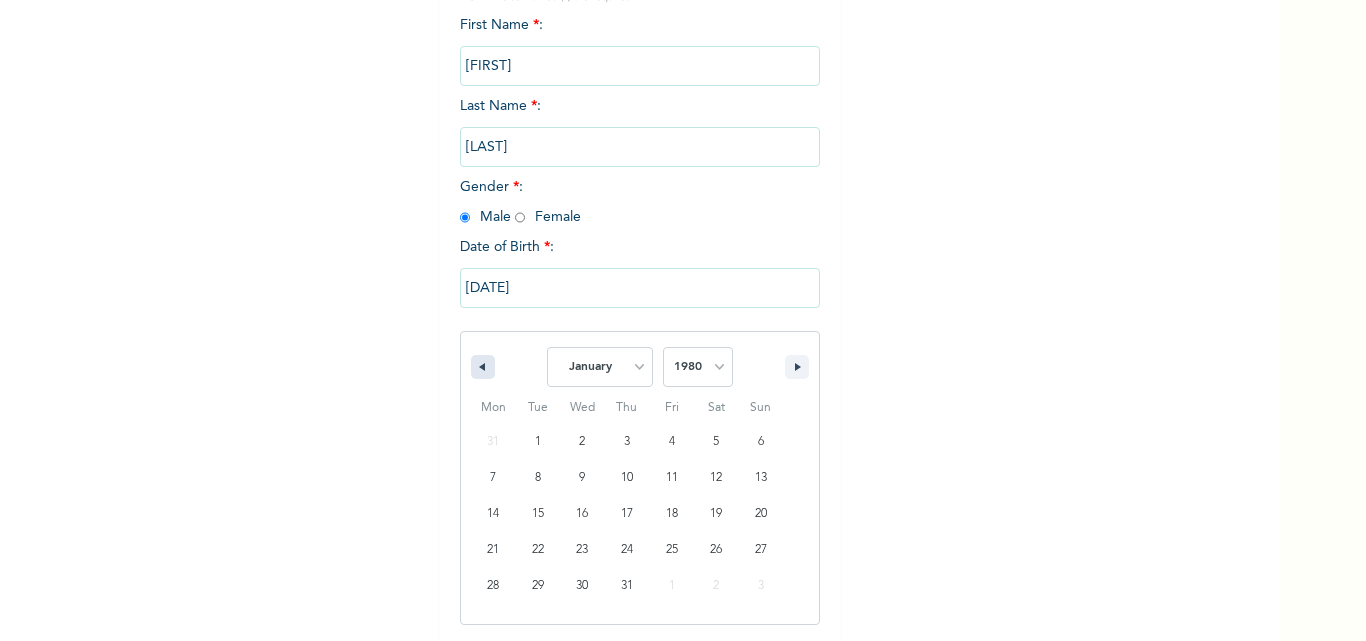 click at bounding box center [480, 367] 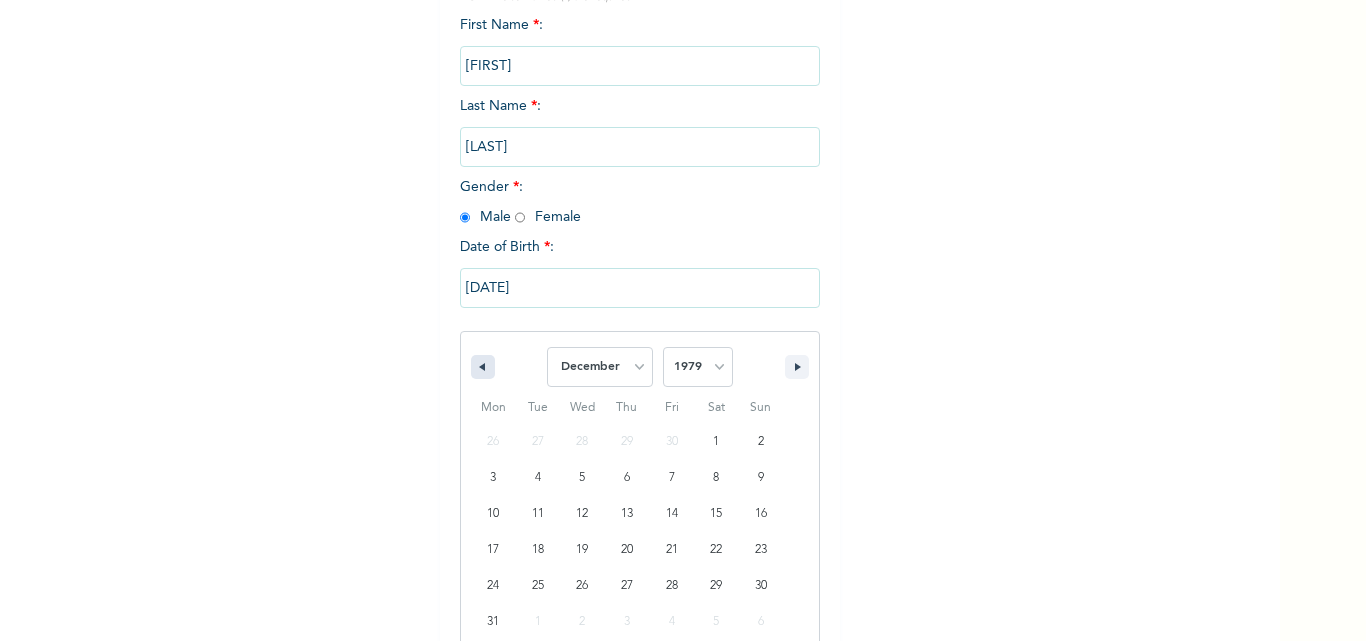 click at bounding box center [480, 367] 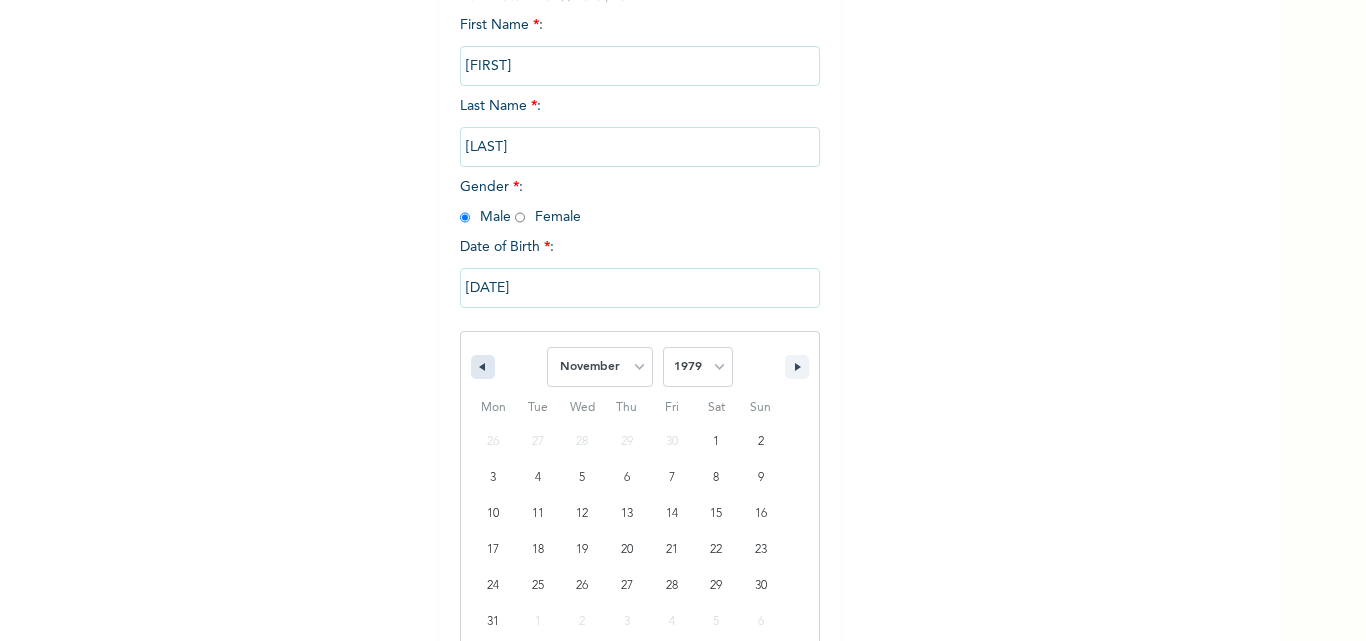 click at bounding box center (480, 367) 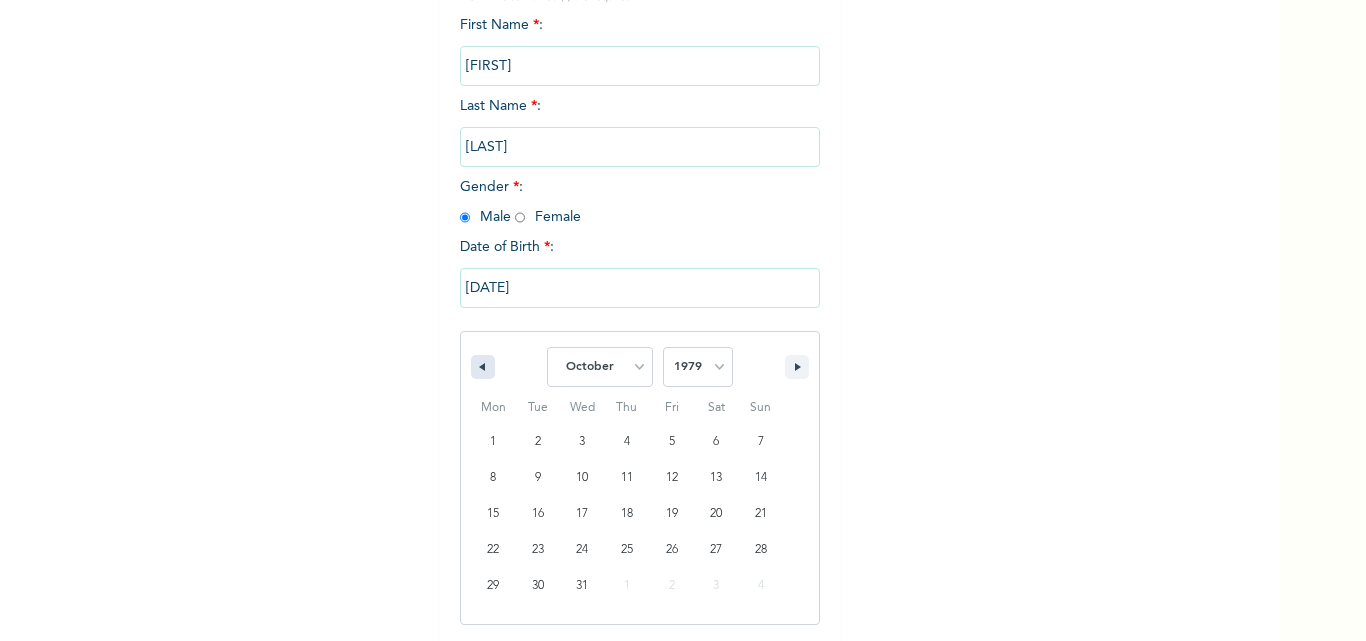 click at bounding box center [480, 367] 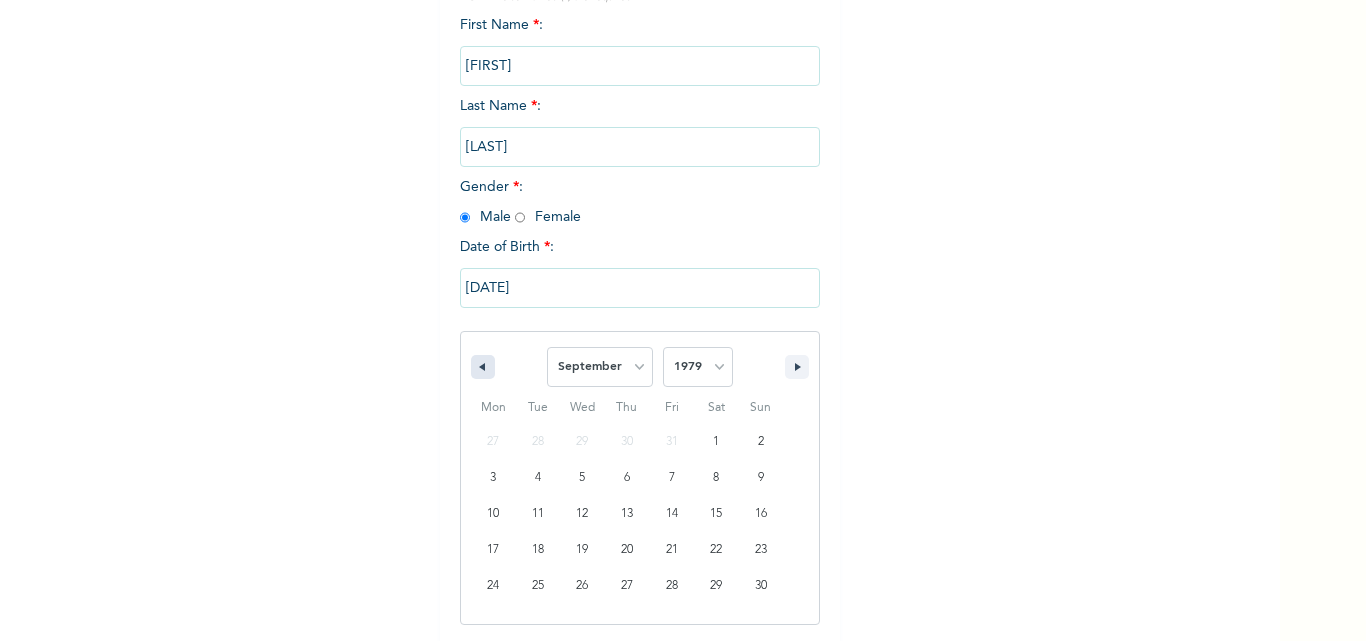 click at bounding box center (480, 367) 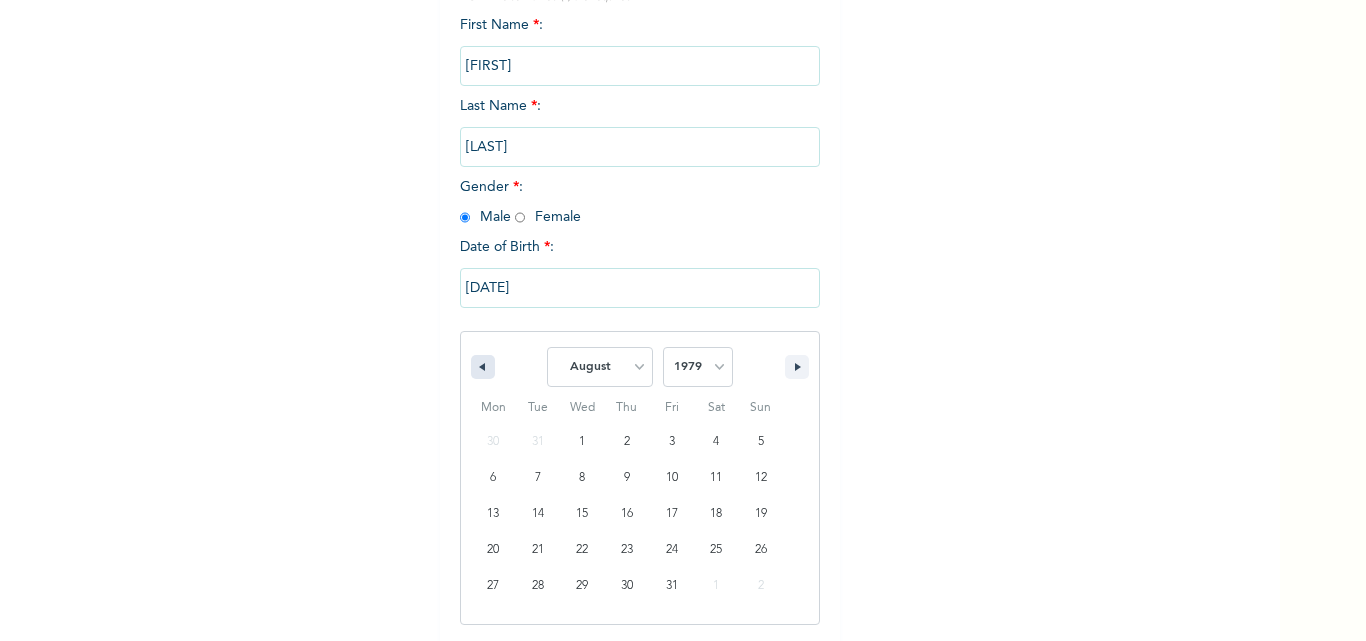 click at bounding box center [480, 367] 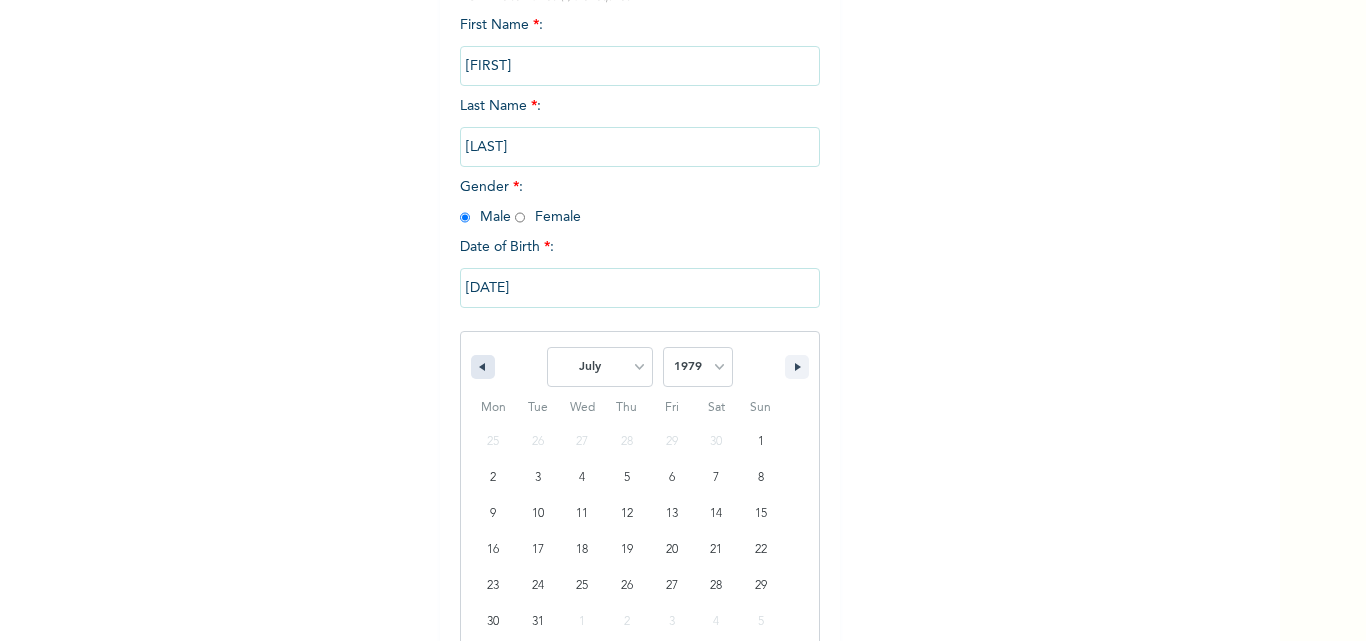 click at bounding box center (480, 367) 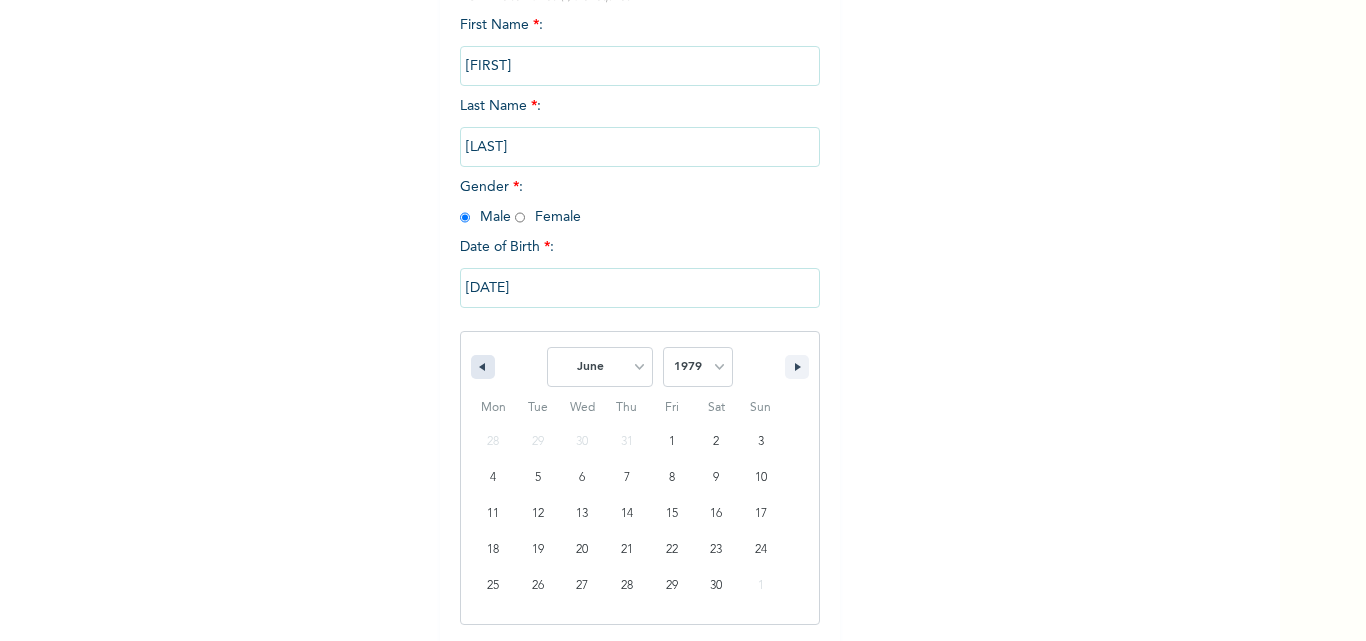 click at bounding box center [480, 367] 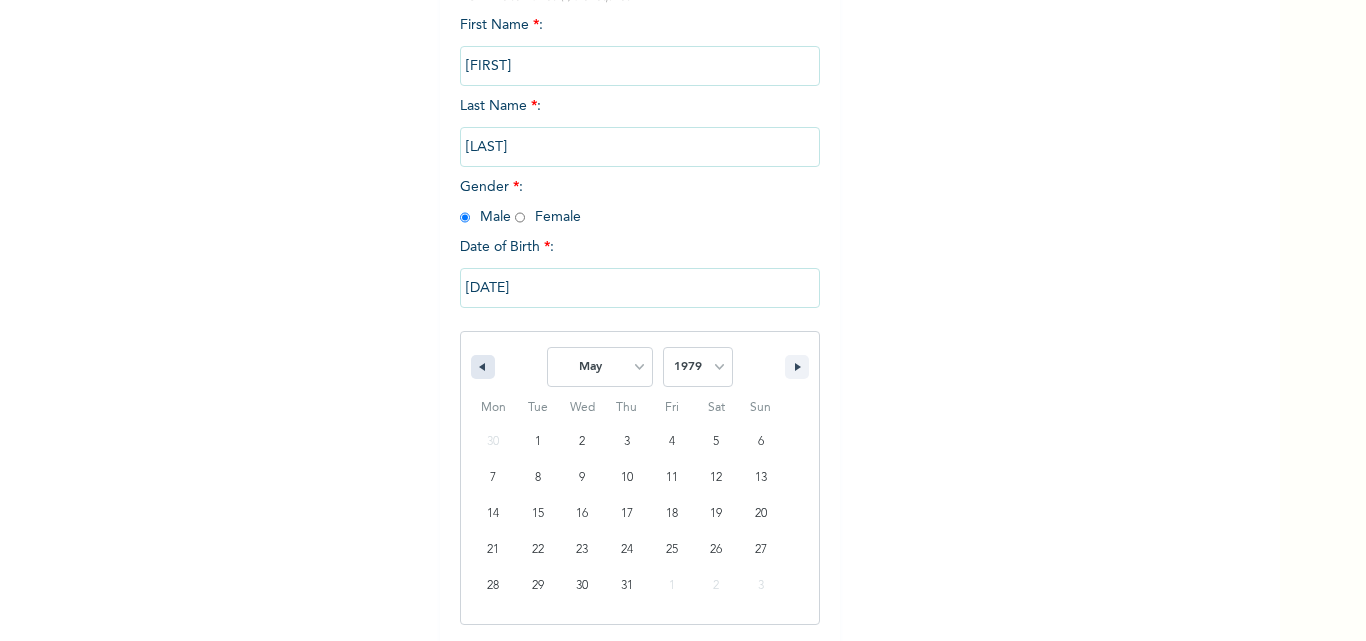 click at bounding box center [480, 367] 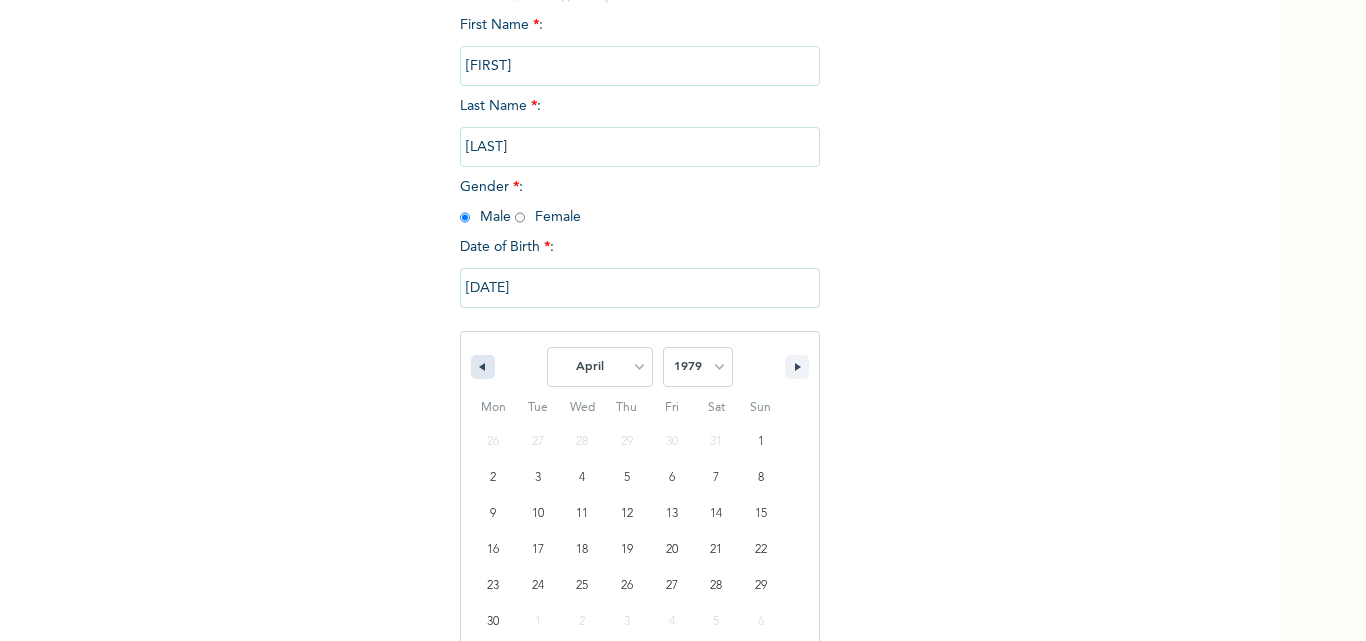 click at bounding box center [480, 367] 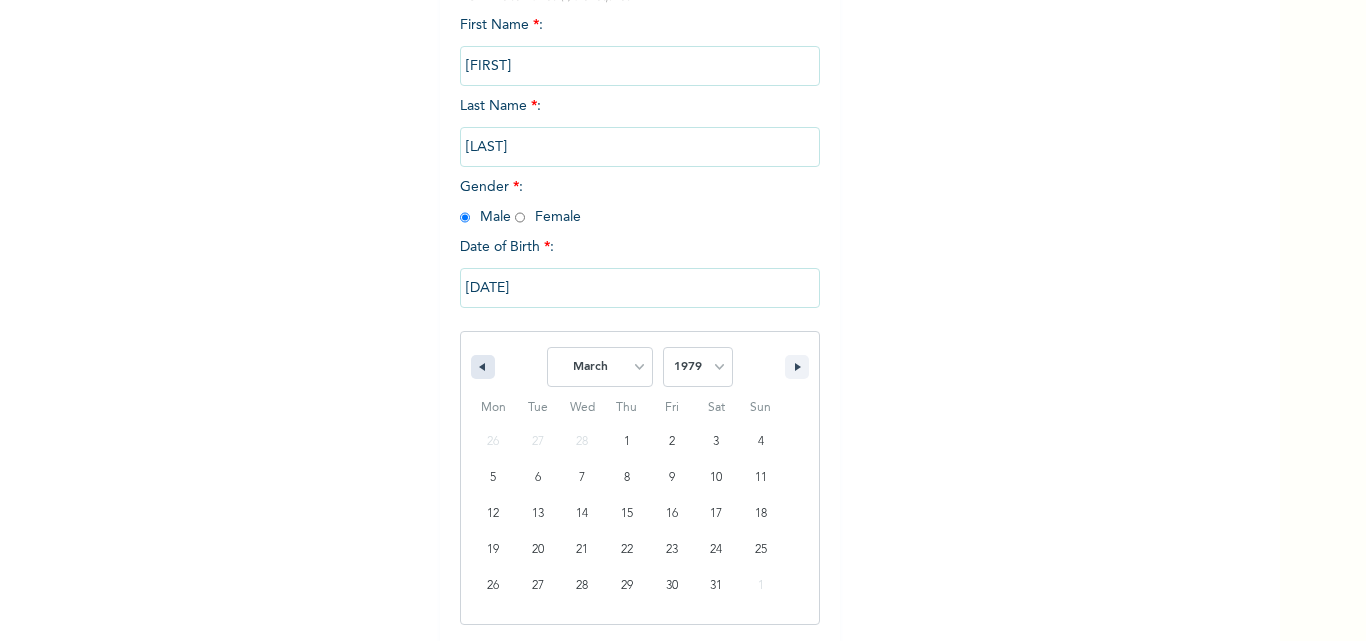 click at bounding box center (480, 367) 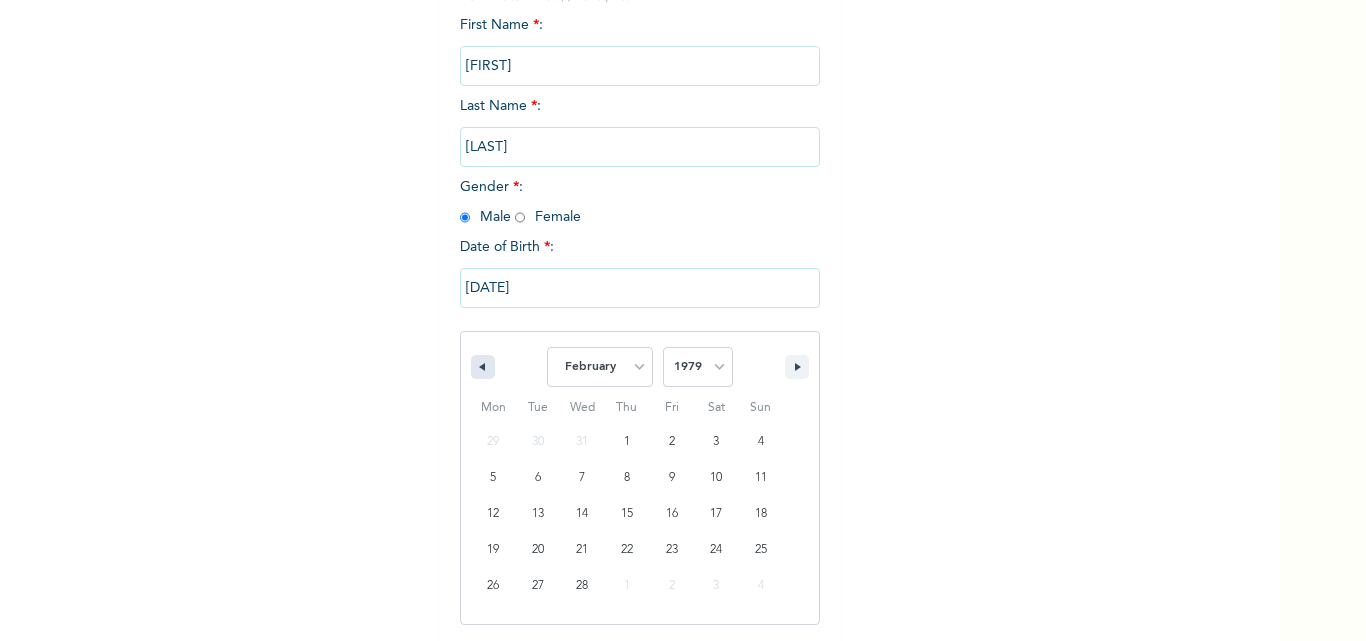 click at bounding box center (480, 367) 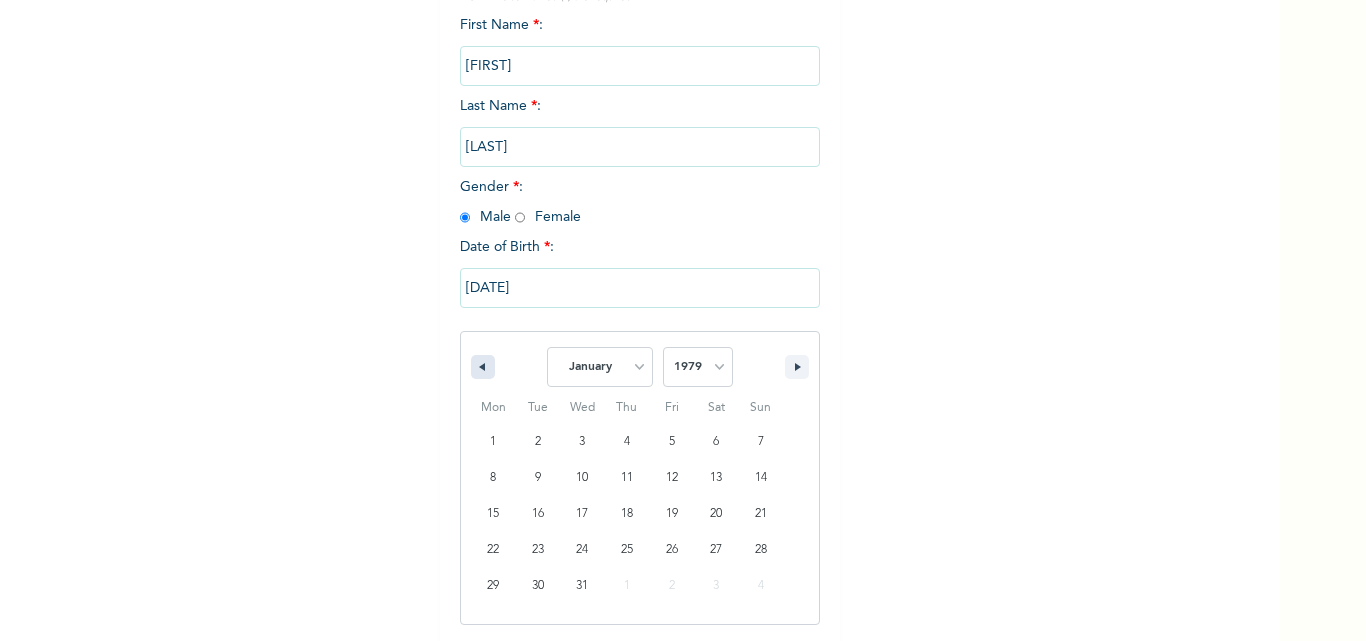 click at bounding box center (480, 367) 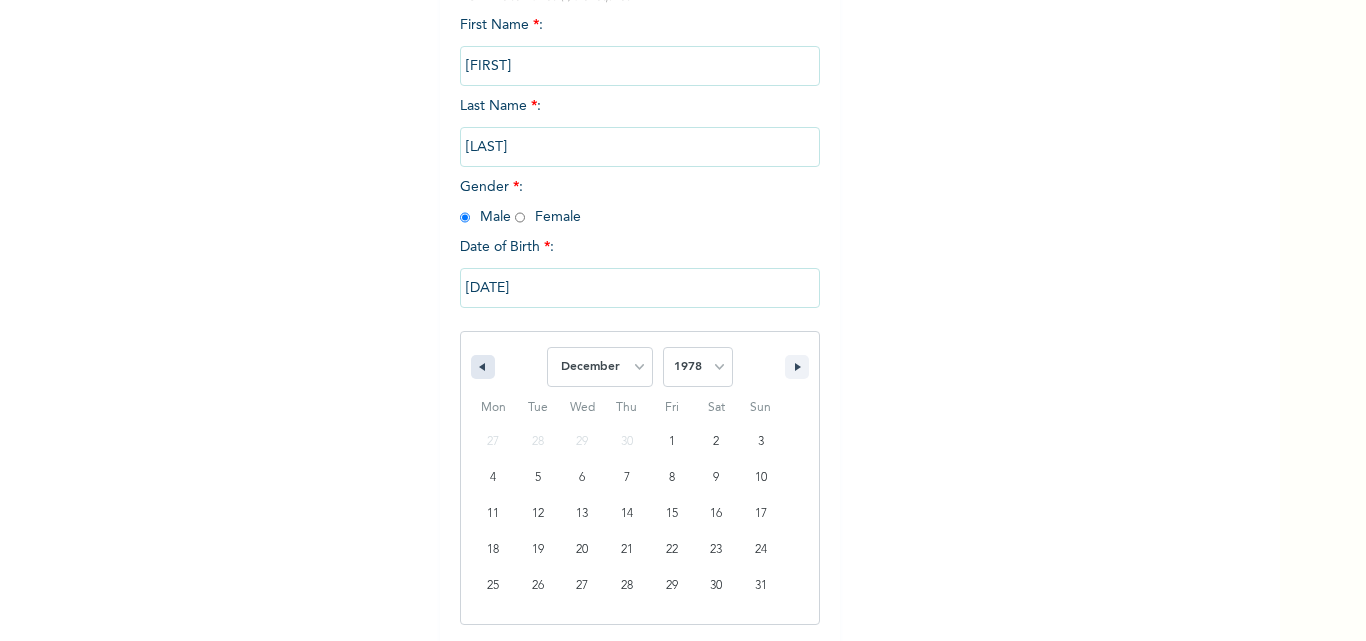 click at bounding box center [480, 367] 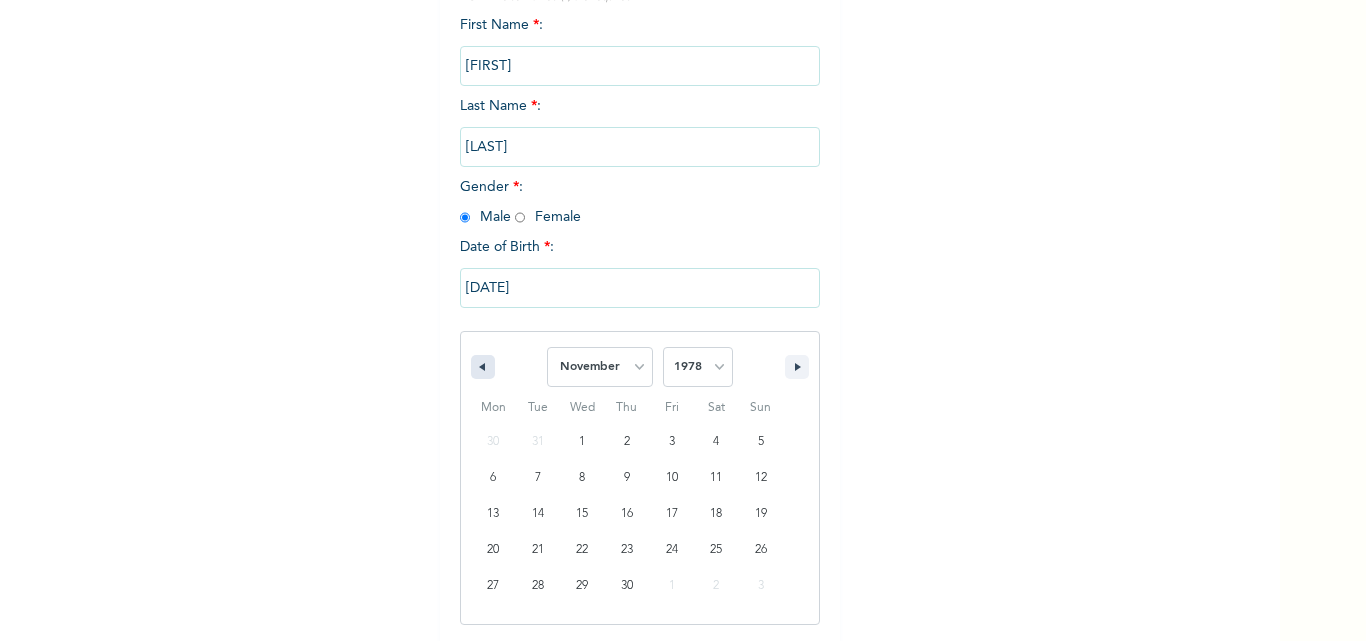 click at bounding box center (480, 367) 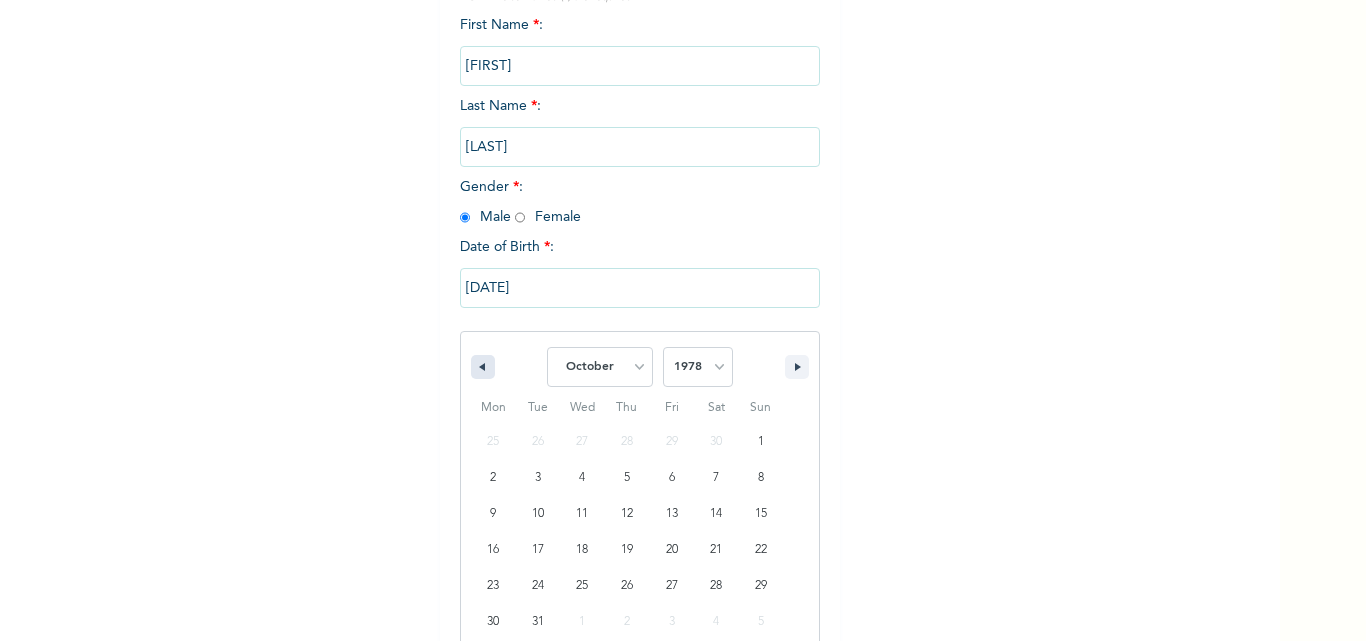 click at bounding box center [480, 367] 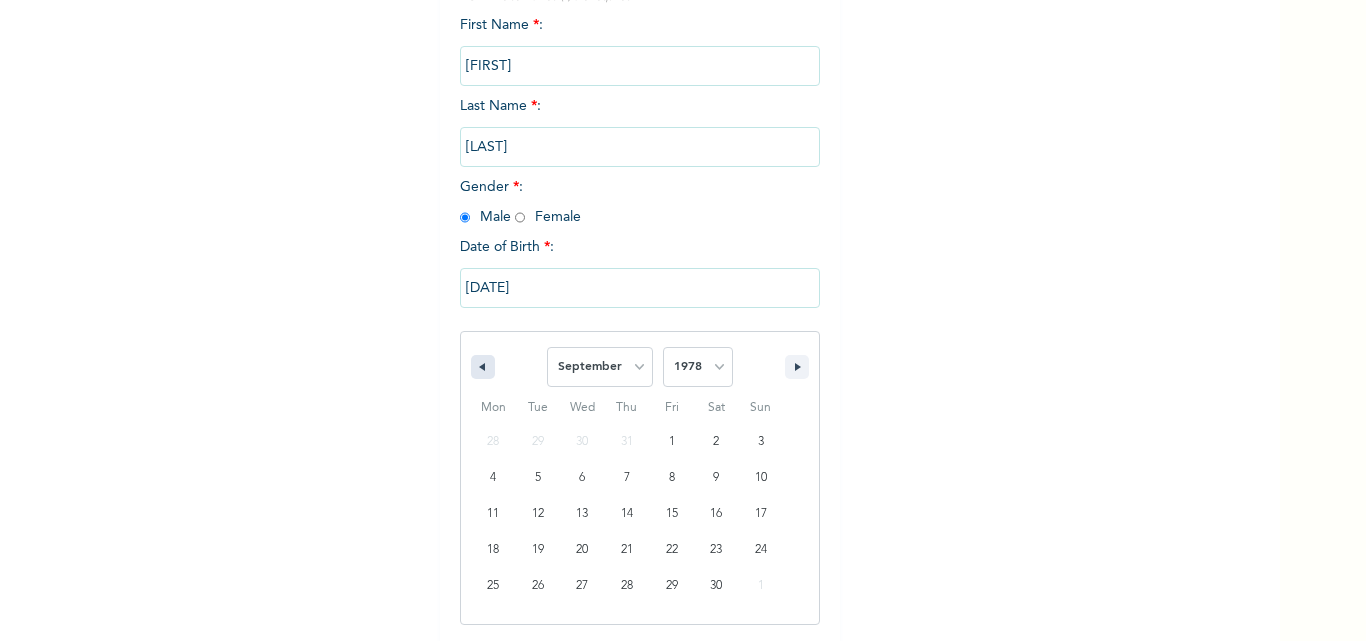 click at bounding box center [480, 367] 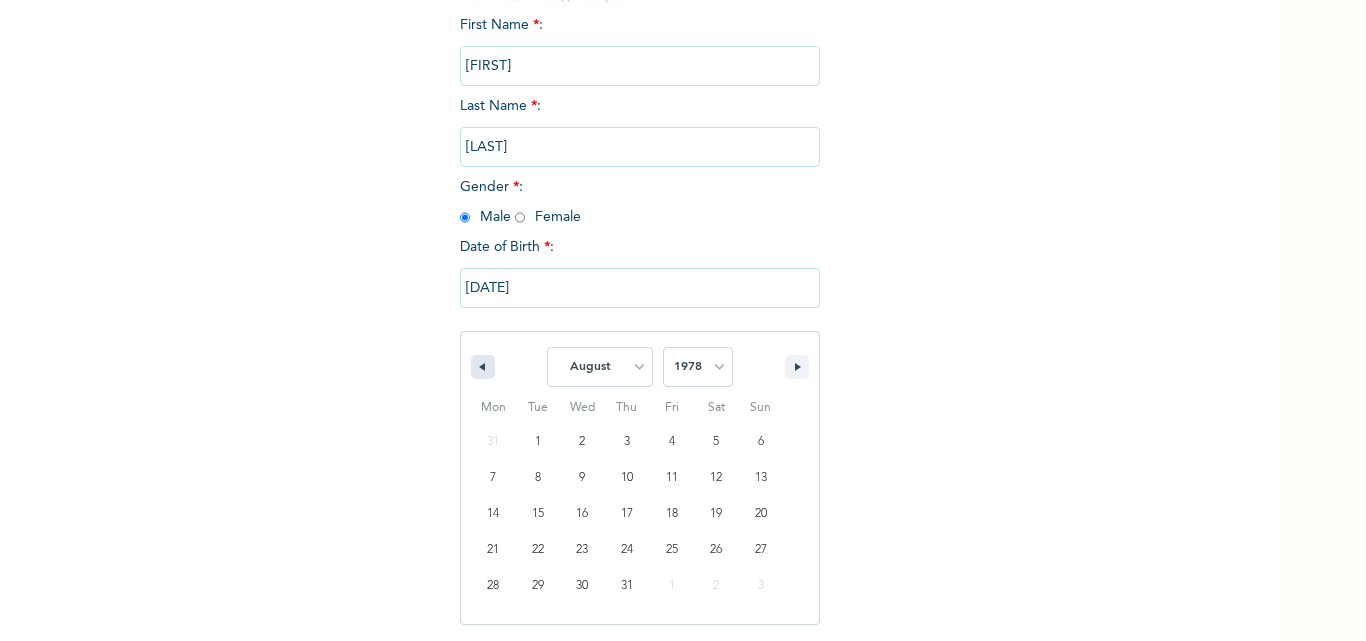 click at bounding box center [480, 367] 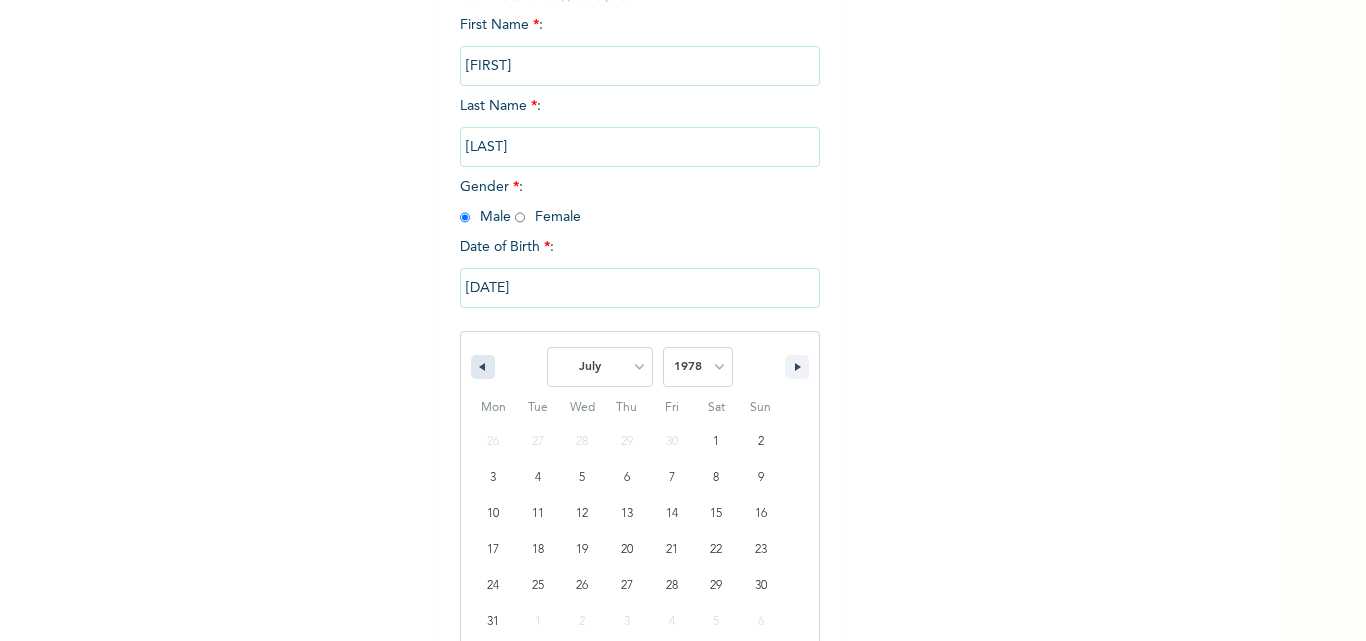click at bounding box center (480, 367) 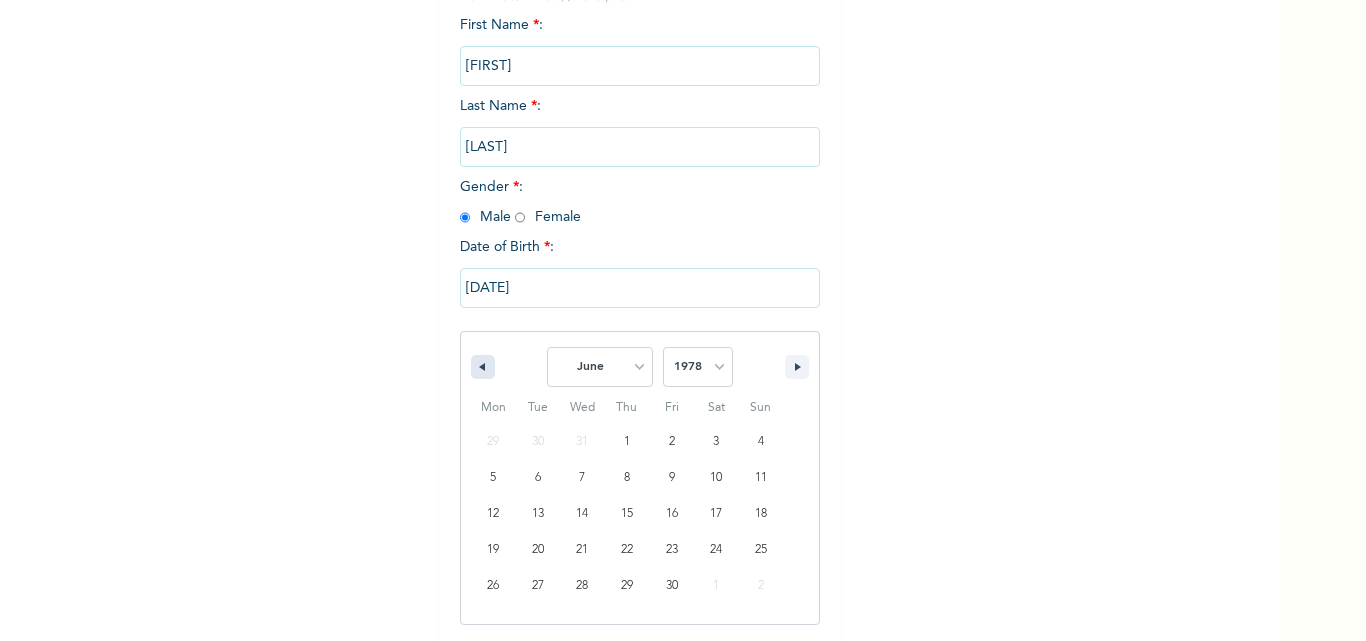 click at bounding box center (480, 367) 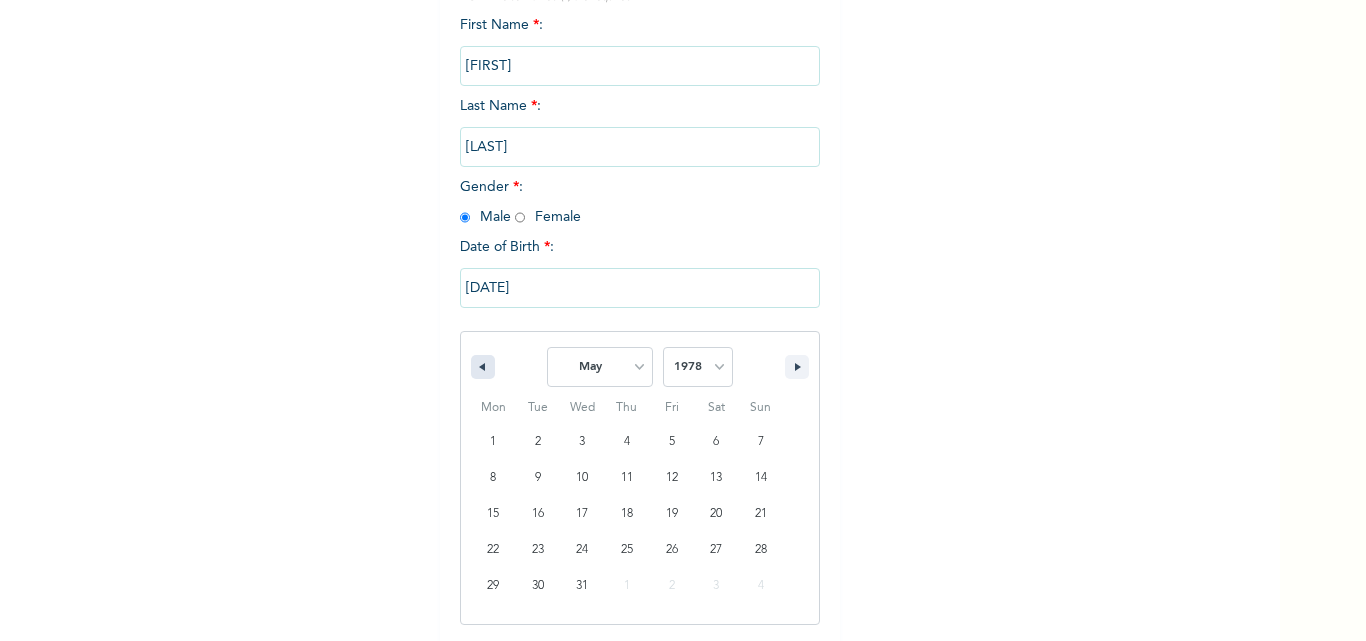 click at bounding box center (480, 367) 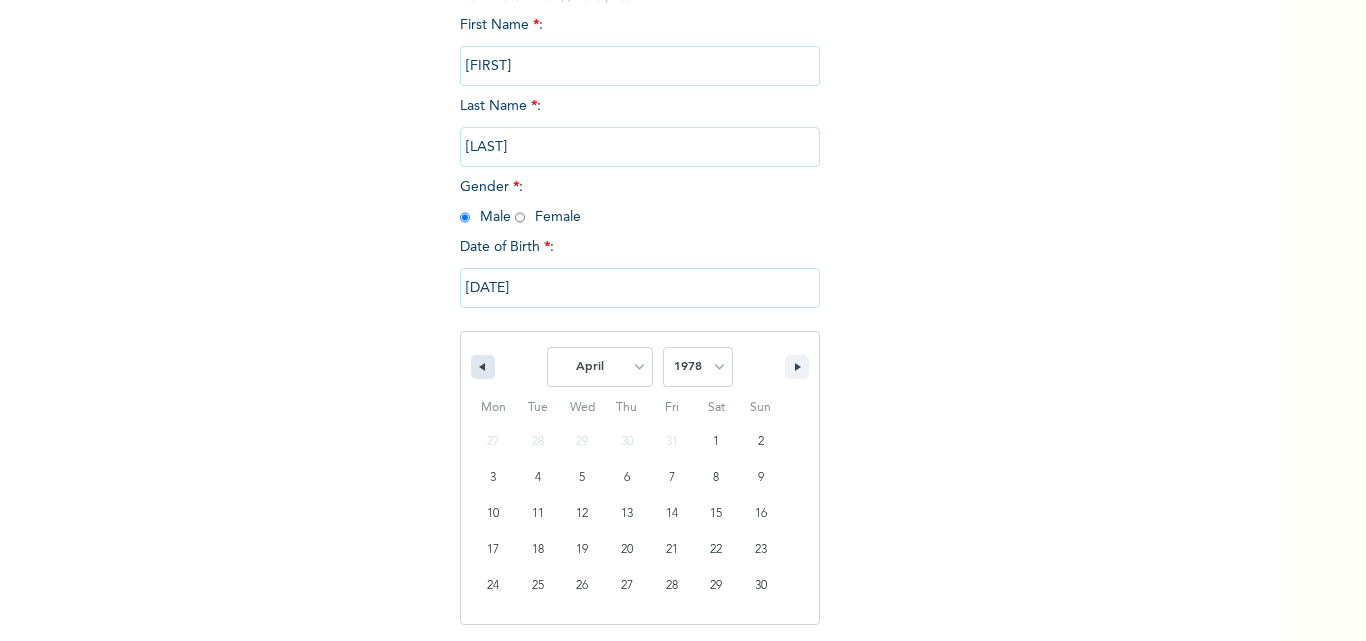 click at bounding box center [480, 367] 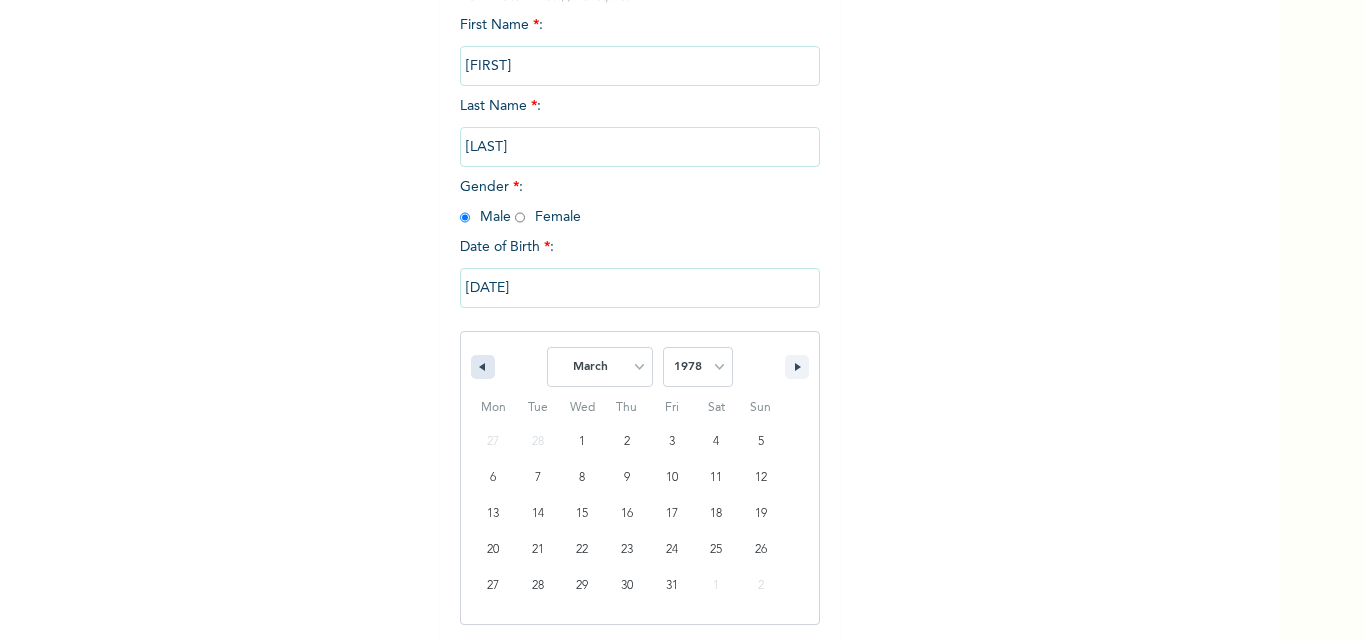 click at bounding box center (480, 367) 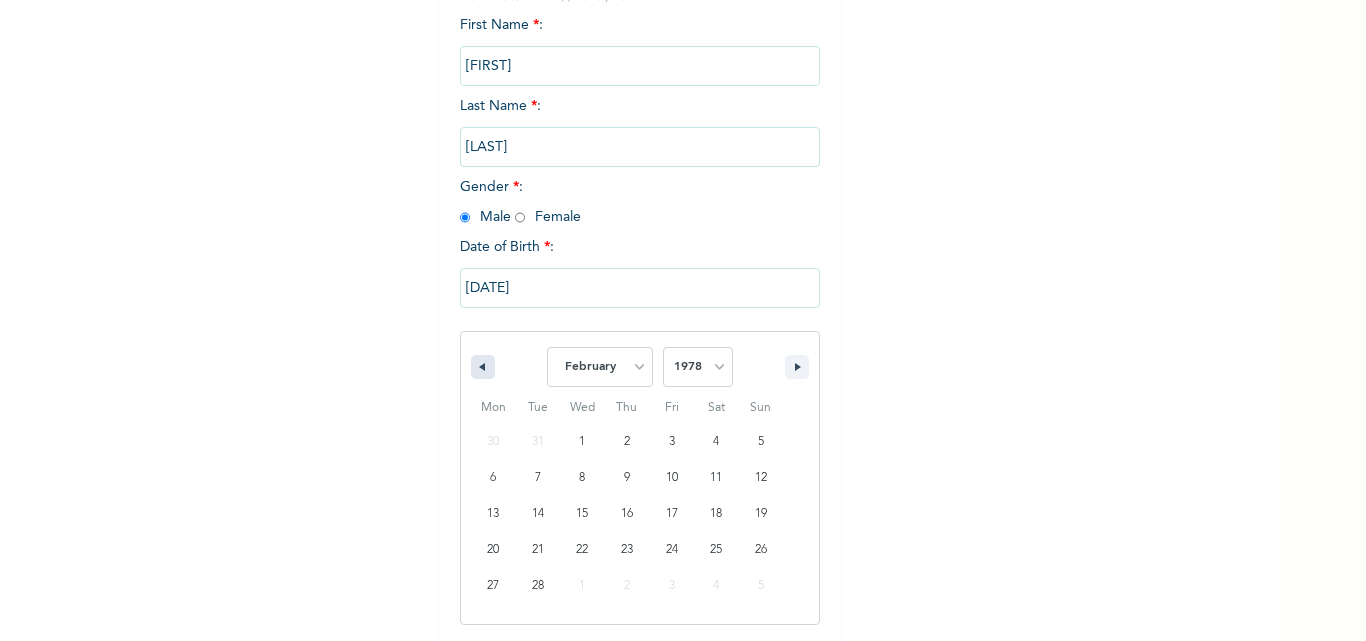 click at bounding box center (480, 367) 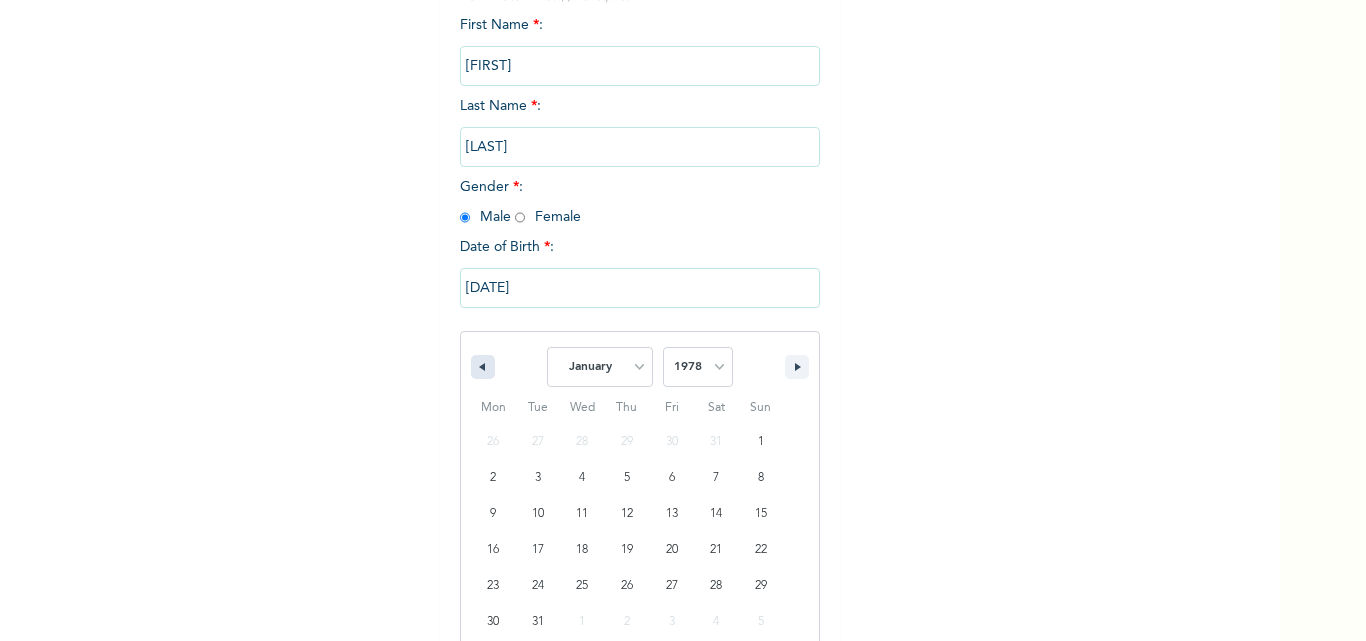 click at bounding box center [480, 367] 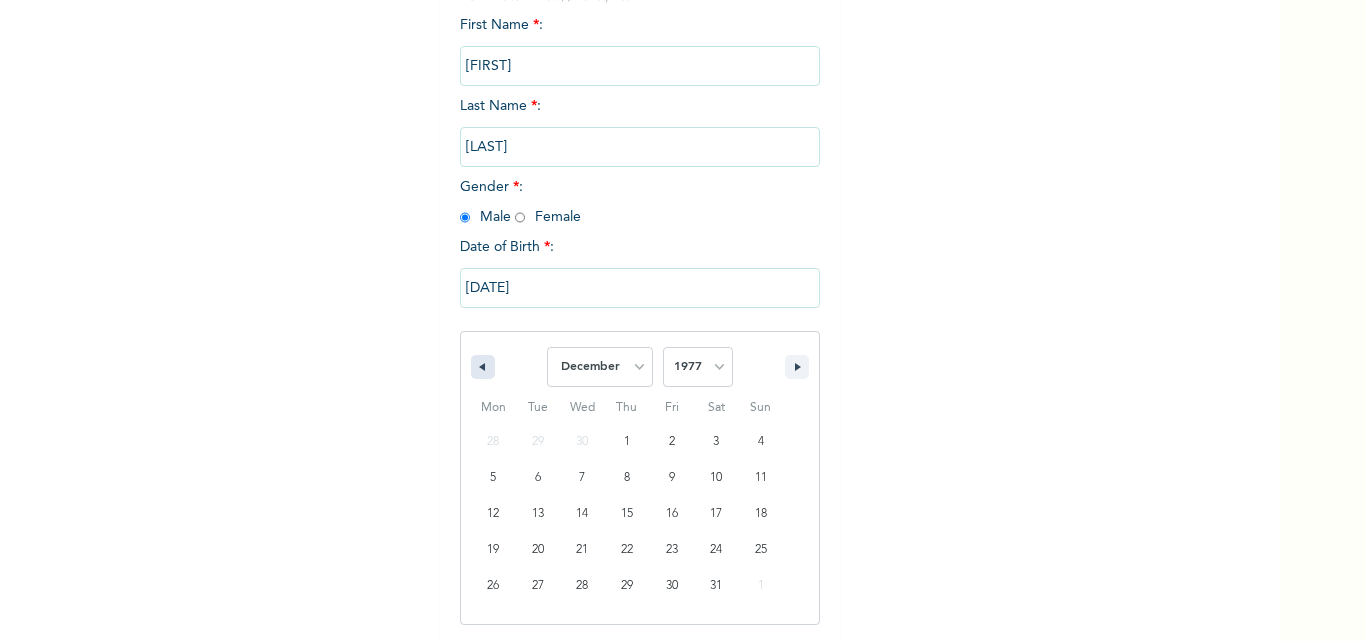 click at bounding box center [480, 367] 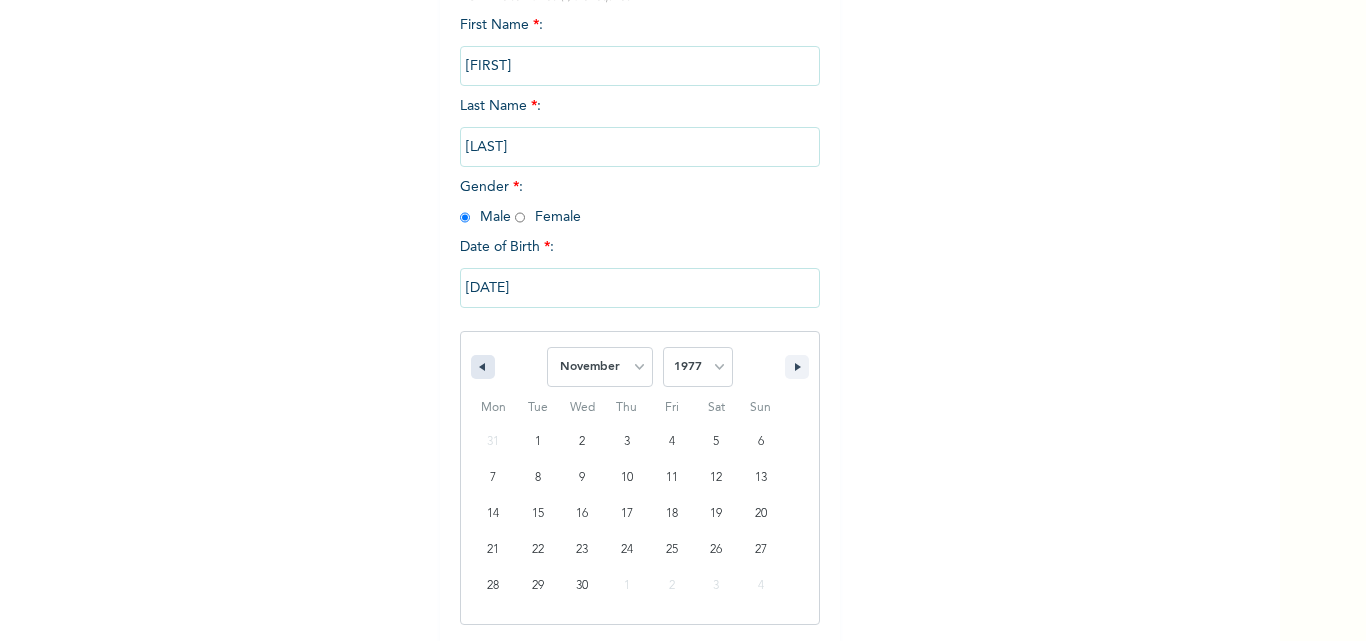 click at bounding box center (480, 367) 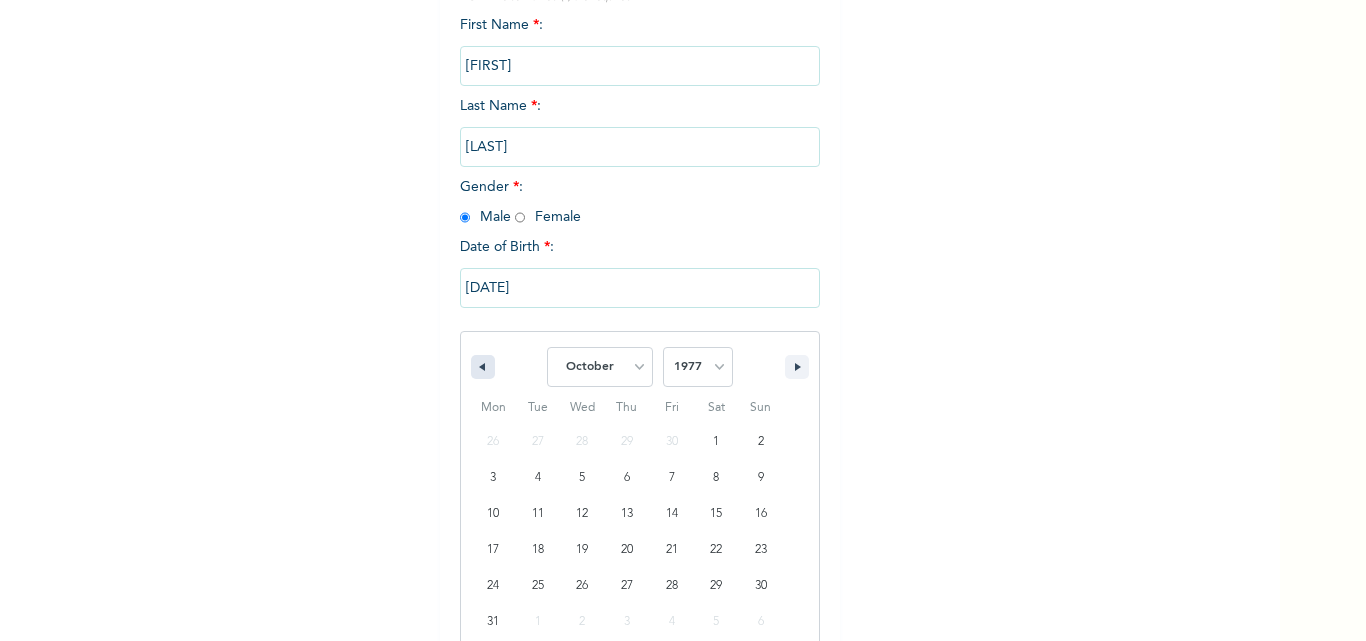 click at bounding box center [480, 367] 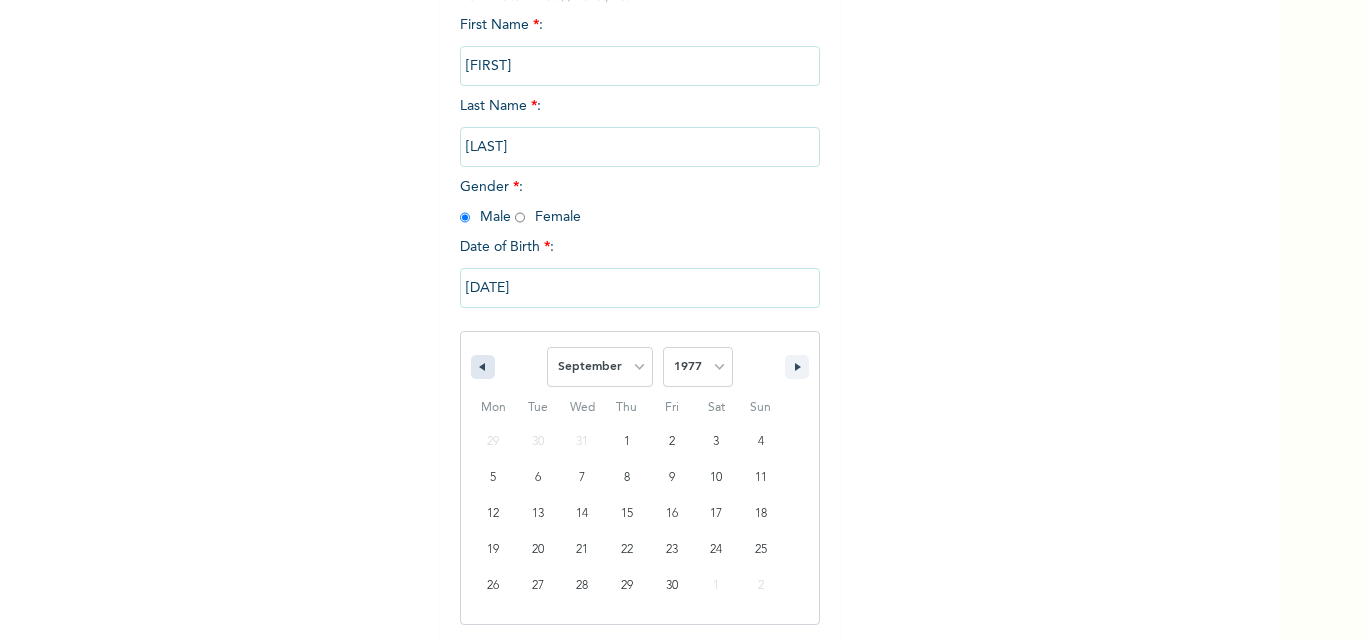 click at bounding box center [480, 367] 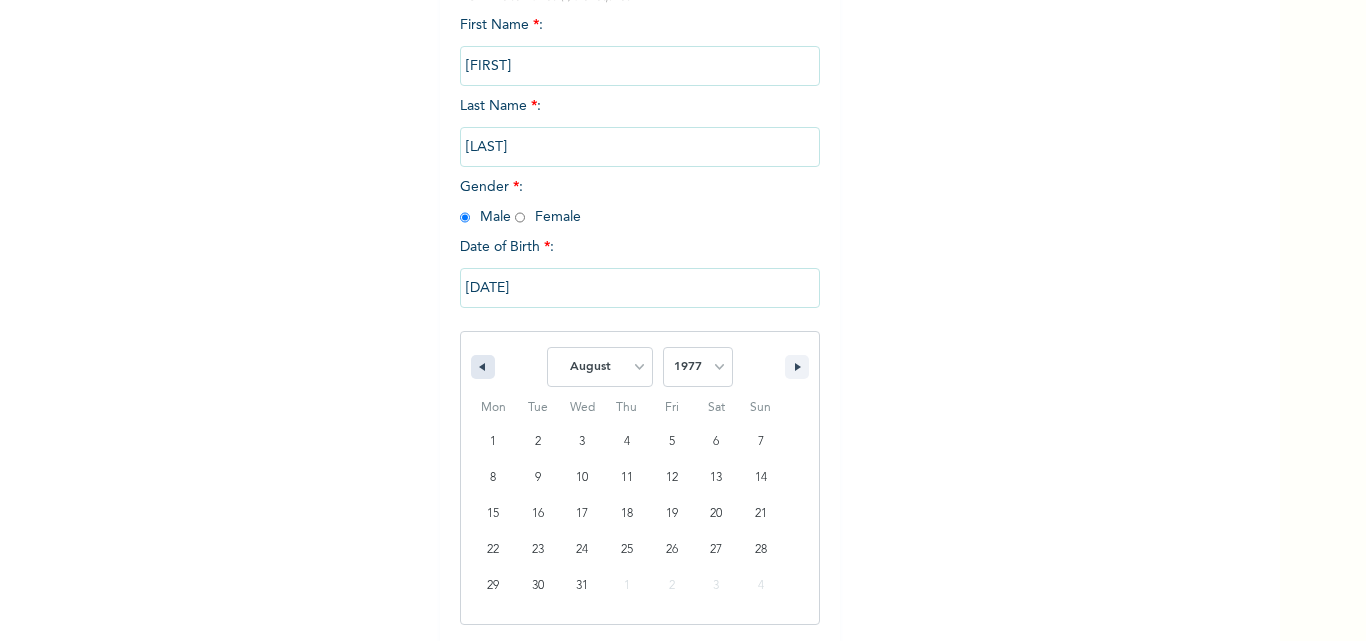 click at bounding box center (480, 367) 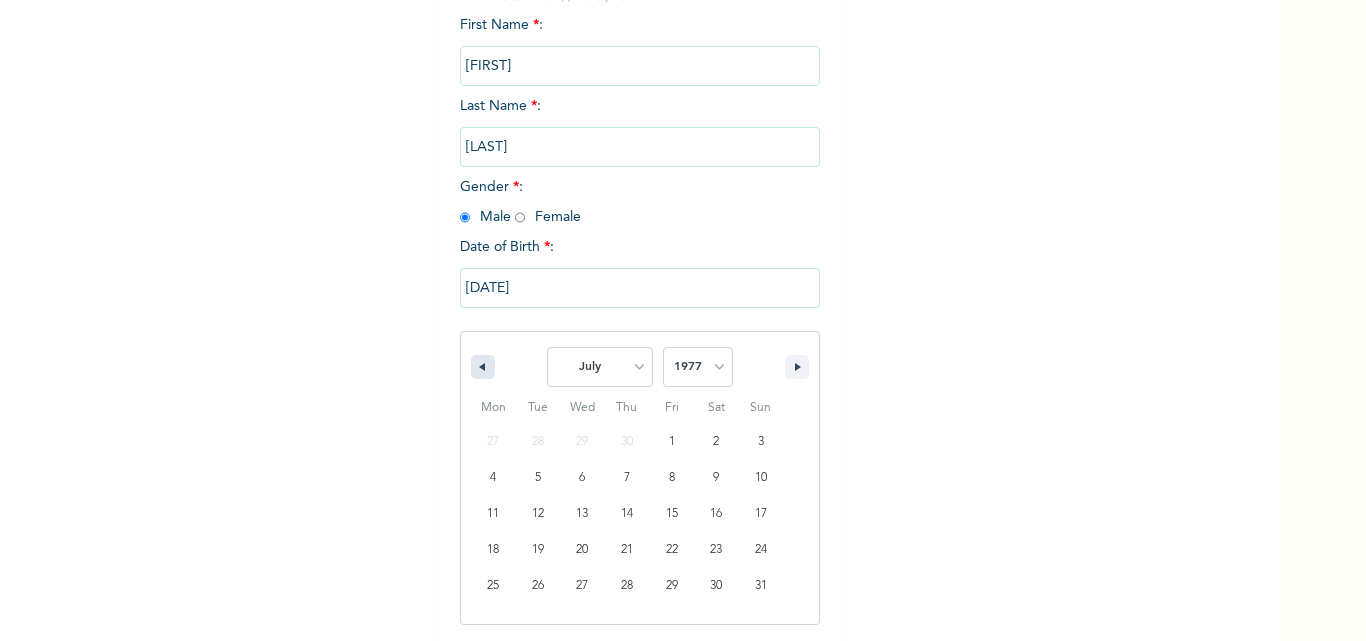 click at bounding box center (480, 367) 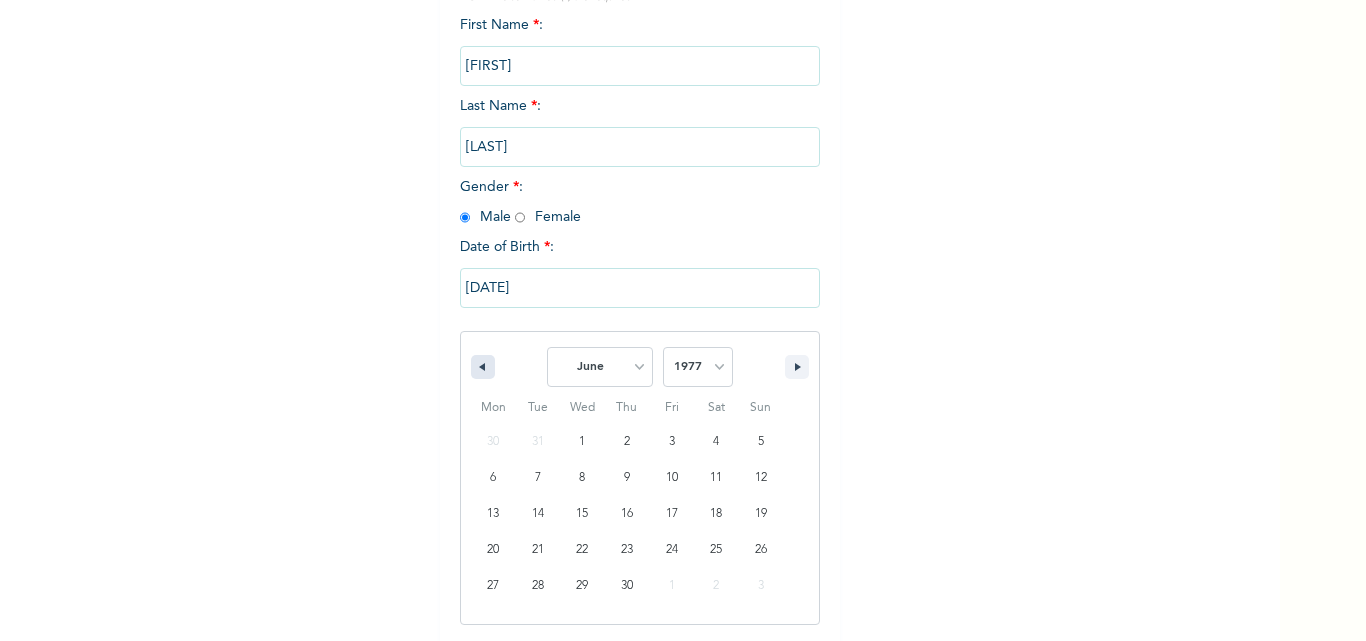 click at bounding box center [483, 367] 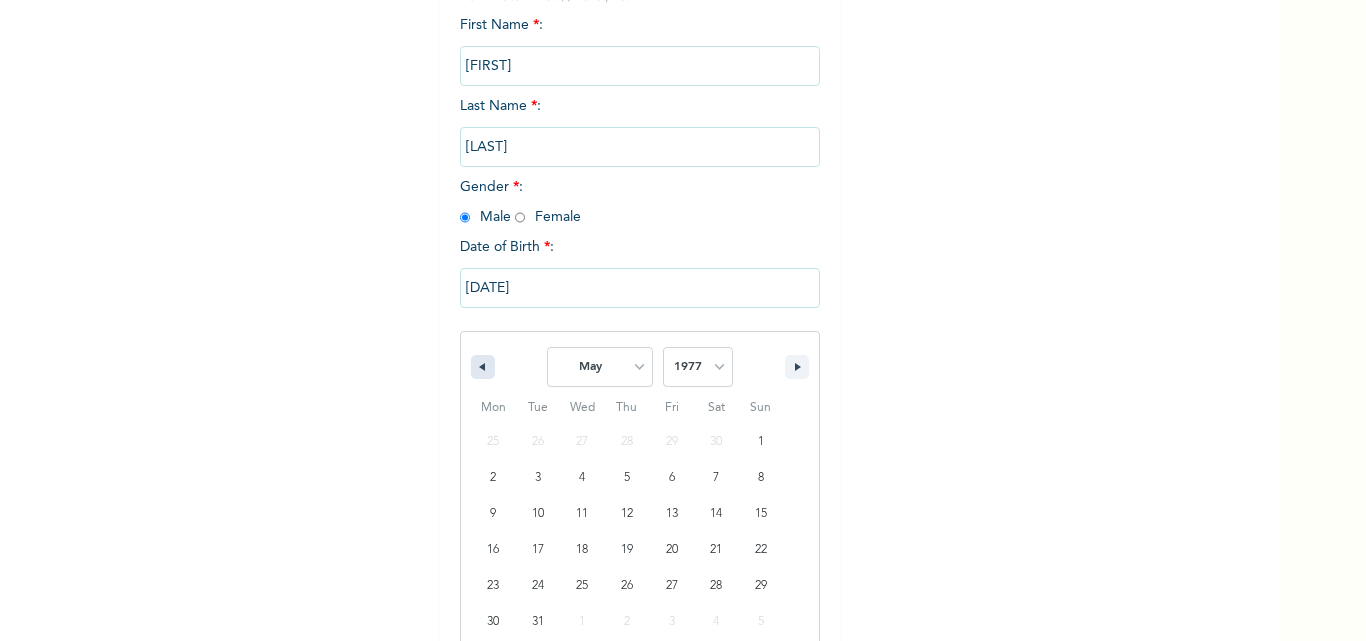 click at bounding box center (483, 367) 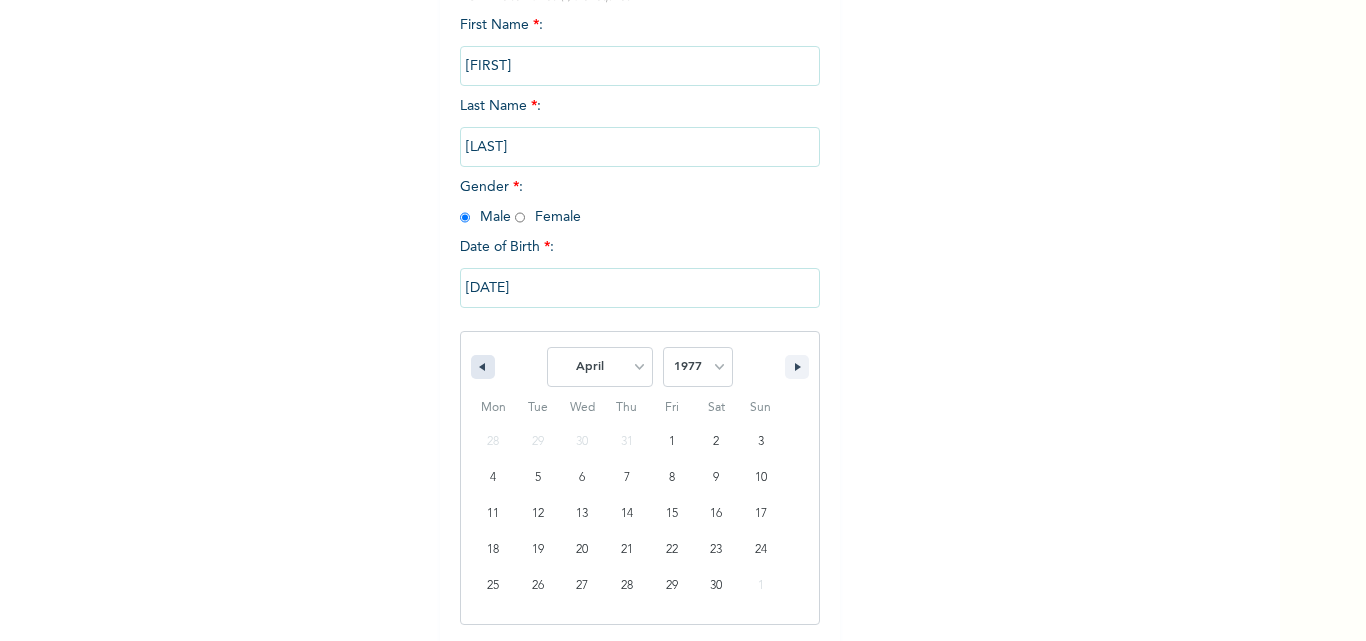 click at bounding box center (483, 367) 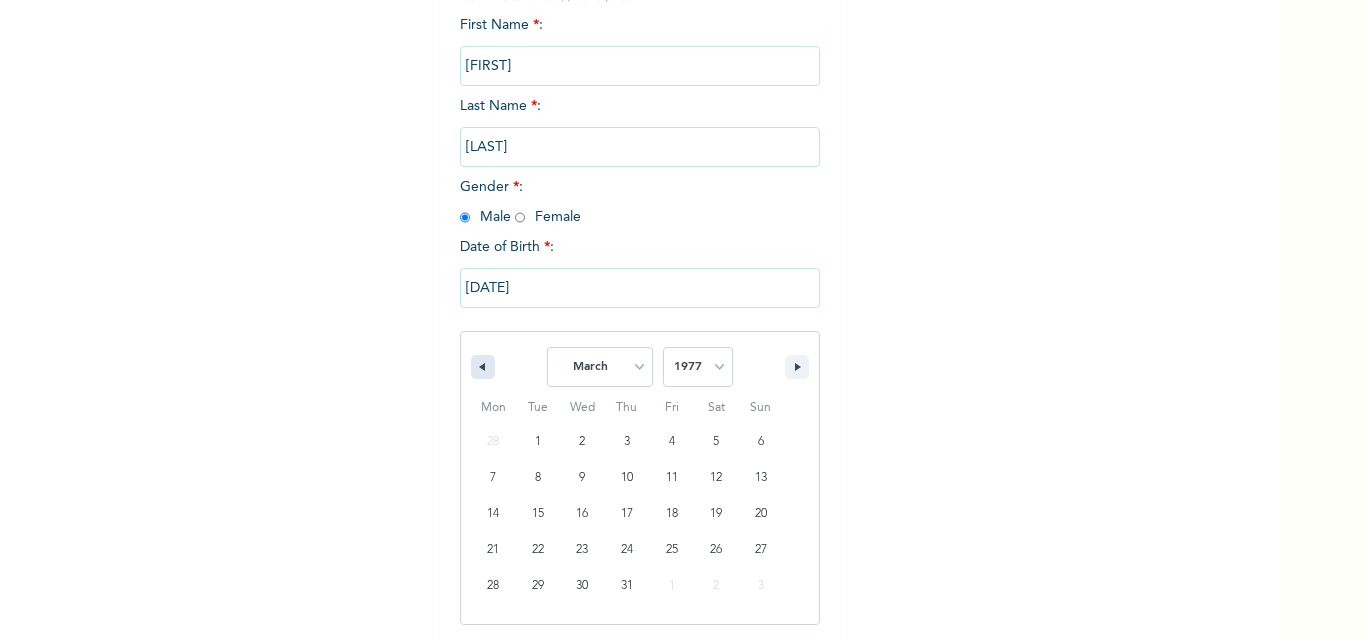 click at bounding box center (483, 367) 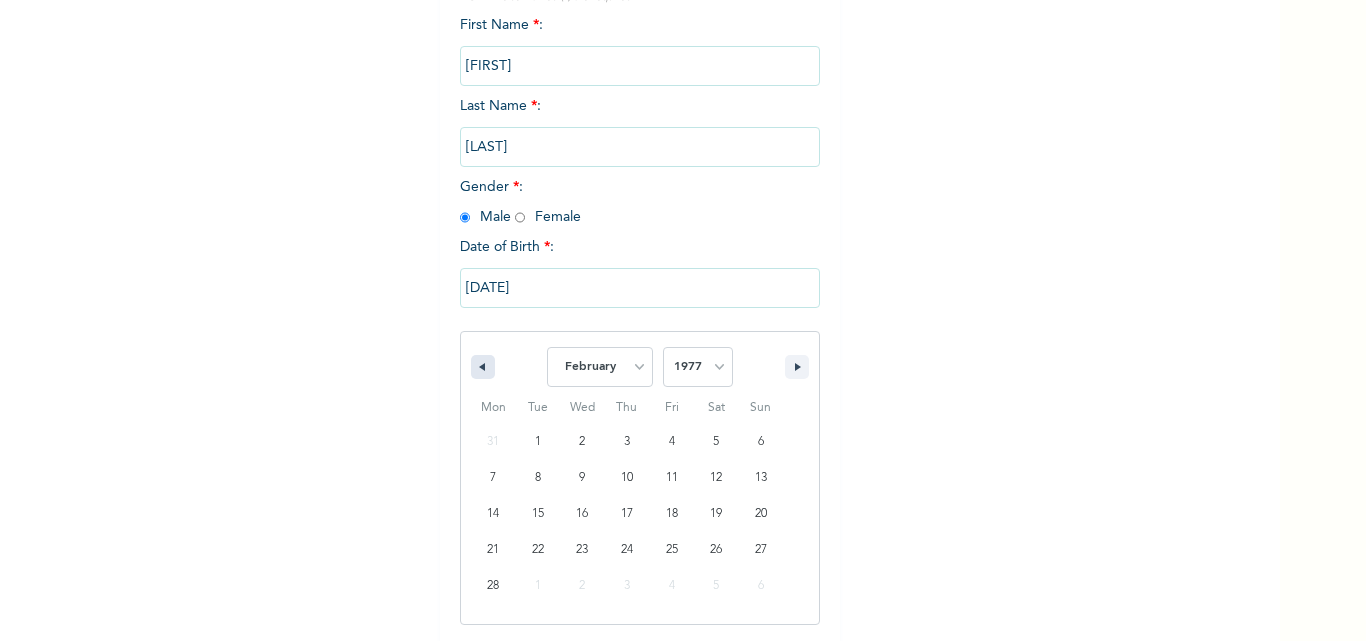 click at bounding box center (483, 367) 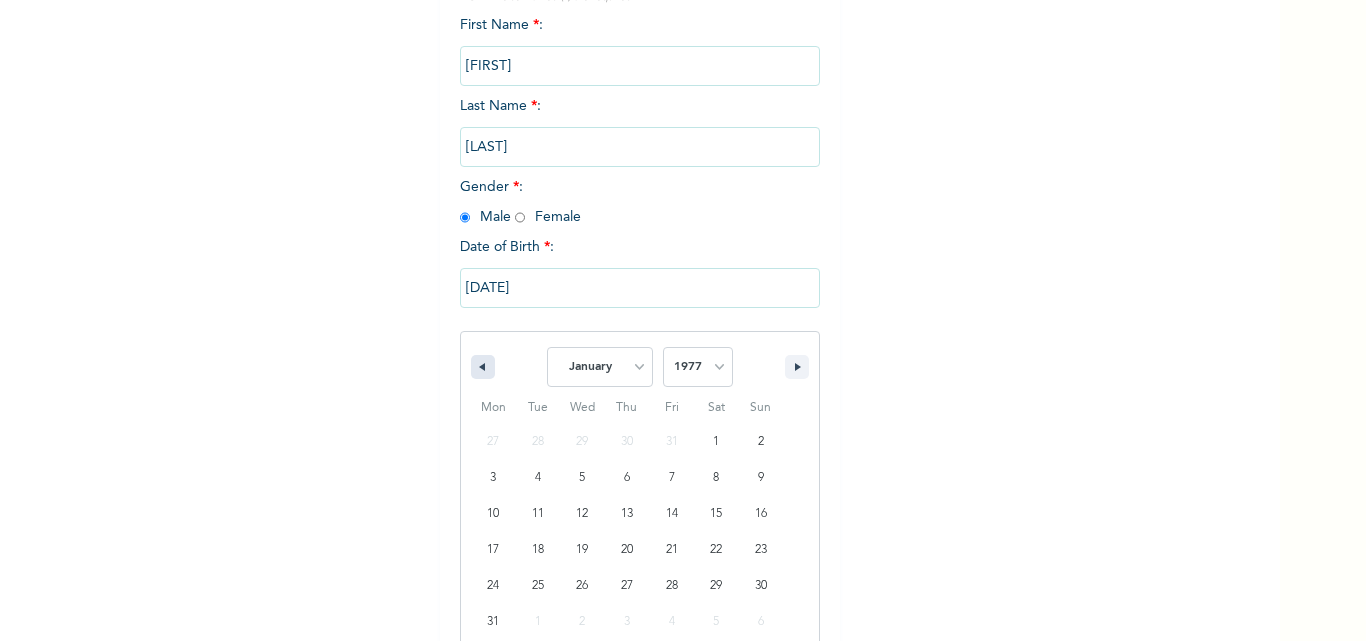 click at bounding box center [483, 367] 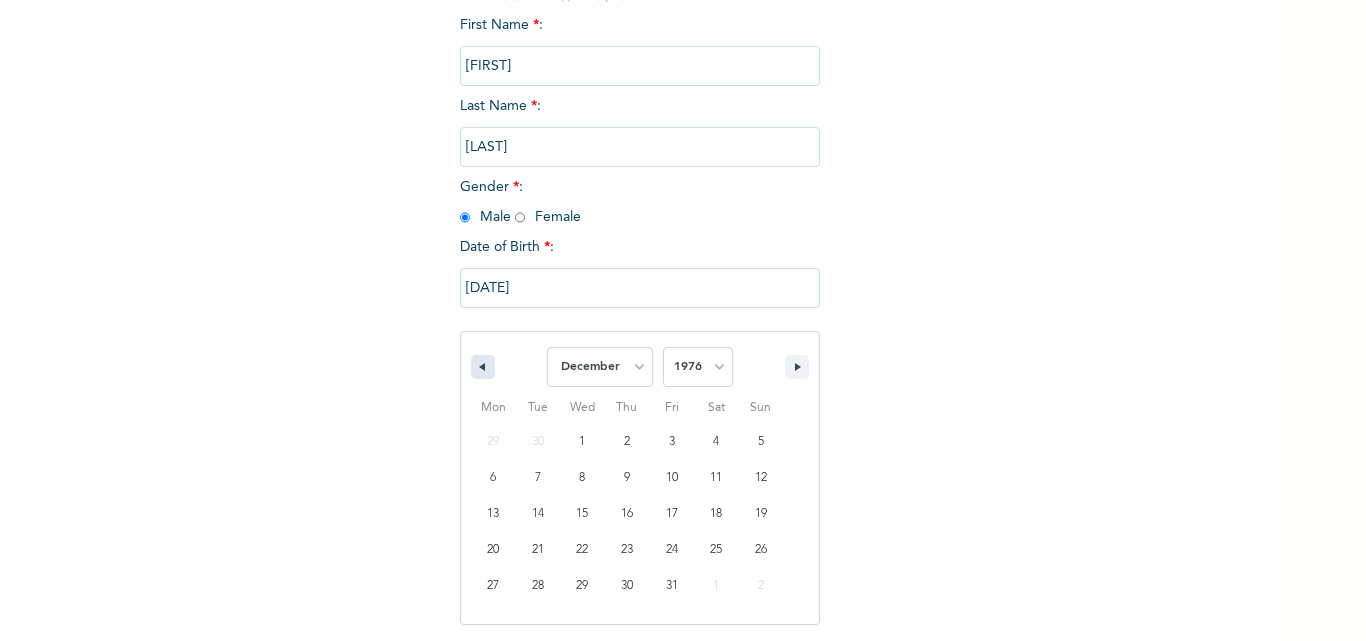 click at bounding box center [483, 367] 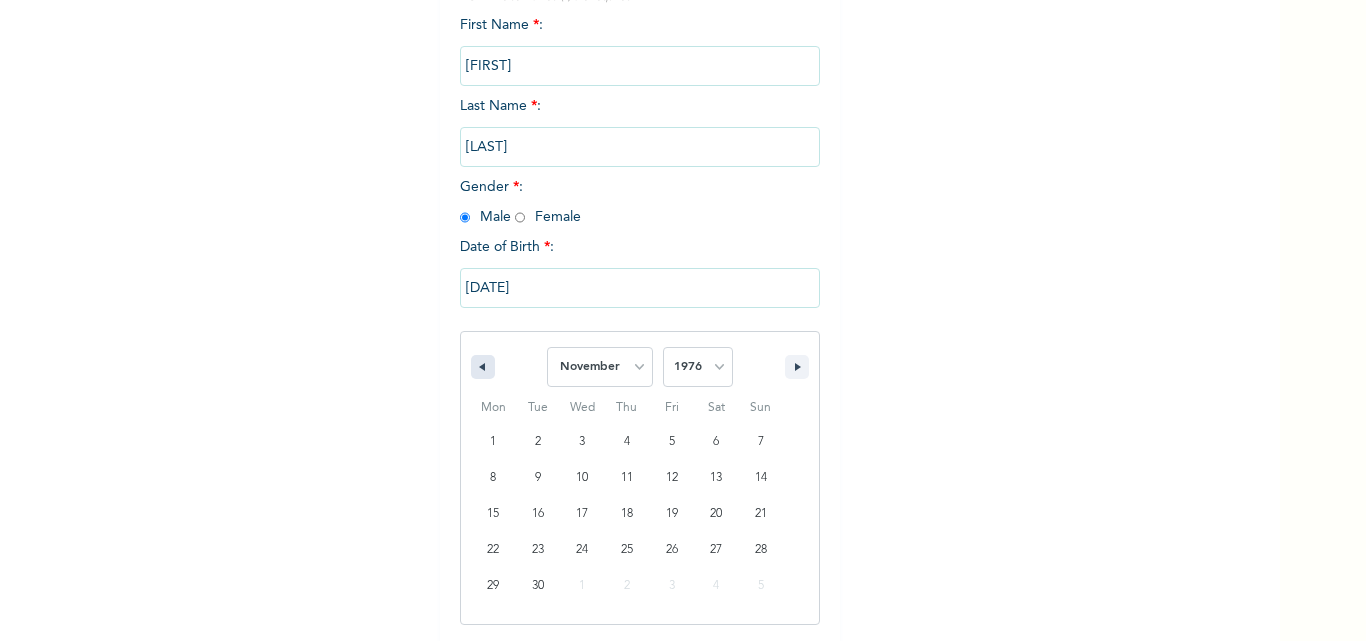click at bounding box center [483, 367] 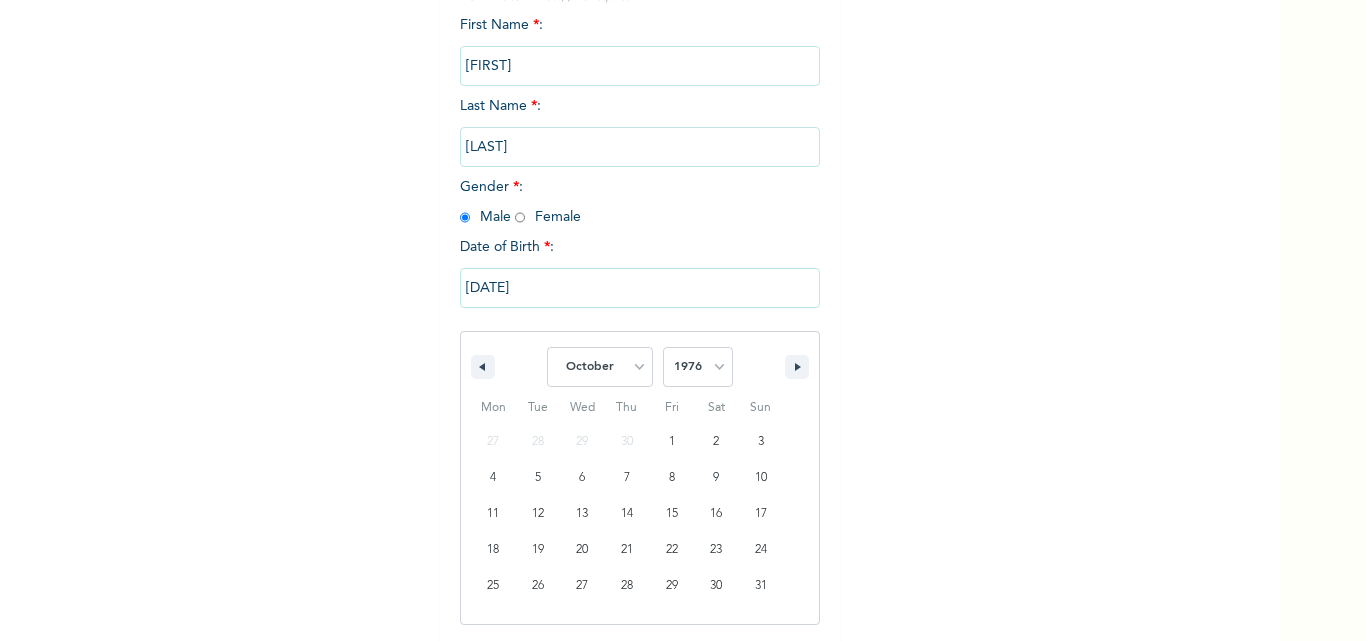 click on "January February March April May June July August September October November December 2025 2024 2023 2022 2021 2020 2019 2018 2017 2016 2015 2014 2013 2012 2011 2010 2009 2008 2007 2006 2005 2004 2003 2002 2001 2000 1999 1998 1997 1996 1995 1994 1993 1992 1991 1990 1989 1988 1987 1986 1985 1984 1983 1982 1981 1980 1979 1978 1977 1976 1975 1974 1973 1972 1971 1970 1969 1968 1967 1966 1965 1964 1963 1962 1961 1960 1959 1958 1957 1956 1955 1954 1953 1952 1951 1950 1949 1948 1947 1946 1945 1944 1943 1942 1941 1940 1939 1938 1937 1936 1935 1934 1933 1932 1931 1930 1929 1928 1927 1926 1925 1924 1923 1922 1921 1920 1919 1918 1917 1916 1915 1914 1913 1912 1911 1910 1909 1908 1907 1906 1905" at bounding box center (640, 362) 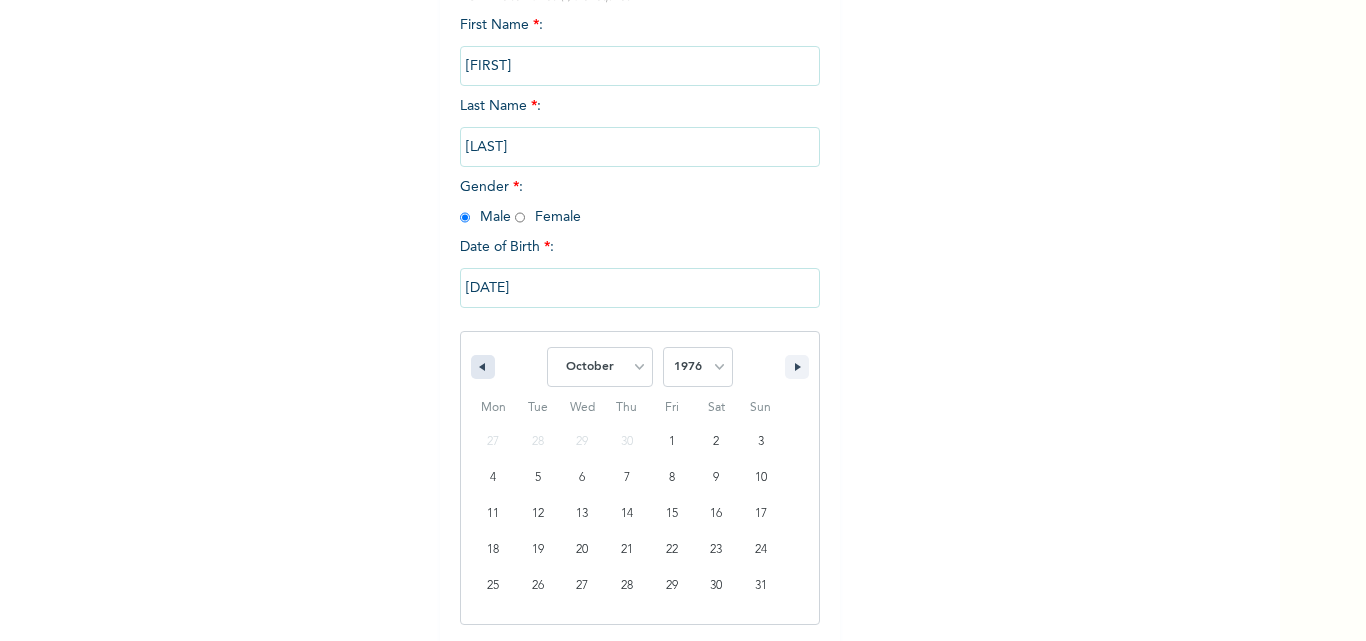 click at bounding box center [483, 367] 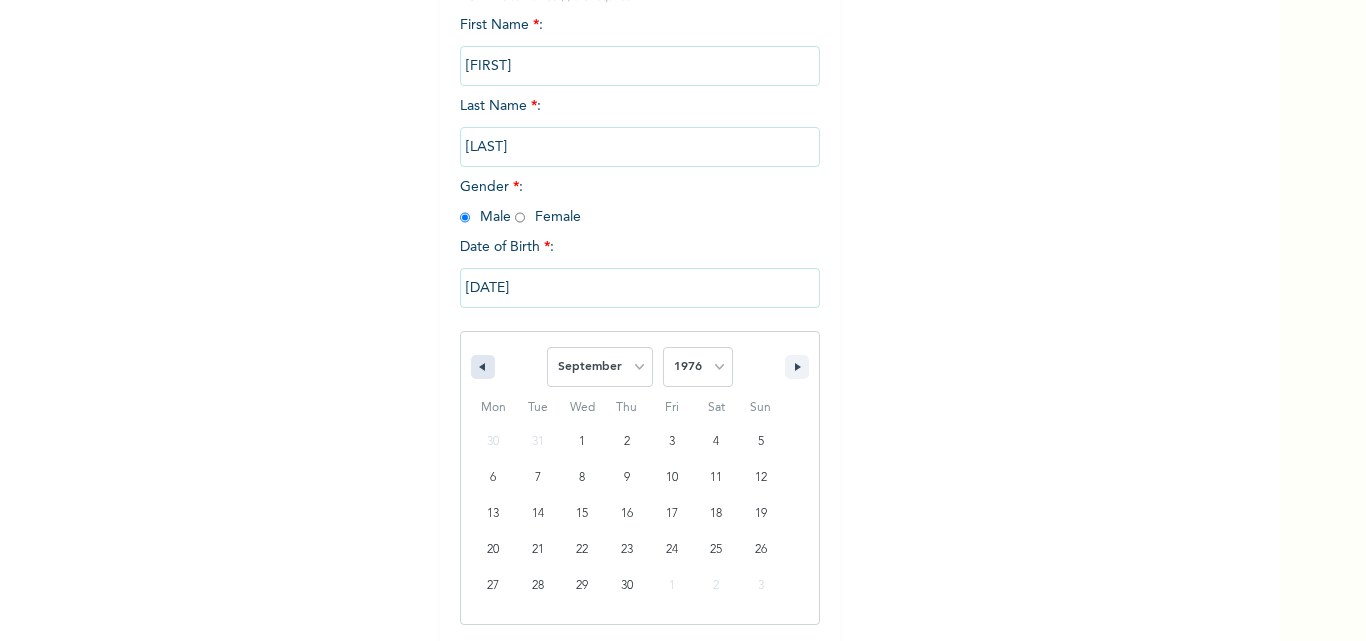 click at bounding box center [480, 367] 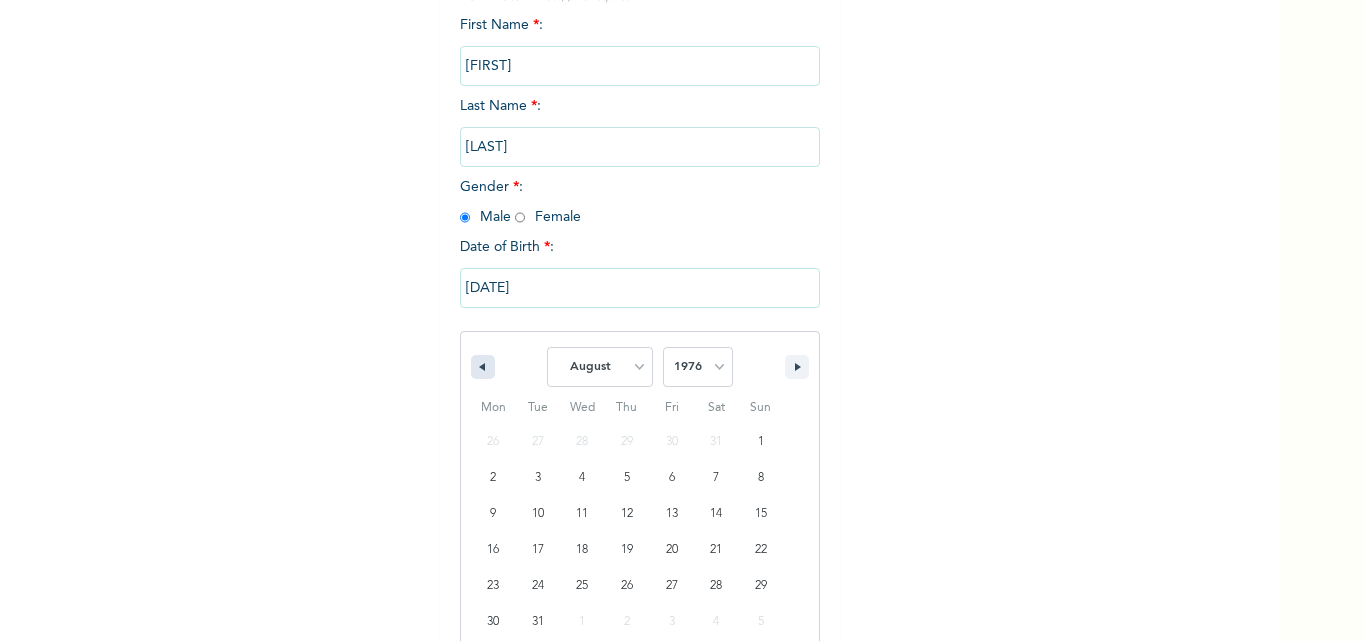 click at bounding box center [480, 367] 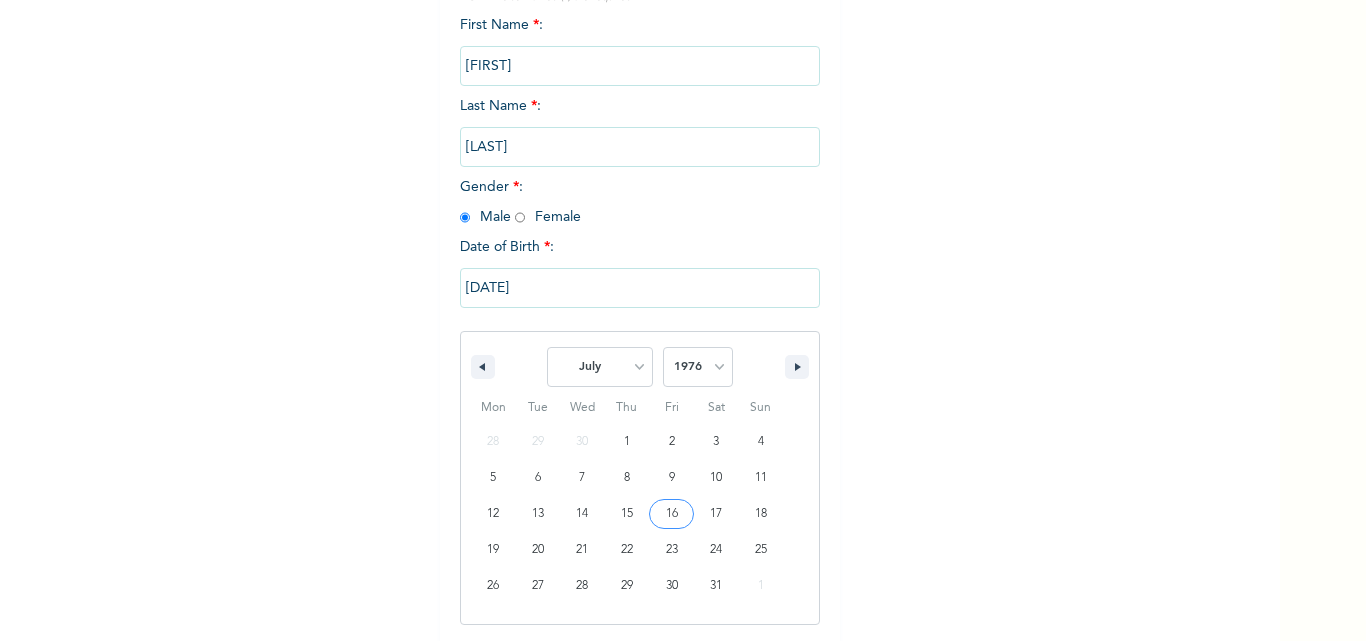 type on "[DATE]" 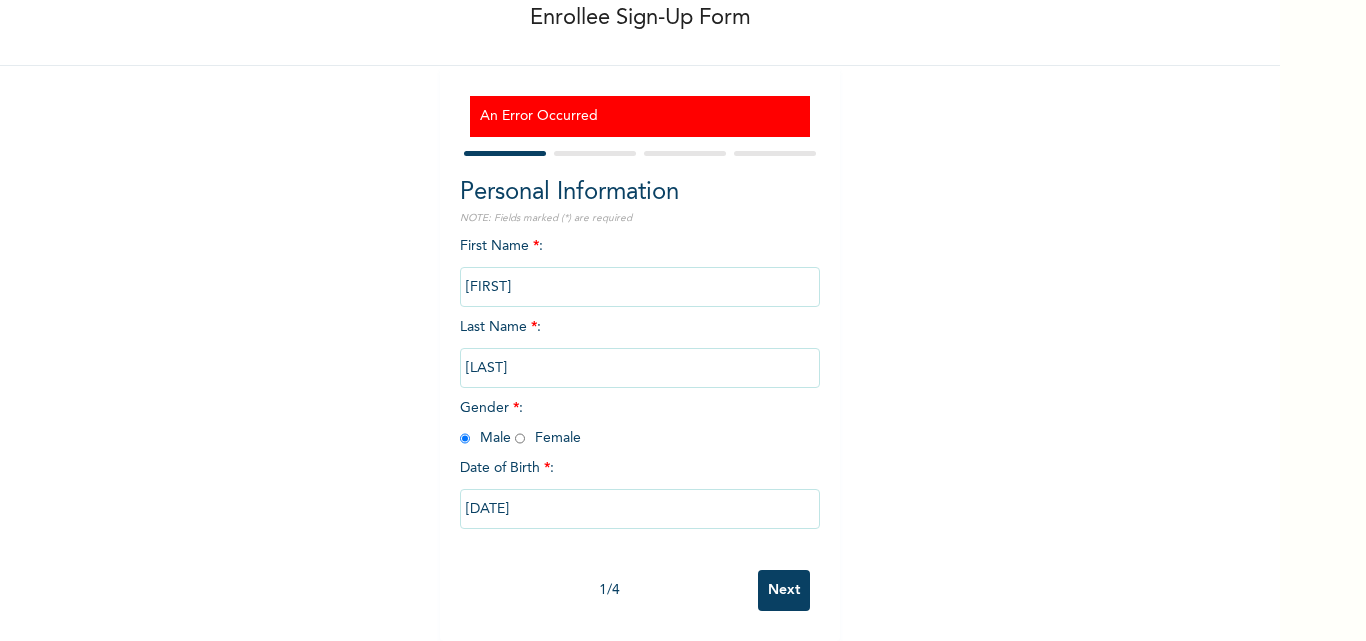 click on "Next" at bounding box center [784, 590] 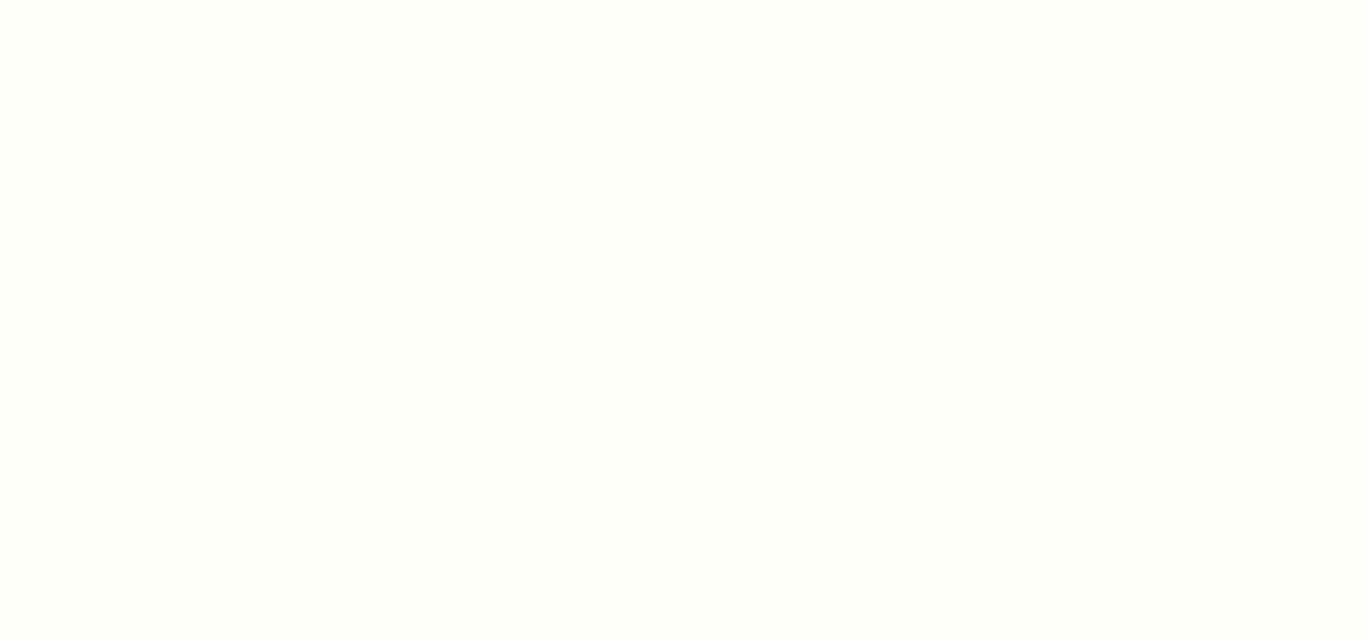 click at bounding box center (683, 320) 